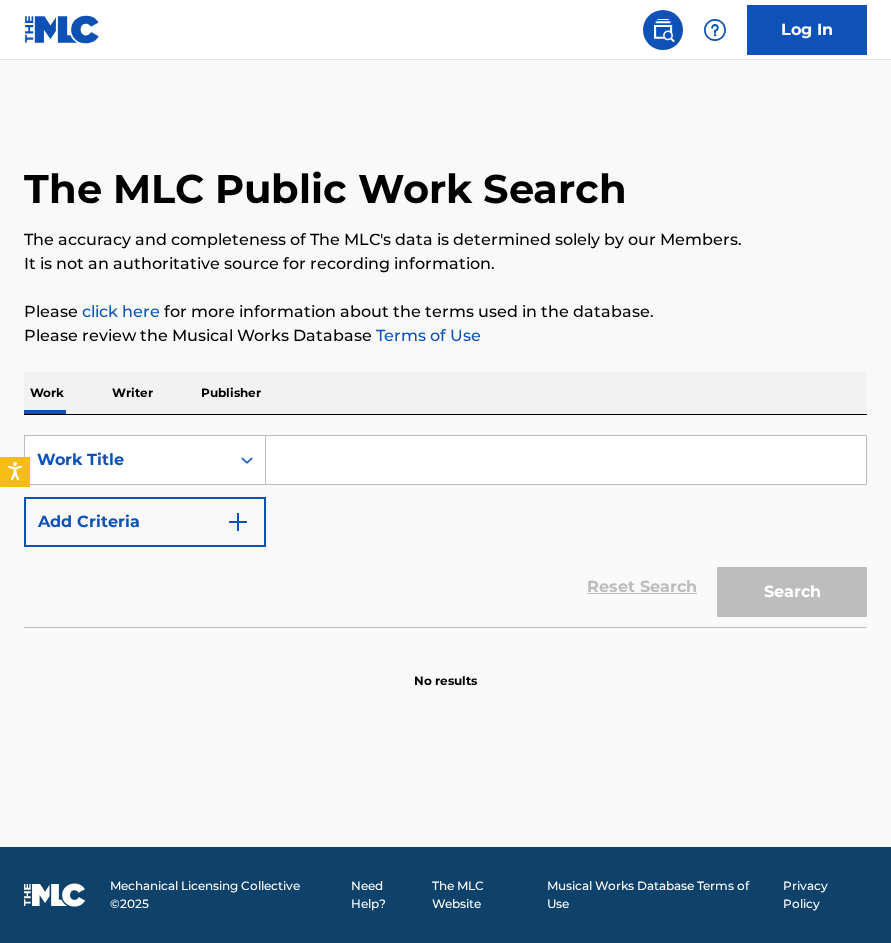 scroll, scrollTop: 0, scrollLeft: 0, axis: both 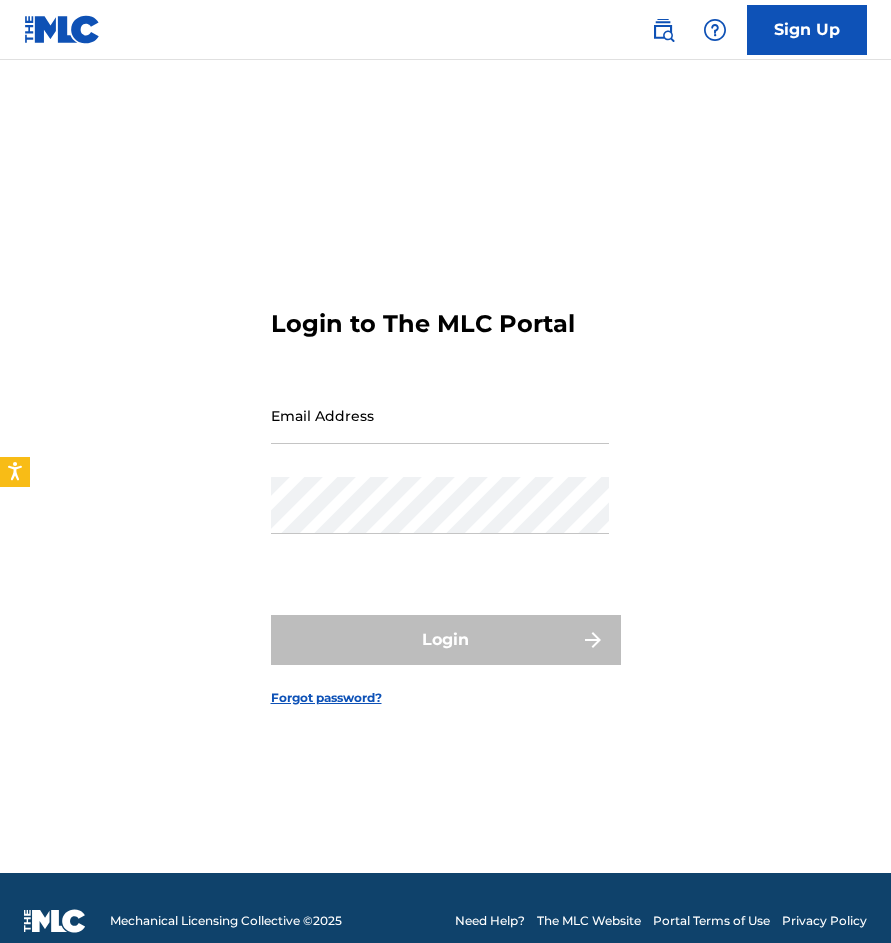 click on "Email Address" at bounding box center [440, 415] 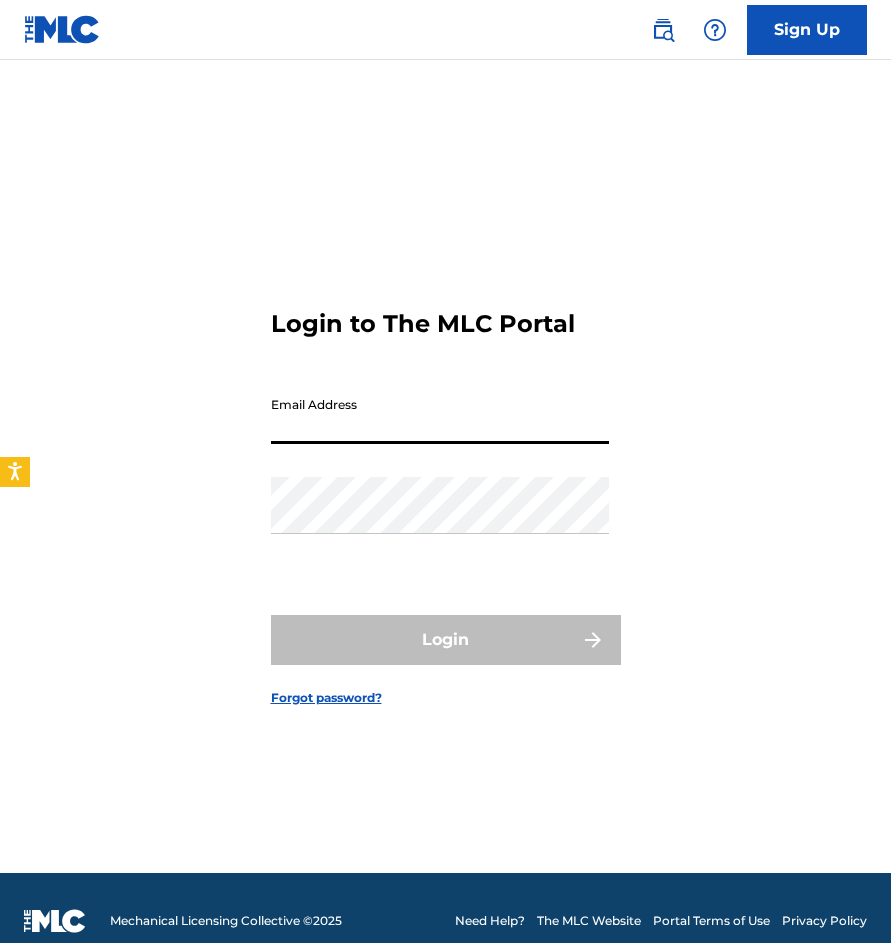type on "[EMAIL_ADDRESS][DOMAIN_NAME]" 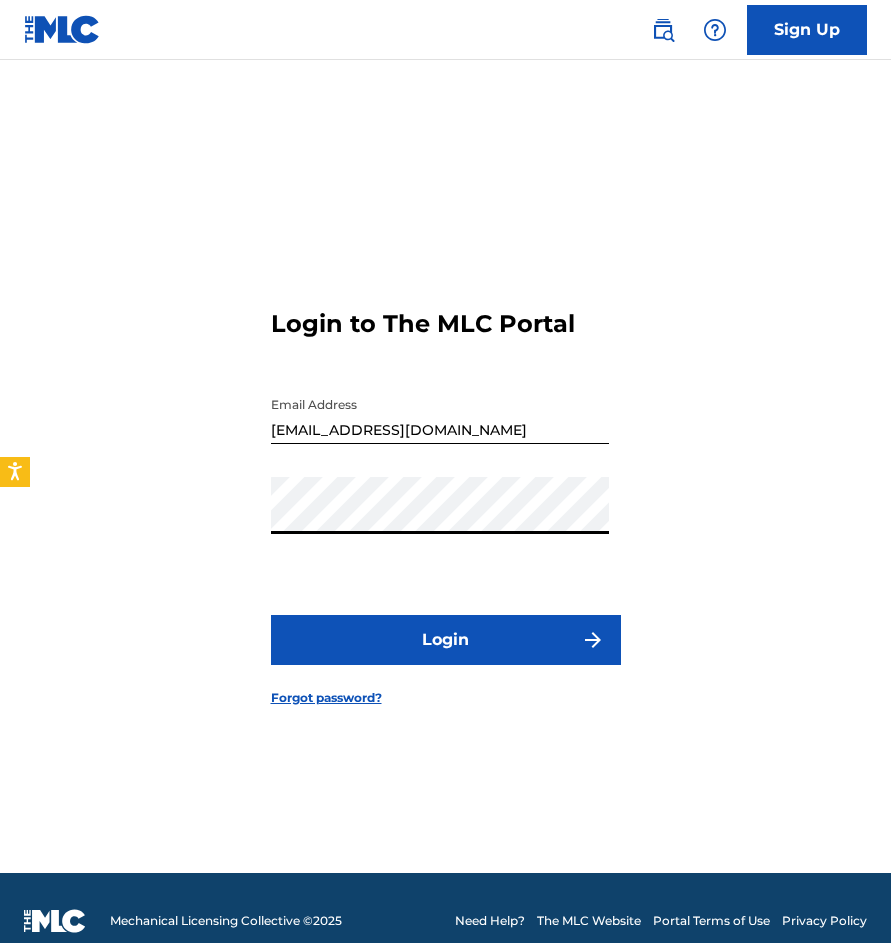 click on "Login" at bounding box center (446, 640) 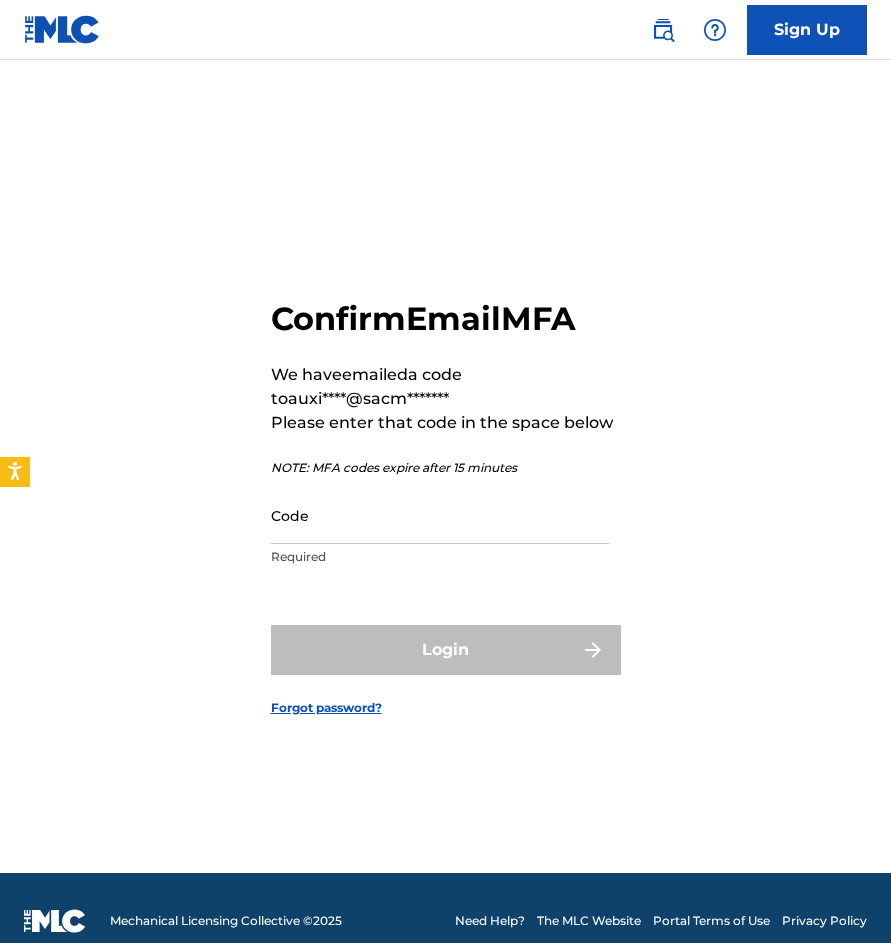 click on "Confirm  Email   MFA We have  emailed   a code to  [PERSON_NAME]****@sacm******* Please enter that code in the space below NOTE: MFA codes expire after 15 minutes Code Required Login Forgot password?" at bounding box center (445, 491) 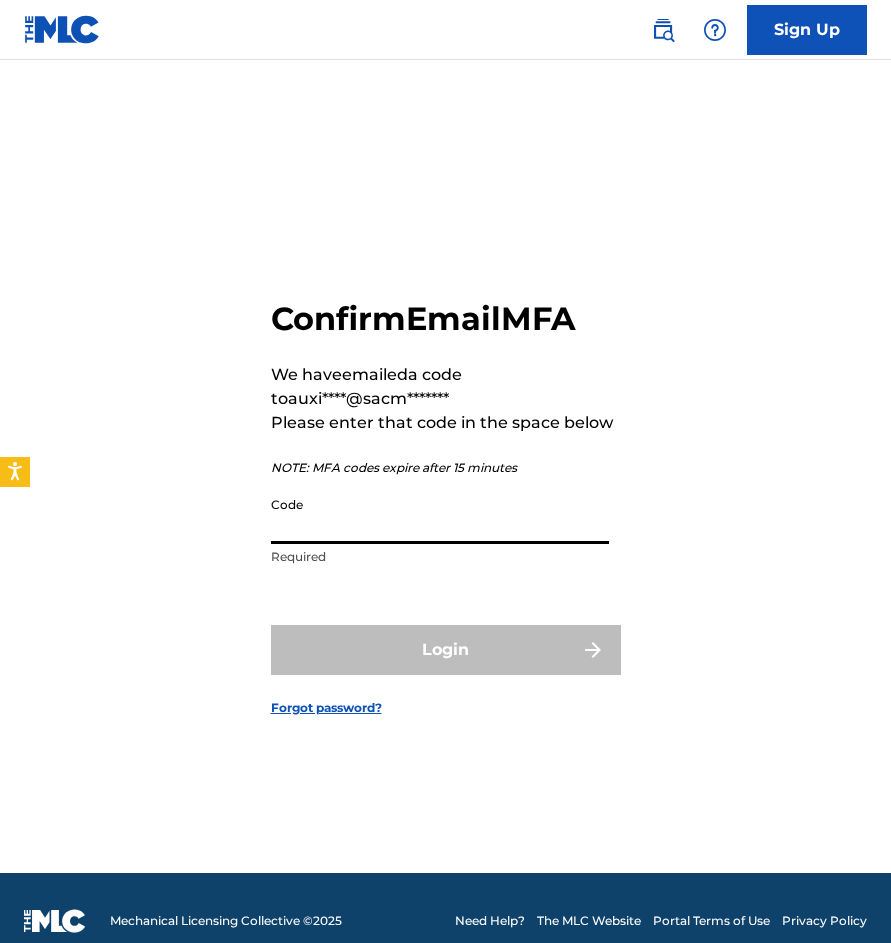 type on "v" 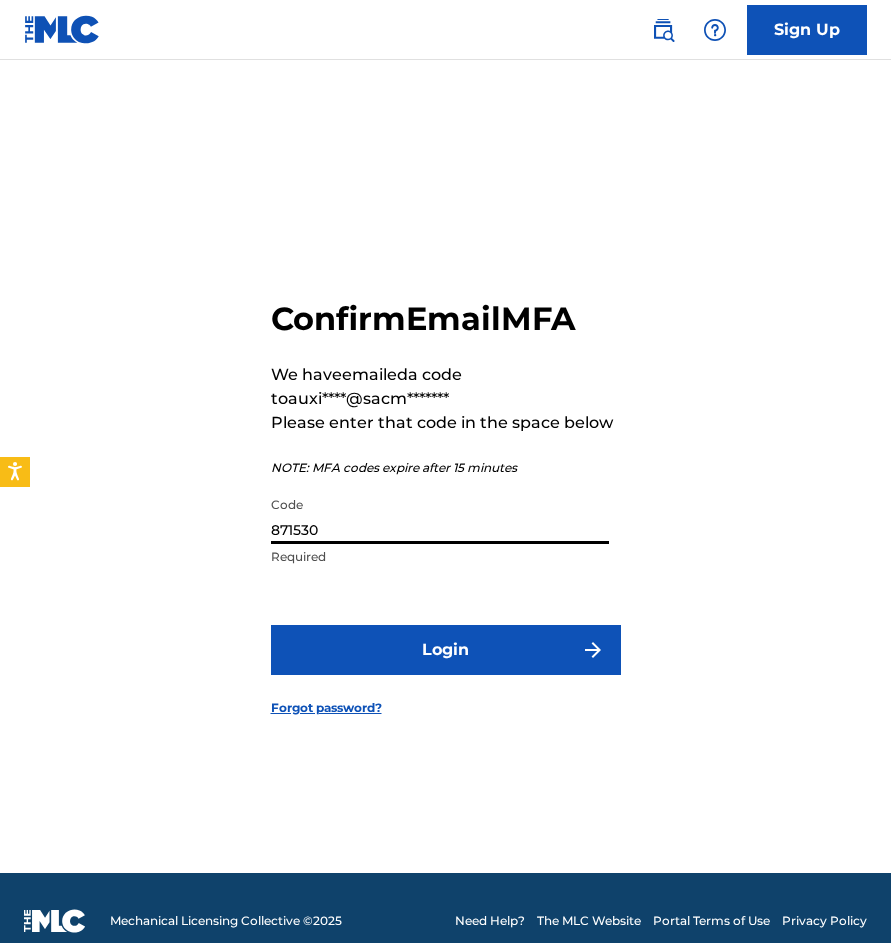 type on "871530" 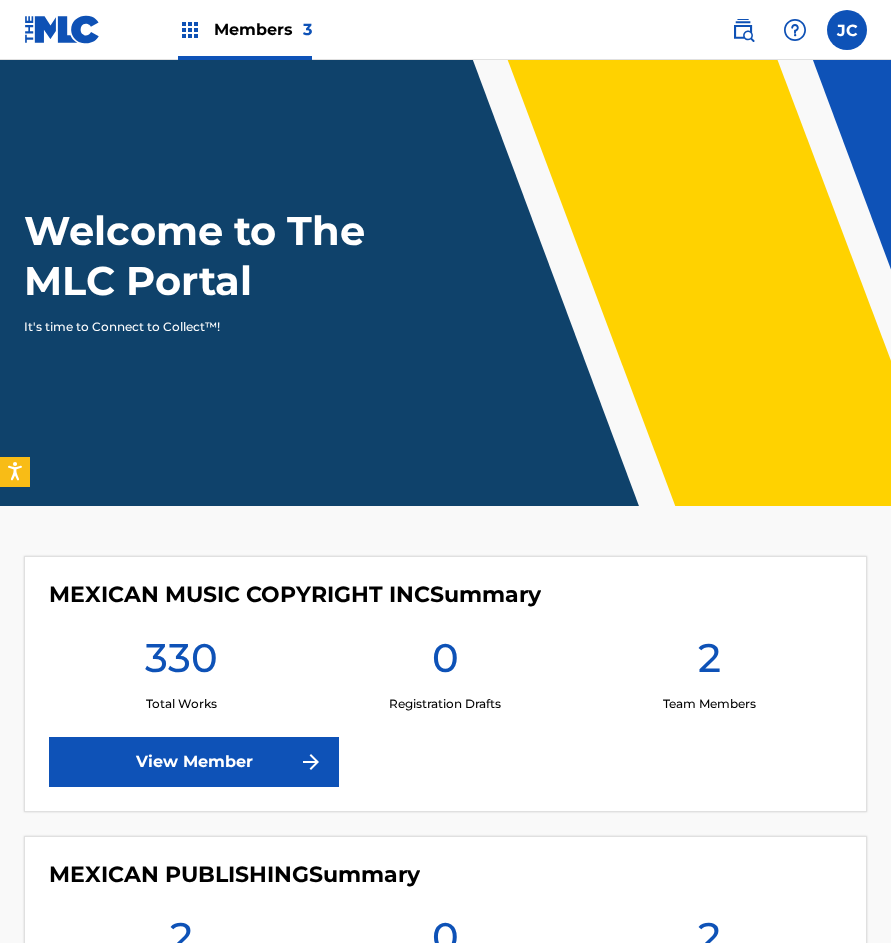 scroll, scrollTop: 0, scrollLeft: 0, axis: both 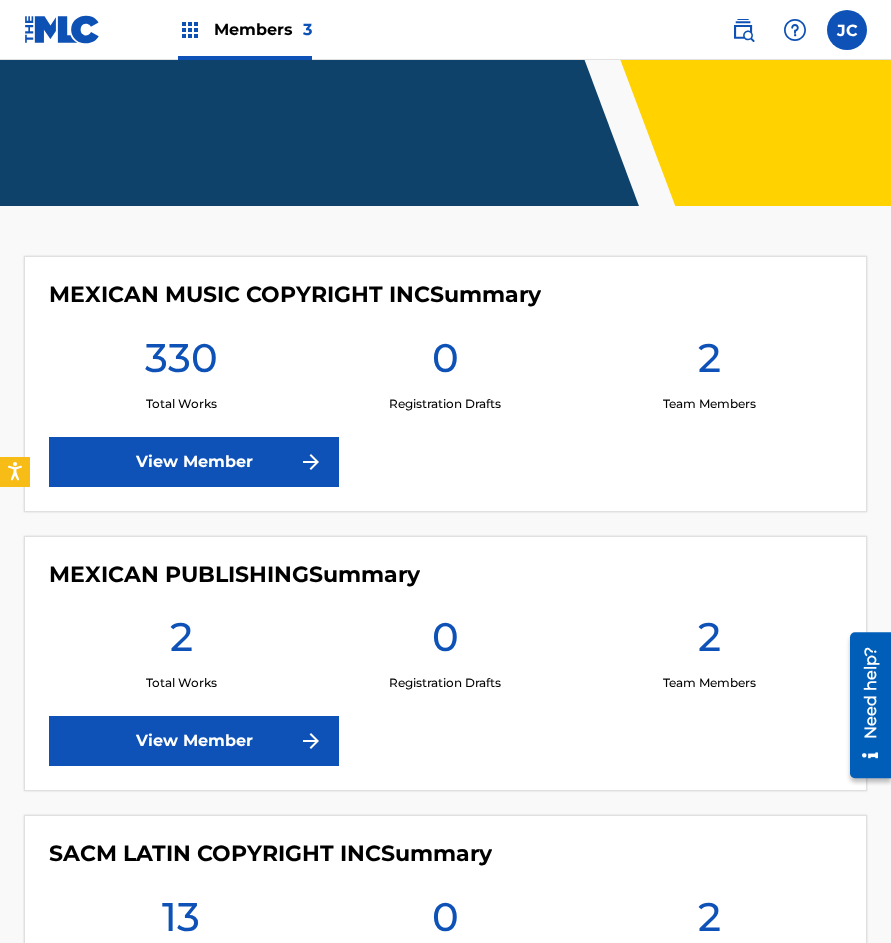 click on "View Member" at bounding box center (194, 462) 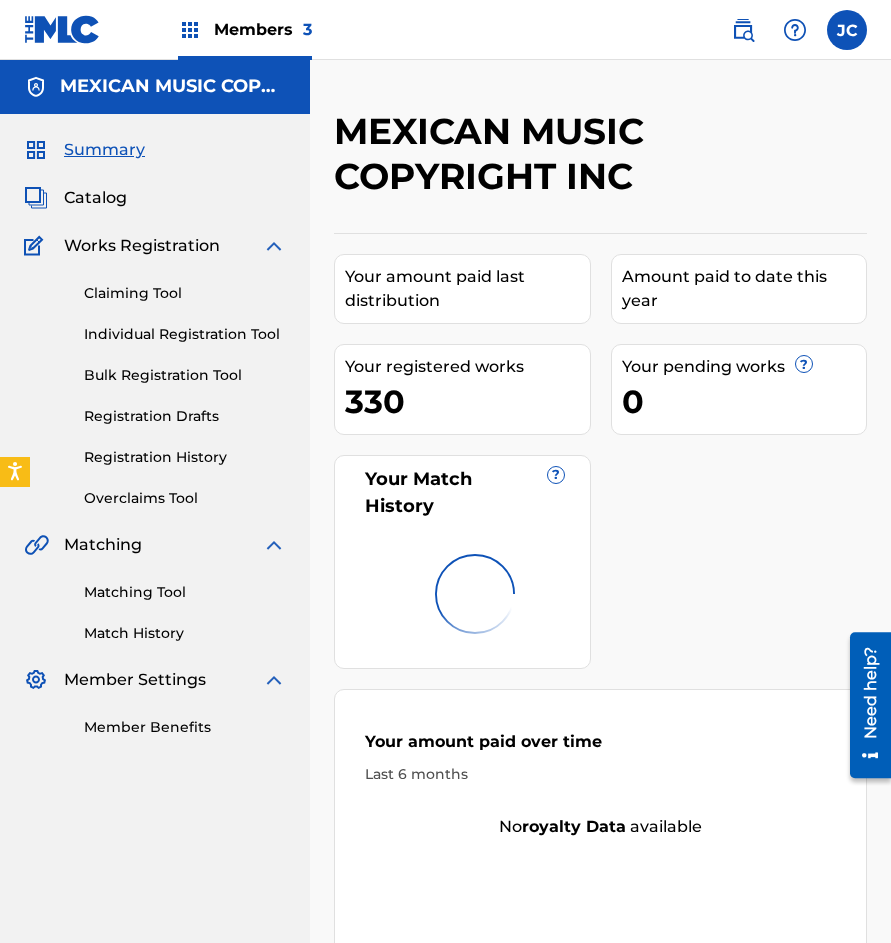 scroll, scrollTop: 100, scrollLeft: 0, axis: vertical 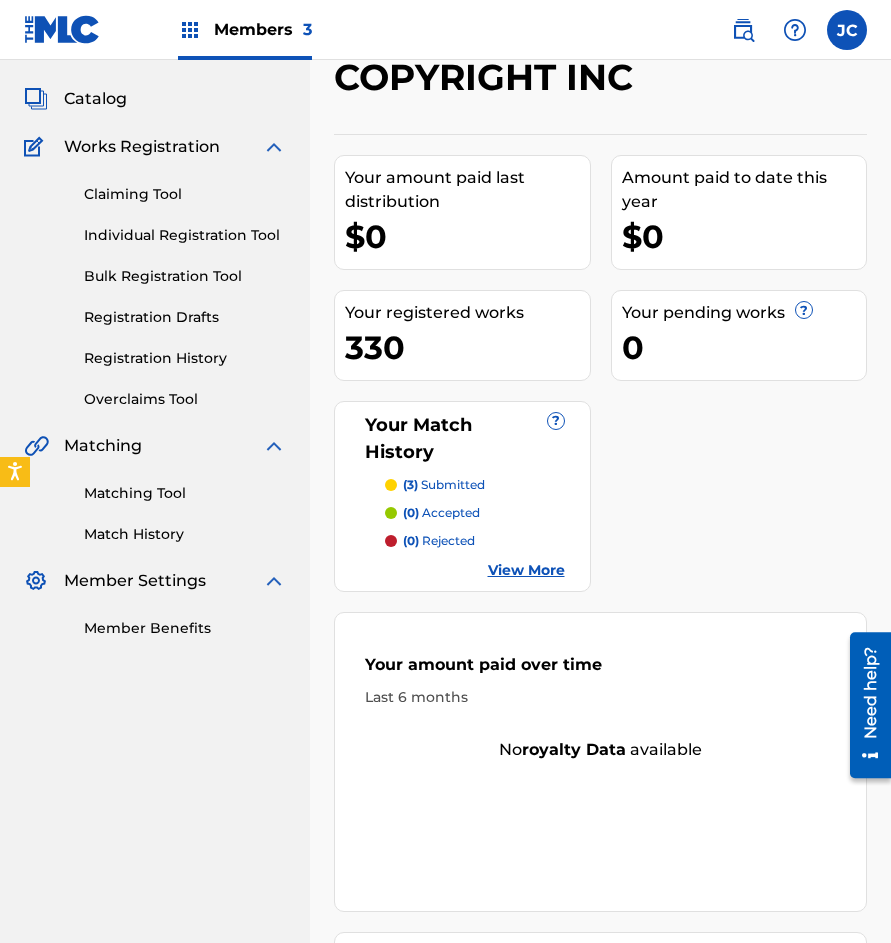 click on "Registration History" at bounding box center (185, 358) 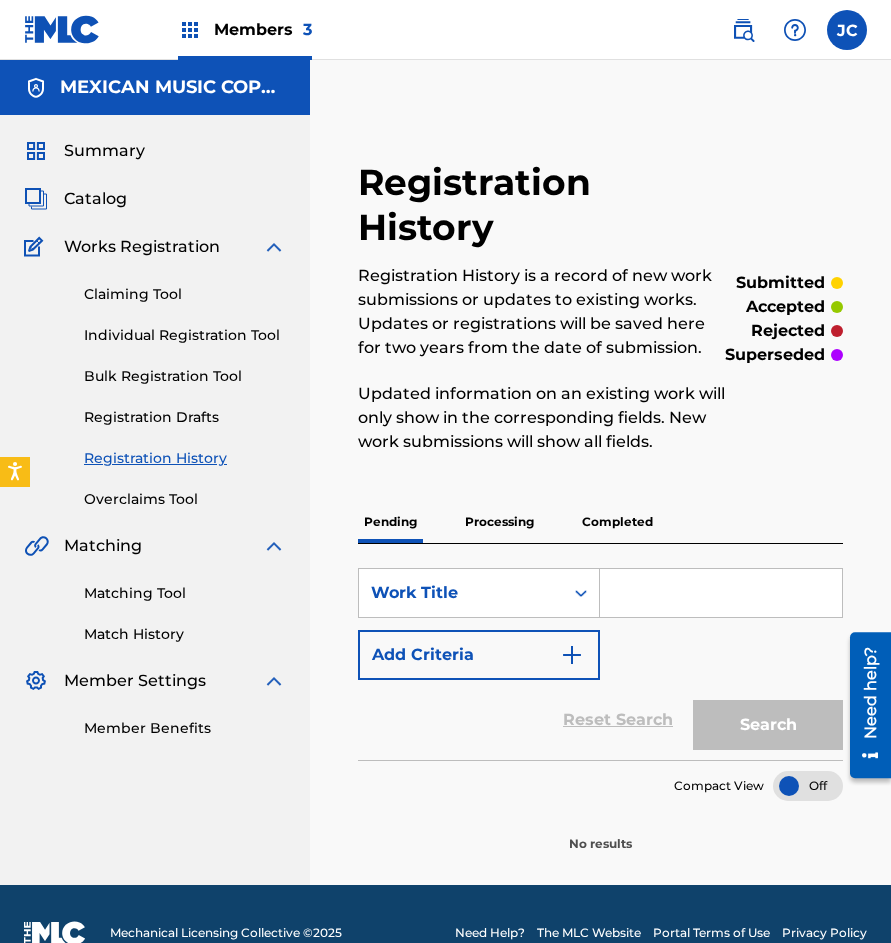 click on "Processing" at bounding box center (499, 522) 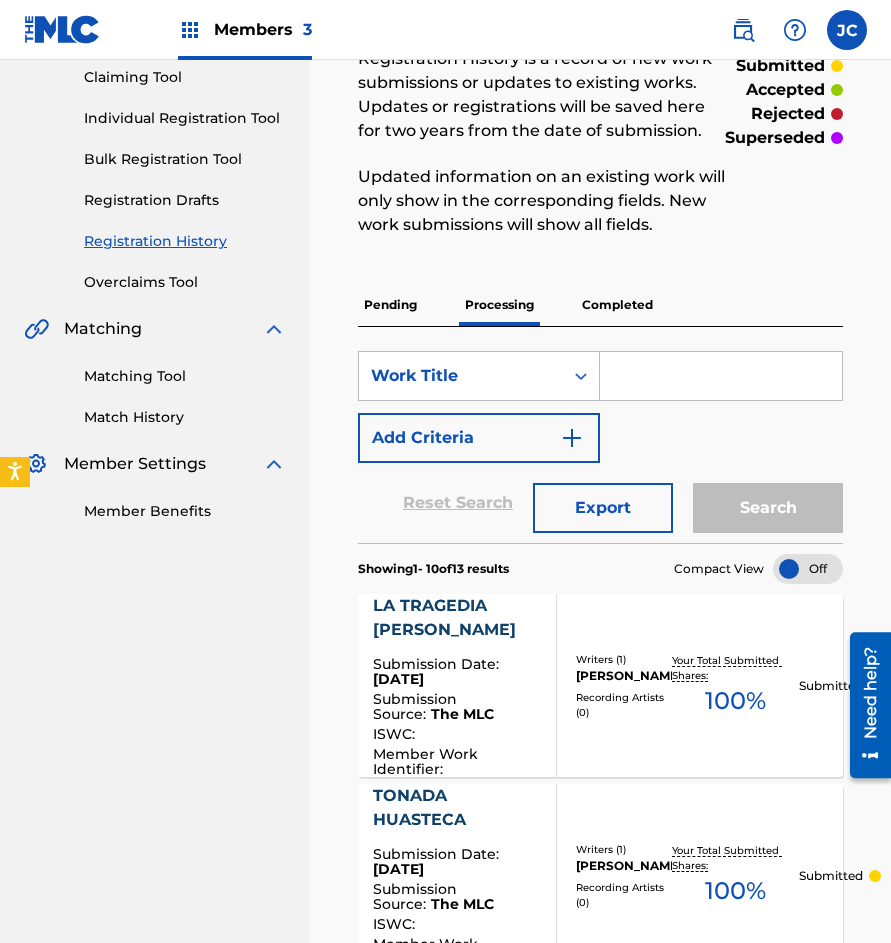 scroll, scrollTop: 200, scrollLeft: 0, axis: vertical 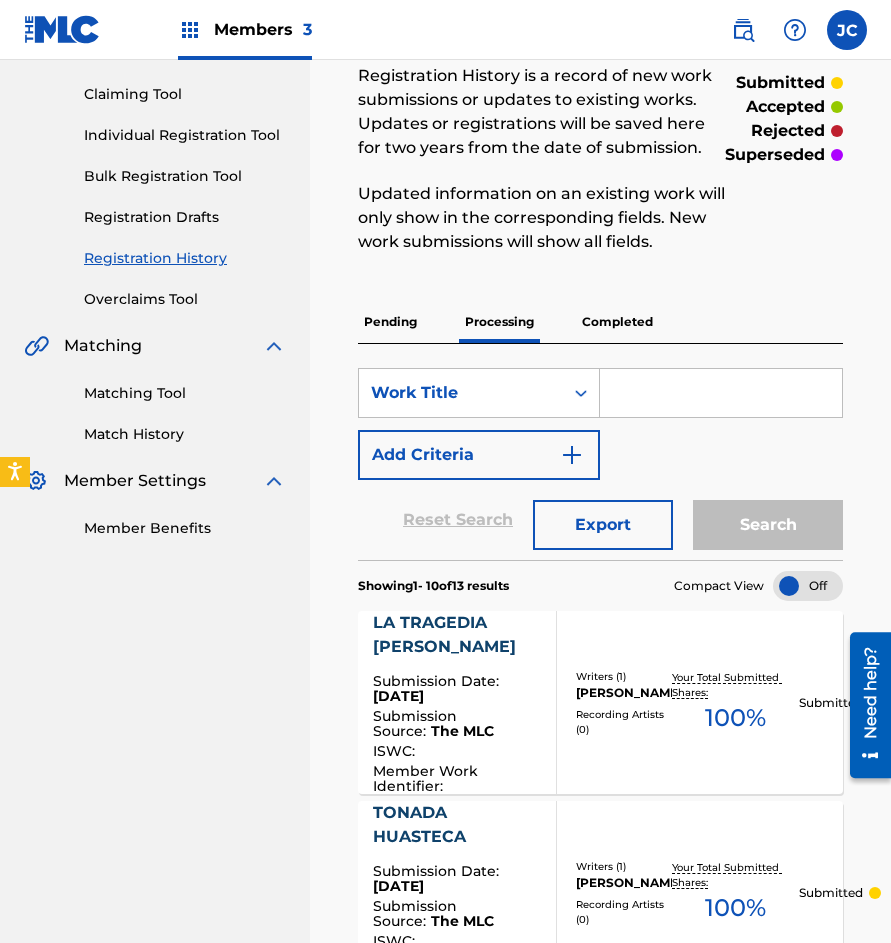 click at bounding box center [62, 29] 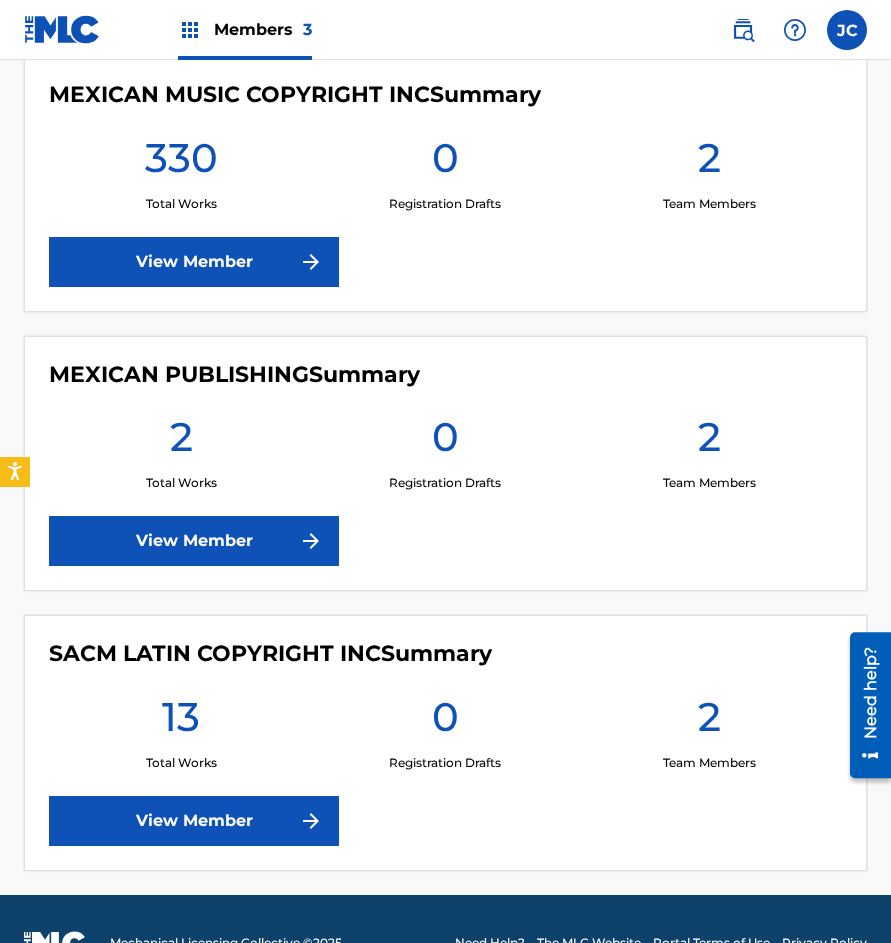 scroll, scrollTop: 548, scrollLeft: 0, axis: vertical 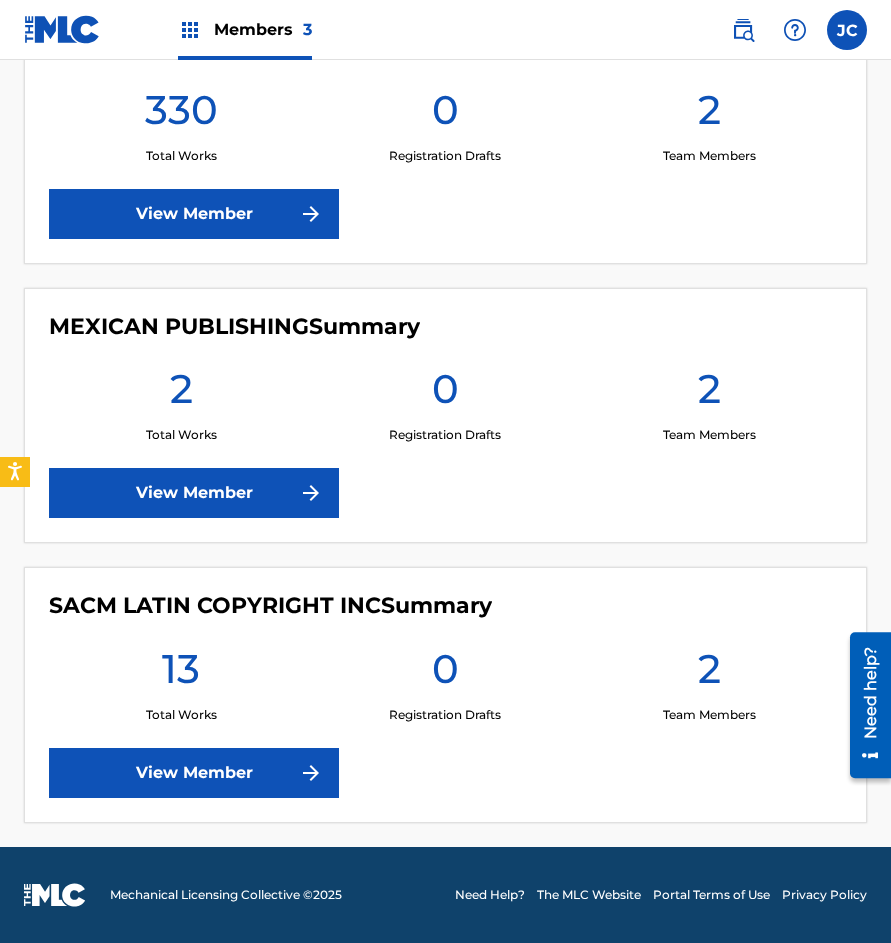 click on "SACM LATIN COPYRIGHT INC  Summary 13 Total Works 0 Registration Drafts 2 Team Members View Member" at bounding box center (445, 695) 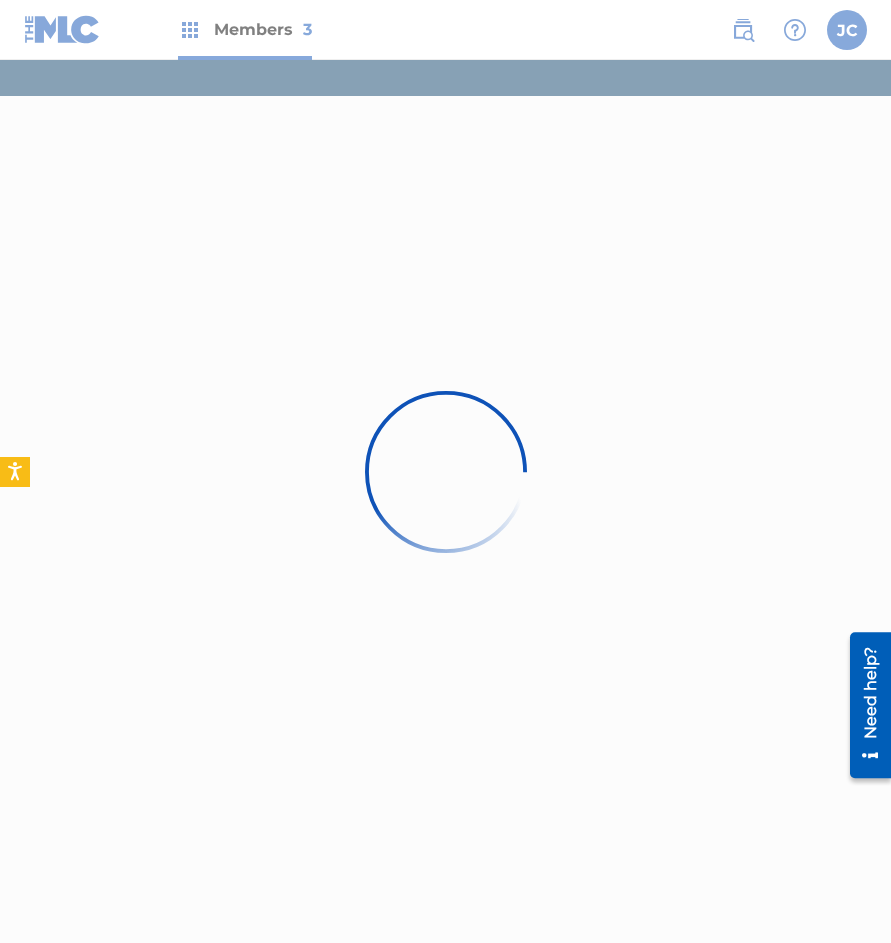 scroll, scrollTop: 0, scrollLeft: 0, axis: both 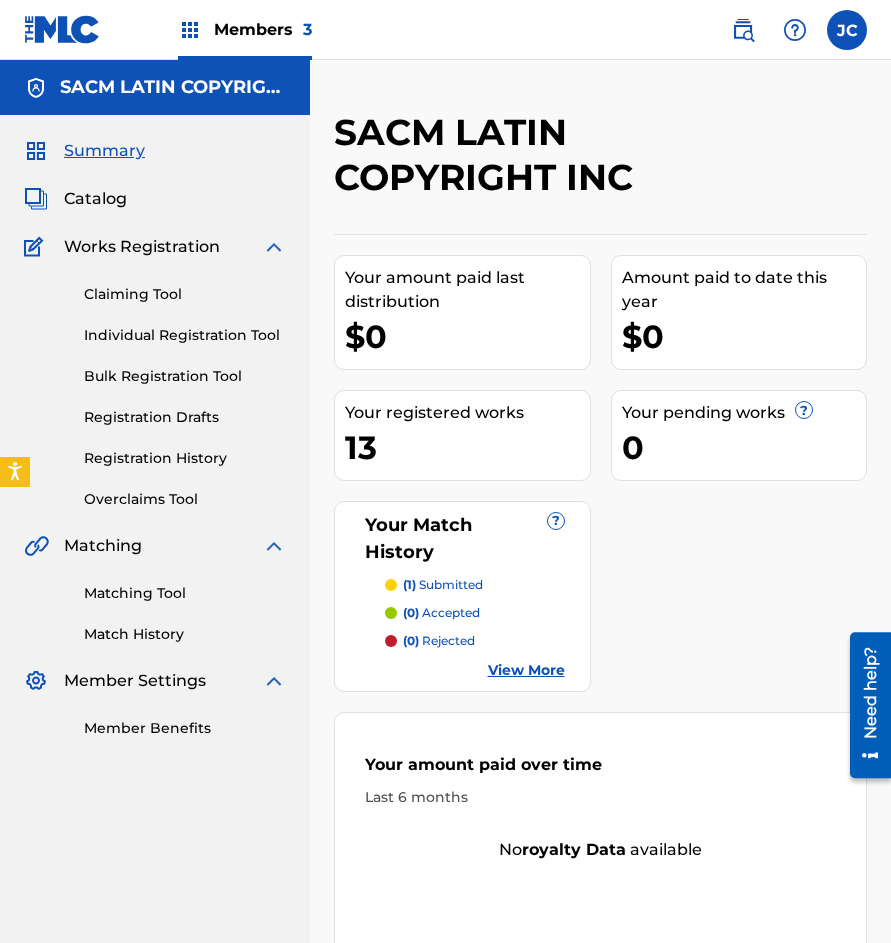 click on "Claiming Tool Individual Registration Tool Bulk Registration Tool Registration Drafts Registration History Overclaims Tool" at bounding box center [155, 384] 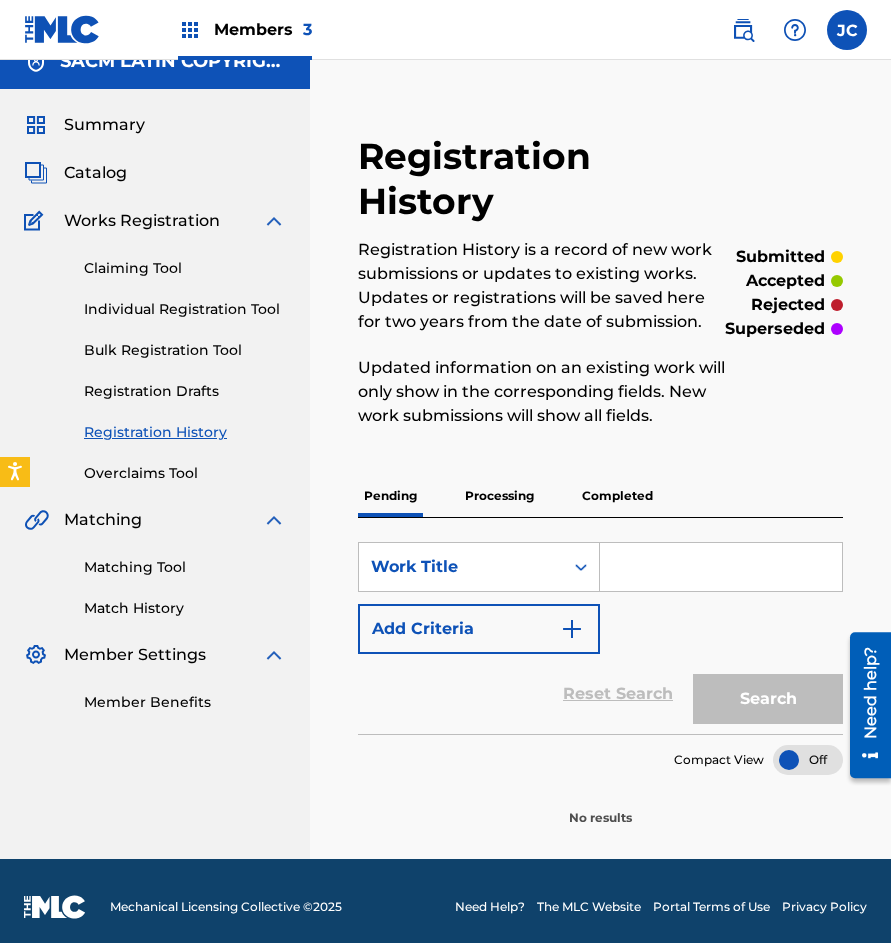 scroll, scrollTop: 38, scrollLeft: 0, axis: vertical 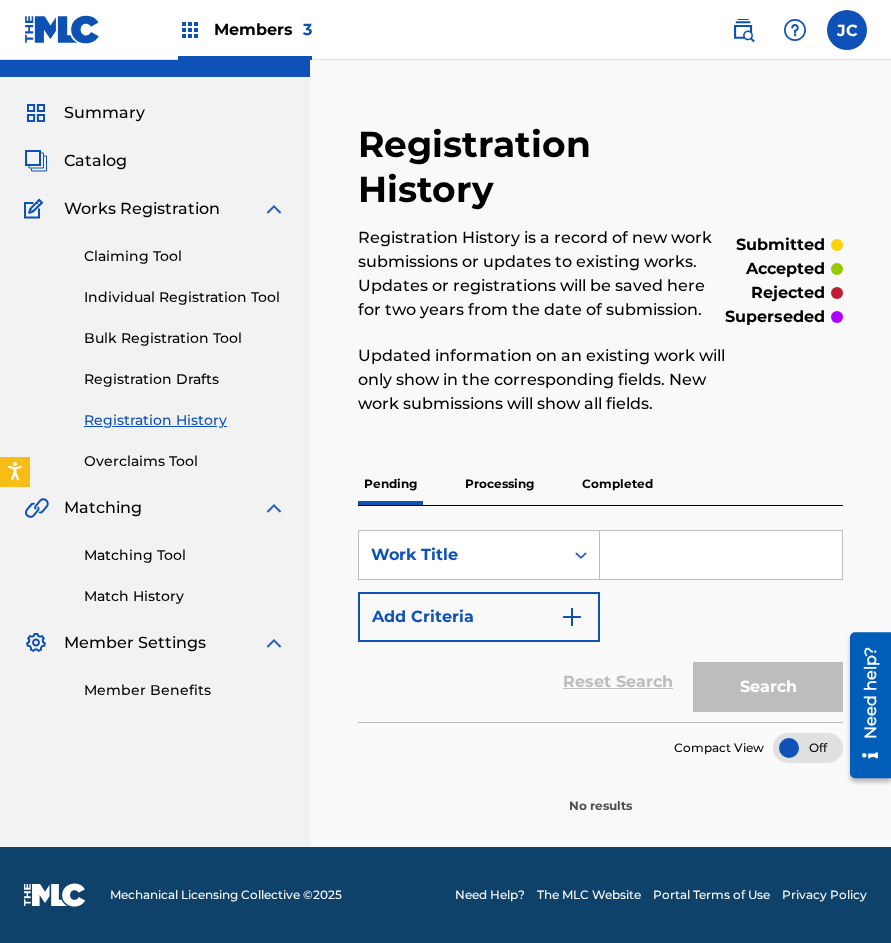 click on "Registration History Registration History is a record of new work submissions or updates to existing works. Updates or registrations will be saved here for two years from the date of submission. Updated information on an existing work will only show in the corresponding fields. New work submissions will show all fields.   submitted   accepted   rejected   superseded Pending Processing Completed SearchWithCriteria85760e8e-f487-4a49-8e54-c79f735864a4 Work Title Add Criteria Reset Search Search Compact View No results" at bounding box center [600, 468] 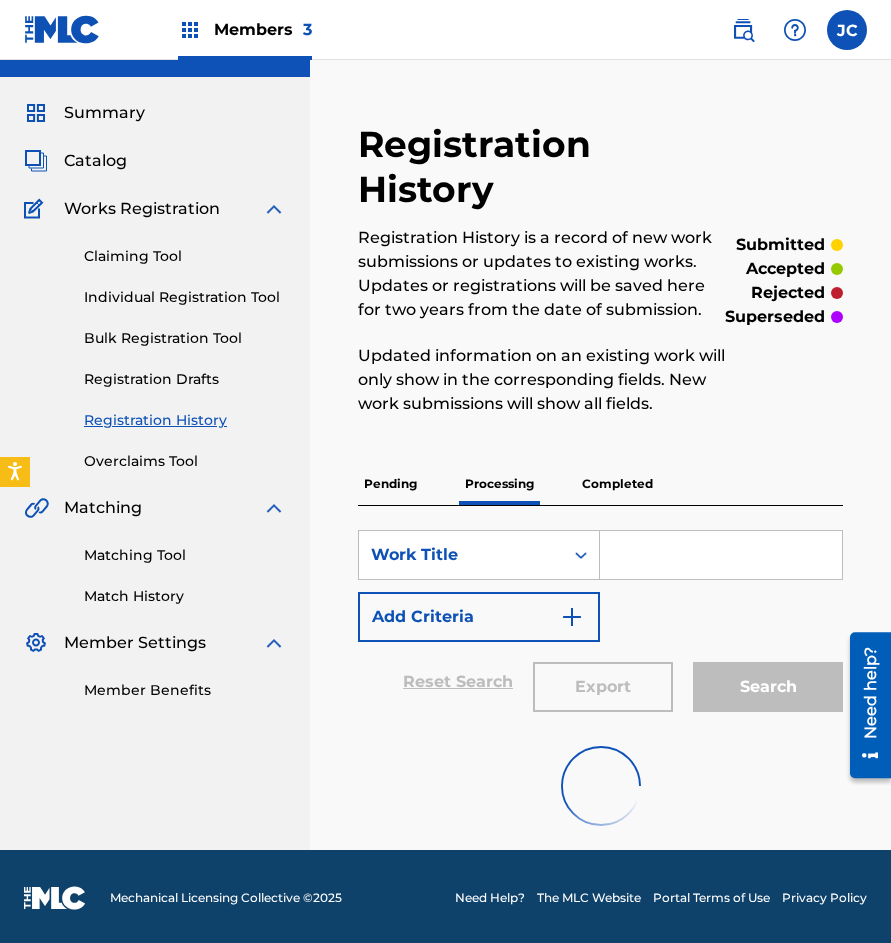 scroll, scrollTop: 0, scrollLeft: 0, axis: both 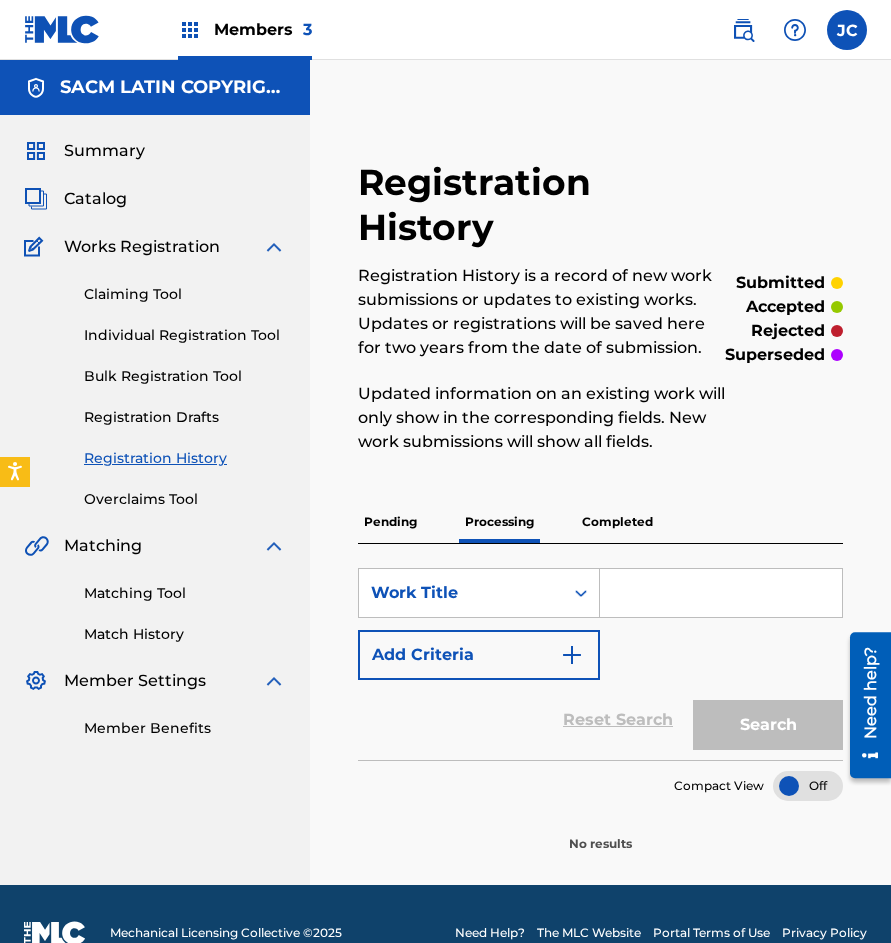click at bounding box center (62, 29) 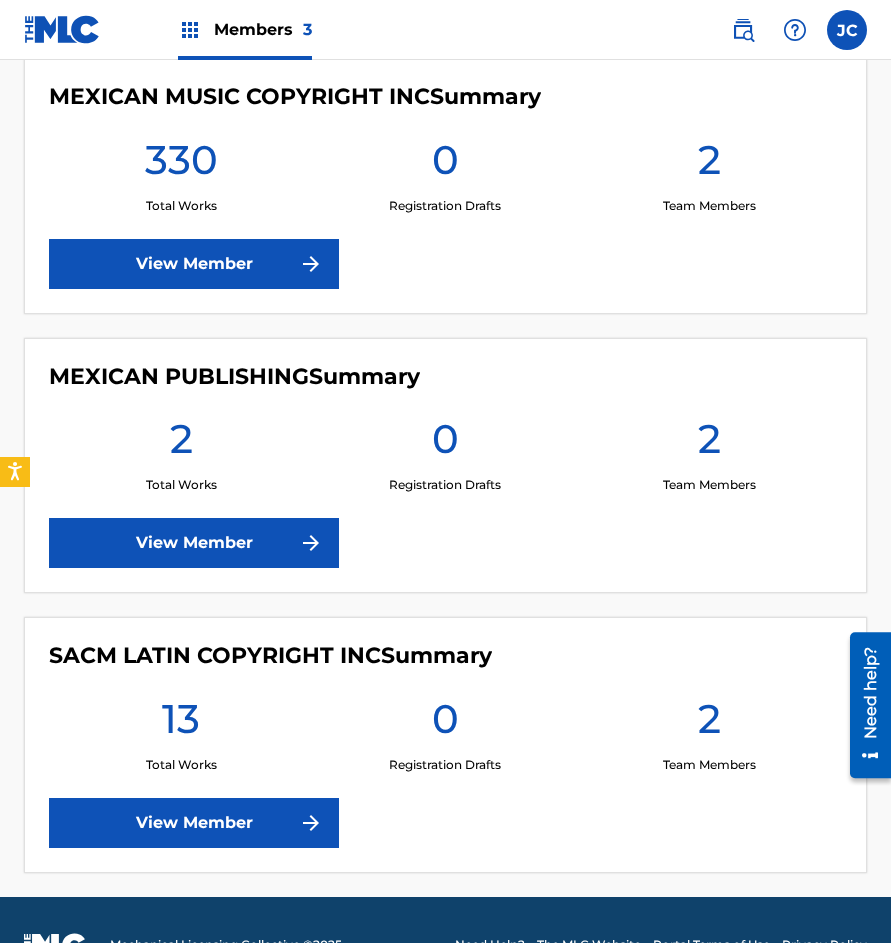 scroll, scrollTop: 500, scrollLeft: 0, axis: vertical 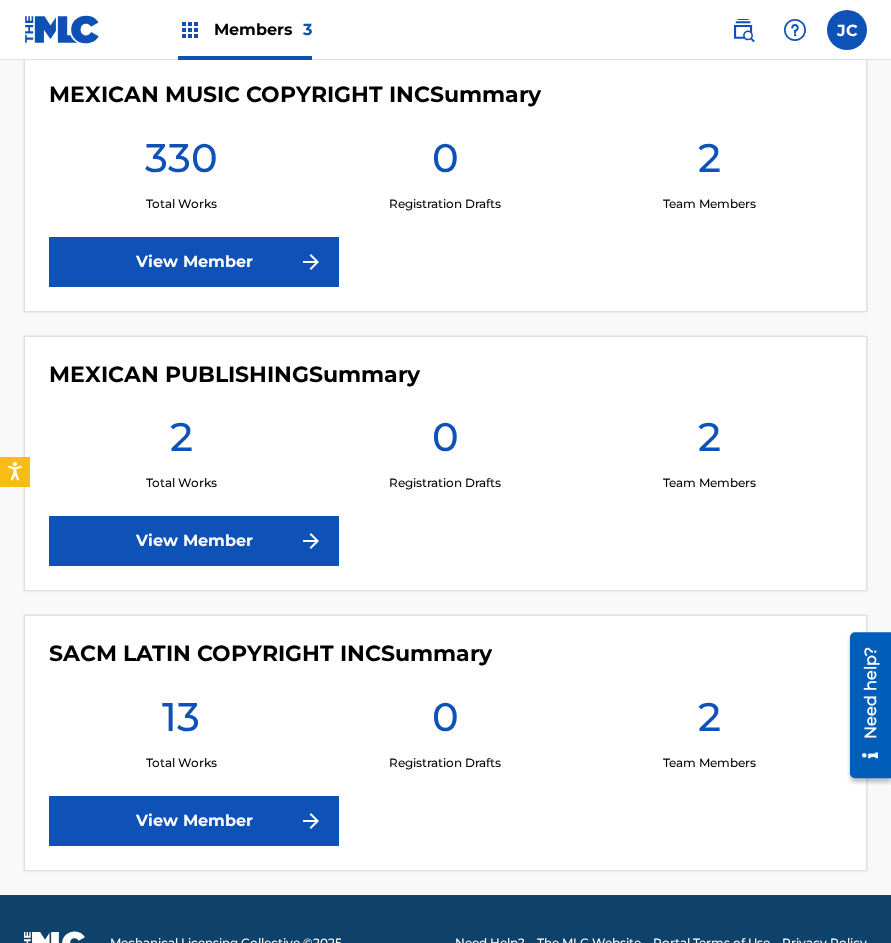click on "View Member" at bounding box center [194, 541] 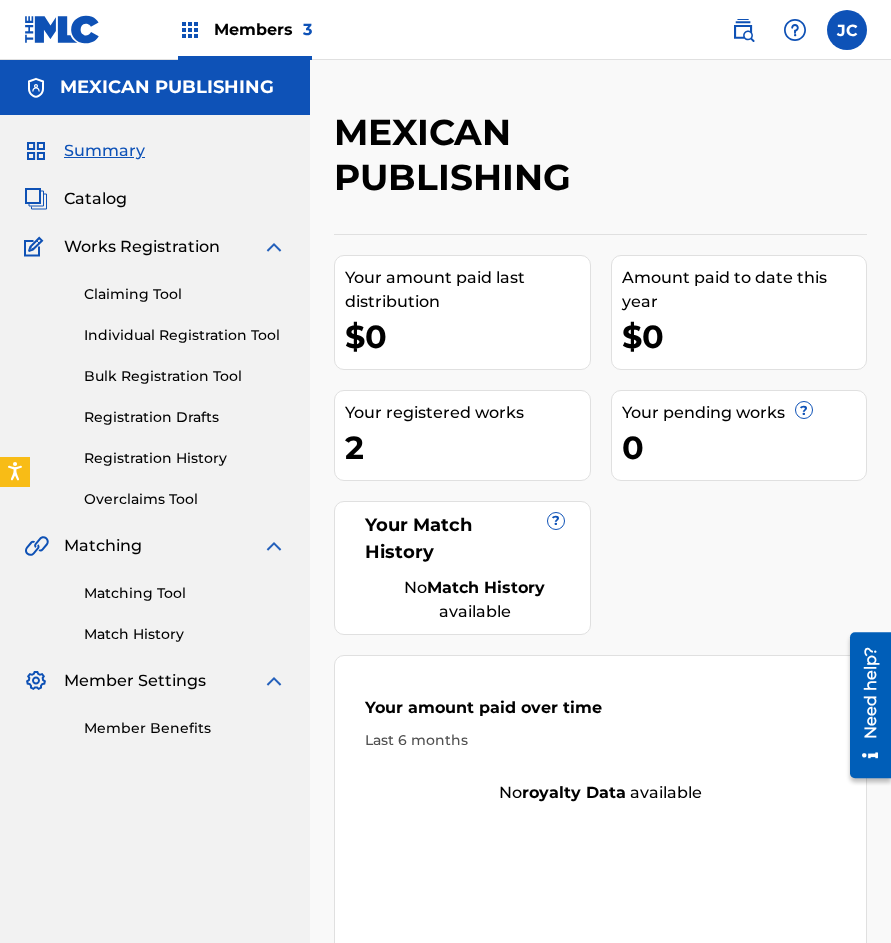 click at bounding box center (62, 29) 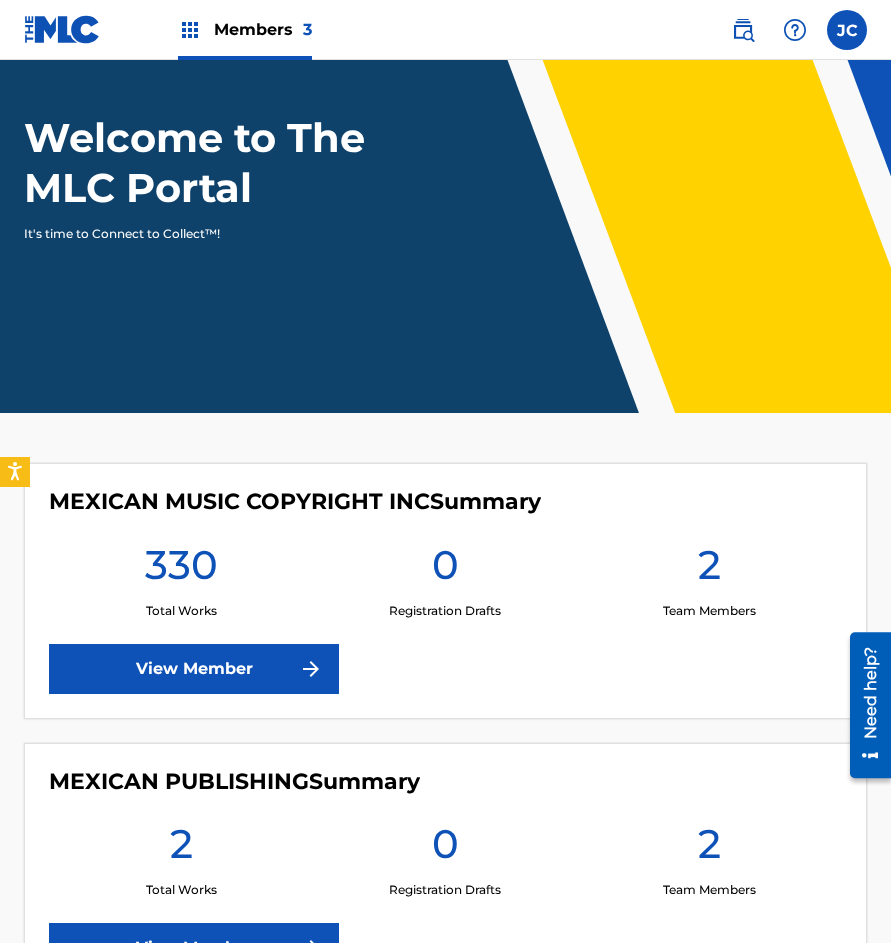 scroll, scrollTop: 200, scrollLeft: 0, axis: vertical 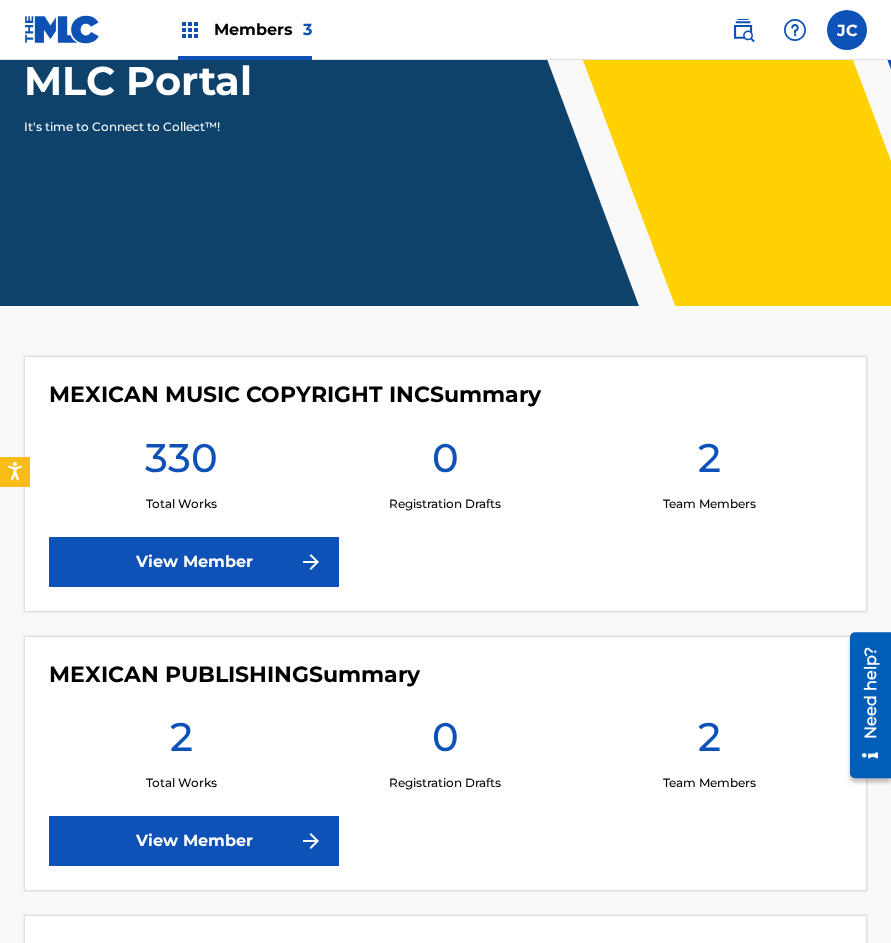 click on "View Member" at bounding box center (194, 562) 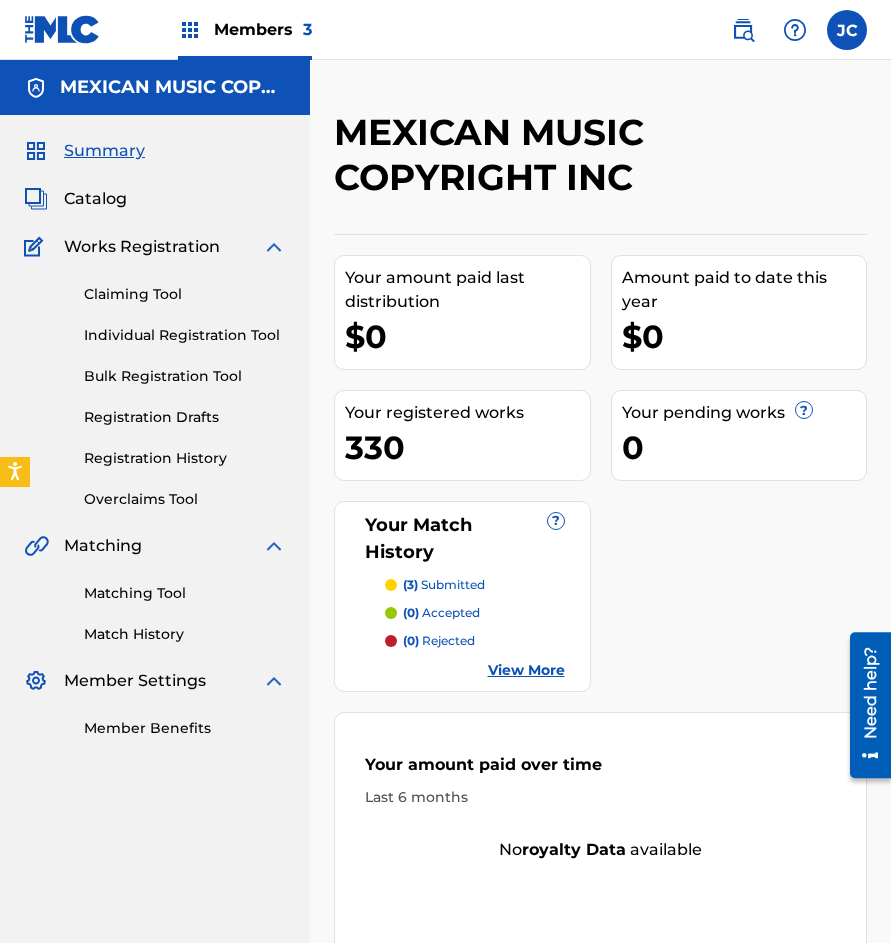 click on "View More" at bounding box center (526, 670) 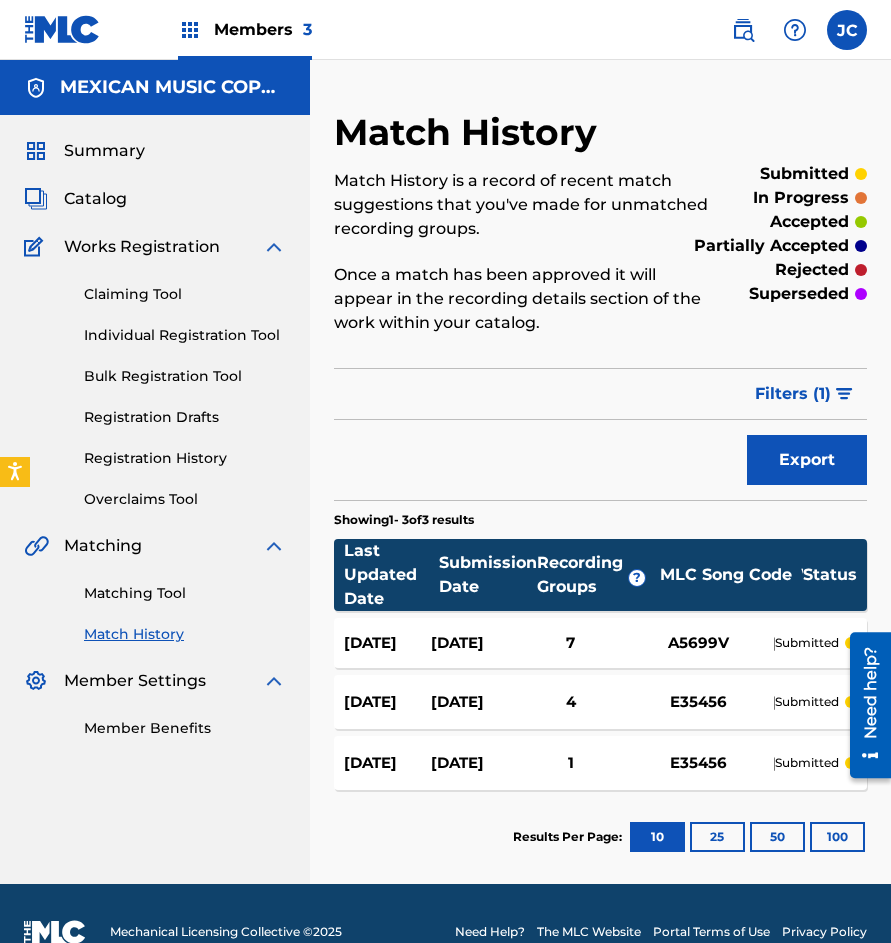 click on "Members    3" at bounding box center [168, 29] 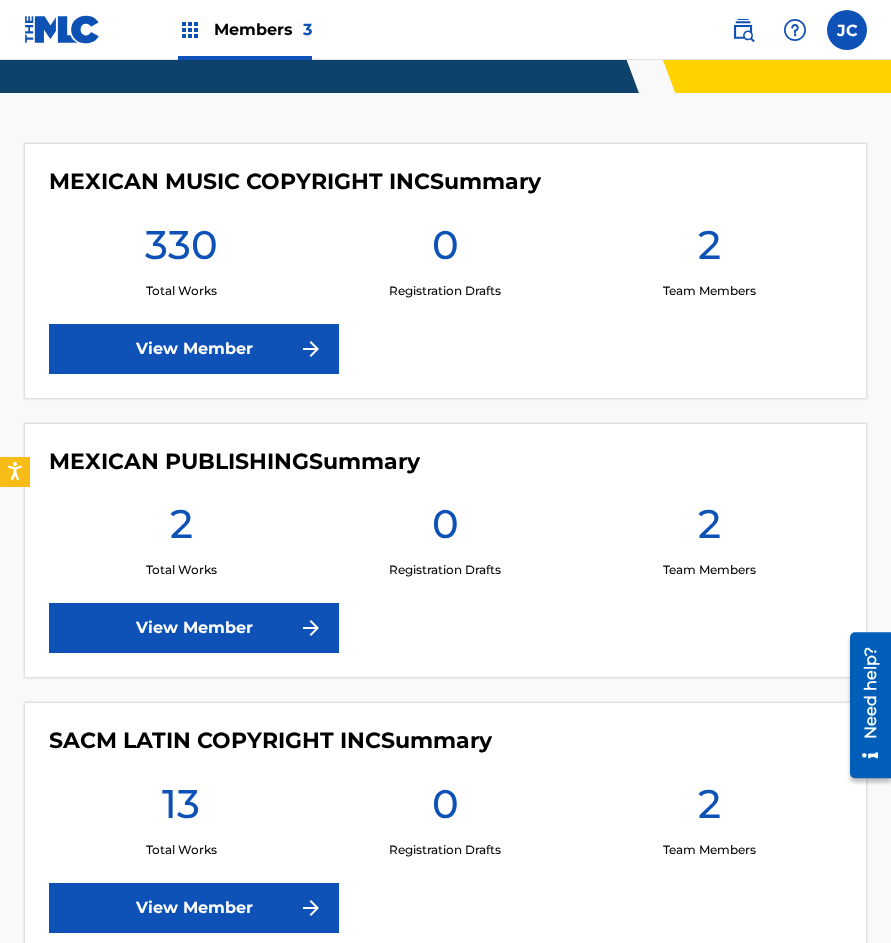 scroll, scrollTop: 548, scrollLeft: 0, axis: vertical 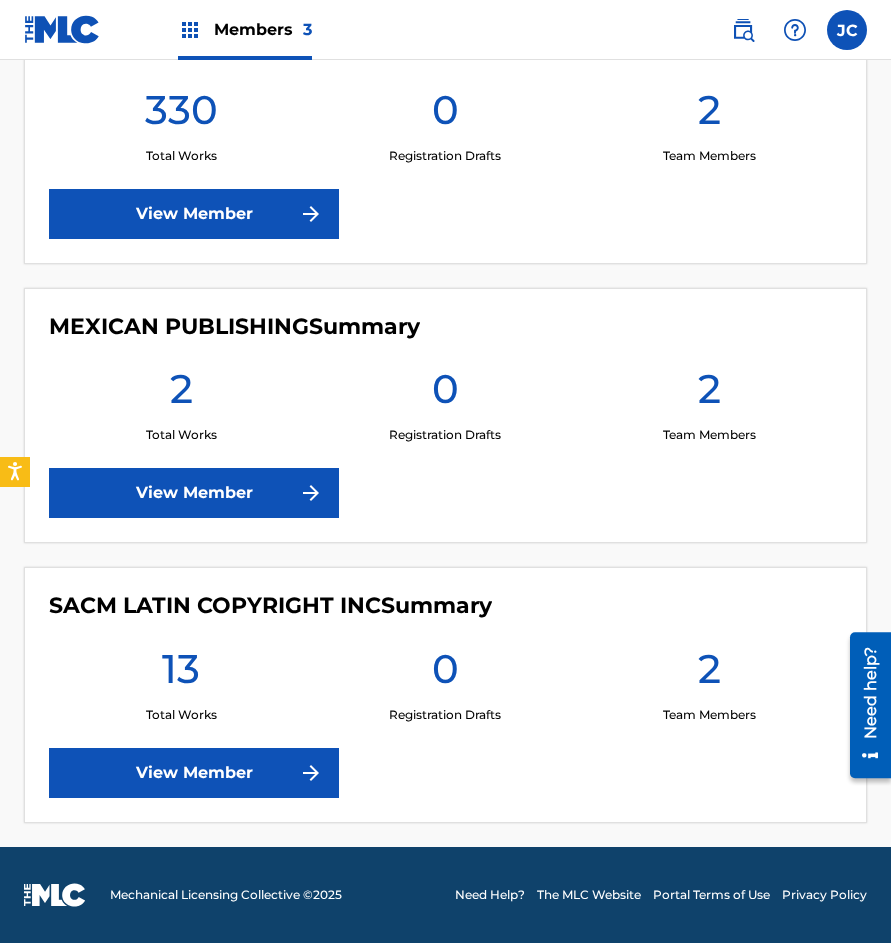 click on "View Member" at bounding box center [194, 773] 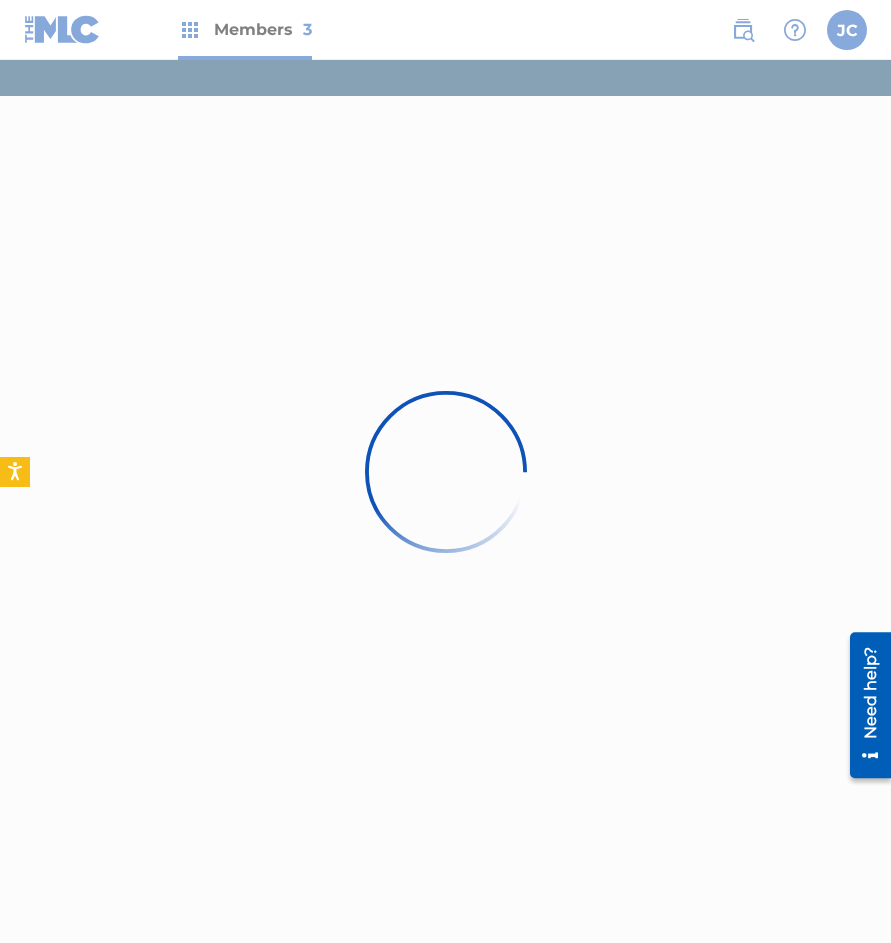 scroll, scrollTop: 0, scrollLeft: 0, axis: both 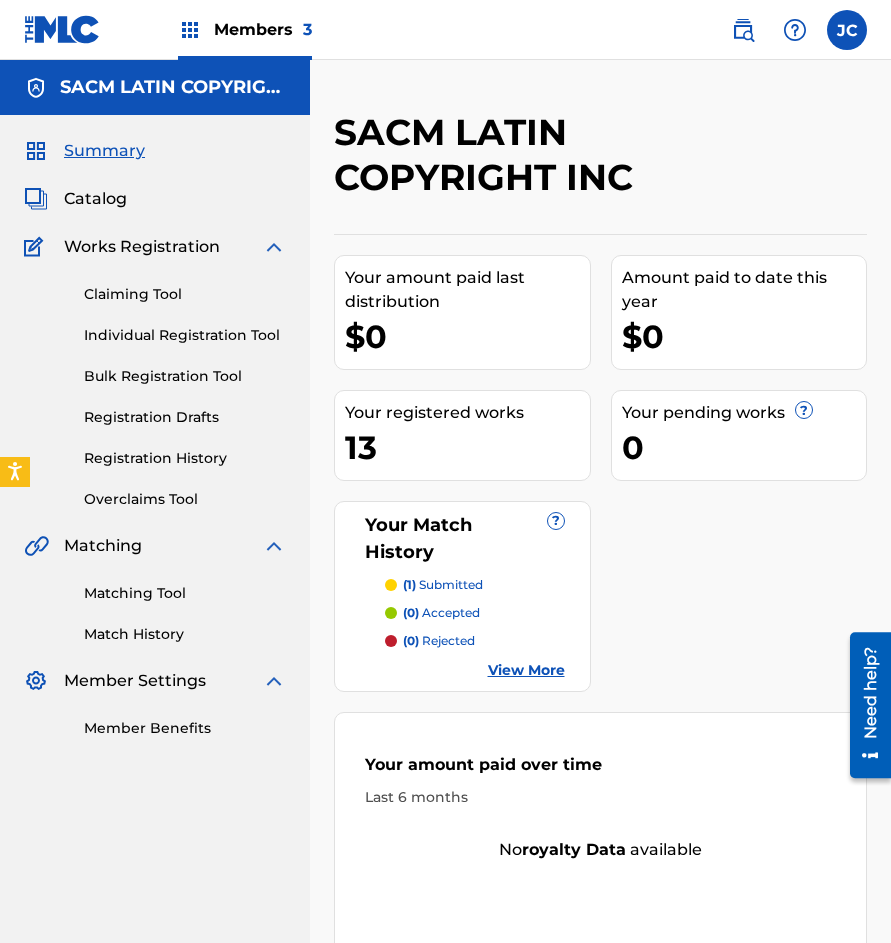 click on "Your Match History ?" at bounding box center (462, 539) 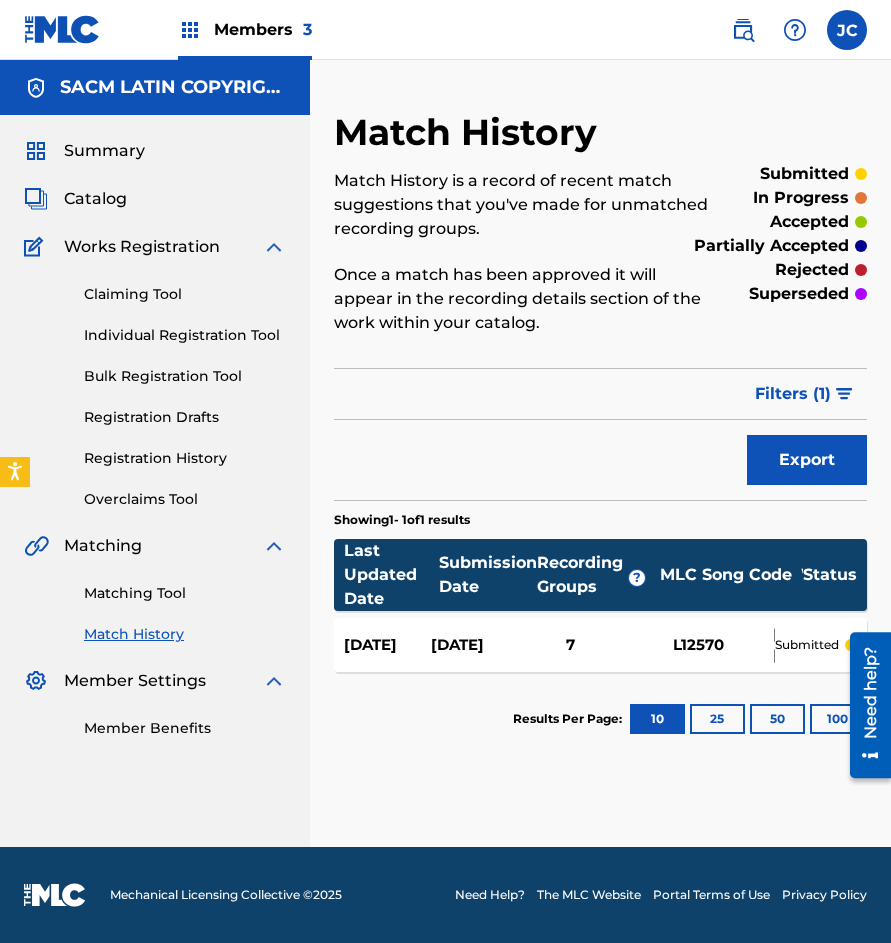click on "21 jul 2025 3 jul 2025 7 LAS ABAJENAS L12570 RUBEN FUENTES, SILVESTRE VARGAS   submitted" at bounding box center (600, 645) 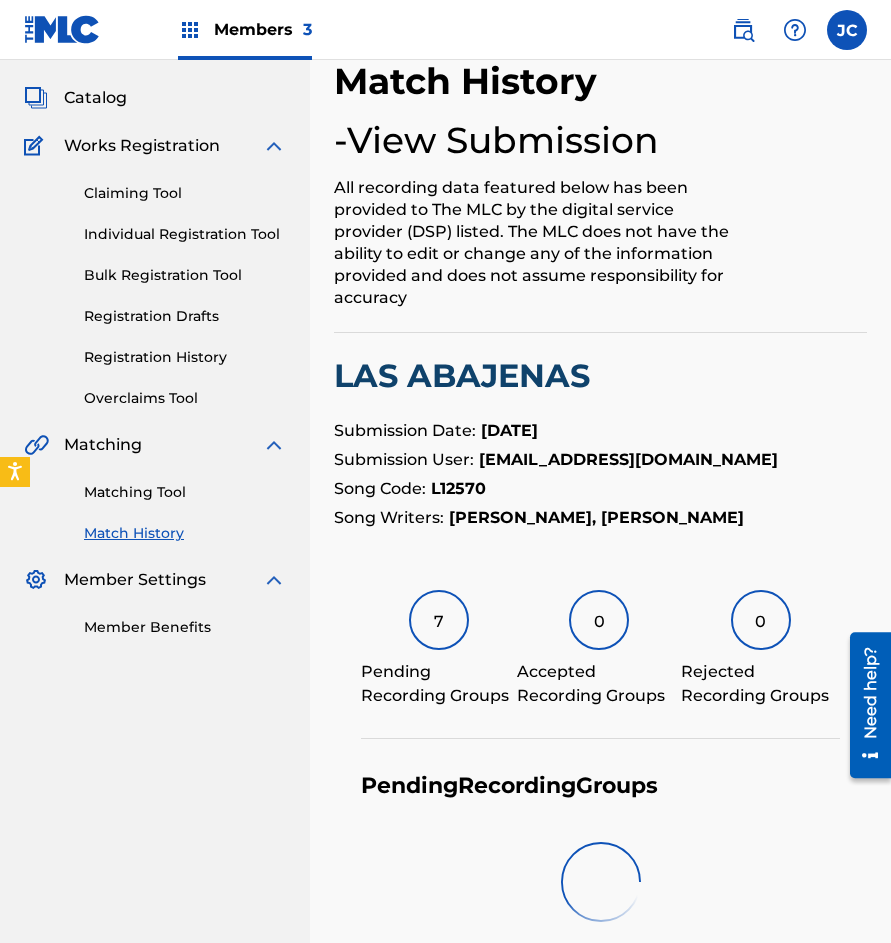 scroll, scrollTop: 100, scrollLeft: 0, axis: vertical 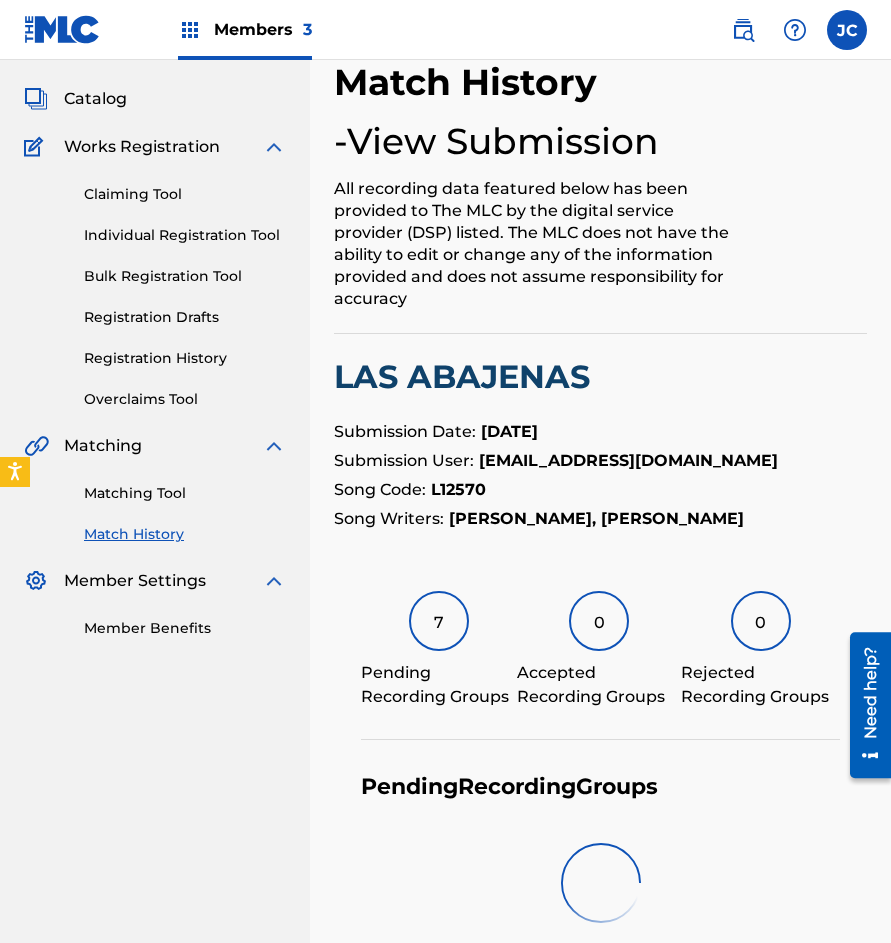 click on "Catalog" at bounding box center [95, 99] 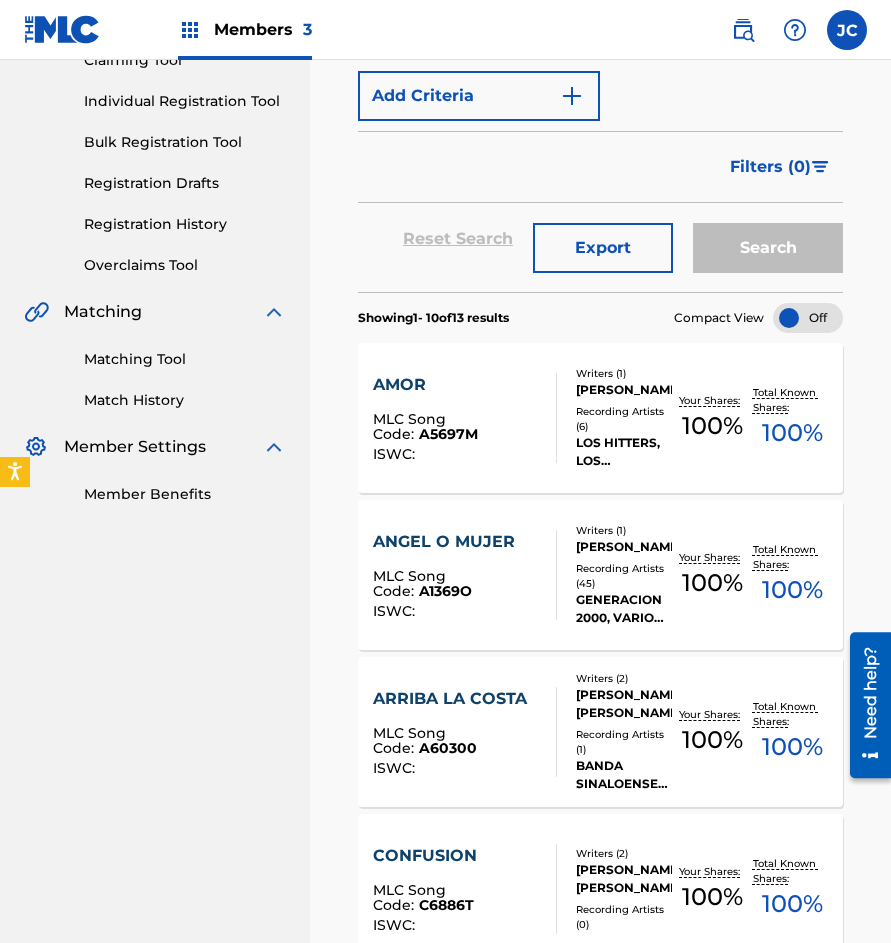 scroll, scrollTop: 211, scrollLeft: 0, axis: vertical 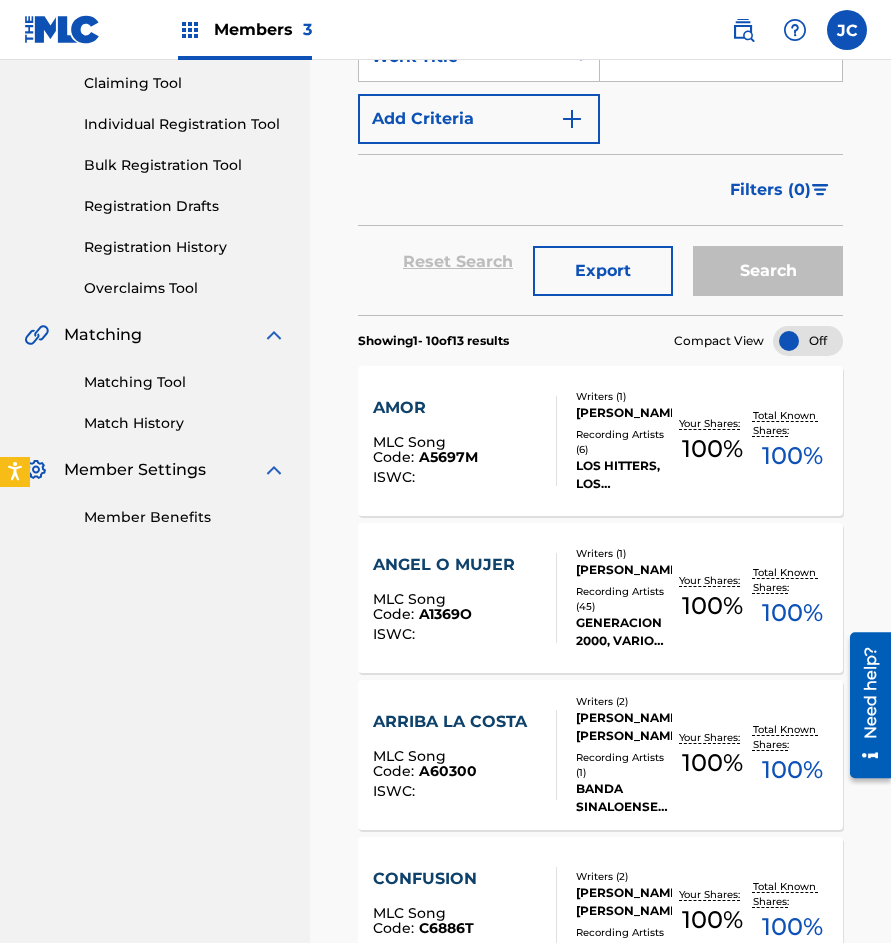 click on "Match History" at bounding box center [185, 423] 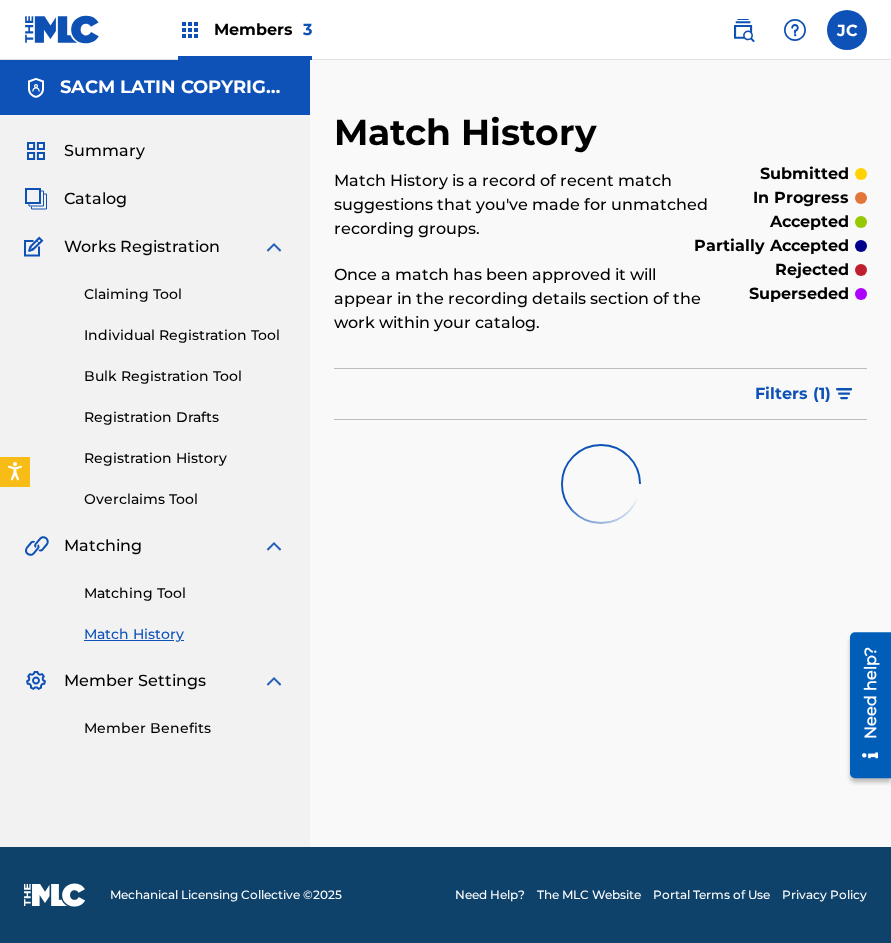 scroll, scrollTop: 0, scrollLeft: 0, axis: both 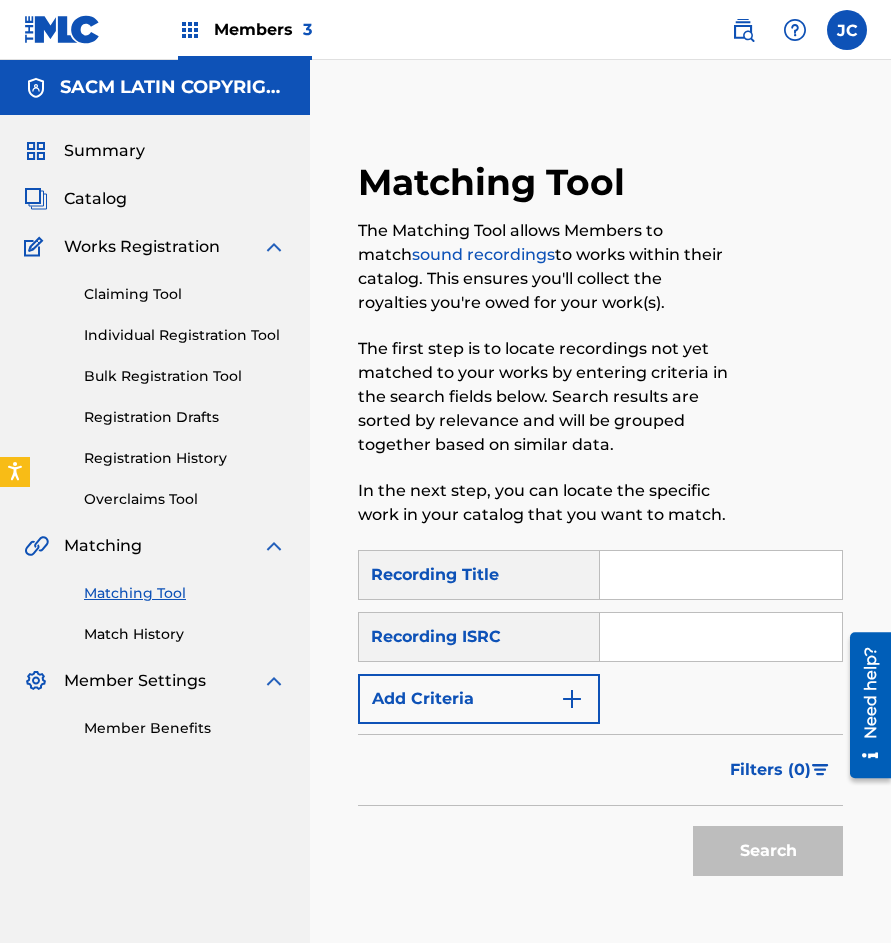 click at bounding box center (721, 575) 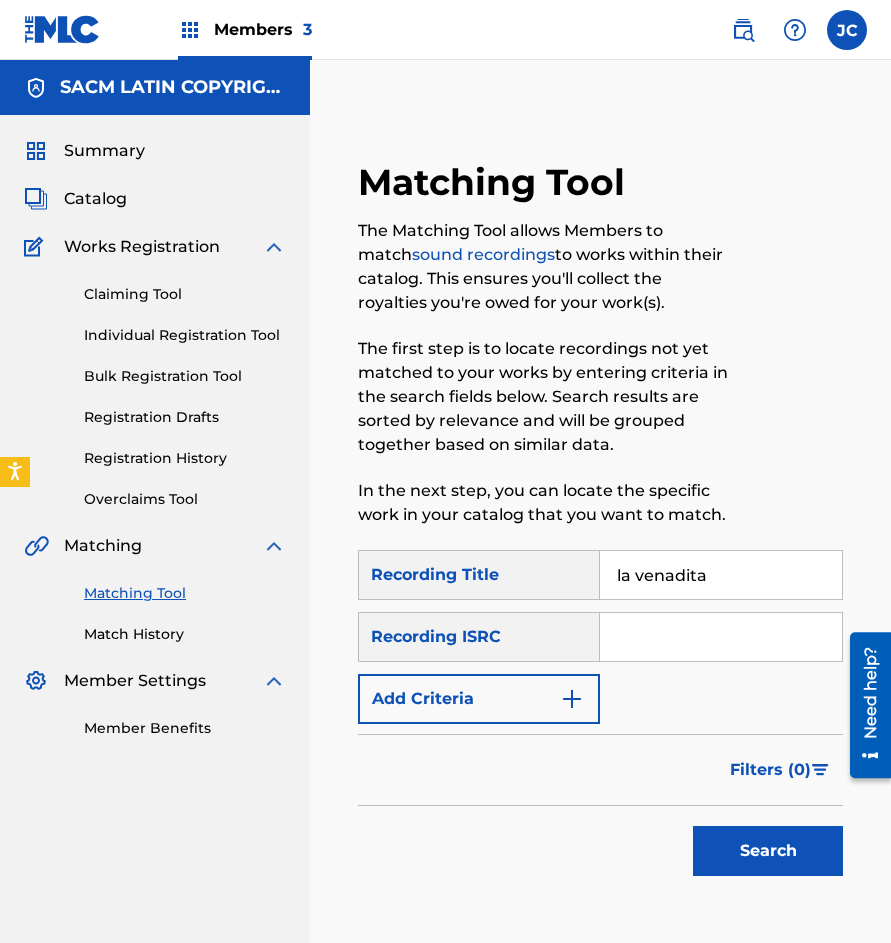 type on "la venadita" 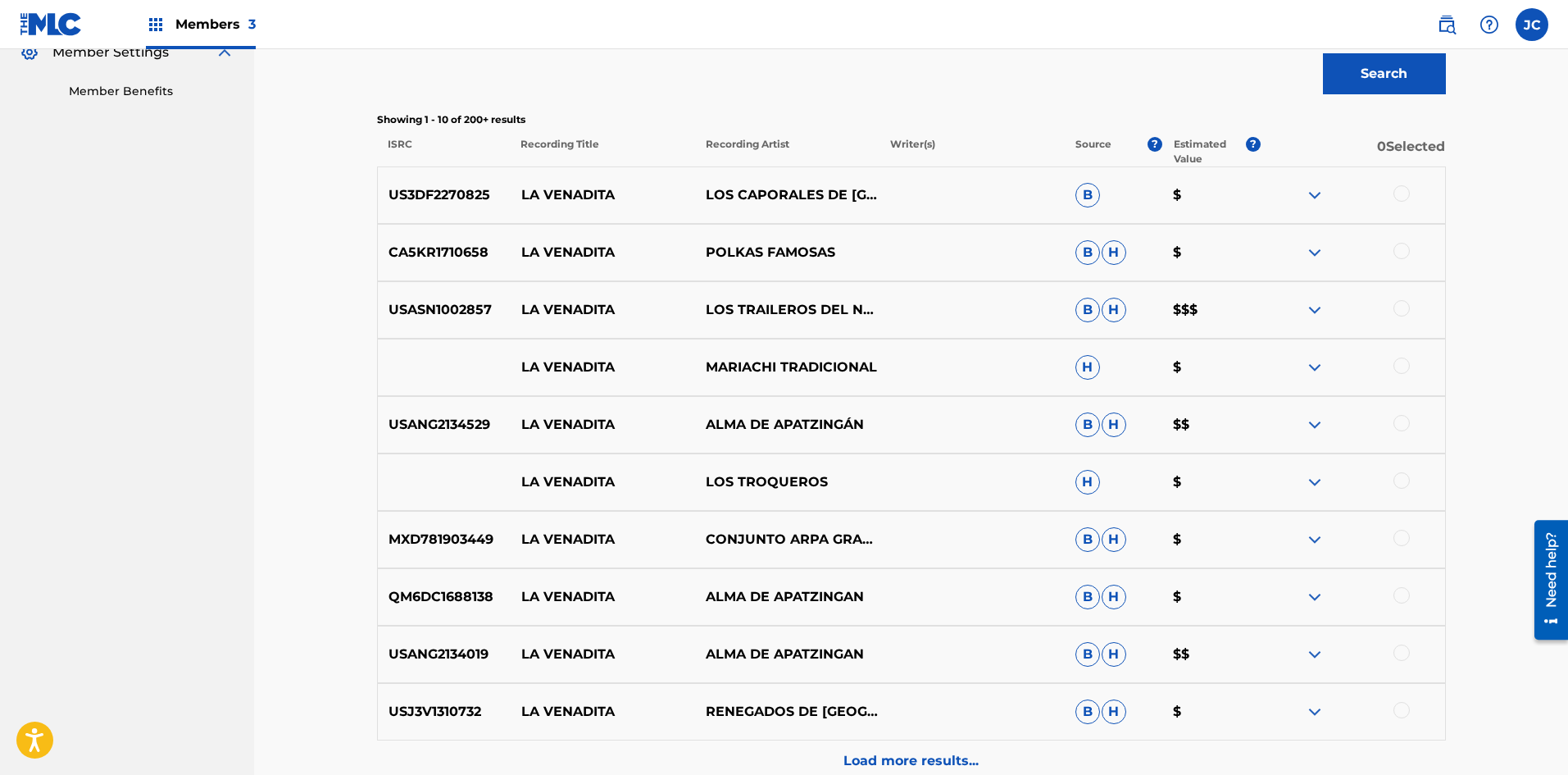scroll, scrollTop: 492, scrollLeft: 0, axis: vertical 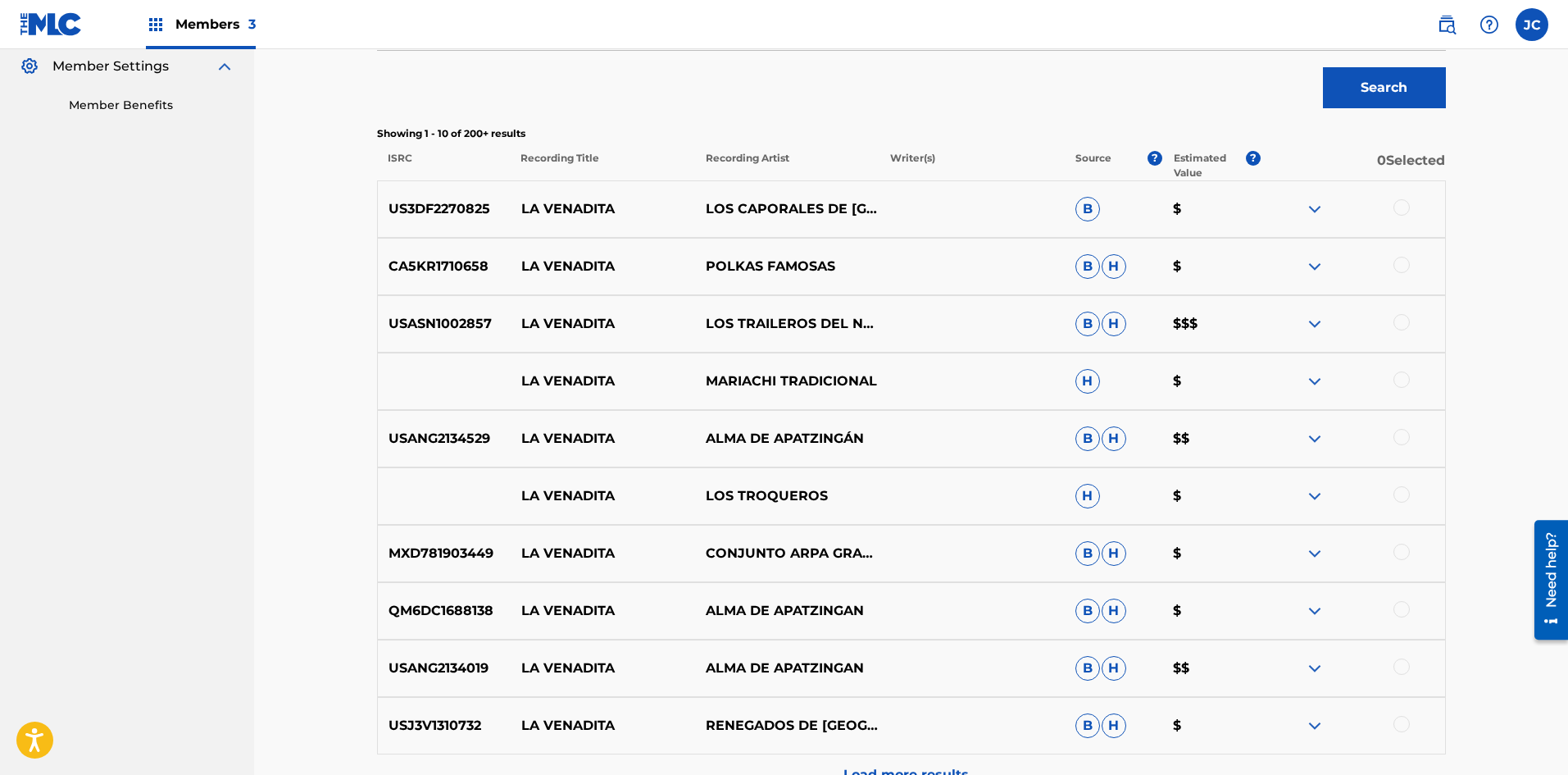 click at bounding box center [1315, 209] 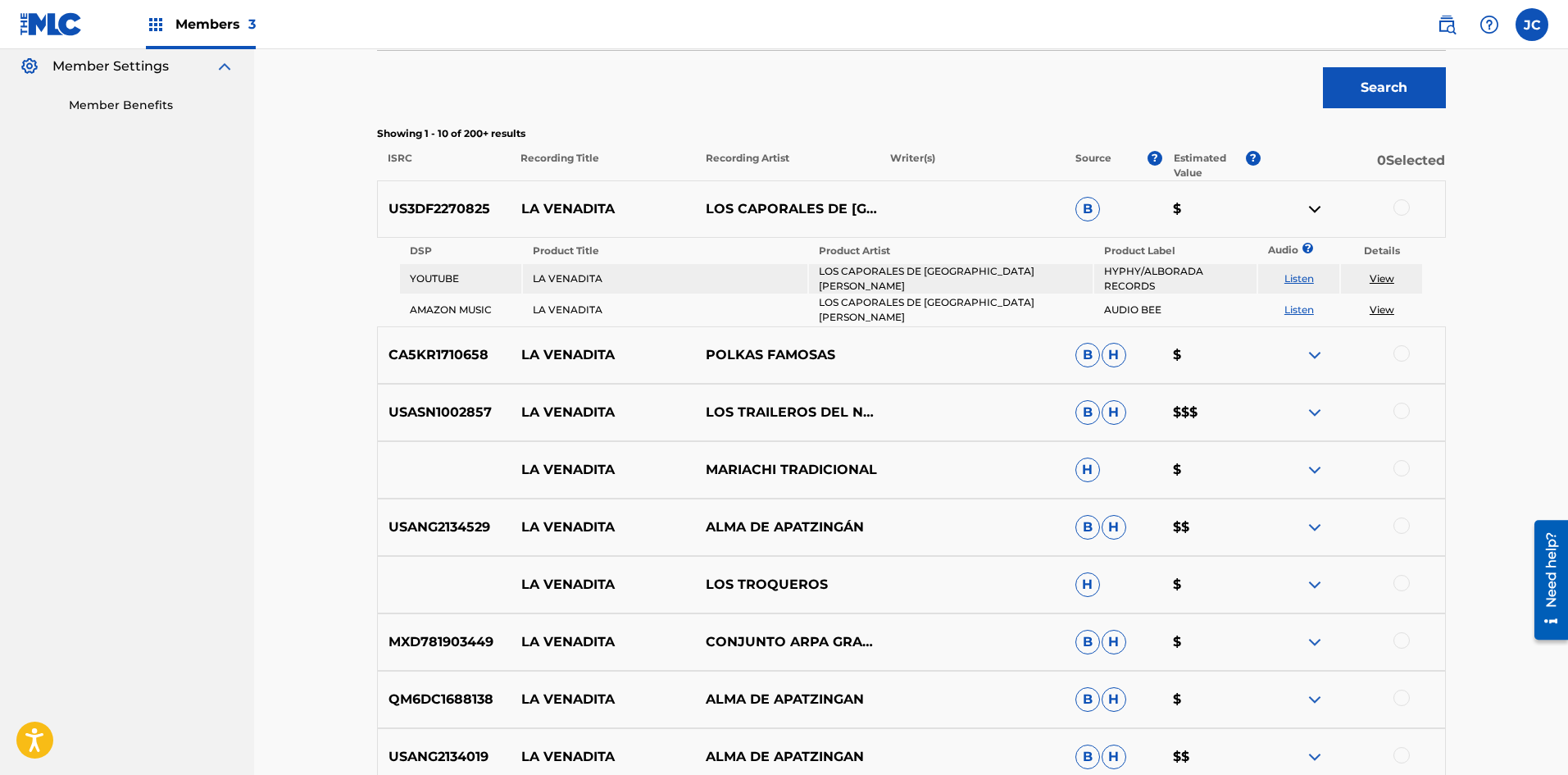 click at bounding box center (1315, 209) 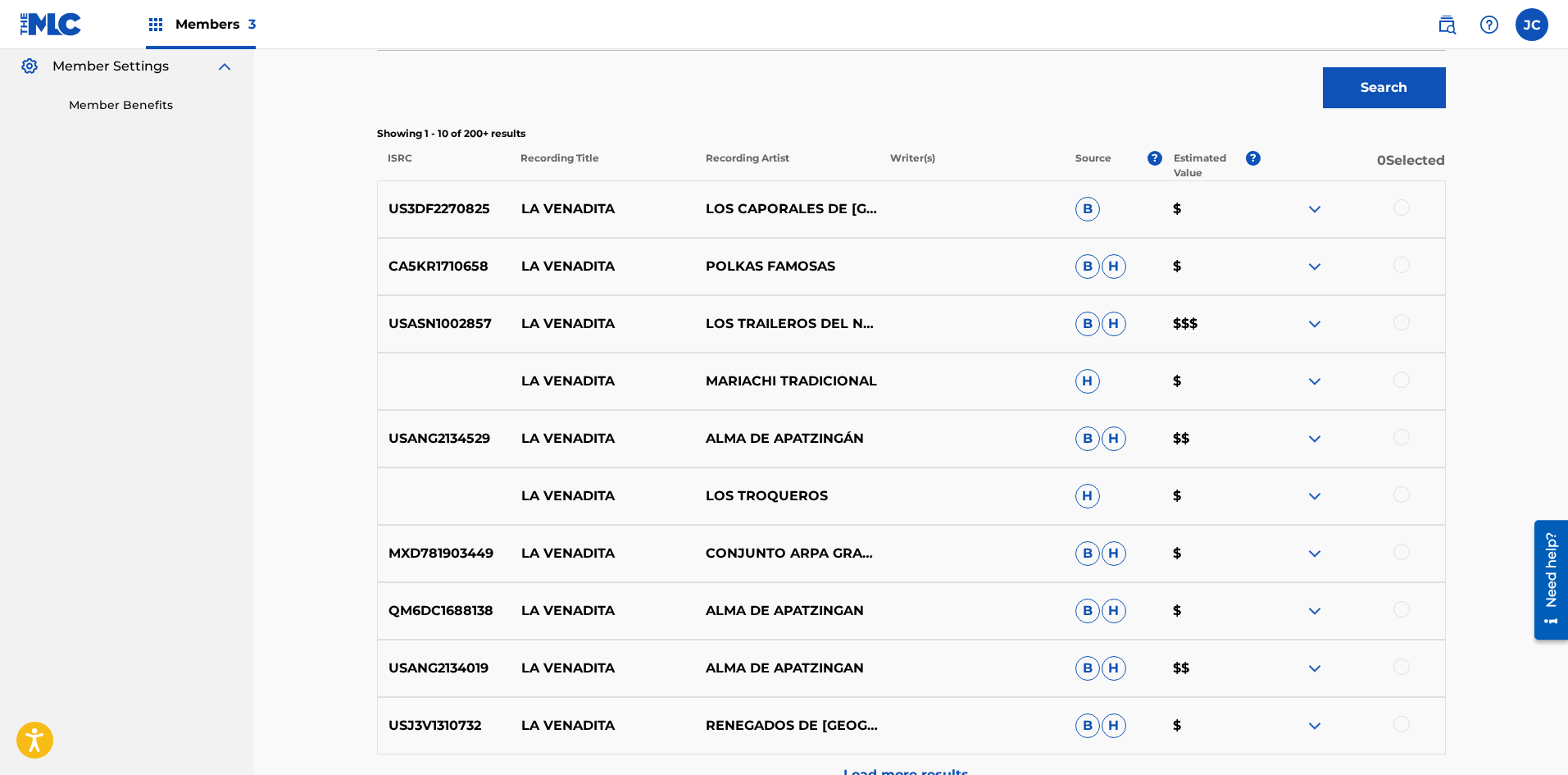 click at bounding box center (1315, 324) 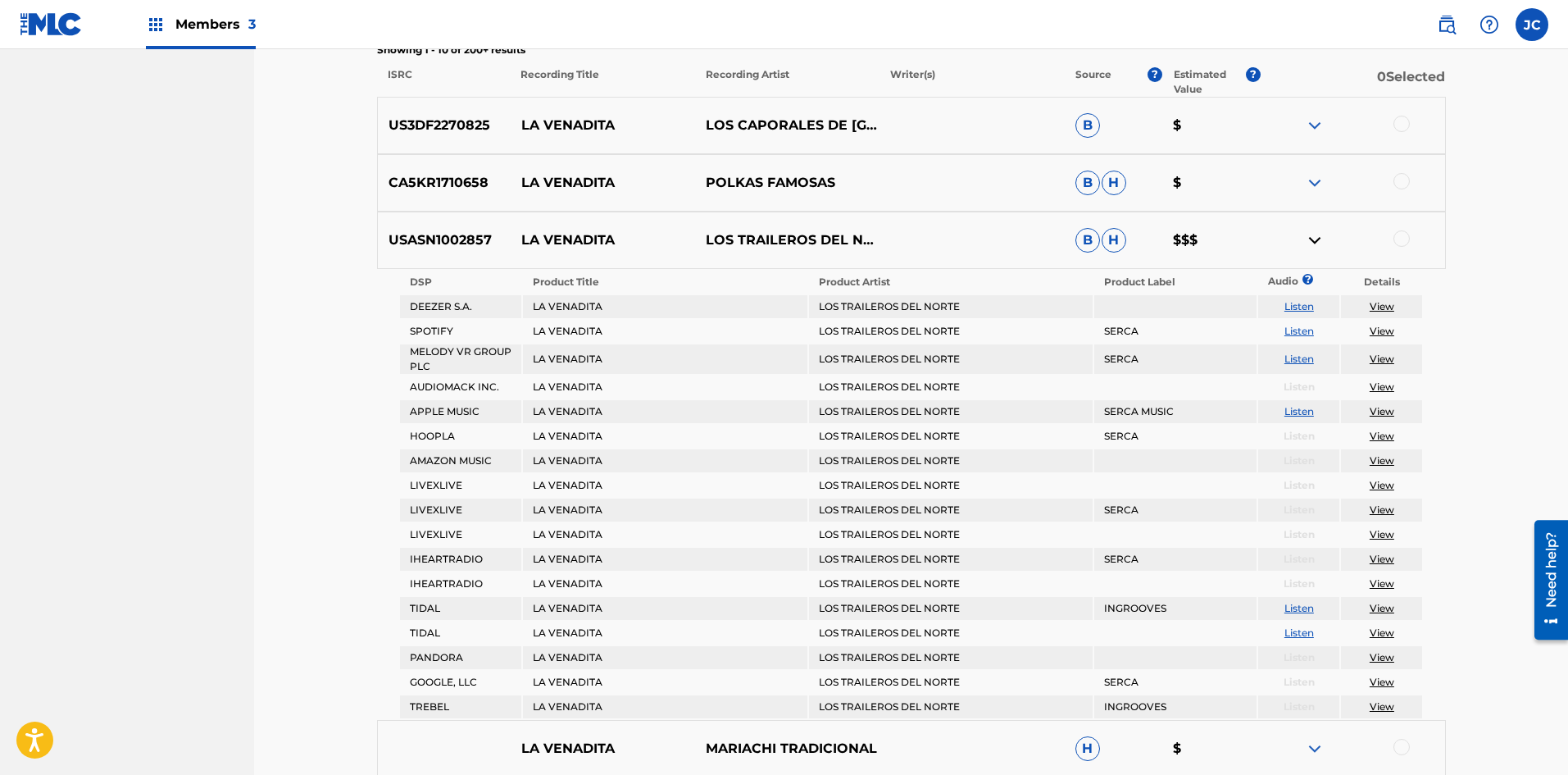 scroll, scrollTop: 574, scrollLeft: 0, axis: vertical 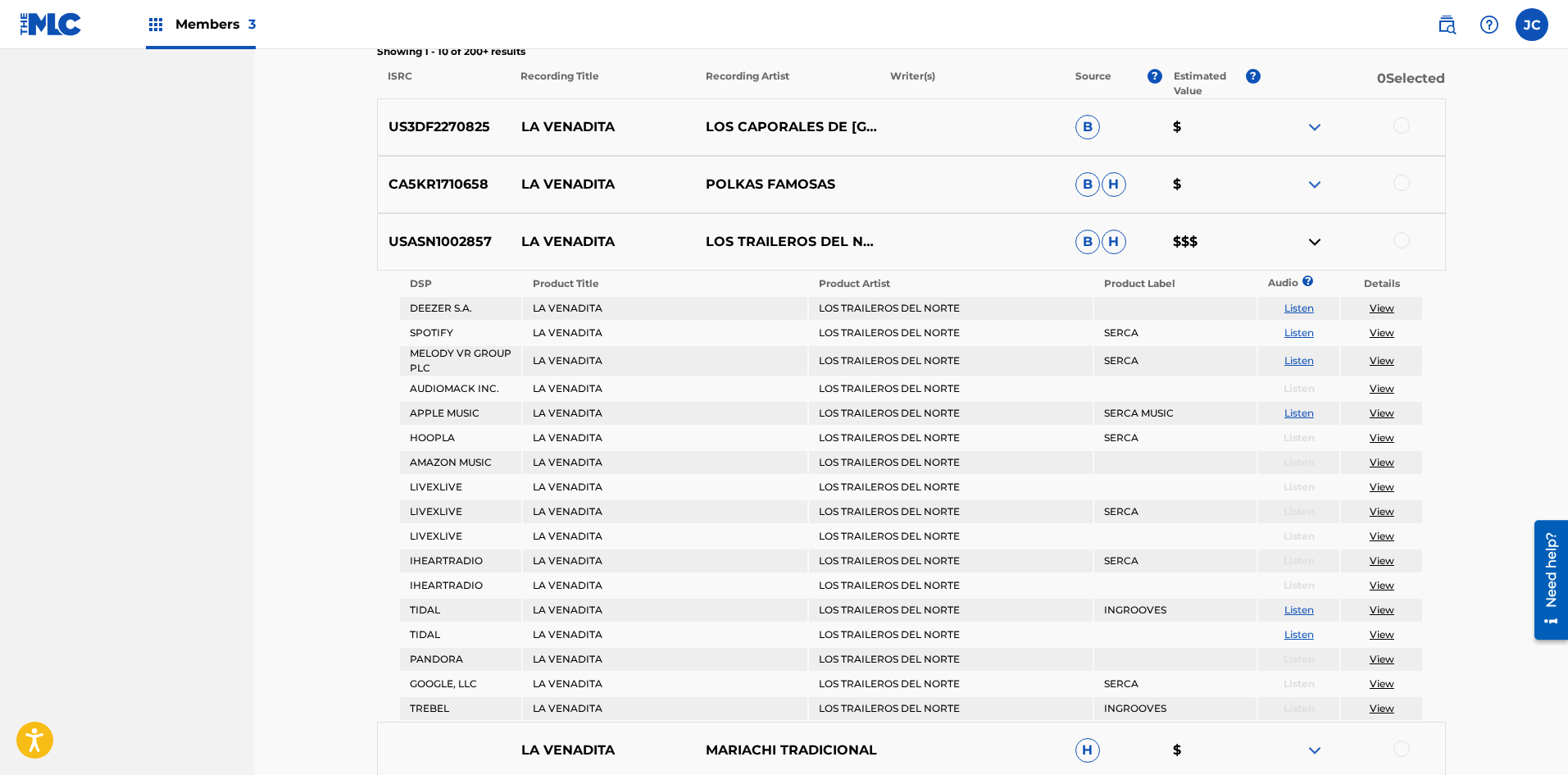 click at bounding box center [1315, 242] 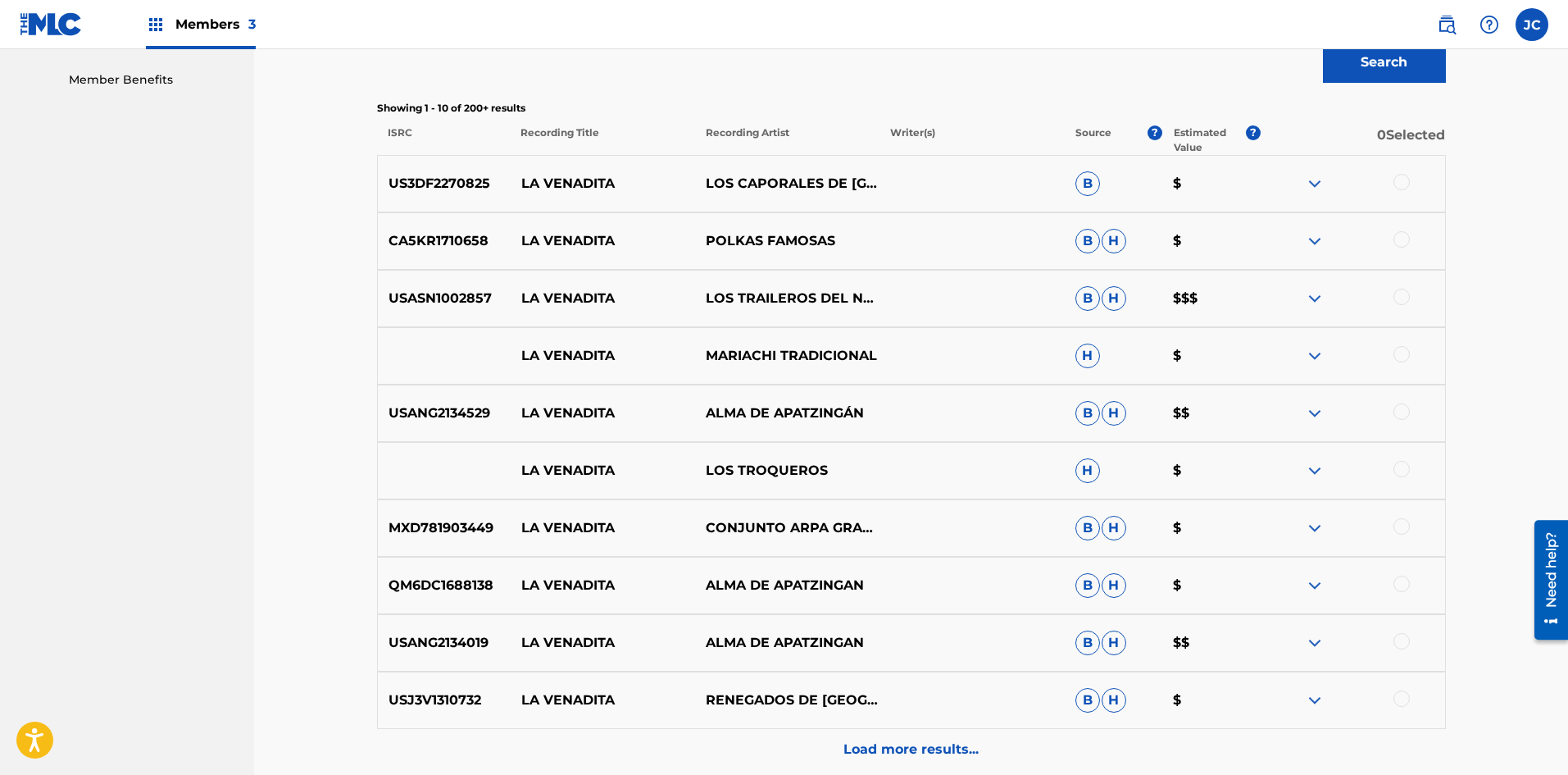 scroll, scrollTop: 492, scrollLeft: 0, axis: vertical 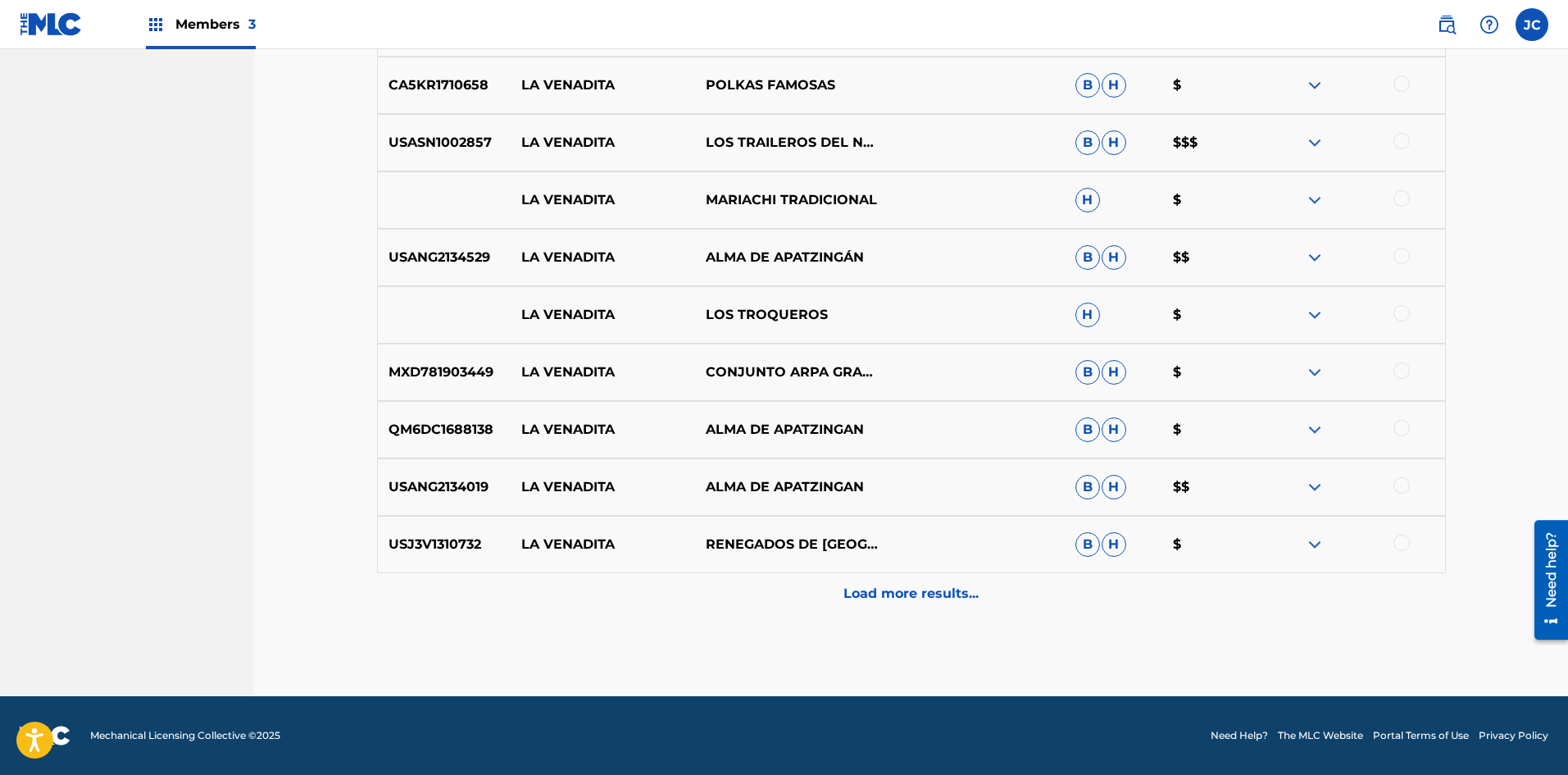 click on "Load more results..." at bounding box center (911, 594) 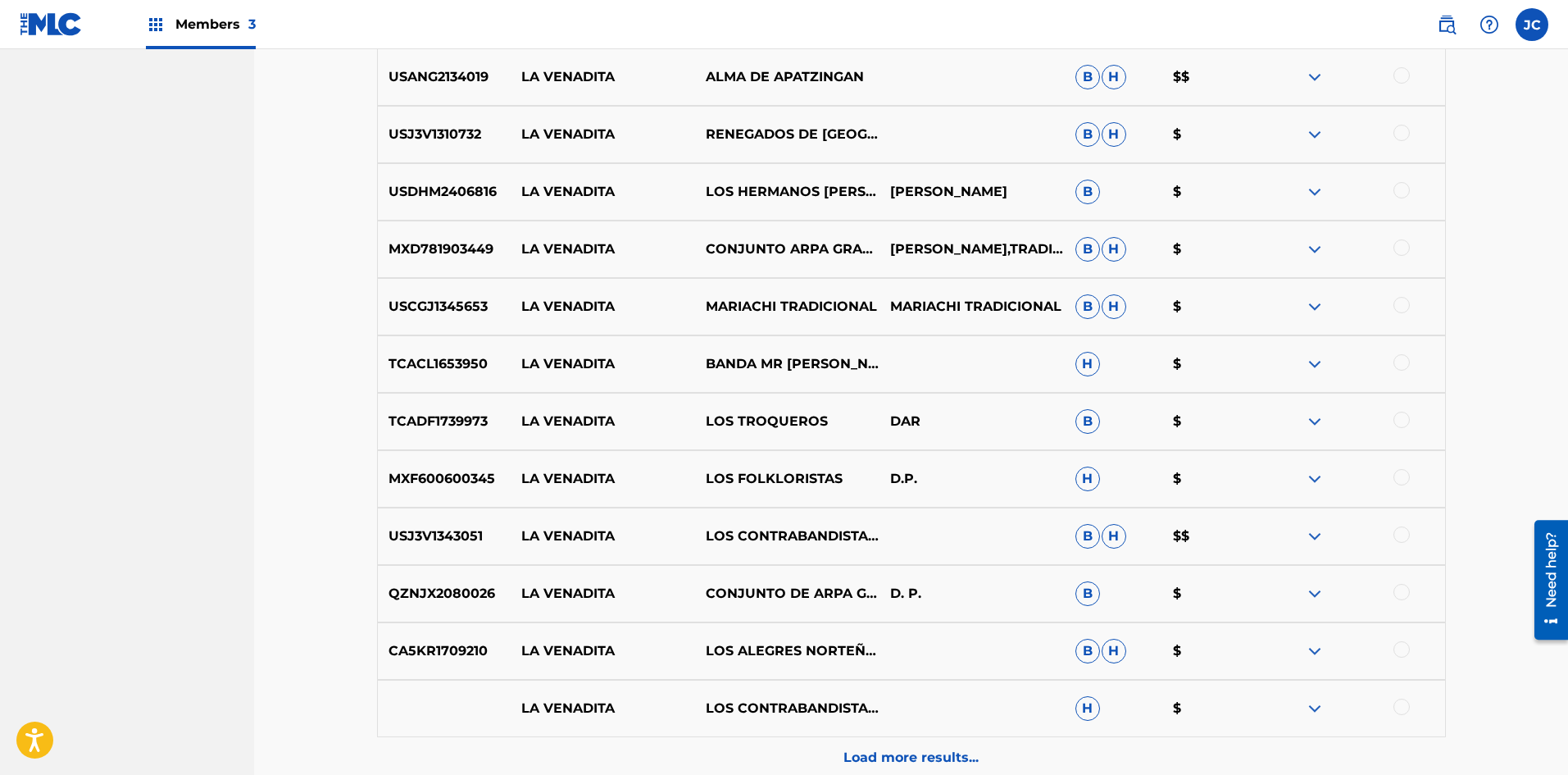 scroll, scrollTop: 919, scrollLeft: 0, axis: vertical 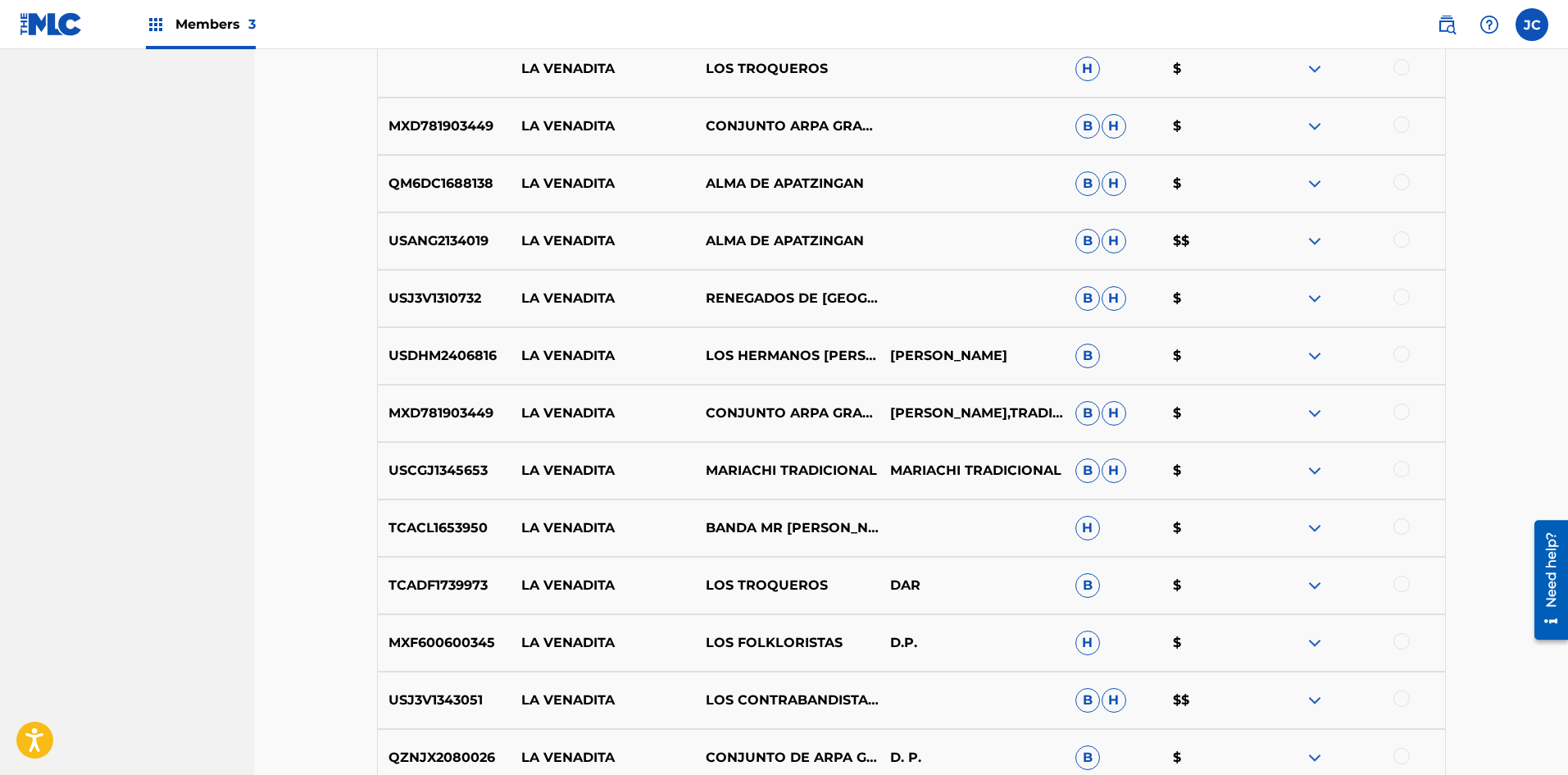 click on "JOSE GUADALUPE PRADO" at bounding box center [971, 356] 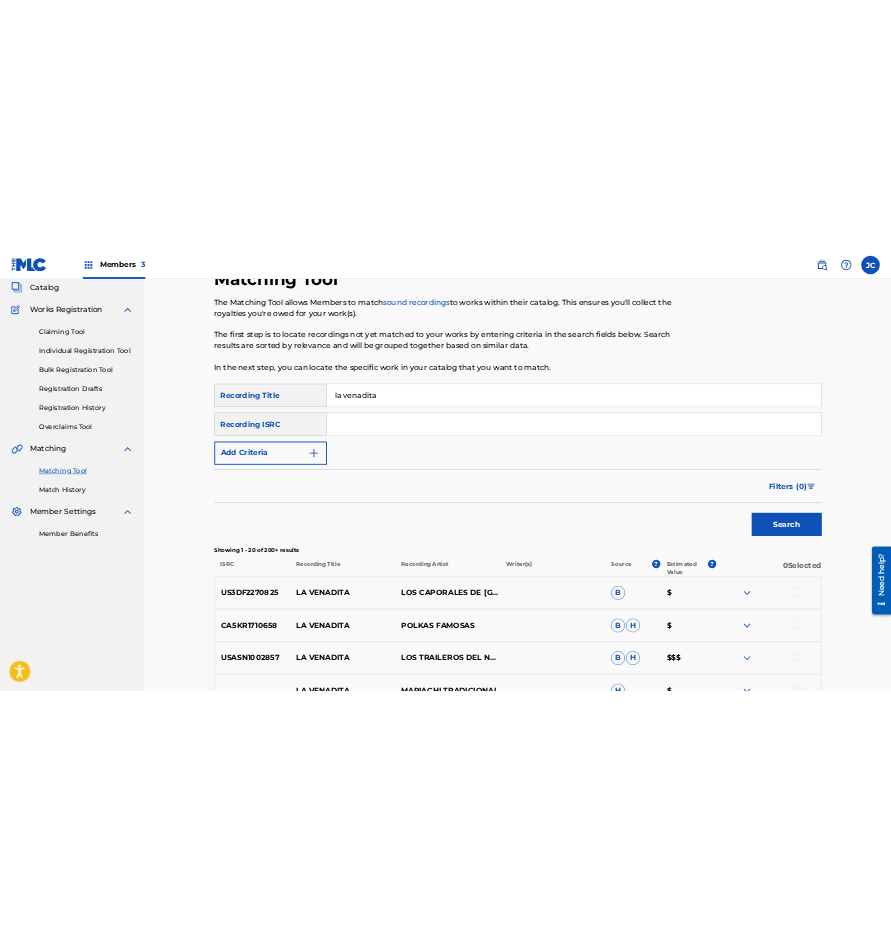 scroll, scrollTop: 0, scrollLeft: 0, axis: both 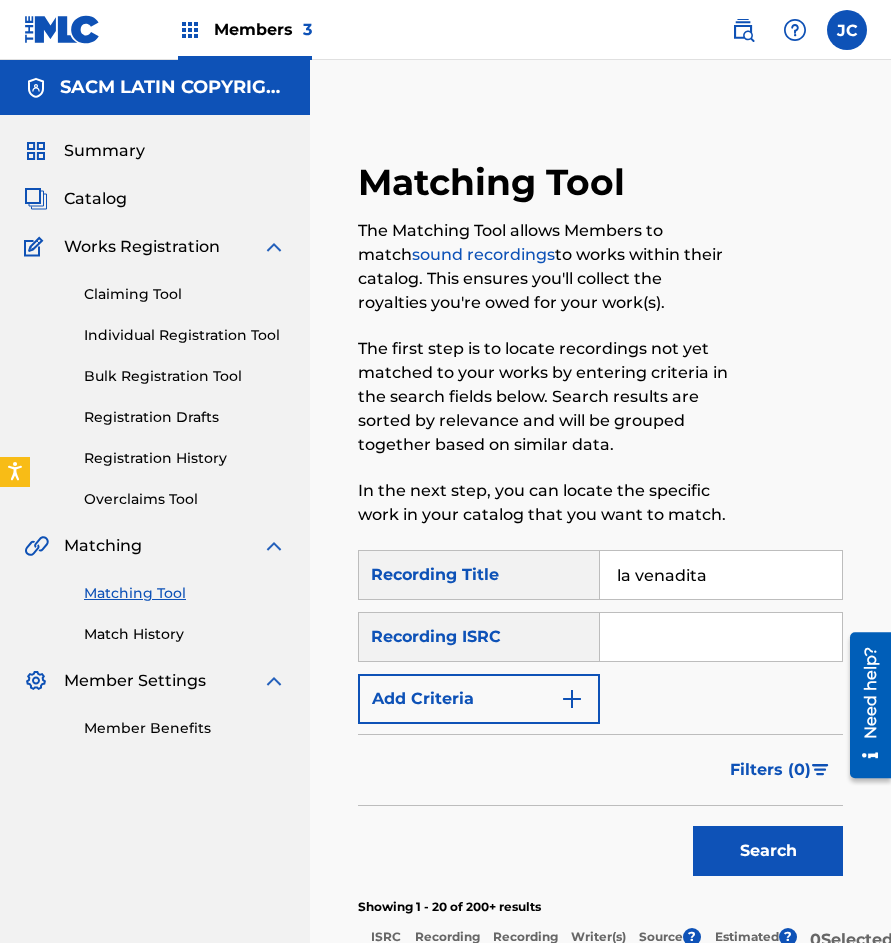 click on "Catalog" at bounding box center [95, 199] 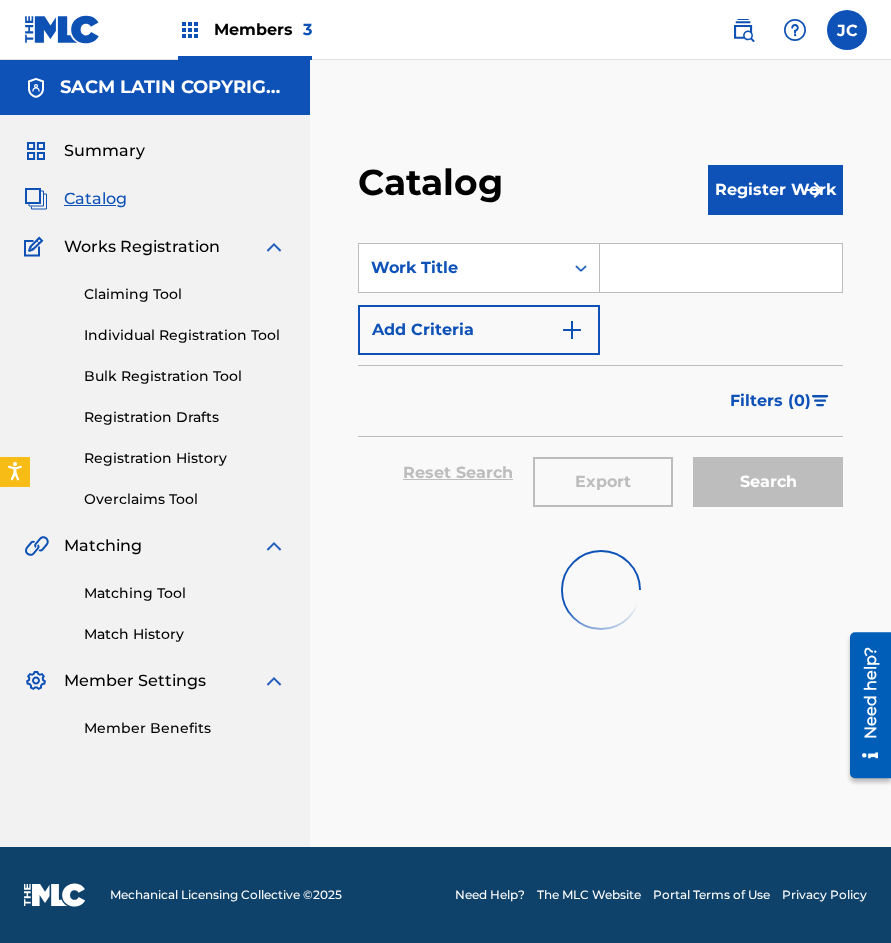 click at bounding box center (62, 29) 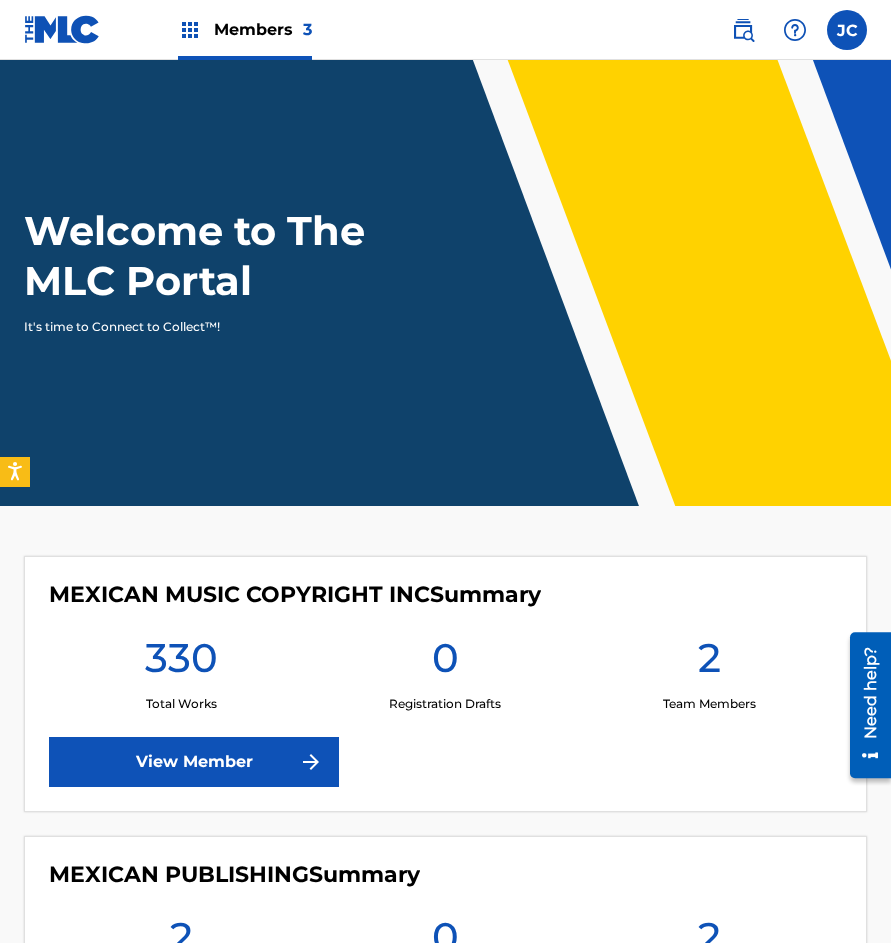 click at bounding box center [743, 30] 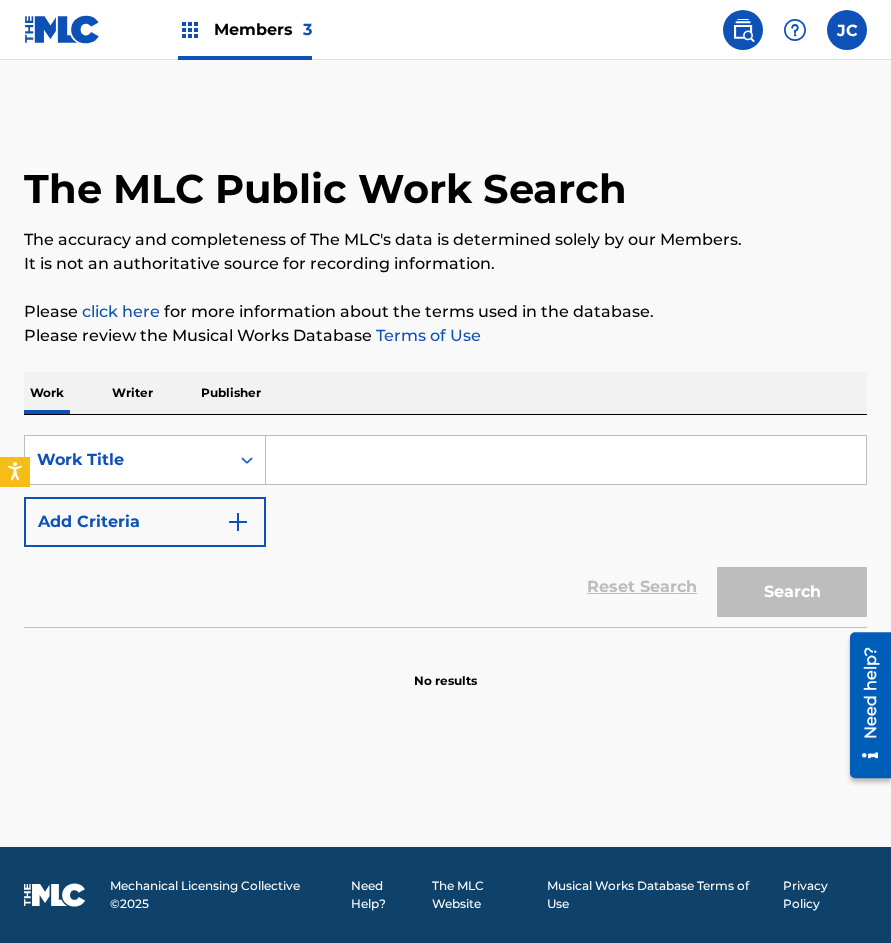 click on "Add Criteria" at bounding box center [145, 522] 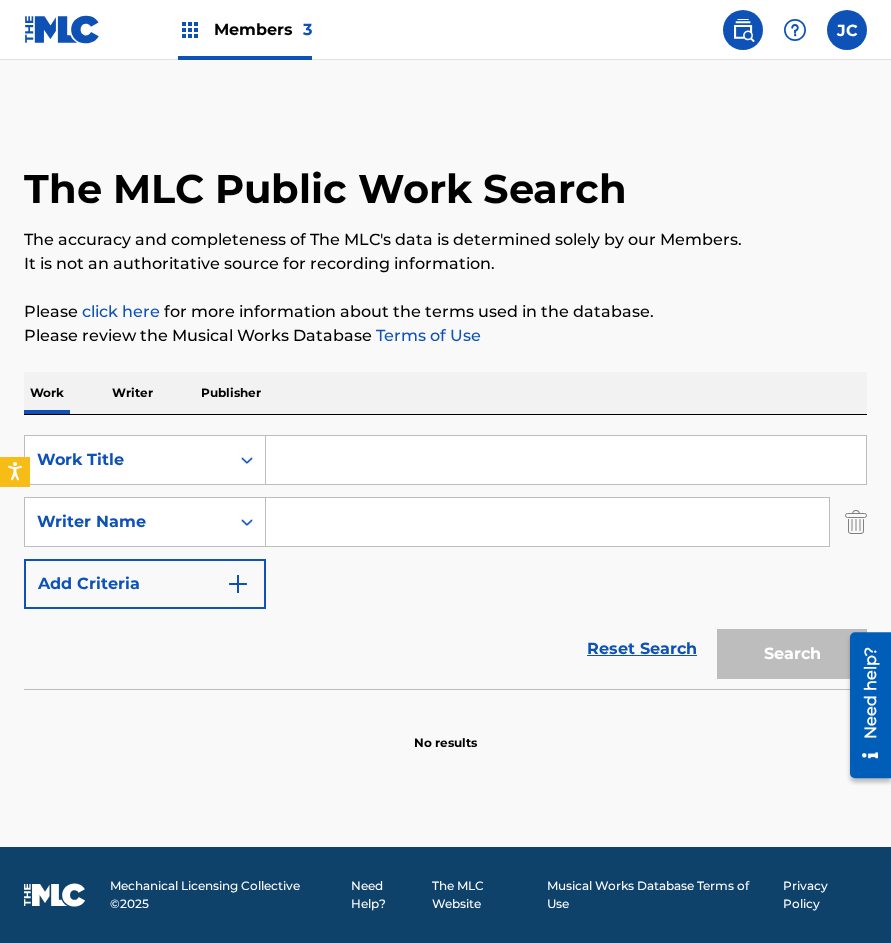 click at bounding box center (566, 460) 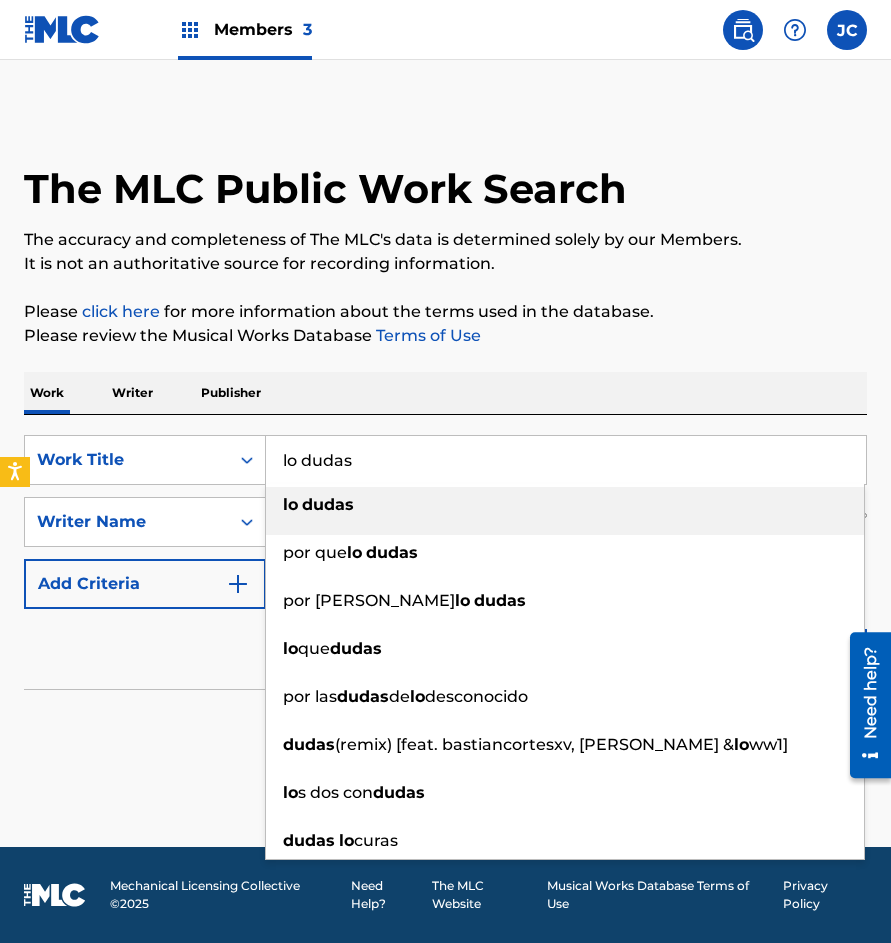 type on "lo dudas" 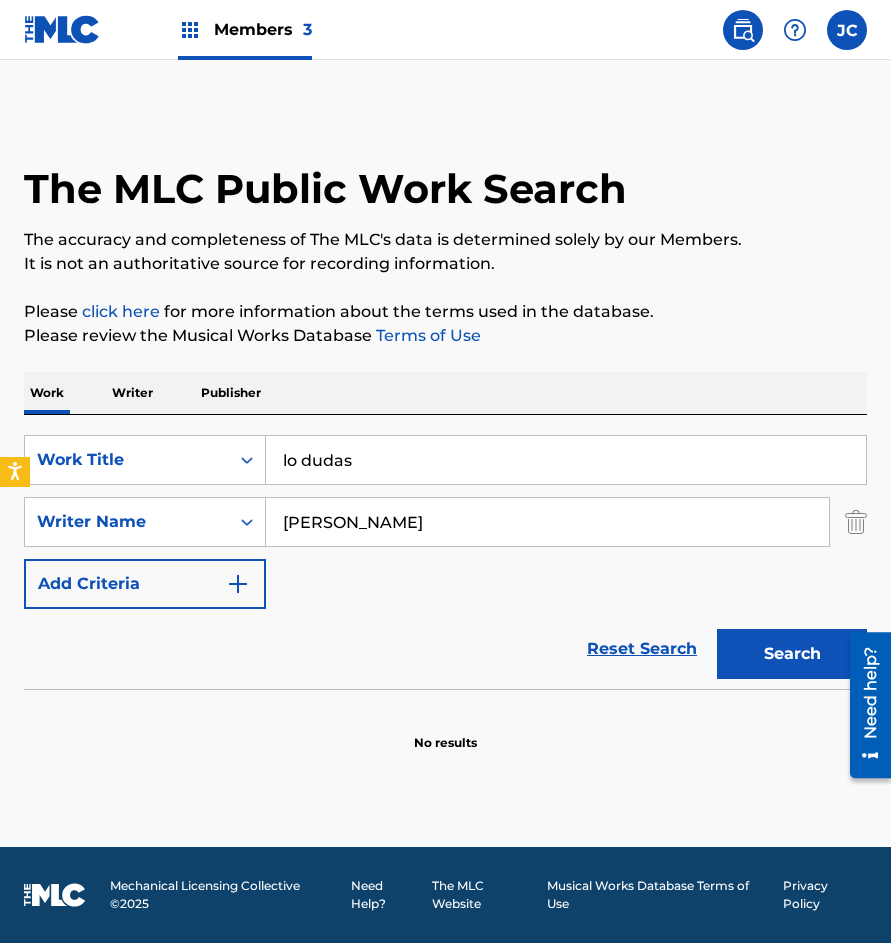 type on "jimenez" 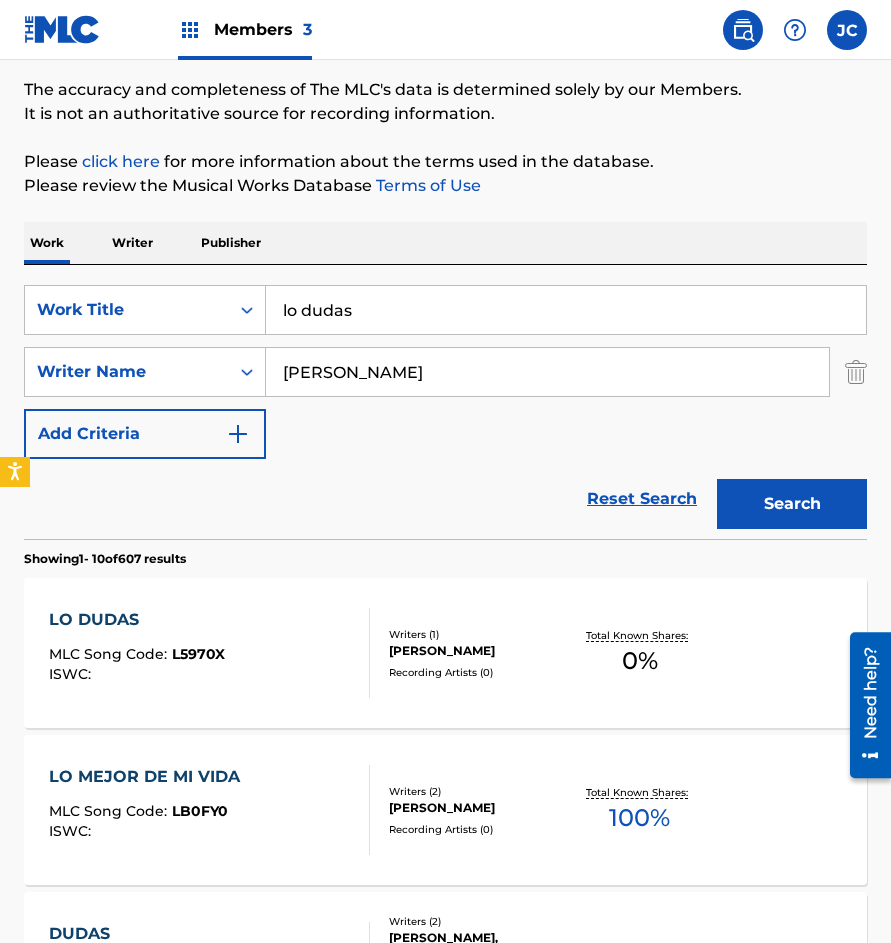 scroll, scrollTop: 300, scrollLeft: 0, axis: vertical 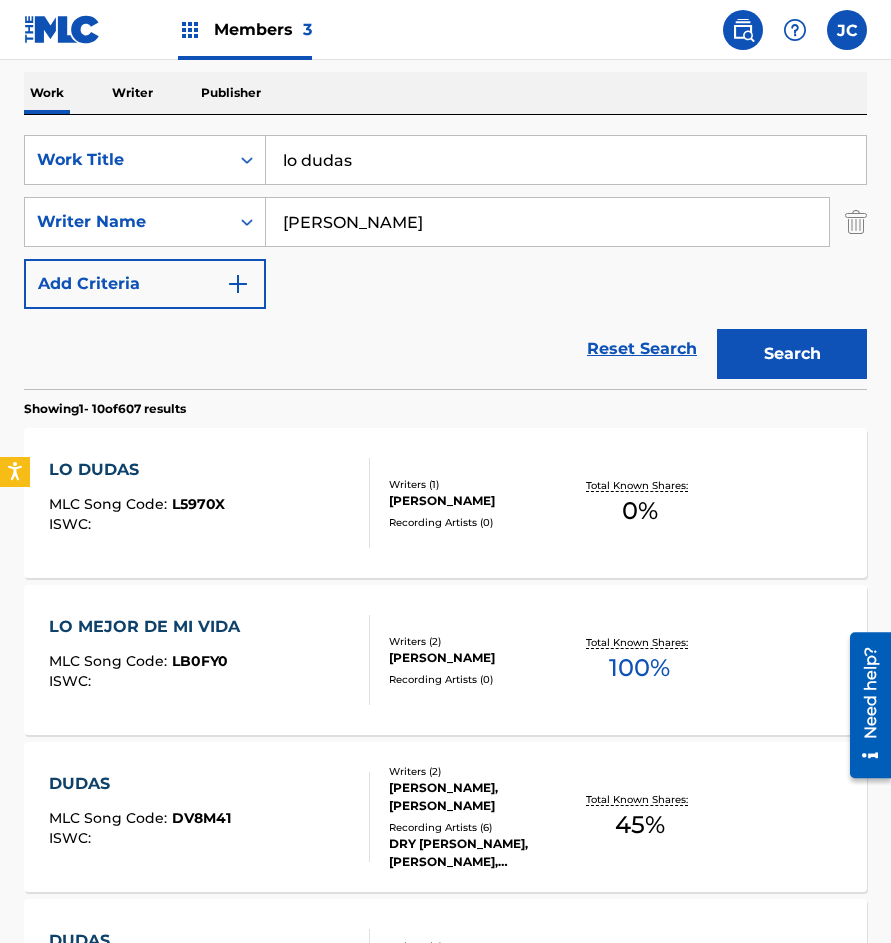 click on "ALFONSO JIMENEZ OLAVIDE" at bounding box center (479, 501) 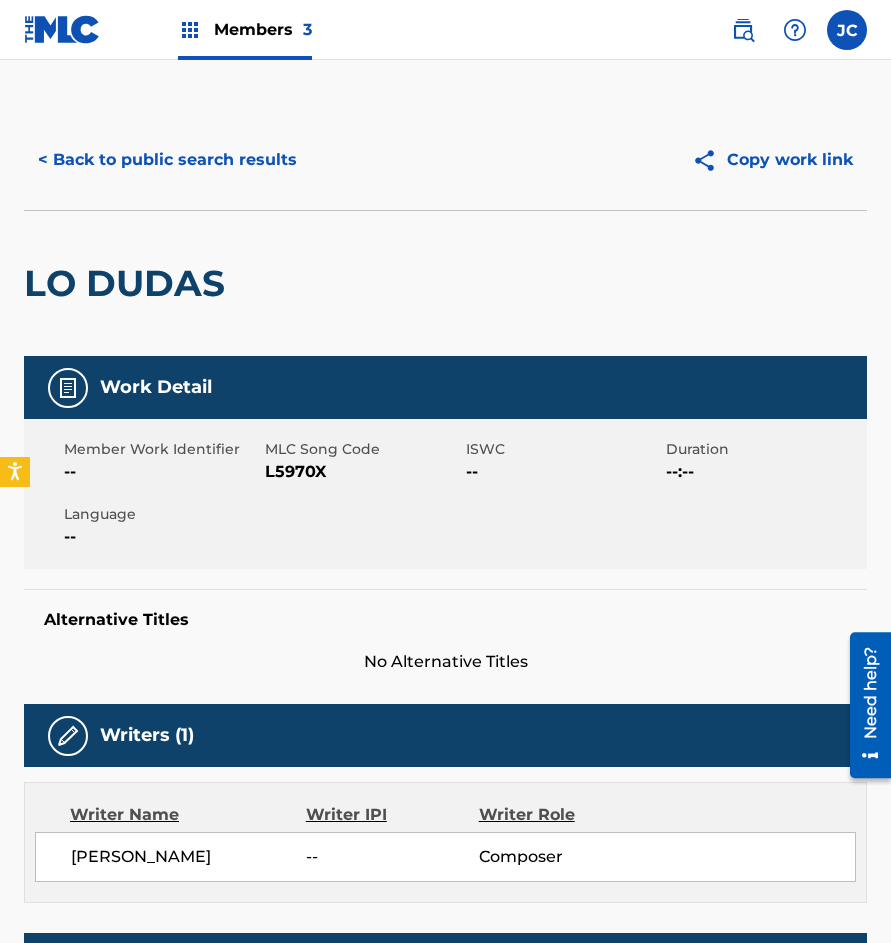 click on "L5970X" at bounding box center [363, 472] 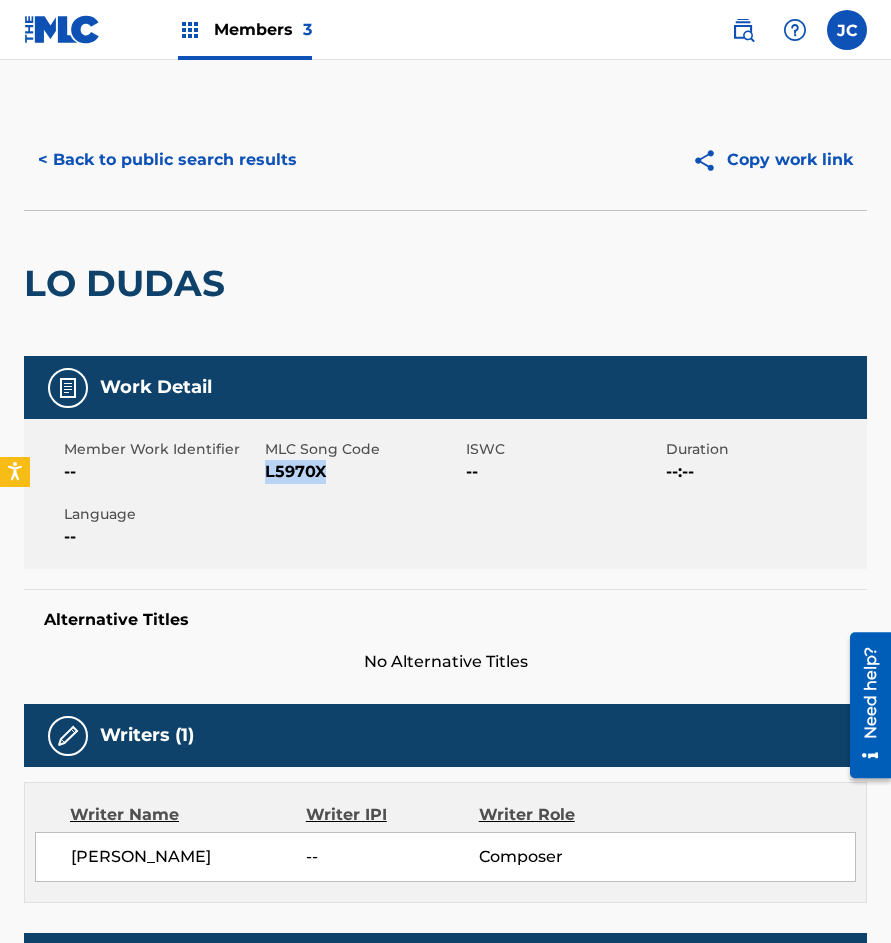 click on "L5970X" at bounding box center (363, 472) 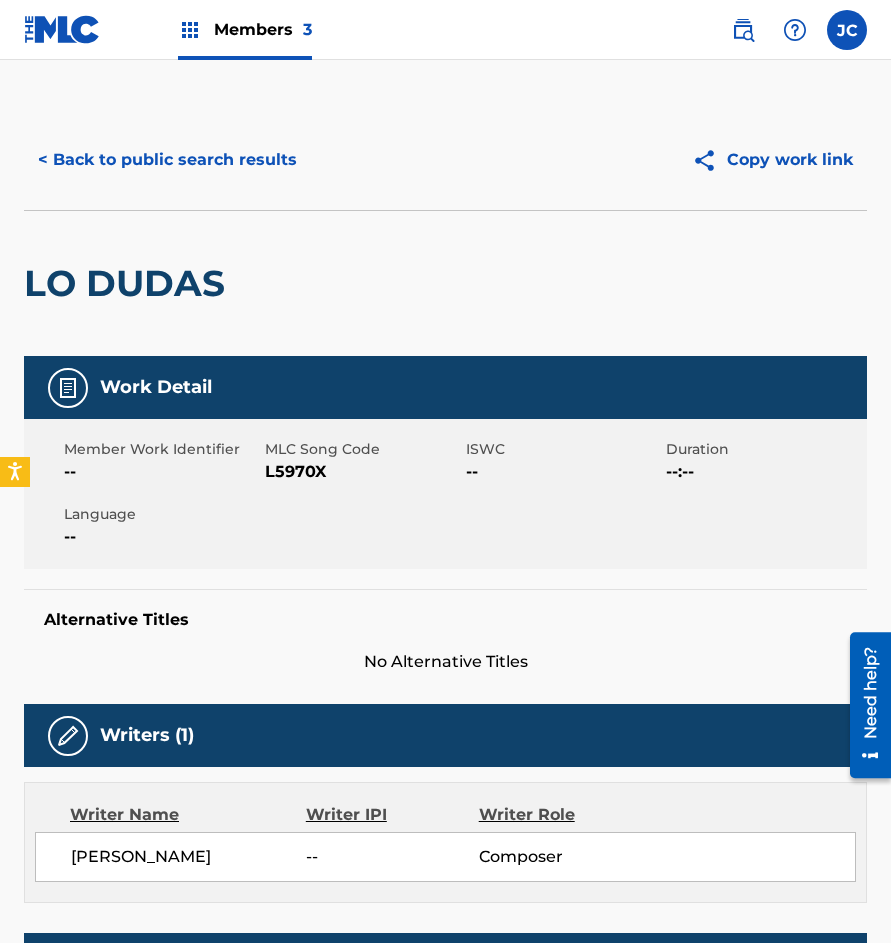 drag, startPoint x: 317, startPoint y: 257, endPoint x: 251, endPoint y: 179, distance: 102.176315 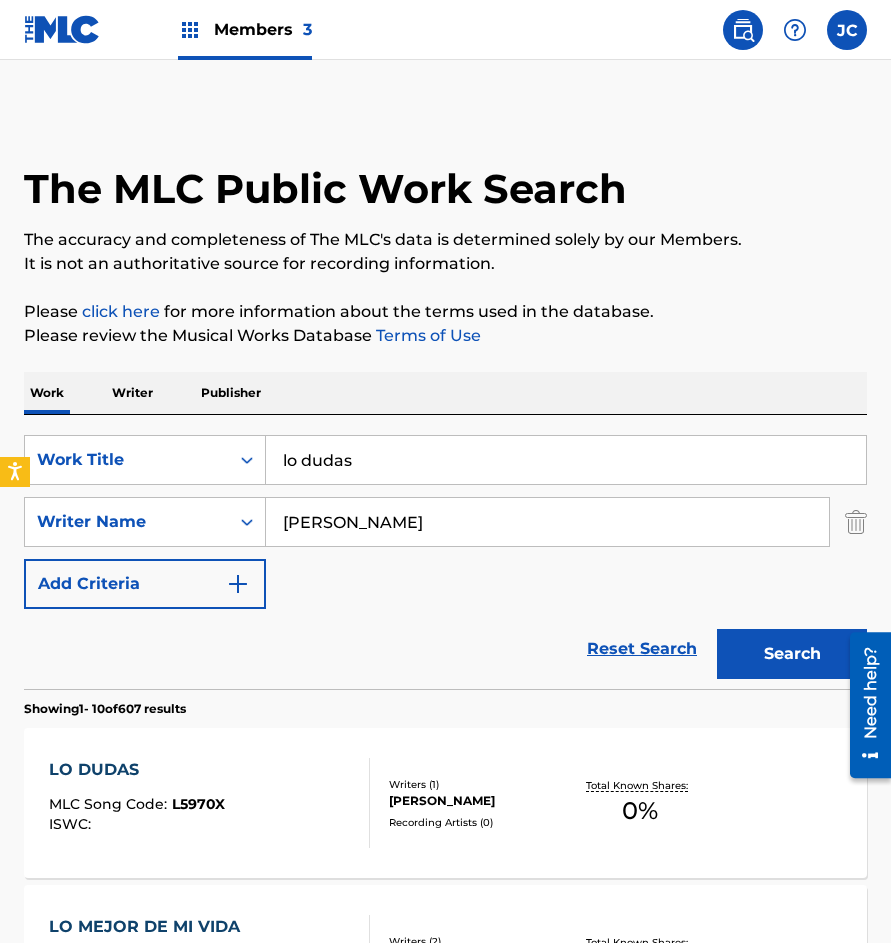 scroll, scrollTop: 300, scrollLeft: 0, axis: vertical 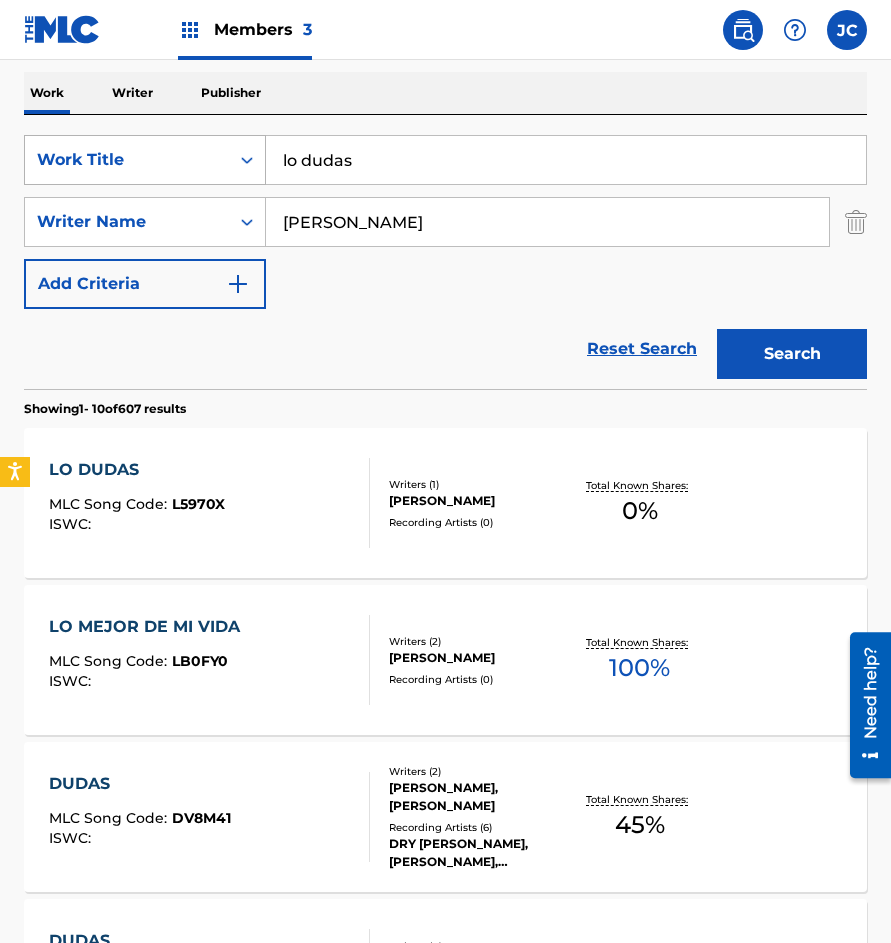 click on "Work Title" at bounding box center [127, 160] 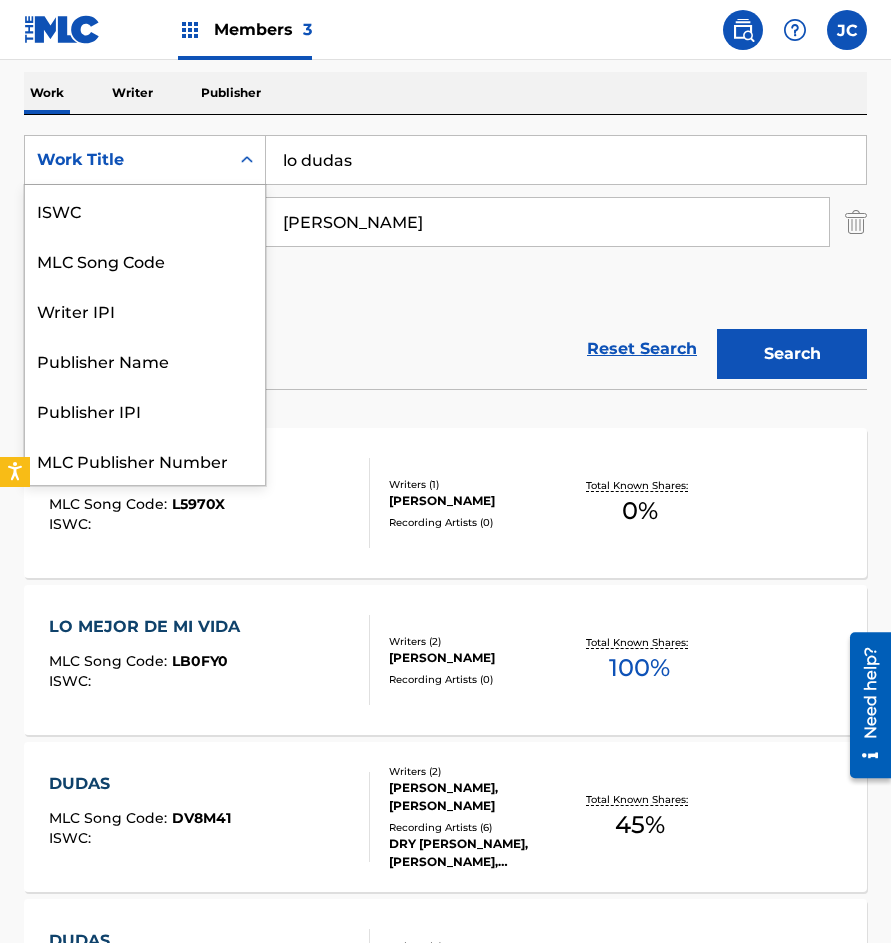 scroll, scrollTop: 50, scrollLeft: 0, axis: vertical 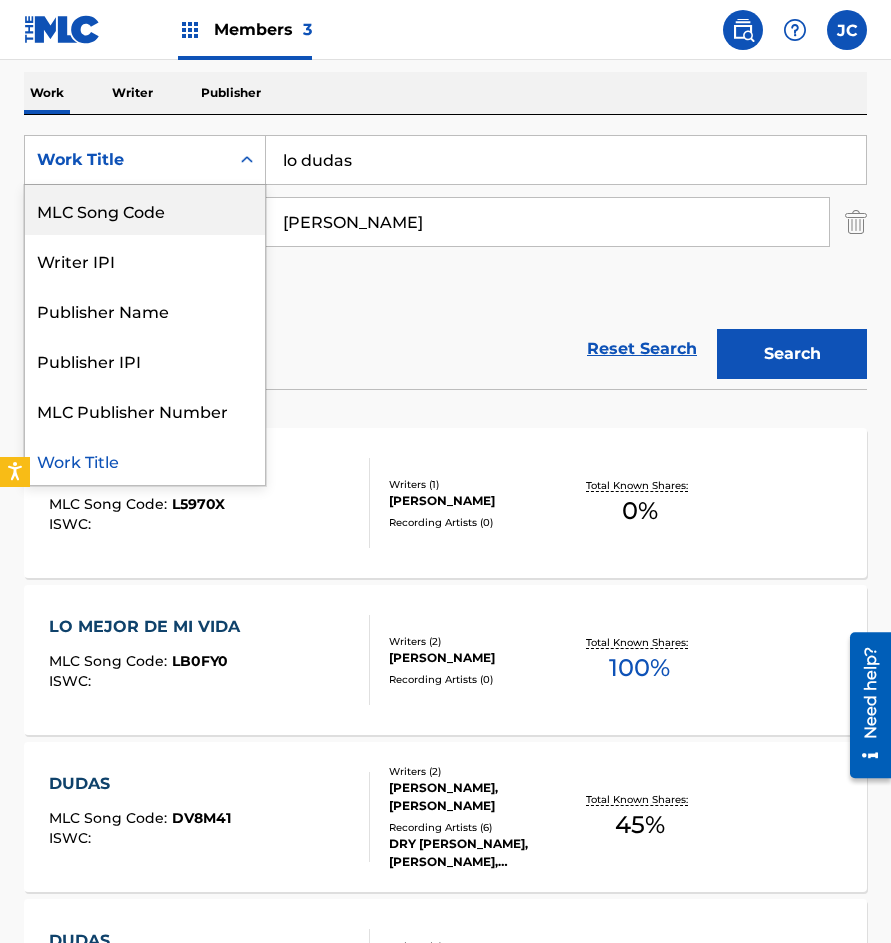 click on "MLC Song Code" at bounding box center [145, 210] 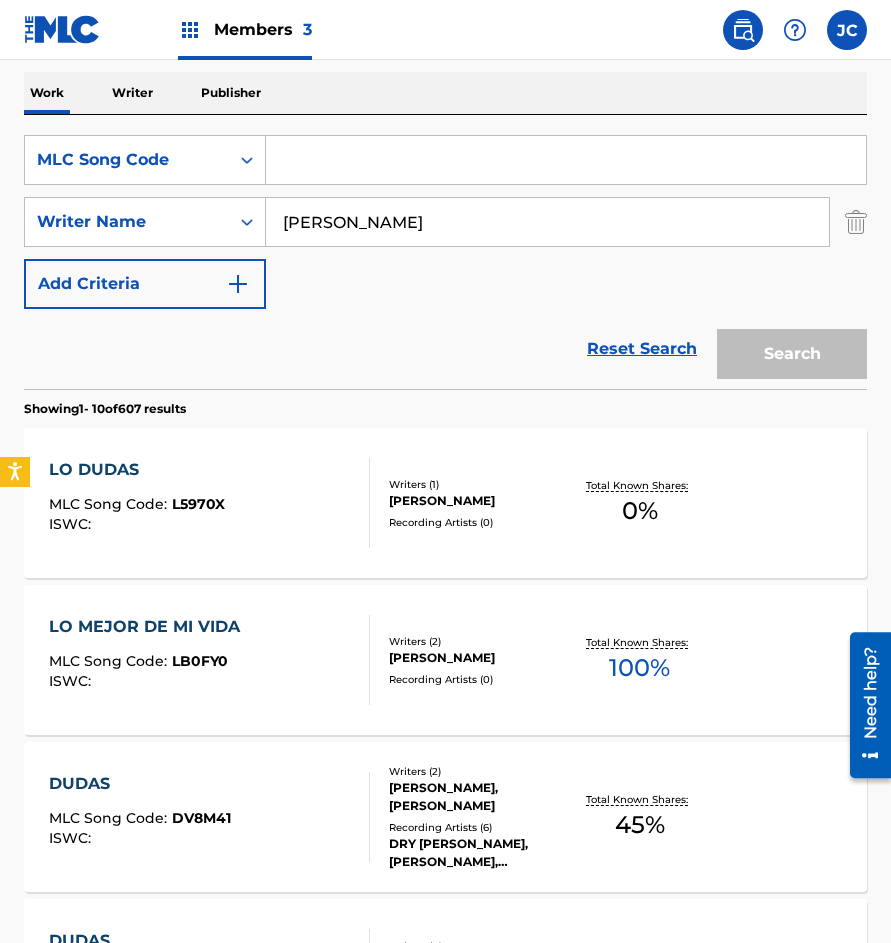 click at bounding box center [566, 160] 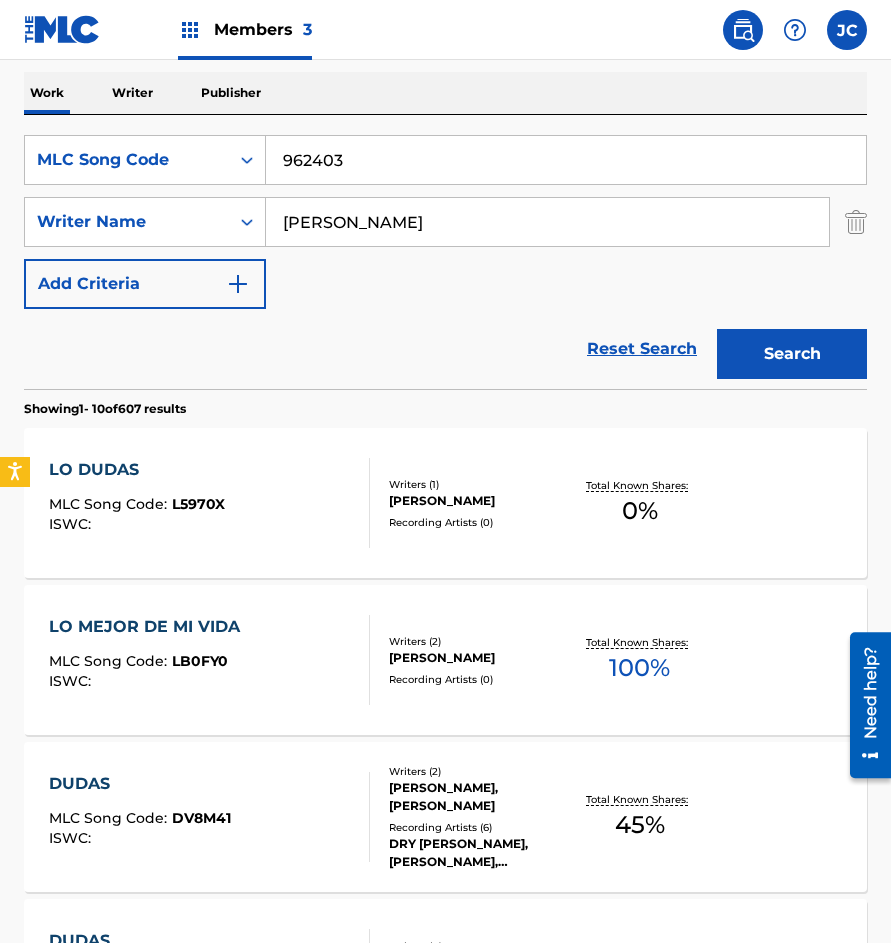 type on "962403" 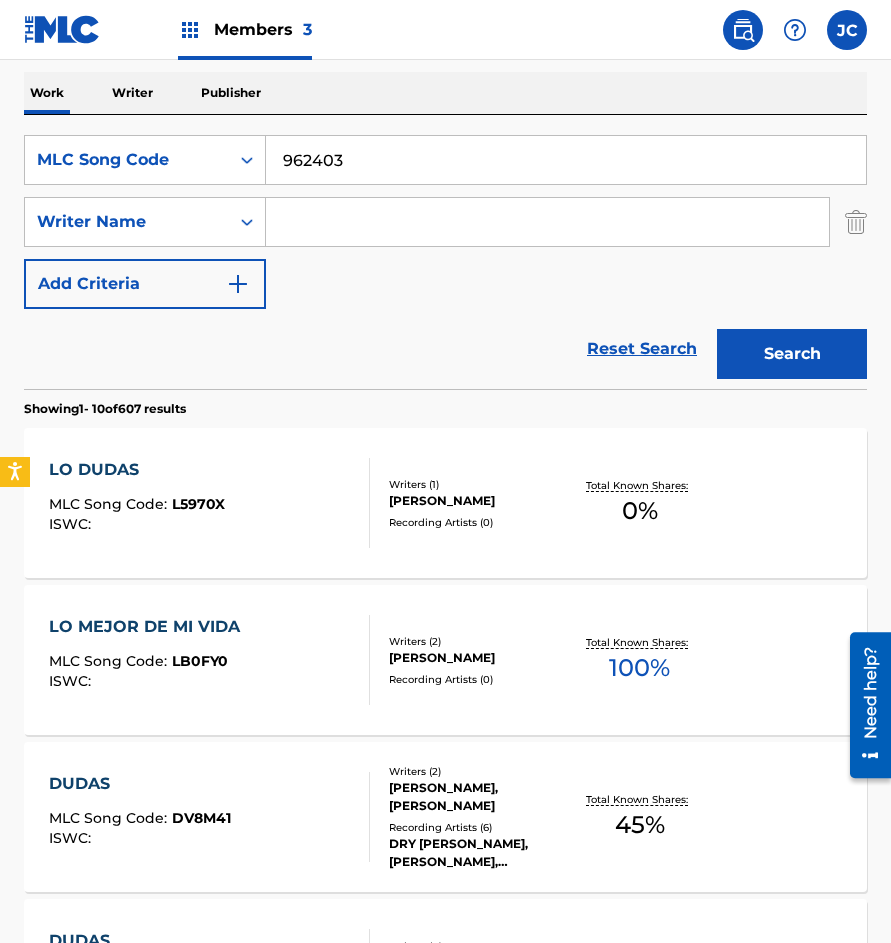 type 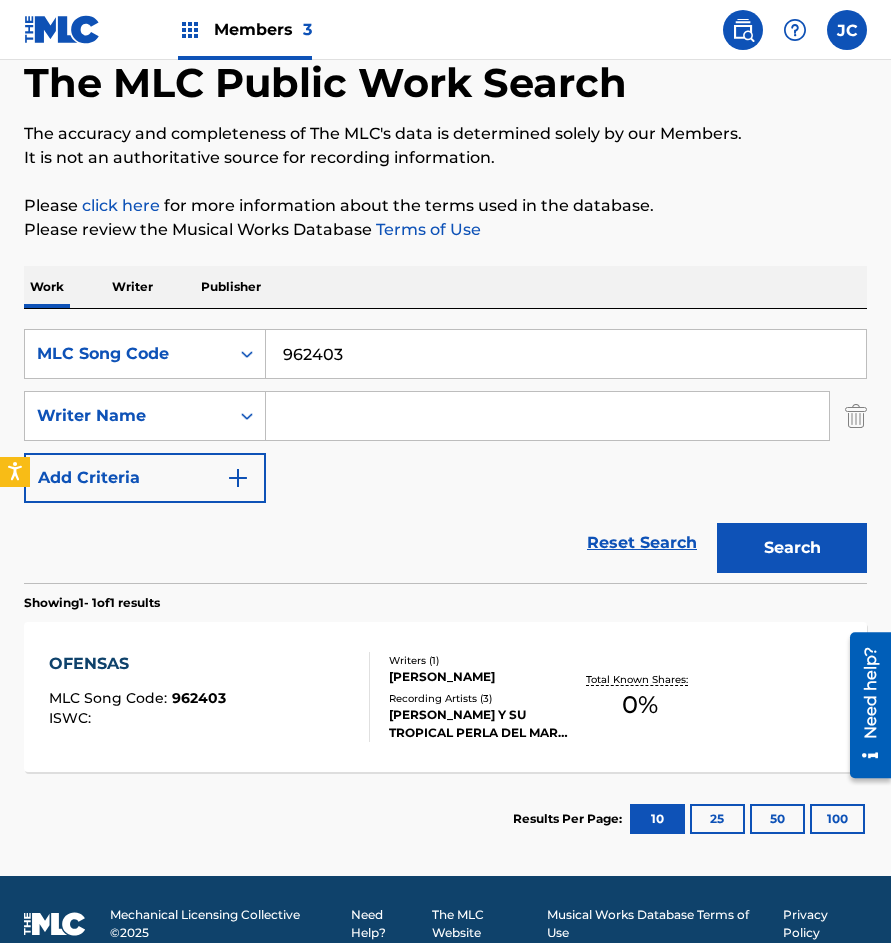 scroll, scrollTop: 135, scrollLeft: 0, axis: vertical 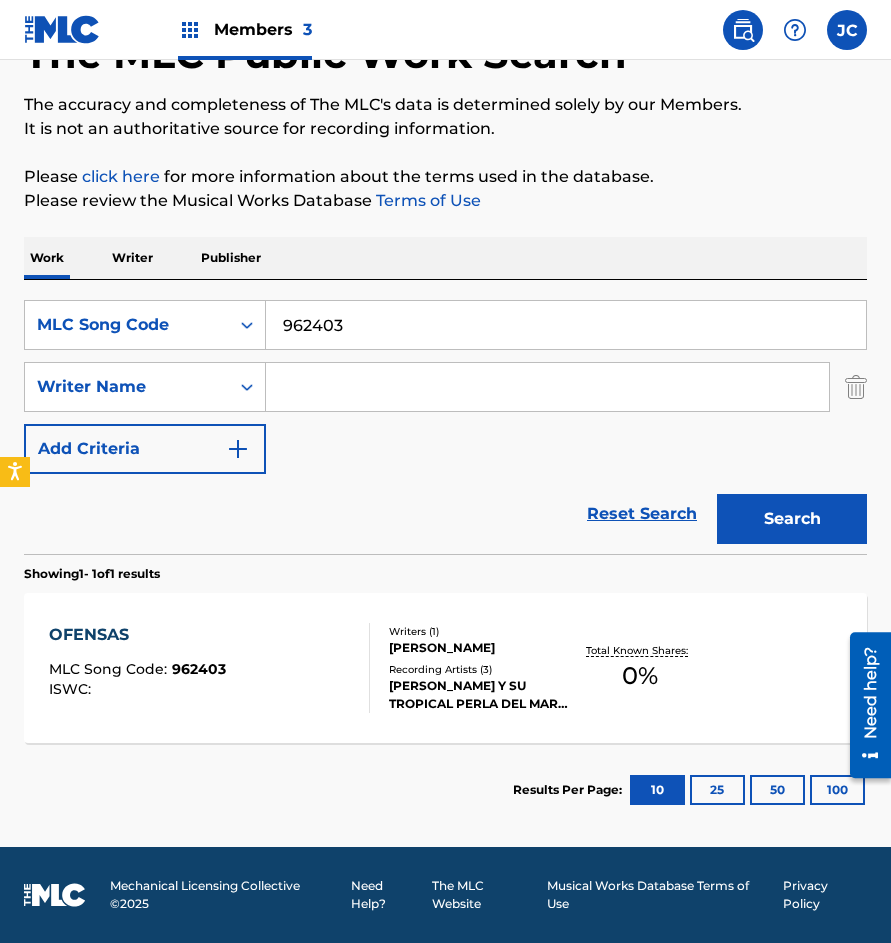 click on "Writers ( 1 ) NARCISO PEREZ LEYVA Recording Artists ( 3 ) LYLA Y SU TROPICAL PERLA DEL MAR, LYLA Y SU TROPICAL PERLA DEL MAR, LYLA Y SU TROPICAL PERLA DEL MAR" at bounding box center [470, 668] 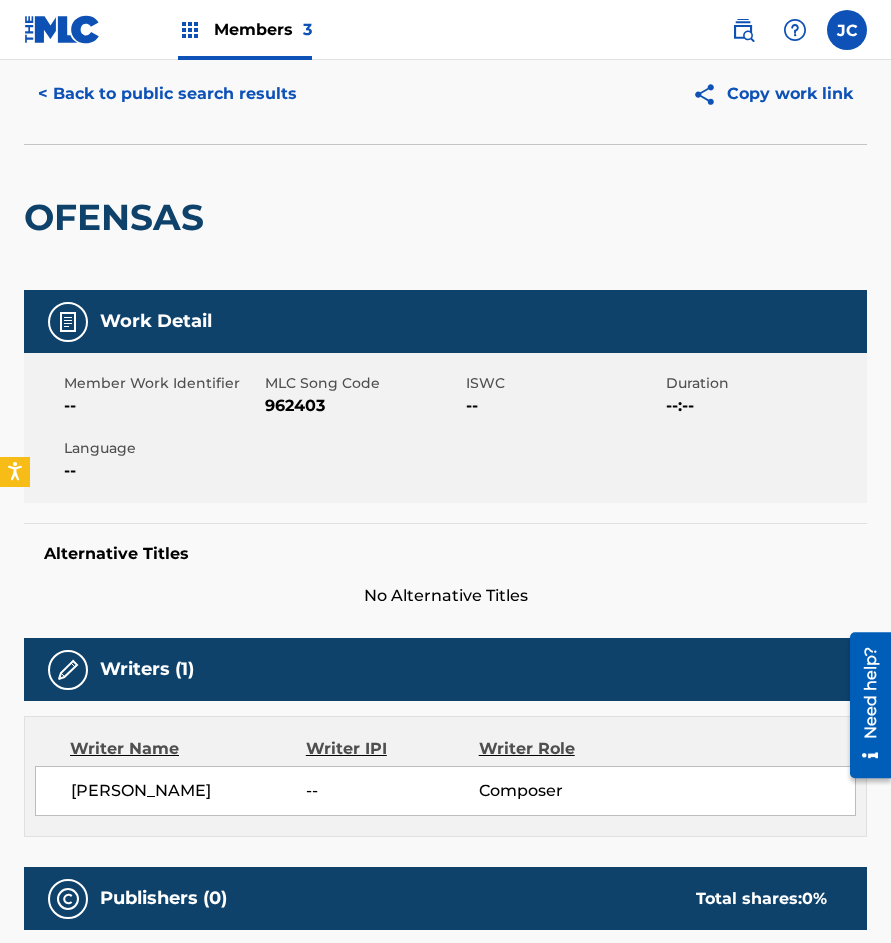 scroll, scrollTop: 0, scrollLeft: 0, axis: both 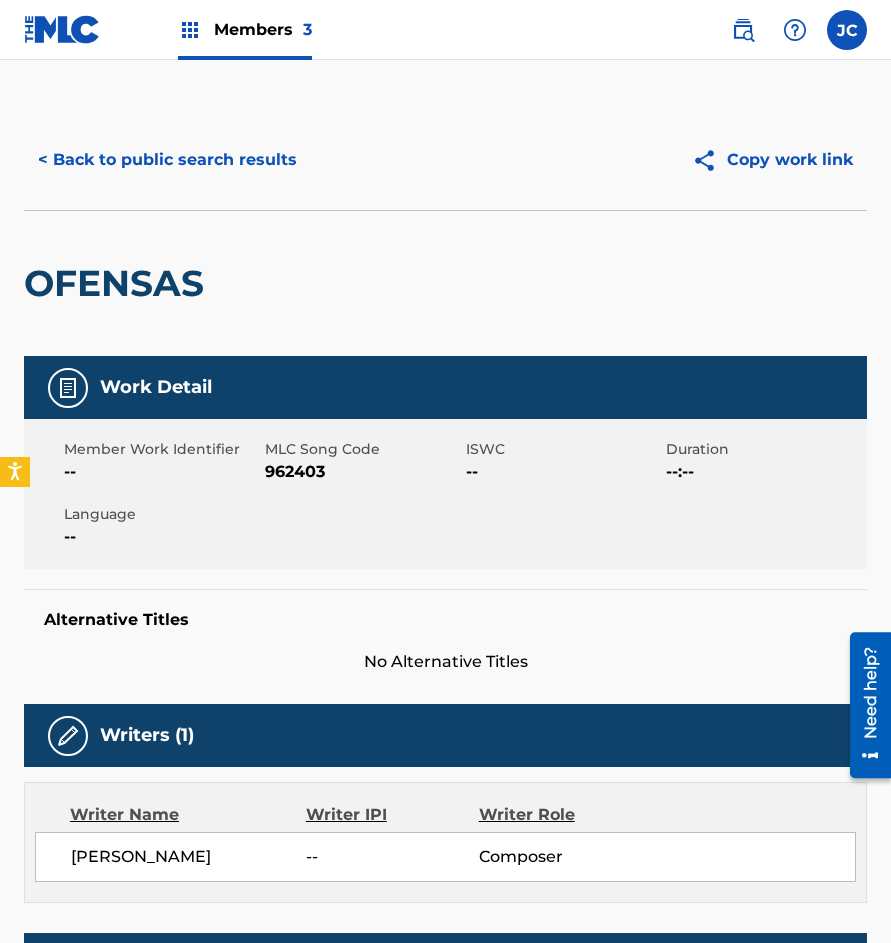 click on "< Back to public search results" at bounding box center [167, 160] 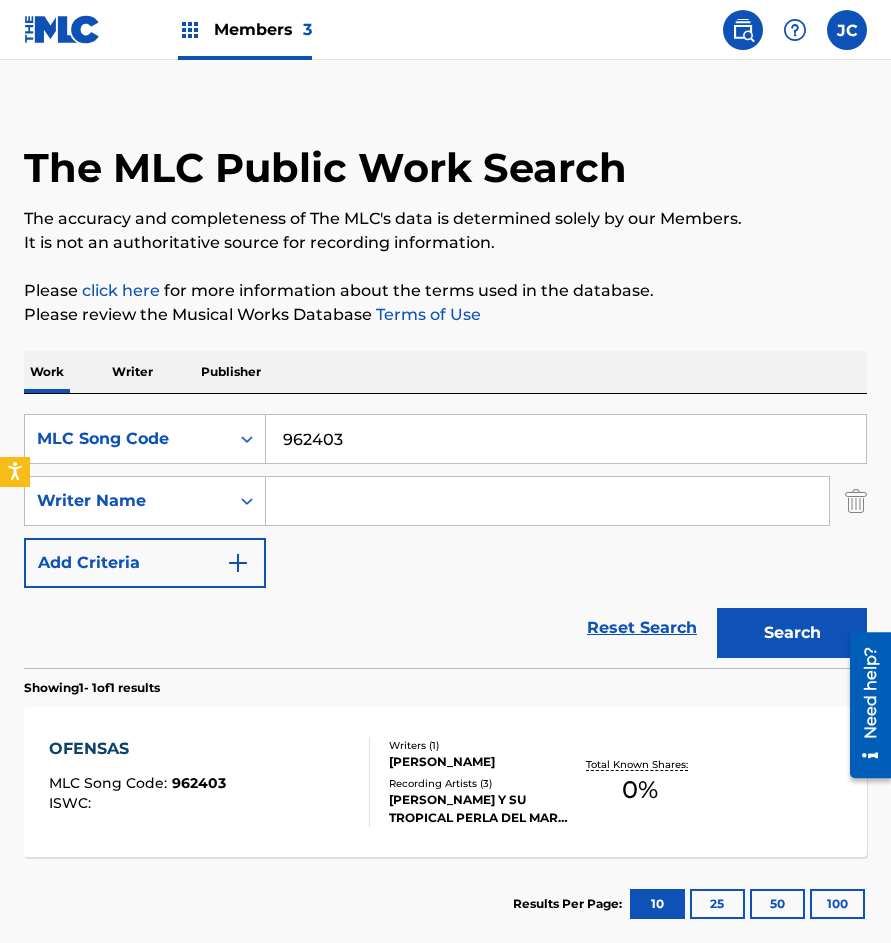 click on "962403" at bounding box center [566, 439] 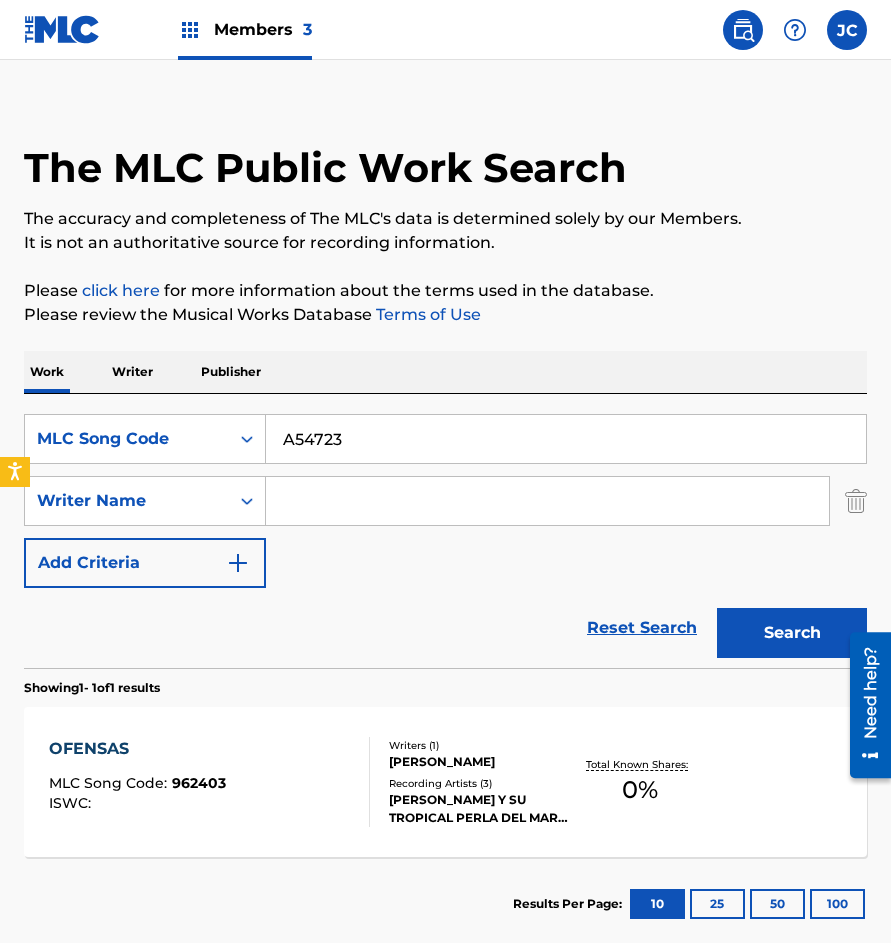 type on "A54723" 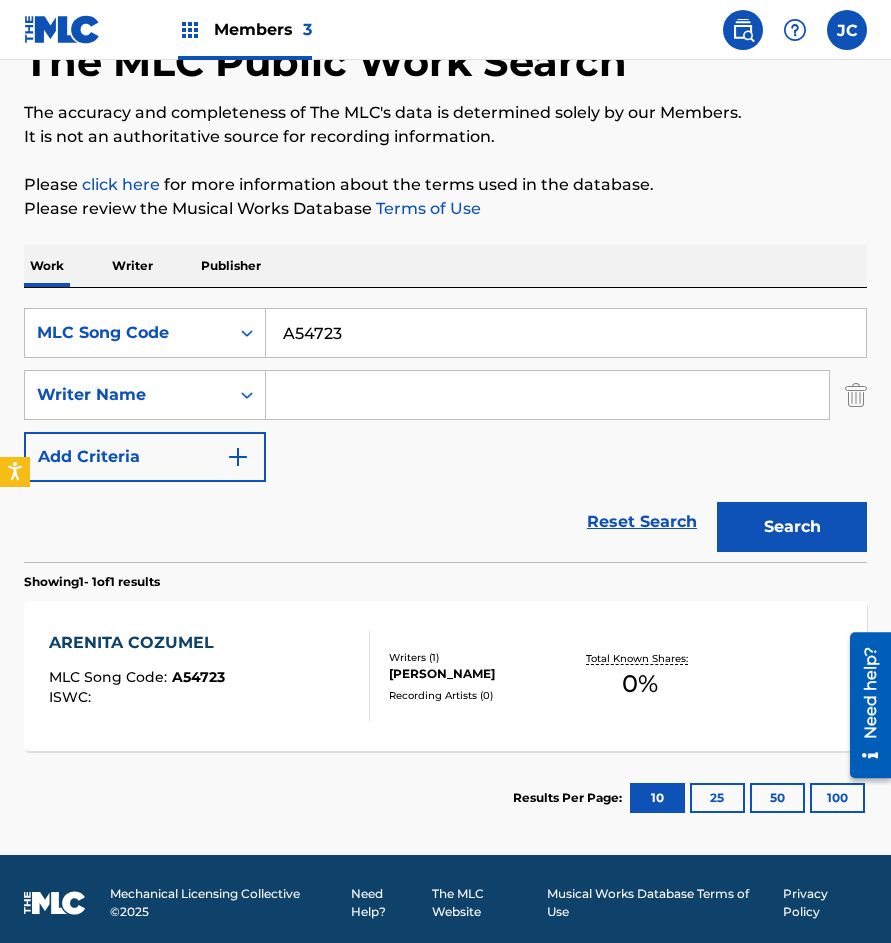 scroll, scrollTop: 135, scrollLeft: 0, axis: vertical 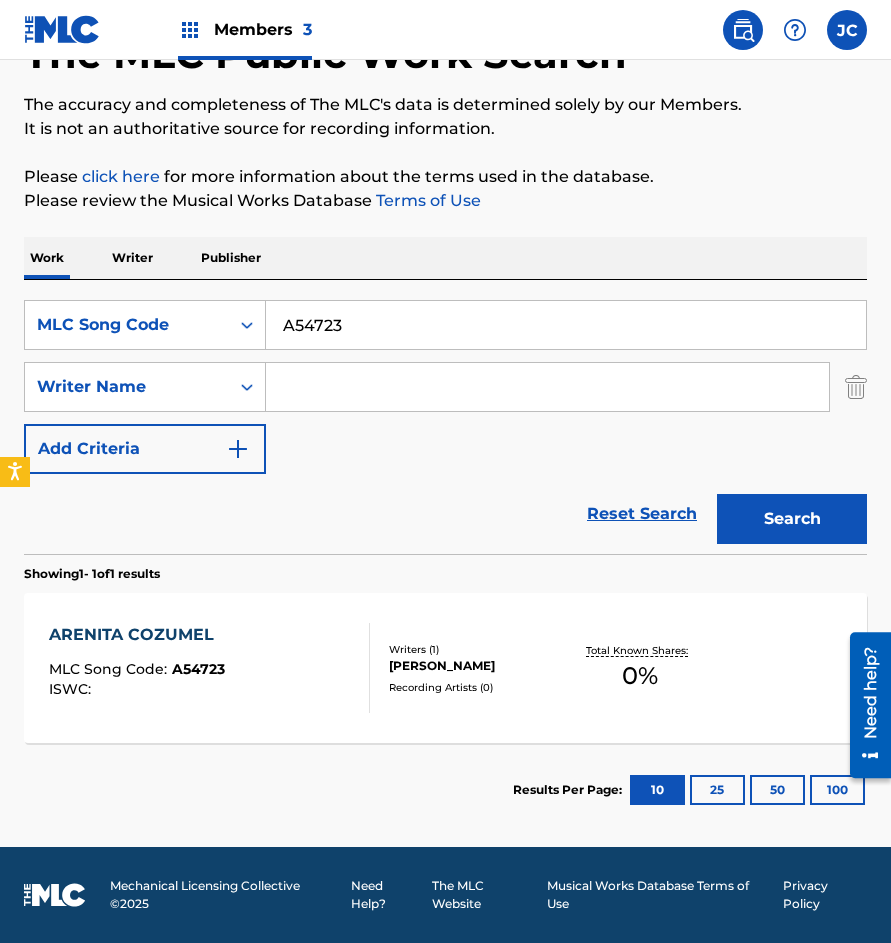 click on "ARENITA COZUMEL MLC Song Code : A54723 ISWC : Writers ( 1 ) TOMAS MENDEZ SOSA Recording Artists ( 0 ) Total Known Shares: 0 %" at bounding box center (445, 668) 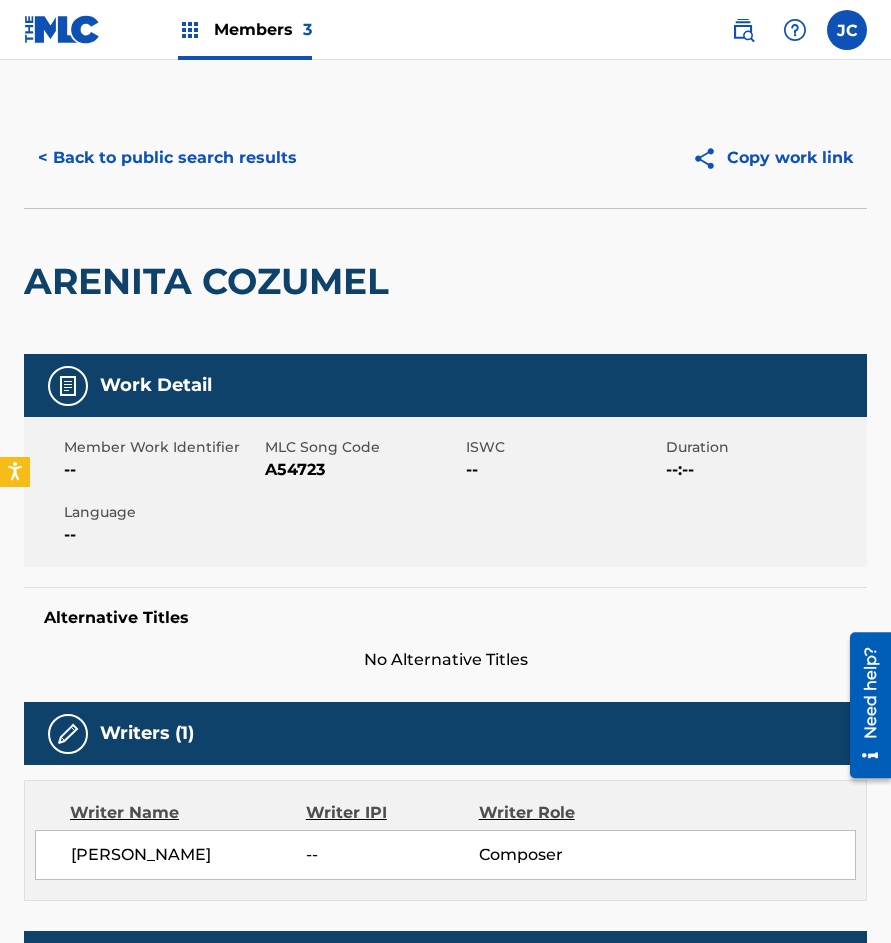 scroll, scrollTop: 0, scrollLeft: 0, axis: both 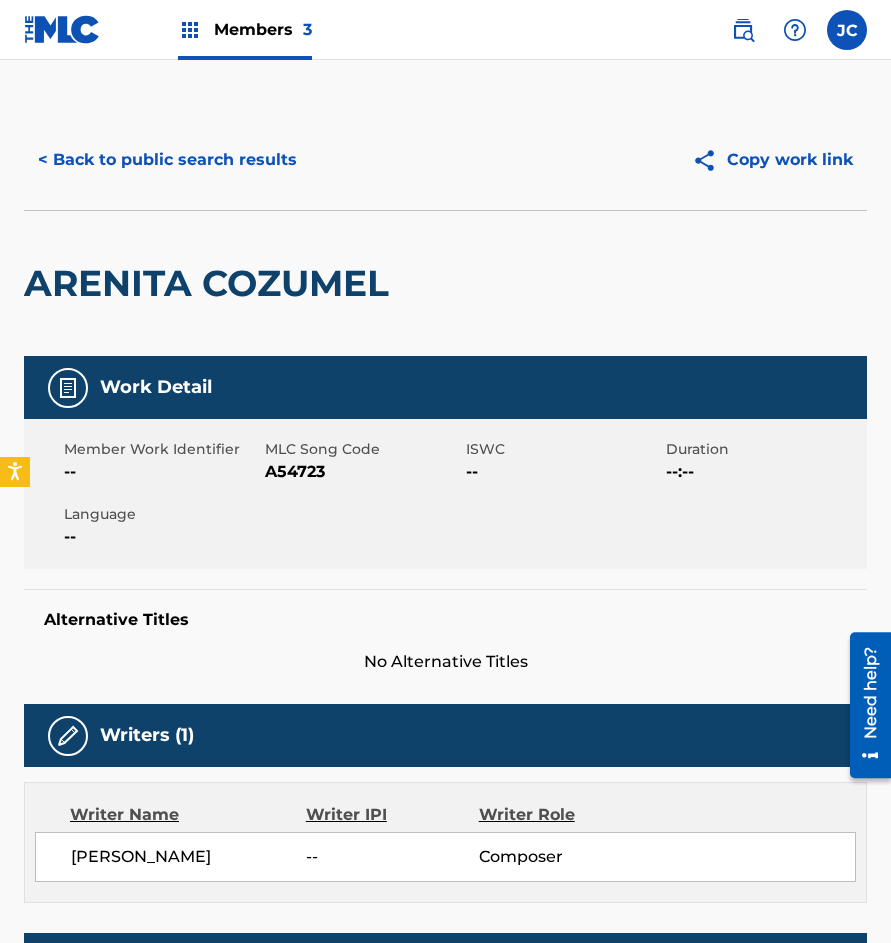 click on "< Back to public search results" at bounding box center [167, 160] 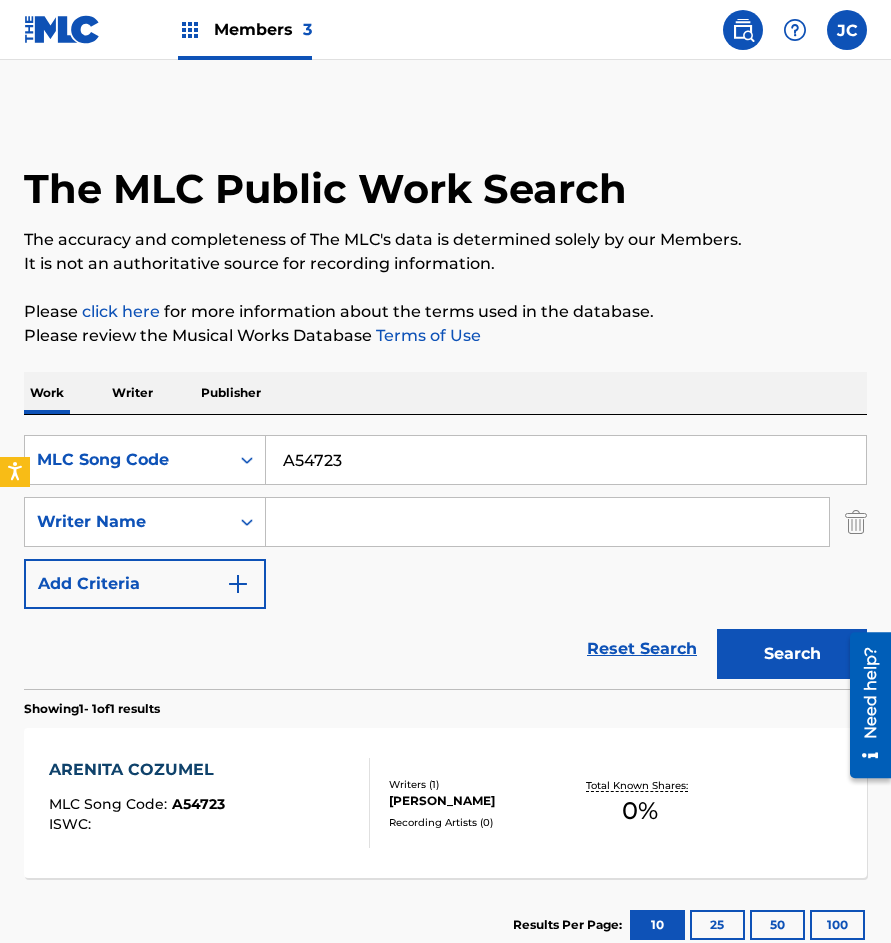 scroll, scrollTop: 21, scrollLeft: 0, axis: vertical 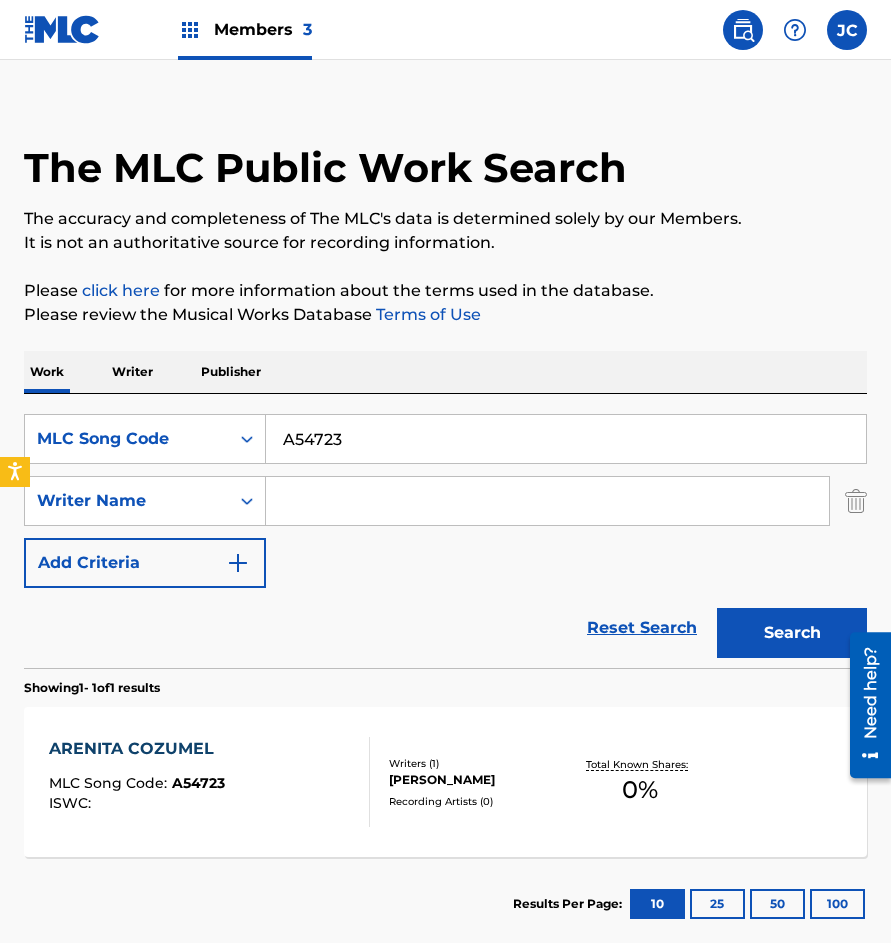 click on "A54723" at bounding box center [566, 439] 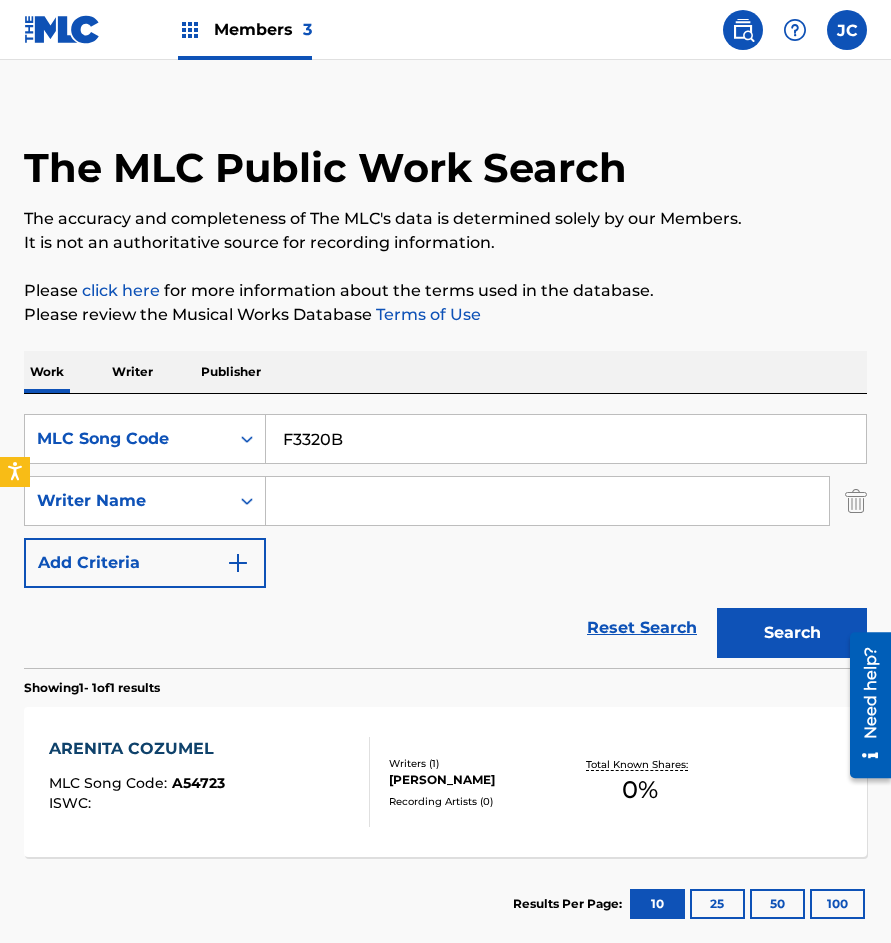 click on "Search" at bounding box center [792, 633] 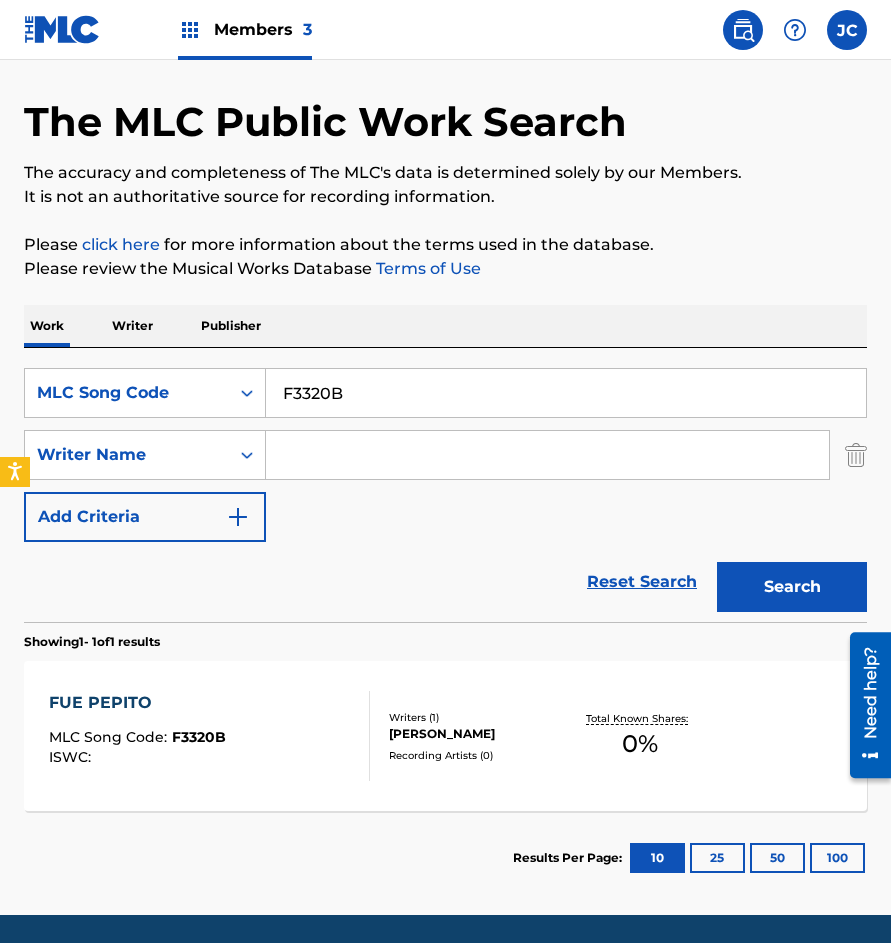 scroll, scrollTop: 135, scrollLeft: 0, axis: vertical 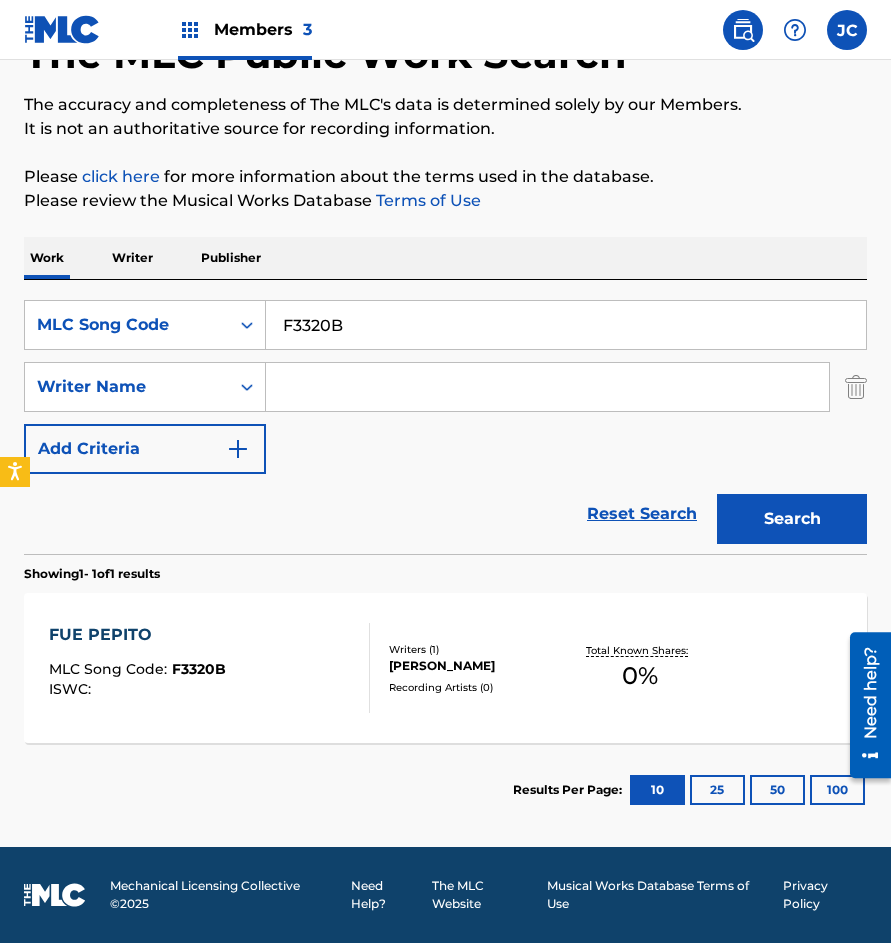 click on "F3320B" at bounding box center [566, 325] 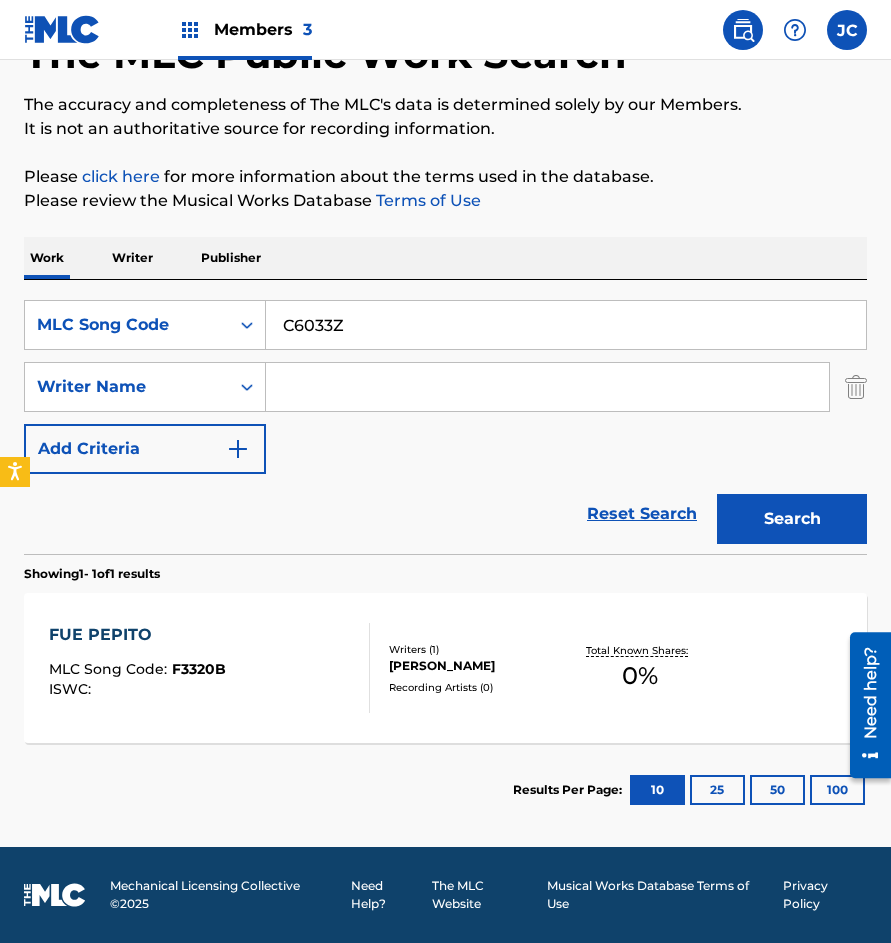 click on "Search" at bounding box center [792, 519] 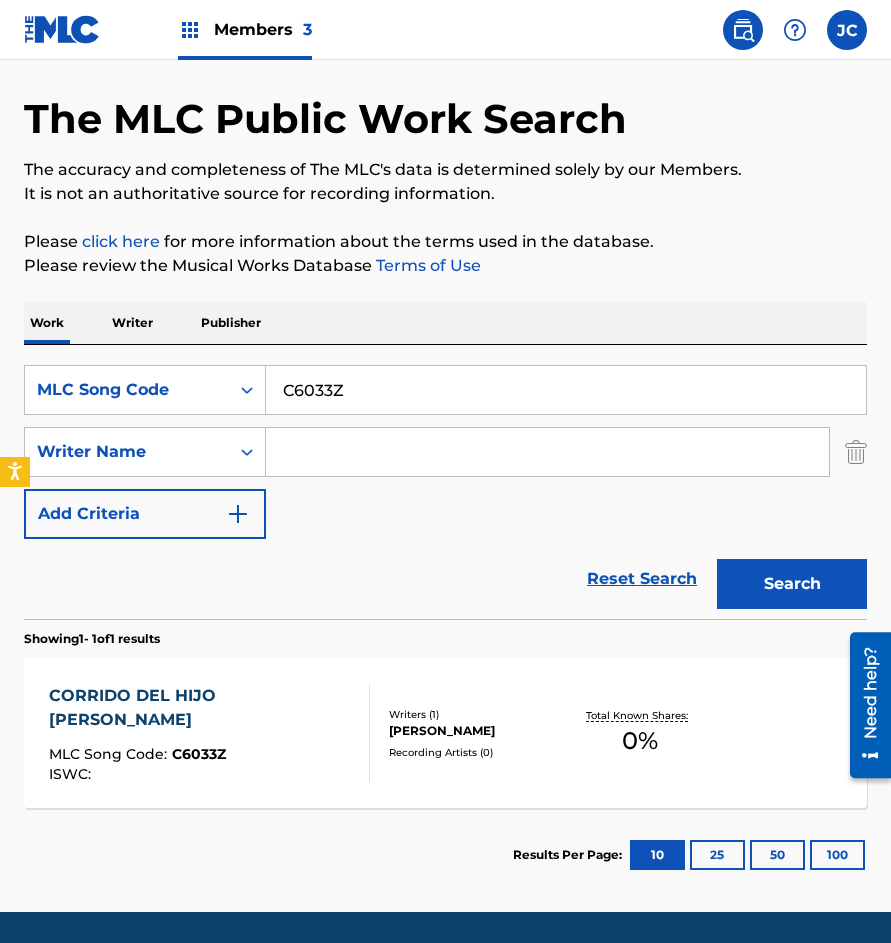 scroll, scrollTop: 135, scrollLeft: 0, axis: vertical 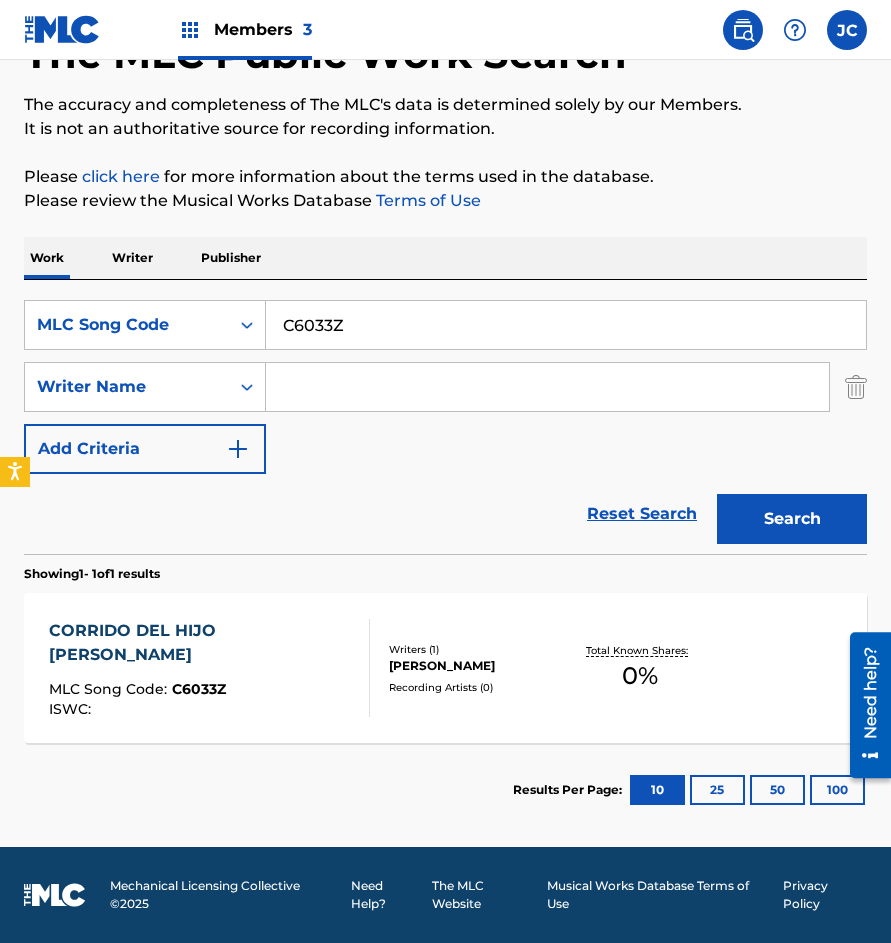 click on "C6033Z" at bounding box center [566, 325] 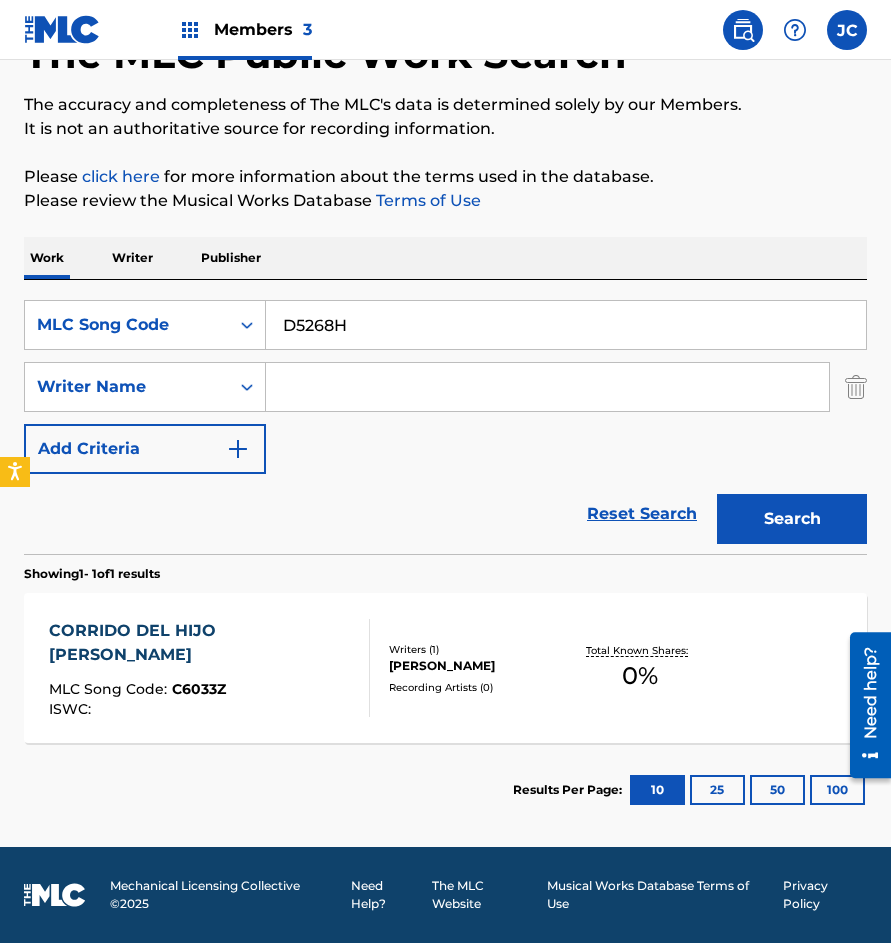 click on "Search" at bounding box center (792, 519) 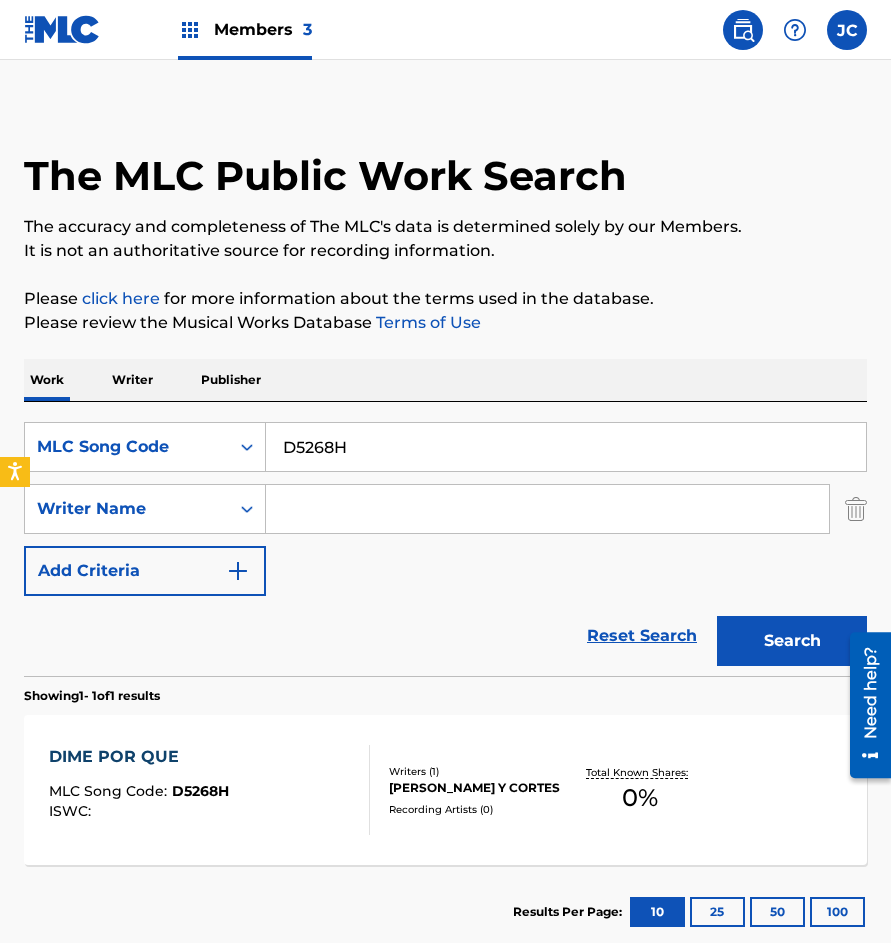 scroll, scrollTop: 100, scrollLeft: 0, axis: vertical 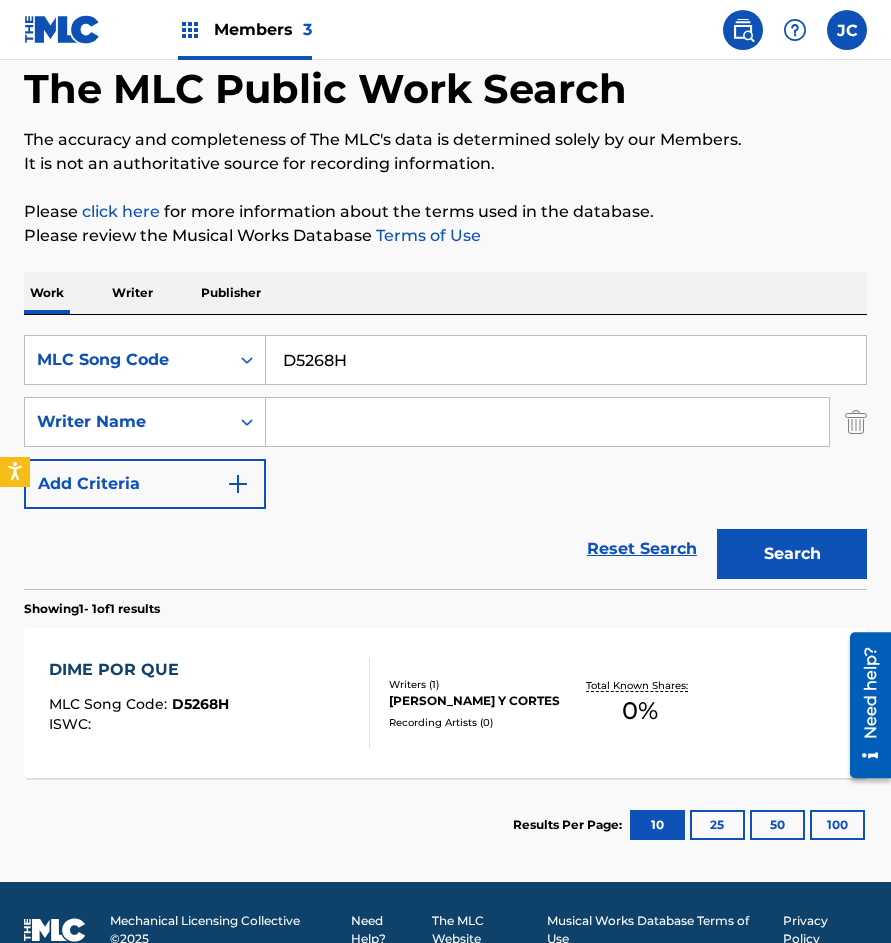 click on "D5268H" at bounding box center [566, 360] 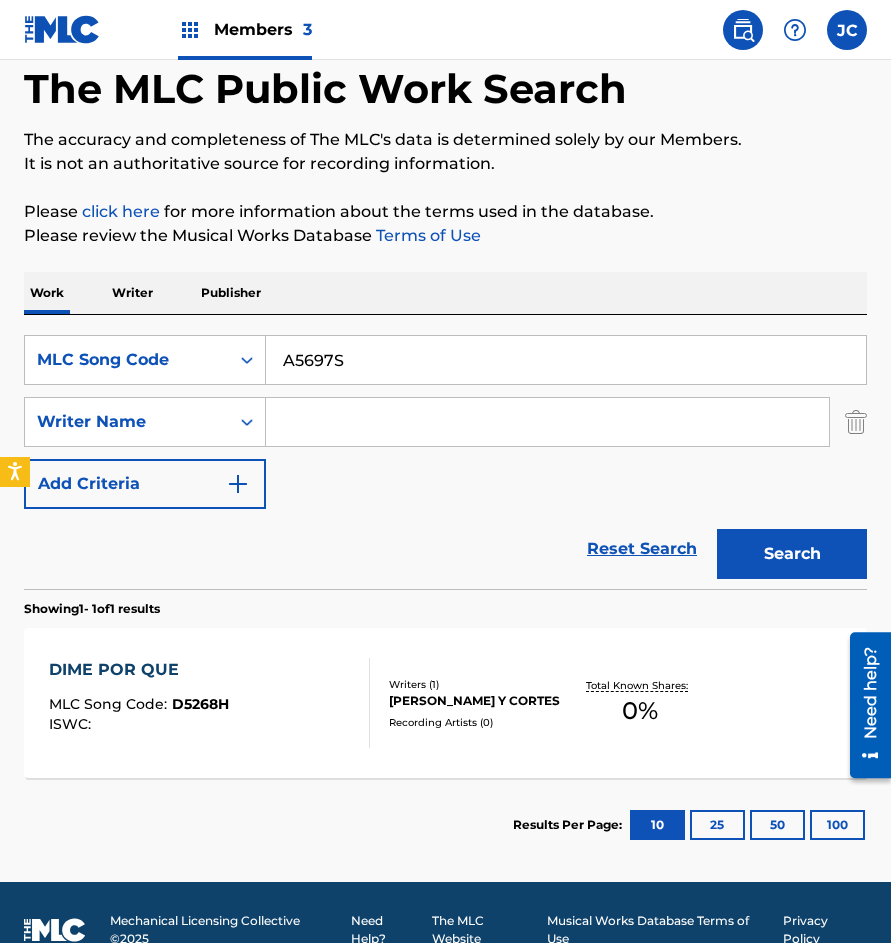 click on "Search" at bounding box center (792, 554) 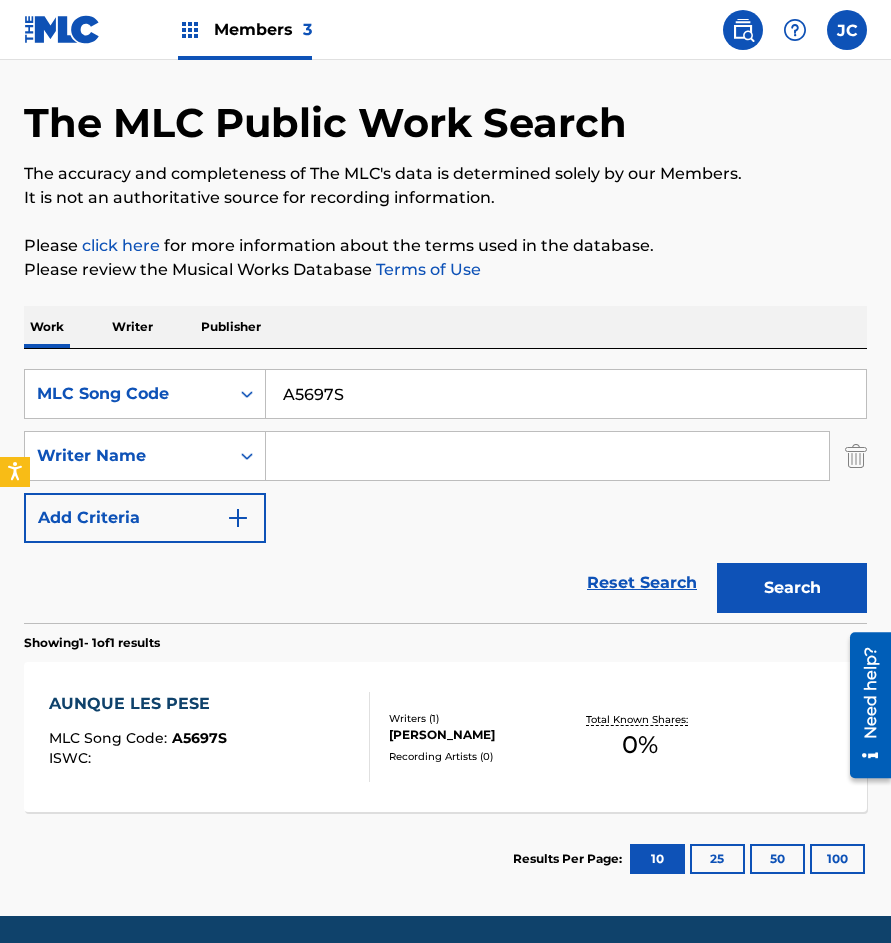 scroll, scrollTop: 135, scrollLeft: 0, axis: vertical 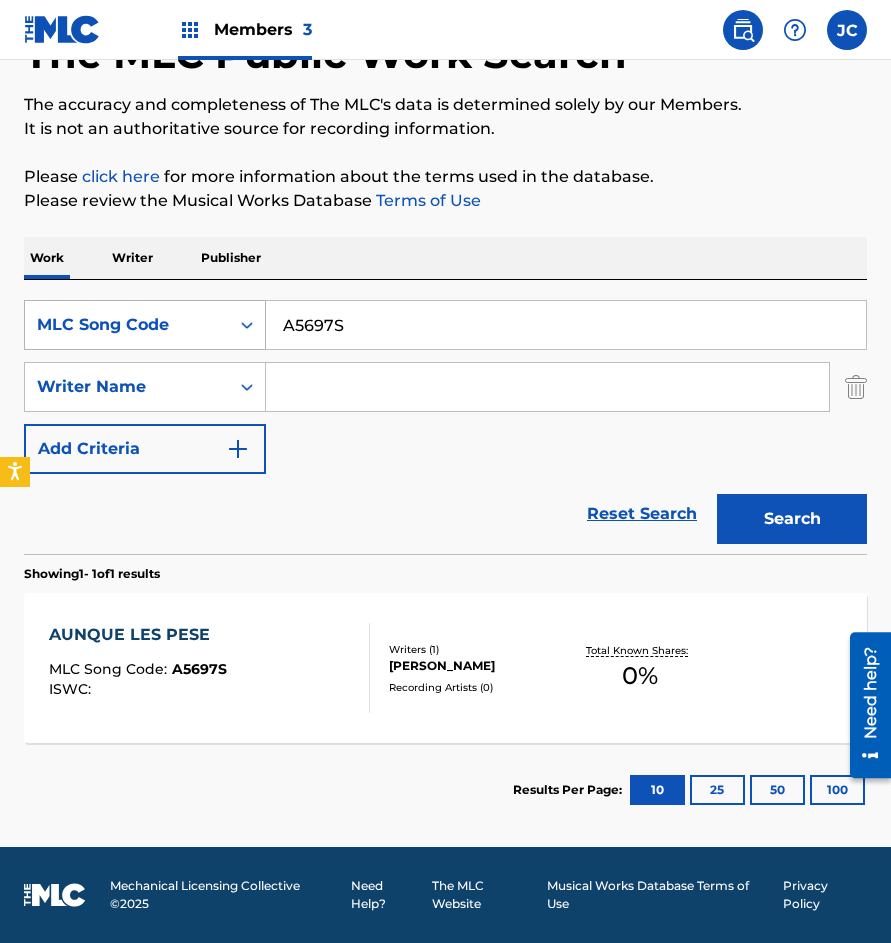 drag, startPoint x: 375, startPoint y: 328, endPoint x: 218, endPoint y: 324, distance: 157.05095 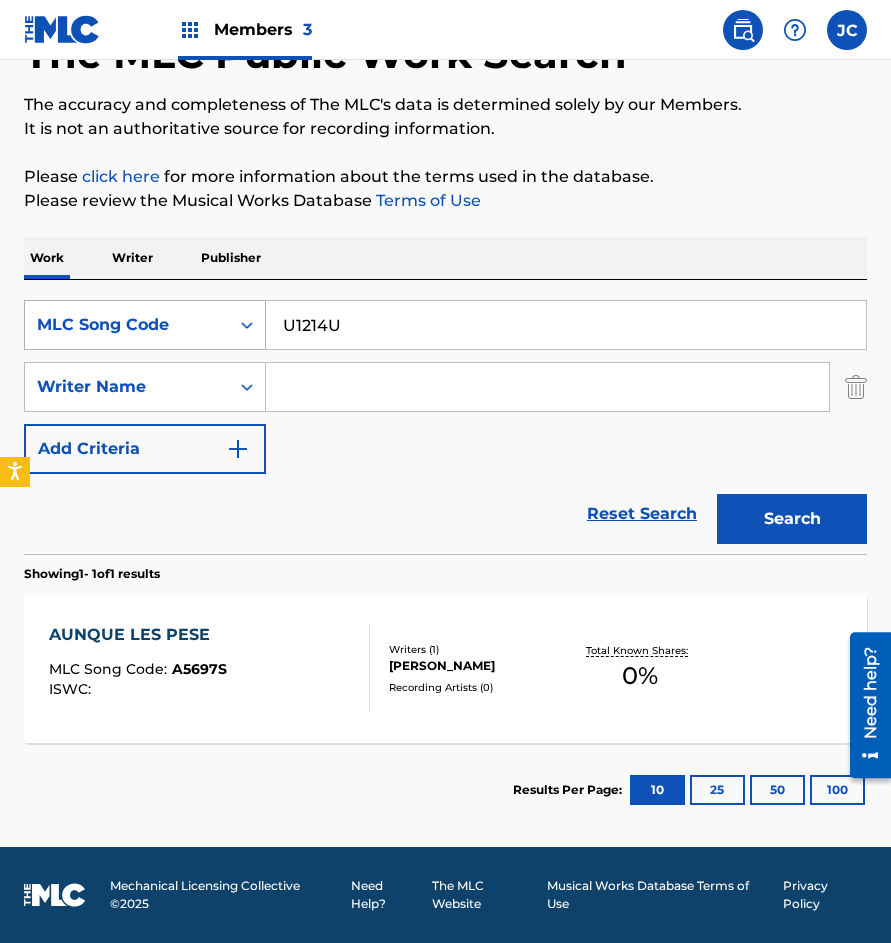 click on "Search" at bounding box center [792, 519] 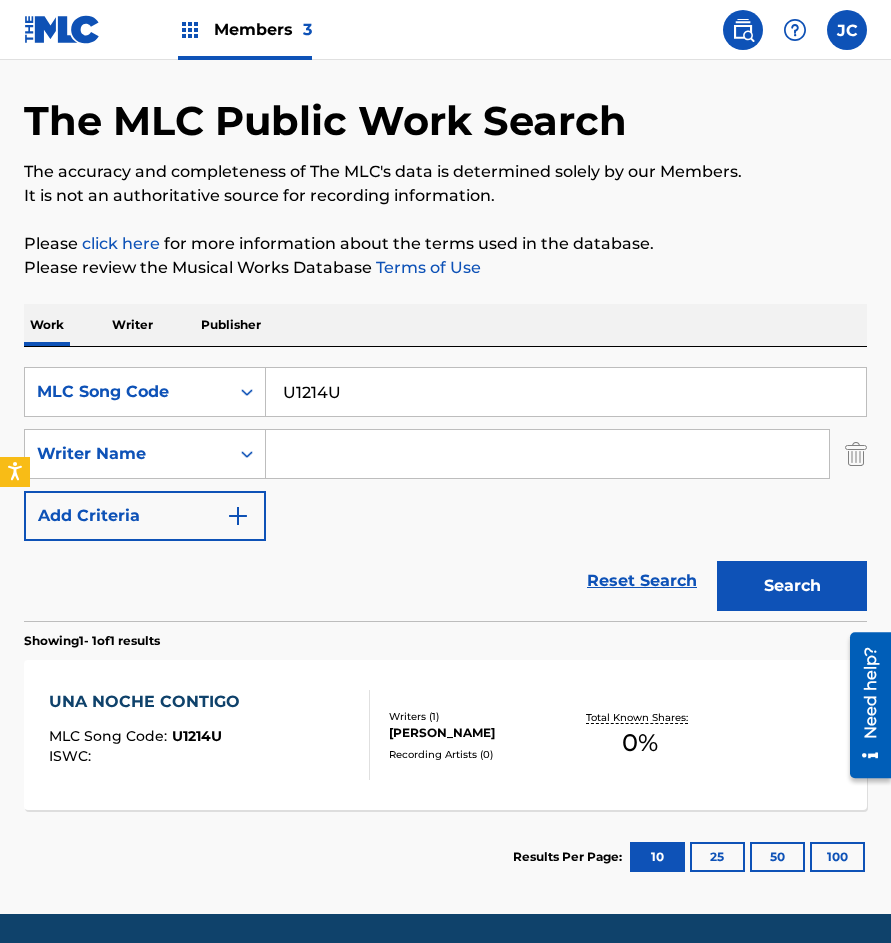 scroll, scrollTop: 135, scrollLeft: 0, axis: vertical 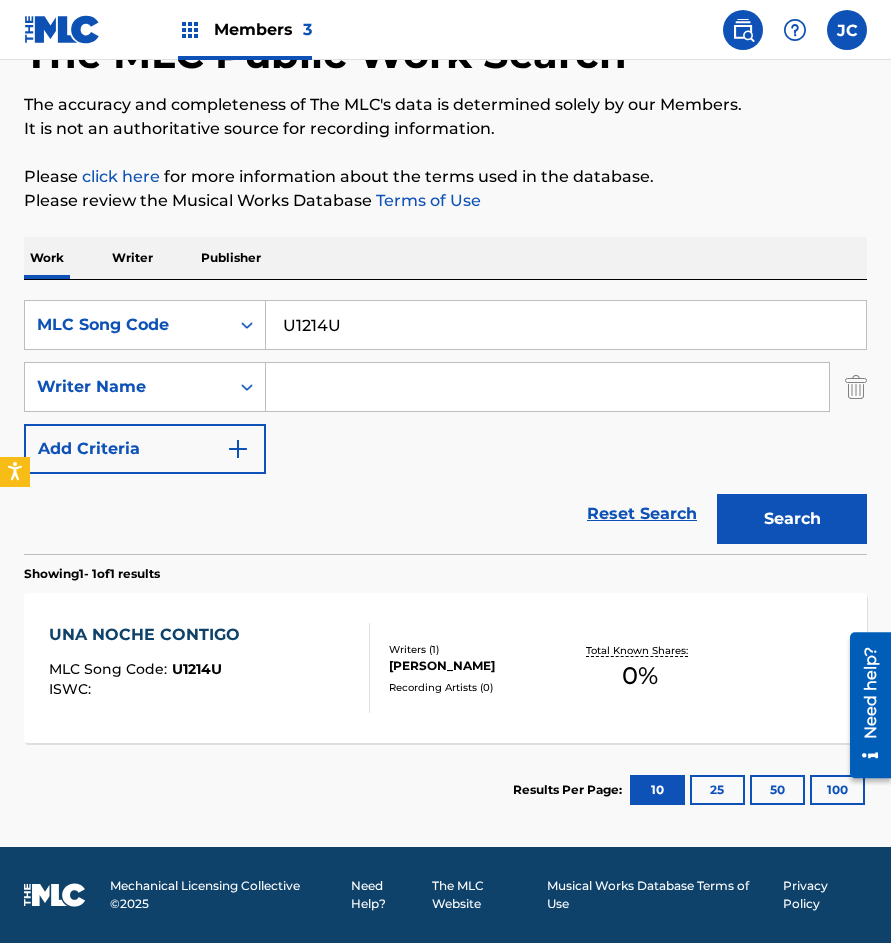 click on "U1214U" at bounding box center (566, 325) 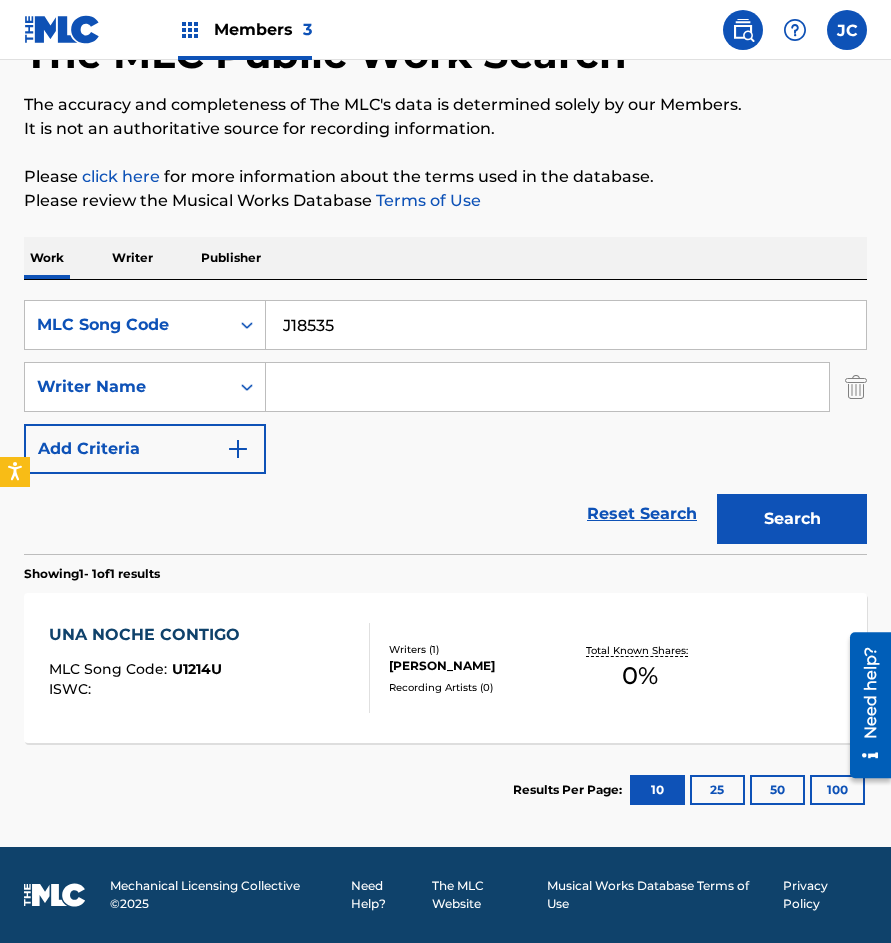 type on "J18535" 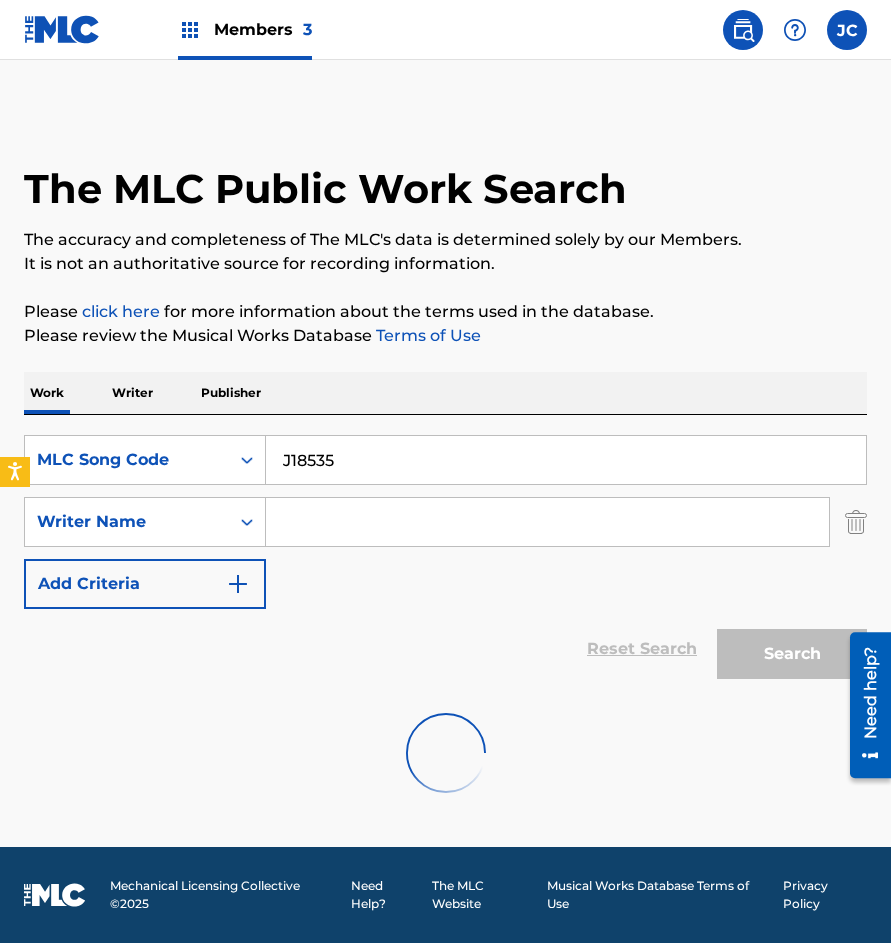 scroll, scrollTop: 0, scrollLeft: 0, axis: both 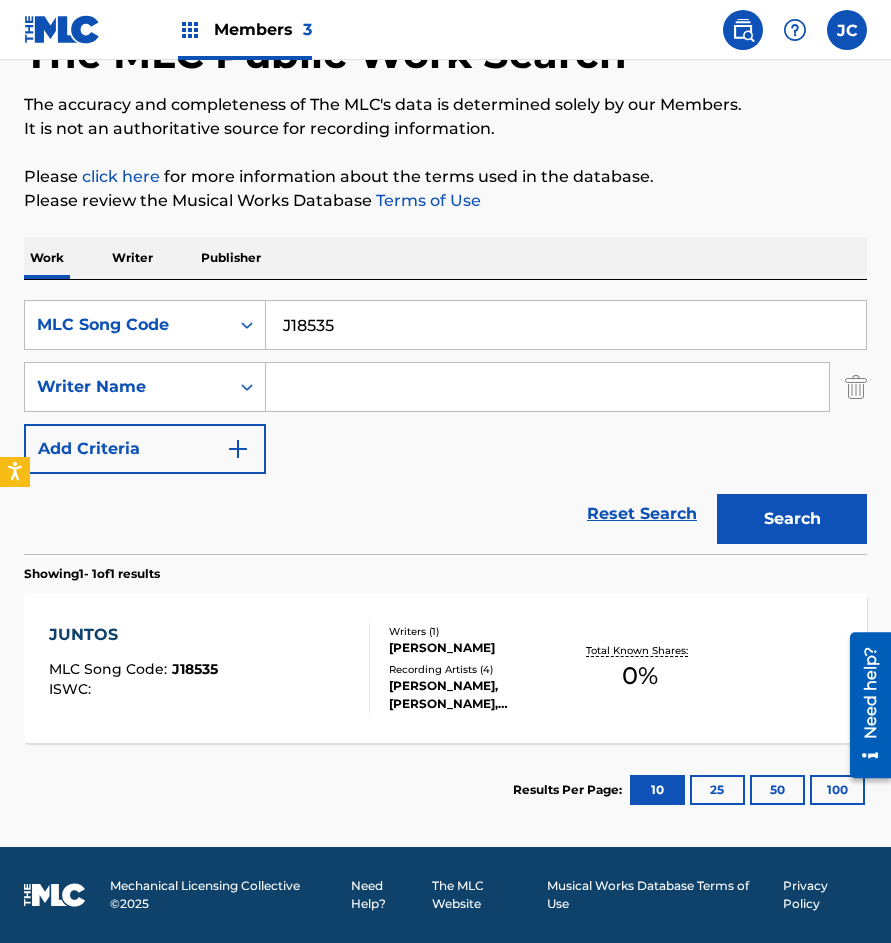 click on "Recording Artists ( 4 )" at bounding box center [479, 669] 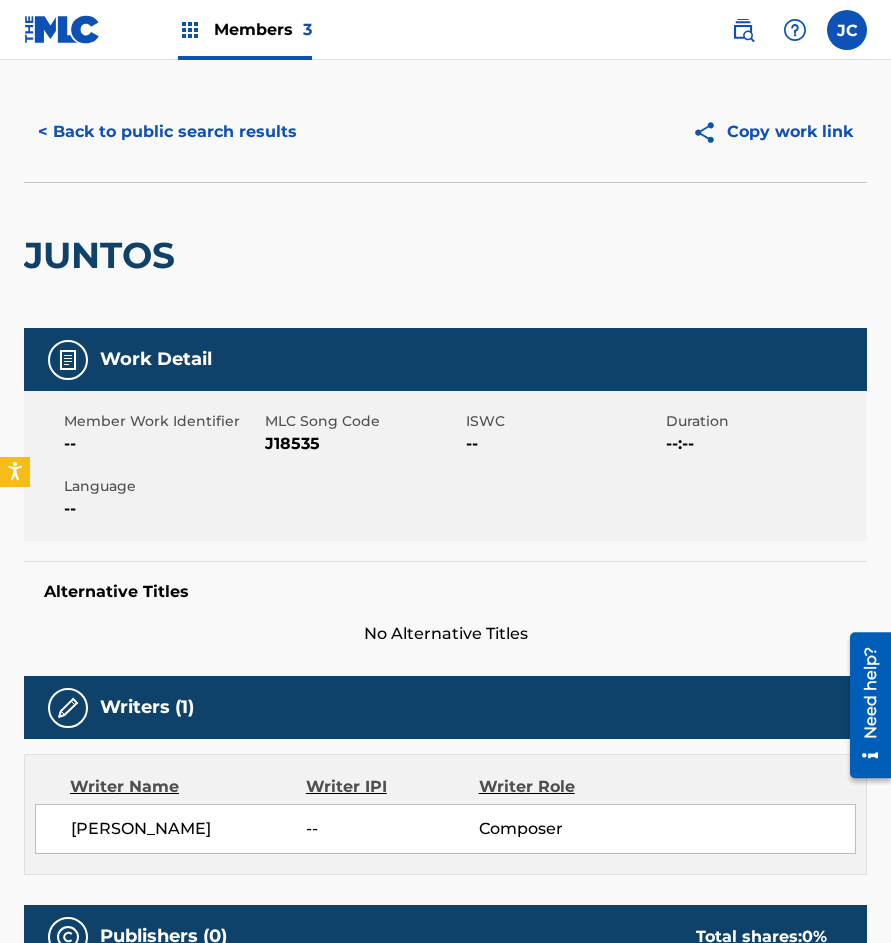 scroll, scrollTop: 0, scrollLeft: 0, axis: both 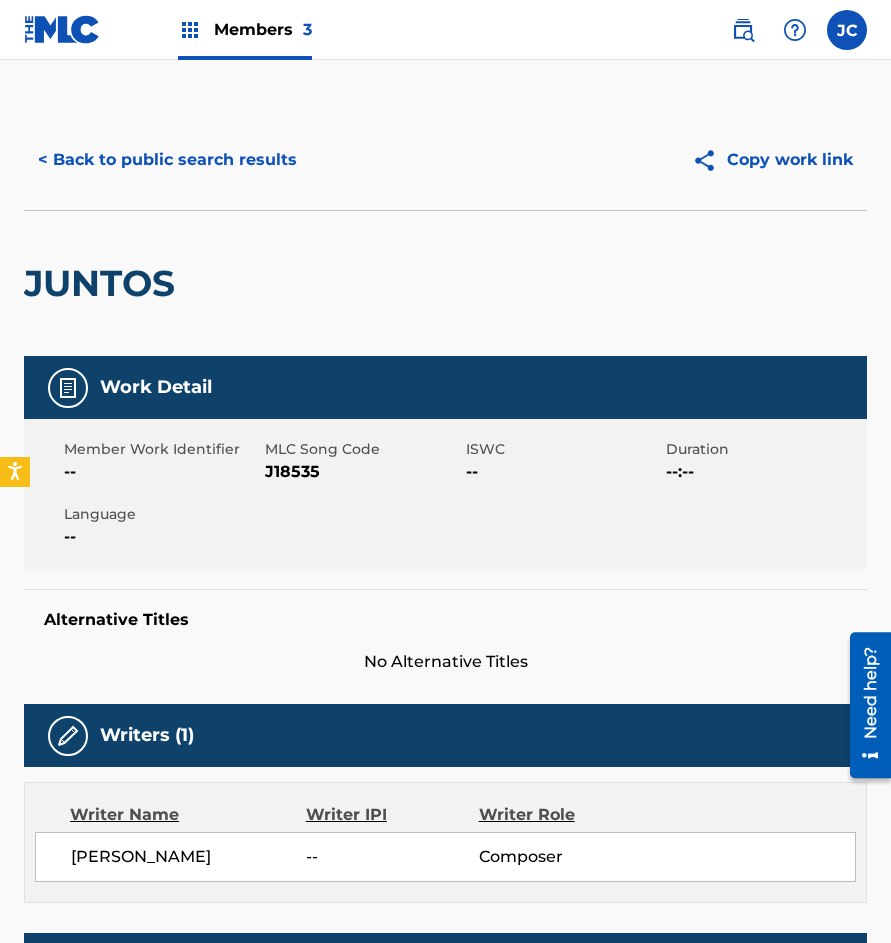 click on "< Back to public search results" at bounding box center [167, 160] 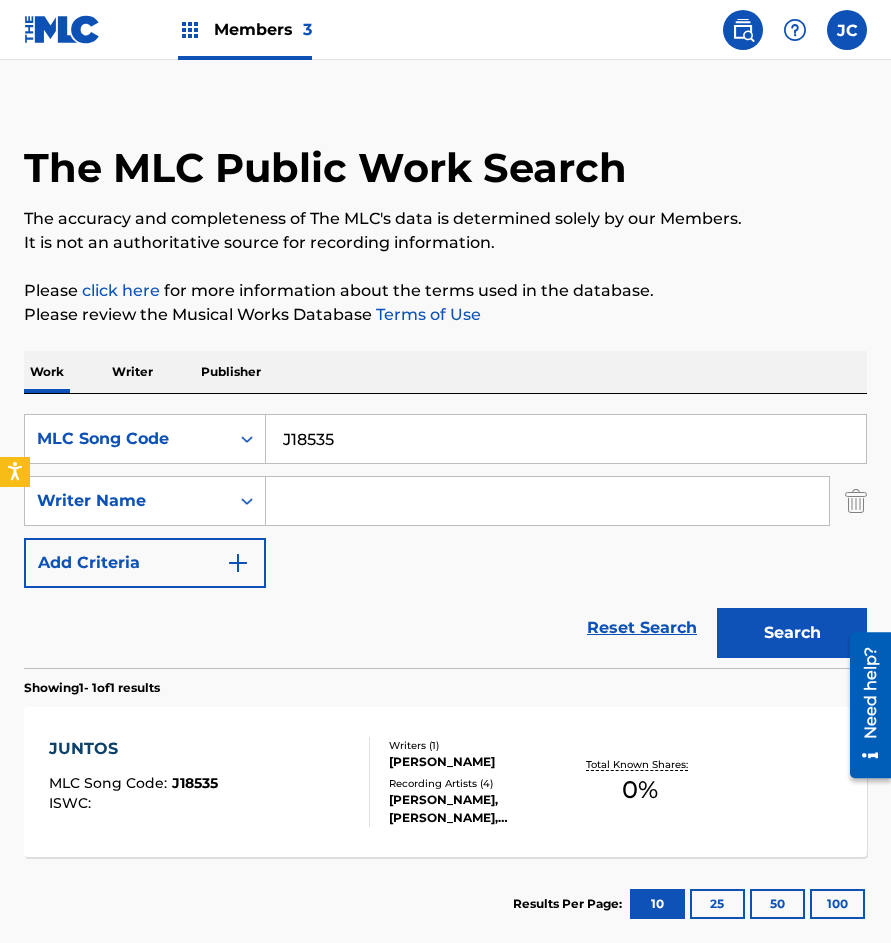 click on "J18535" at bounding box center [566, 439] 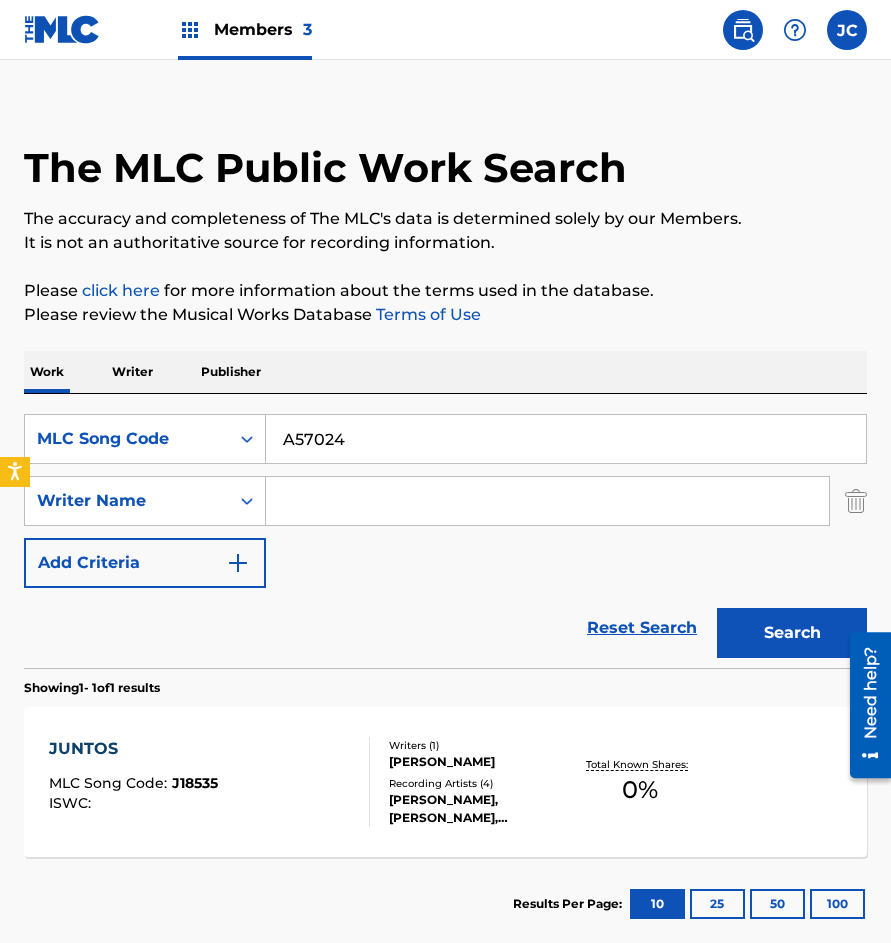 click on "Search" at bounding box center (792, 633) 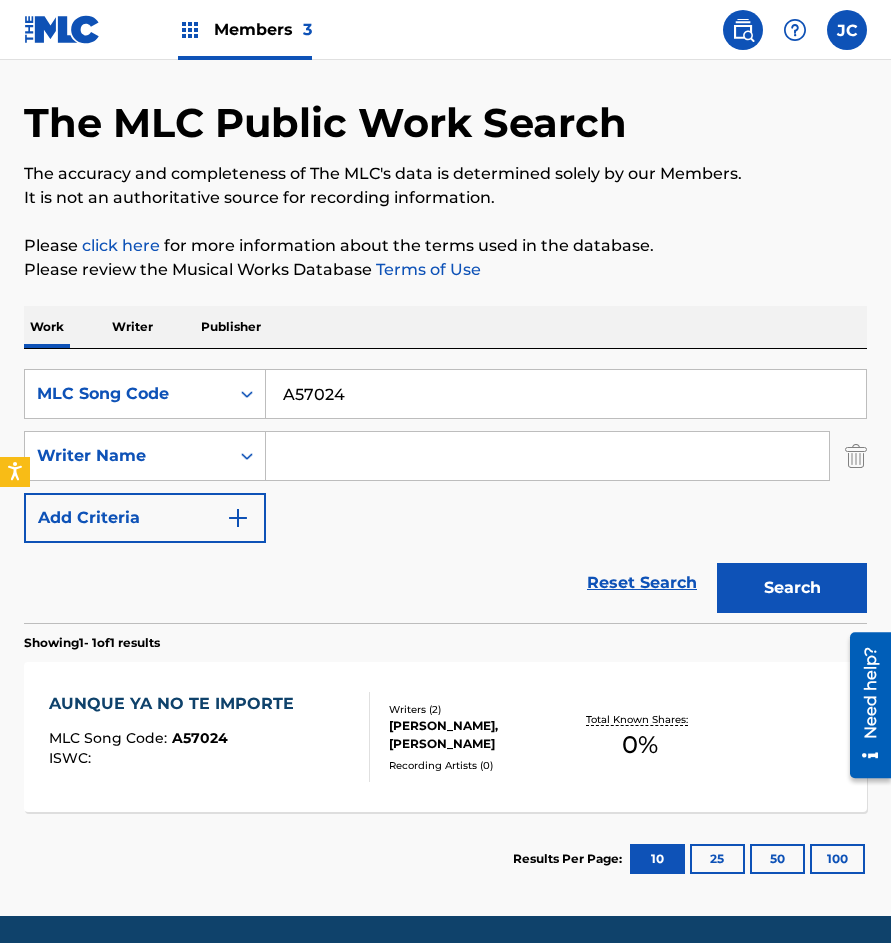 scroll, scrollTop: 135, scrollLeft: 0, axis: vertical 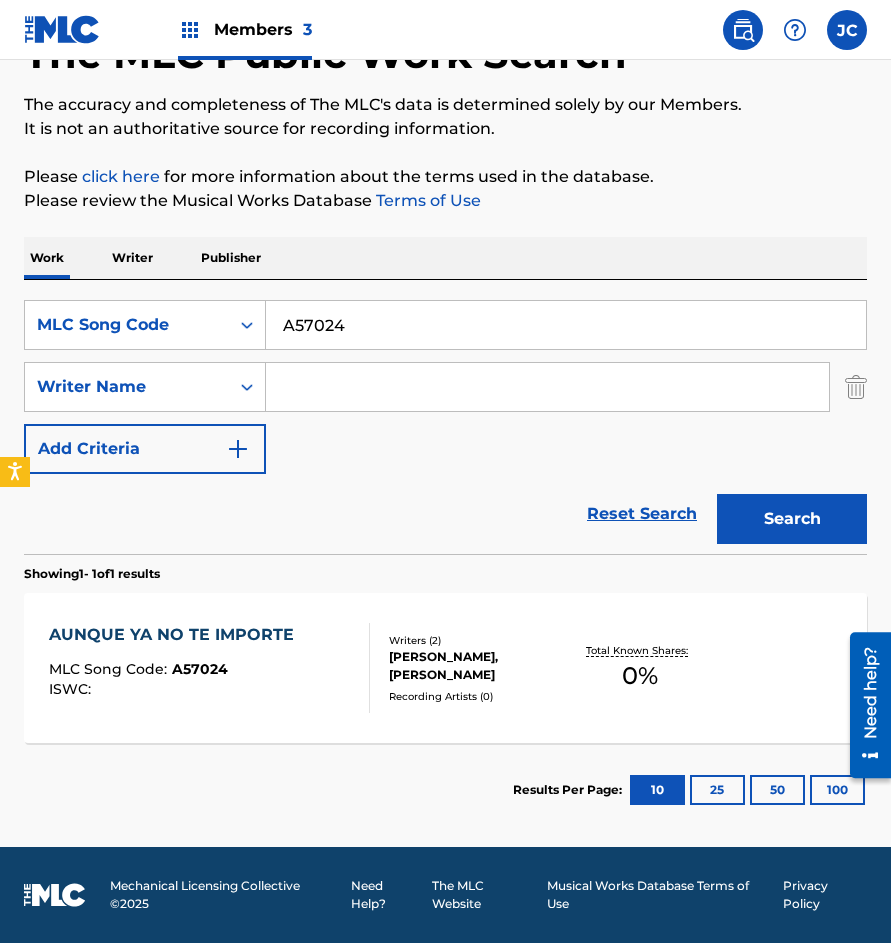 click on "A57024" at bounding box center [566, 325] 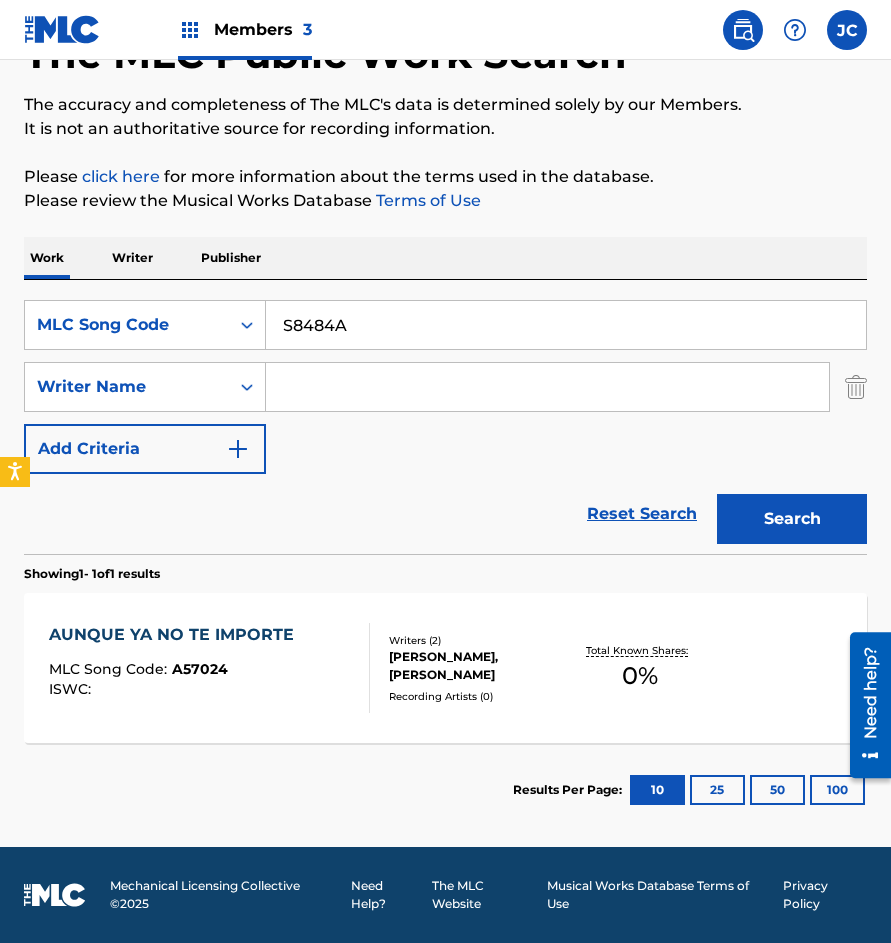 type on "S8484A" 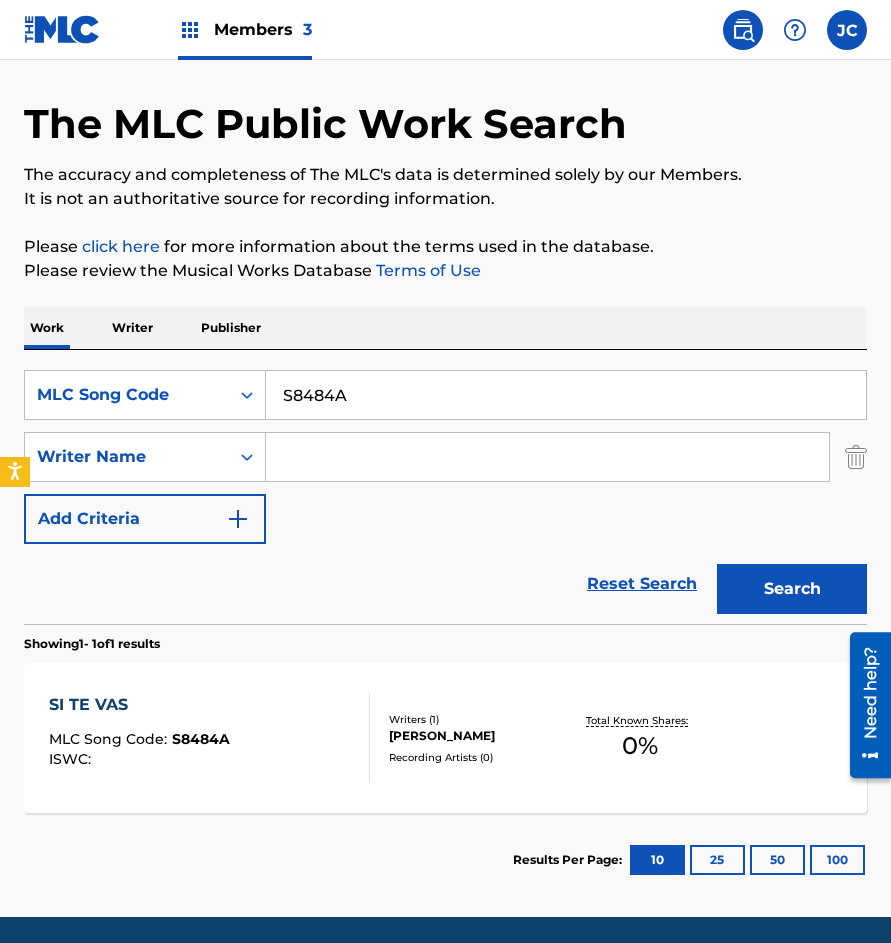 scroll, scrollTop: 100, scrollLeft: 0, axis: vertical 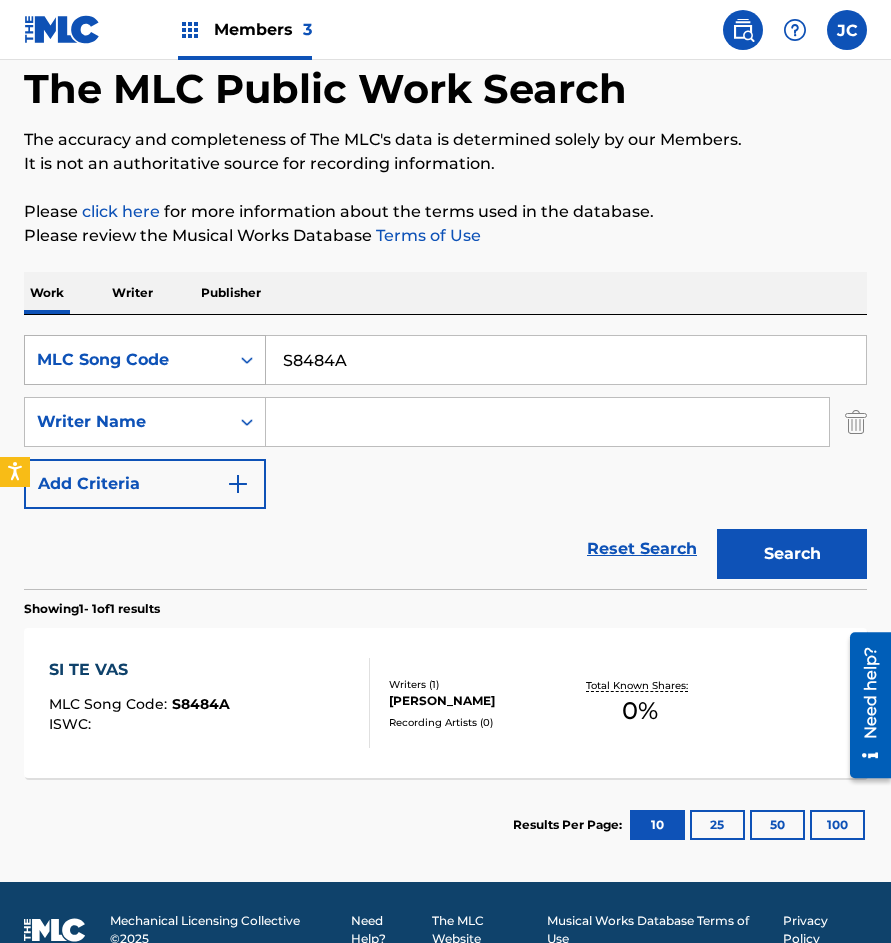 click at bounding box center (247, 360) 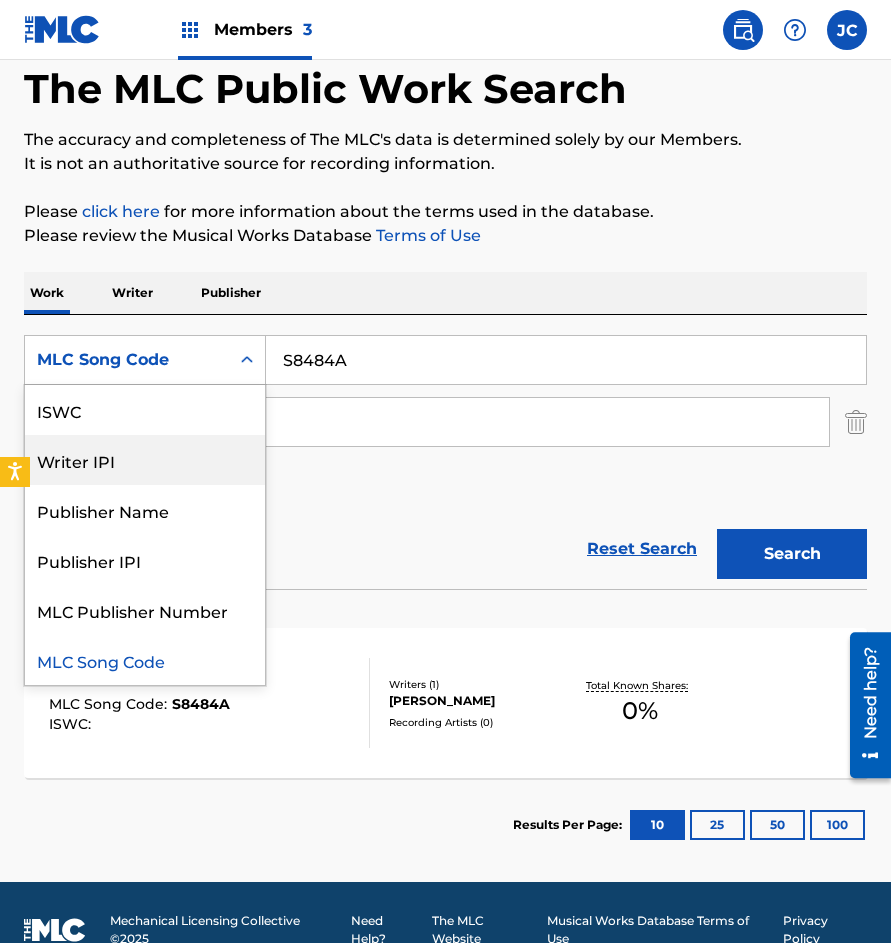 scroll, scrollTop: 0, scrollLeft: 0, axis: both 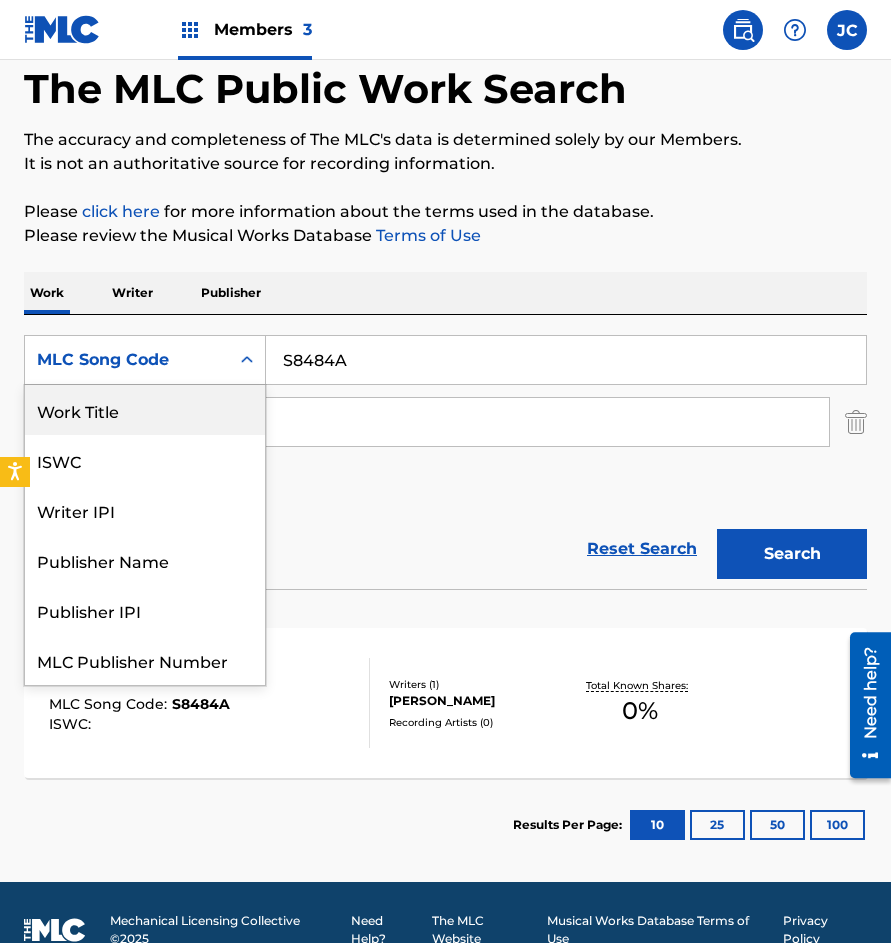 click on "Work Title" at bounding box center [145, 410] 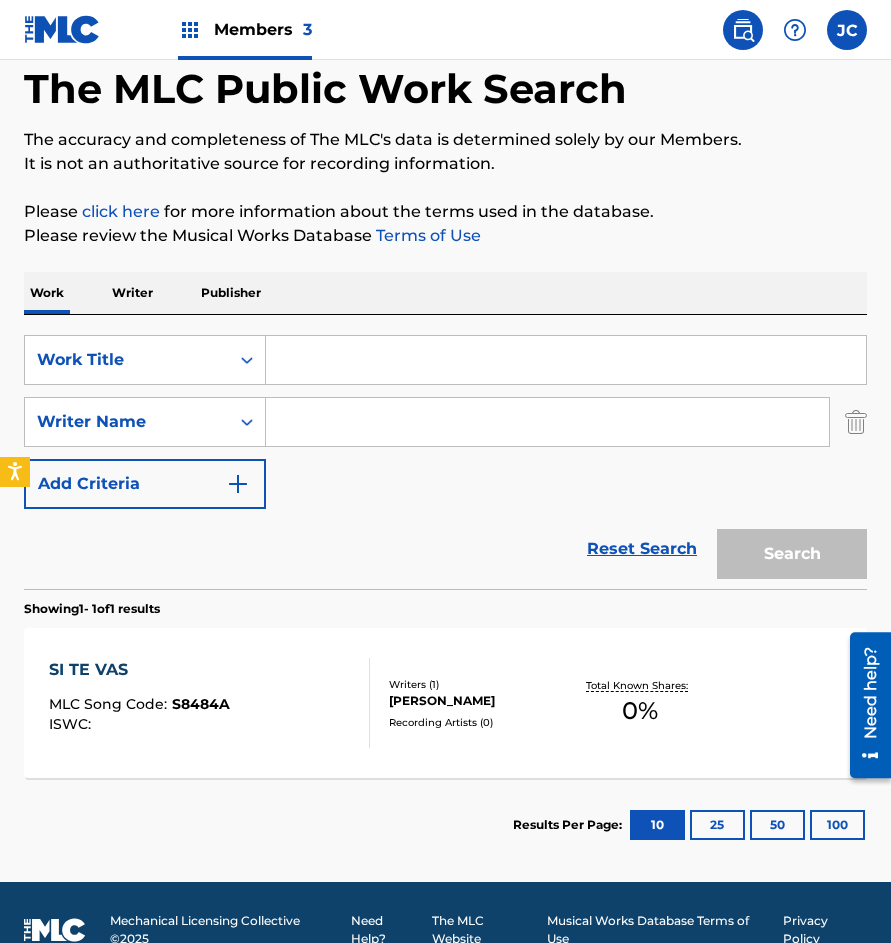 click at bounding box center [566, 360] 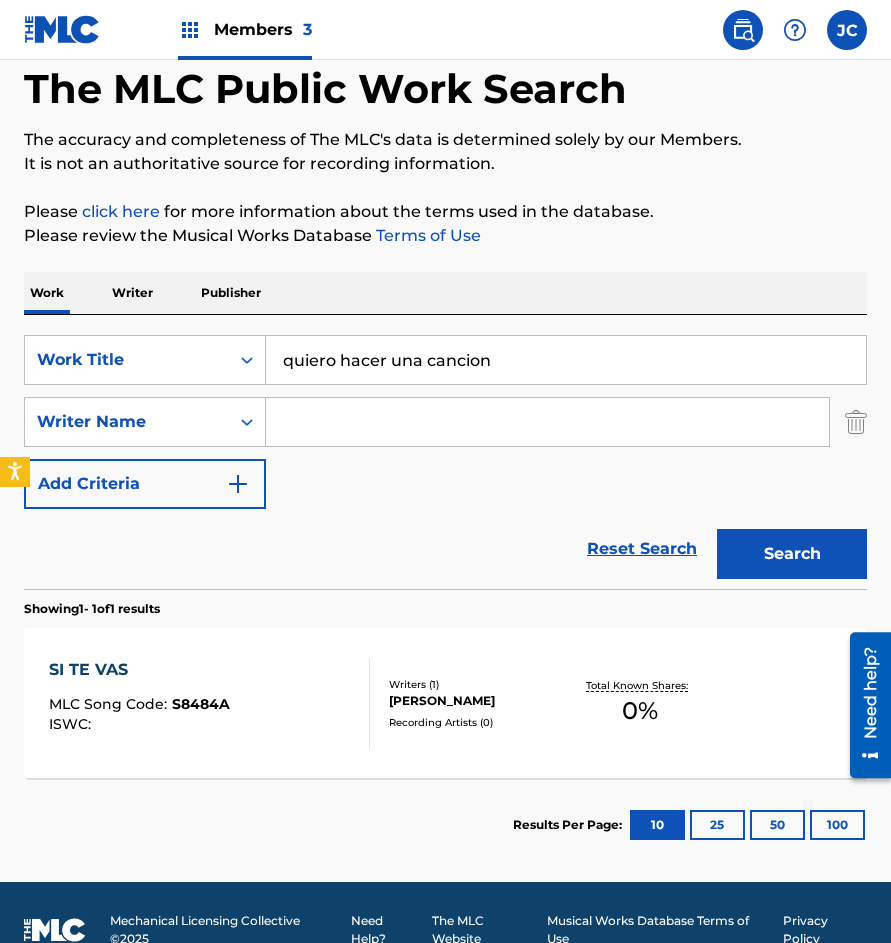 type on "quiero hacer una cancion" 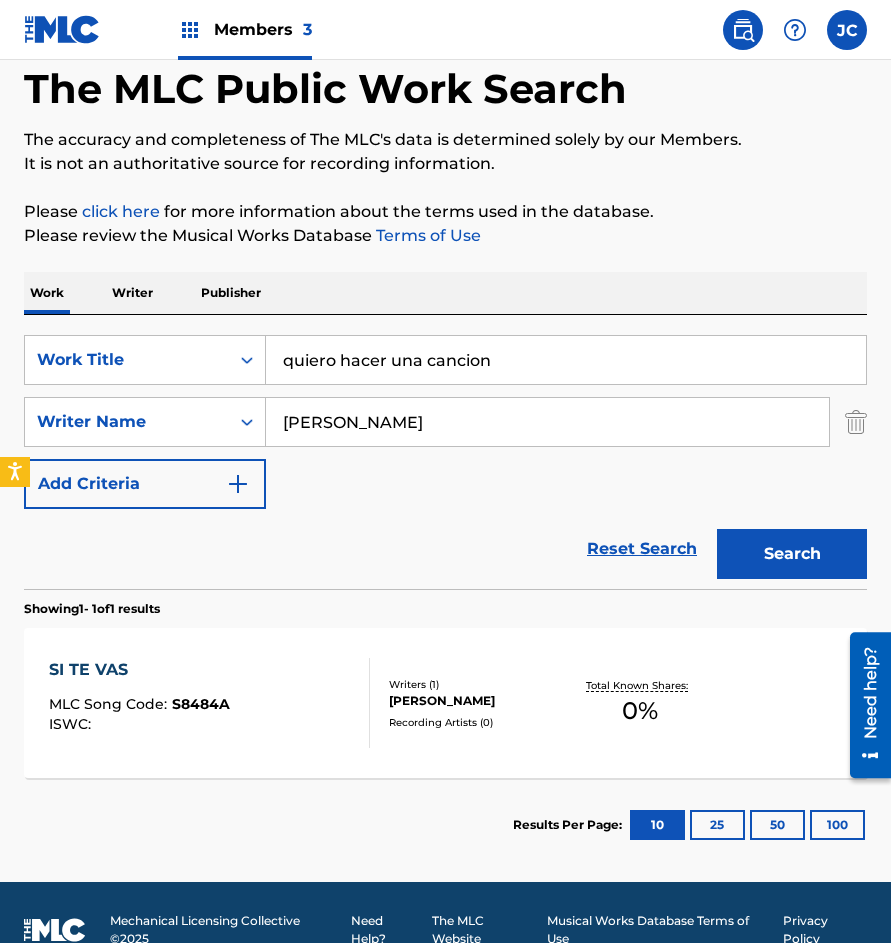 type on "zarzosa" 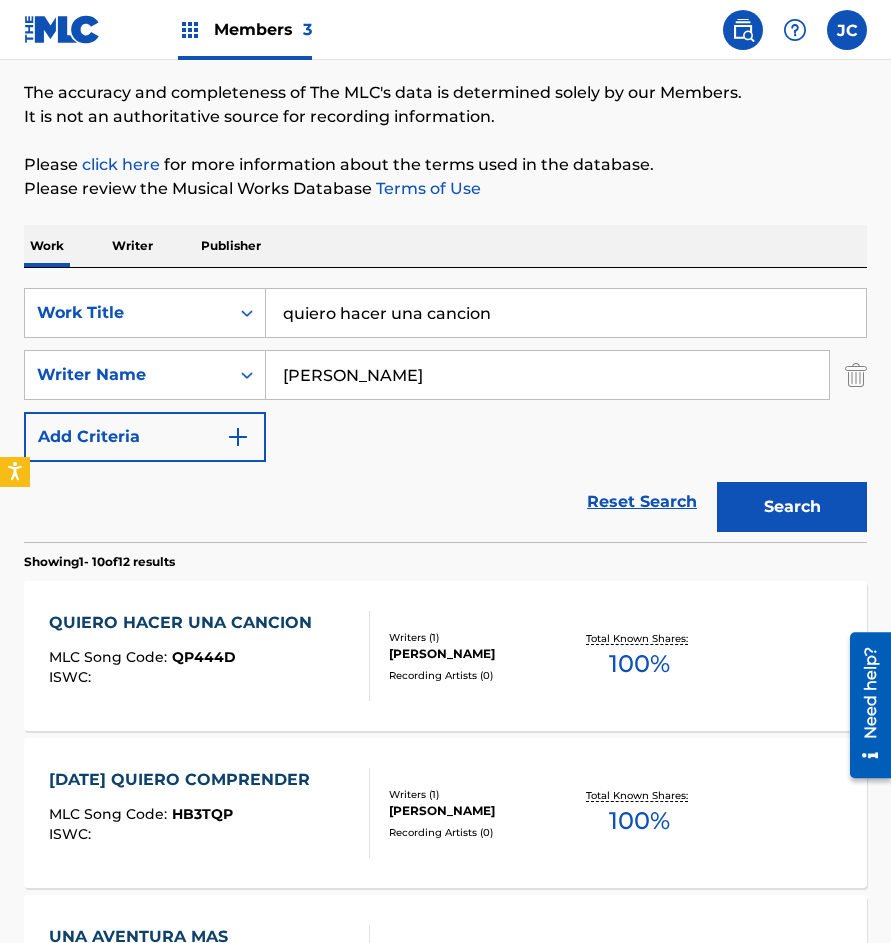 scroll, scrollTop: 300, scrollLeft: 0, axis: vertical 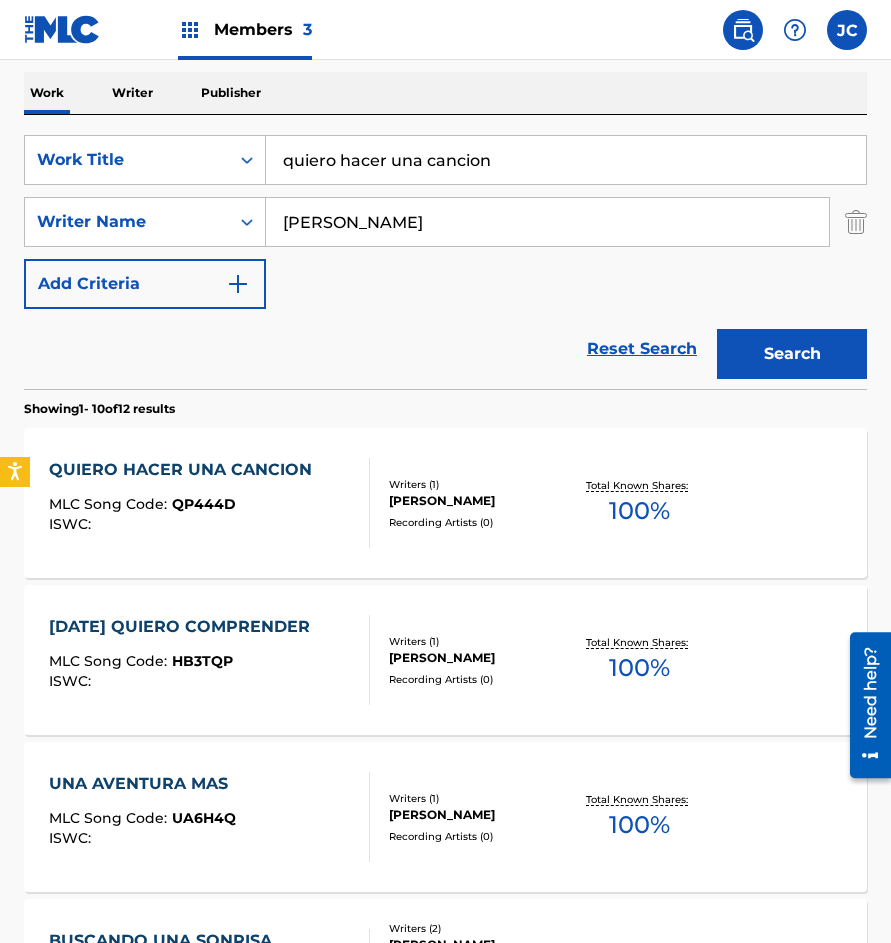 click on "Reset Search Search" at bounding box center [445, 349] 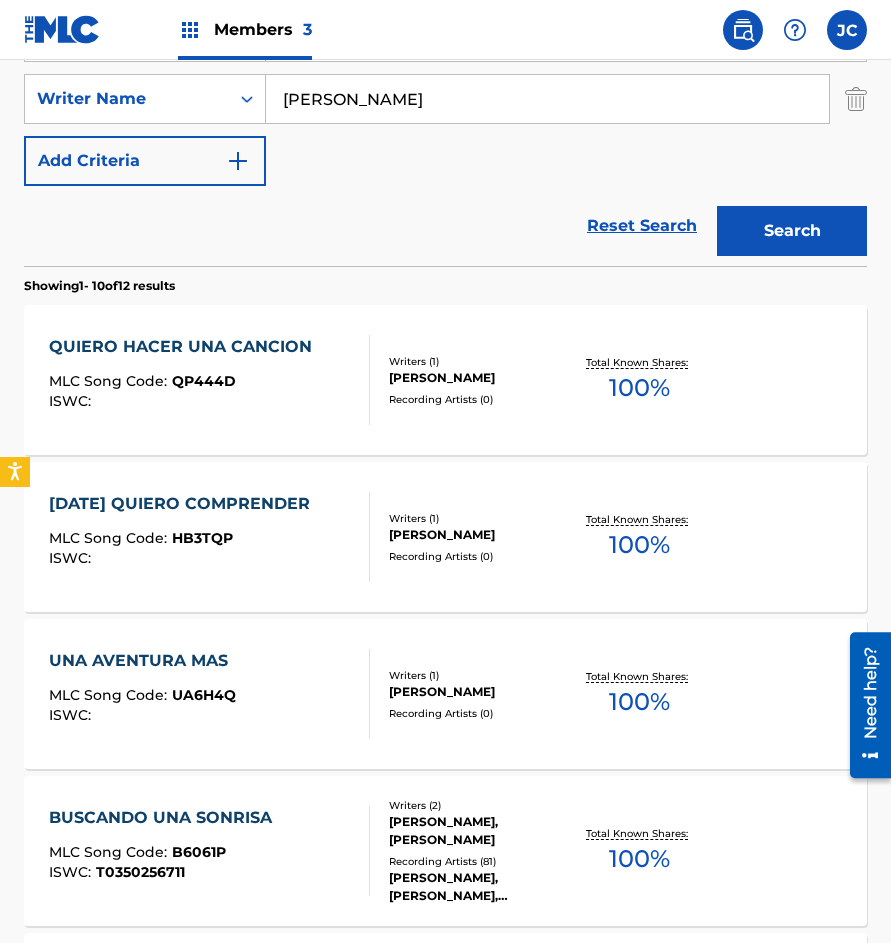 scroll, scrollTop: 300, scrollLeft: 0, axis: vertical 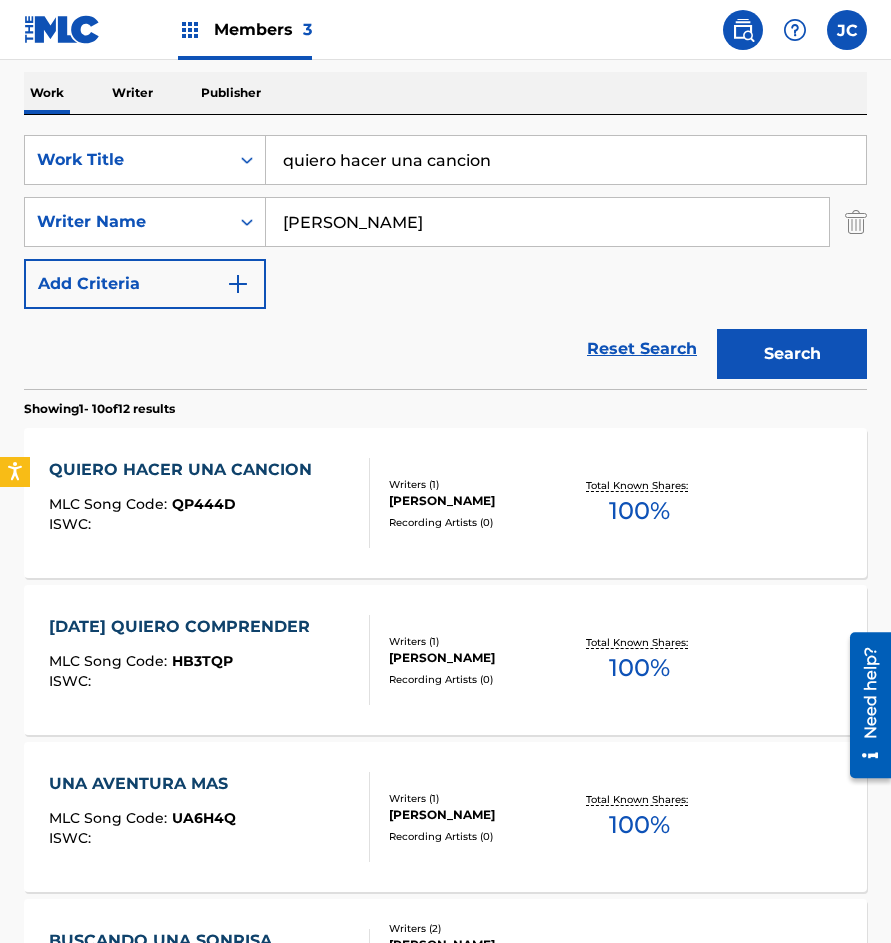 click at bounding box center [361, 503] 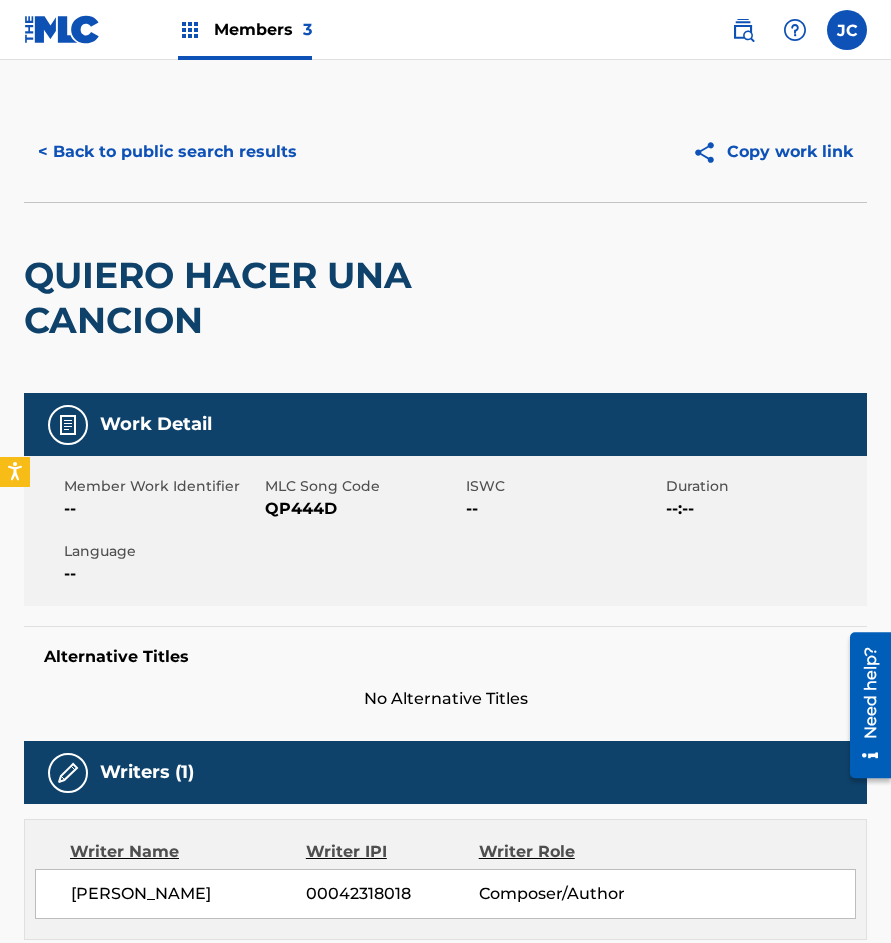 scroll, scrollTop: 0, scrollLeft: 0, axis: both 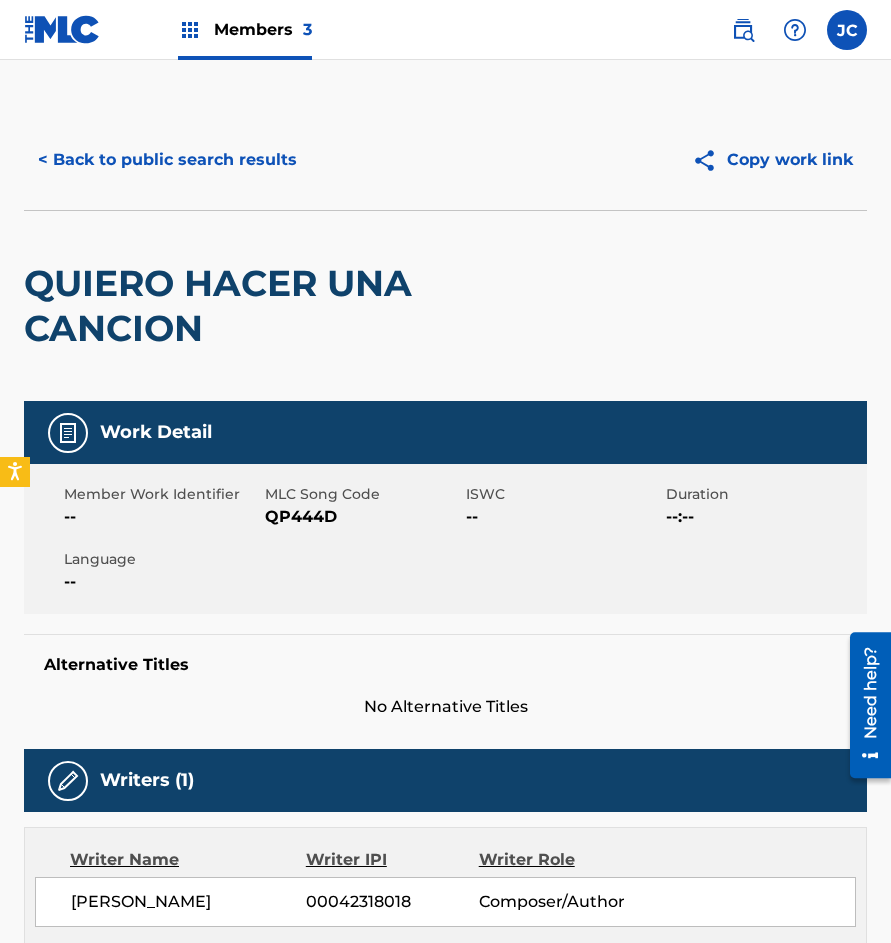 click on "< Back to public search results" at bounding box center [167, 160] 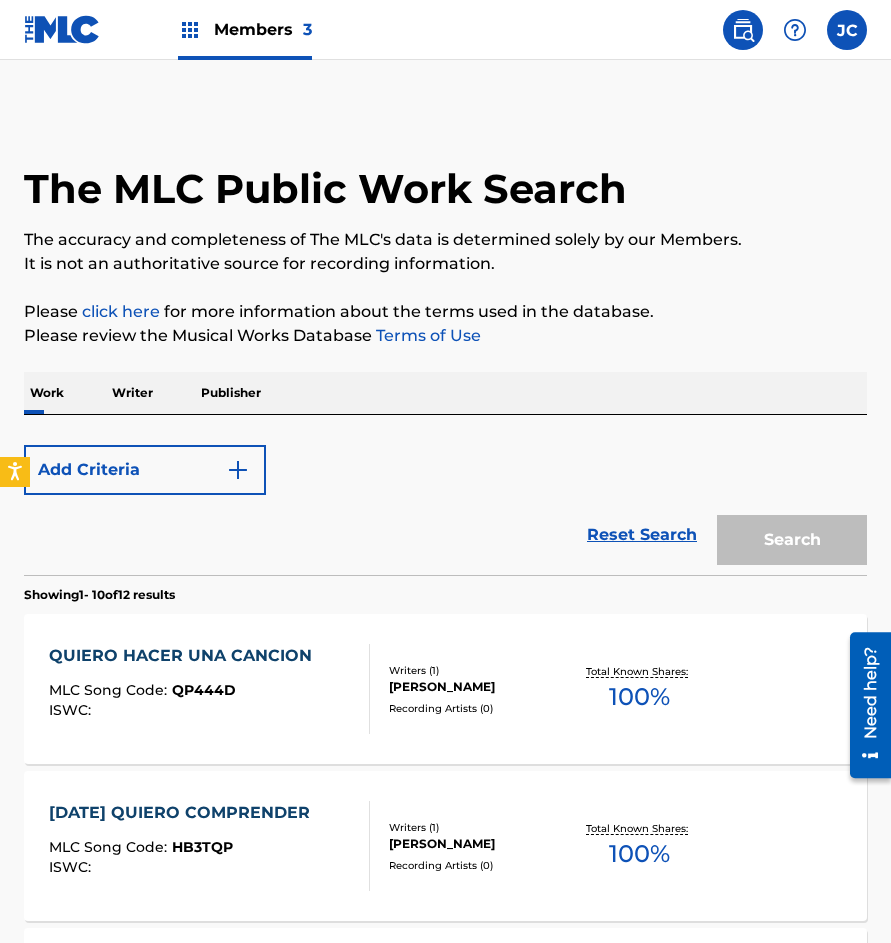 scroll, scrollTop: 300, scrollLeft: 0, axis: vertical 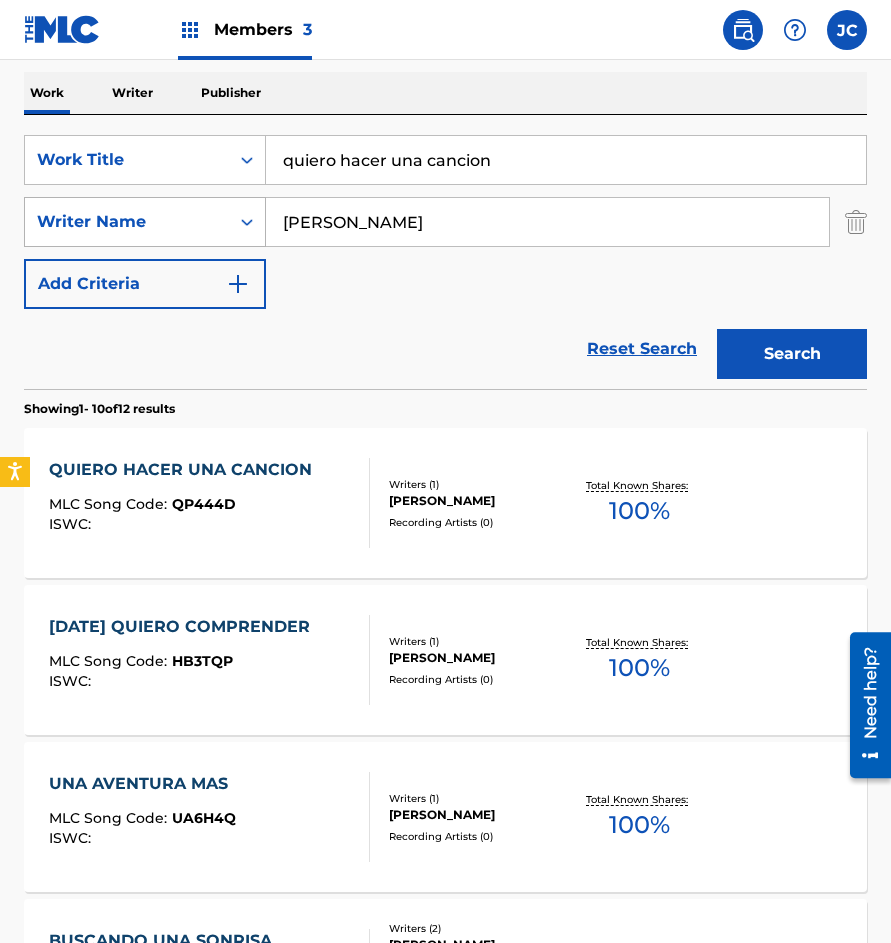 drag, startPoint x: 336, startPoint y: 173, endPoint x: 151, endPoint y: 198, distance: 186.68155 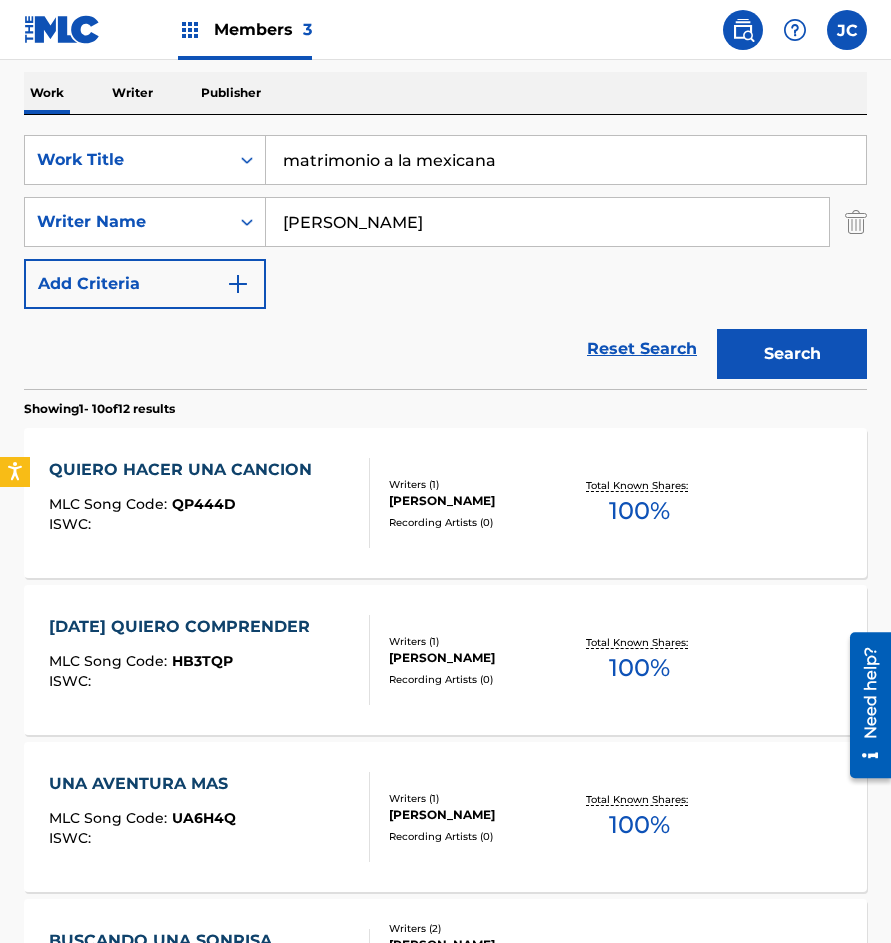 type on "matrimonio a la mexicana" 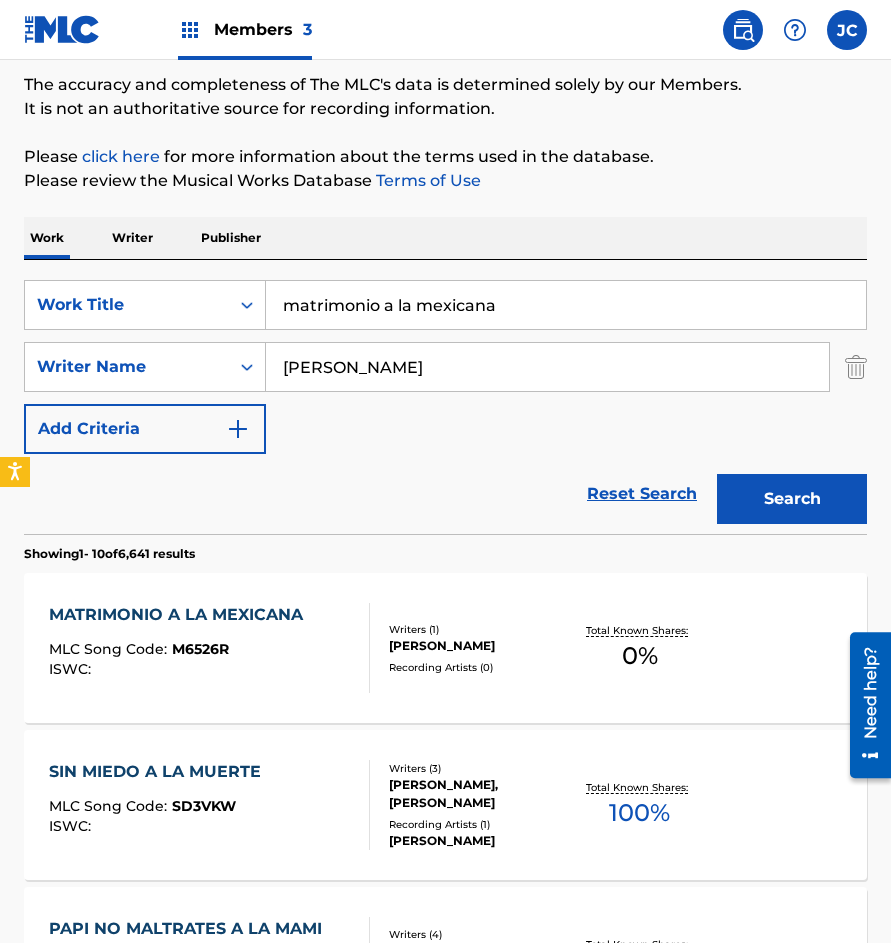 scroll, scrollTop: 300, scrollLeft: 0, axis: vertical 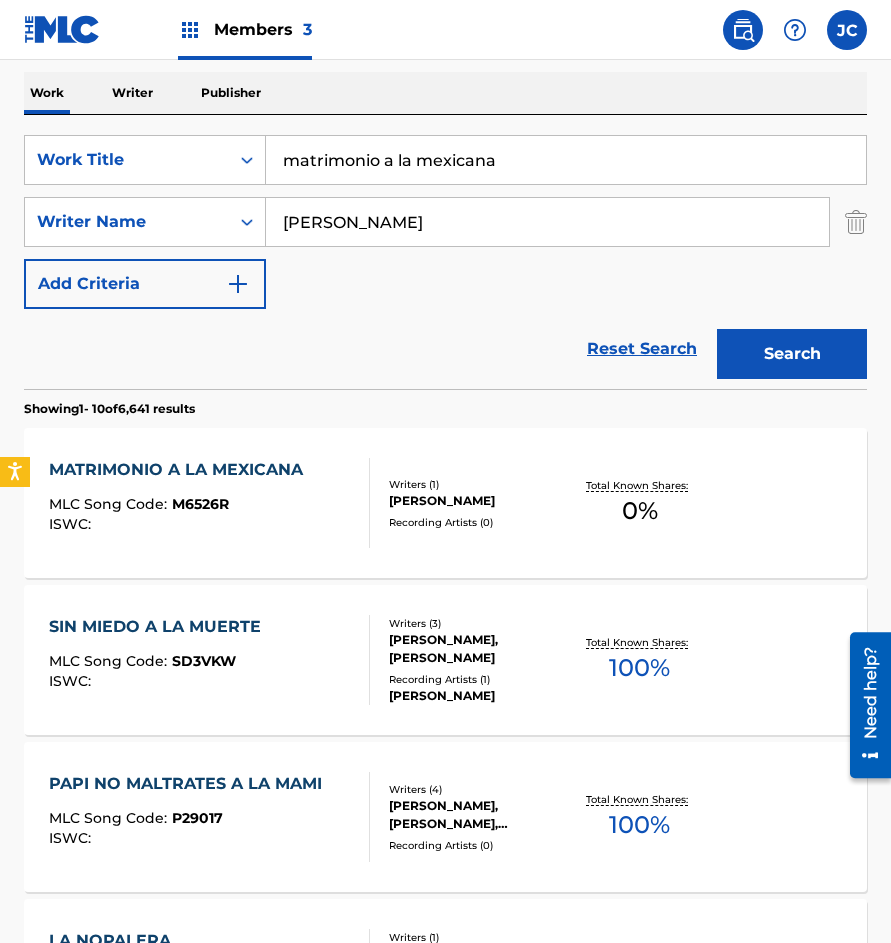 click on "Writers ( 1 )" at bounding box center (479, 484) 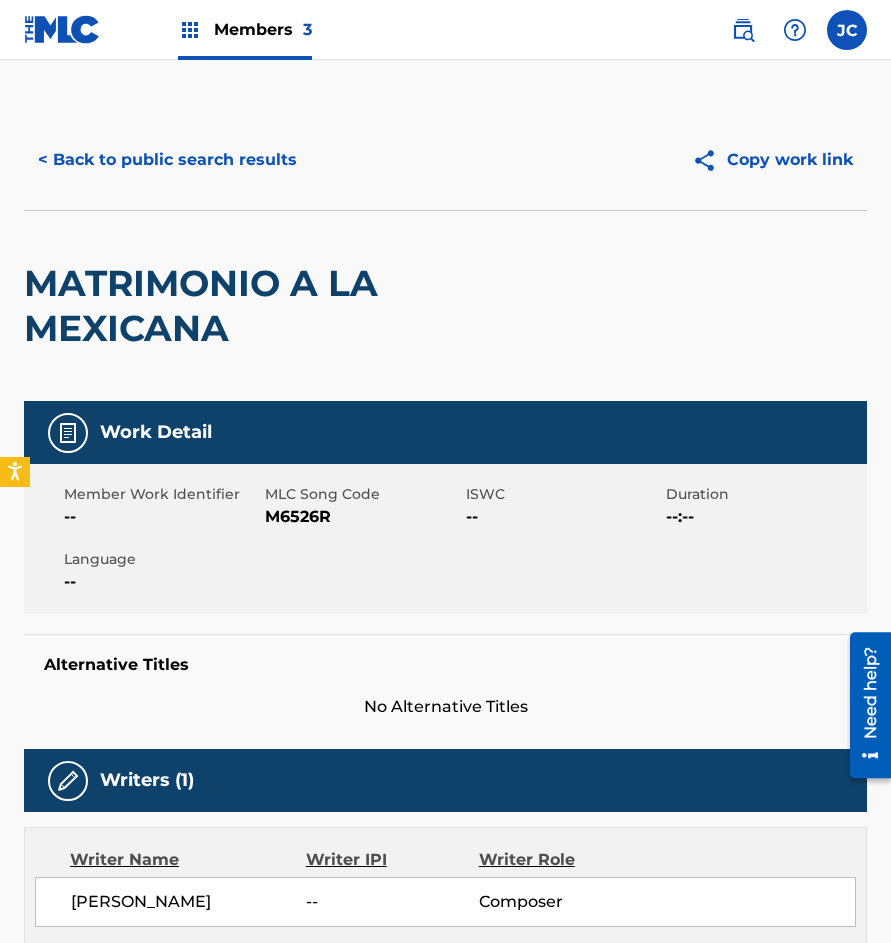 click on "< Back to public search results" at bounding box center (167, 160) 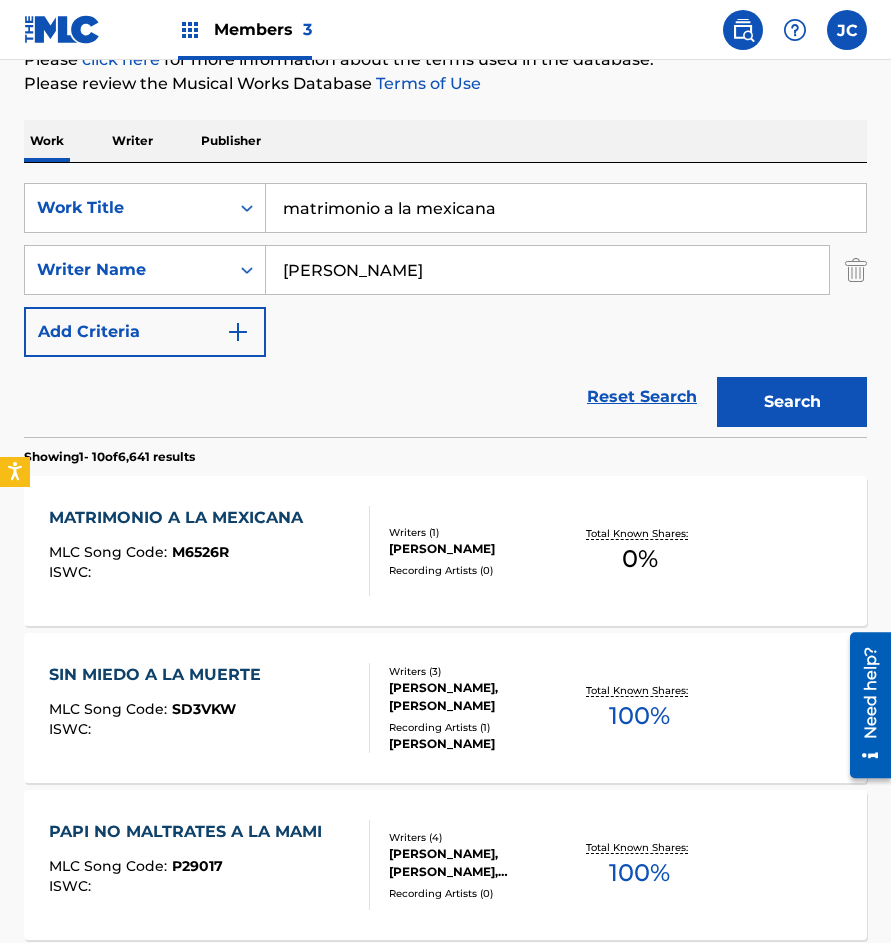 scroll, scrollTop: 300, scrollLeft: 0, axis: vertical 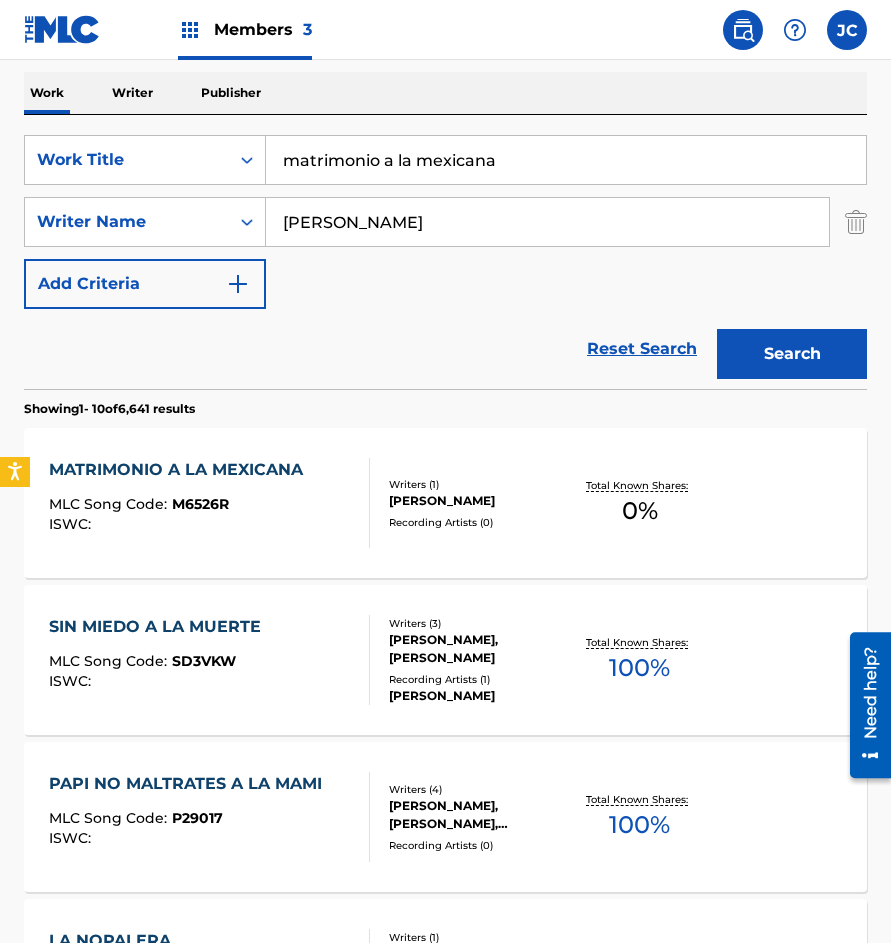 click on "Writers ( 1 )" at bounding box center [479, 484] 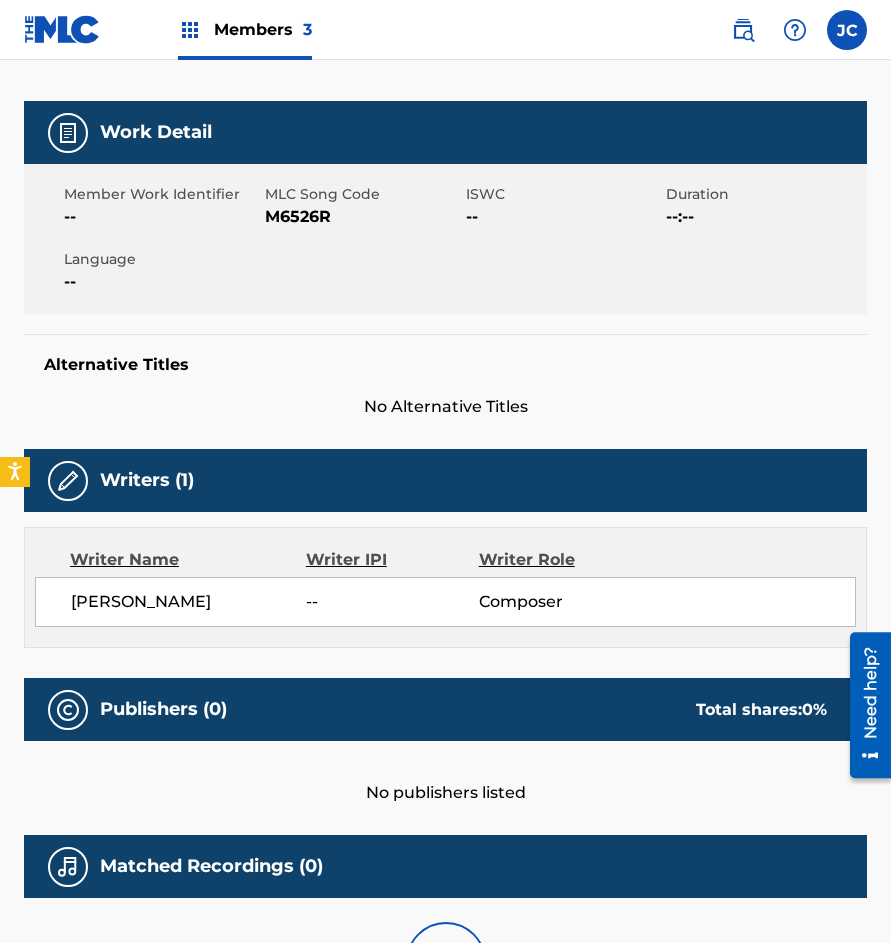 scroll, scrollTop: 0, scrollLeft: 0, axis: both 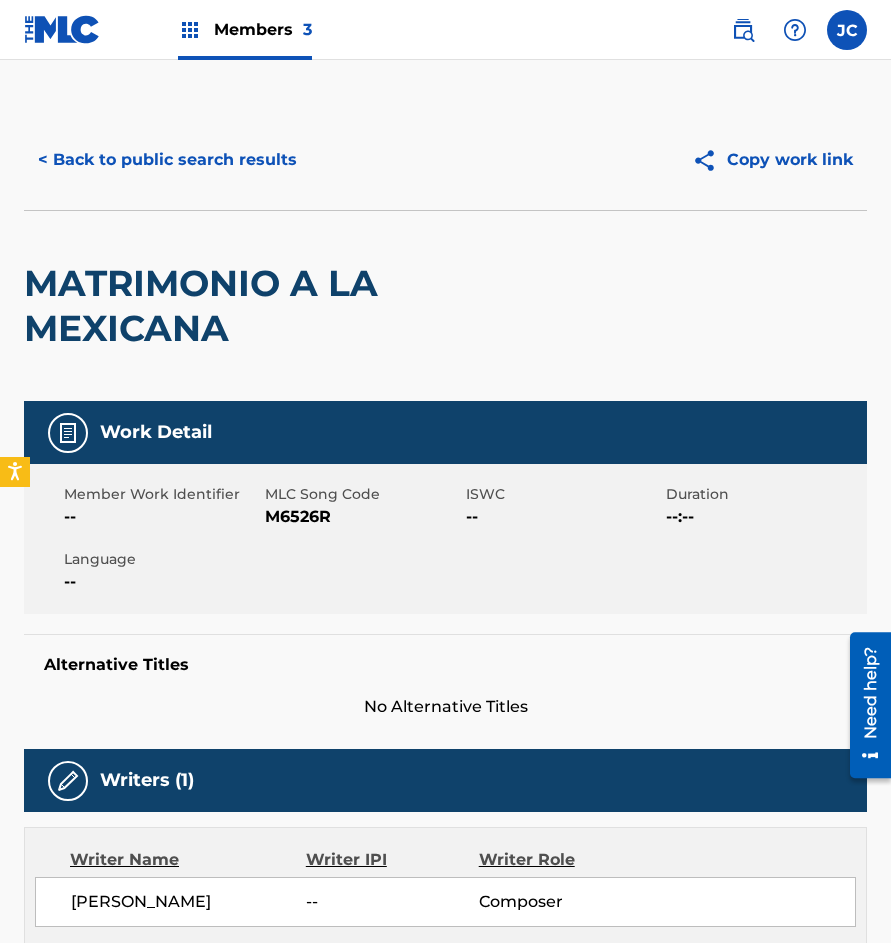 click on "M6526R" at bounding box center [363, 517] 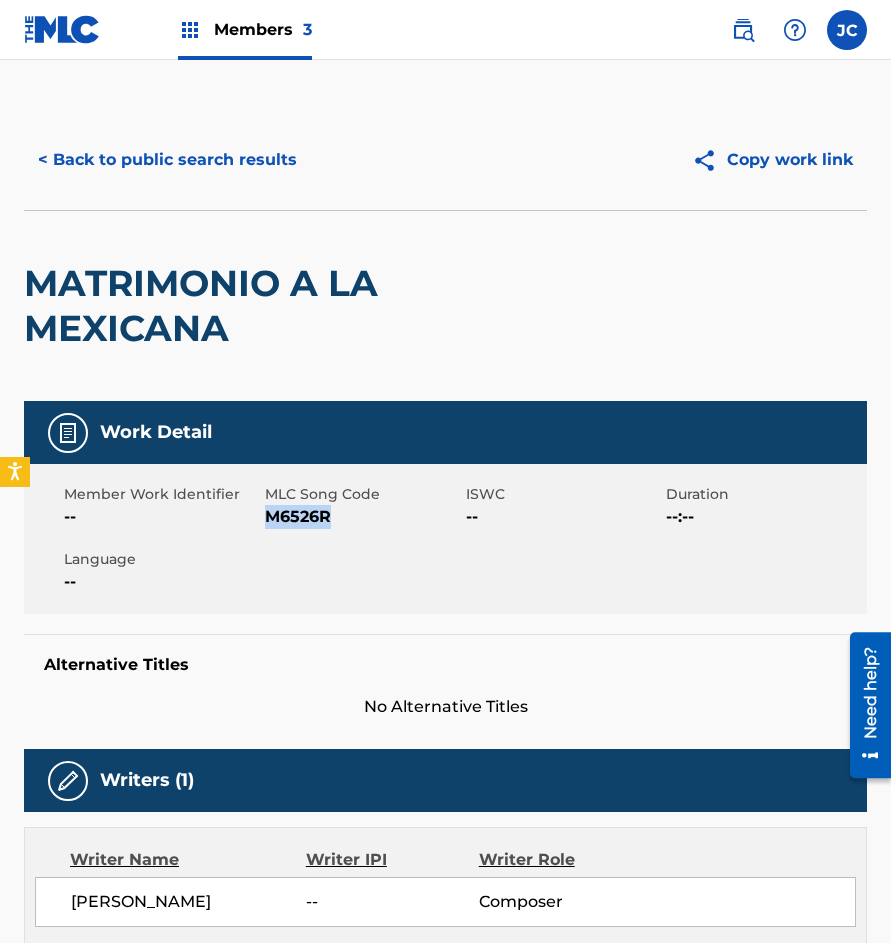 click on "M6526R" at bounding box center (363, 517) 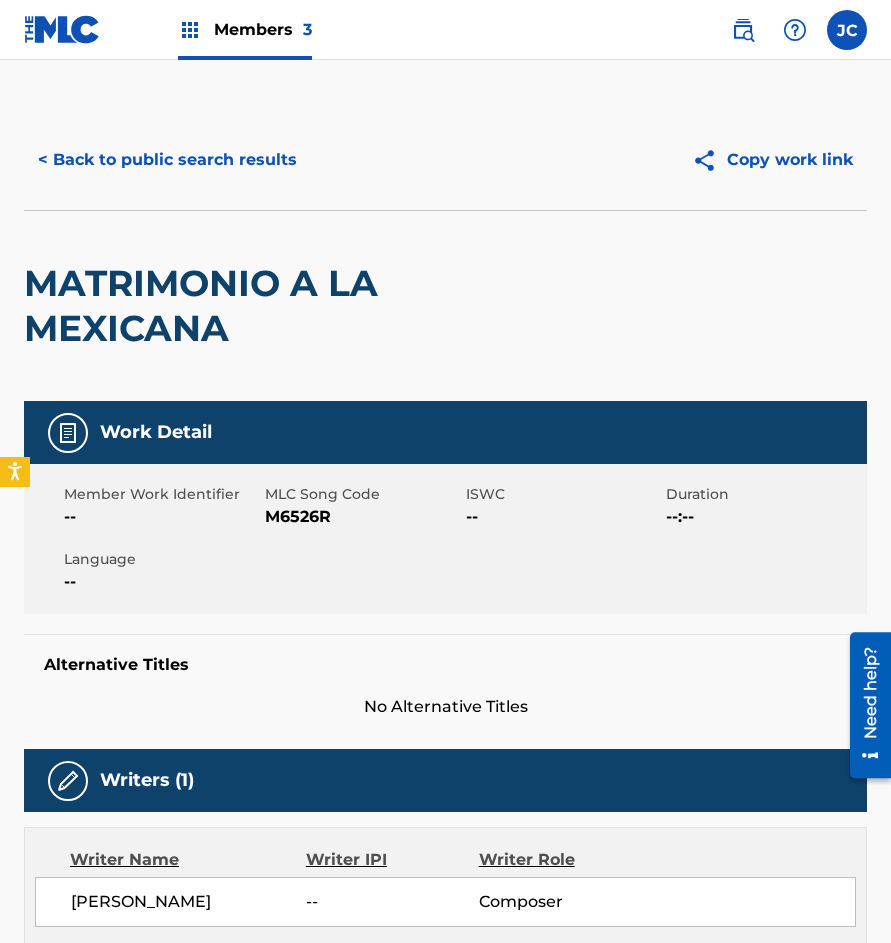 scroll, scrollTop: 300, scrollLeft: 0, axis: vertical 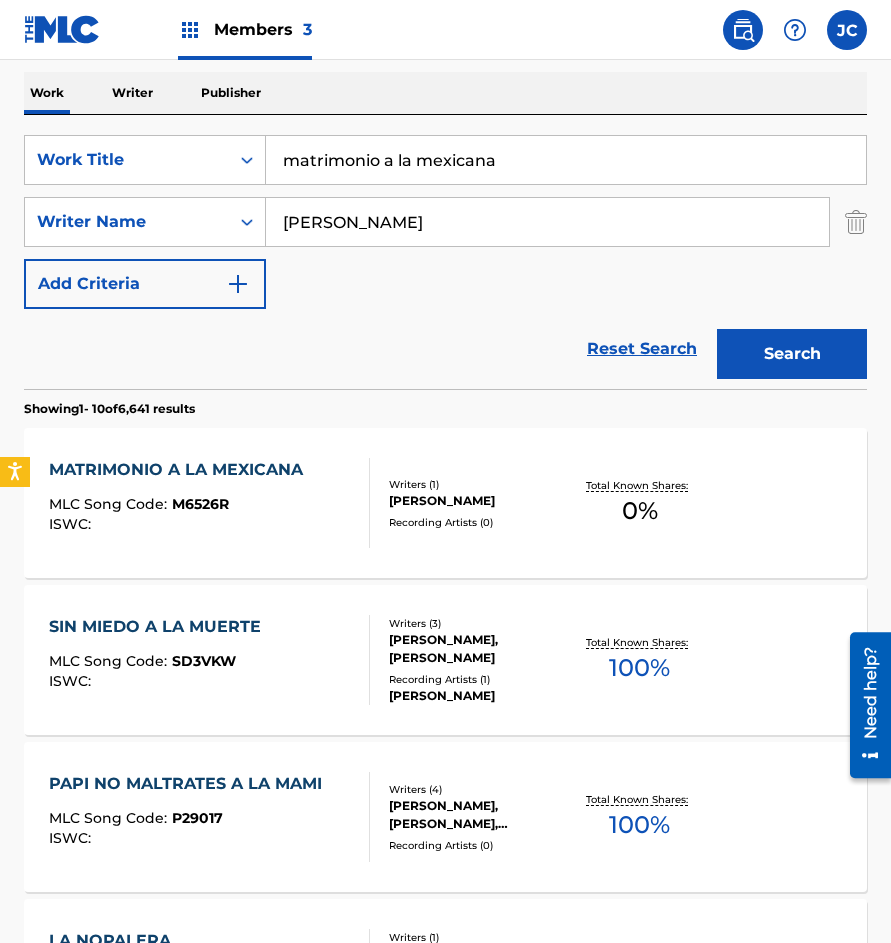 click on "MATRIMONIO A LA MEXICANA MLC Song Code : M6526R ISWC :" at bounding box center (181, 503) 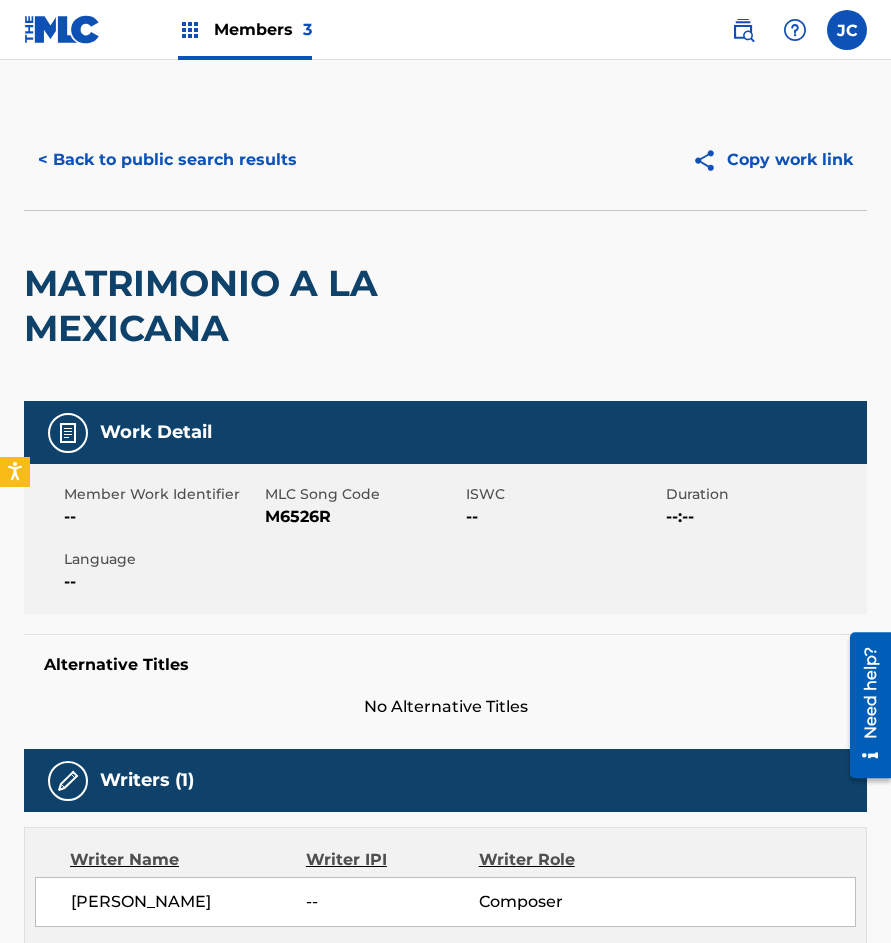 click on "M6526R" at bounding box center [363, 517] 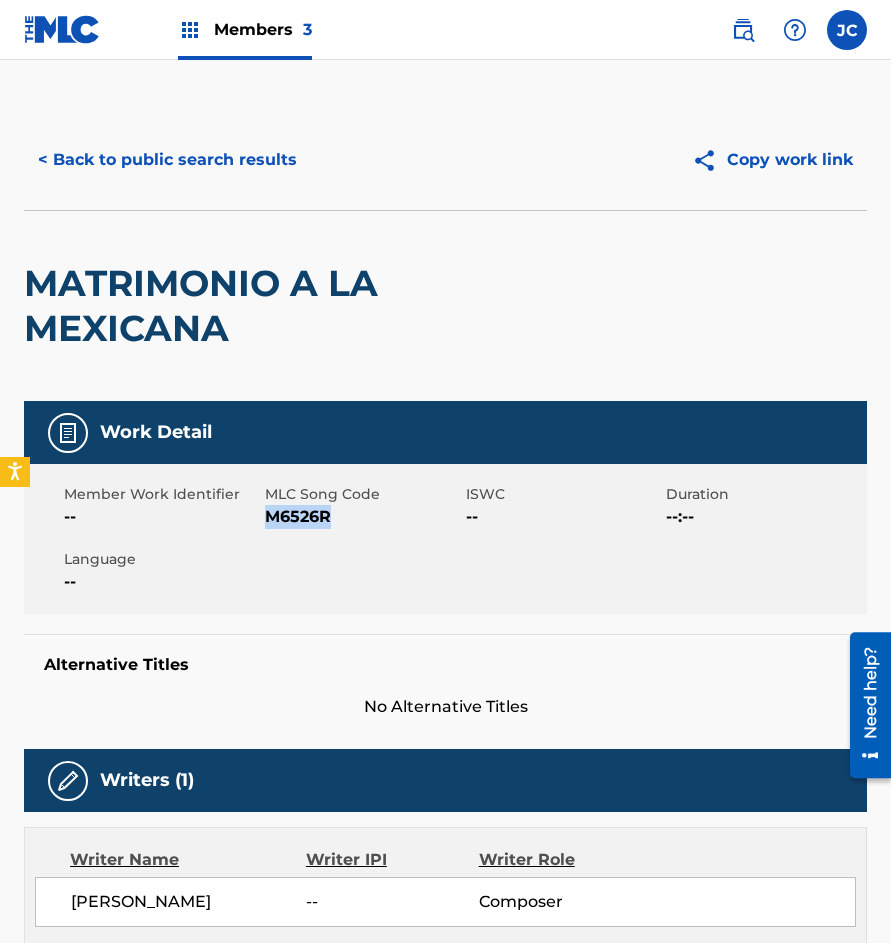 click on "M6526R" at bounding box center [363, 517] 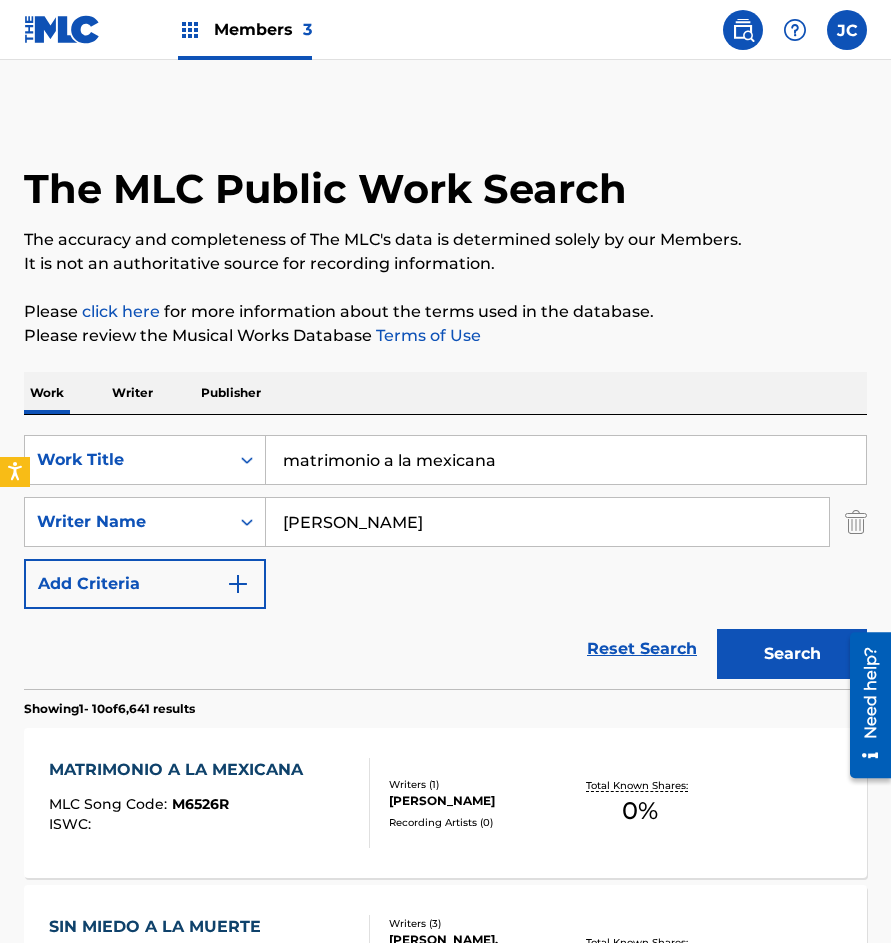 scroll, scrollTop: 300, scrollLeft: 0, axis: vertical 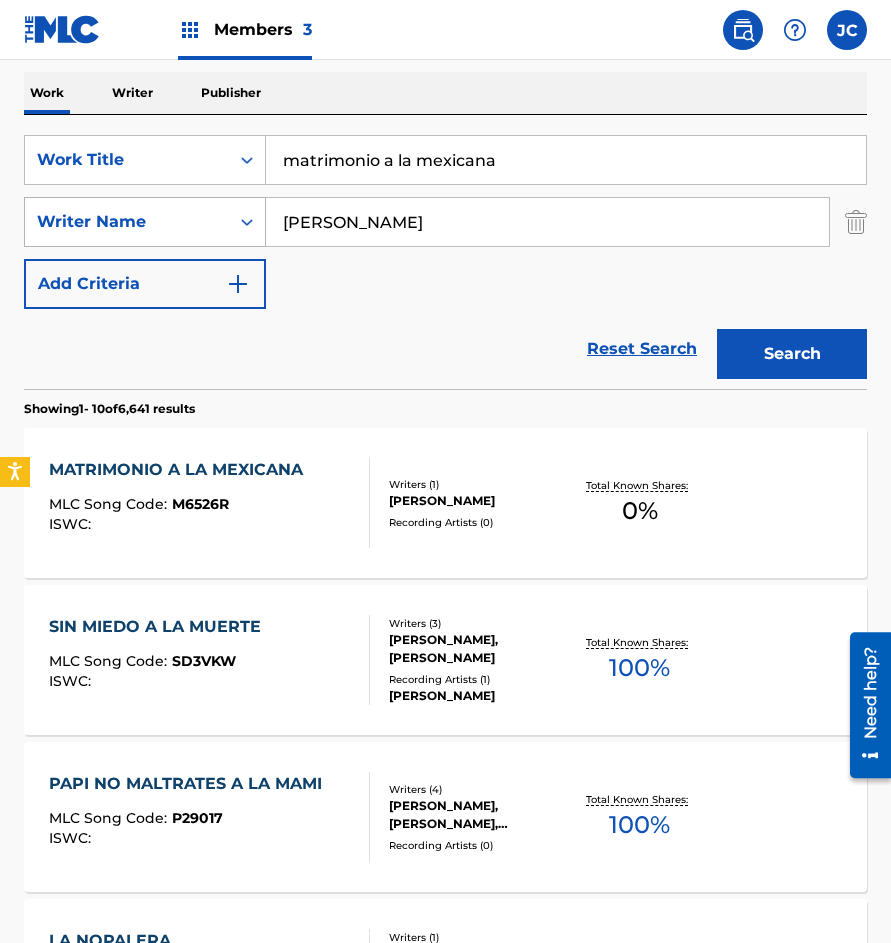 drag, startPoint x: 503, startPoint y: 164, endPoint x: 136, endPoint y: 199, distance: 368.66516 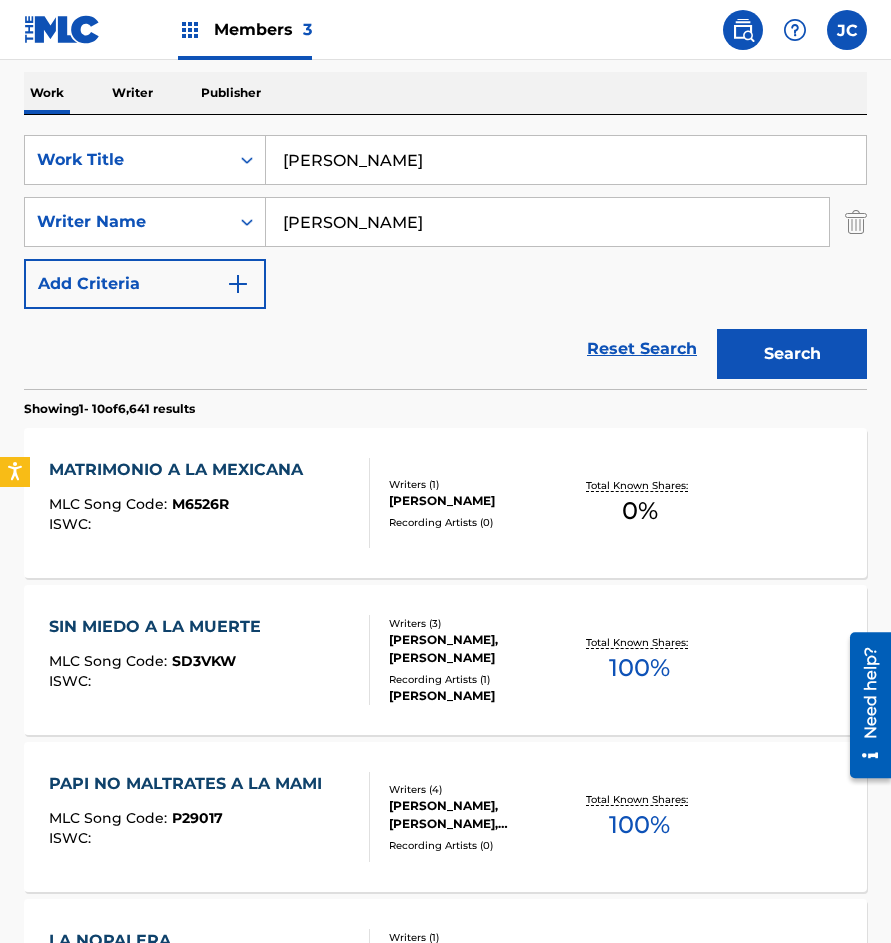 type on "primitiva pasion" 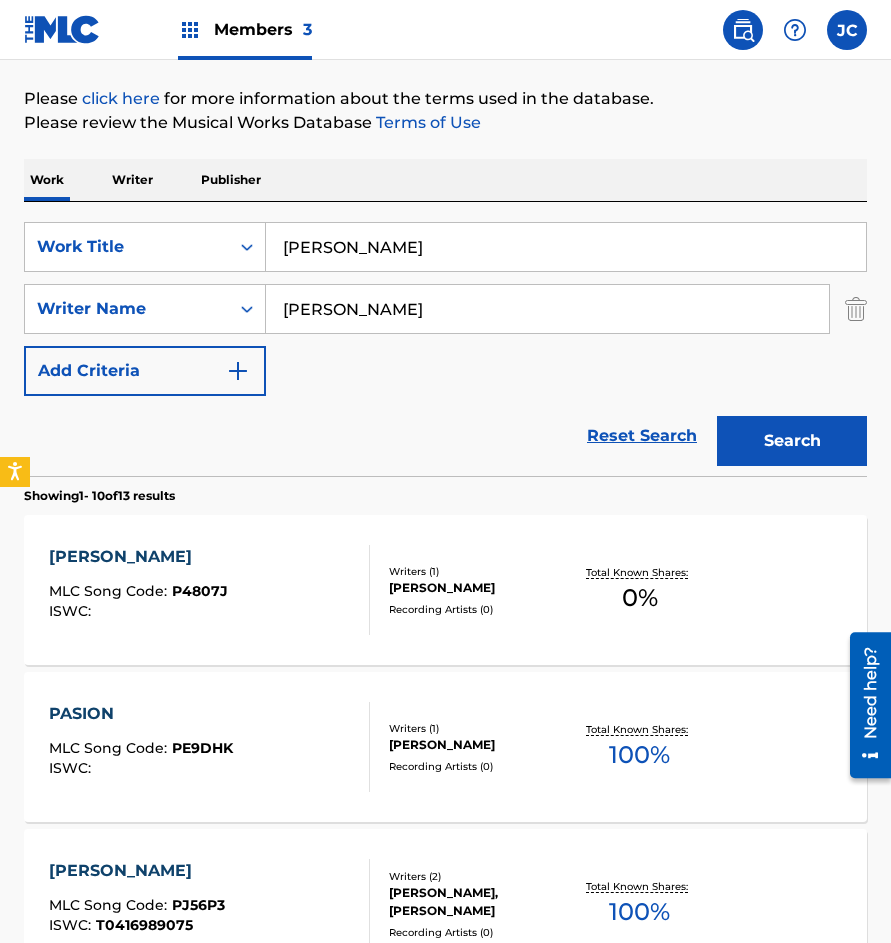 scroll, scrollTop: 400, scrollLeft: 0, axis: vertical 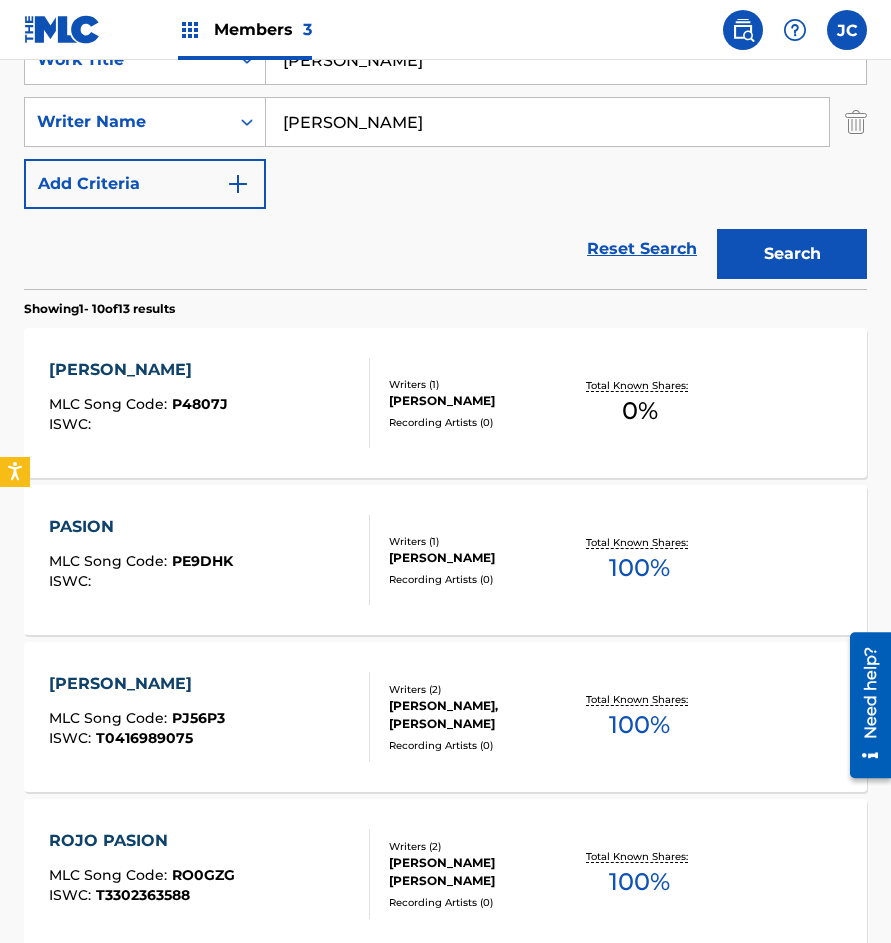 click on "Writers ( 1 ) TOMAS MENDEZ SOSA Recording Artists ( 0 )" at bounding box center [470, 403] 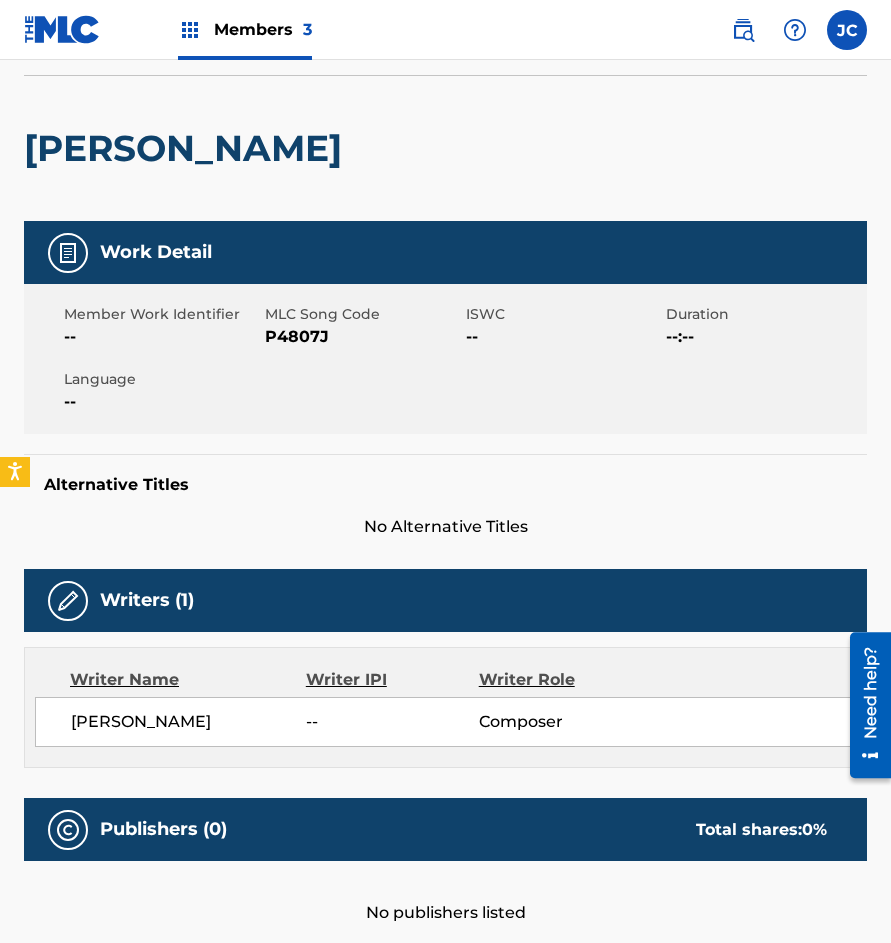 scroll, scrollTop: 0, scrollLeft: 0, axis: both 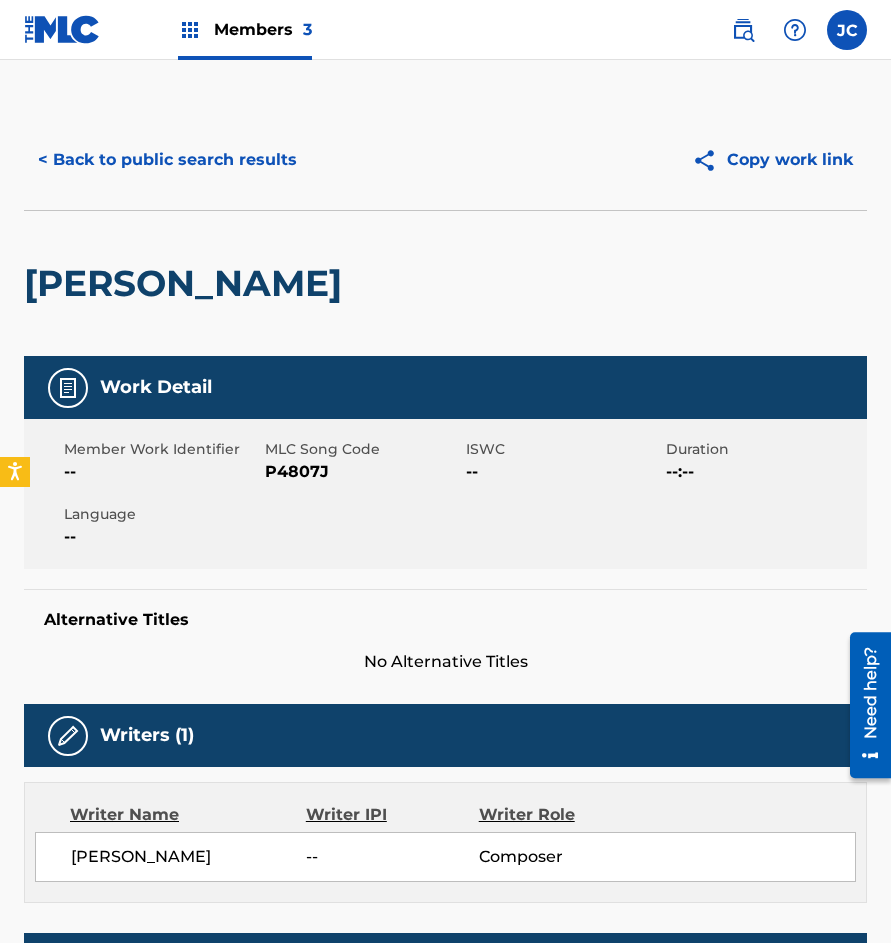 click on "MLC Song Code" at bounding box center [363, 449] 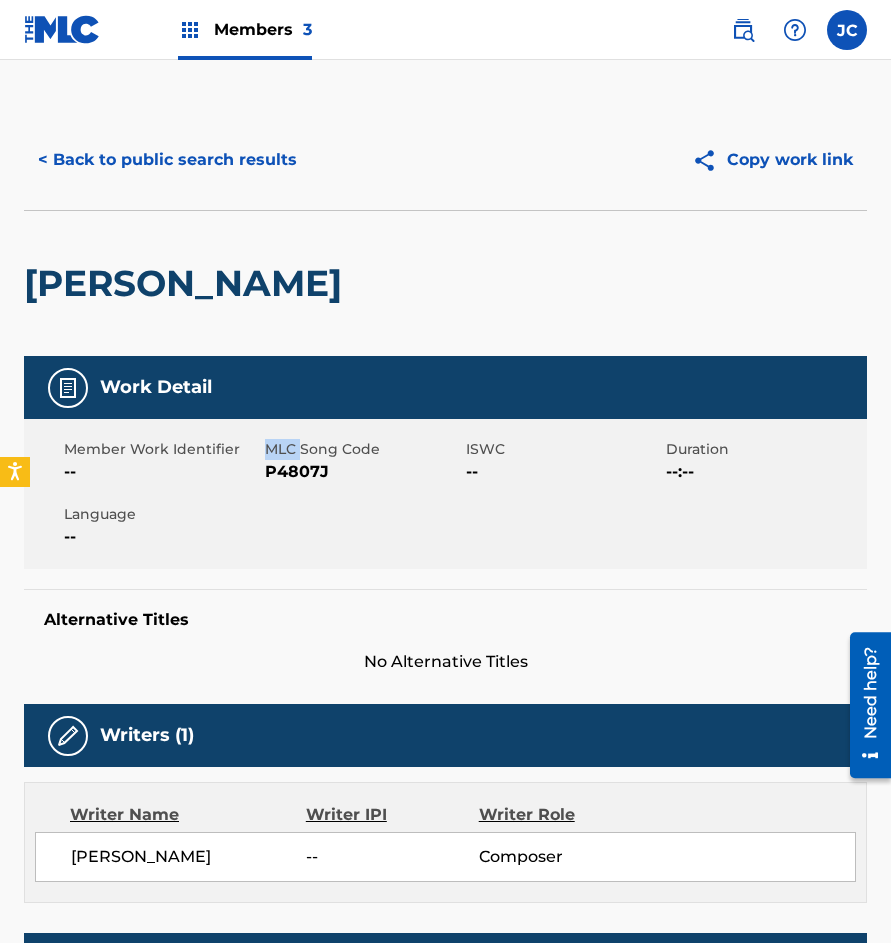 click on "MLC Song Code" at bounding box center (363, 449) 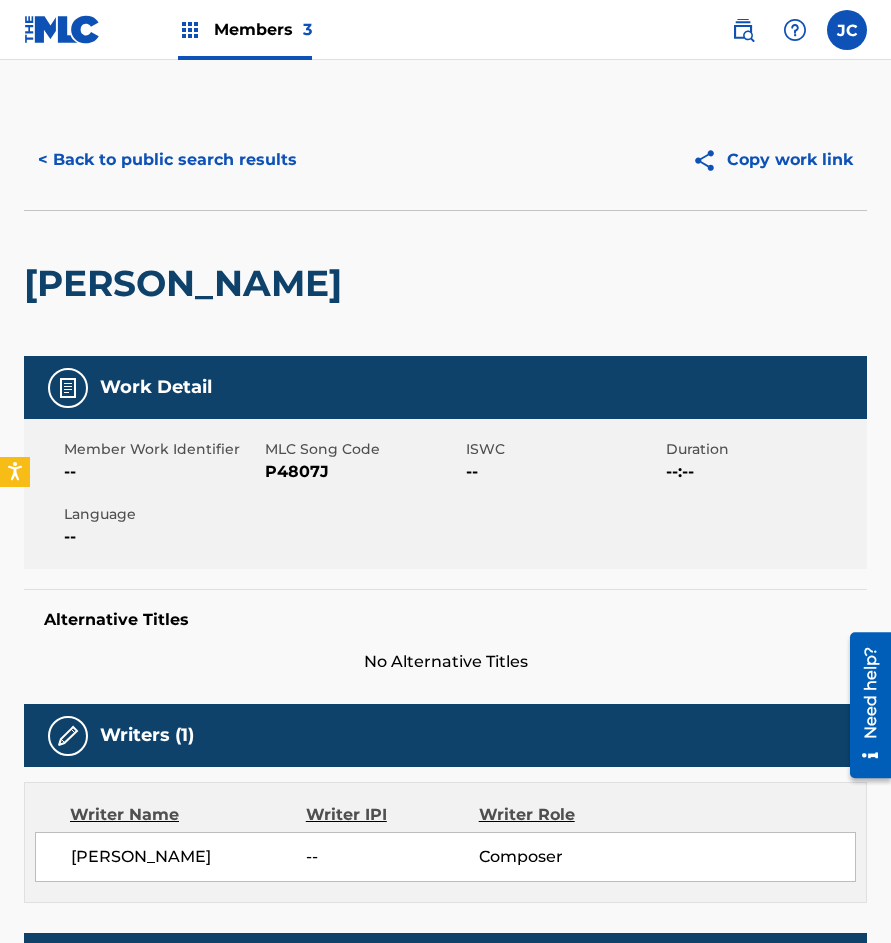 click on "Member Work Identifier -- MLC Song Code P4807J ISWC -- Duration --:-- Language --" at bounding box center (445, 494) 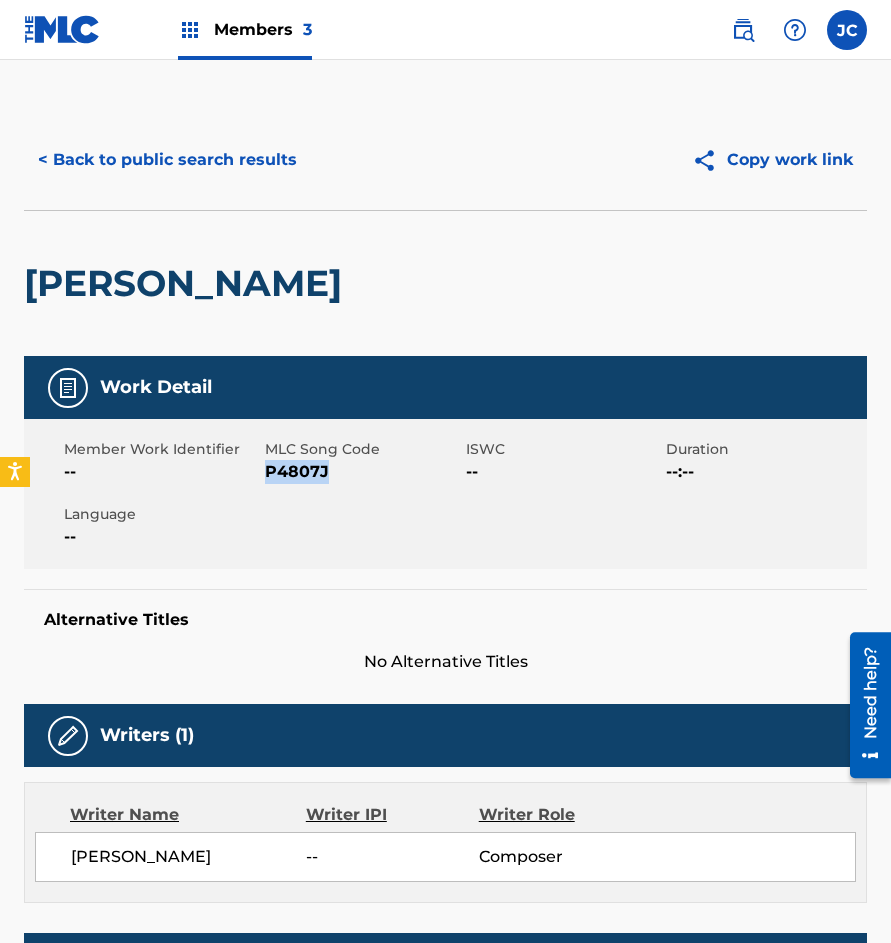 click on "P4807J" at bounding box center (363, 472) 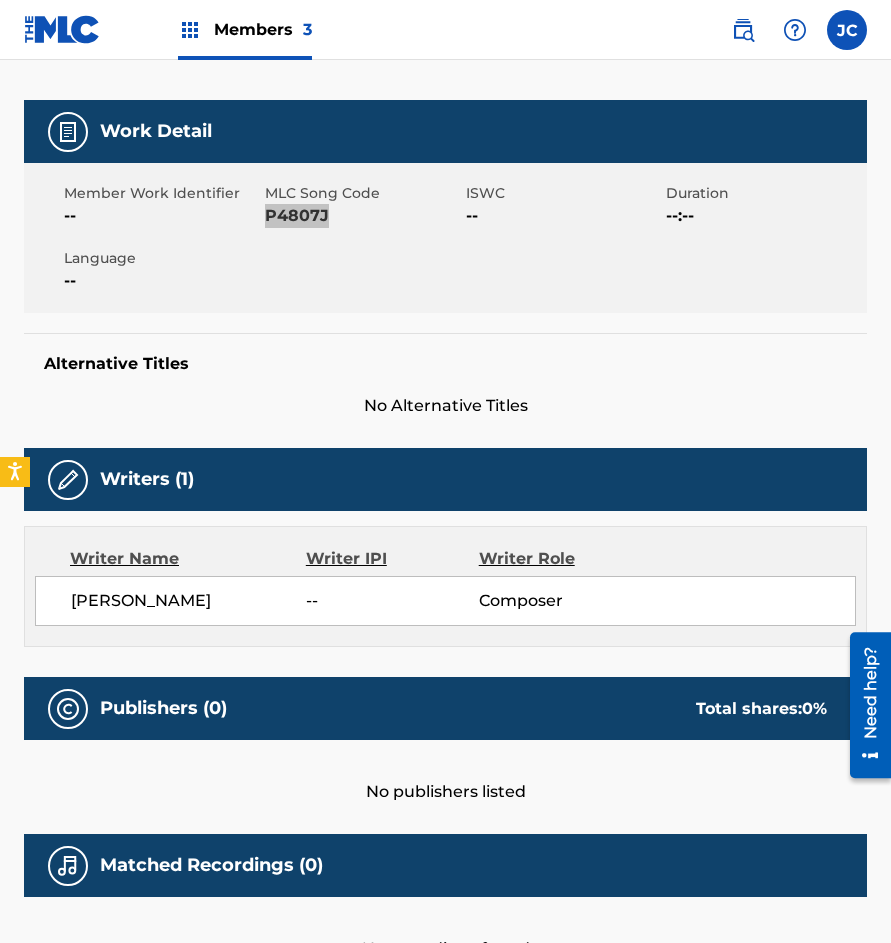 scroll, scrollTop: 100, scrollLeft: 0, axis: vertical 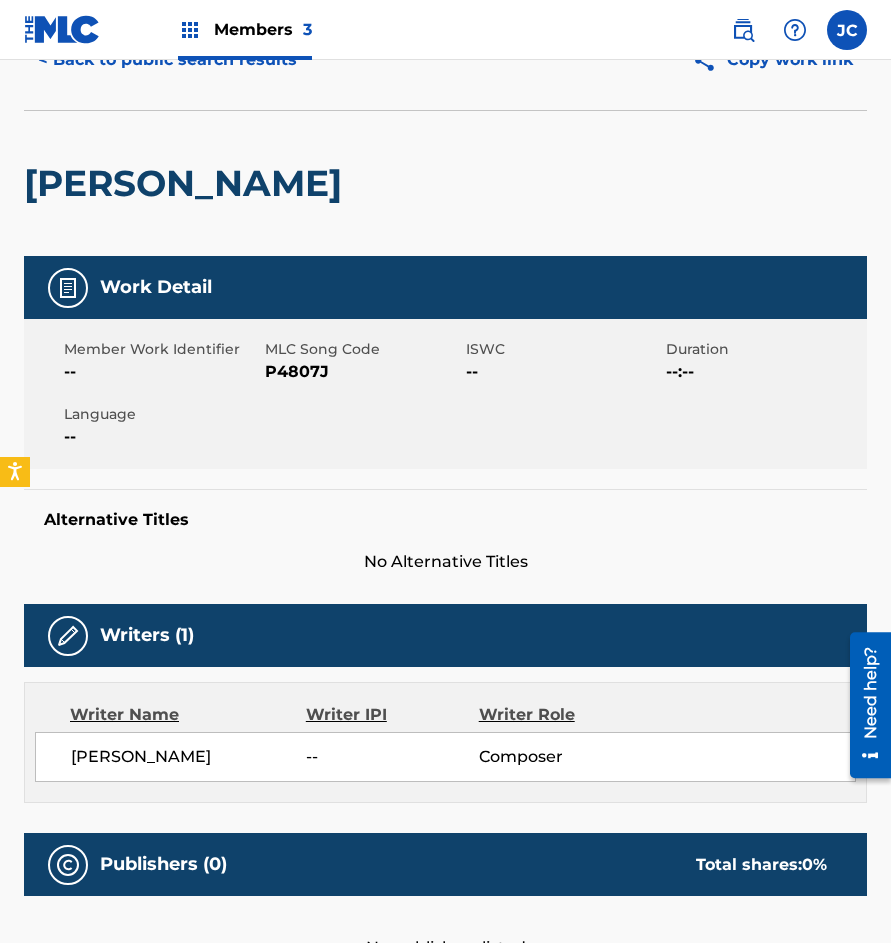 click on "PRIMITIVA PASION" at bounding box center [188, 183] 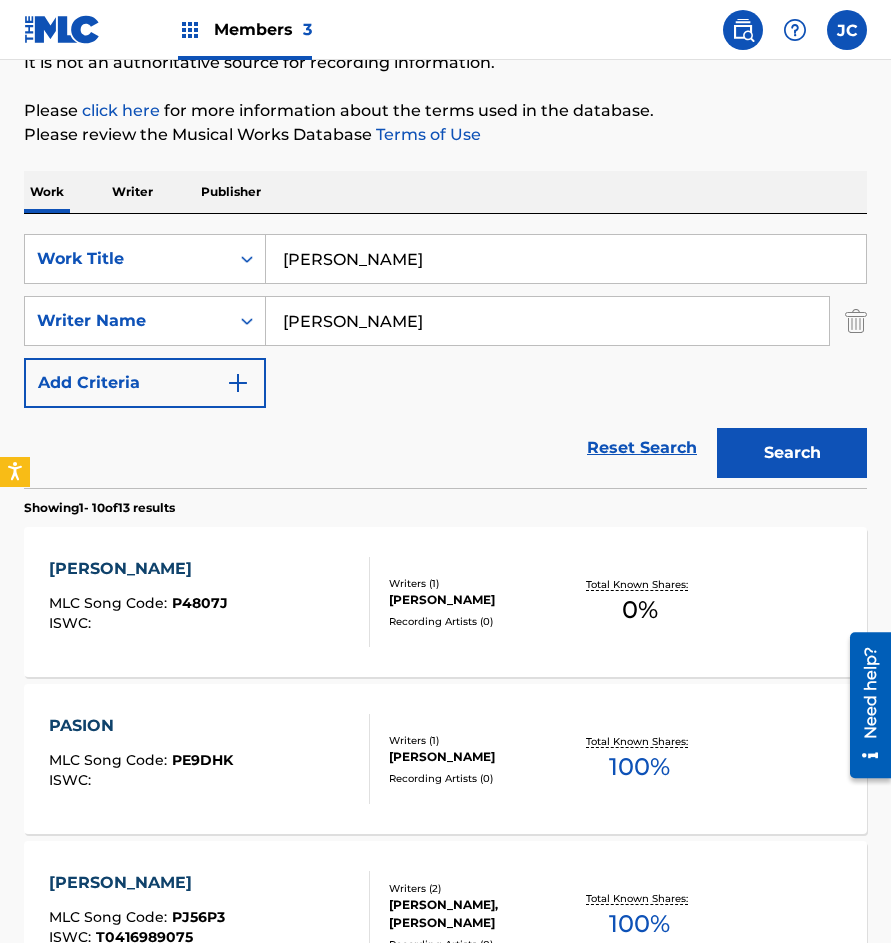 scroll, scrollTop: 200, scrollLeft: 0, axis: vertical 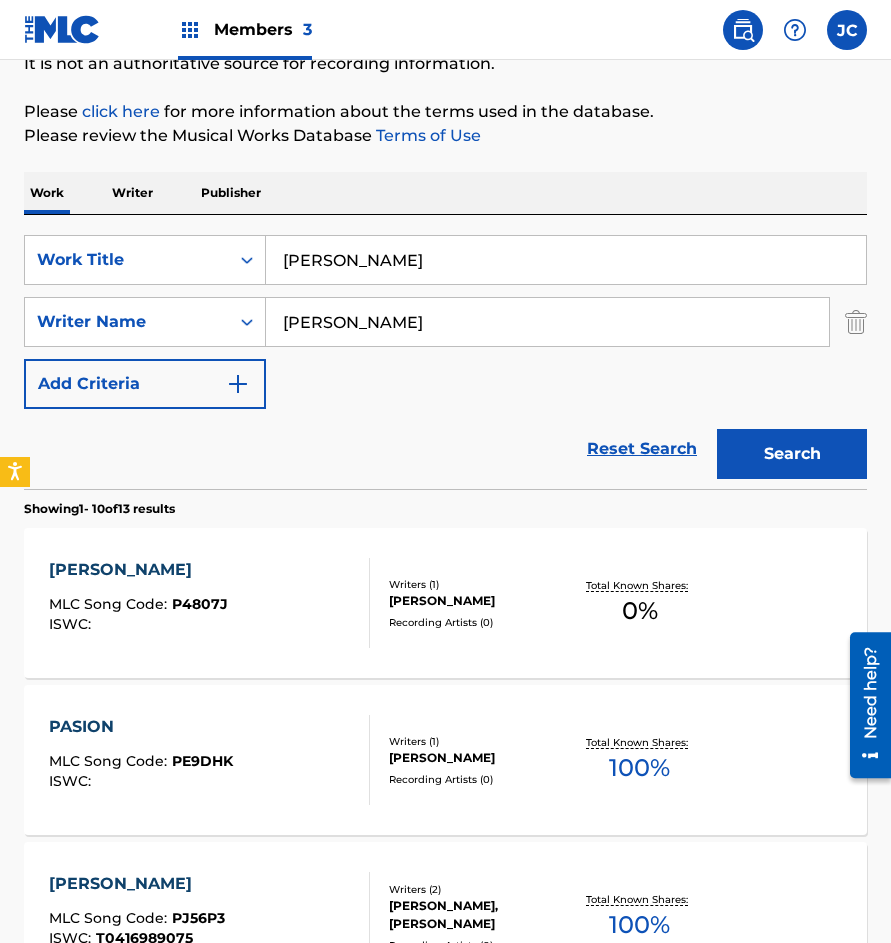 drag, startPoint x: 429, startPoint y: 257, endPoint x: 349, endPoint y: 212, distance: 91.787796 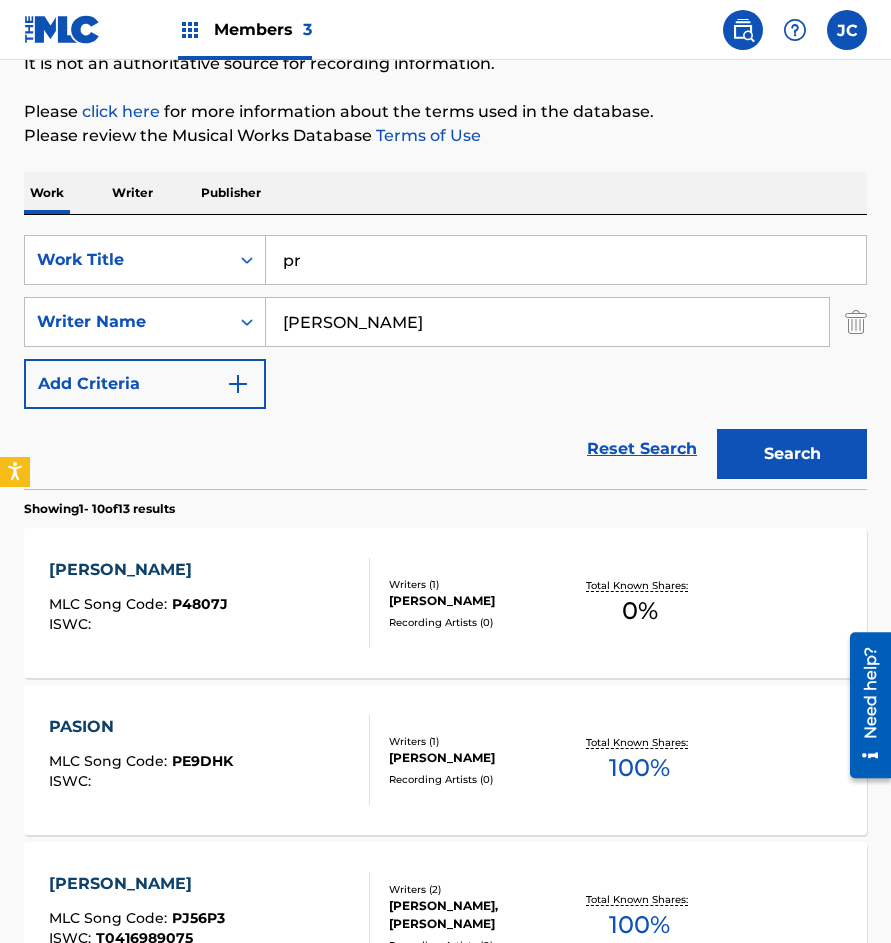 type on "p" 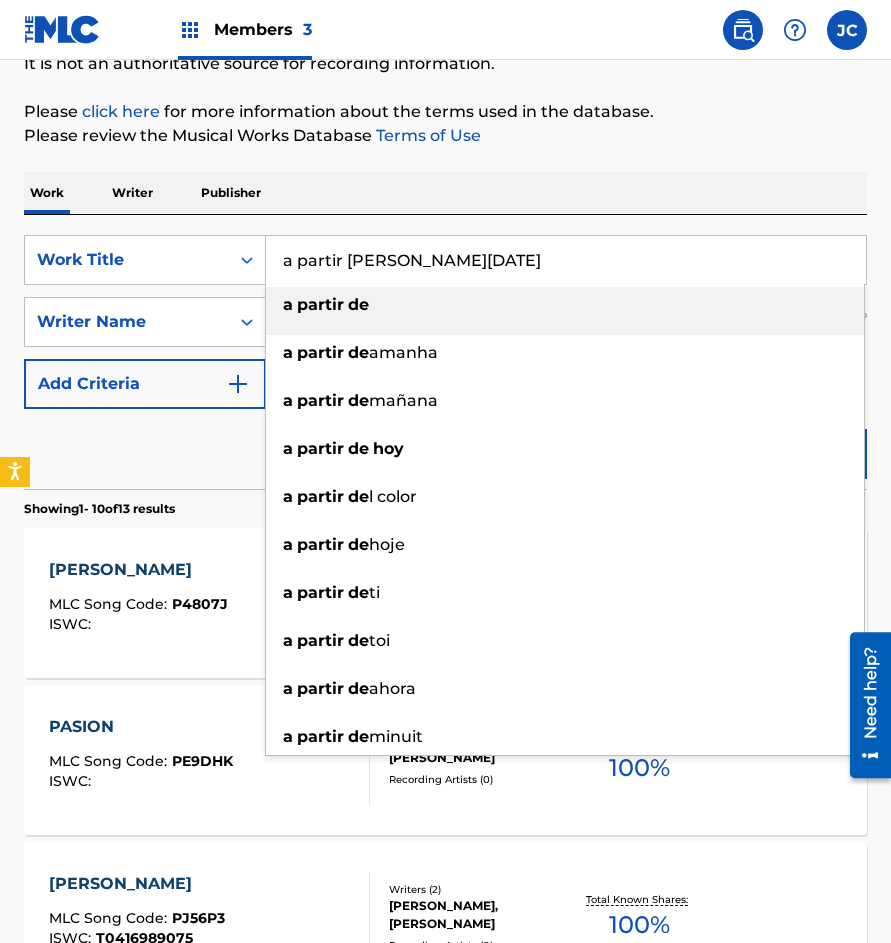 type on "a partir de hoy" 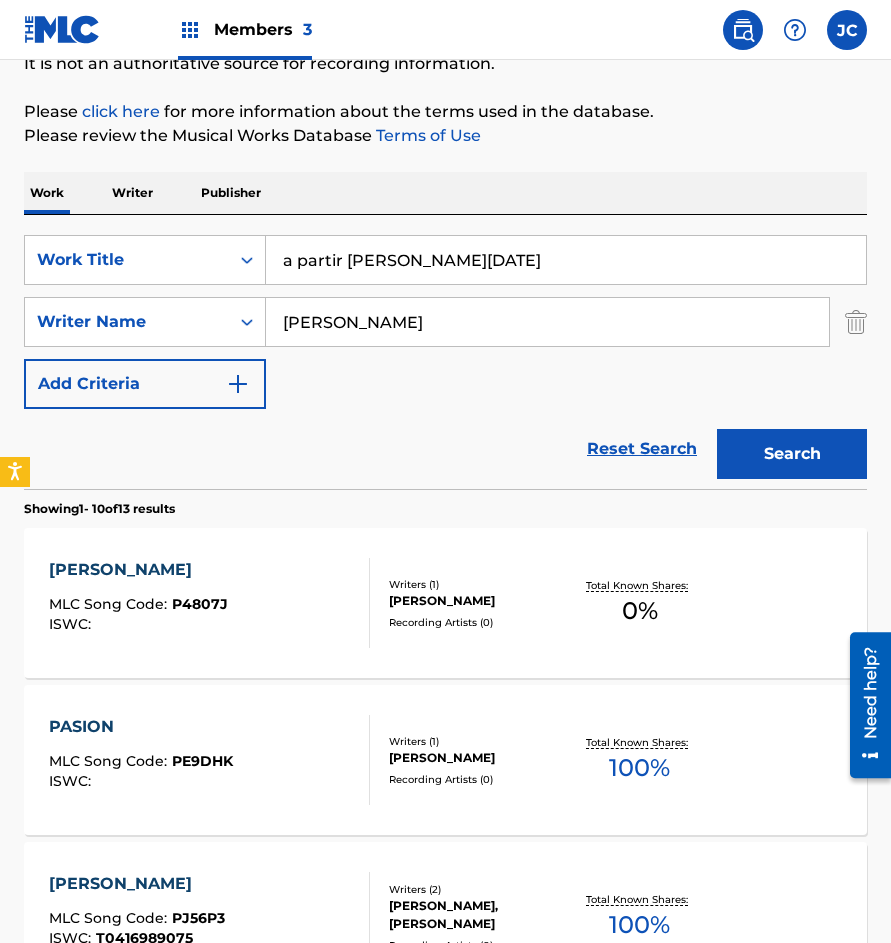 type on "manzanero" 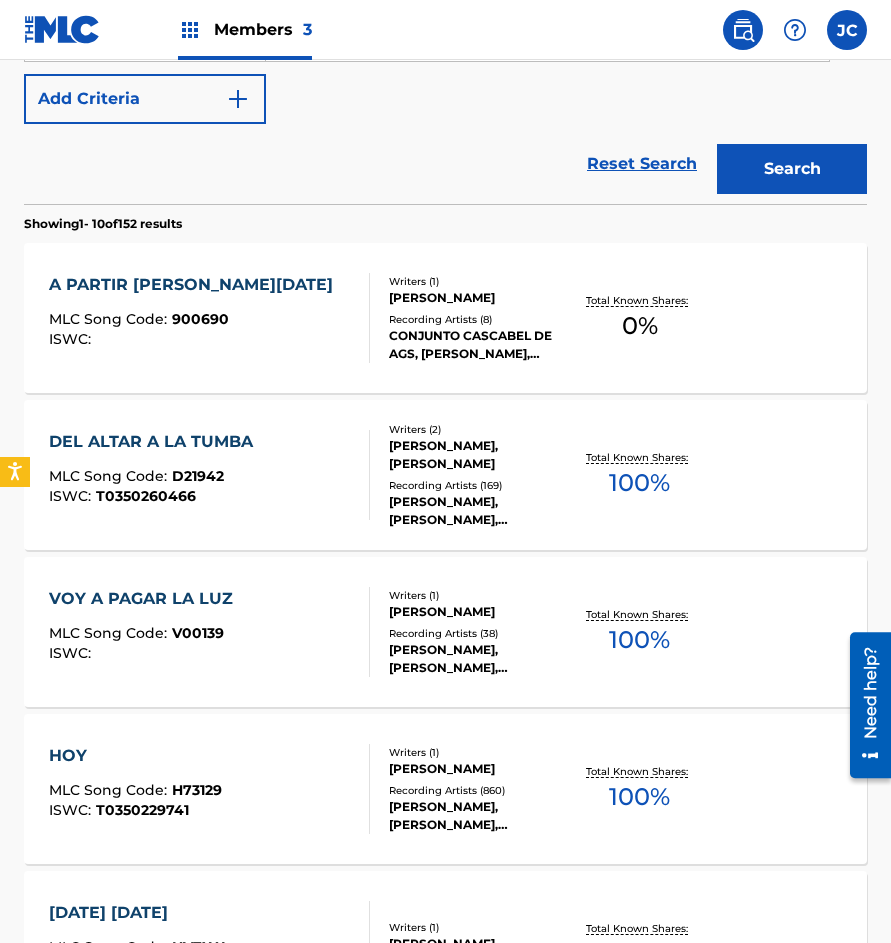 scroll, scrollTop: 500, scrollLeft: 0, axis: vertical 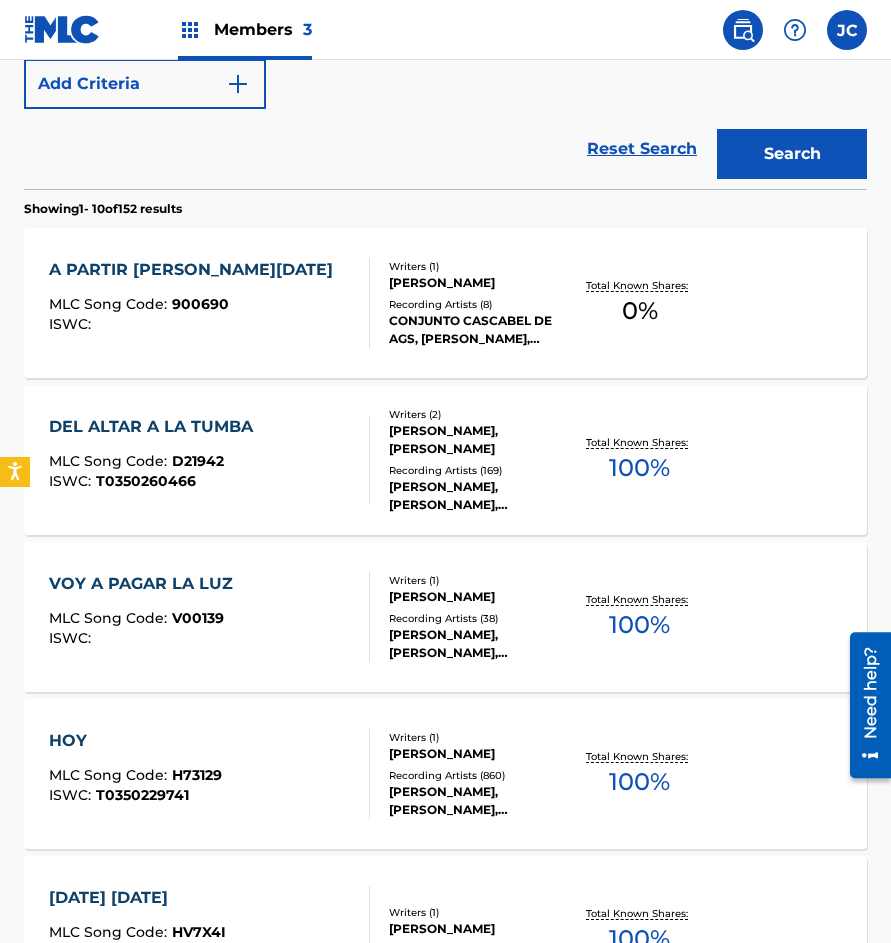 click on "Recording Artists ( 8 )" at bounding box center (479, 304) 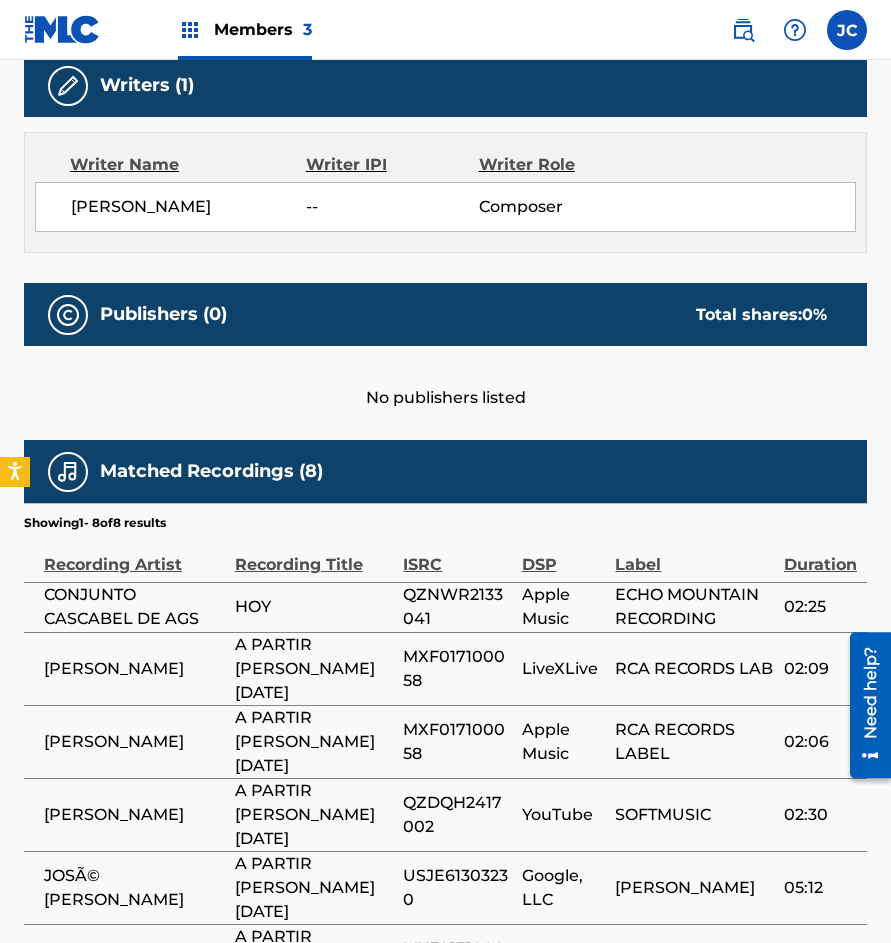 scroll, scrollTop: 816, scrollLeft: 0, axis: vertical 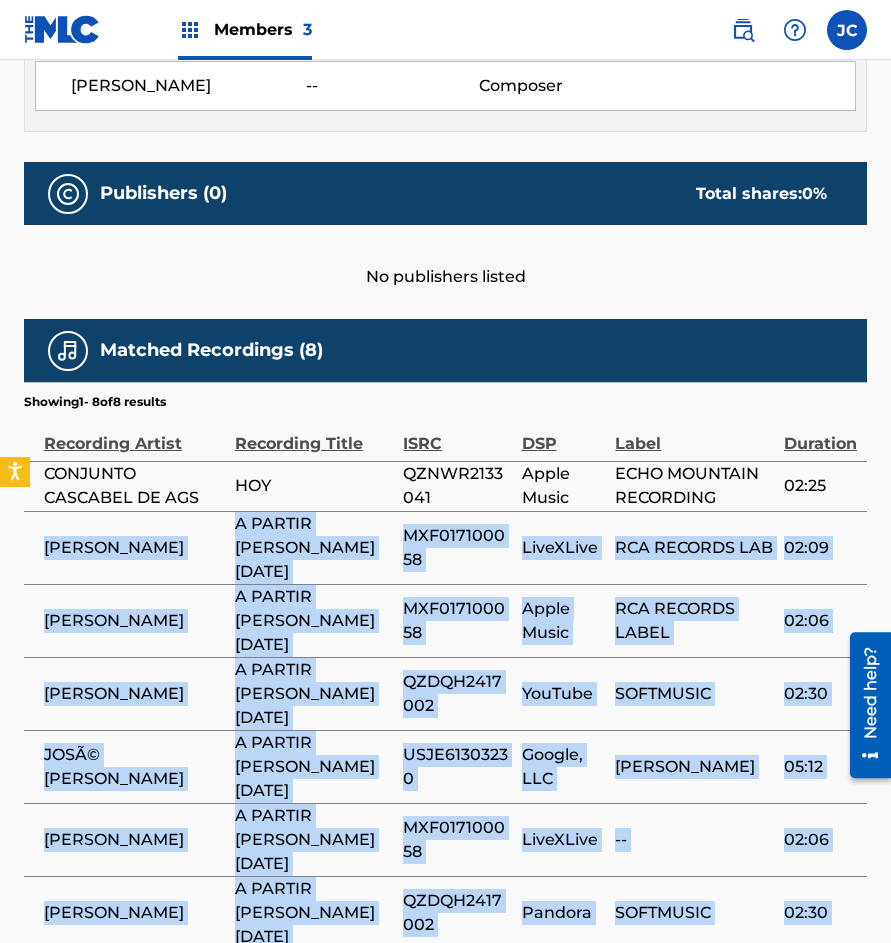 drag, startPoint x: 41, startPoint y: 491, endPoint x: 747, endPoint y: 782, distance: 763.621 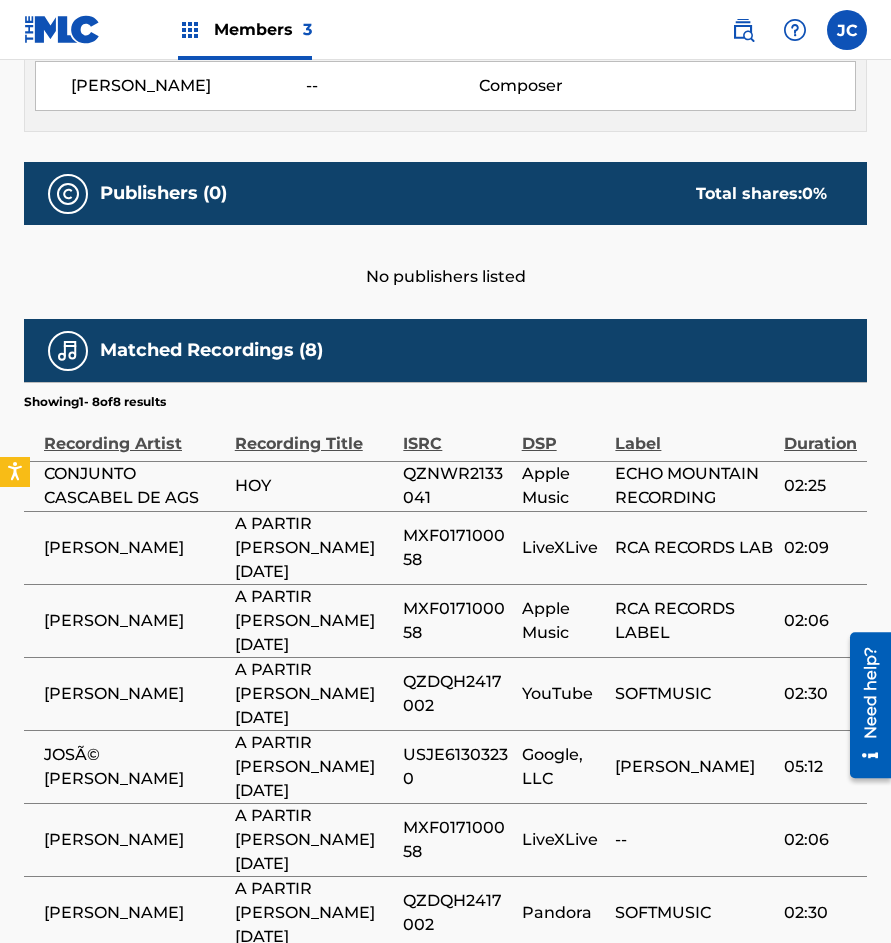 click on "Showing  1  -   8  of  8   results" at bounding box center (445, 396) 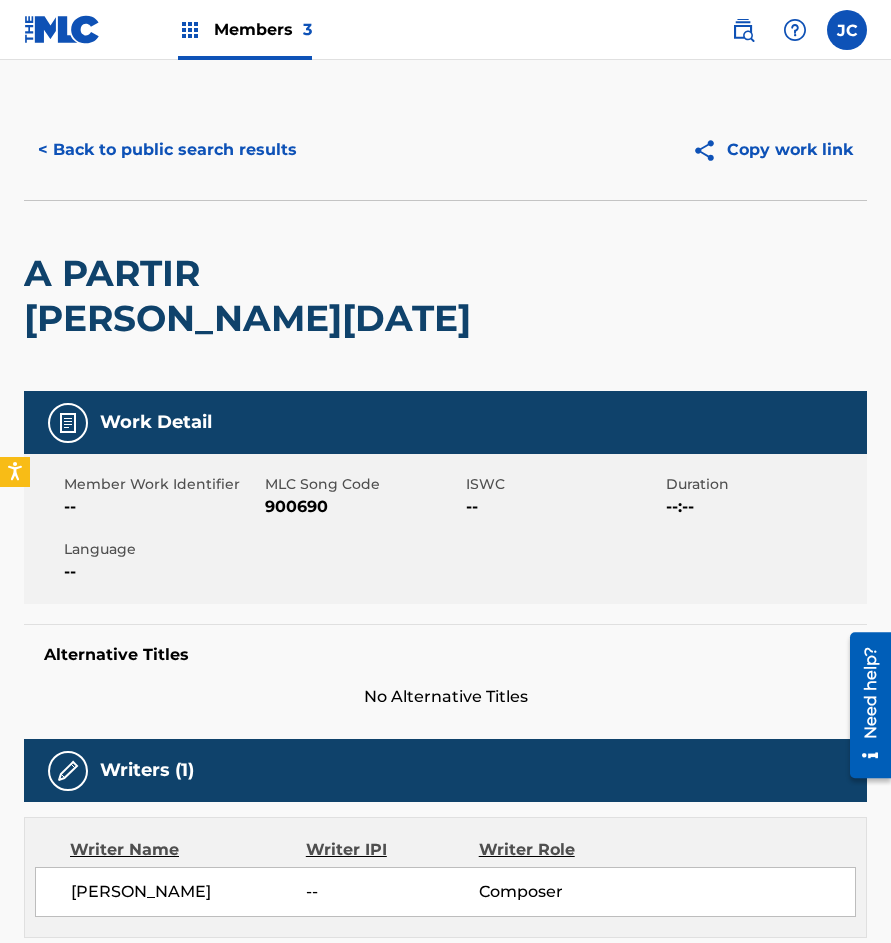 scroll, scrollTop: 0, scrollLeft: 0, axis: both 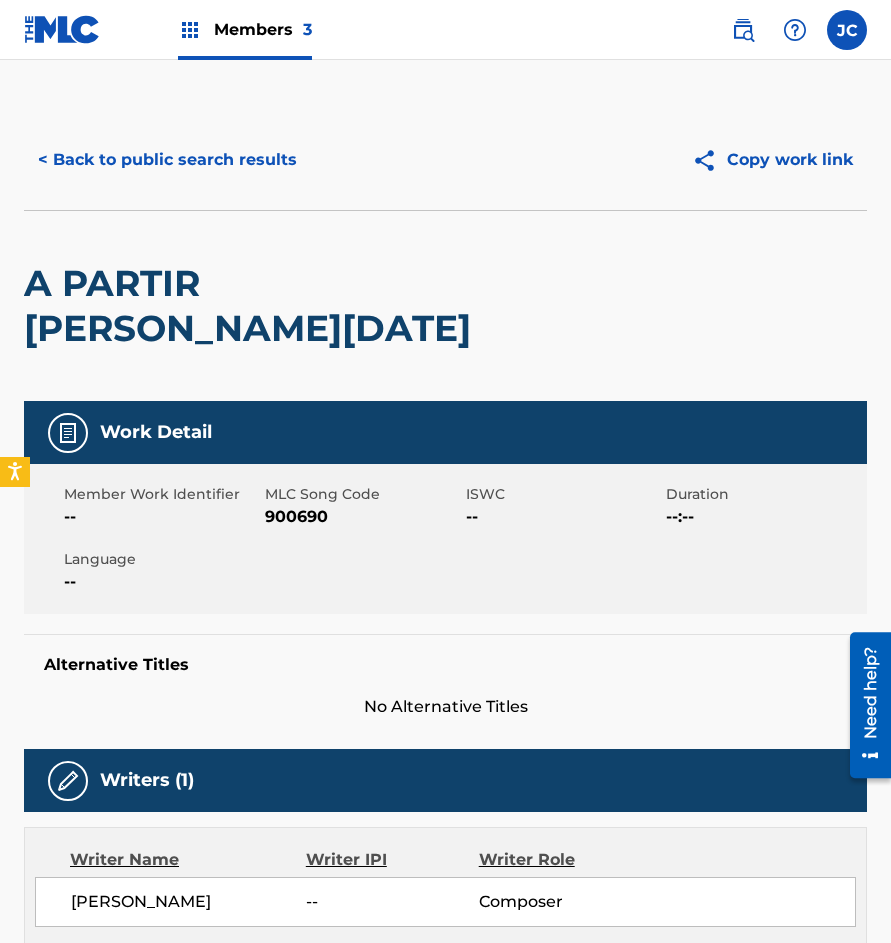 click on "< Back to public search results" at bounding box center (167, 160) 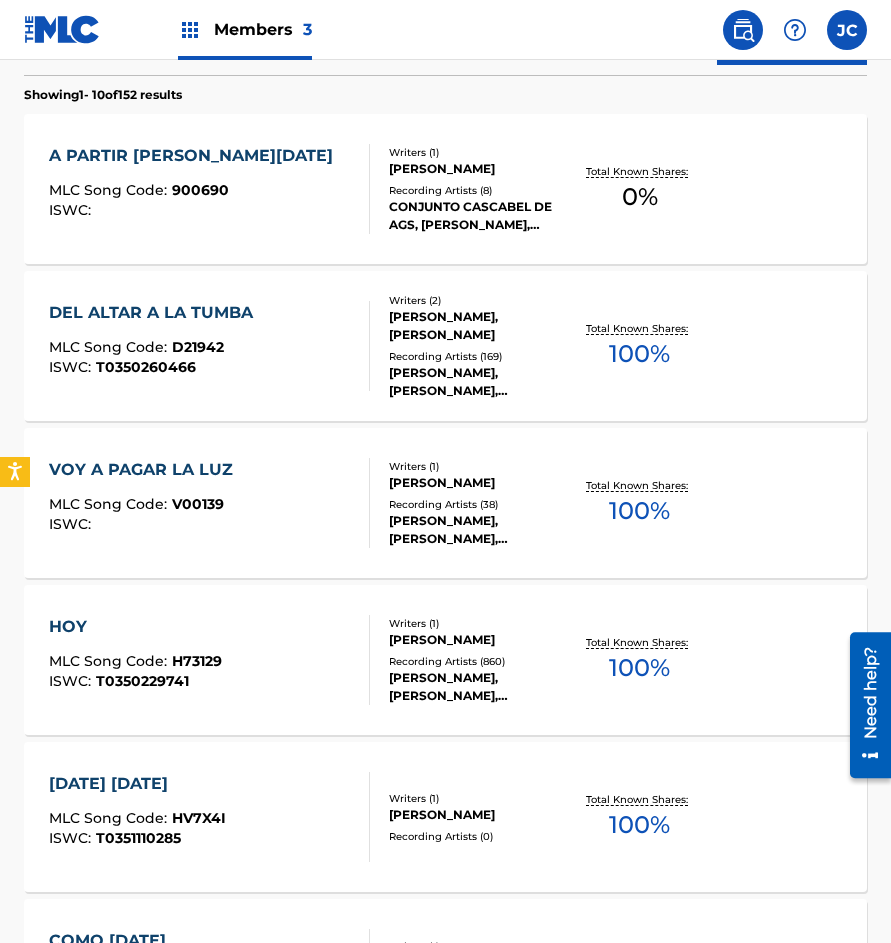 click on "Recording Artists ( 8 )" at bounding box center (479, 190) 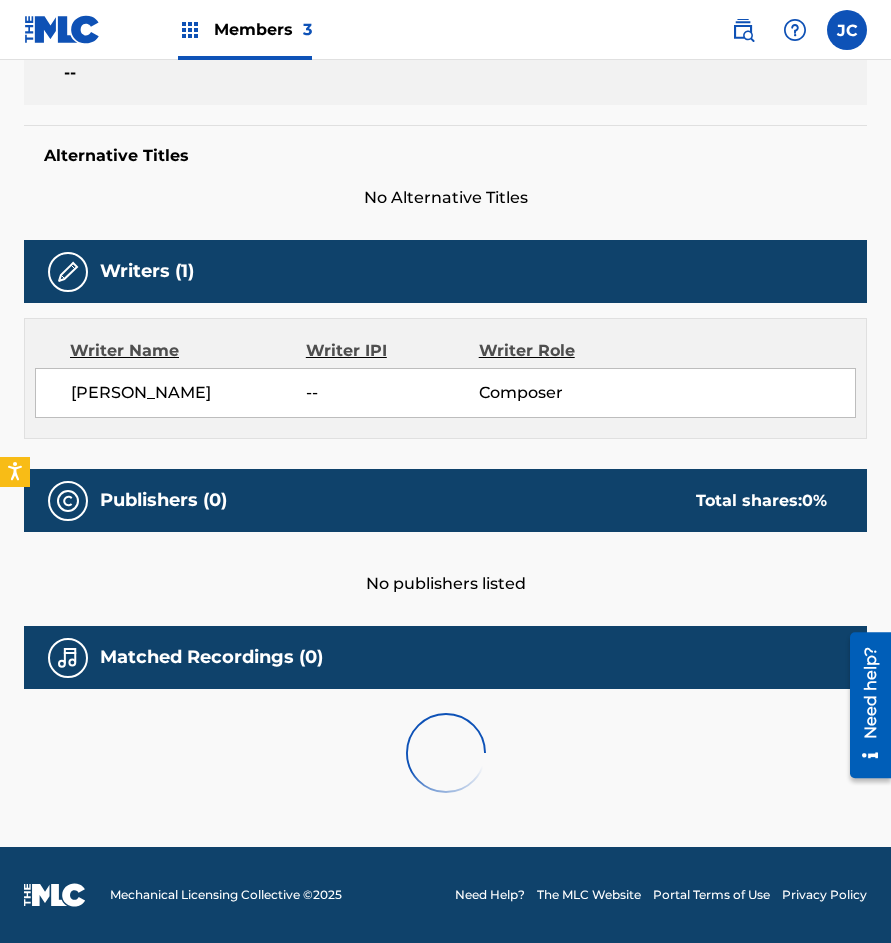 scroll, scrollTop: 0, scrollLeft: 0, axis: both 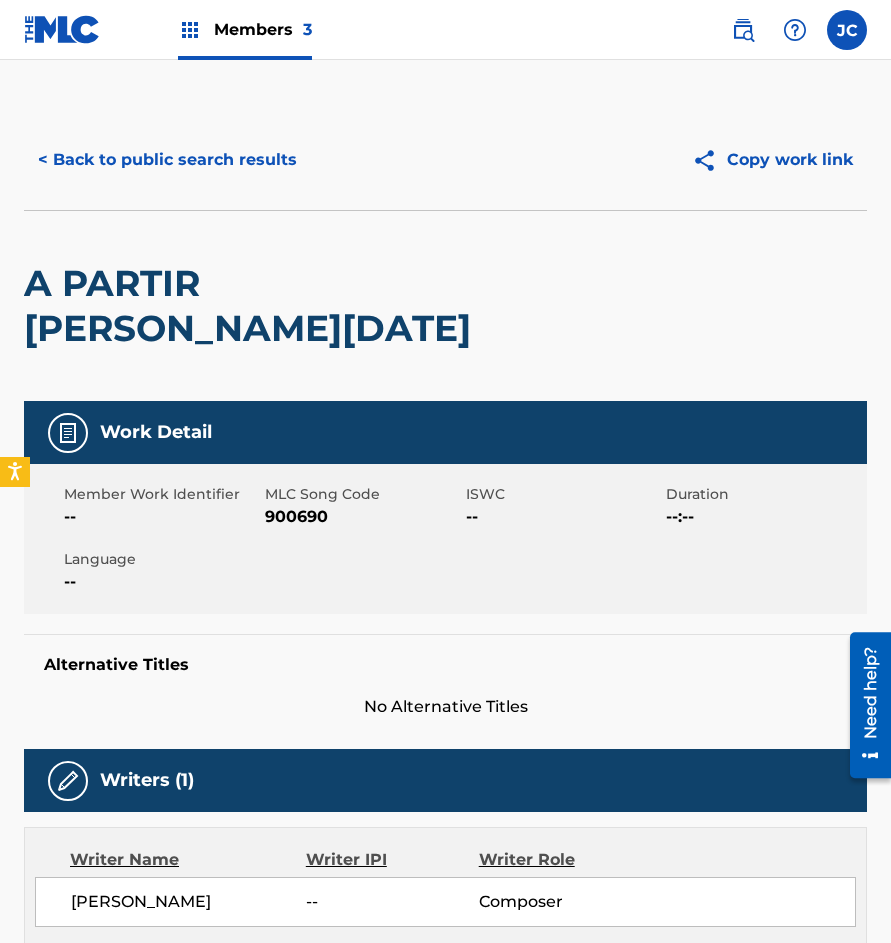 click on "900690" at bounding box center (363, 517) 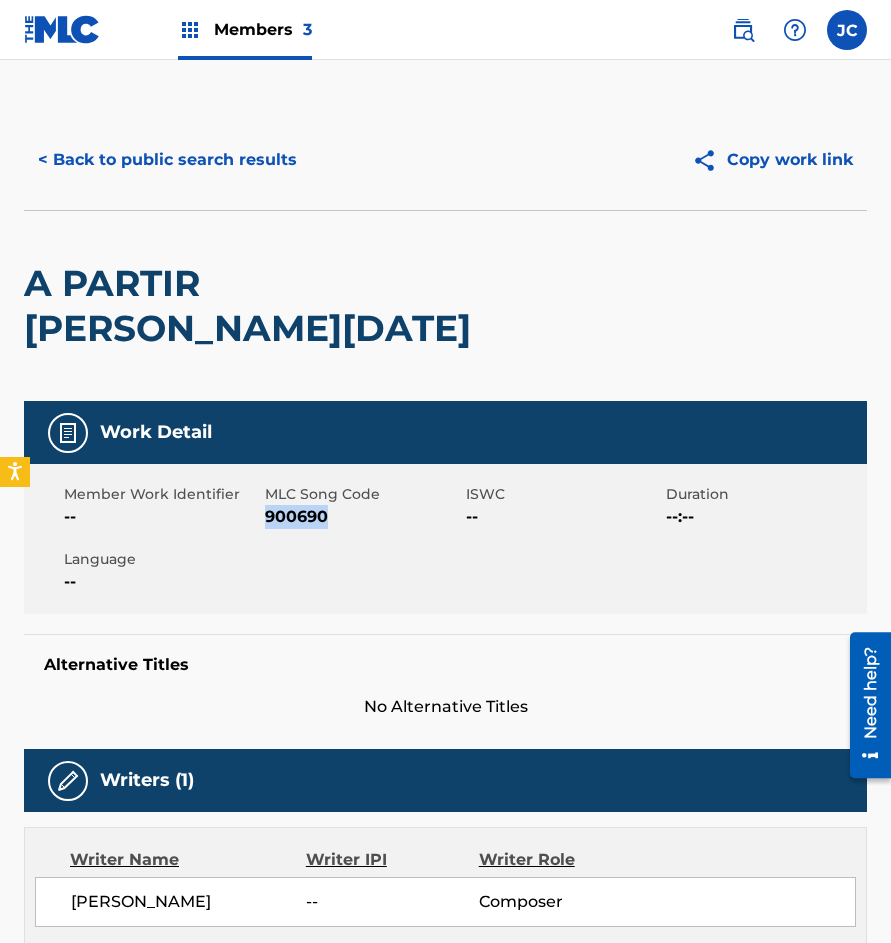 click on "900690" at bounding box center [363, 517] 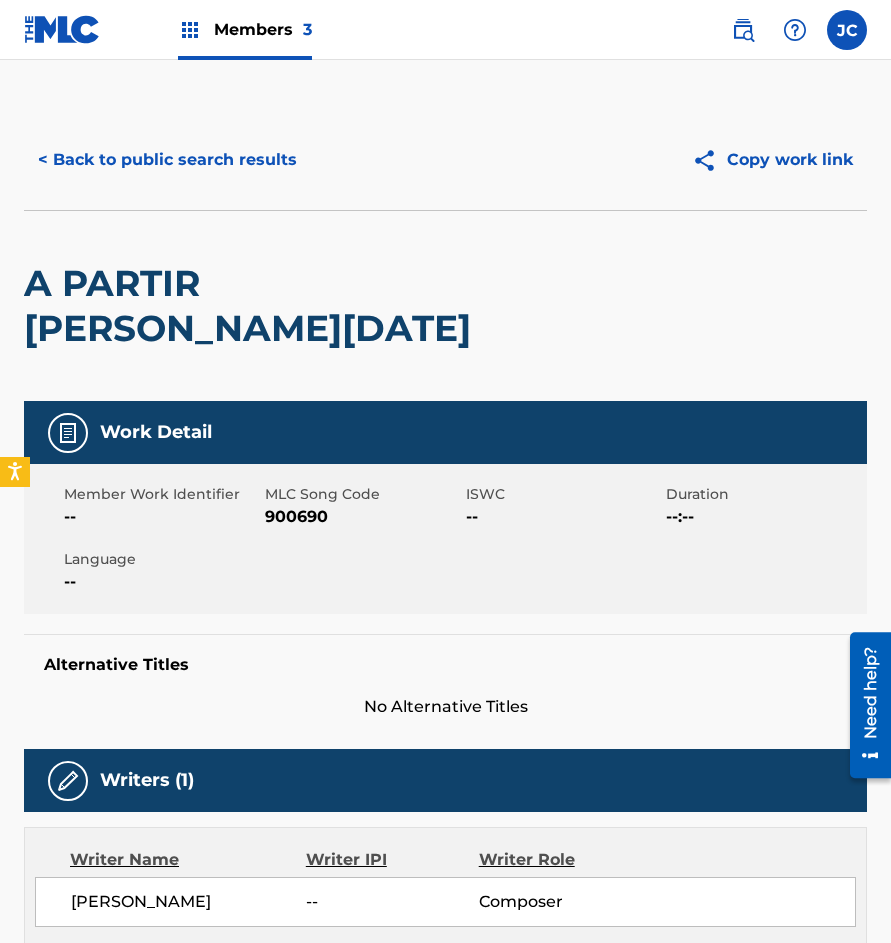 click on "< Back to public search results Copy work link A PARTIR DE HOY     Work Detail   Member Work Identifier -- MLC Song Code 900690 ISWC -- Duration --:-- Language -- Alternative Titles No Alternative Titles Writers   (1) Writer Name Writer IPI Writer Role ARMANDO MANZANERO -- Composer Publishers   (0) Total shares:  0 % No publishers listed Matched Recordings   (8) Showing  1  -   8  of  8   results   Recording Artist Recording Title ISRC DSP Label Duration CONJUNTO CASCABEL DE AGS HOY QZNWR2133041 Apple Music ECHO MOUNTAIN RECORDING 02:25 JOSE JOSE A PARTIR DE HOY MXF017100058 LiveXLive RCA RECORDS LAB 02:09 JOSÉ JOSÉ A PARTIR DE HOY MXF017100058 Apple Music RCA RECORDS LABEL 02:06 OSCAR ROA A PARTIR DE HOY QZDQH2417002 YouTube SOFTMUSIC 02:30 JOSÃ© PABLO GAMBA A PARTIR DE HOY USJE61303230 Google, LLC KRAPES 05:12 JOSE JOSE A PARTIR DE HOY MXF017100058 LiveXLive -- 02:06 OSCAR ROA A PARTIR DE HOY QZDQH2417002 Pandora SOFTMUSIC 02:30 JOSE JOSE A PARTIR DE HOY MXF017100058 LiveXLive -- 02:06" at bounding box center (445, 964) 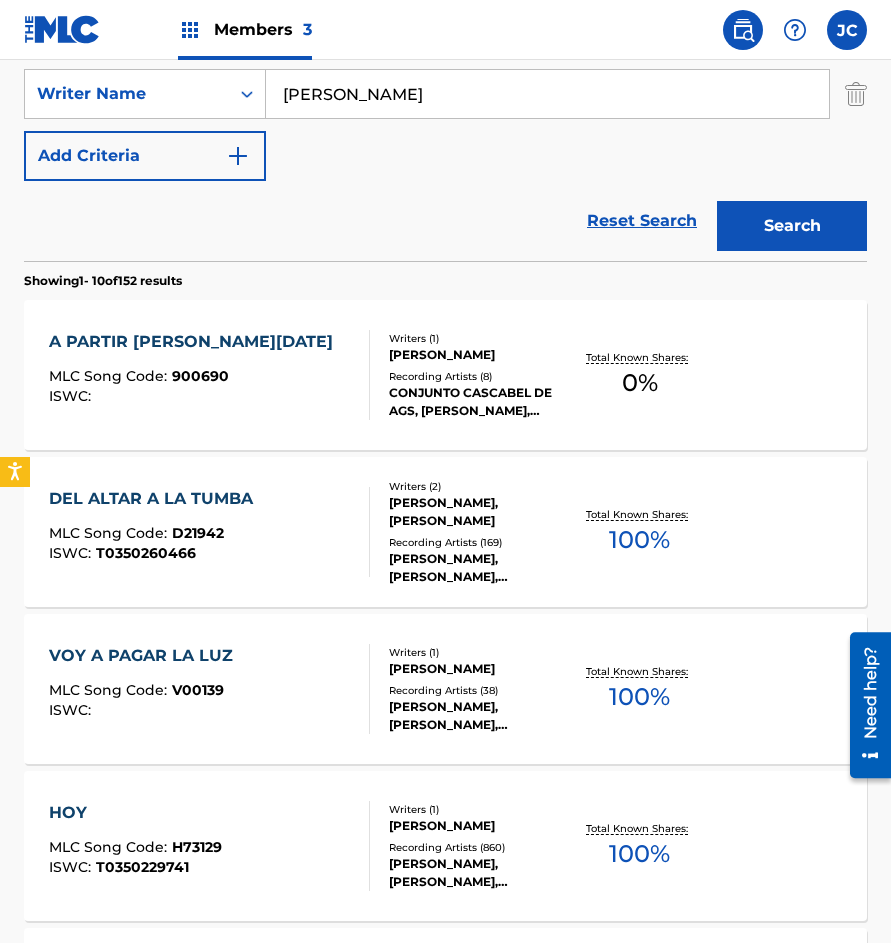 scroll, scrollTop: 128, scrollLeft: 0, axis: vertical 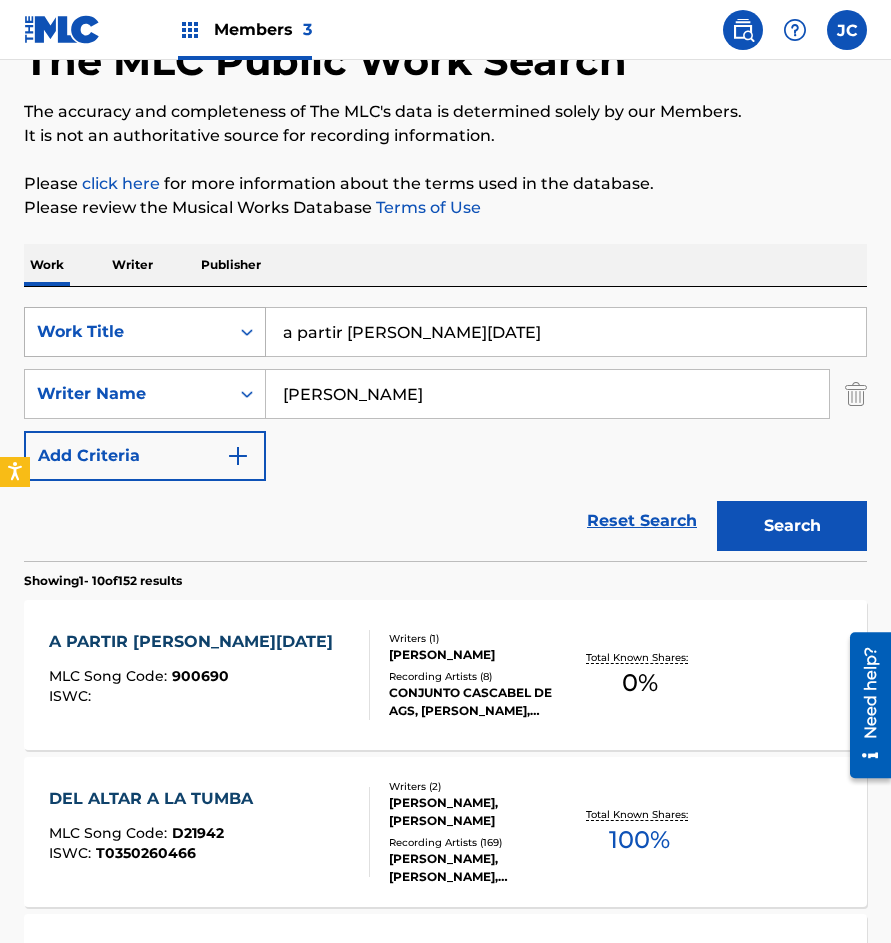 drag, startPoint x: 292, startPoint y: 328, endPoint x: 235, endPoint y: 323, distance: 57.21888 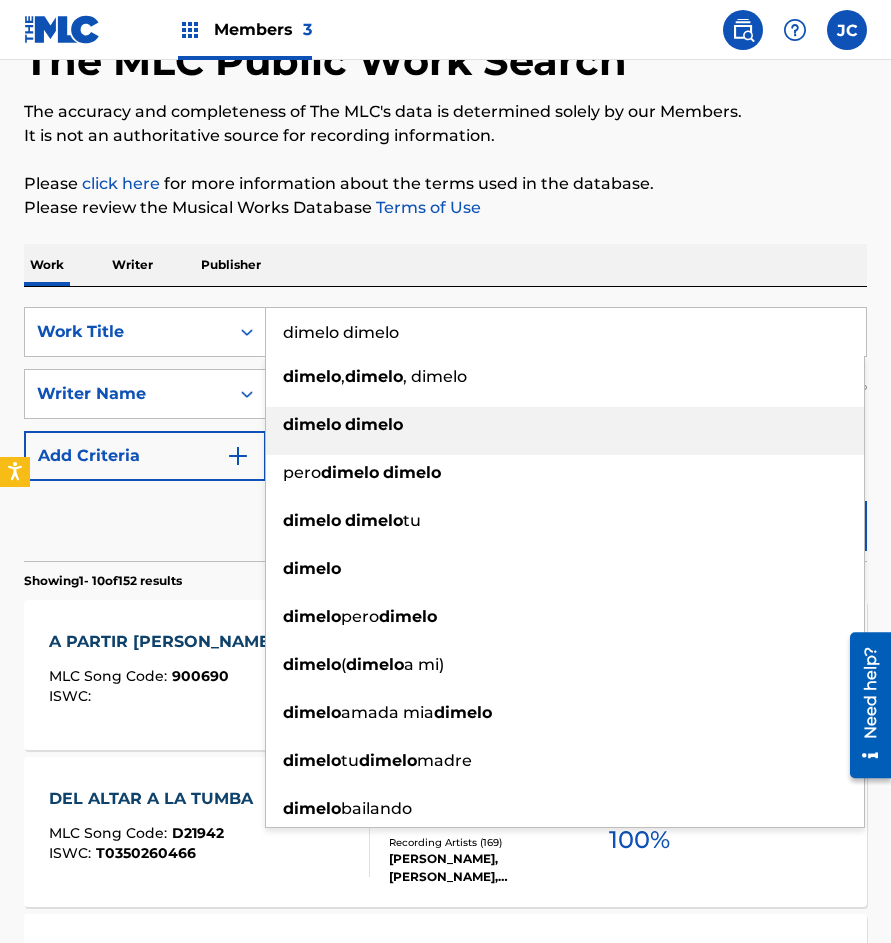 click on "dimelo    dimelo" at bounding box center (565, 425) 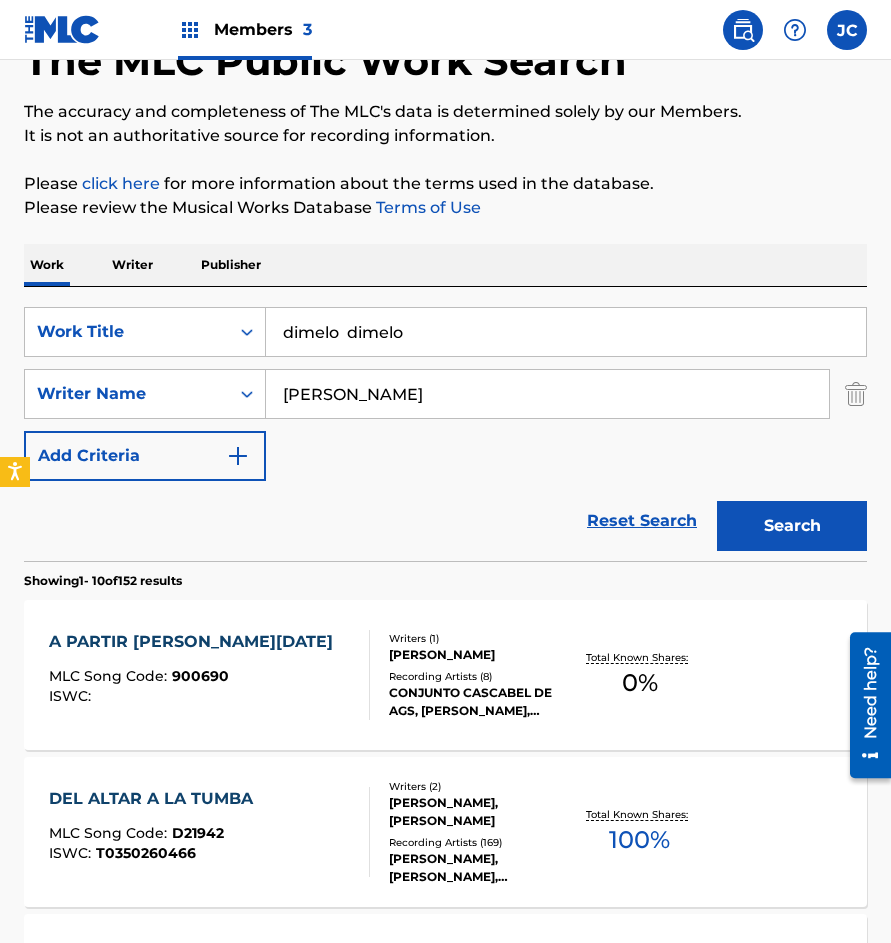 click on "Reset Search Search" at bounding box center [445, 521] 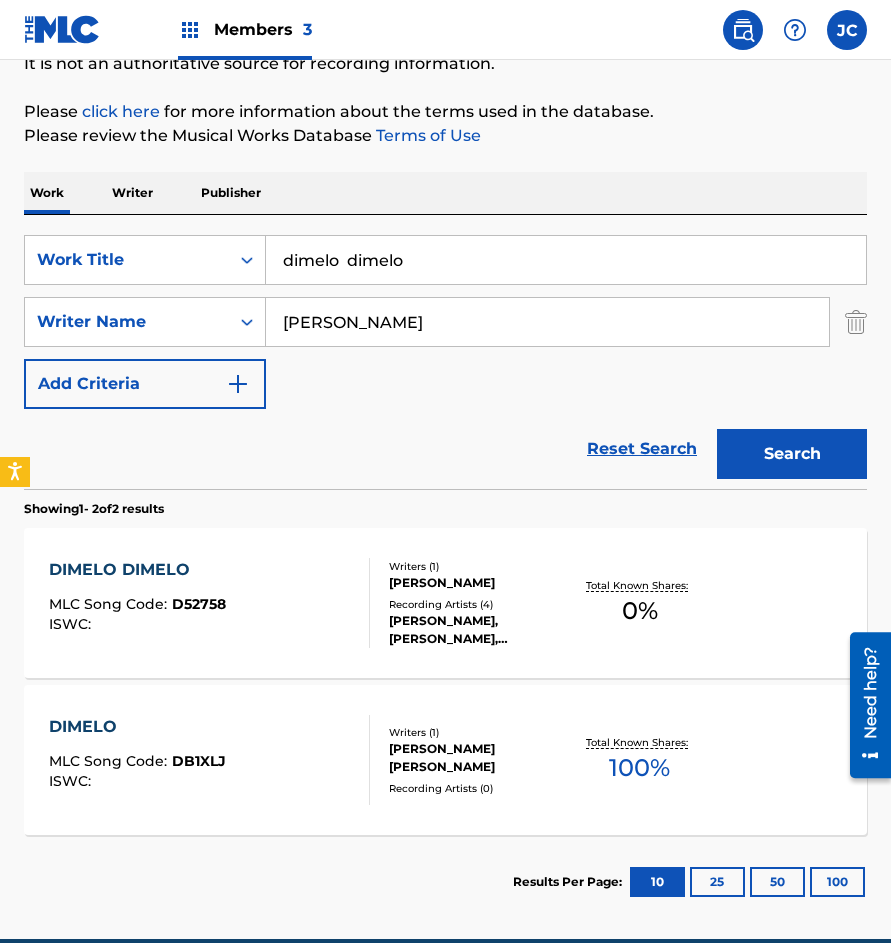 scroll, scrollTop: 292, scrollLeft: 0, axis: vertical 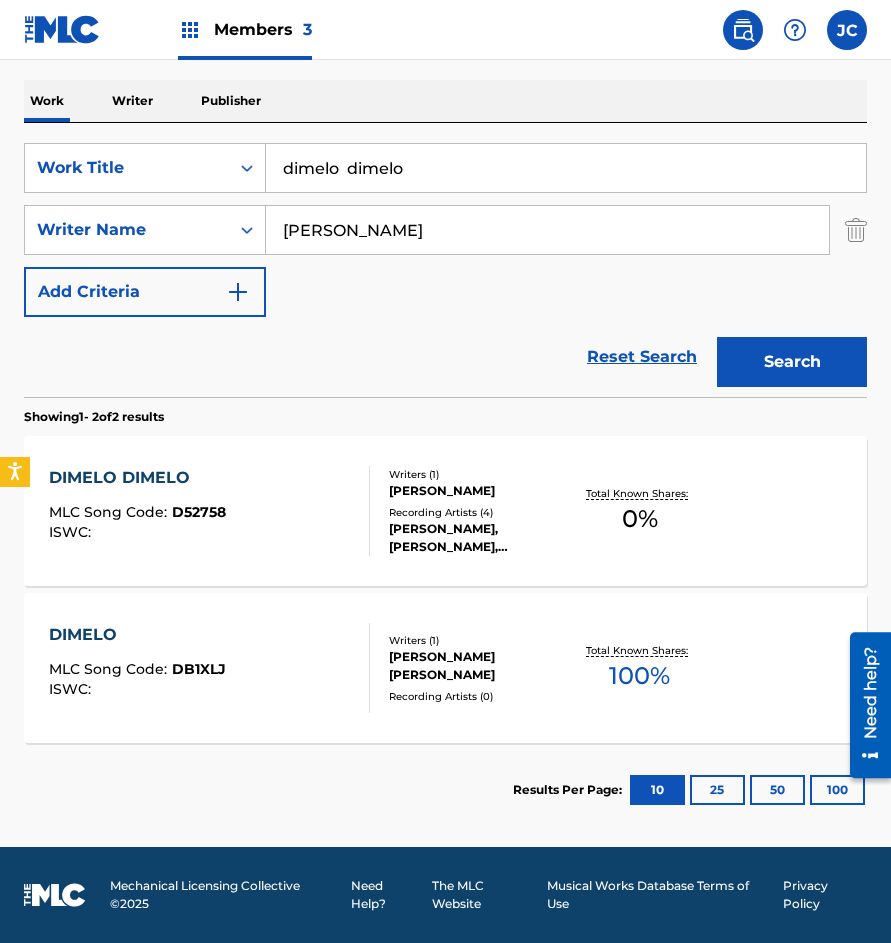 click at bounding box center [361, 511] 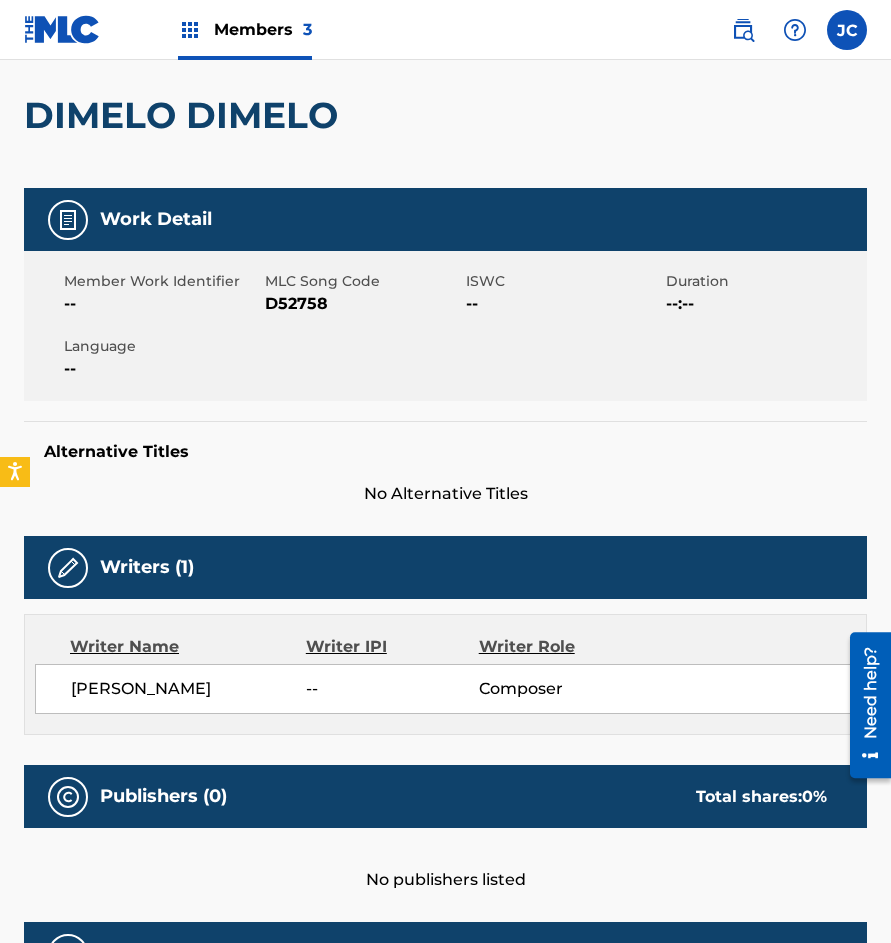 scroll, scrollTop: 0, scrollLeft: 0, axis: both 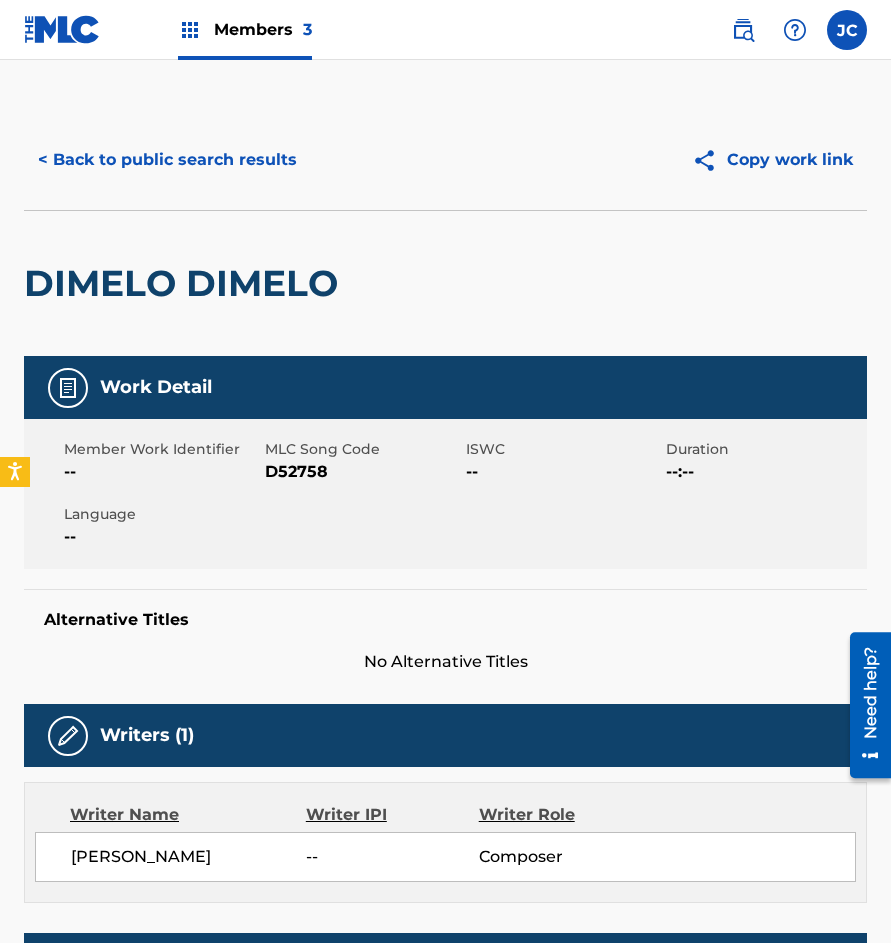 click on "D52758" at bounding box center [363, 472] 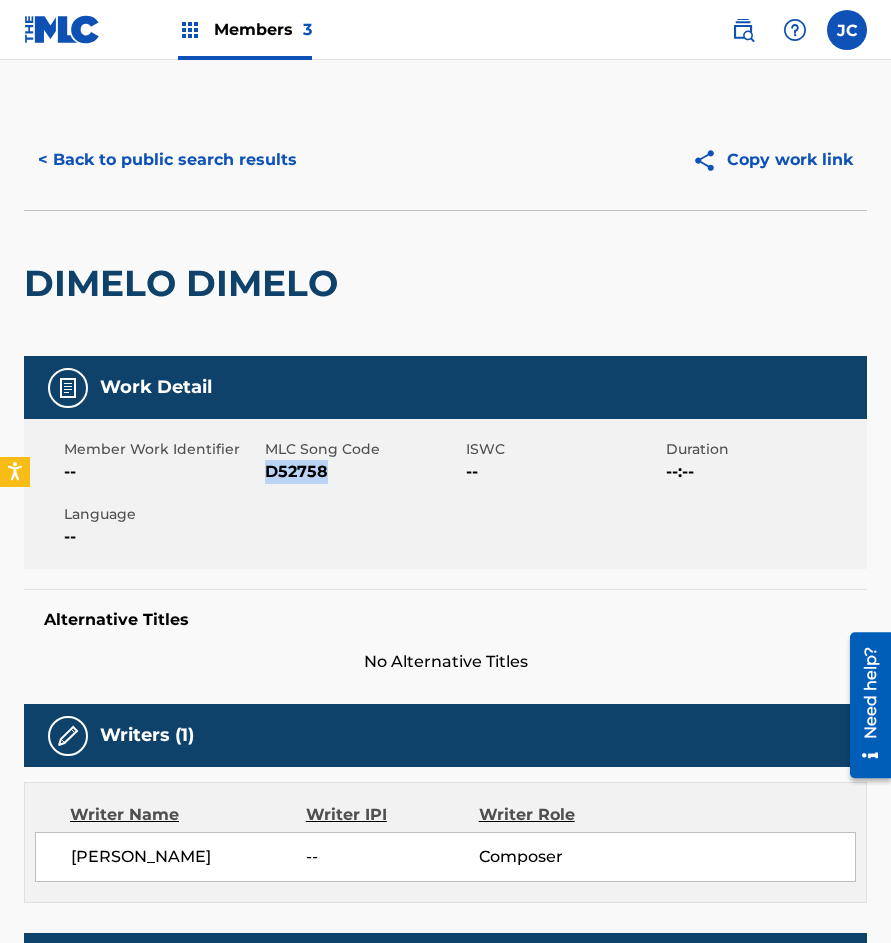 click on "D52758" at bounding box center [363, 472] 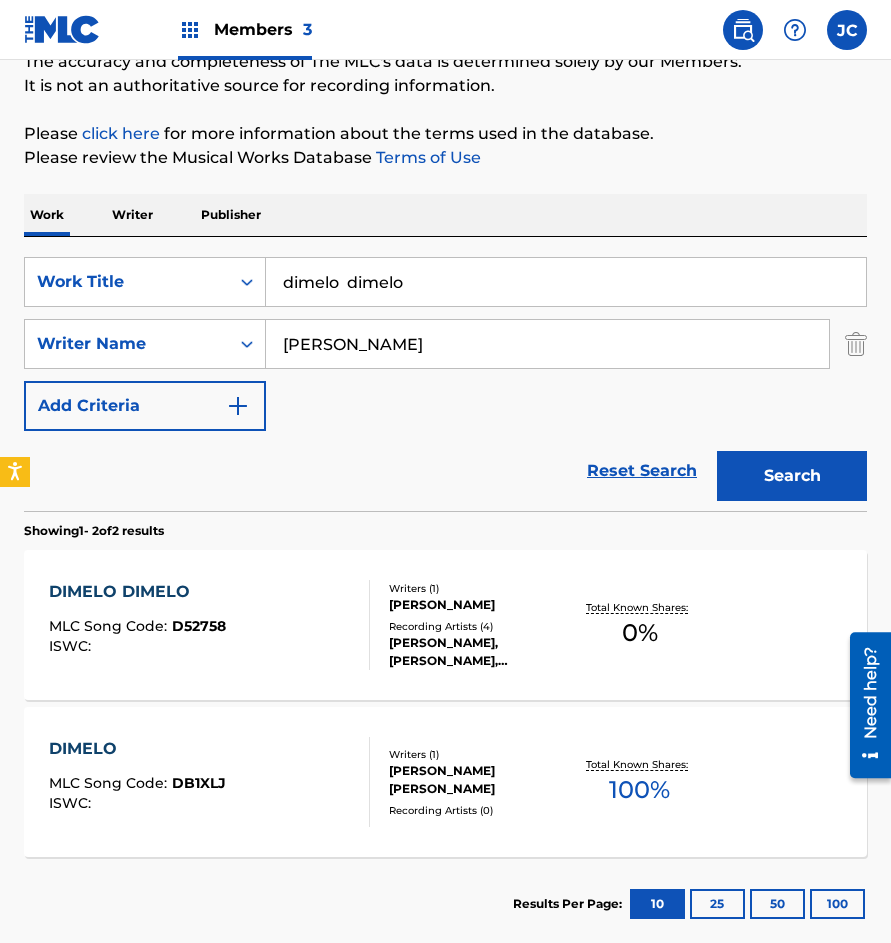 drag, startPoint x: 279, startPoint y: 298, endPoint x: 305, endPoint y: 254, distance: 51.10773 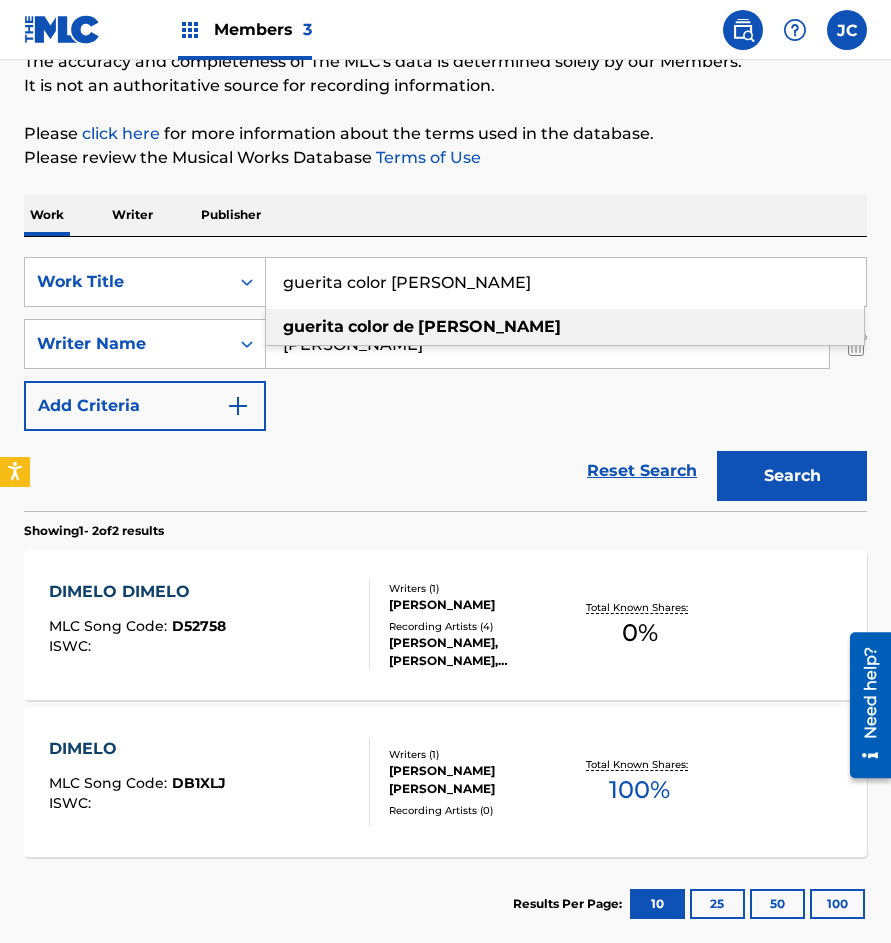 type on "guerita color de rosa" 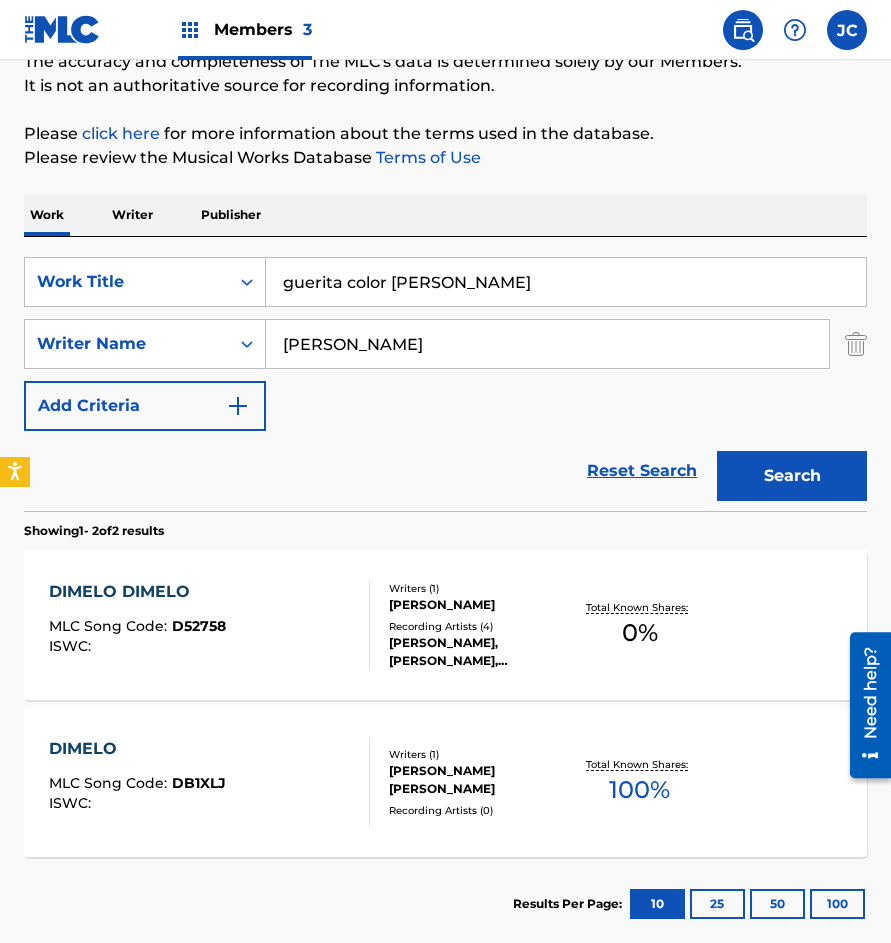 type on "mendez" 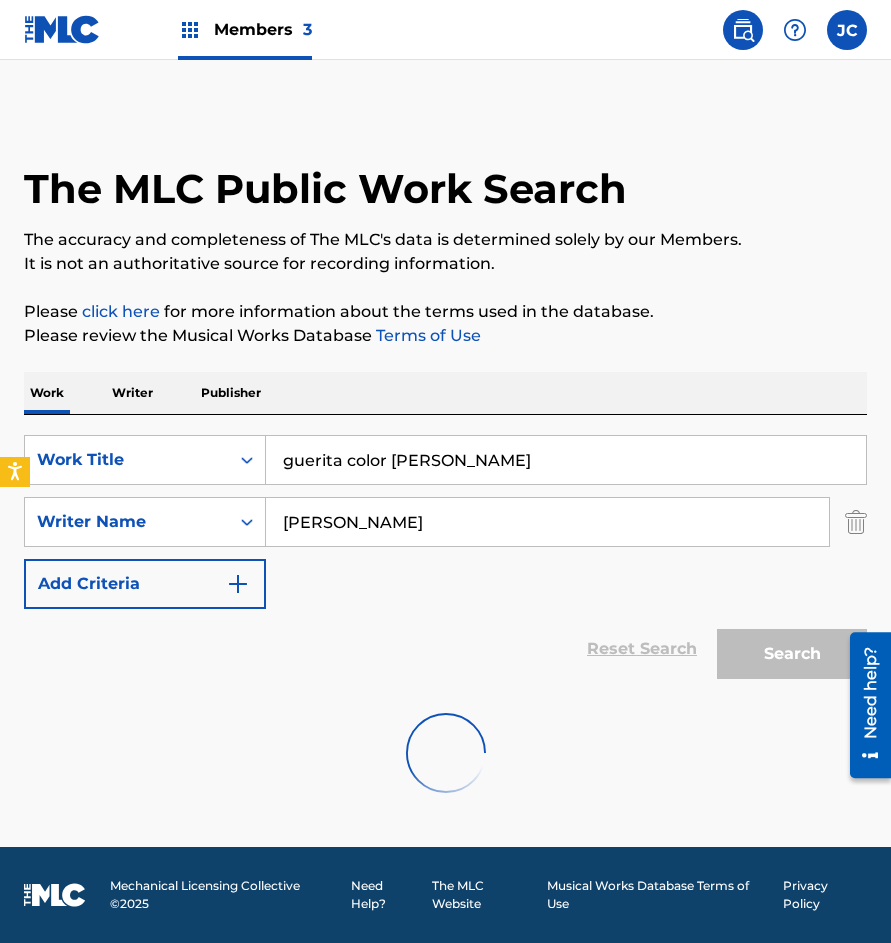 scroll, scrollTop: 0, scrollLeft: 0, axis: both 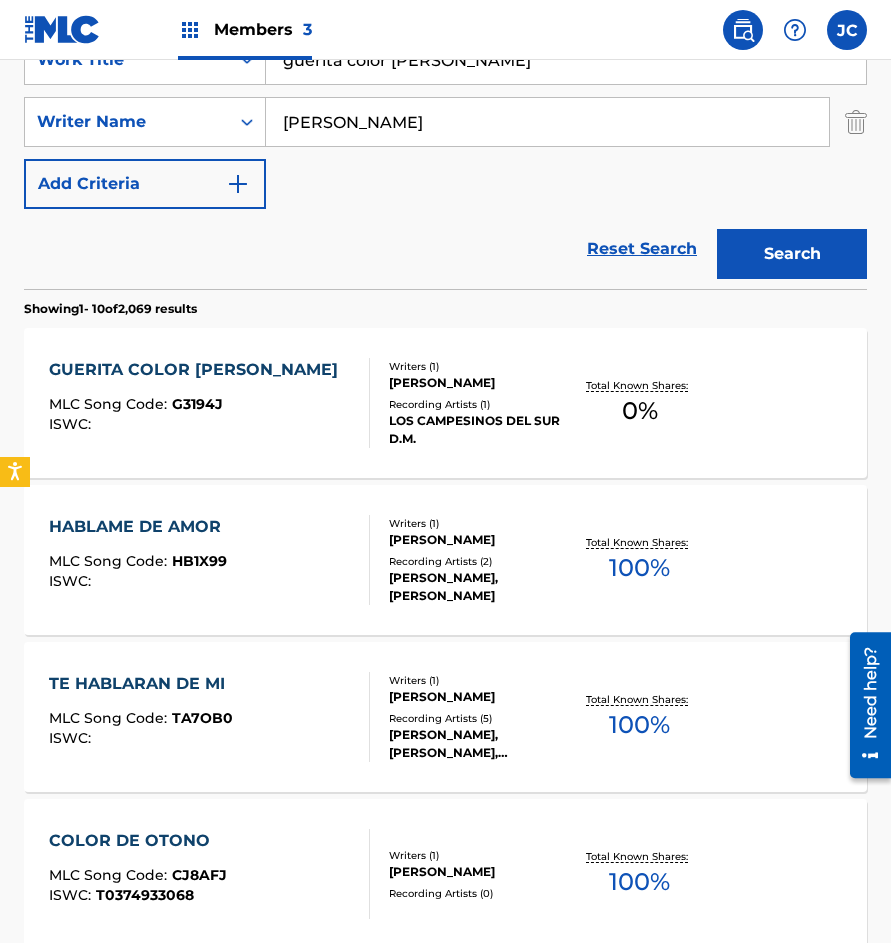 click on "LOS CAMPESINOS DEL SUR D.M." at bounding box center [479, 430] 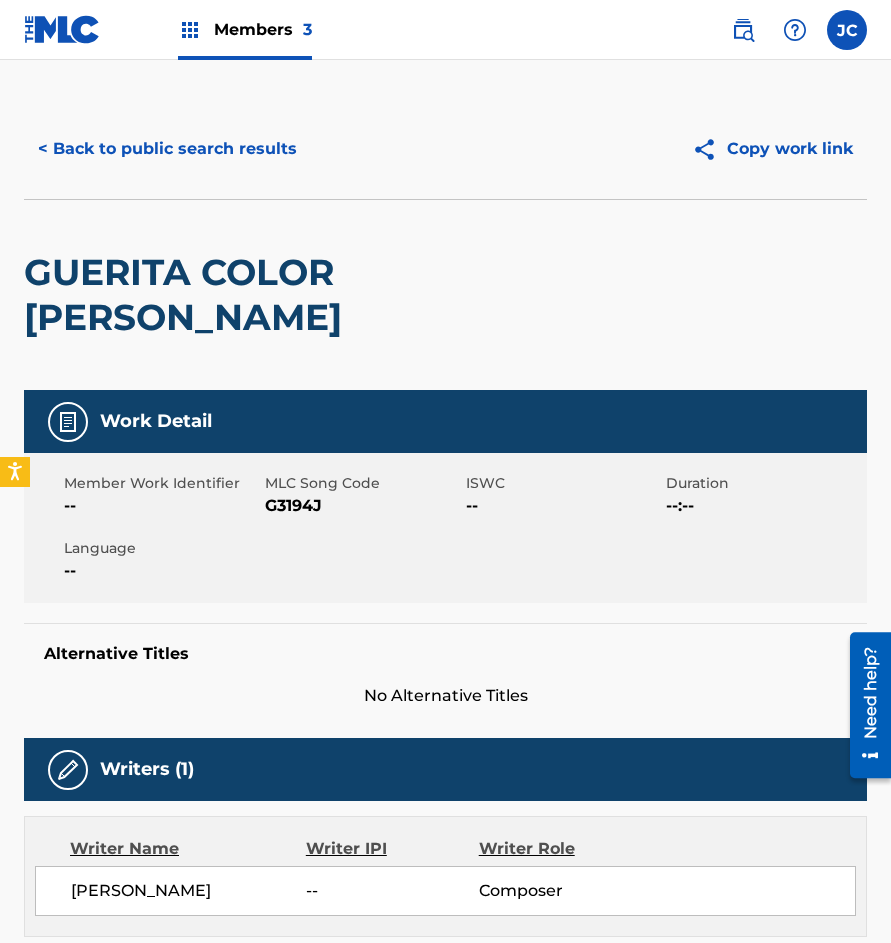 scroll, scrollTop: 0, scrollLeft: 0, axis: both 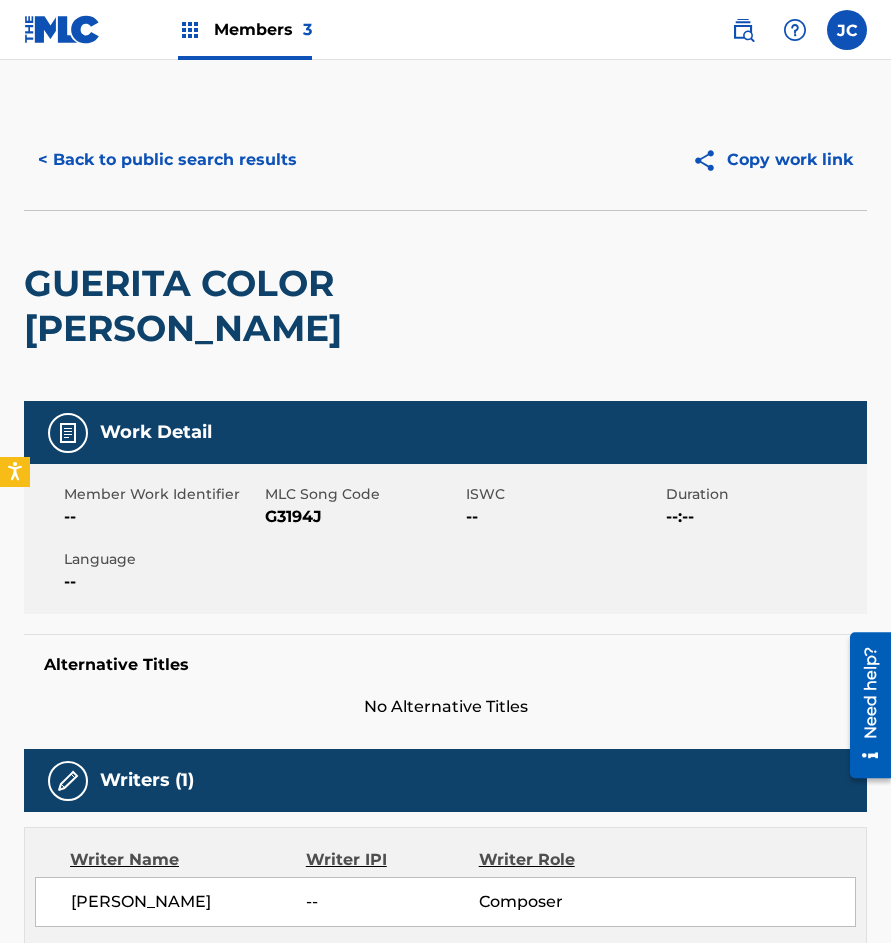 click on "< Back to public search results" at bounding box center (167, 160) 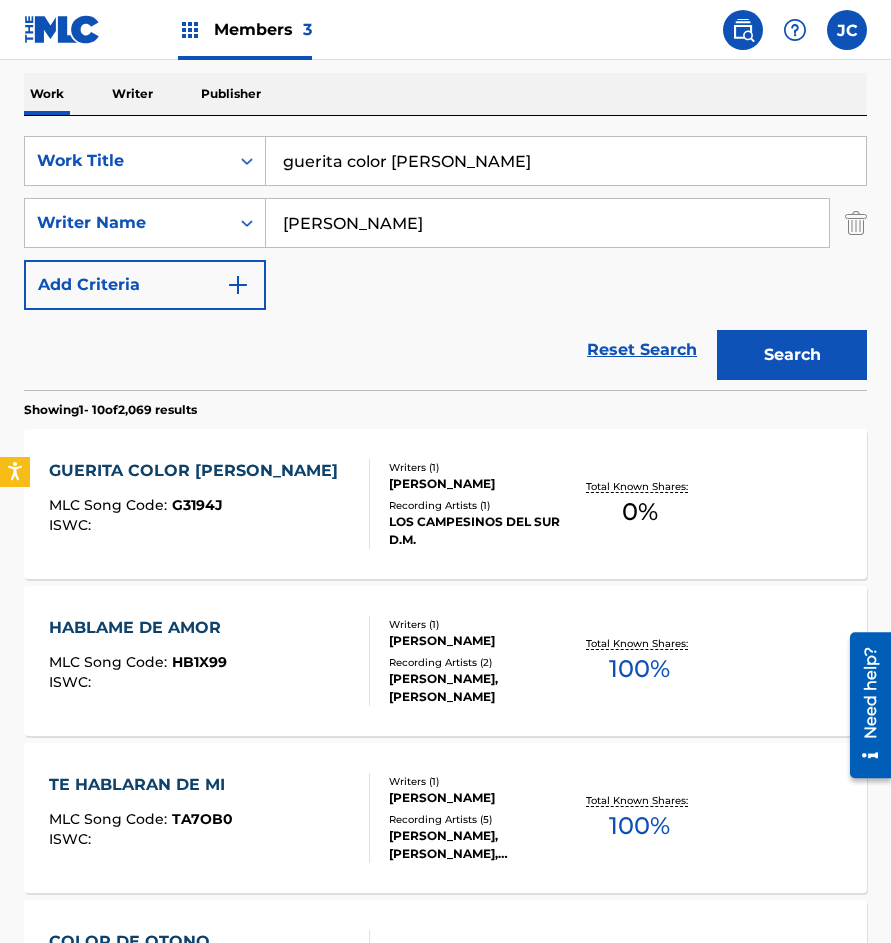scroll, scrollTop: 200, scrollLeft: 0, axis: vertical 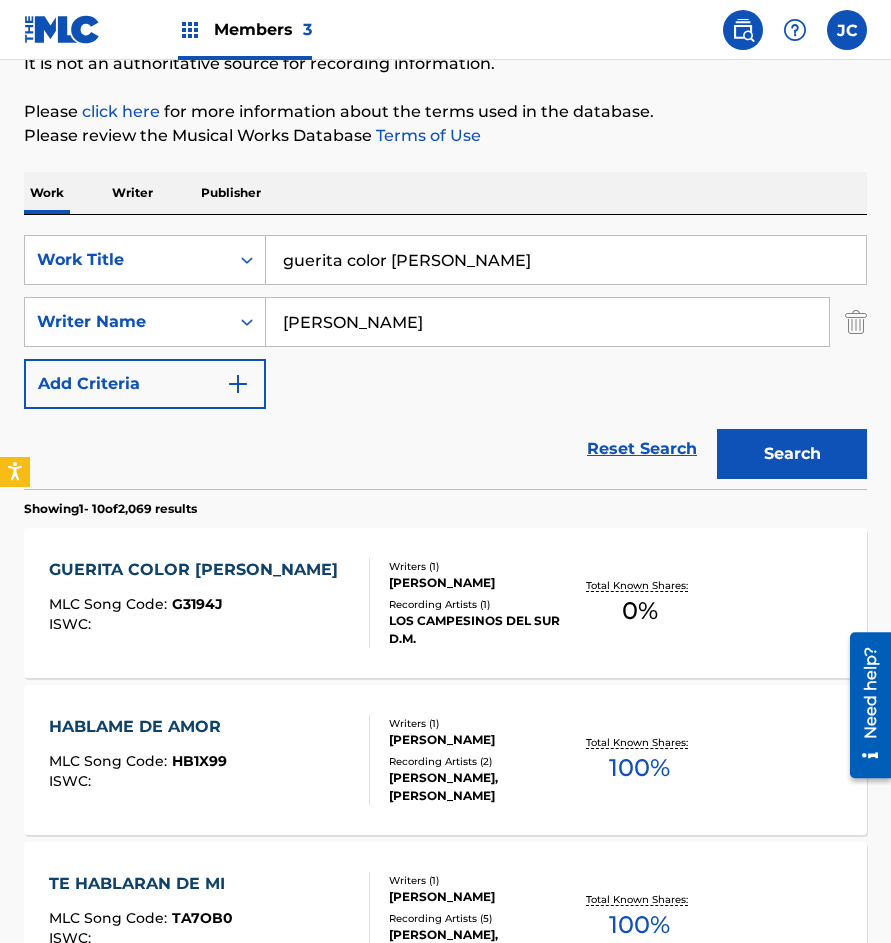 click at bounding box center (361, 603) 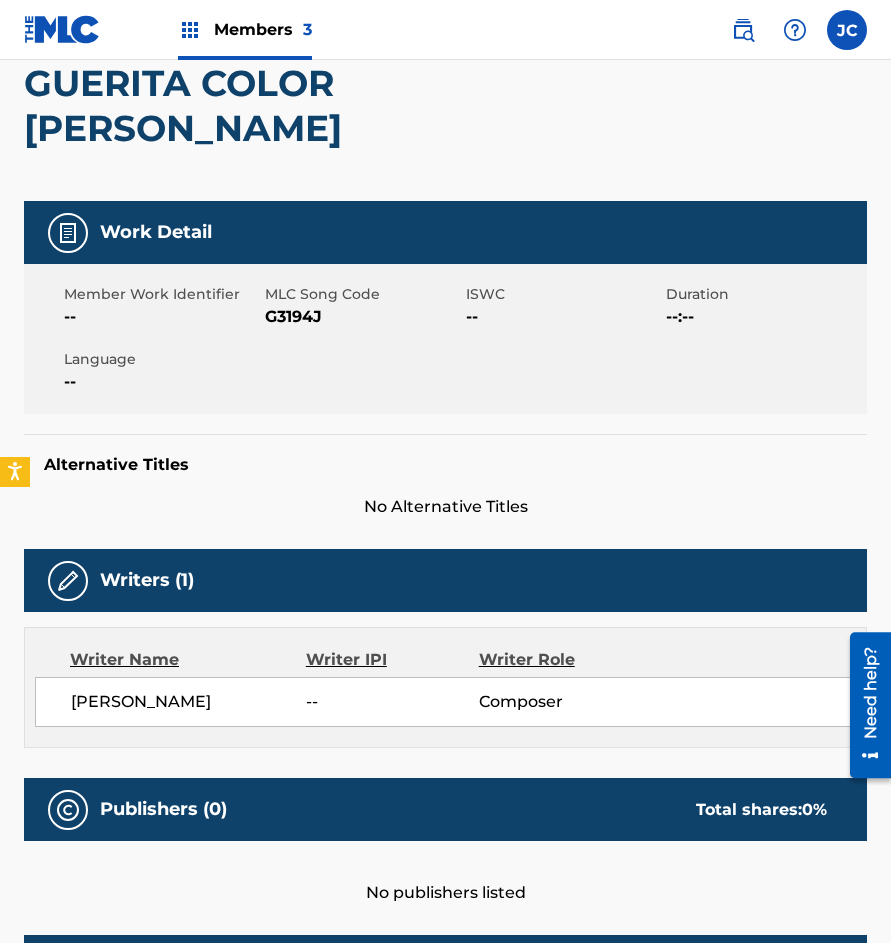 scroll, scrollTop: 0, scrollLeft: 0, axis: both 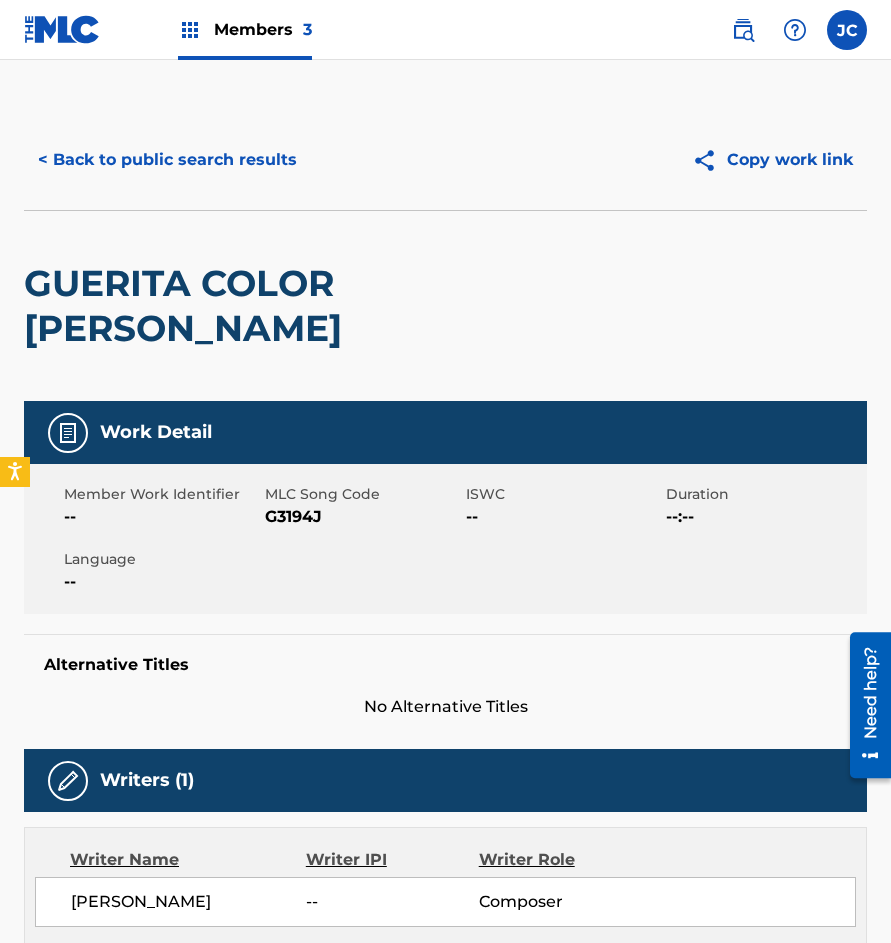 click on "G3194J" at bounding box center [363, 517] 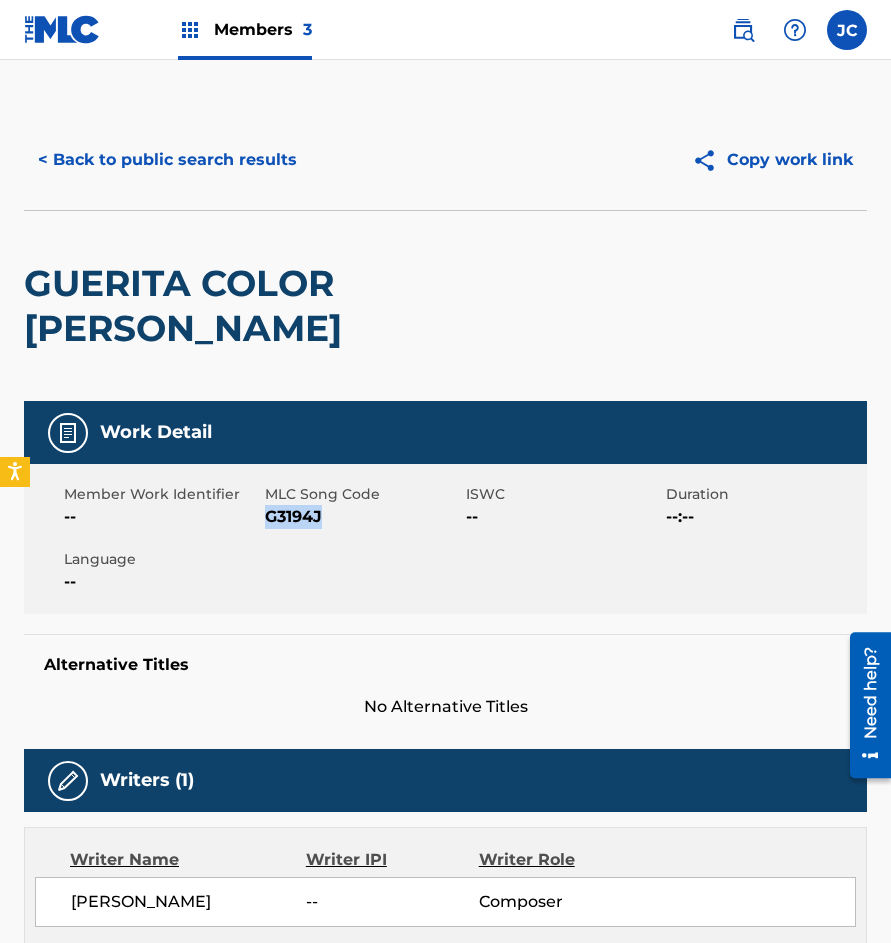 click on "G3194J" at bounding box center [363, 517] 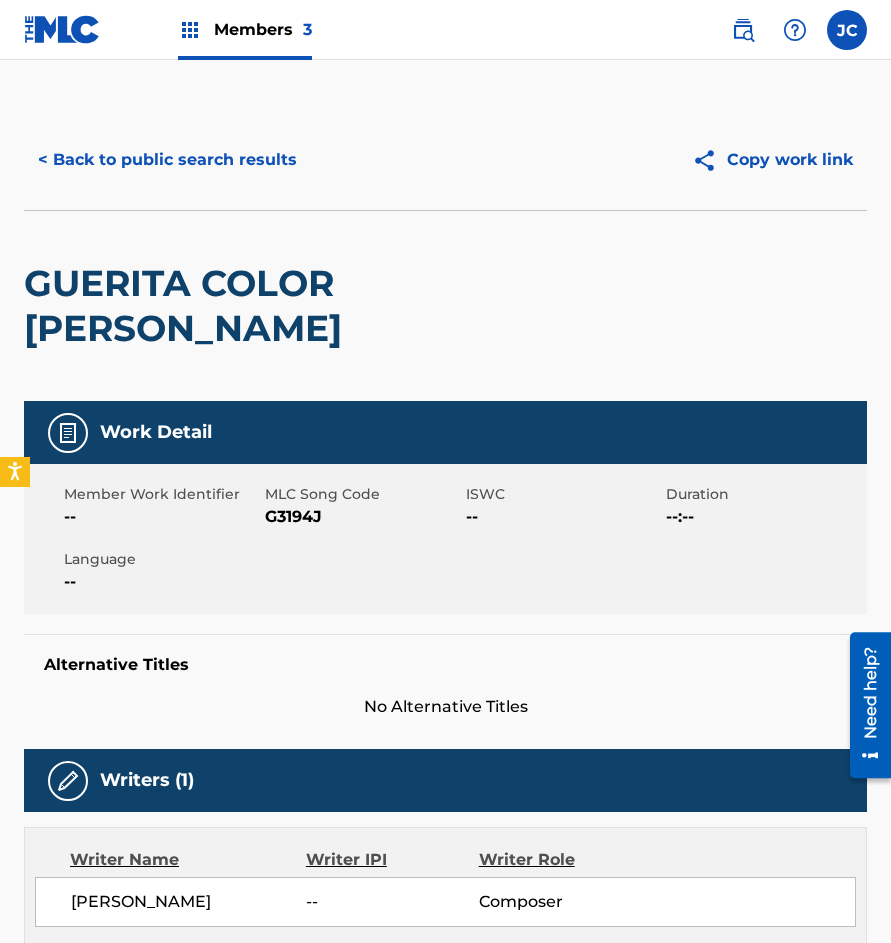 click on "GUERITA COLOR DE ROSA" at bounding box center (277, 306) 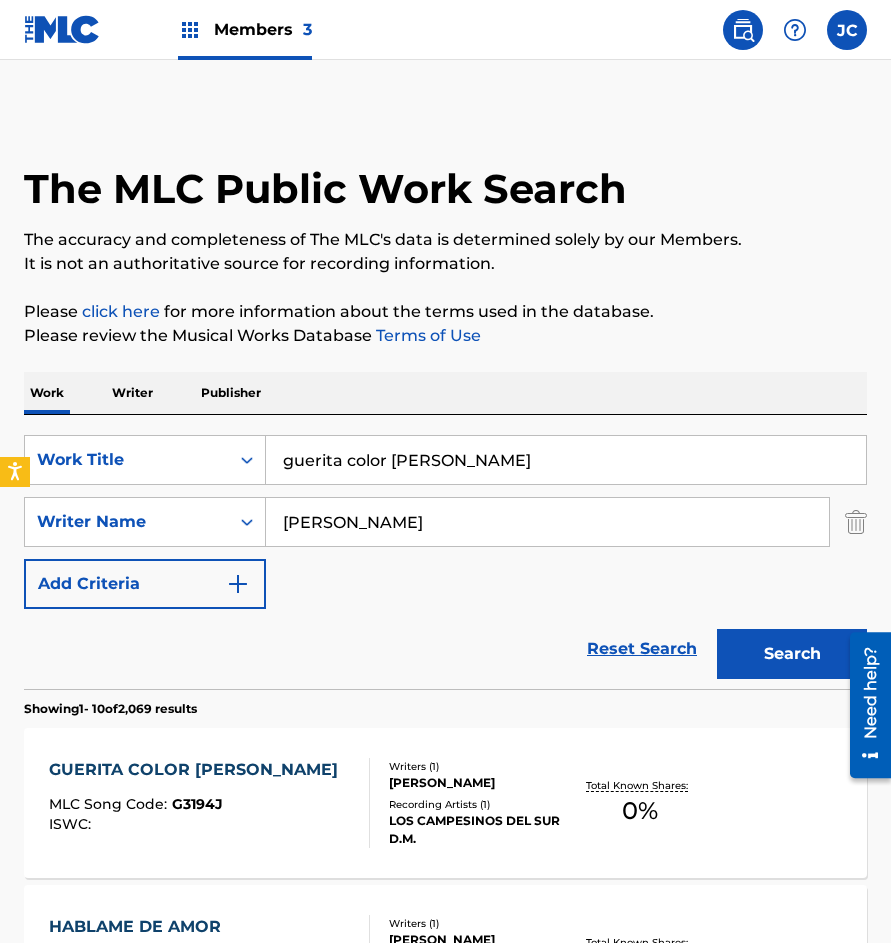 scroll, scrollTop: 200, scrollLeft: 0, axis: vertical 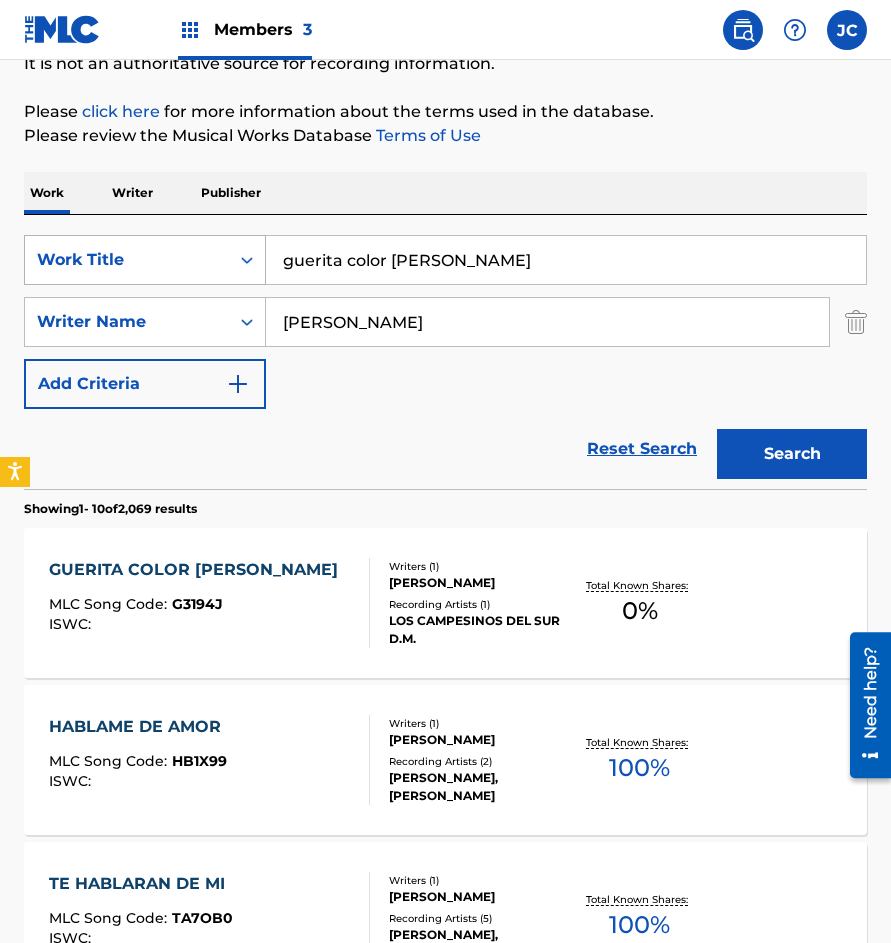 click on "SearchWithCriteria4138da59-6376-4e4d-9ce1-c0f2f76912d8 Work Title guerita color de rosa" at bounding box center (445, 260) 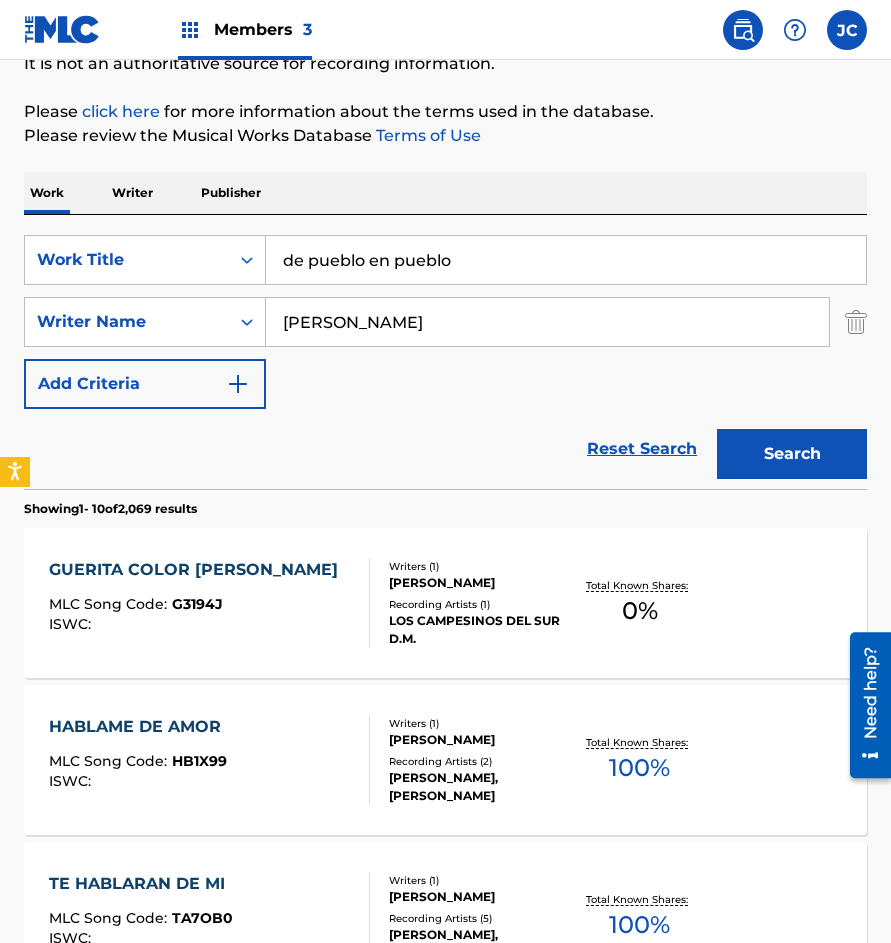 type on "de pueblo en pueblo" 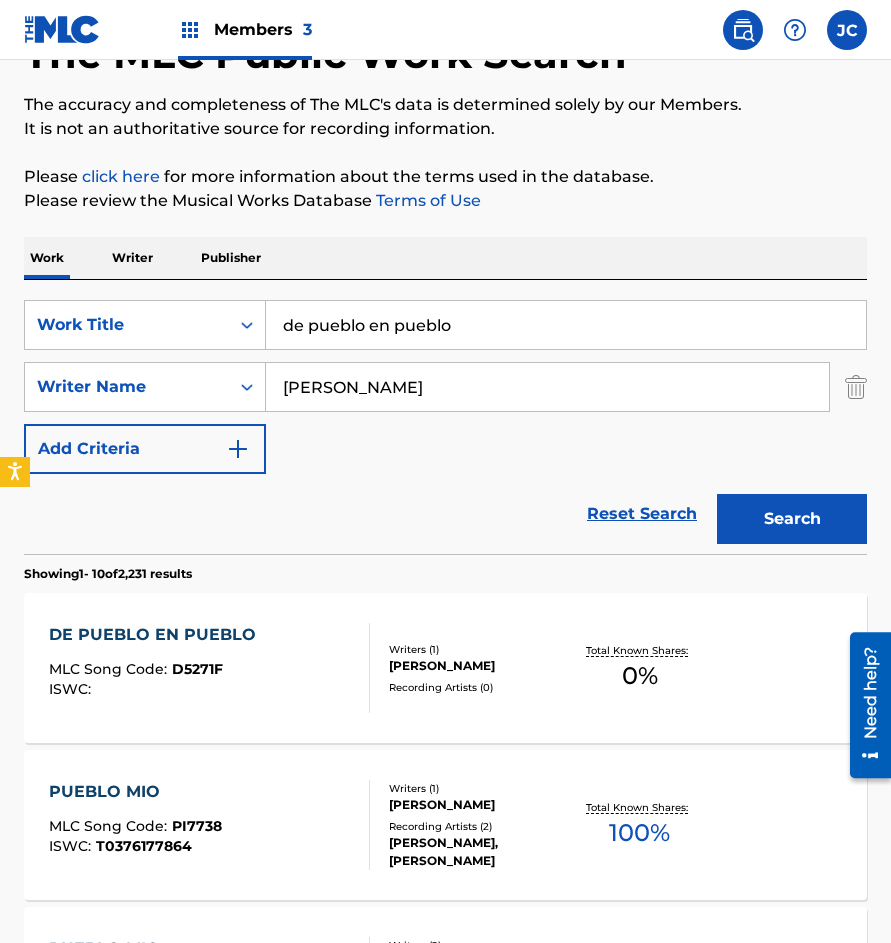 scroll, scrollTop: 300, scrollLeft: 0, axis: vertical 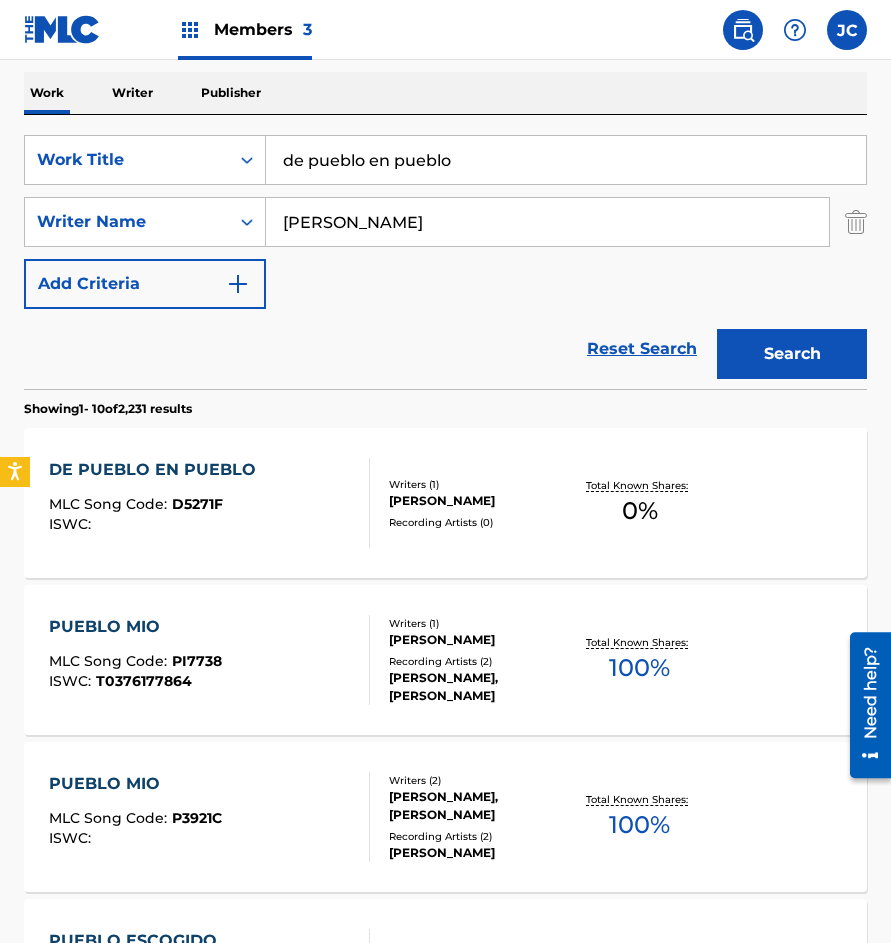 click on "MLC Song Code : D5271F" at bounding box center [157, 507] 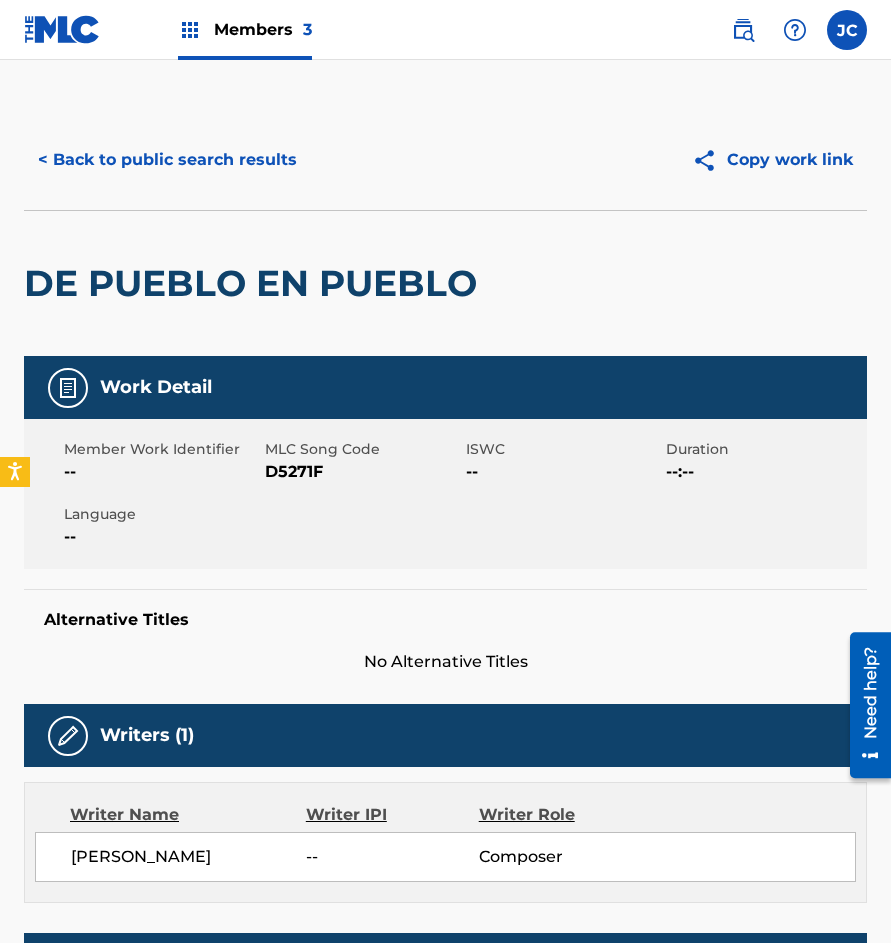 click on "D5271F" at bounding box center [363, 472] 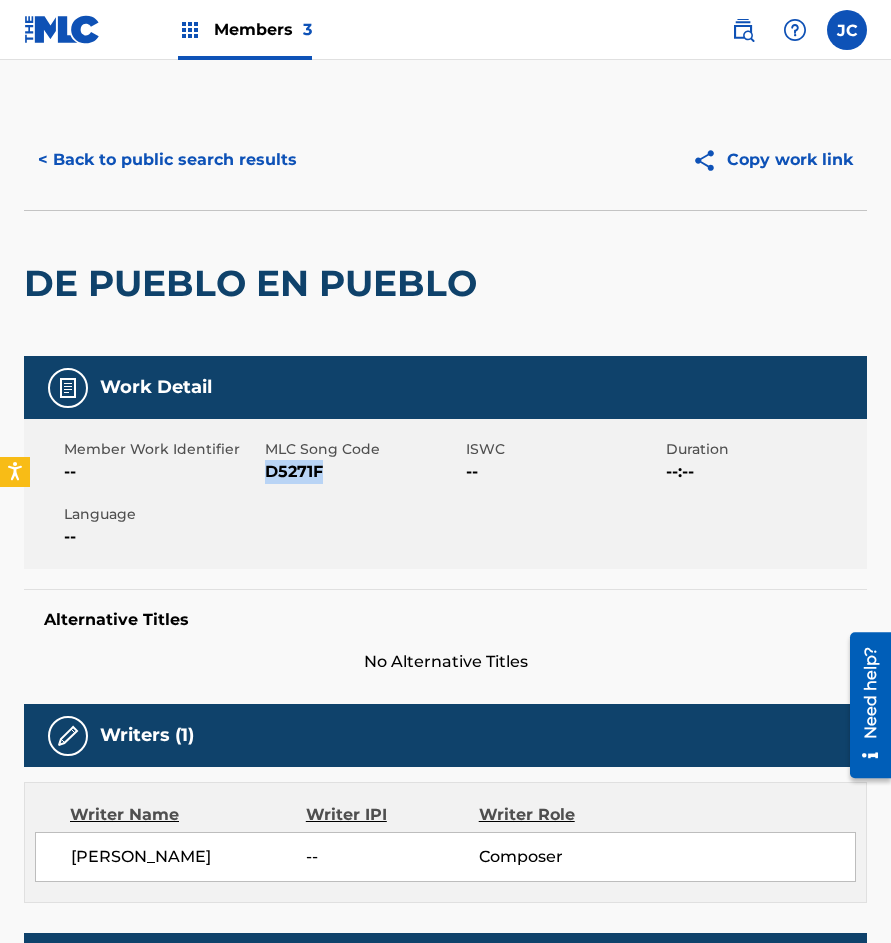 click on "D5271F" at bounding box center [363, 472] 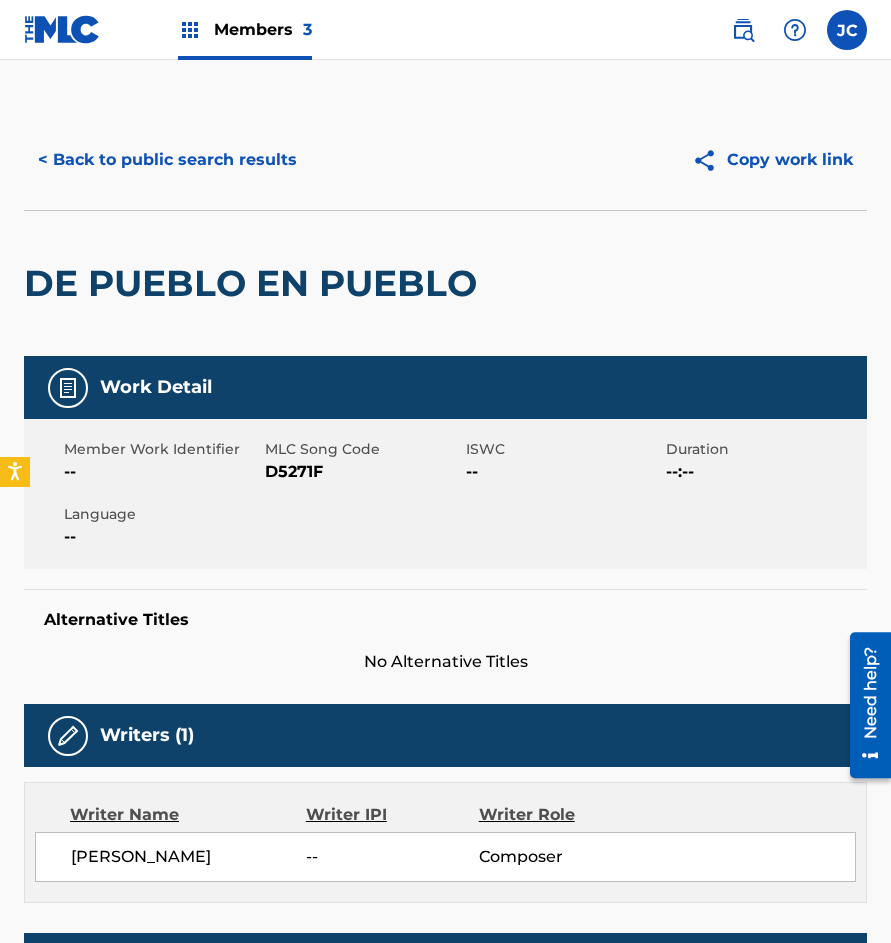 click on "< Back to public search results Copy work link" at bounding box center (445, 160) 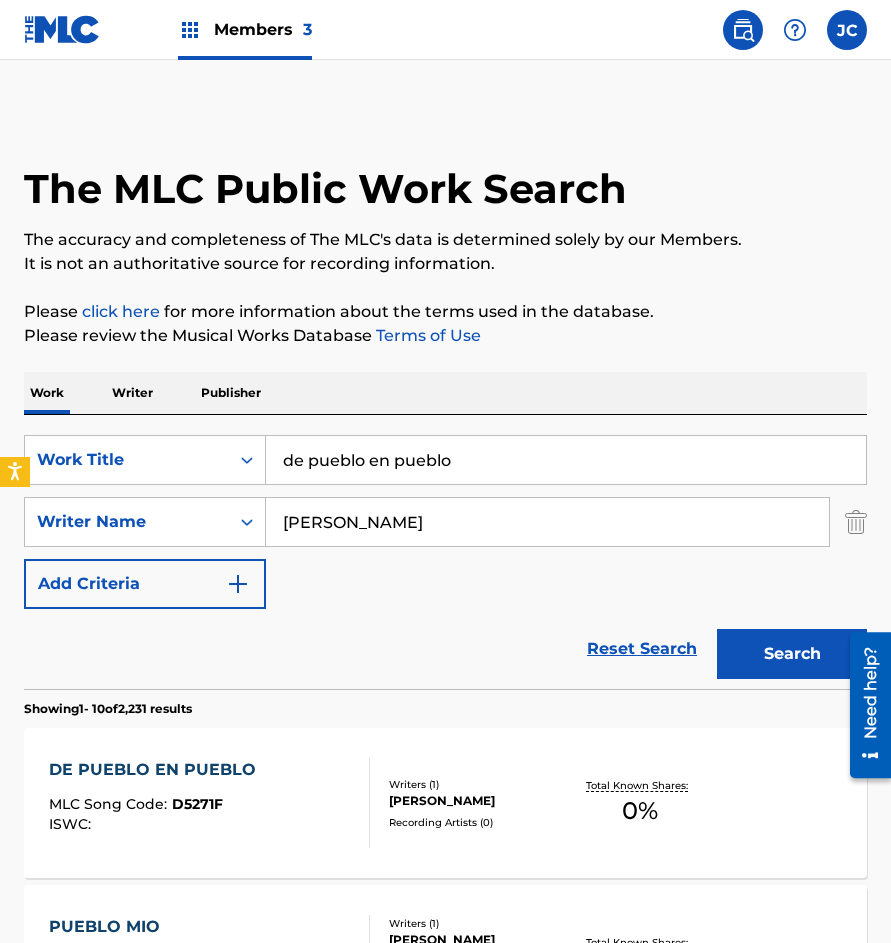 scroll, scrollTop: 300, scrollLeft: 0, axis: vertical 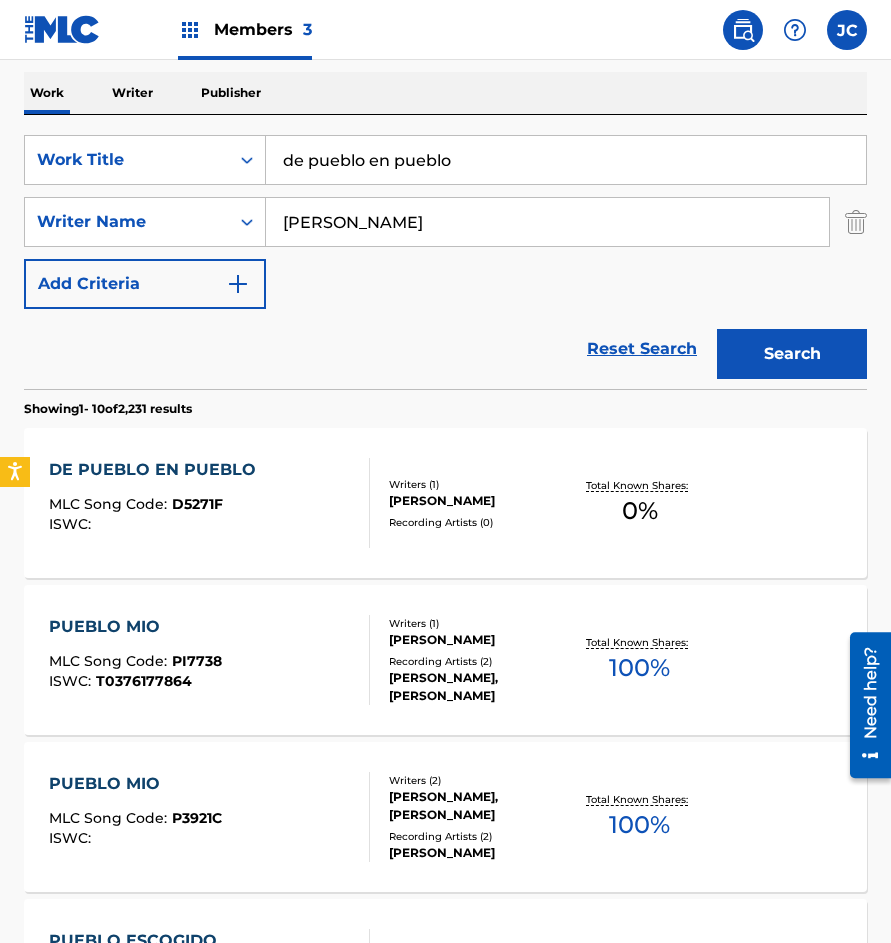 click on "SearchWithCriteria4138da59-6376-4e4d-9ce1-c0f2f76912d8 Work Title de pueblo en pueblo SearchWithCriteria819219a2-f8a2-437a-8bb3-817e1a305e02 Writer Name mendoza Add Criteria" at bounding box center (445, 222) 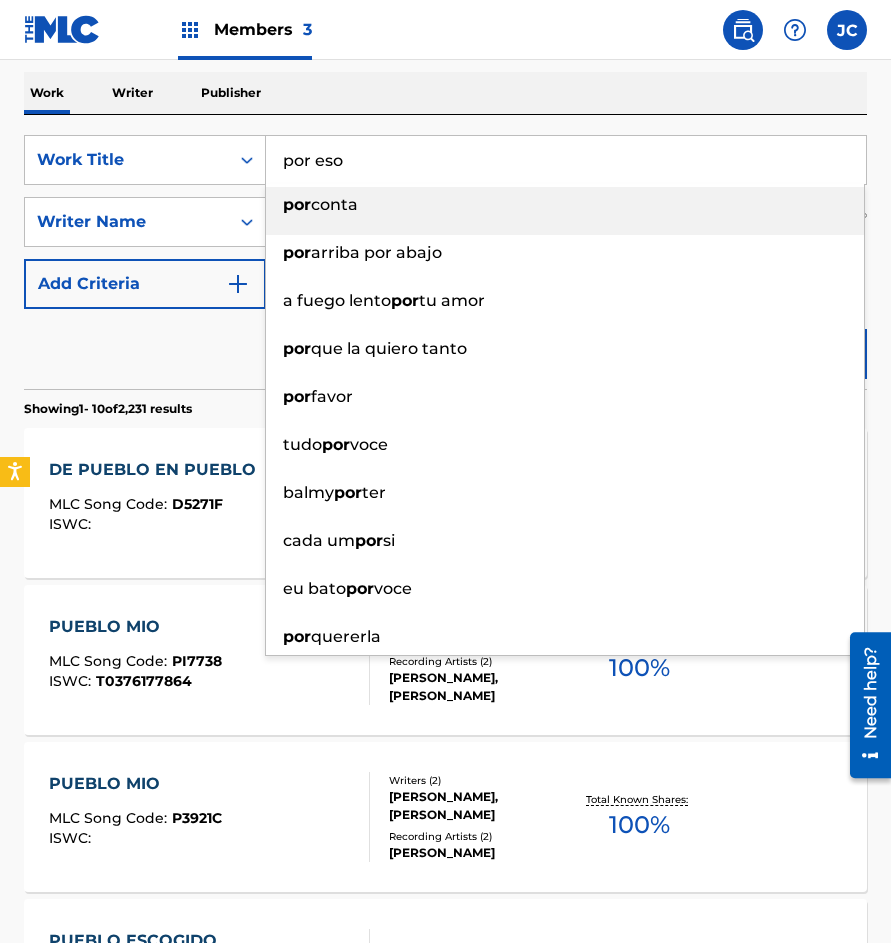 type on "por eso" 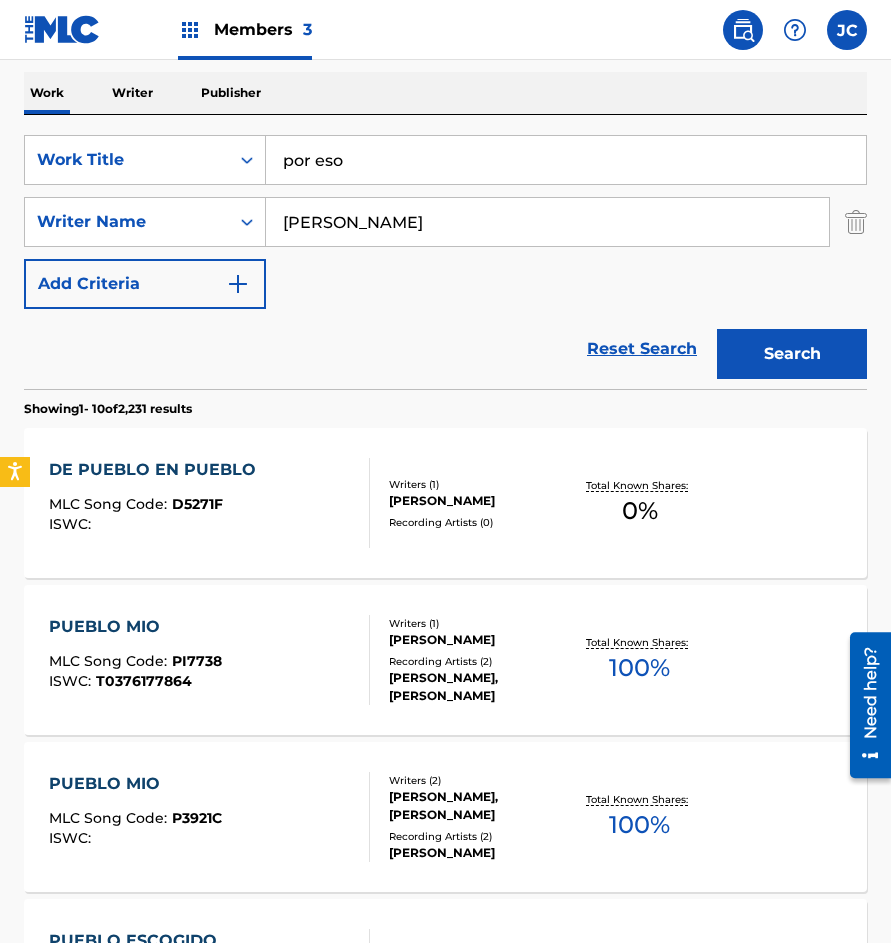 type on "mendoza" 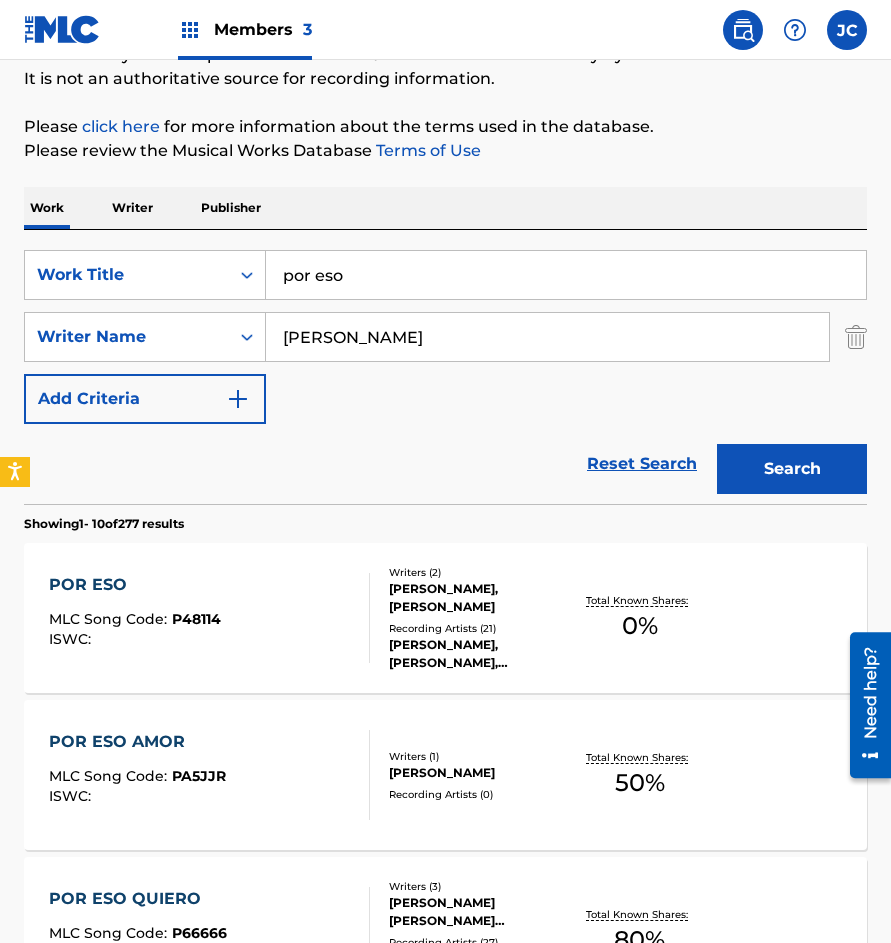 scroll, scrollTop: 200, scrollLeft: 0, axis: vertical 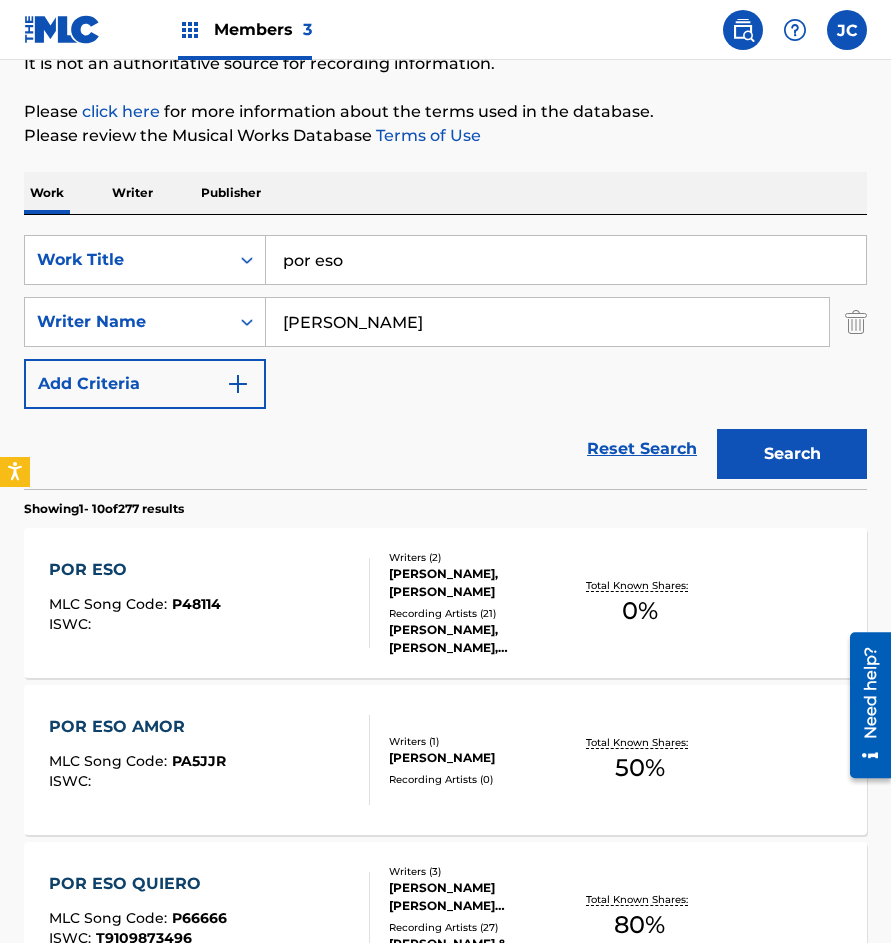 click on "JUAN MENDOZA GARCIA, JUAN MENDOZA" at bounding box center [479, 583] 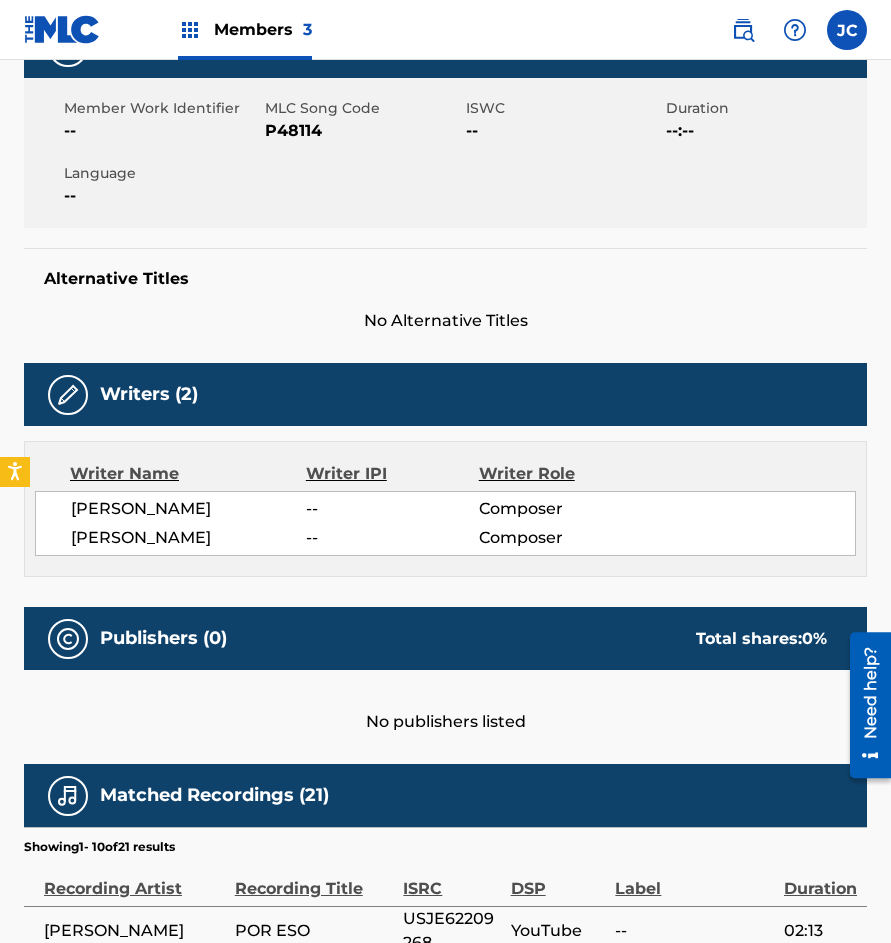 scroll, scrollTop: 304, scrollLeft: 0, axis: vertical 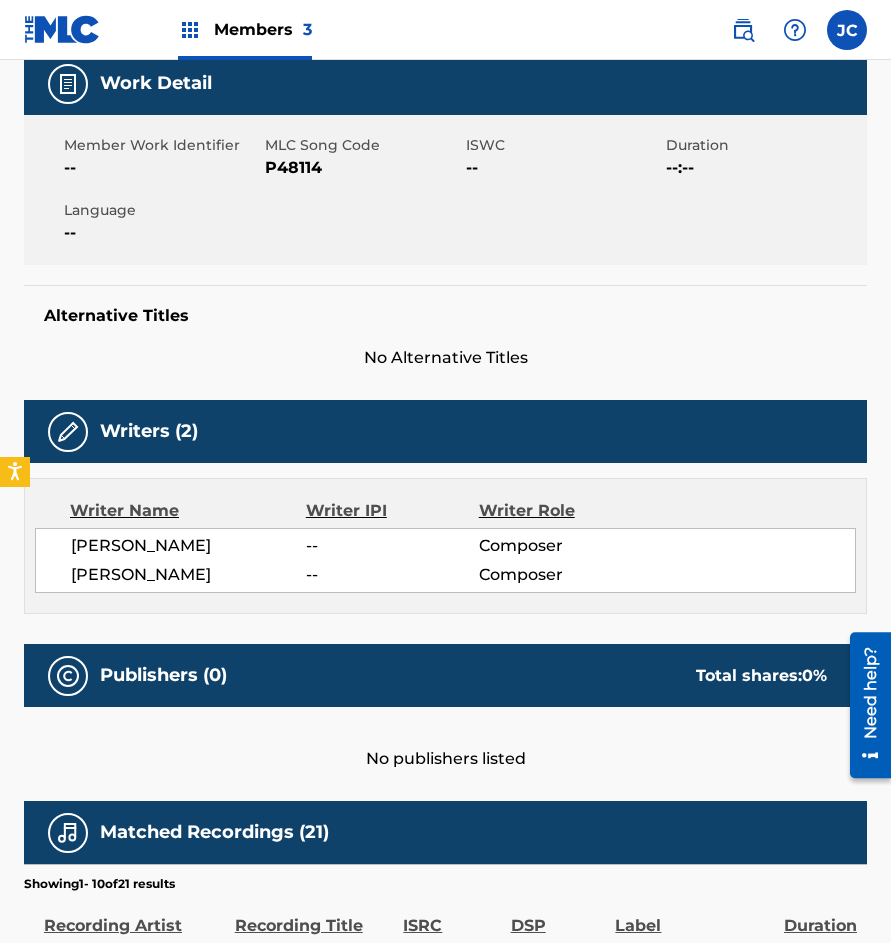 click on "P48114" at bounding box center [363, 168] 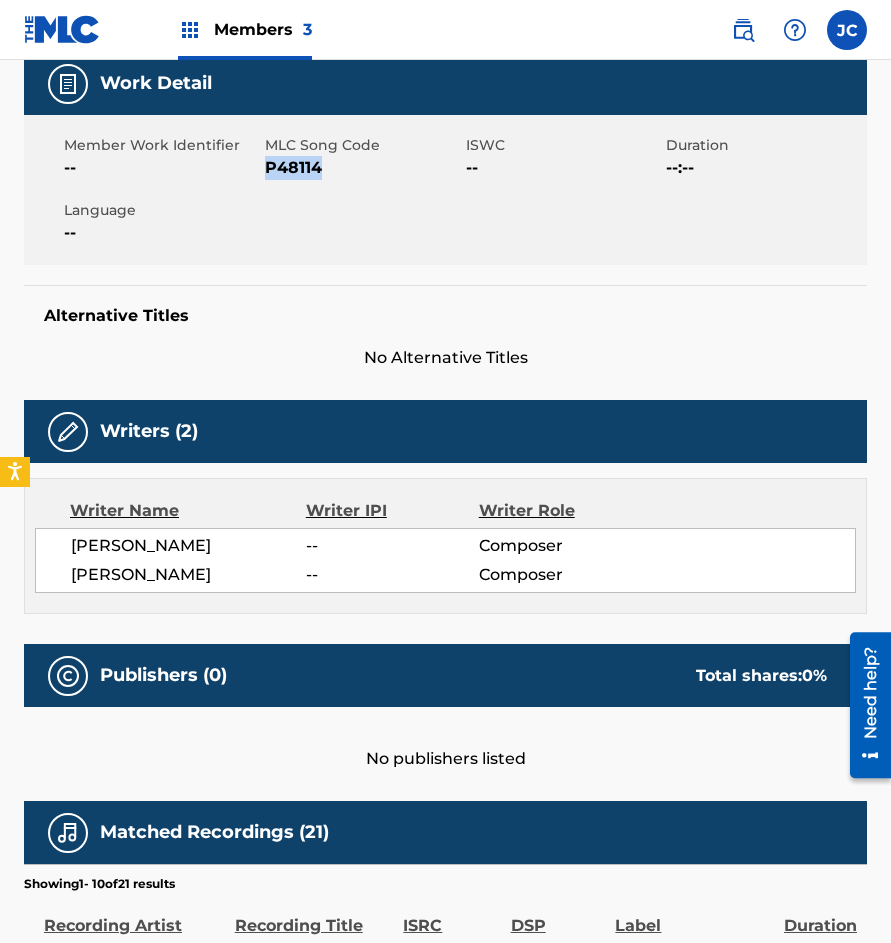 click on "P48114" at bounding box center [363, 168] 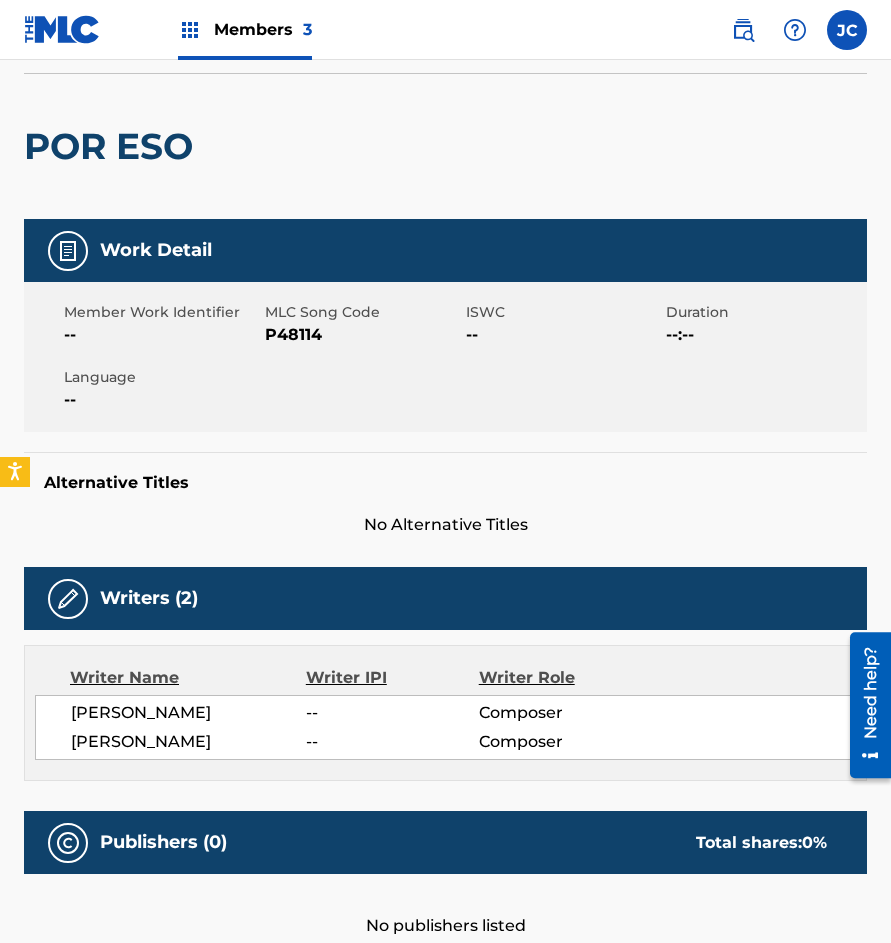 scroll, scrollTop: 0, scrollLeft: 0, axis: both 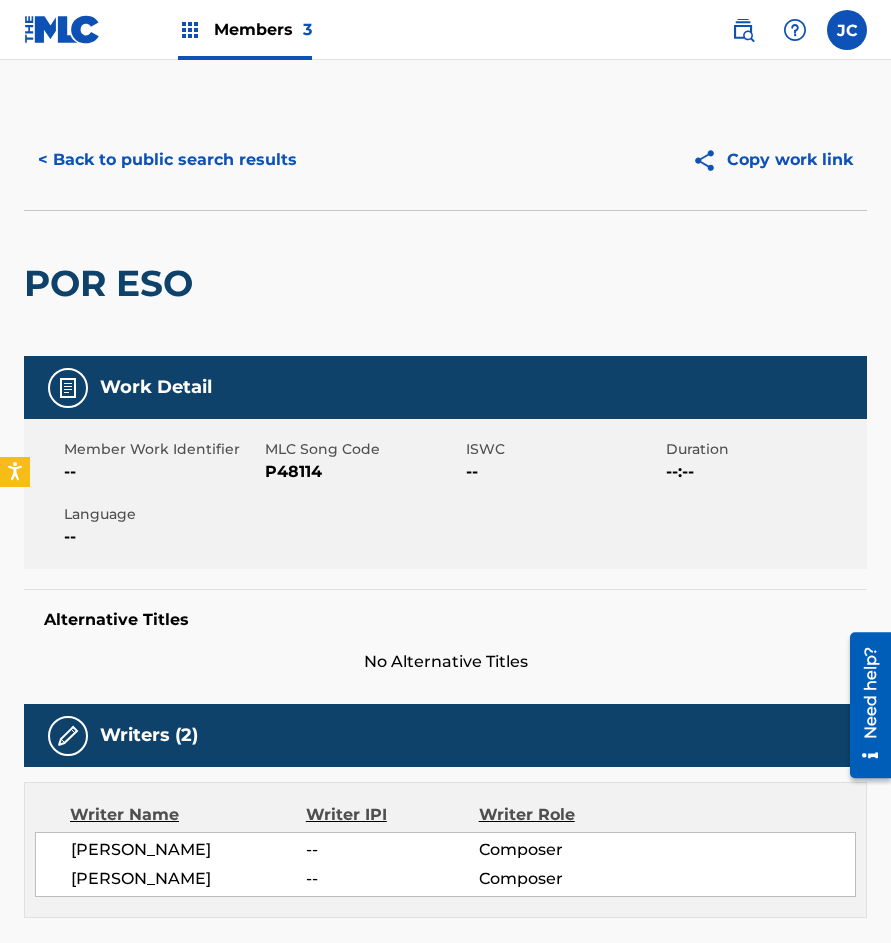 click on "< Back to public search results" at bounding box center (167, 160) 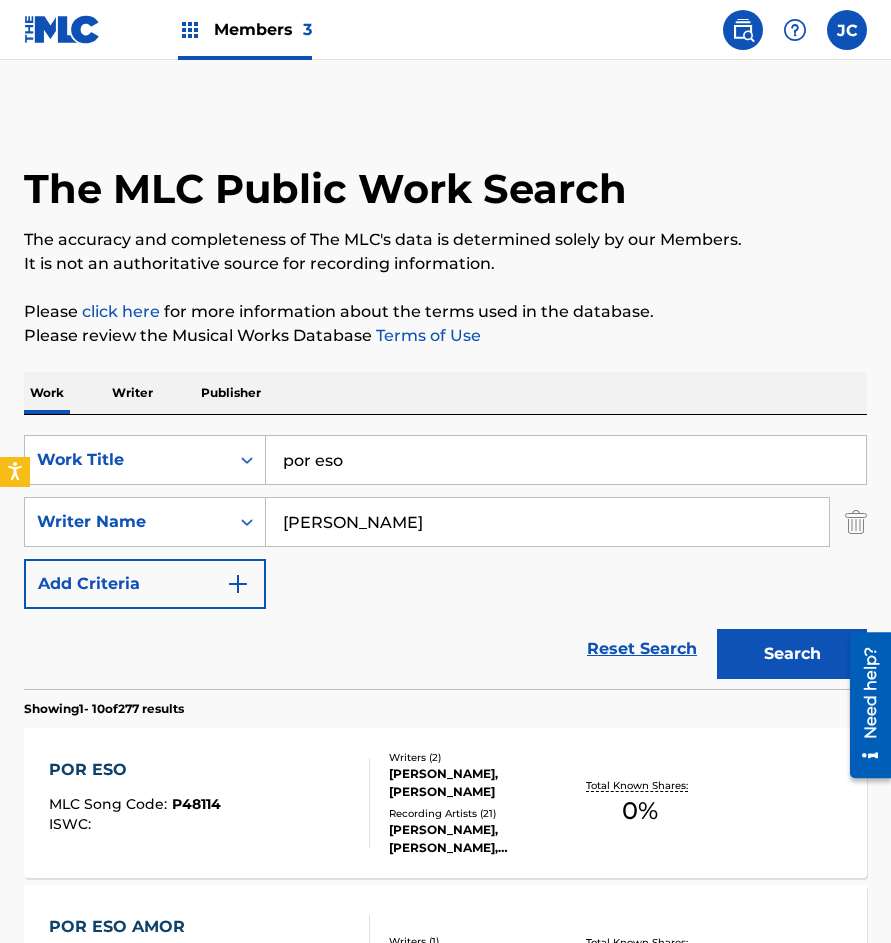 scroll, scrollTop: 200, scrollLeft: 0, axis: vertical 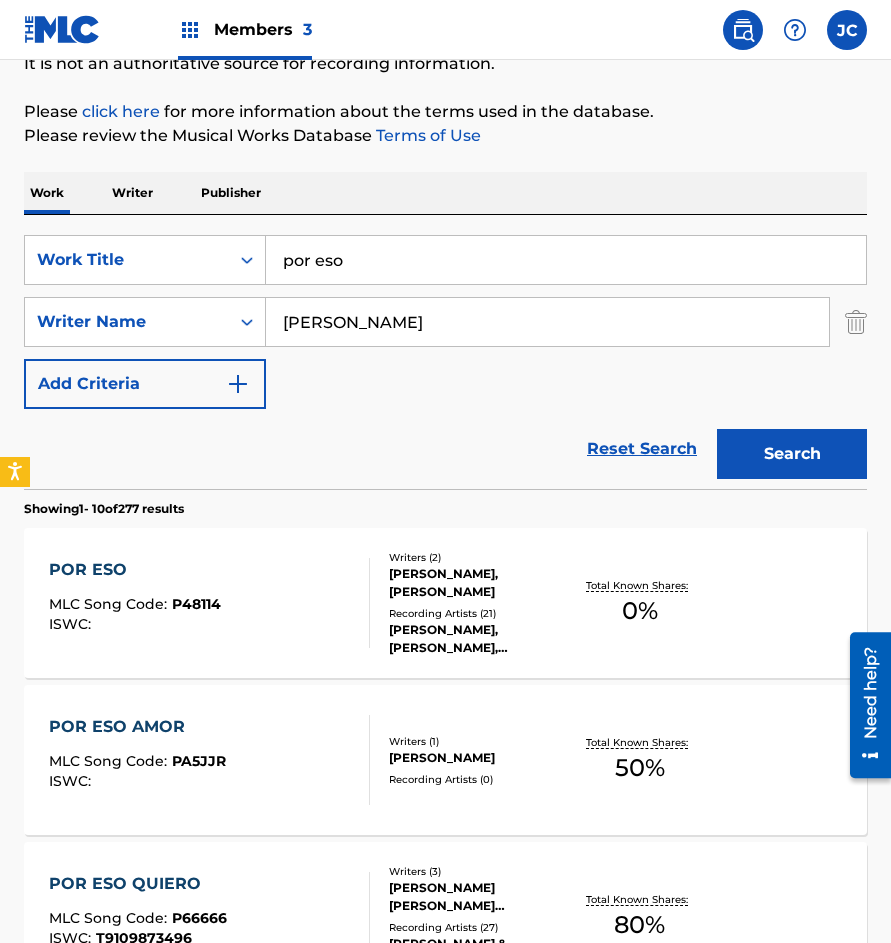 click on "Writers ( 2 )" at bounding box center (479, 557) 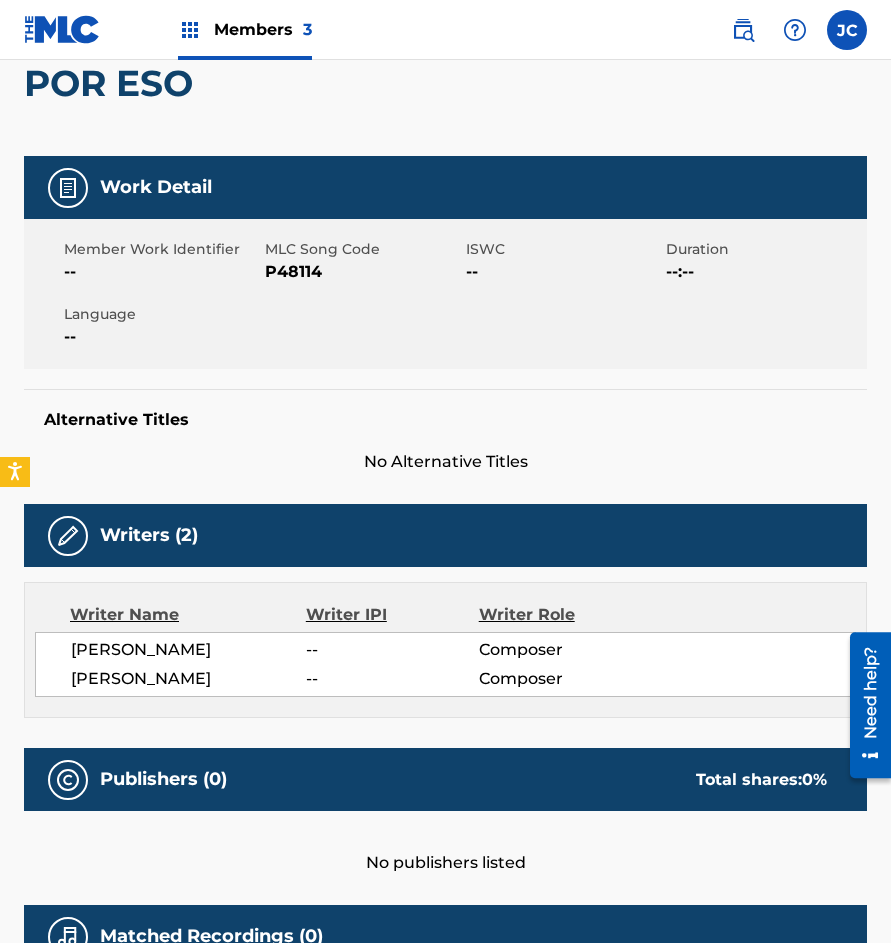 scroll, scrollTop: 0, scrollLeft: 0, axis: both 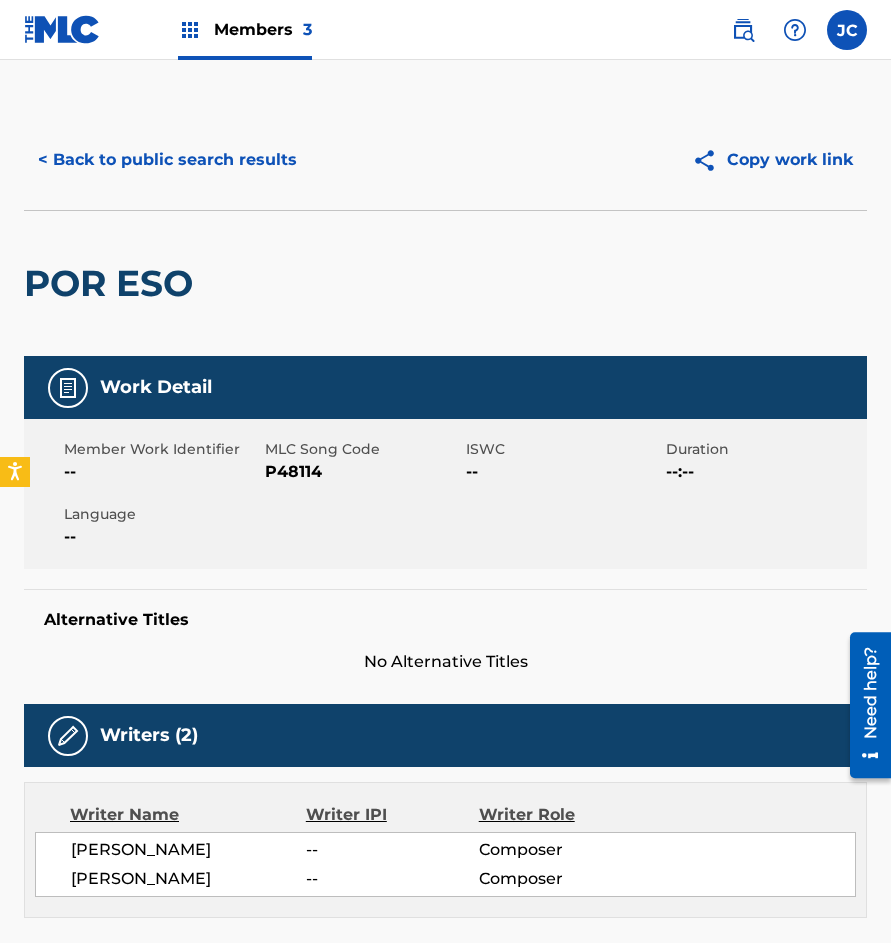click on "P48114" at bounding box center (363, 472) 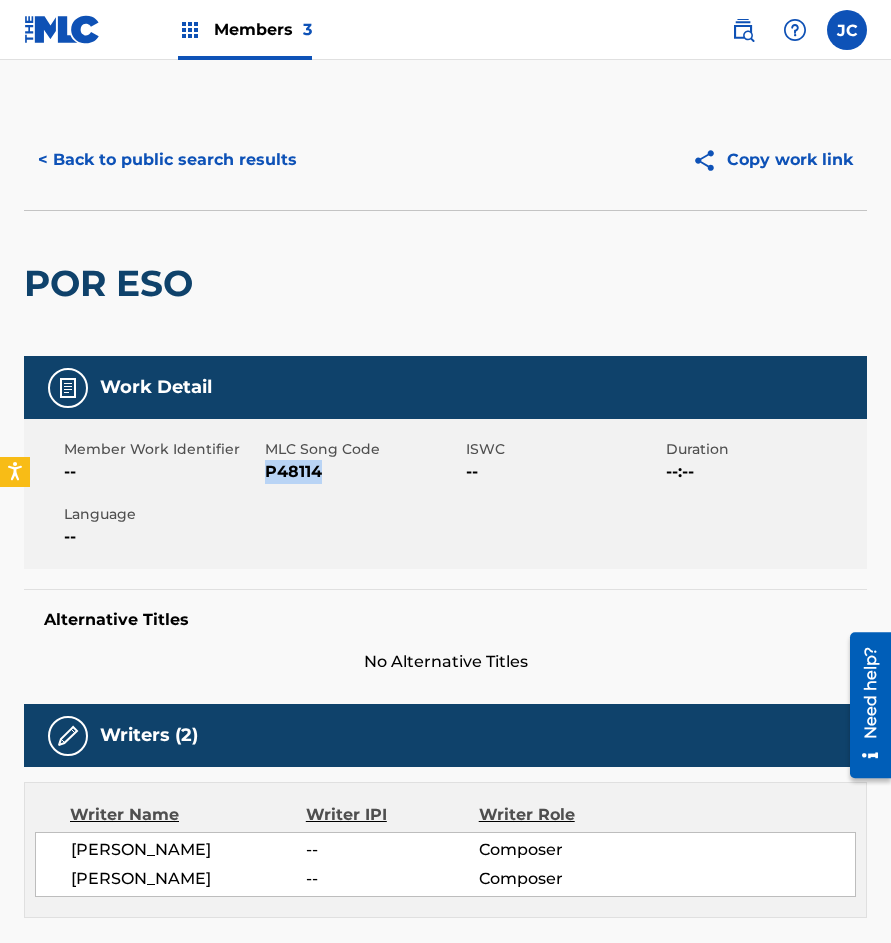 click on "P48114" at bounding box center (363, 472) 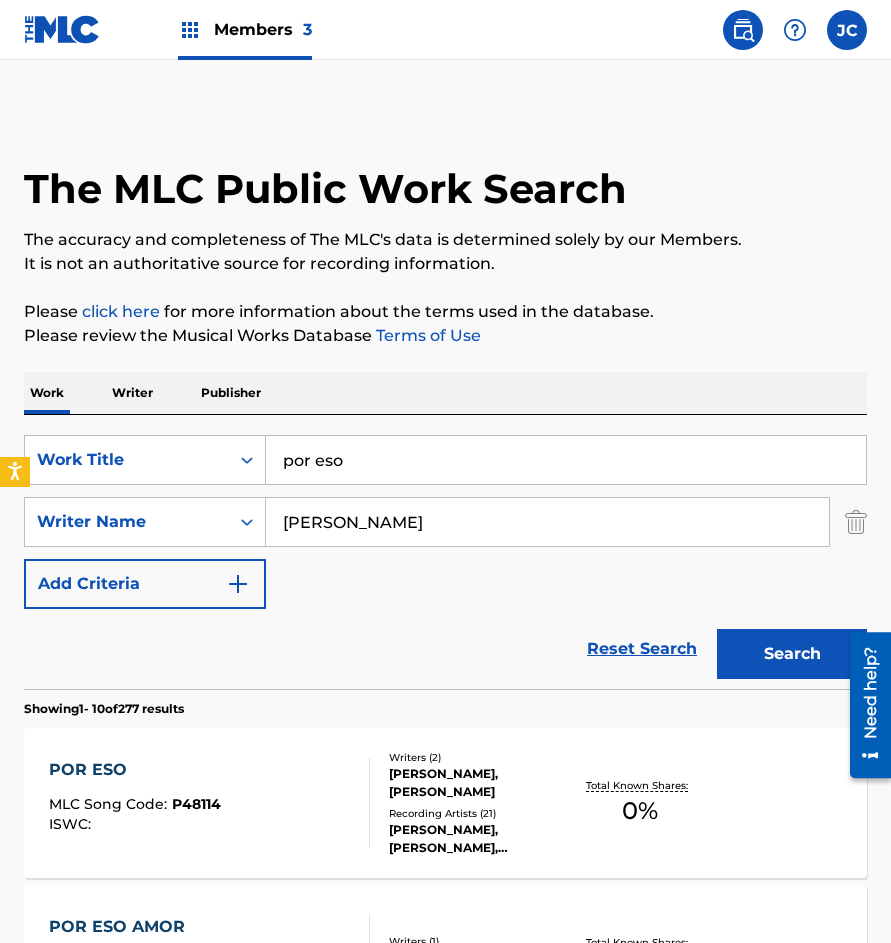 scroll, scrollTop: 200, scrollLeft: 0, axis: vertical 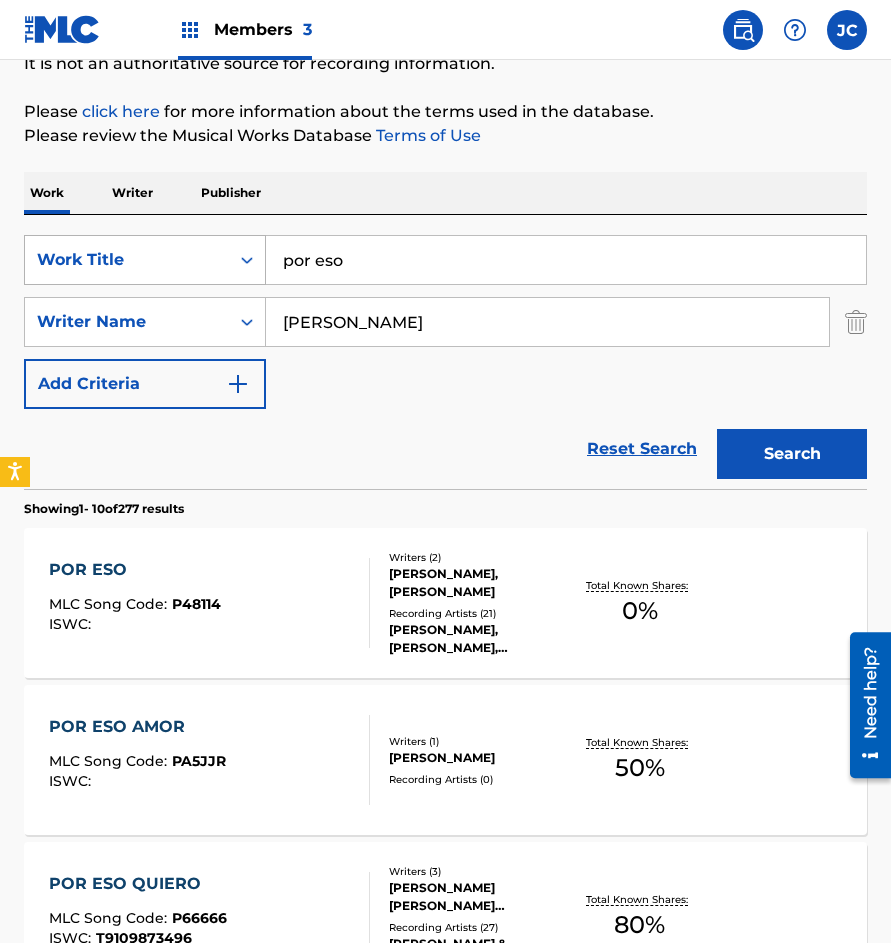 drag, startPoint x: 645, startPoint y: 250, endPoint x: 149, endPoint y: 262, distance: 496.14514 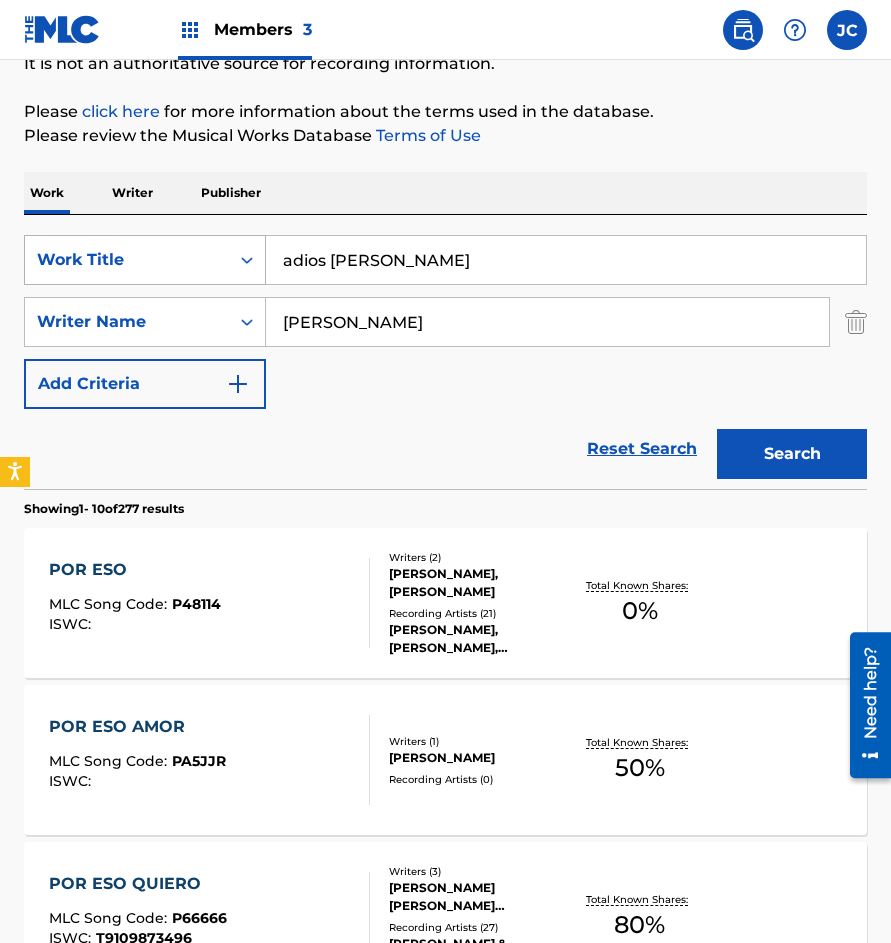 type on "adios malena" 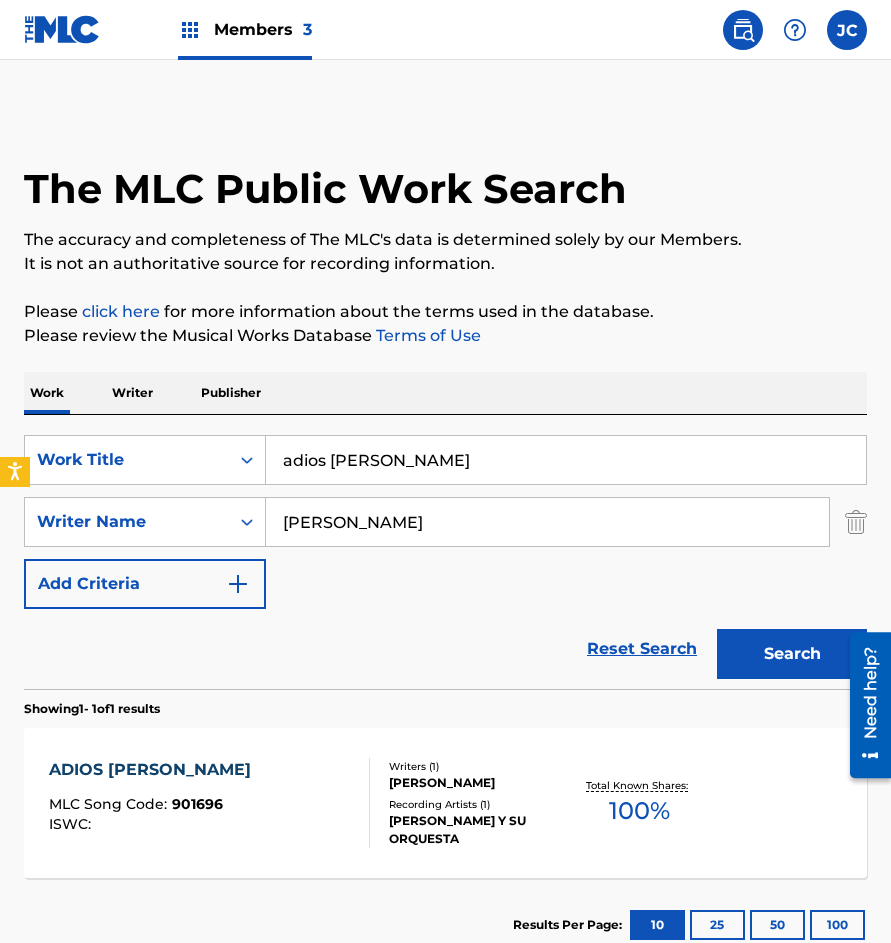 scroll, scrollTop: 135, scrollLeft: 0, axis: vertical 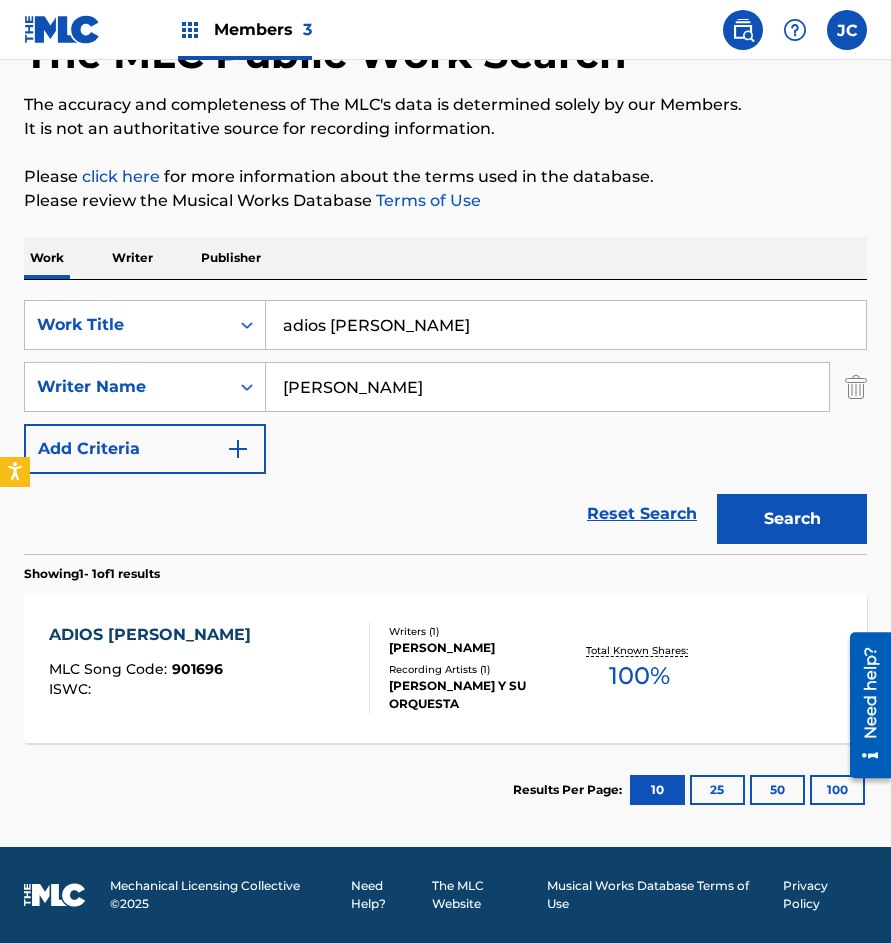 click on "ADIOS MALENA MLC Song Code : 901696 ISWC : Writers ( 1 ) MARIANO MERCERON Recording Artists ( 1 ) MARIANO MERCERÓN Y SU ORQUESTA Total Known Shares: 100 %" at bounding box center (445, 668) 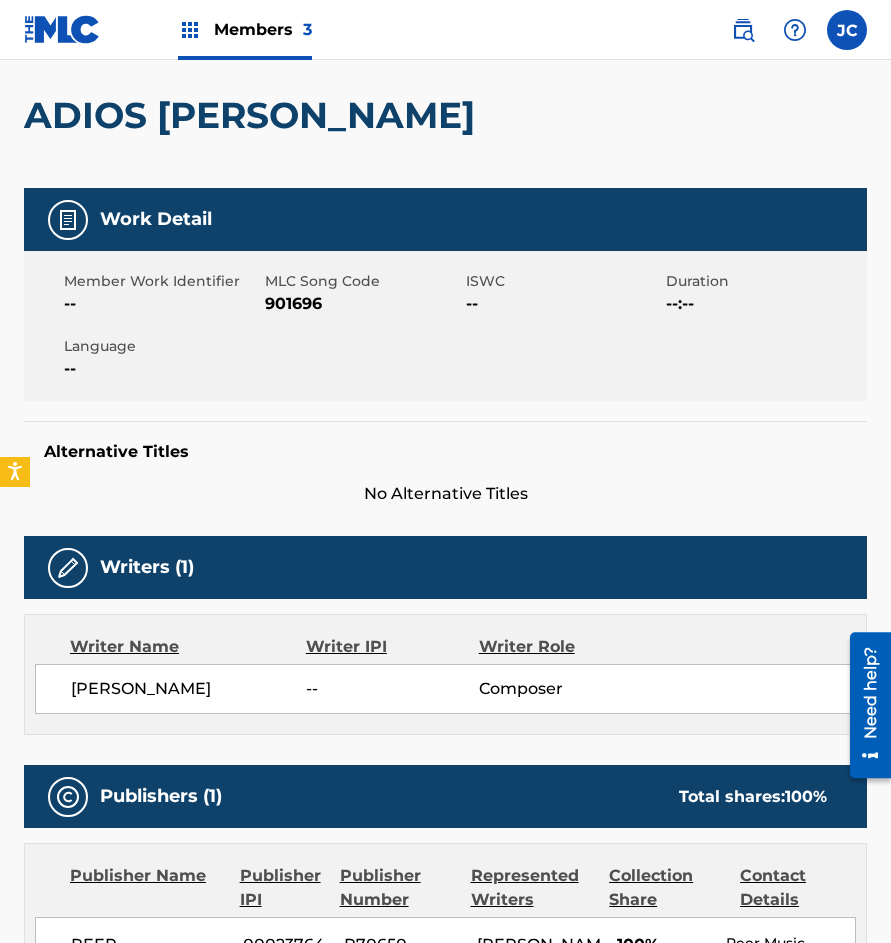 scroll, scrollTop: 0, scrollLeft: 0, axis: both 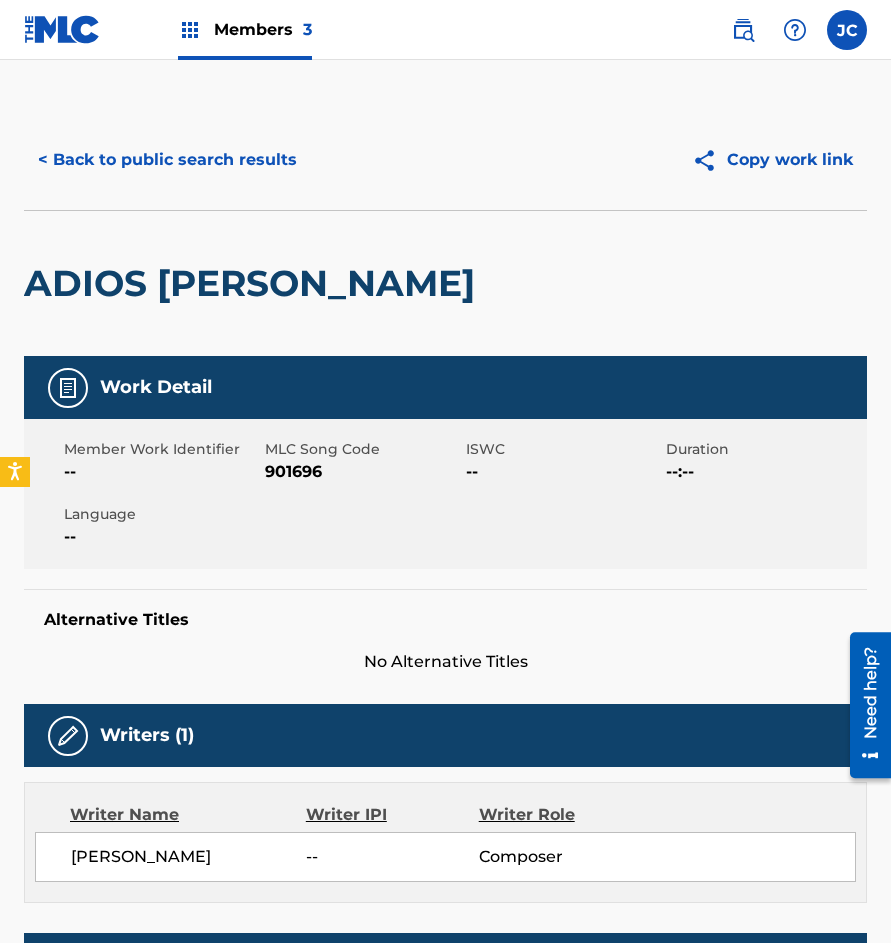 click on "901696" at bounding box center (363, 472) 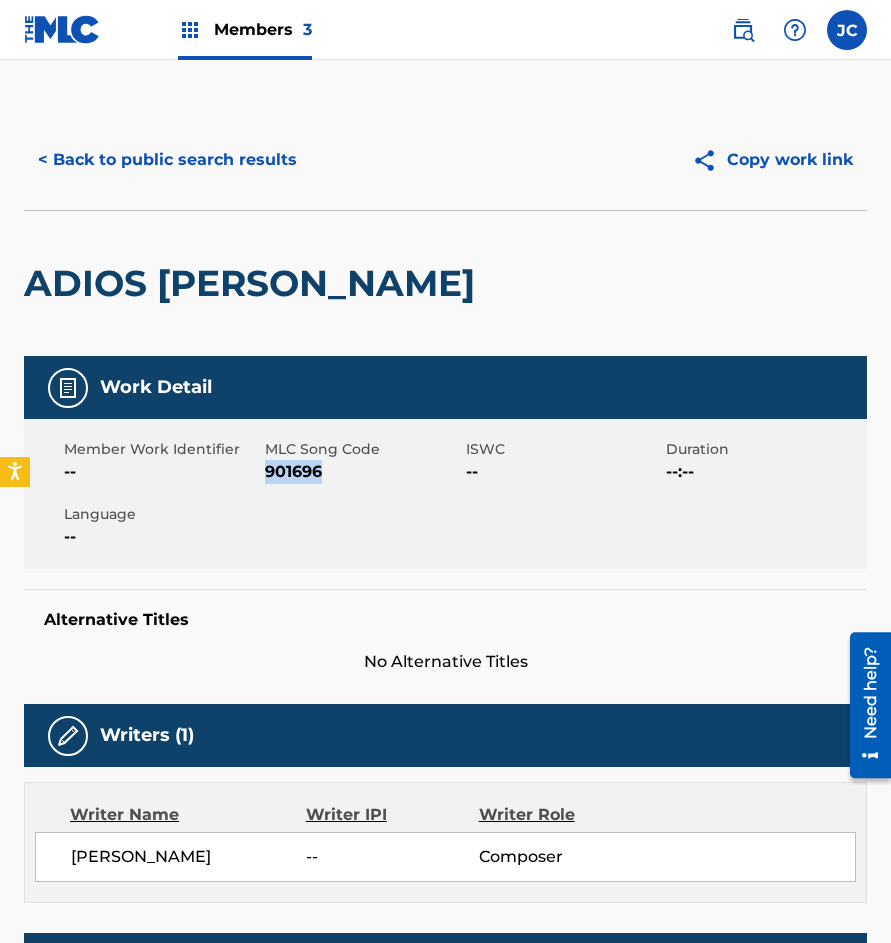click on "901696" at bounding box center [363, 472] 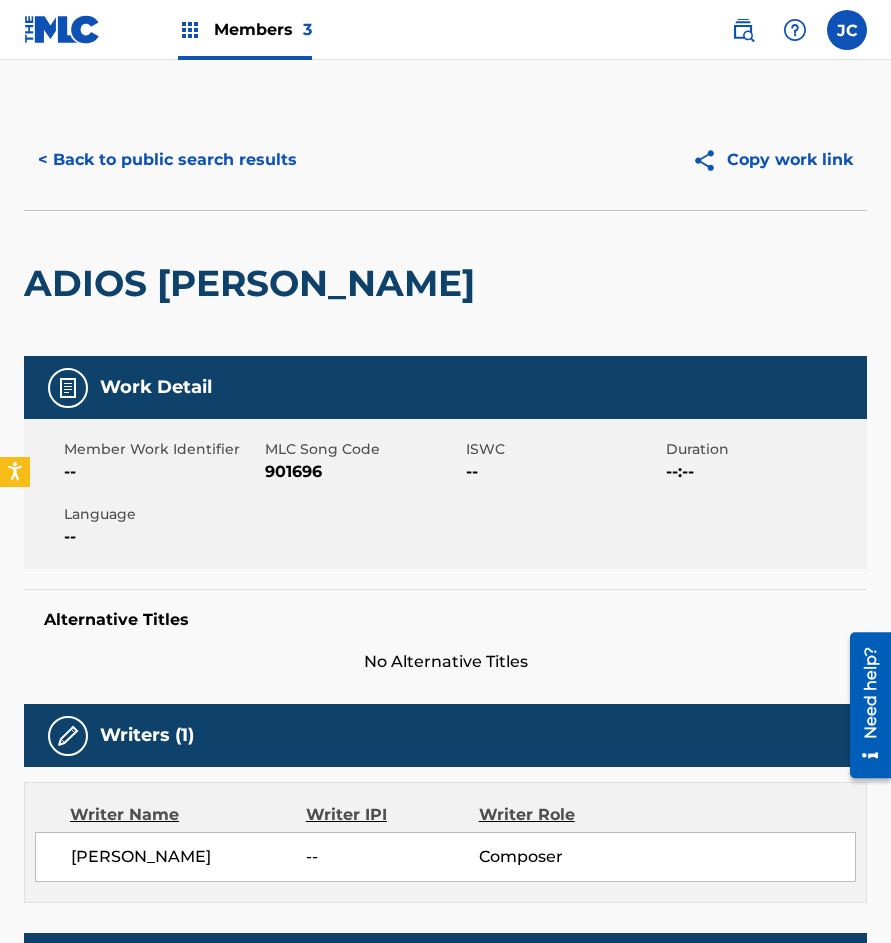 scroll, scrollTop: 21, scrollLeft: 0, axis: vertical 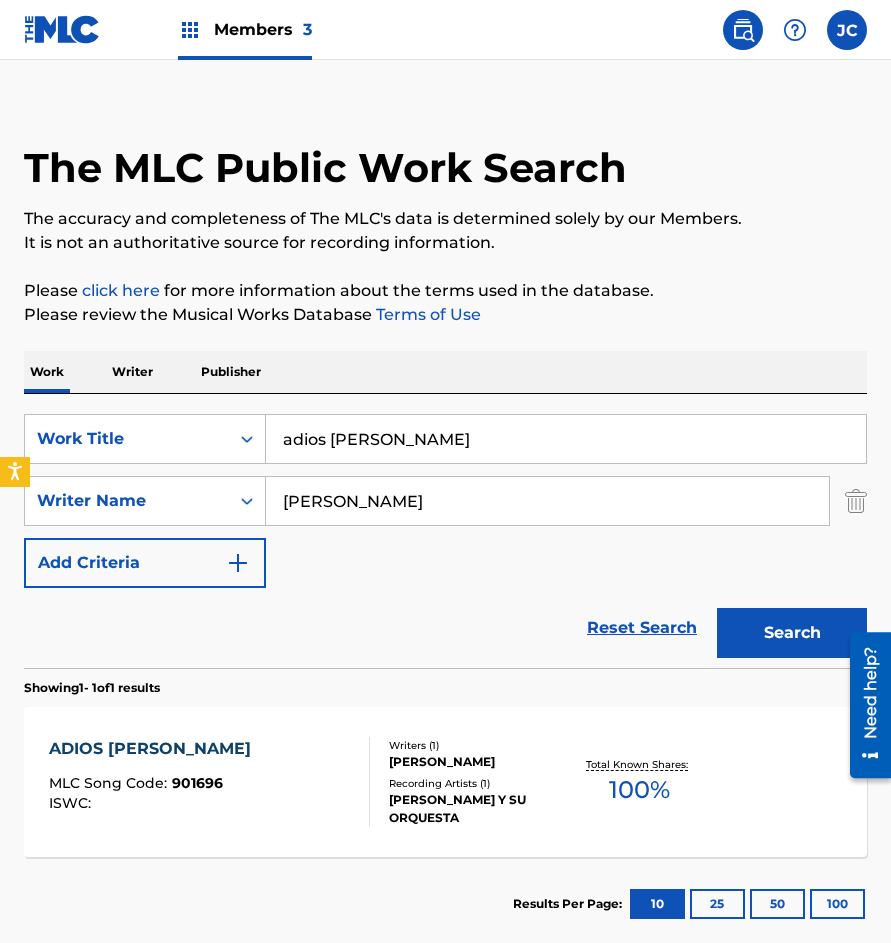click on "Please review the Musical Works Database   Terms of Use" at bounding box center [445, 315] 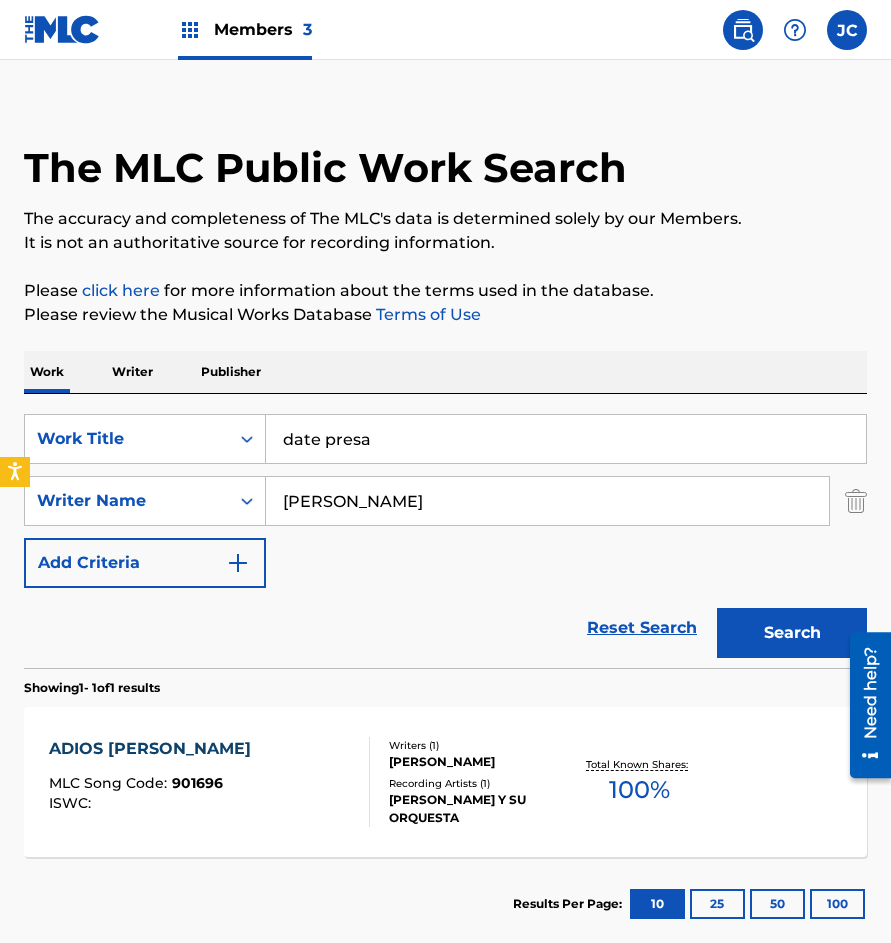 type on "date presa" 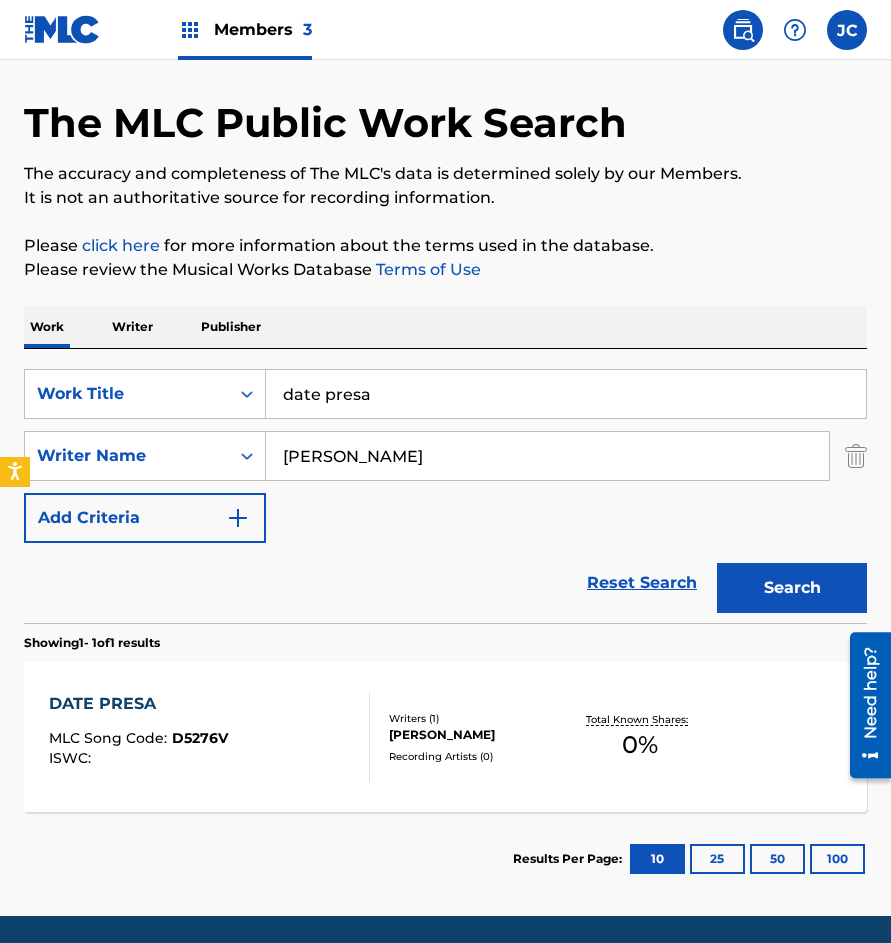 scroll, scrollTop: 135, scrollLeft: 0, axis: vertical 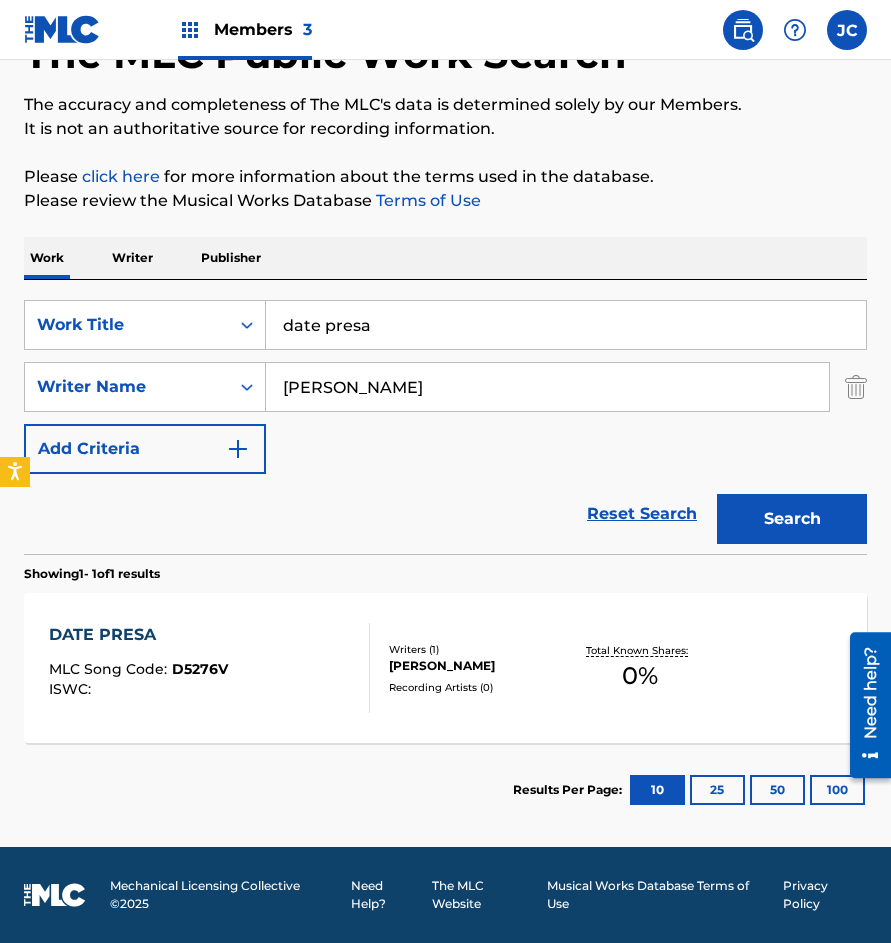 click on "ALFONSO EDUARDO MUNGUIA BRUN" at bounding box center (479, 666) 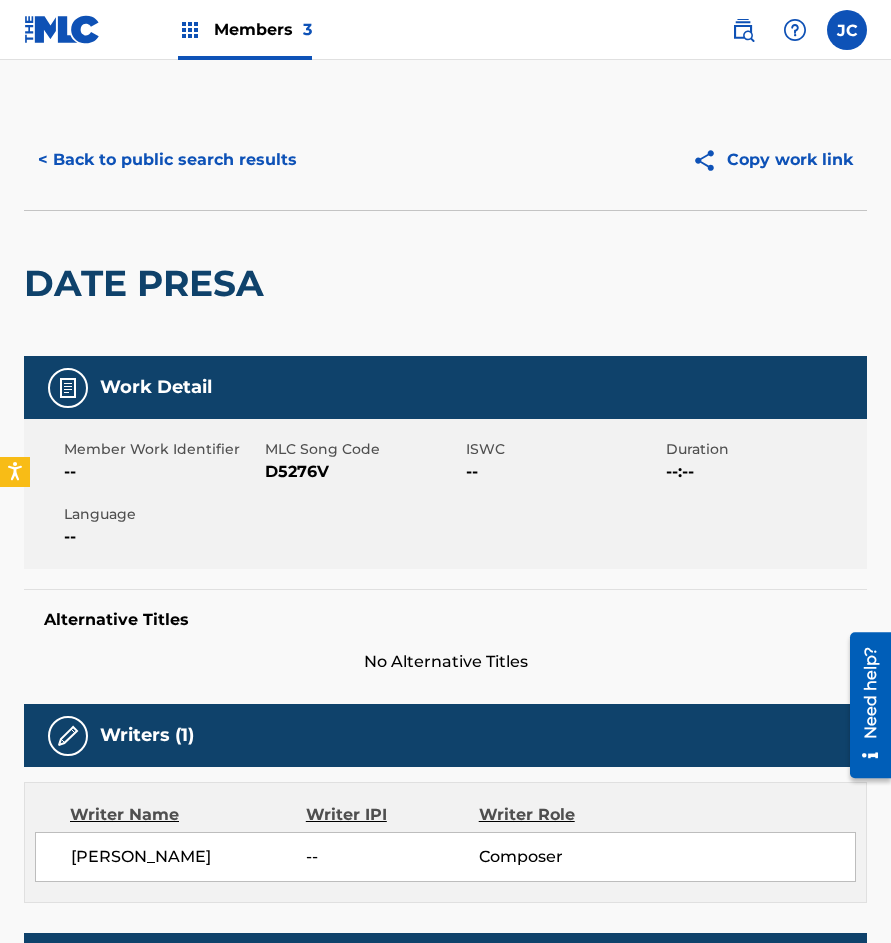 click on "D5276V" at bounding box center [363, 472] 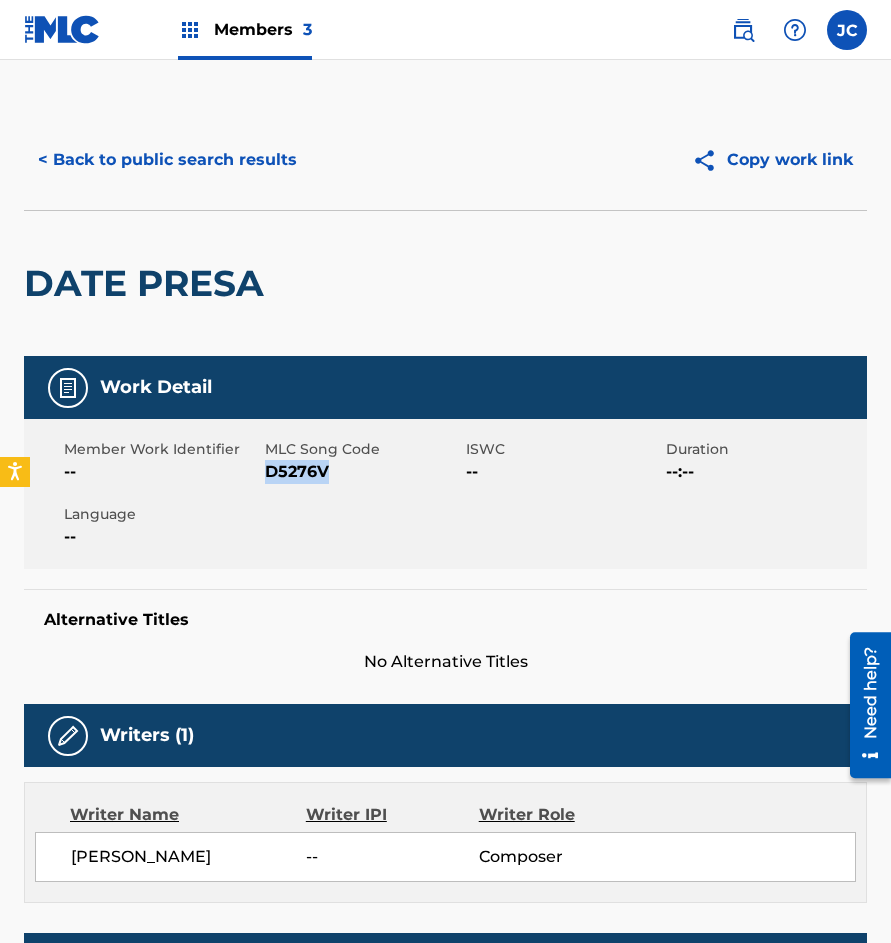 click on "D5276V" at bounding box center (363, 472) 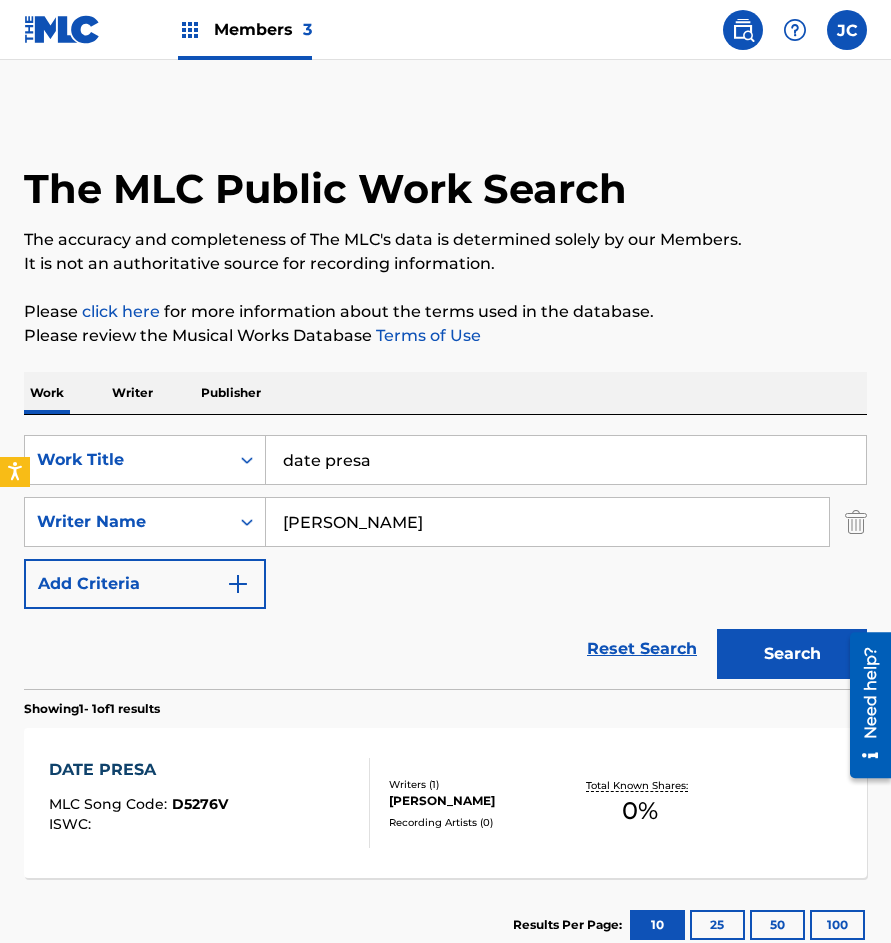 scroll, scrollTop: 21, scrollLeft: 0, axis: vertical 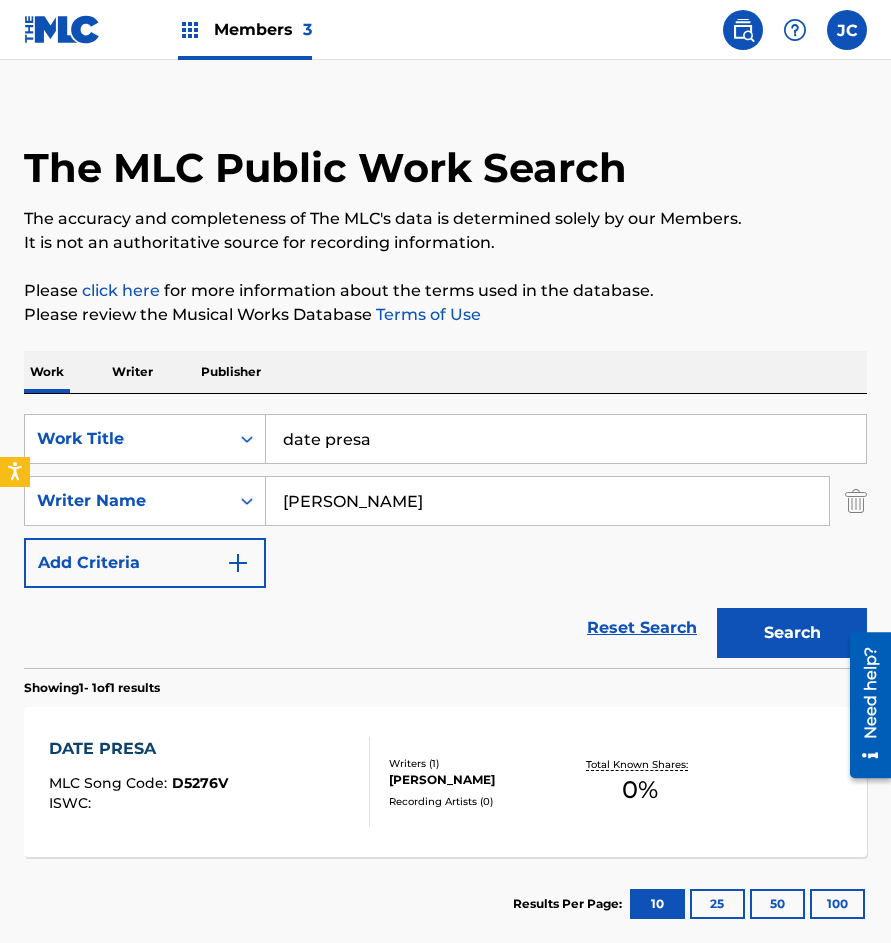 click on "The MLC Public Work Search The accuracy and completeness of The MLC's data is determined solely by our Members. It is not an authoritative source for recording information. Please   click here   for more information about the terms used in the database. Please review the Musical Works Database   Terms of Use Work Writer Publisher SearchWithCriteria4138da59-6376-4e4d-9ce1-c0f2f76912d8 Work Title date presa SearchWithCriteria819219a2-f8a2-437a-8bb3-817e1a305e02 Writer Name munguia Add Criteria Reset Search Search Showing  1  -   1  of  1   results   DATE PRESA MLC Song Code : D5276V ISWC : Writers ( 1 ) ALFONSO EDUARDO MUNGUIA BRUN Recording Artists ( 0 ) Total Known Shares: 0 % Results Per Page: 10 25 50 100" at bounding box center [445, 520] 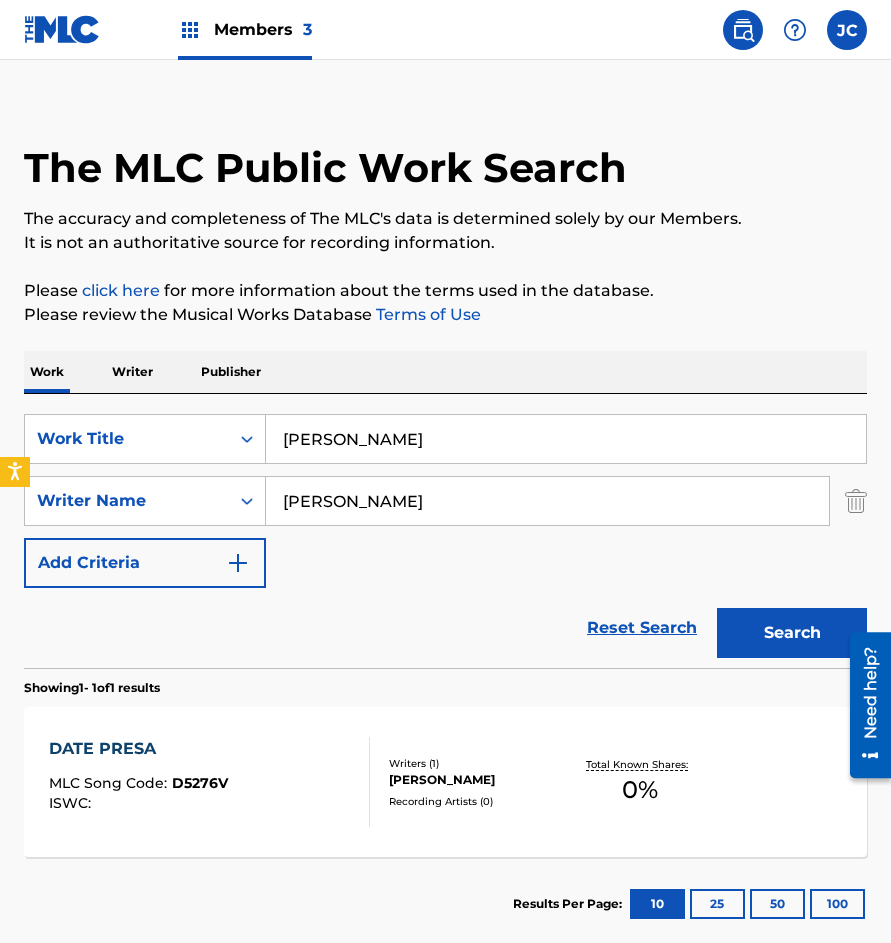 drag, startPoint x: 349, startPoint y: 438, endPoint x: 483, endPoint y: 449, distance: 134.45073 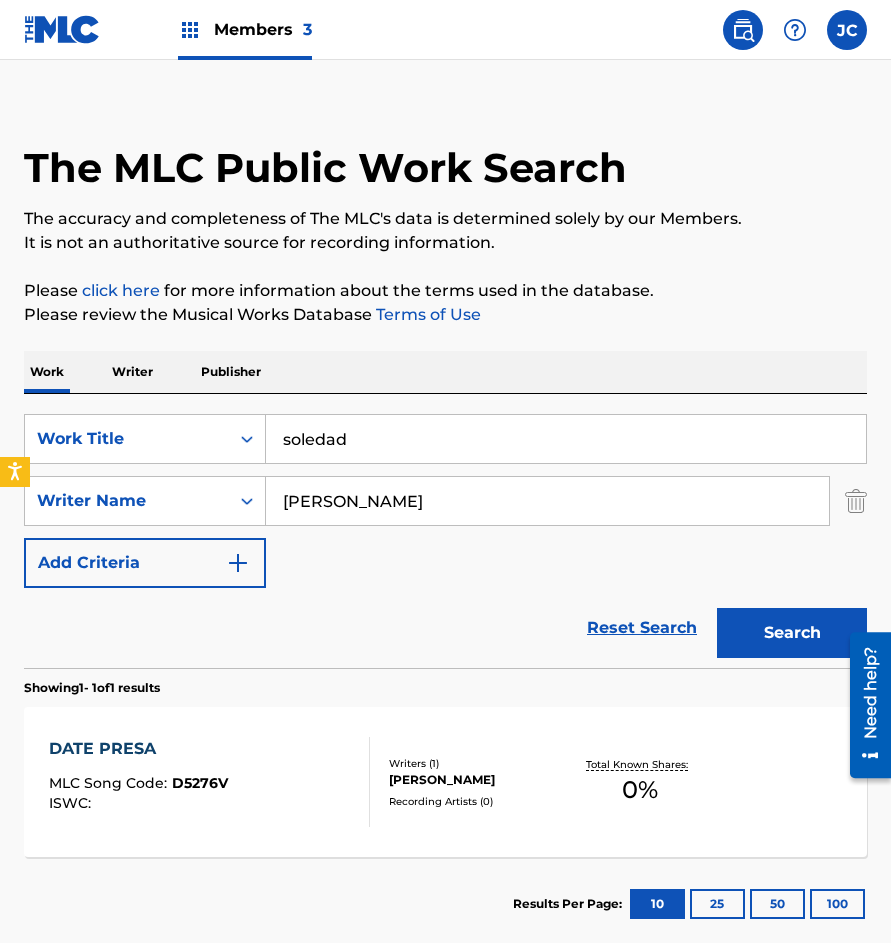 type on "soledad" 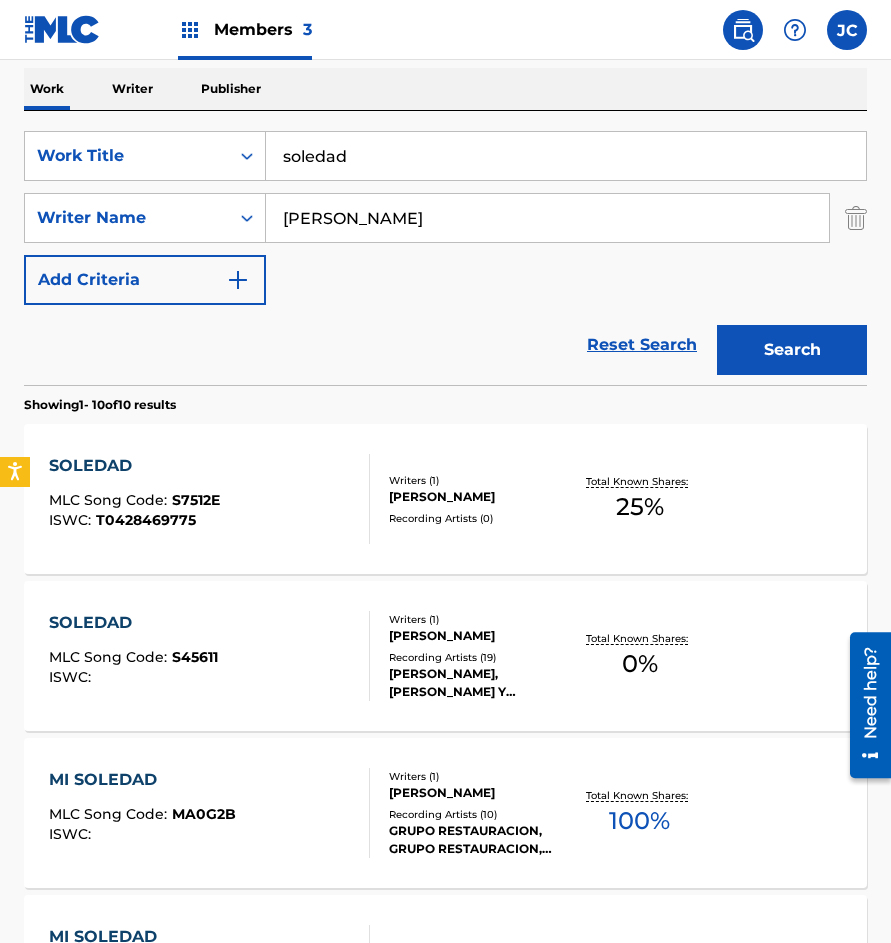 scroll, scrollTop: 300, scrollLeft: 0, axis: vertical 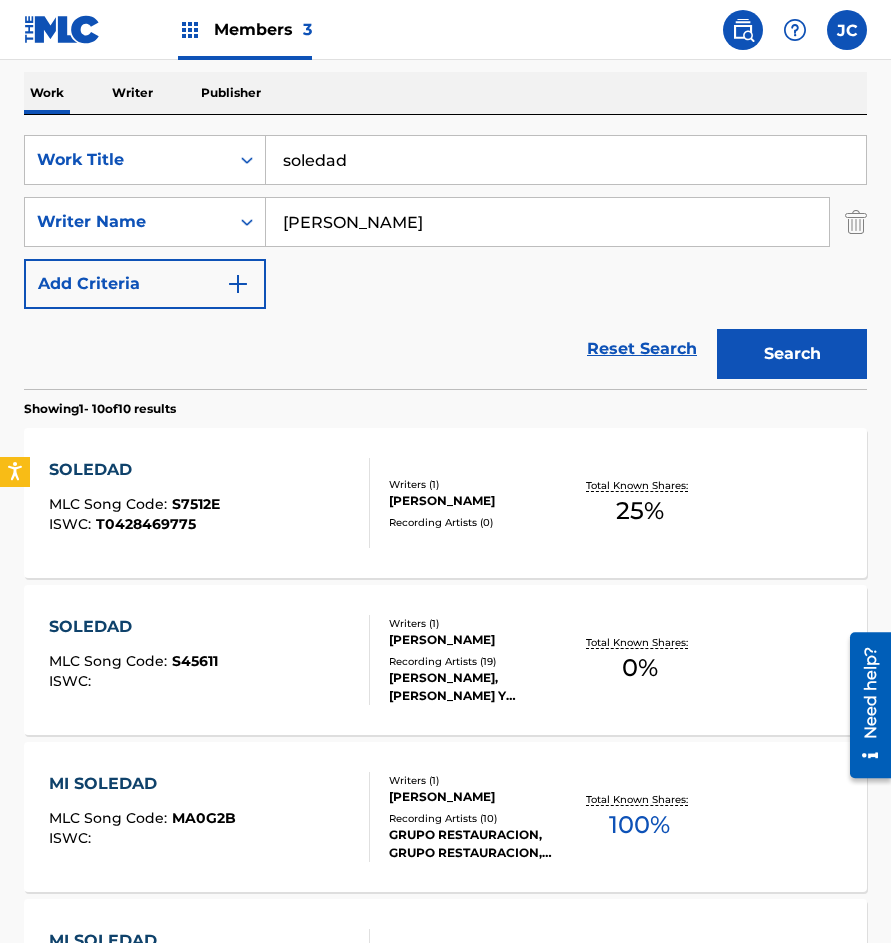 click on "S7512E" at bounding box center [196, 504] 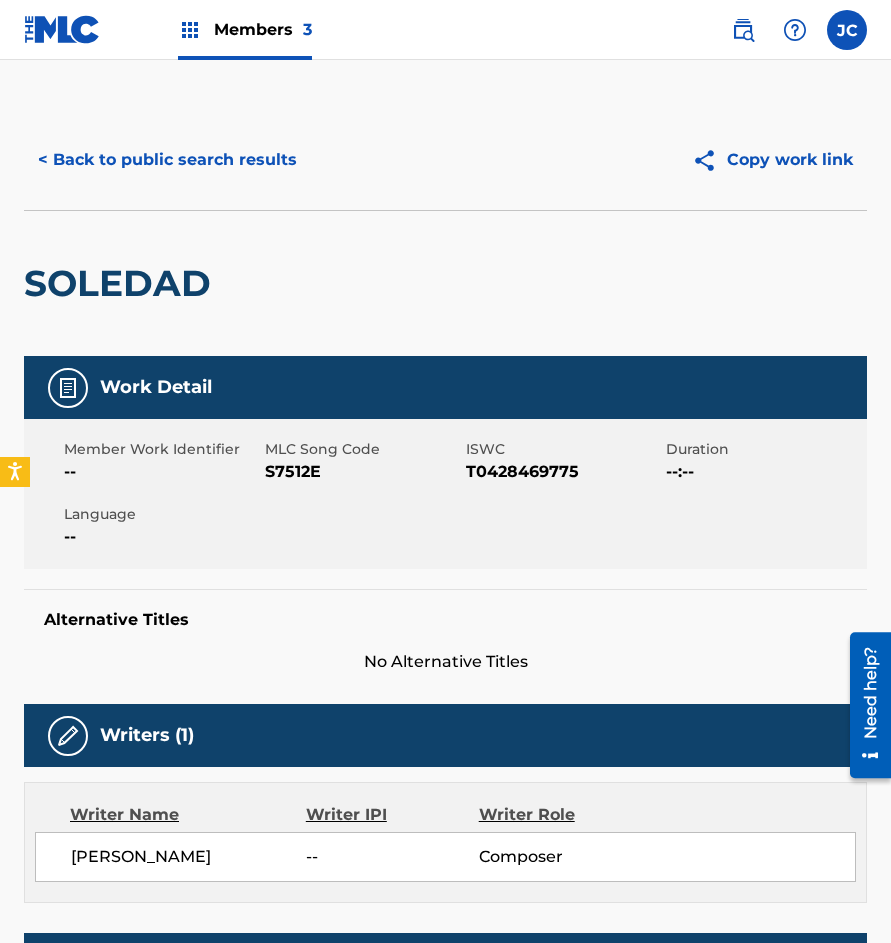 click on "S7512E" at bounding box center [363, 472] 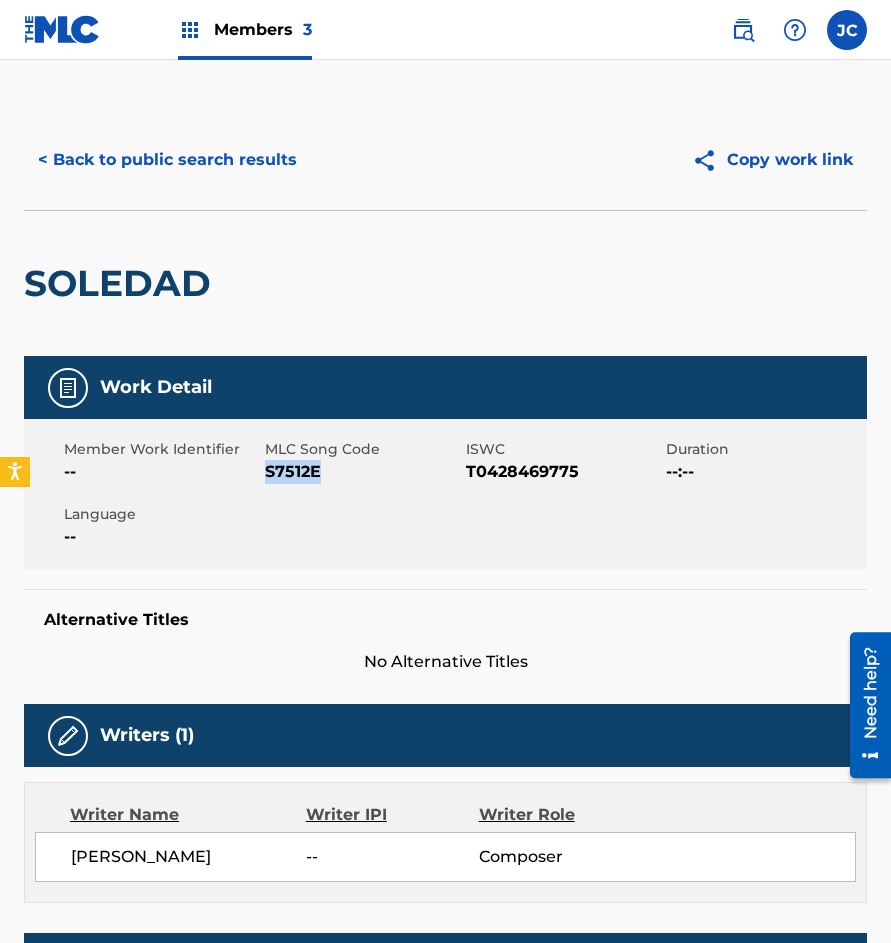 click on "S7512E" at bounding box center (363, 472) 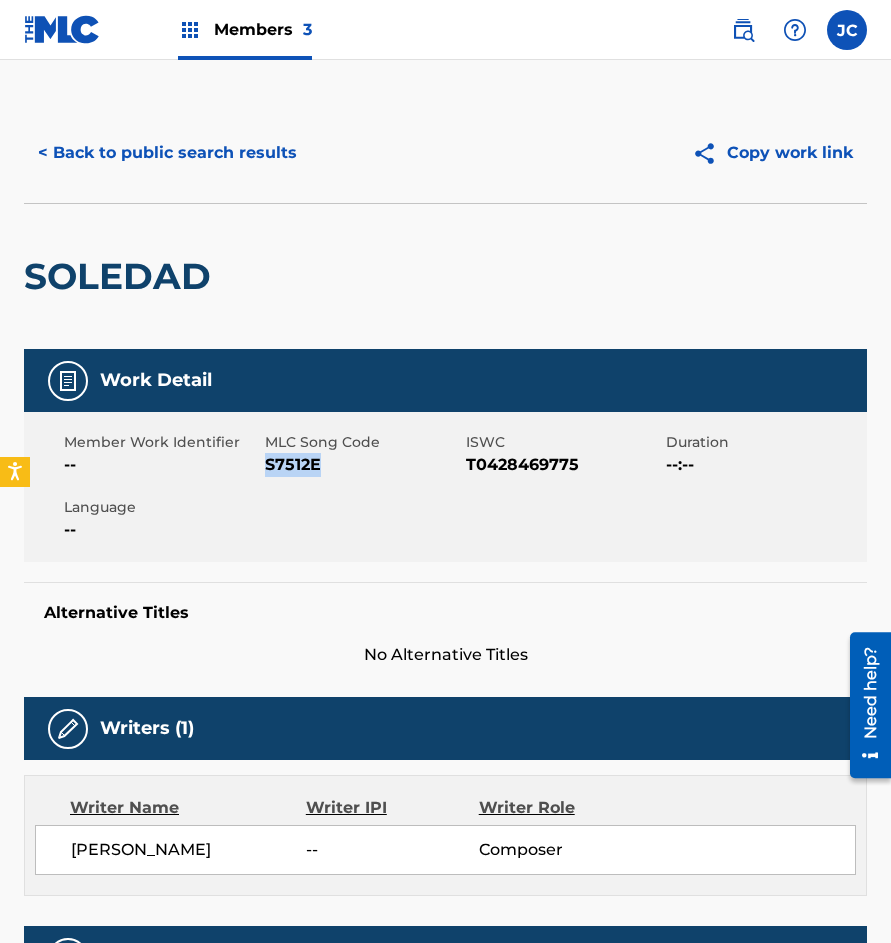 click on "< Back to public search results" at bounding box center (167, 153) 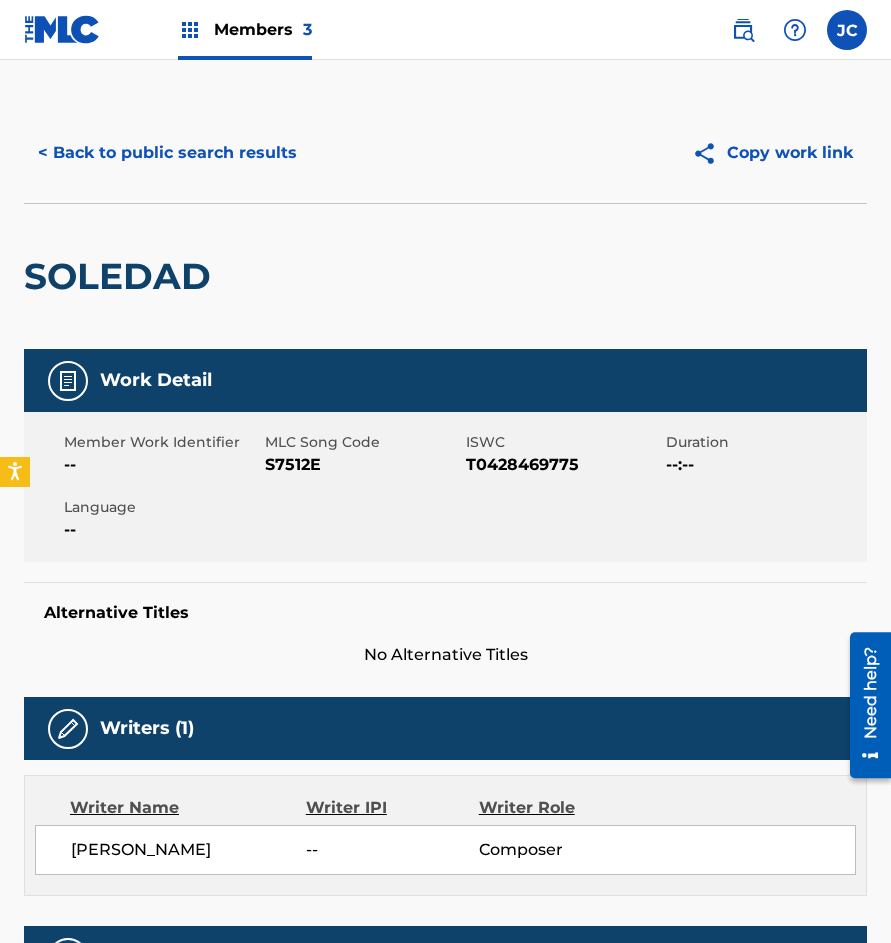 scroll, scrollTop: 300, scrollLeft: 0, axis: vertical 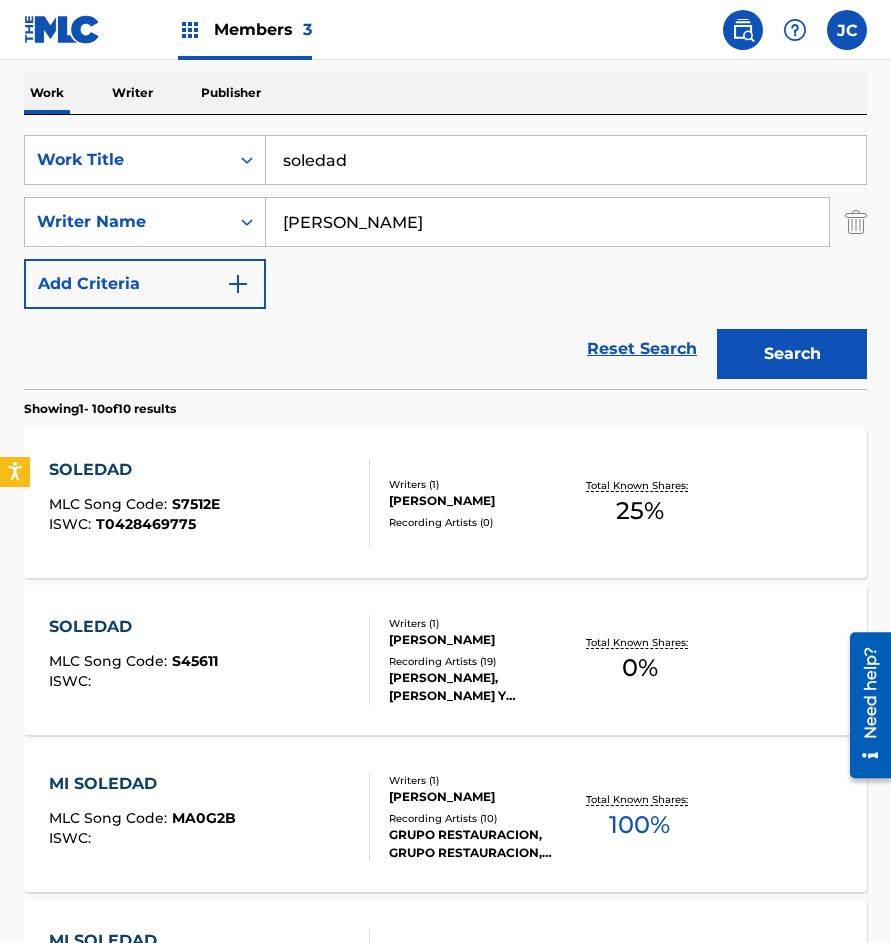 click on "SOLEDAD MLC Song Code : S45611 ISWC :" at bounding box center [209, 660] 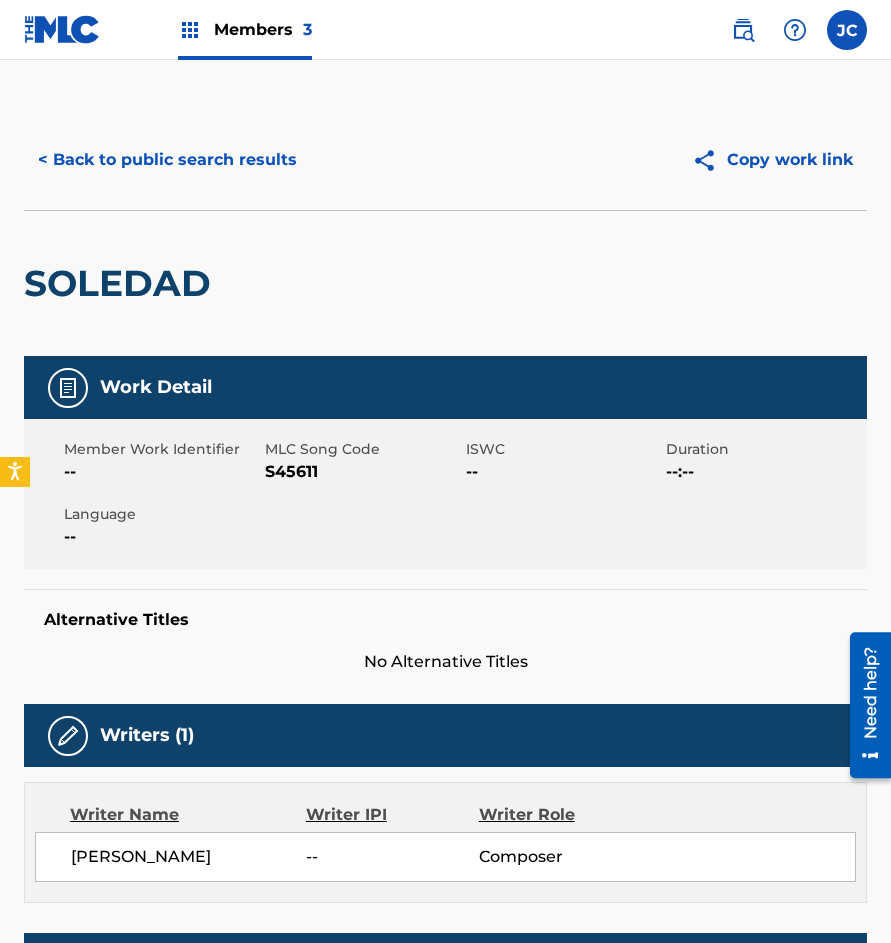 click on "S45611" at bounding box center (363, 472) 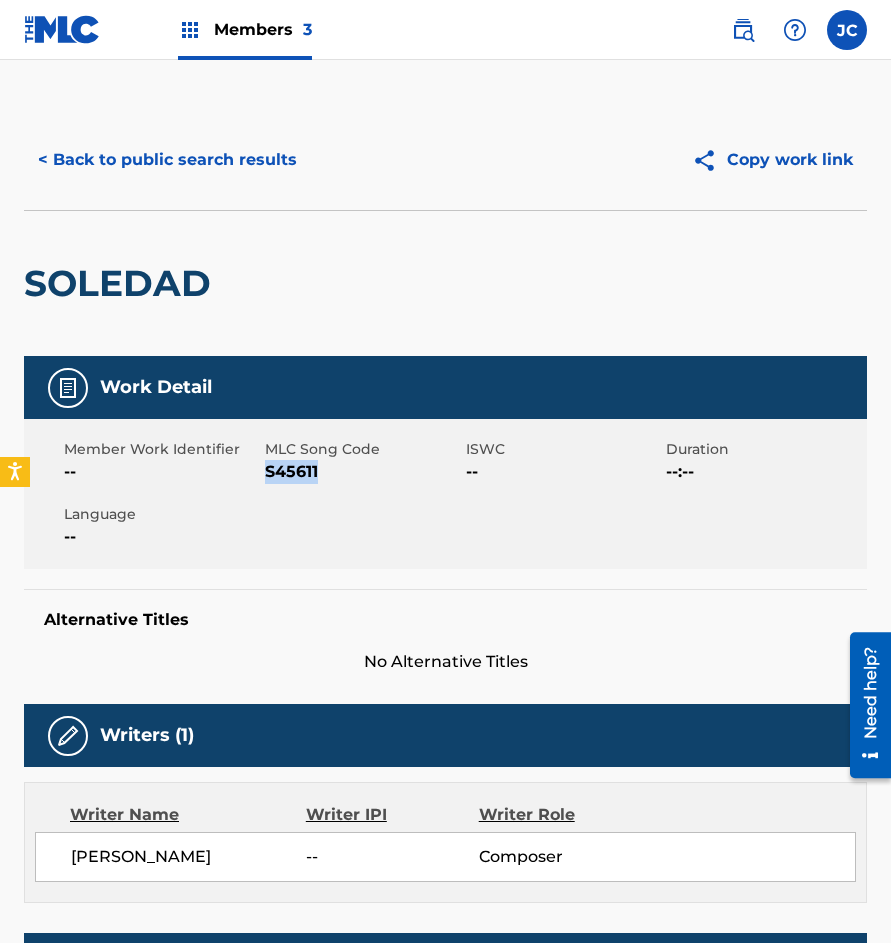 click on "S45611" at bounding box center (363, 472) 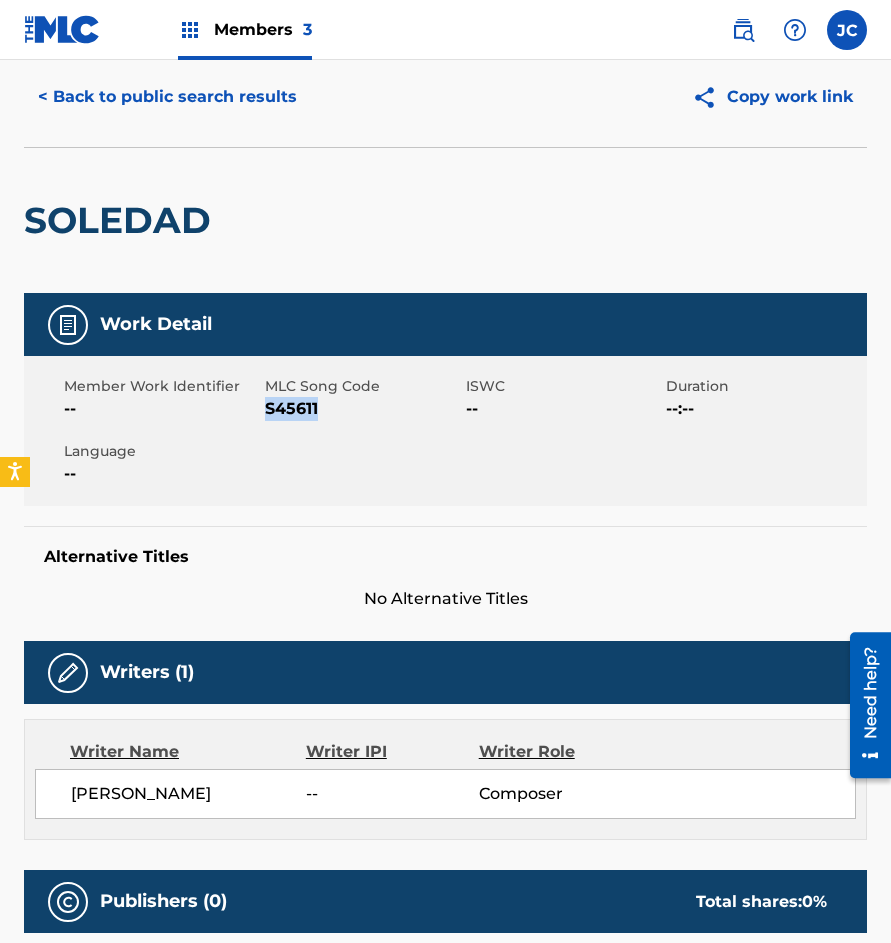 scroll, scrollTop: 60, scrollLeft: 0, axis: vertical 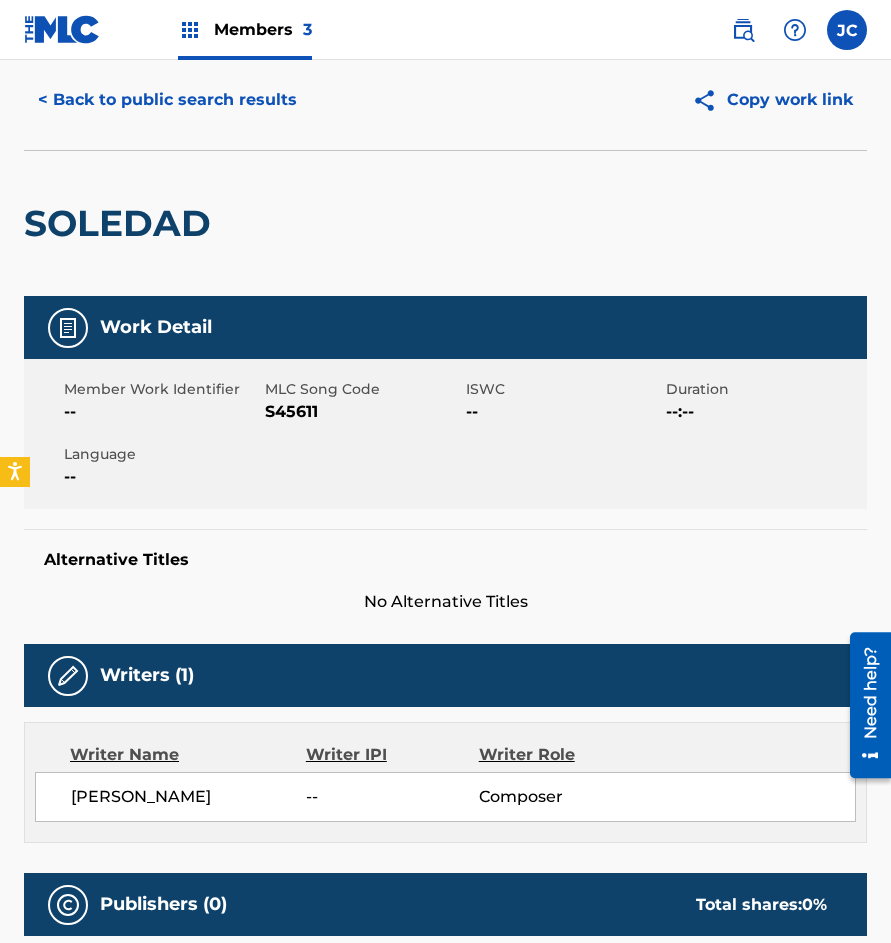 drag, startPoint x: 207, startPoint y: 259, endPoint x: 194, endPoint y: 177, distance: 83.02409 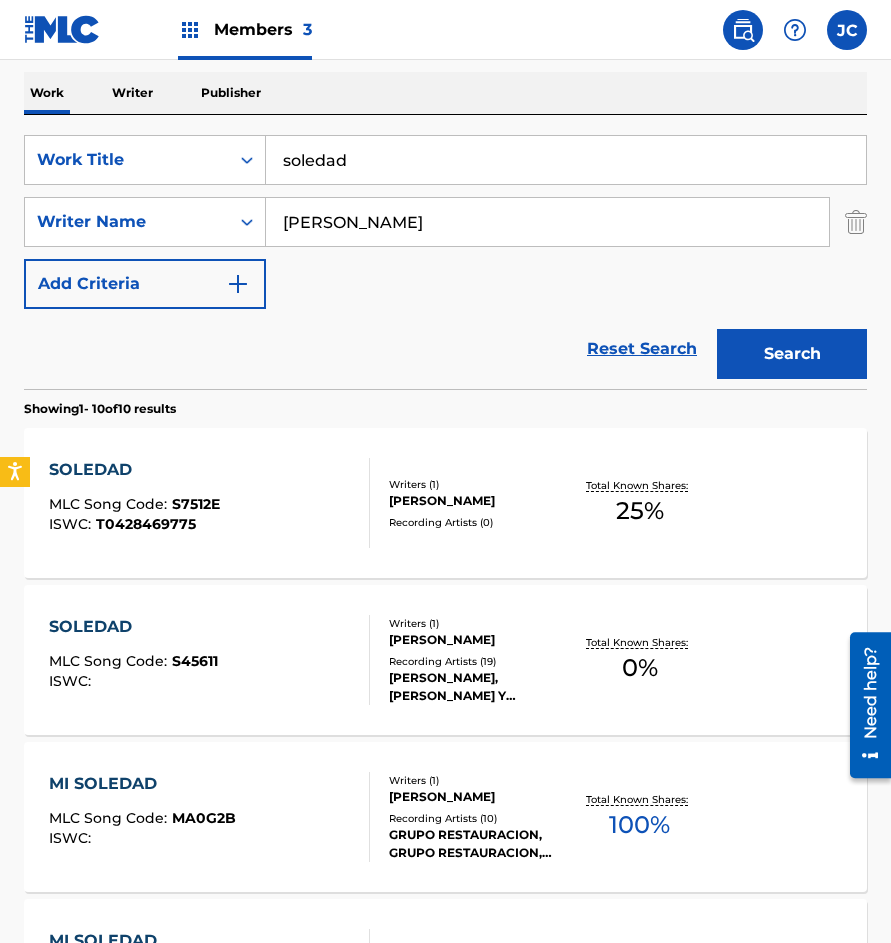drag, startPoint x: 283, startPoint y: 154, endPoint x: 491, endPoint y: 112, distance: 212.19801 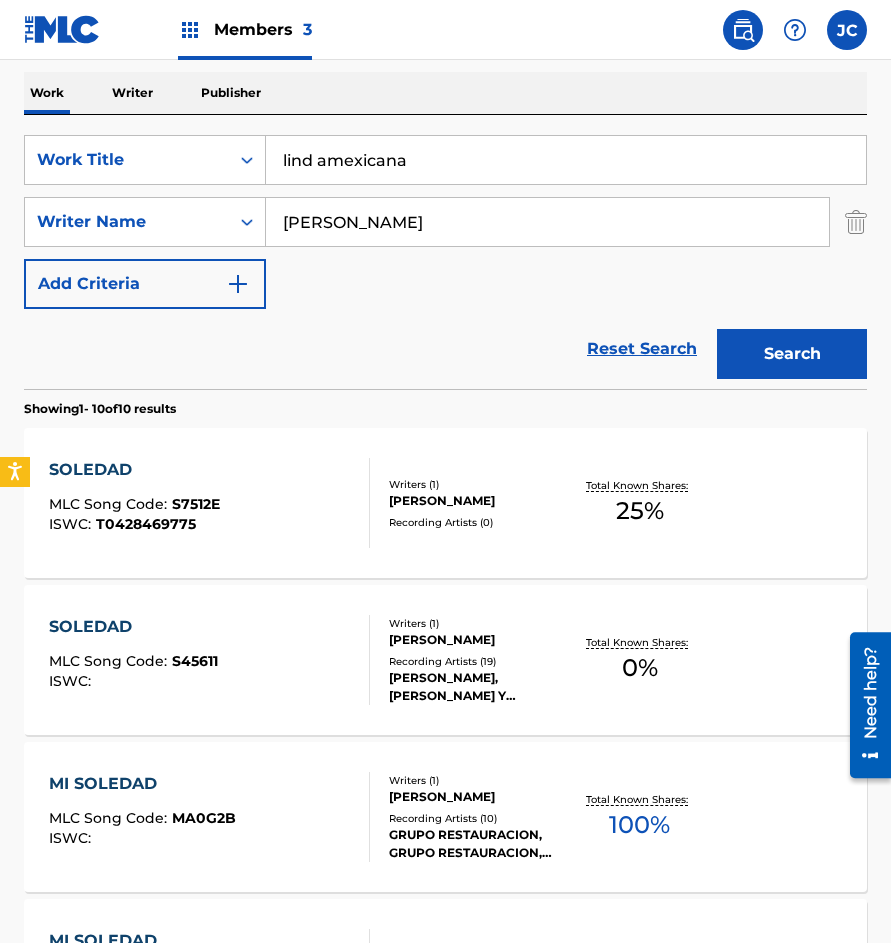 click on "lind amexicana" at bounding box center (566, 160) 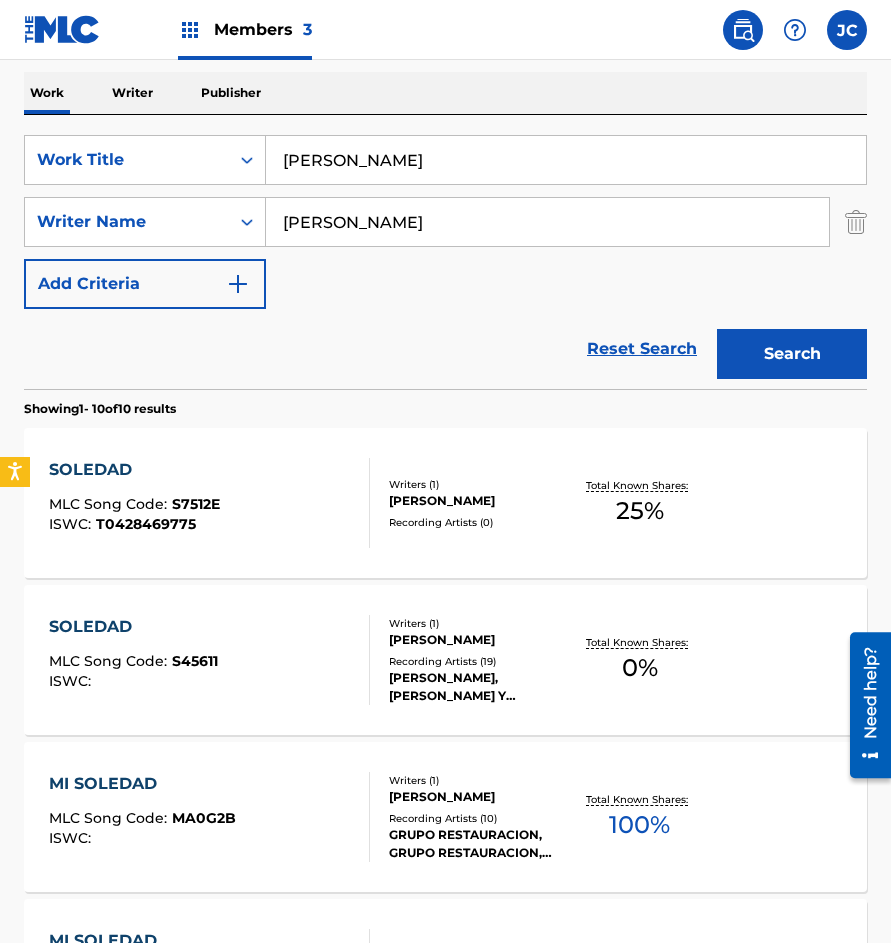 type on "linda mexicana" 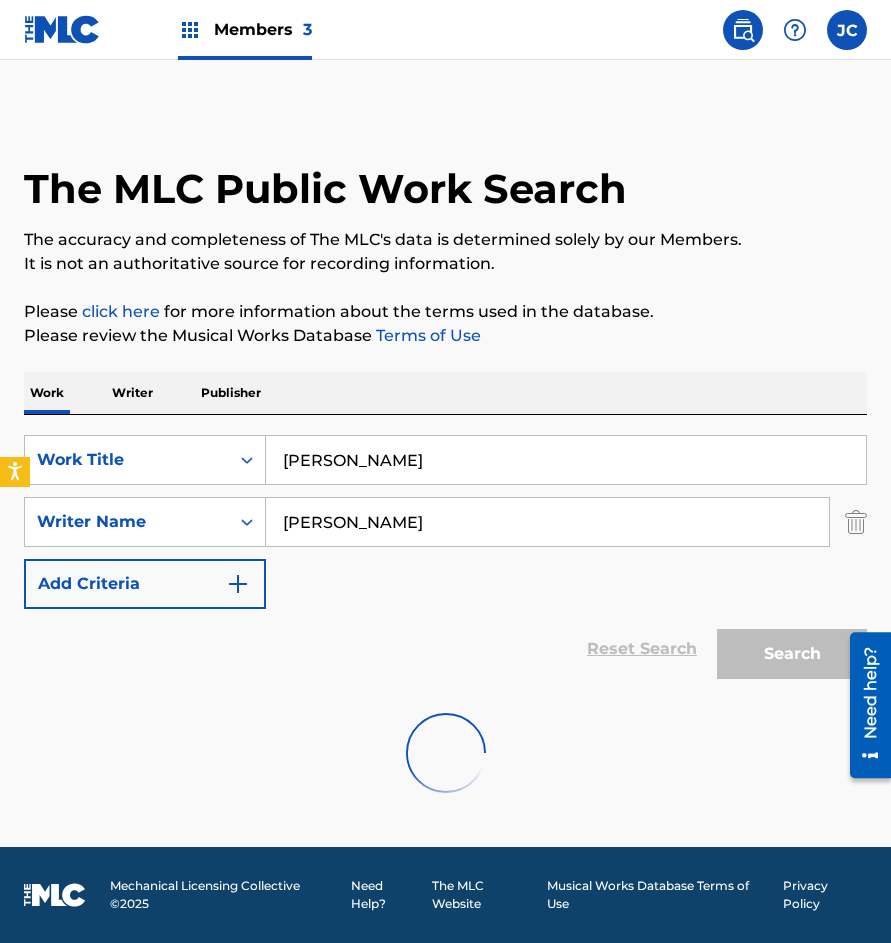 scroll, scrollTop: 0, scrollLeft: 0, axis: both 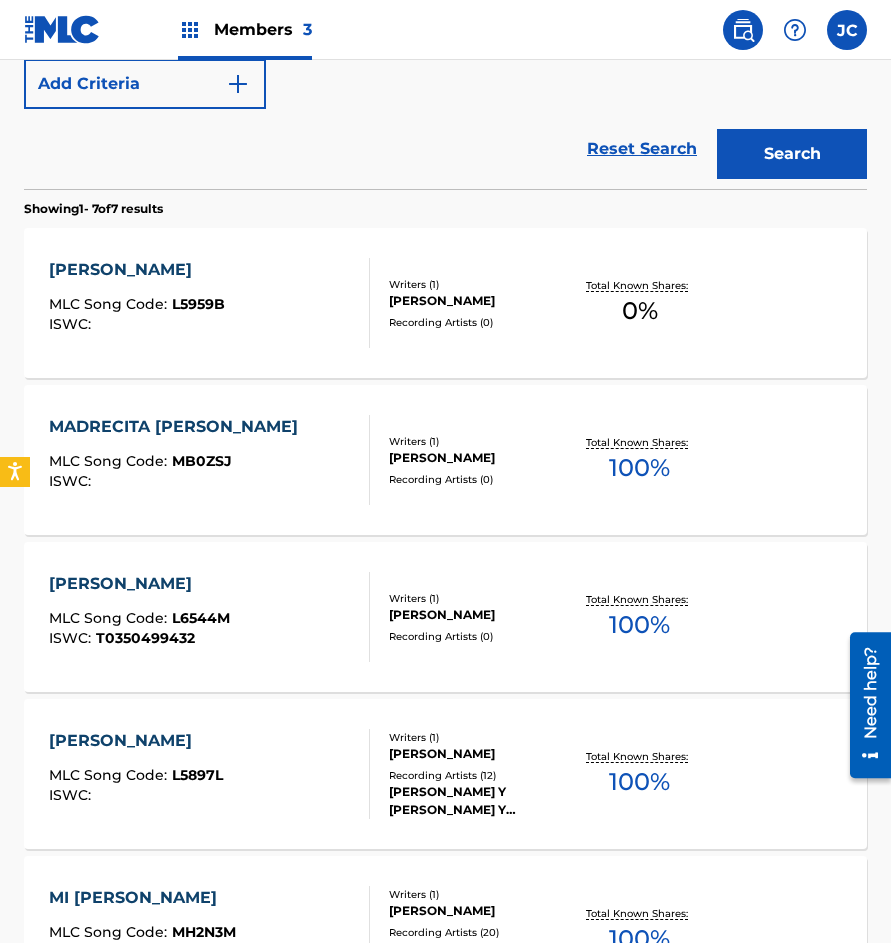 click on "LINDA MEXICANA MLC Song Code : L5959B ISWC :" at bounding box center (209, 303) 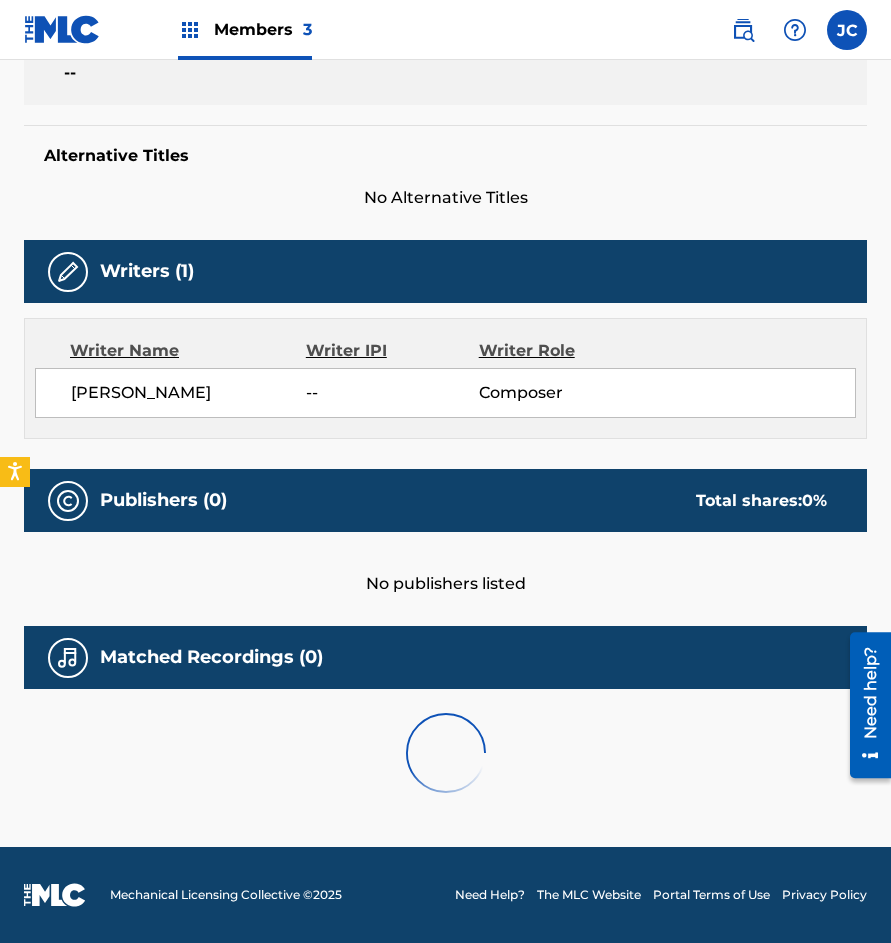 scroll, scrollTop: 0, scrollLeft: 0, axis: both 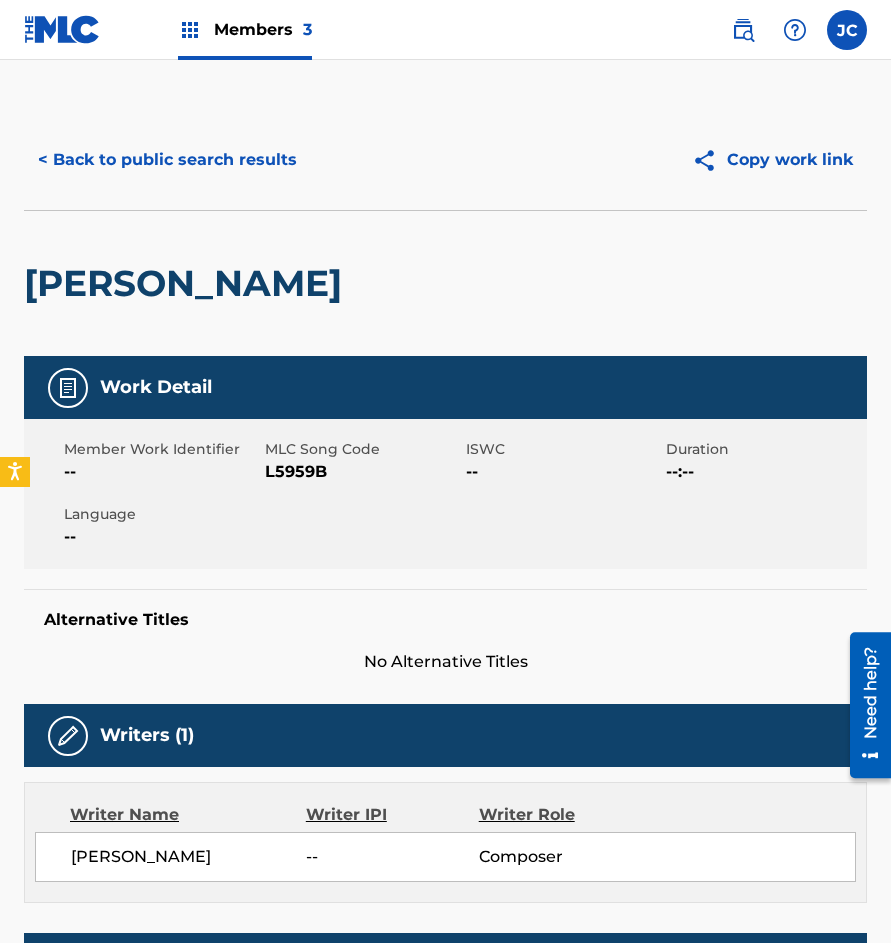 click on "L5959B" at bounding box center [363, 472] 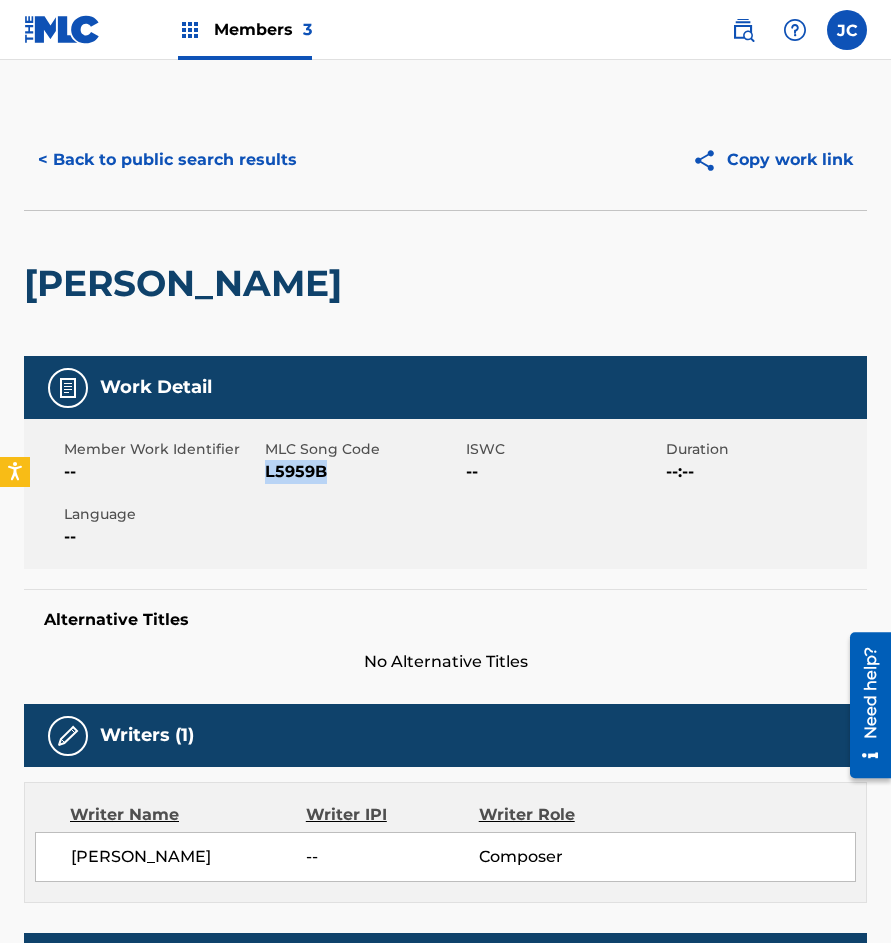click on "L5959B" at bounding box center [363, 472] 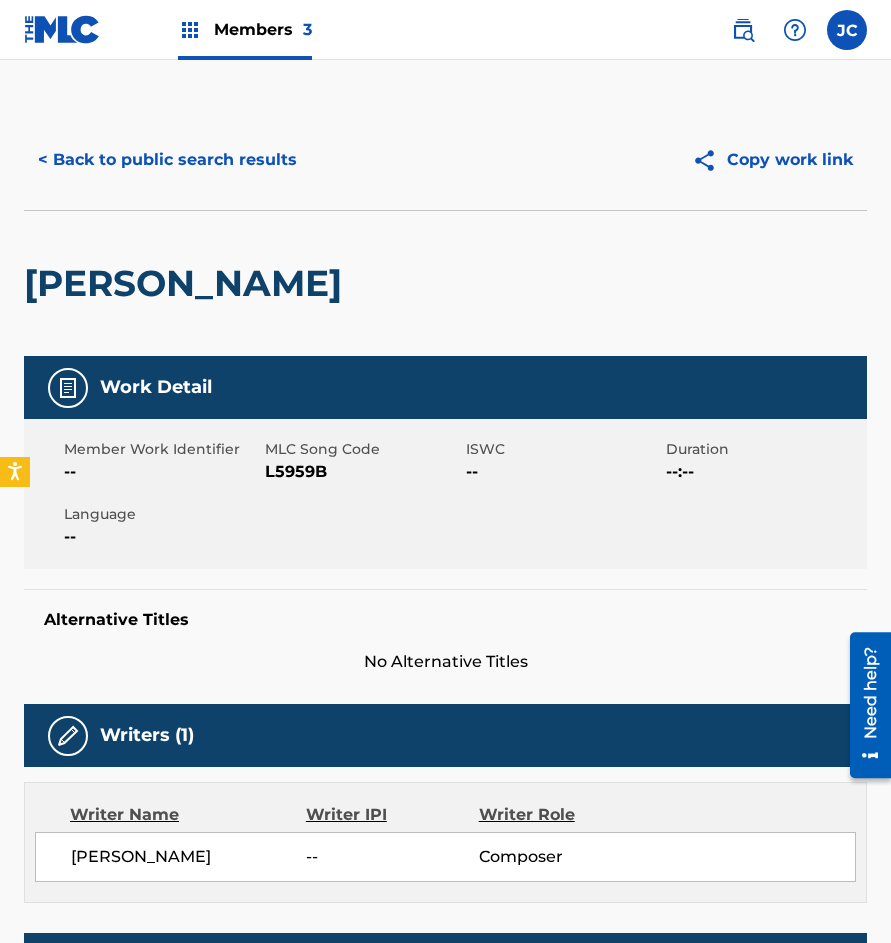 drag, startPoint x: 118, startPoint y: 196, endPoint x: 143, endPoint y: 156, distance: 47.169907 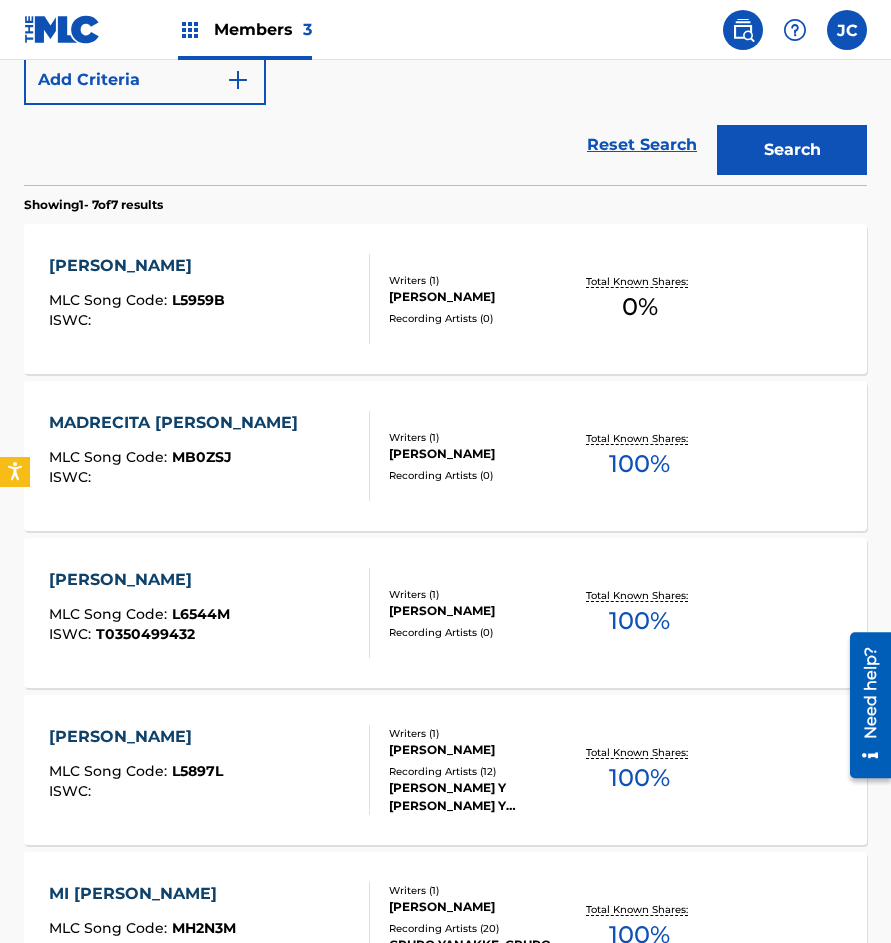scroll, scrollTop: 314, scrollLeft: 0, axis: vertical 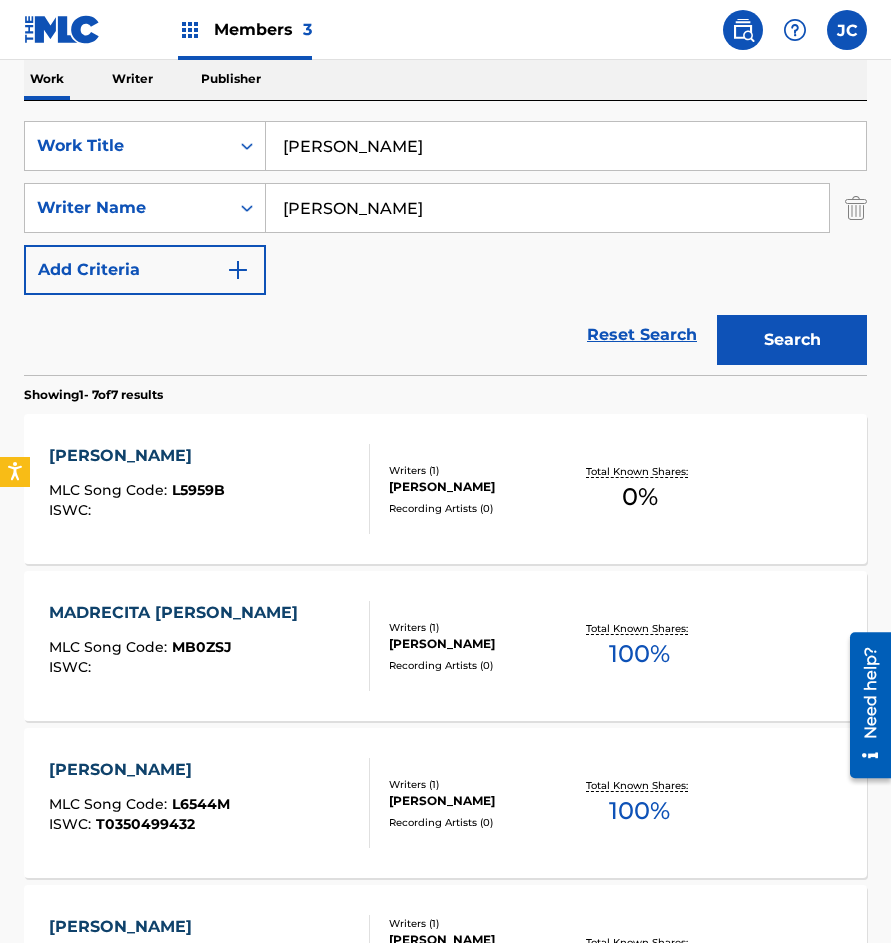 drag, startPoint x: 180, startPoint y: 172, endPoint x: 0, endPoint y: 195, distance: 181.4635 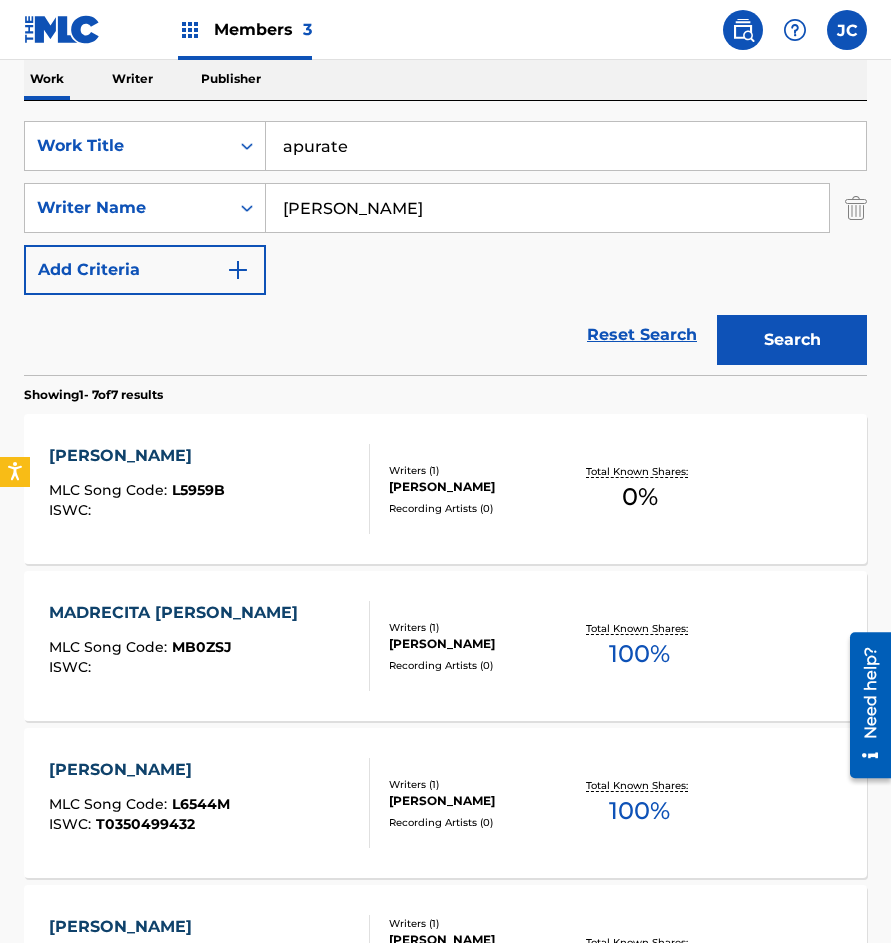type on "apurate" 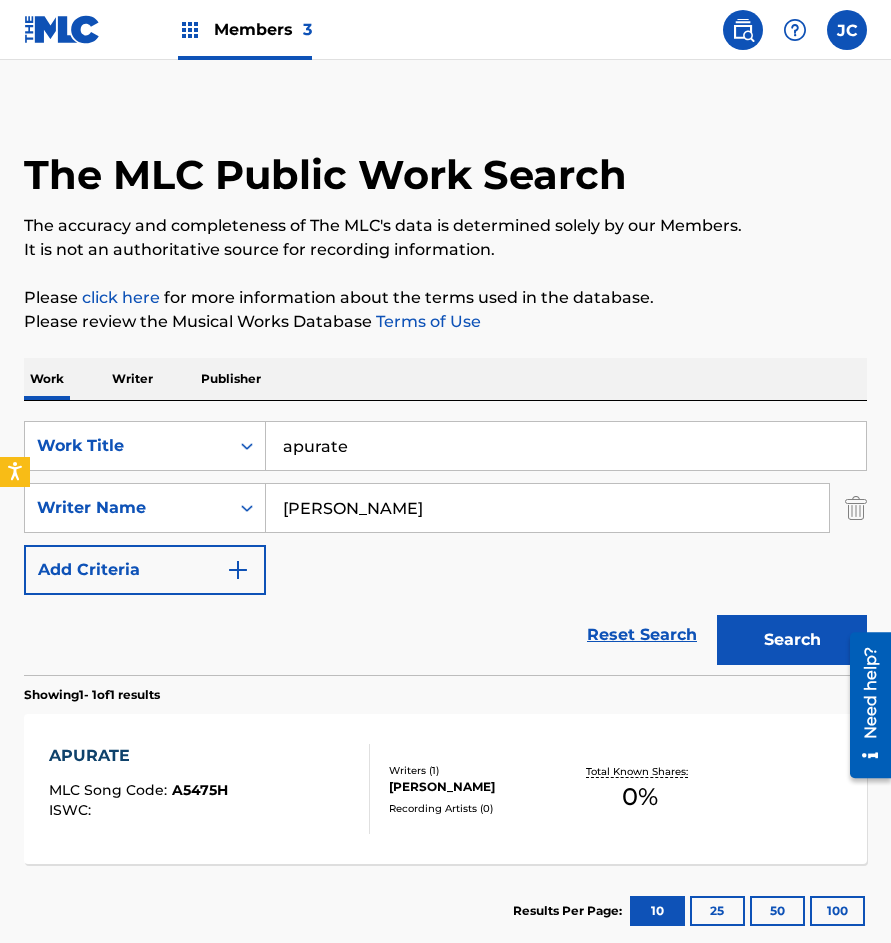 scroll, scrollTop: 135, scrollLeft: 0, axis: vertical 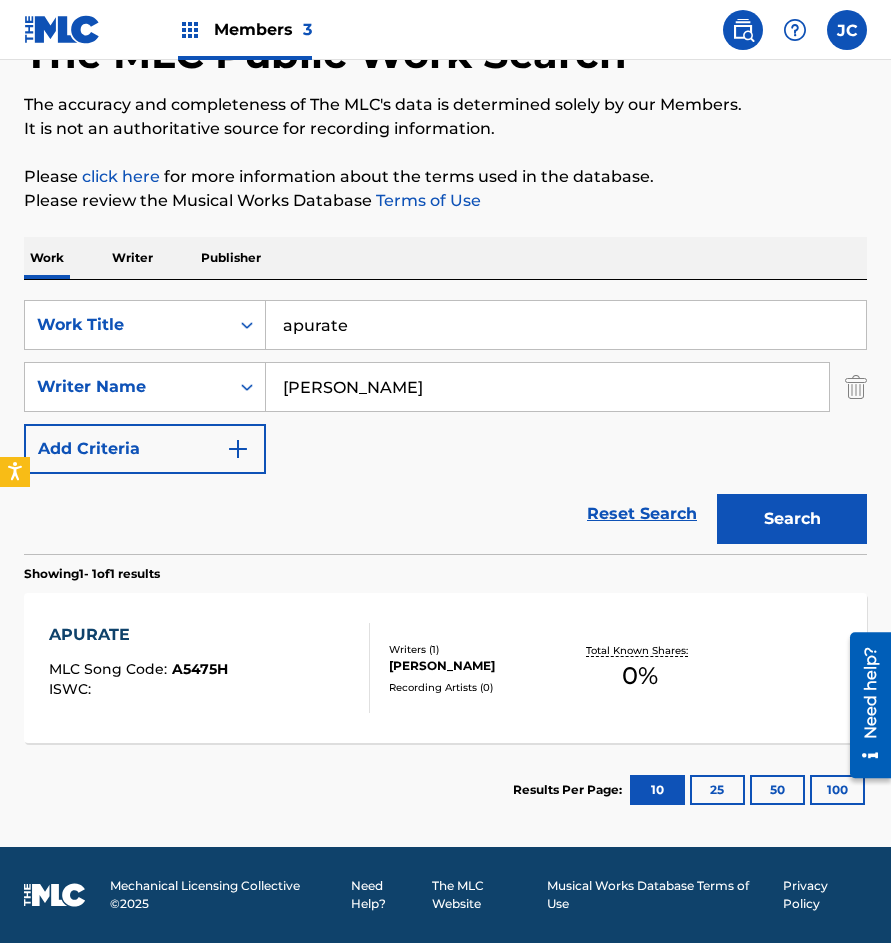 click at bounding box center [361, 668] 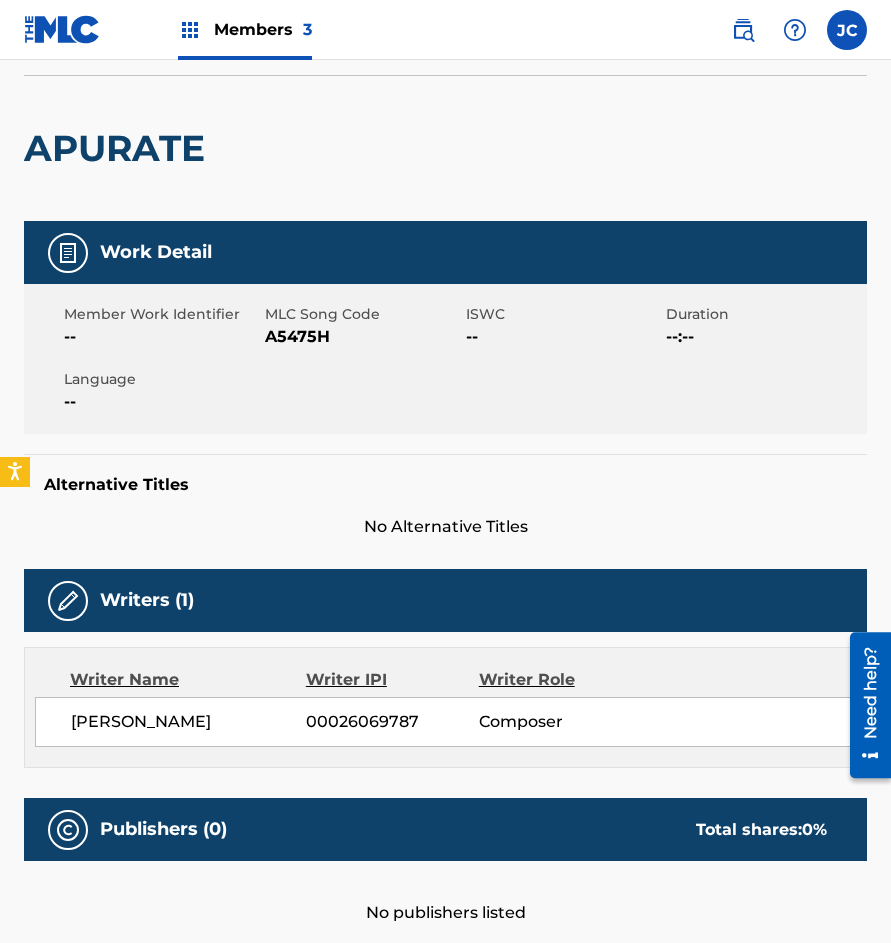 scroll, scrollTop: 0, scrollLeft: 0, axis: both 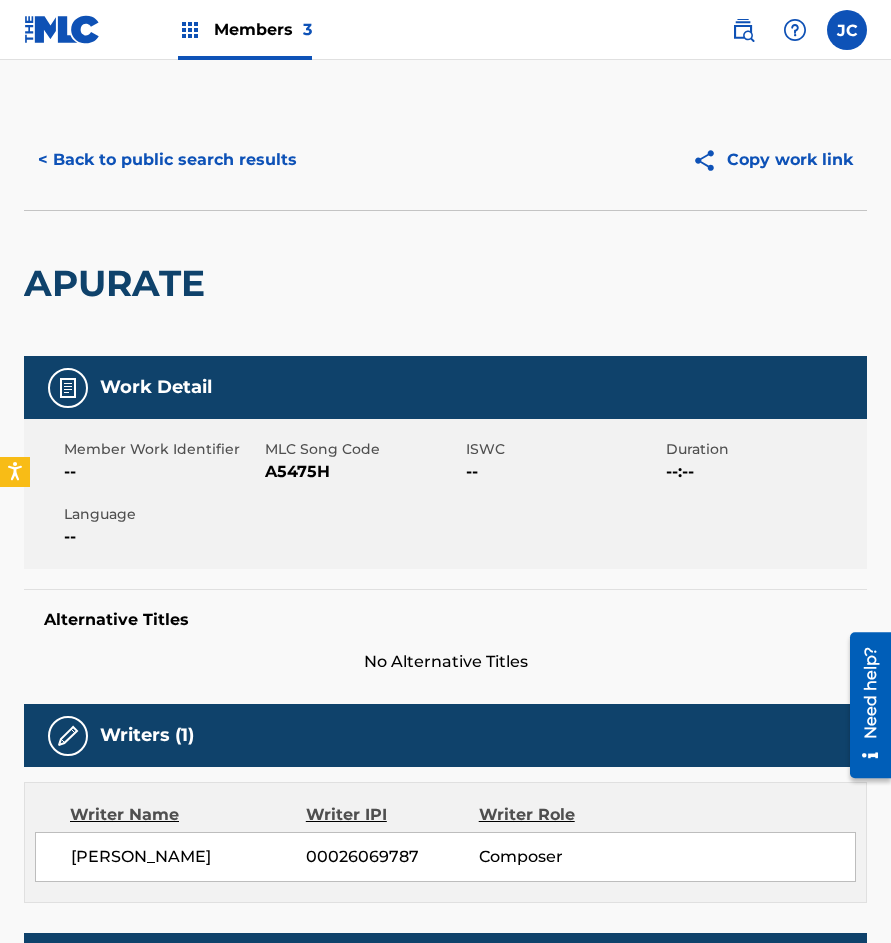 click on "A5475H" at bounding box center [363, 472] 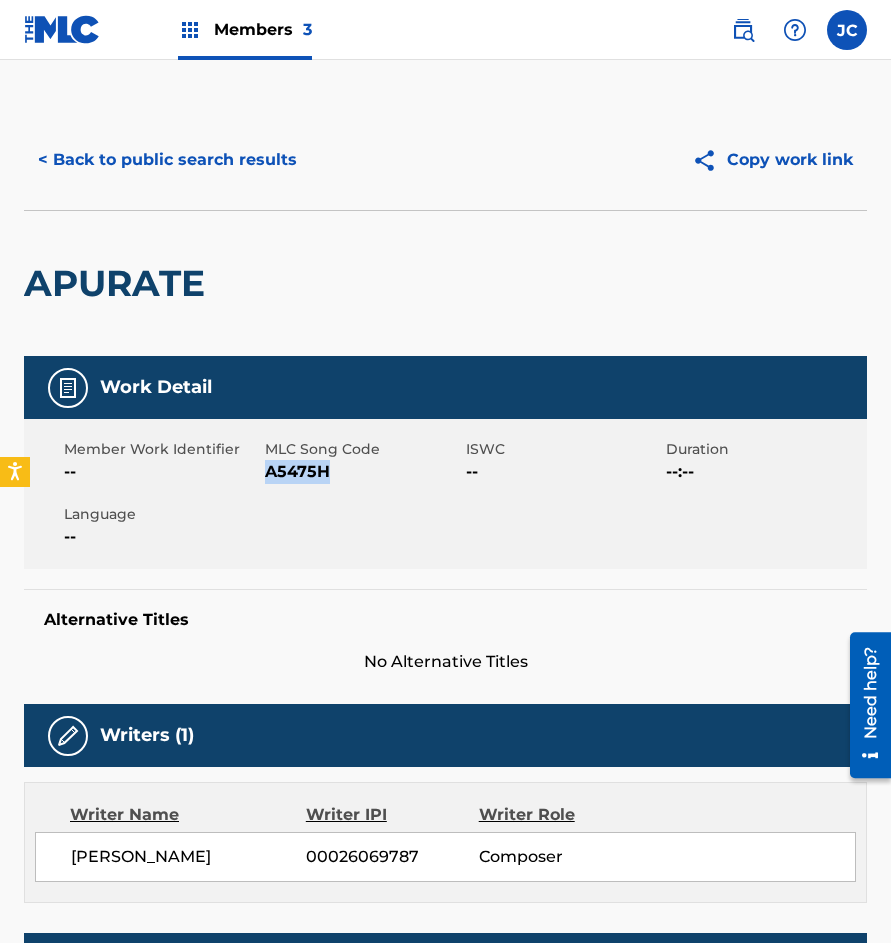 click on "A5475H" at bounding box center (363, 472) 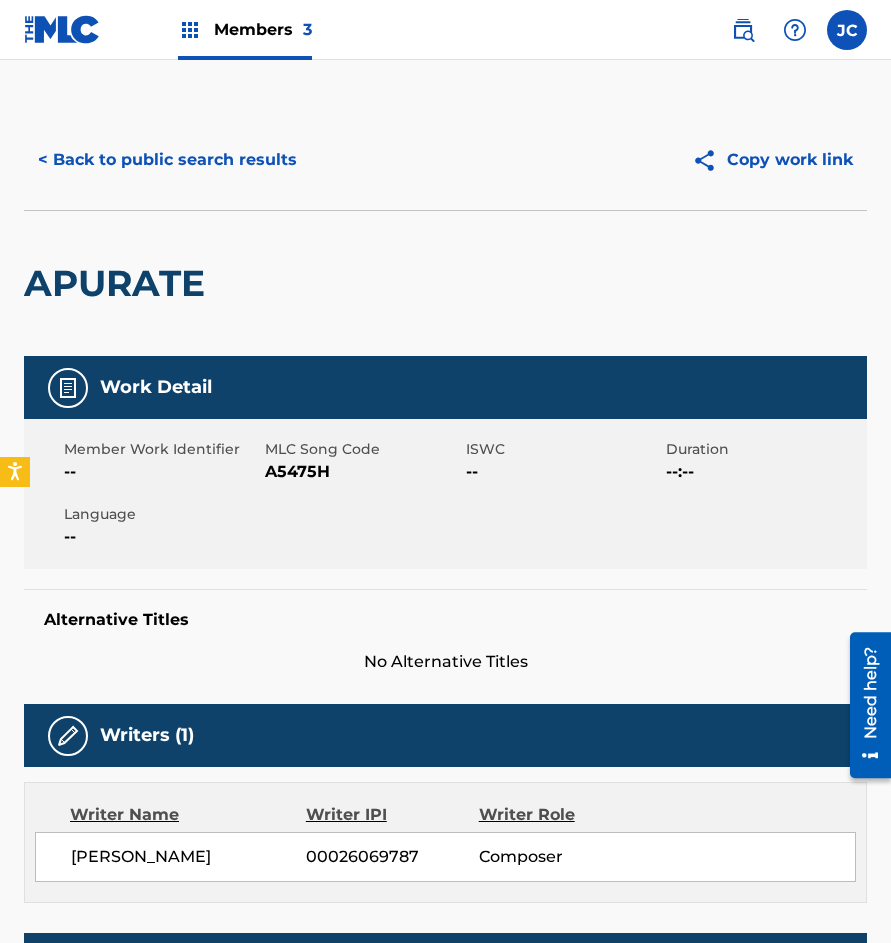 click on "APURATE" at bounding box center (445, 283) 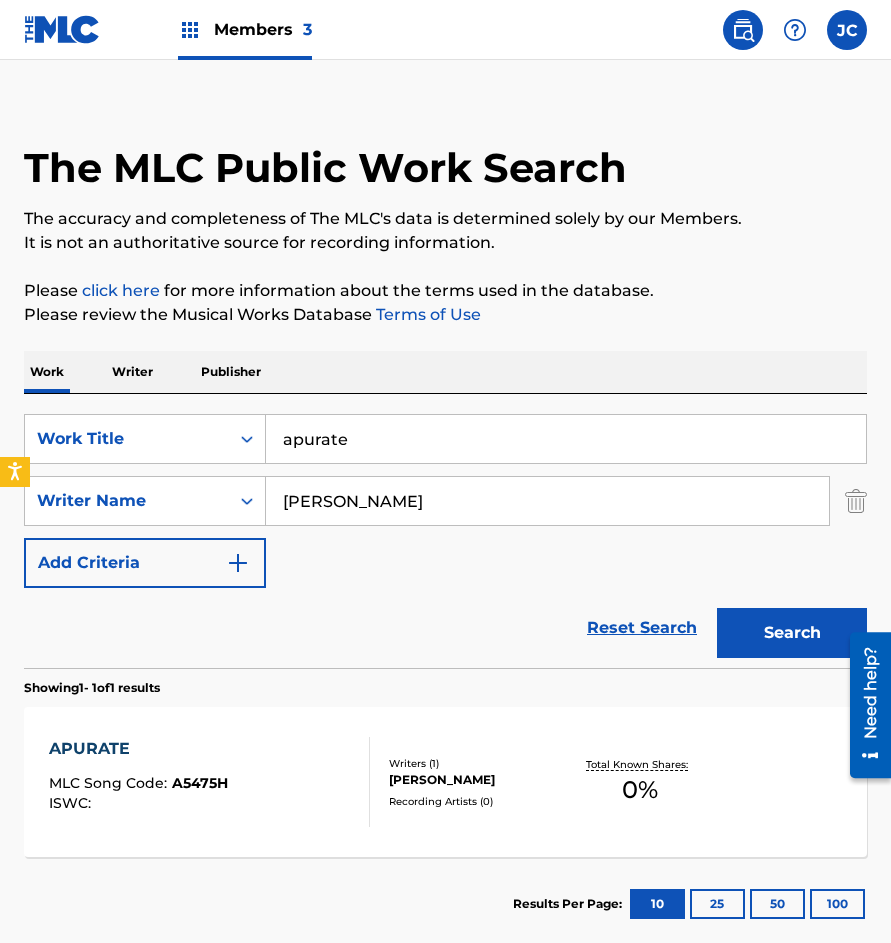 drag, startPoint x: 501, startPoint y: 435, endPoint x: 388, endPoint y: 408, distance: 116.18089 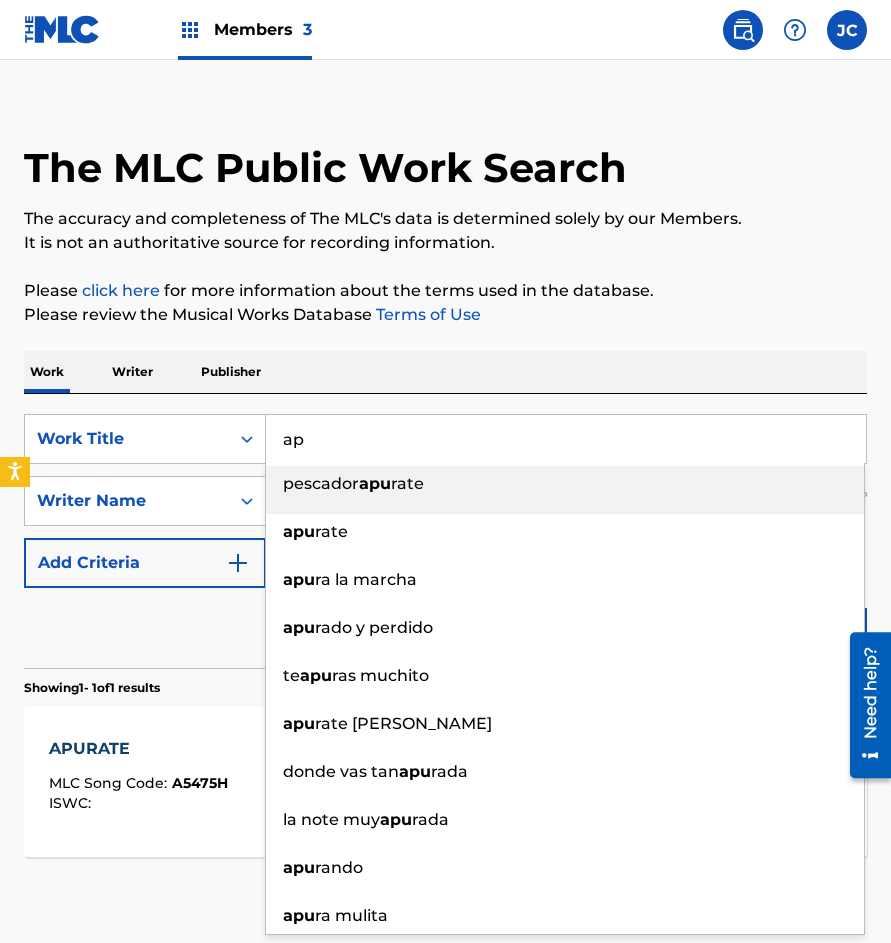type on "a" 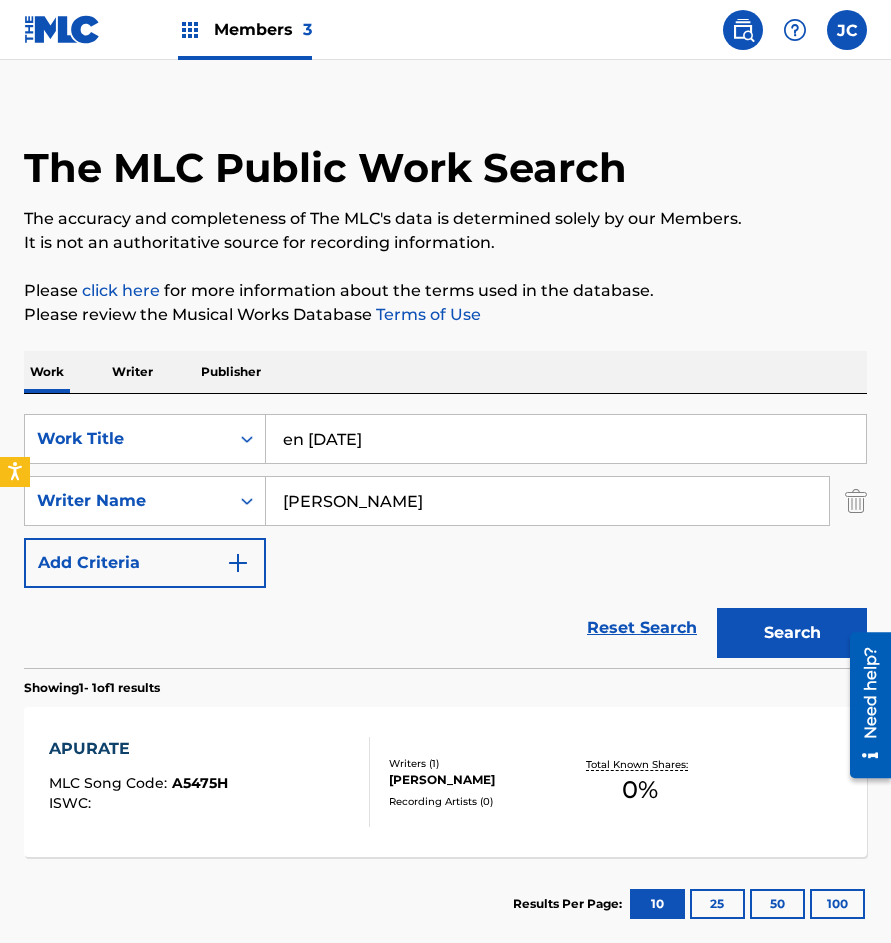 type on "en carnaval" 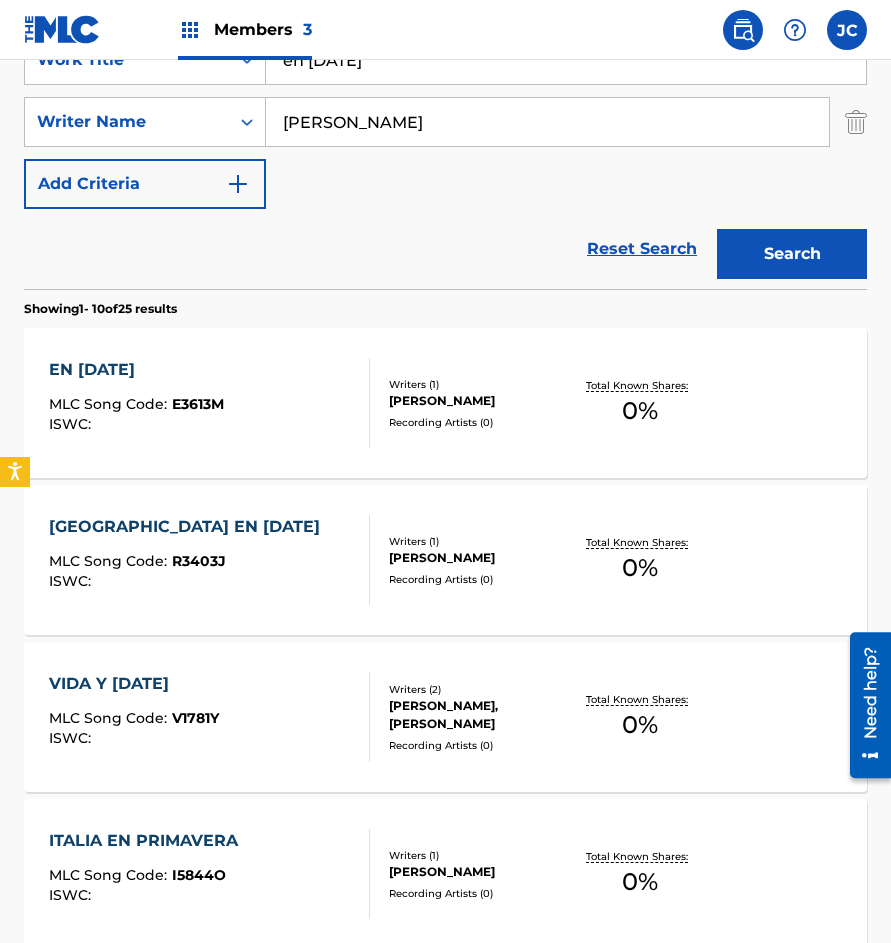 scroll, scrollTop: 300, scrollLeft: 0, axis: vertical 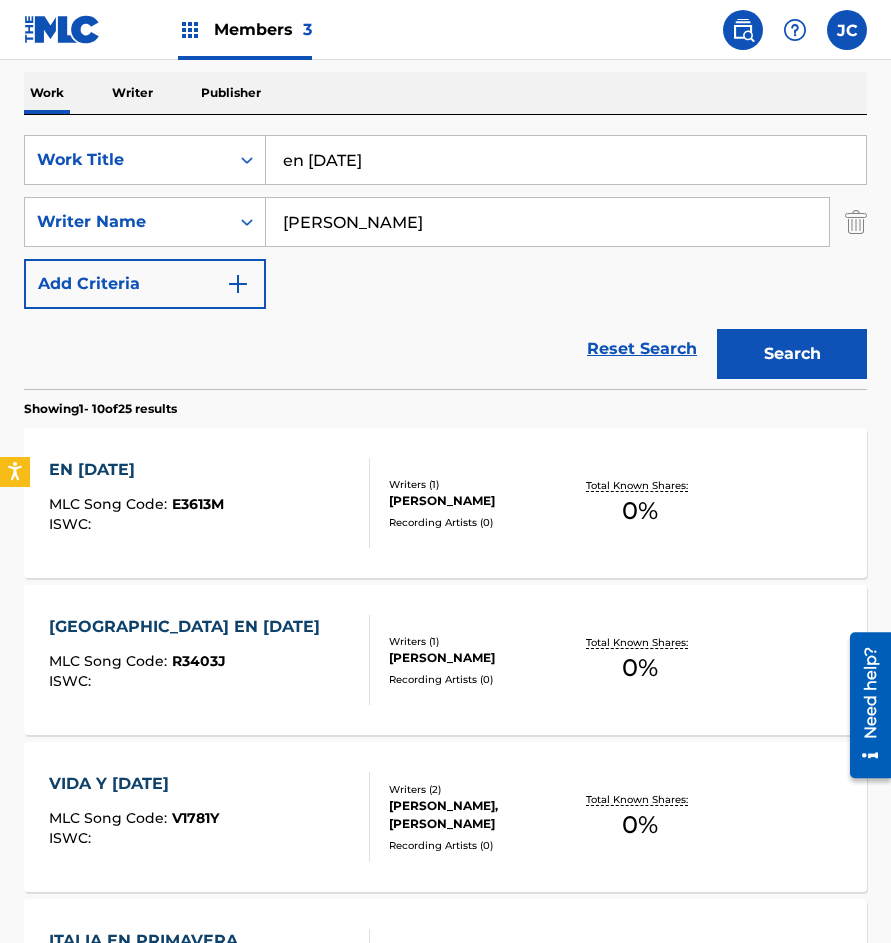 click on "EN CARNAVAL" at bounding box center [136, 470] 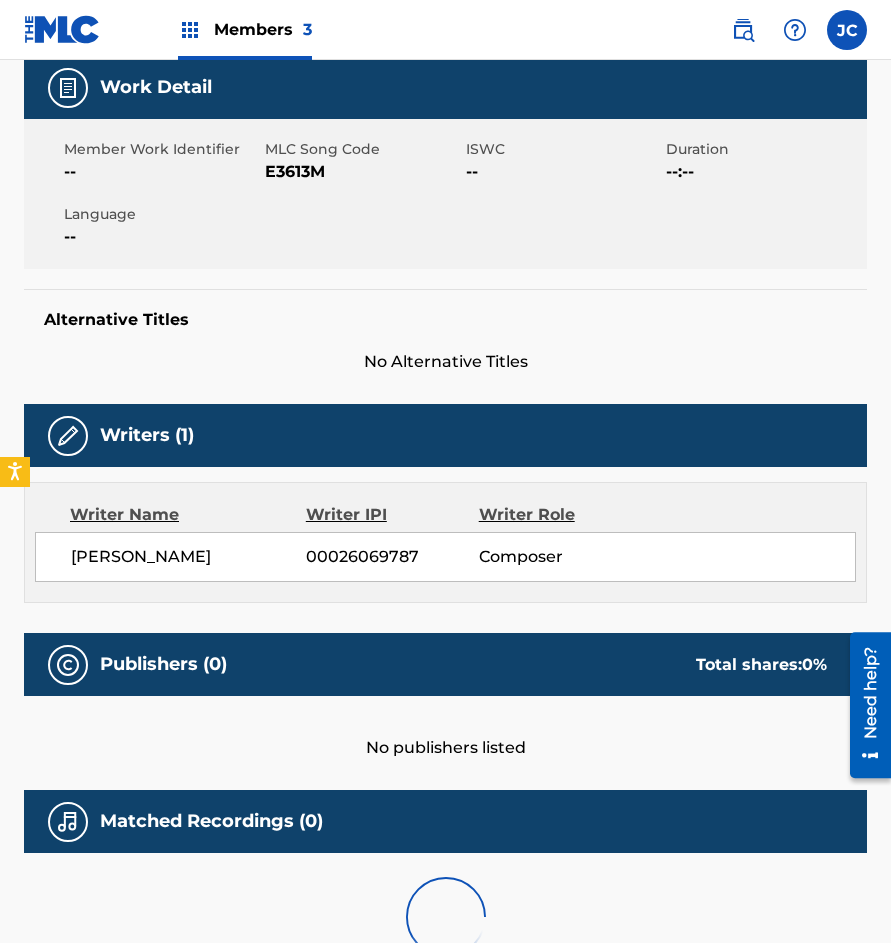 scroll, scrollTop: 0, scrollLeft: 0, axis: both 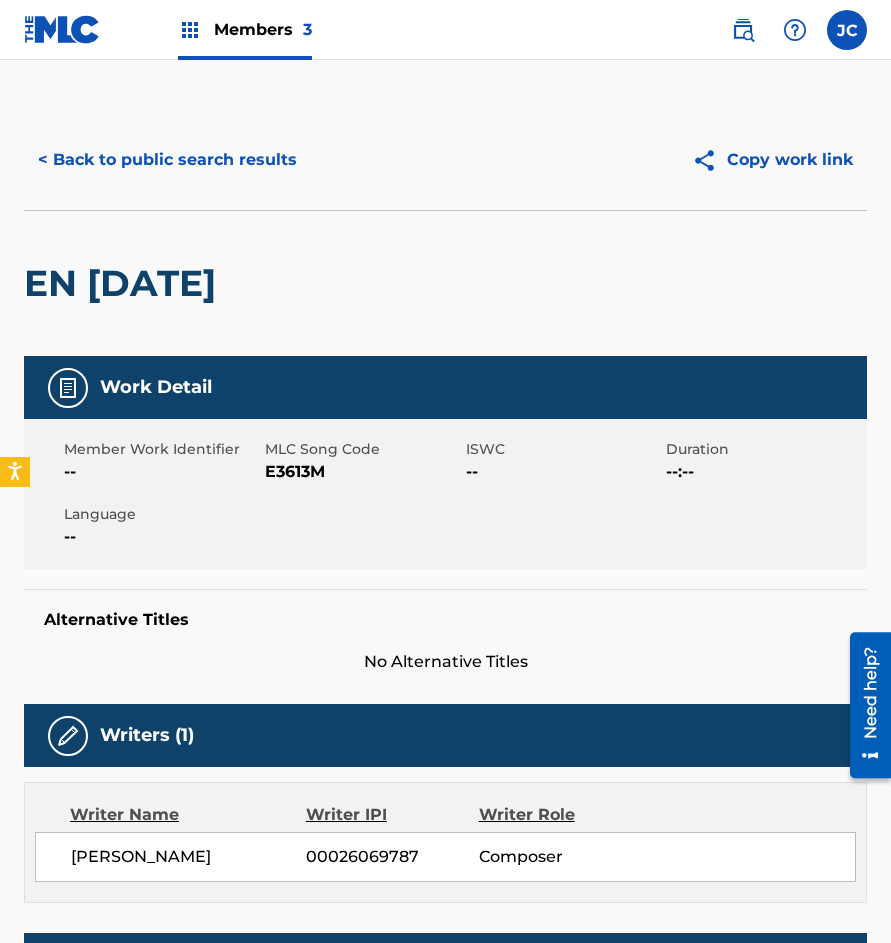 click on "E3613M" at bounding box center [363, 472] 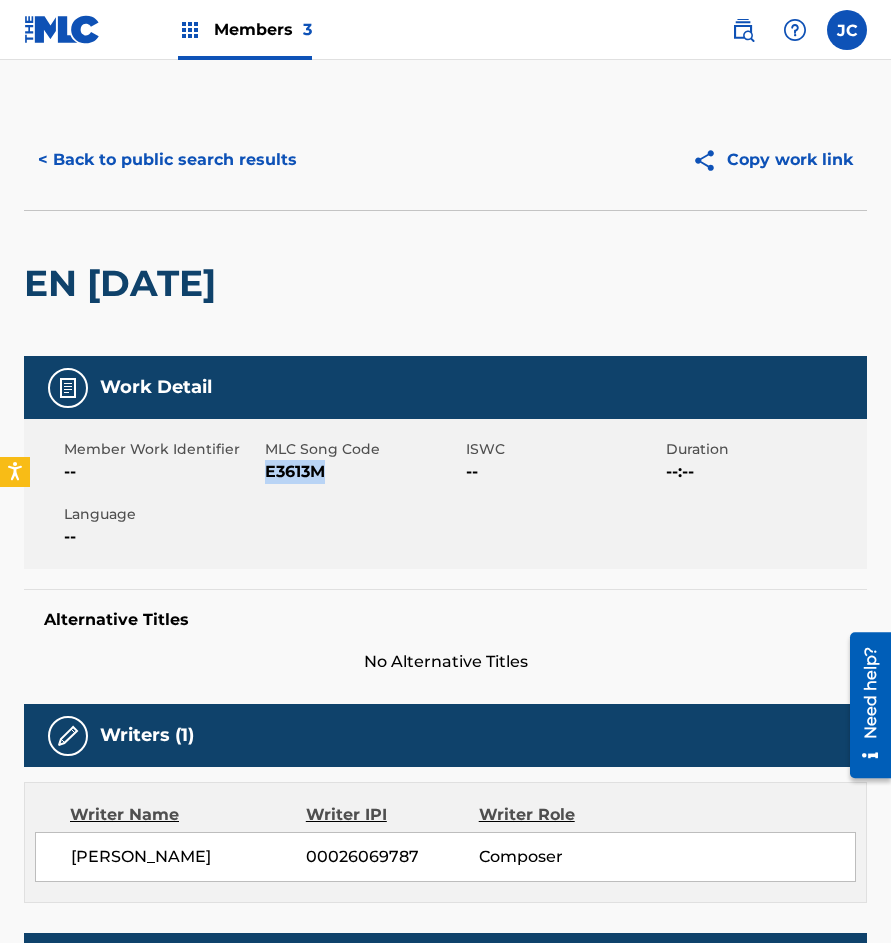 click on "E3613M" at bounding box center (363, 472) 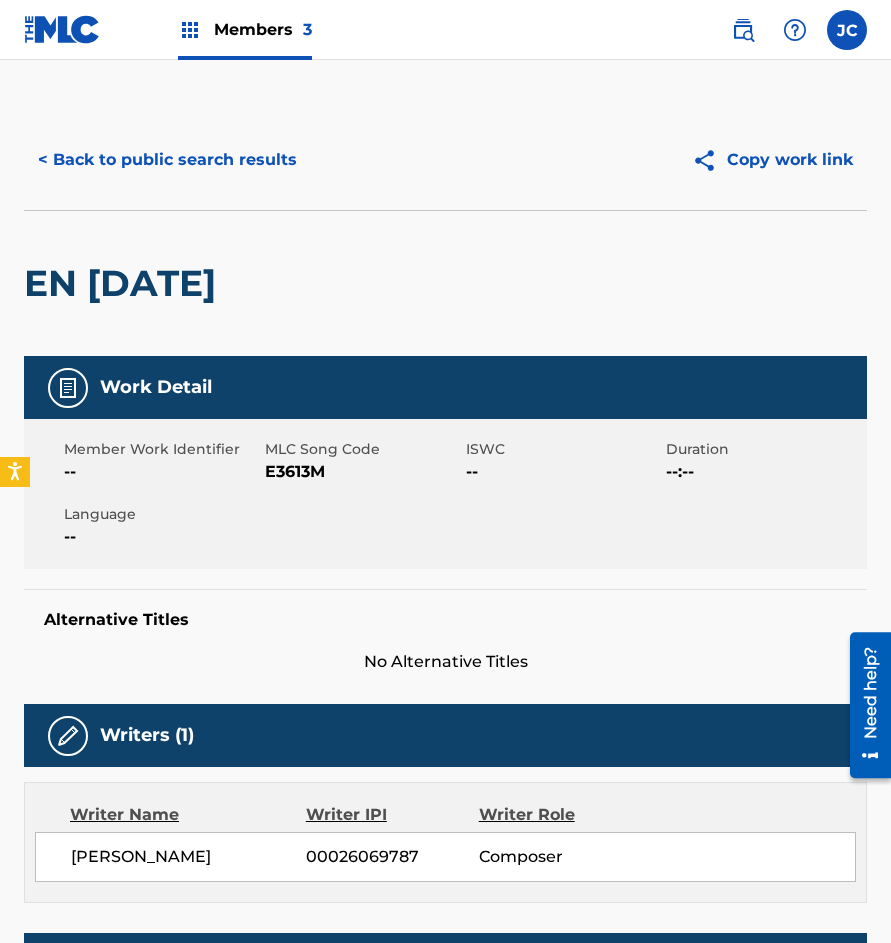 click on "< Back to public search results Copy work link" at bounding box center (445, 160) 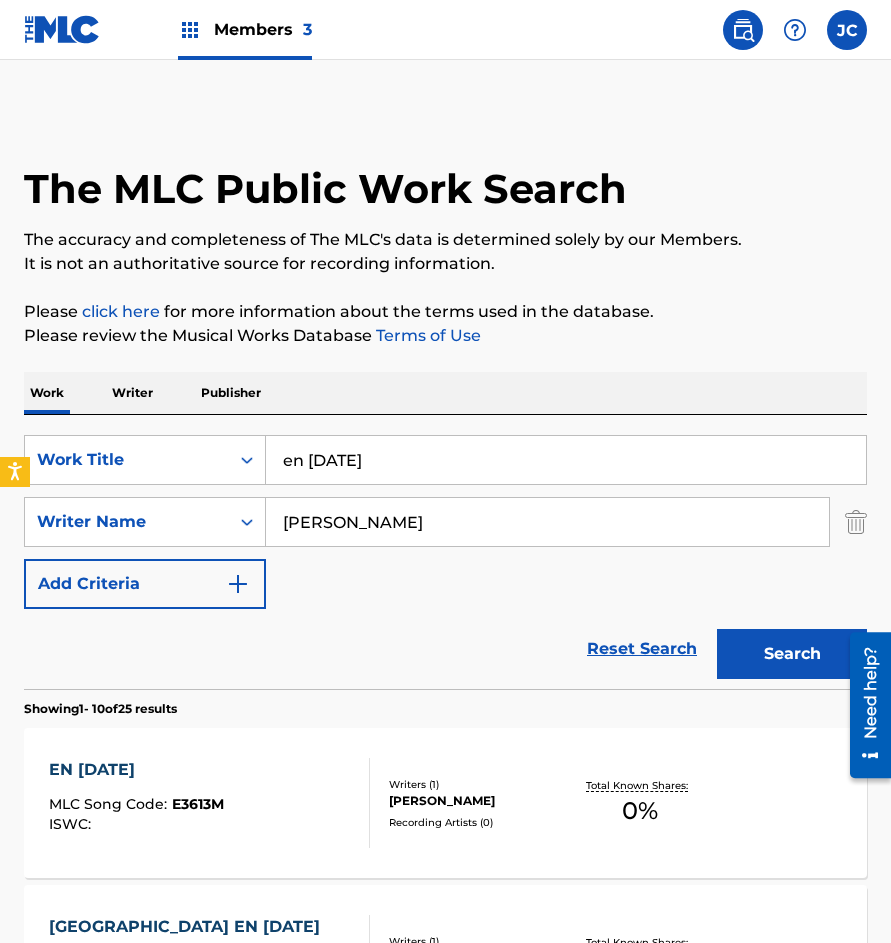 scroll, scrollTop: 300, scrollLeft: 0, axis: vertical 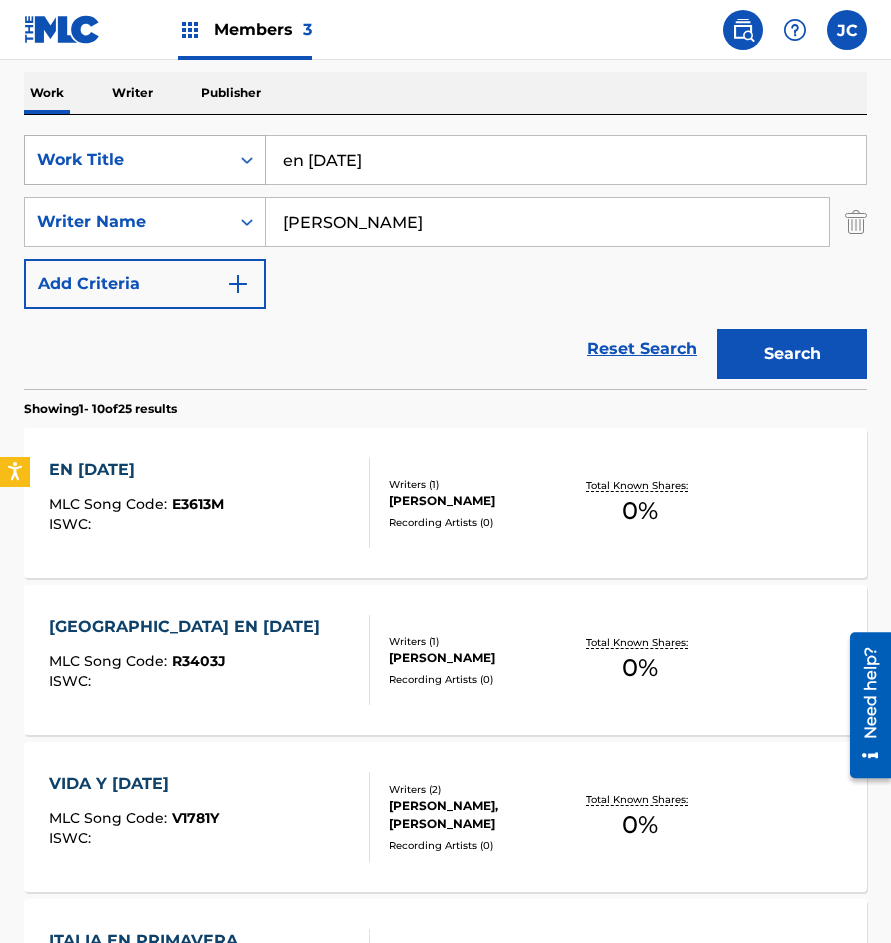 drag, startPoint x: 412, startPoint y: 159, endPoint x: 125, endPoint y: 177, distance: 287.5639 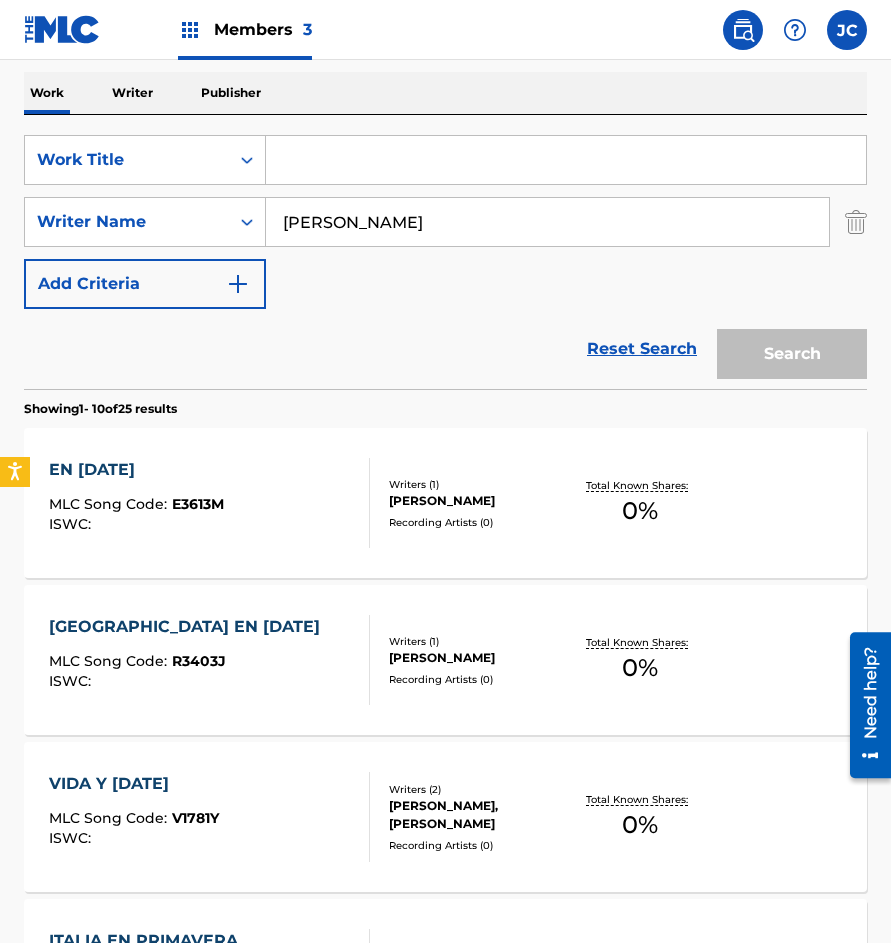 click at bounding box center (566, 160) 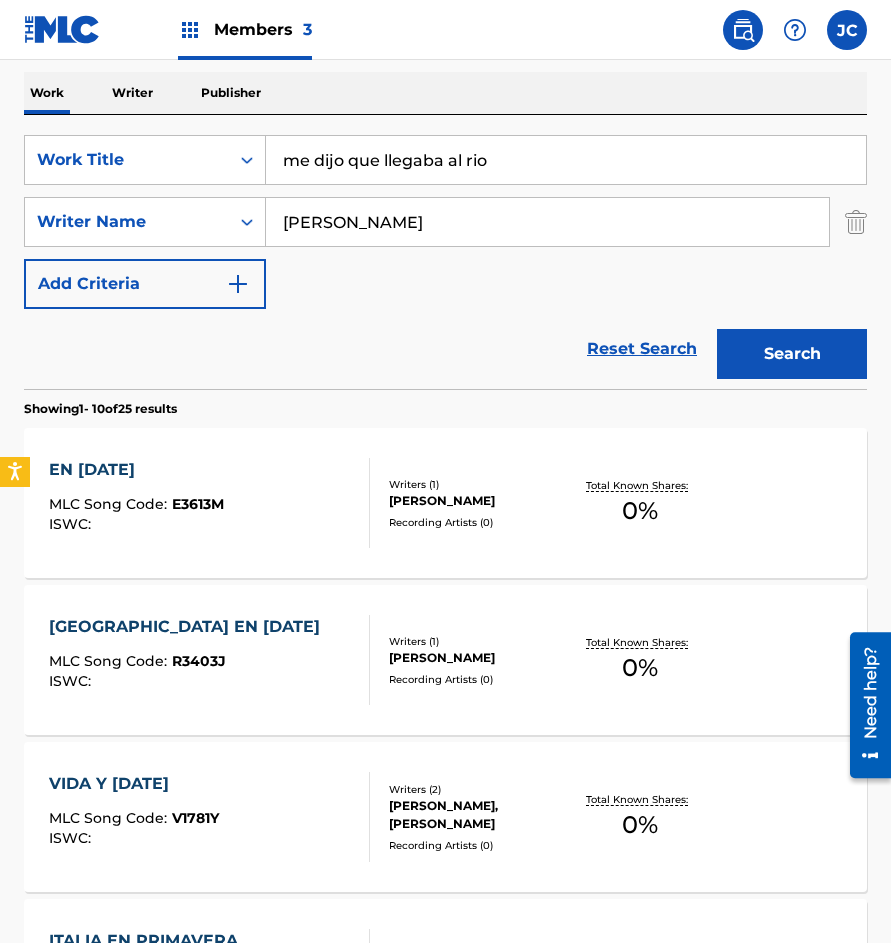 type on "me dijo que llegaba al rio" 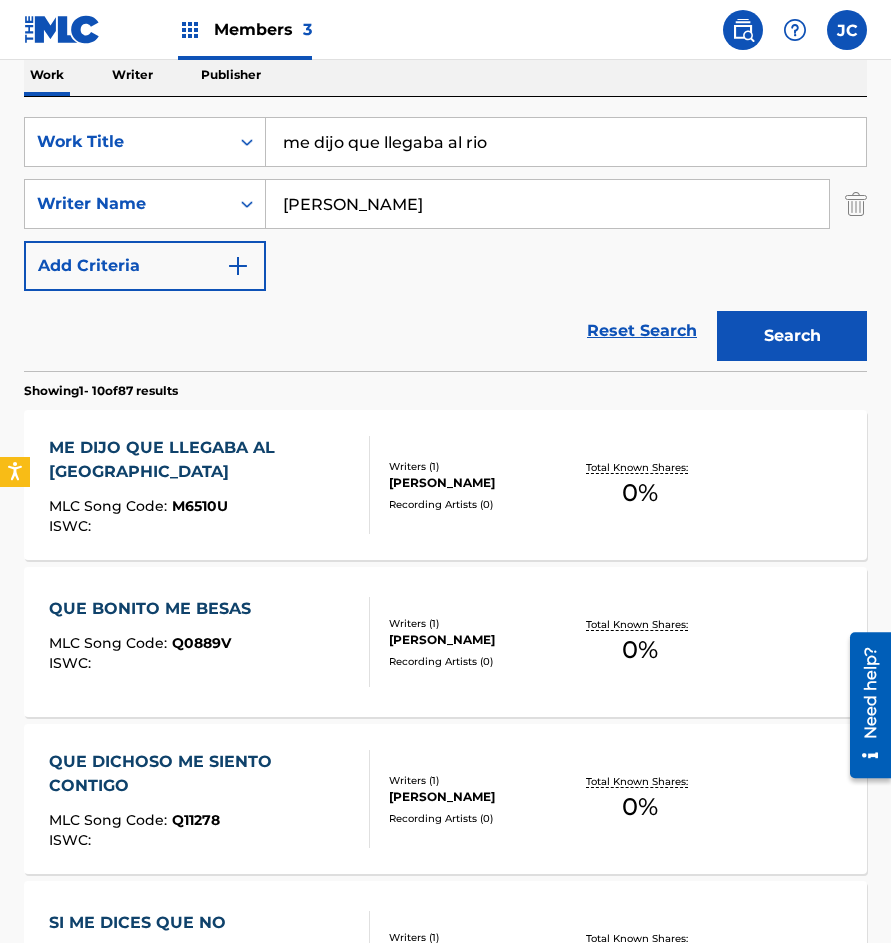 scroll, scrollTop: 400, scrollLeft: 0, axis: vertical 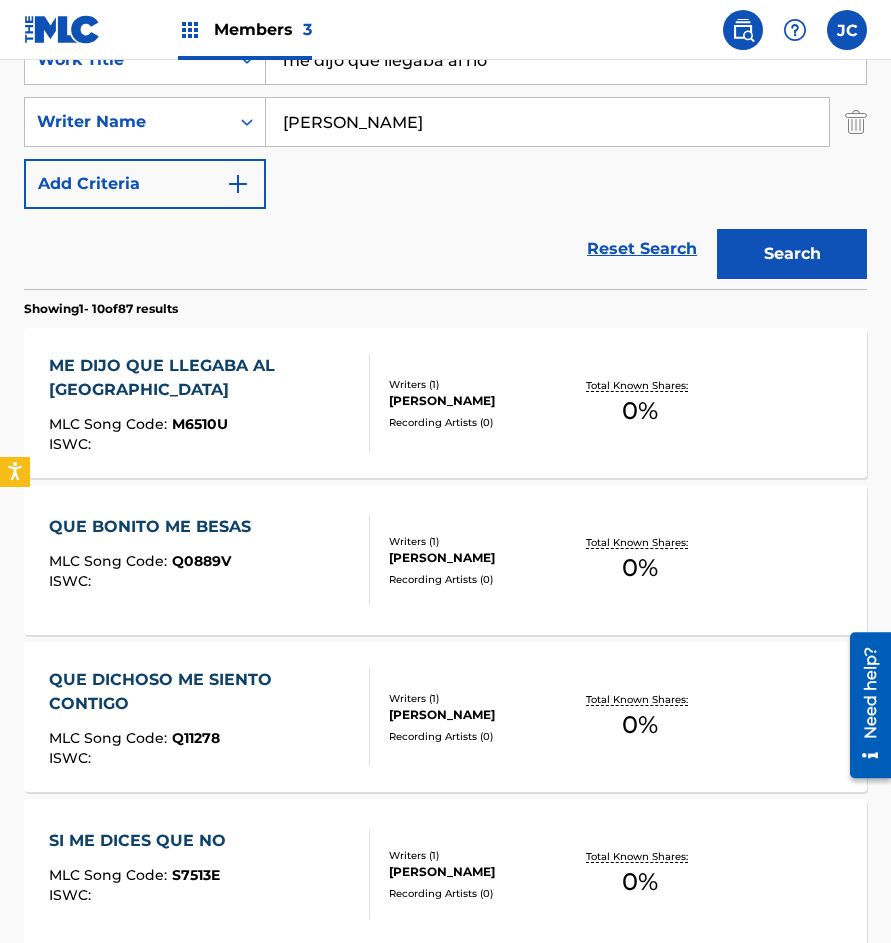 click on "ME DIJO QUE LLEGABA AL RIO" at bounding box center (200, 378) 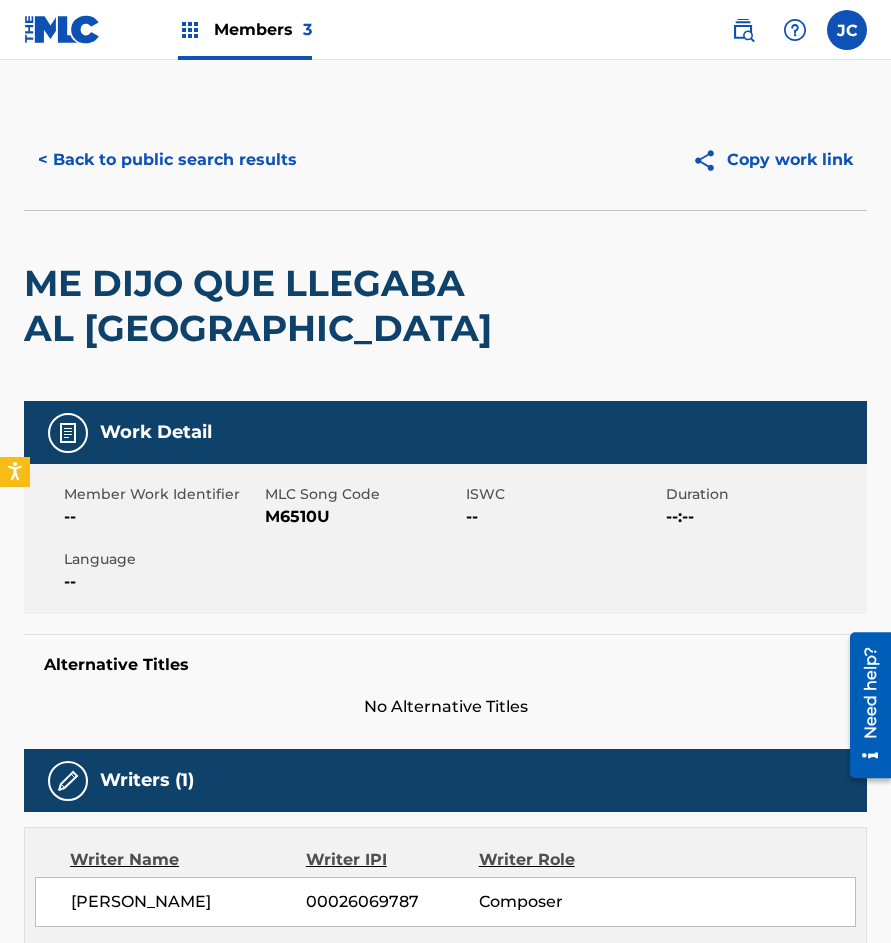 click on "M6510U" at bounding box center [363, 517] 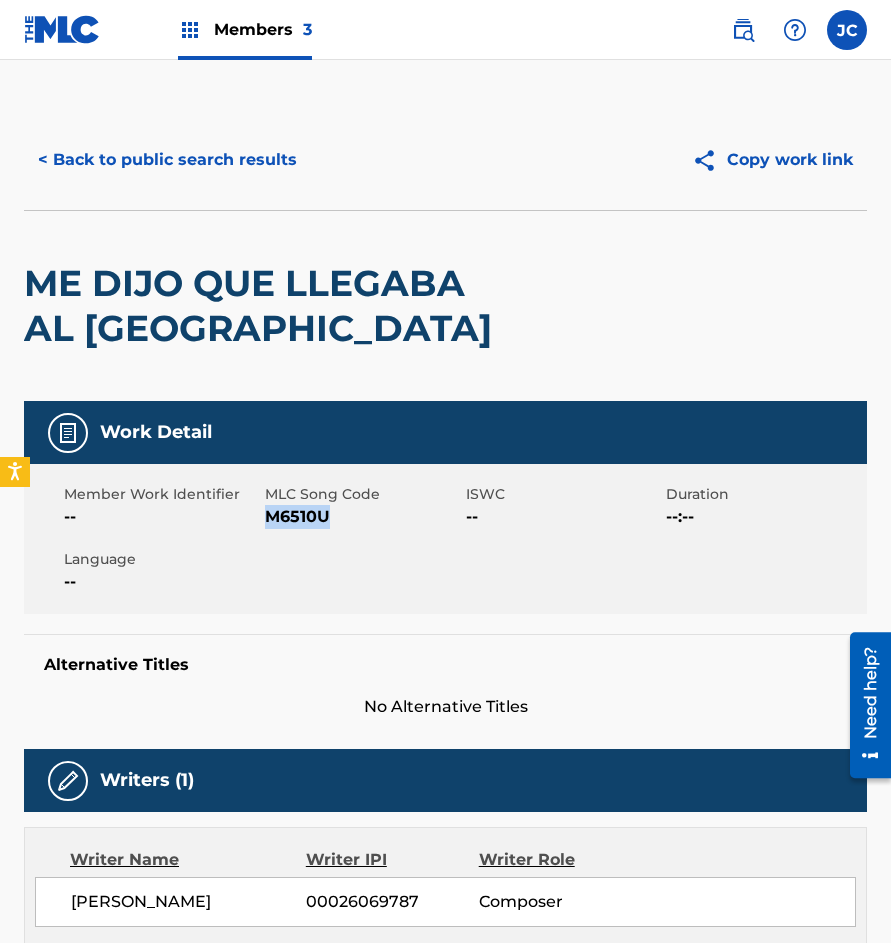 click on "< Back to public search results" at bounding box center [167, 160] 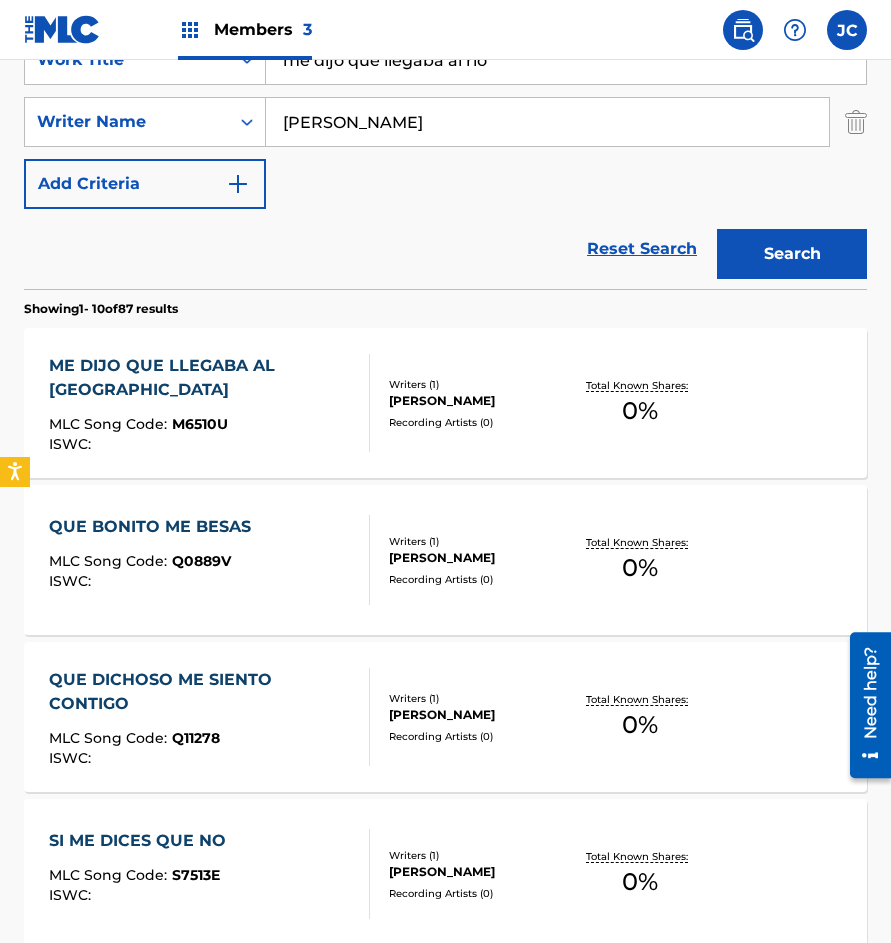 scroll, scrollTop: 300, scrollLeft: 0, axis: vertical 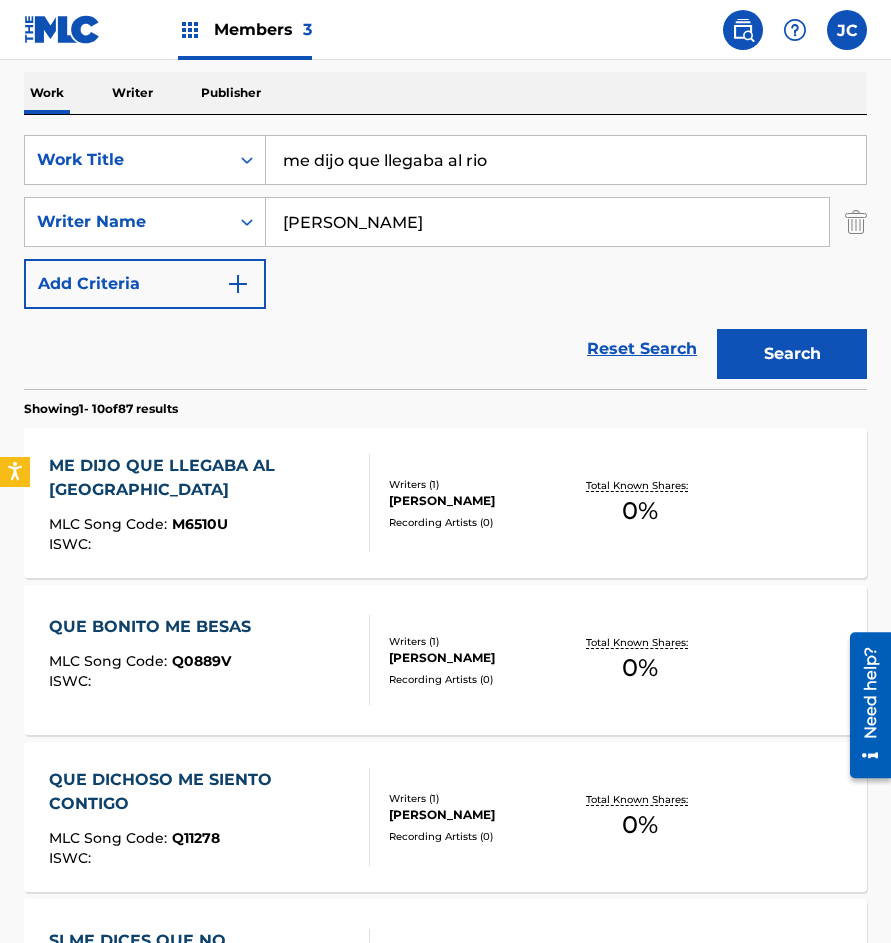 drag, startPoint x: 539, startPoint y: 165, endPoint x: 538, endPoint y: 79, distance: 86.00581 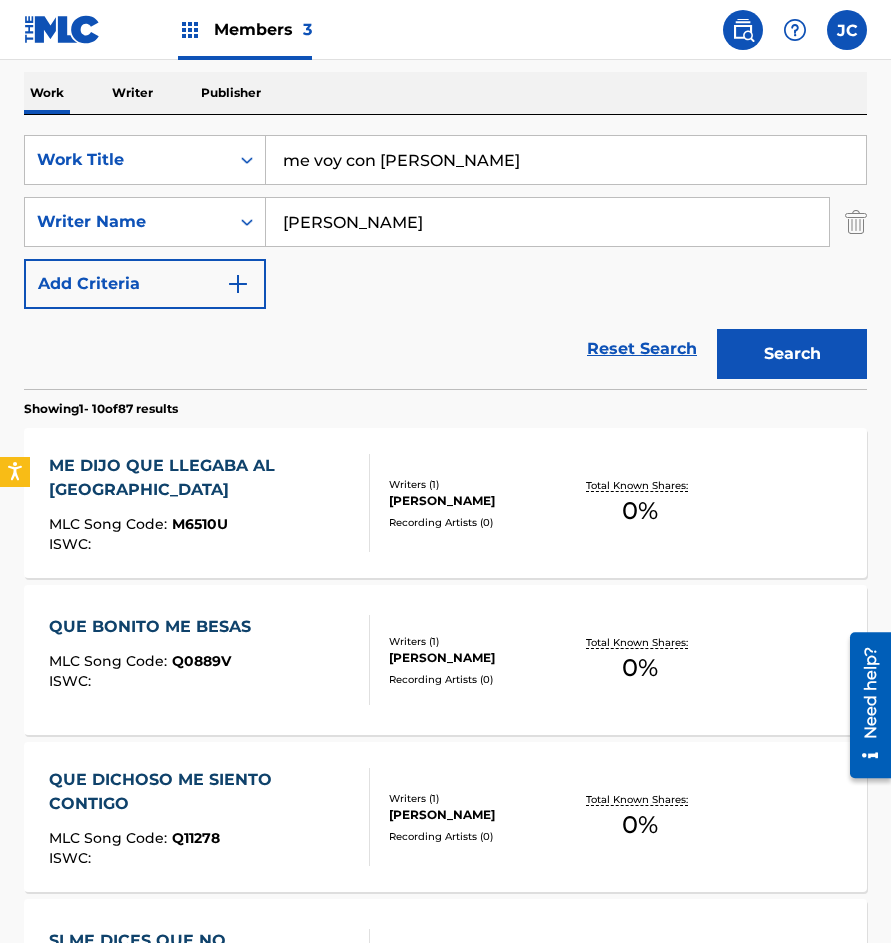 type on "me voy con isabel" 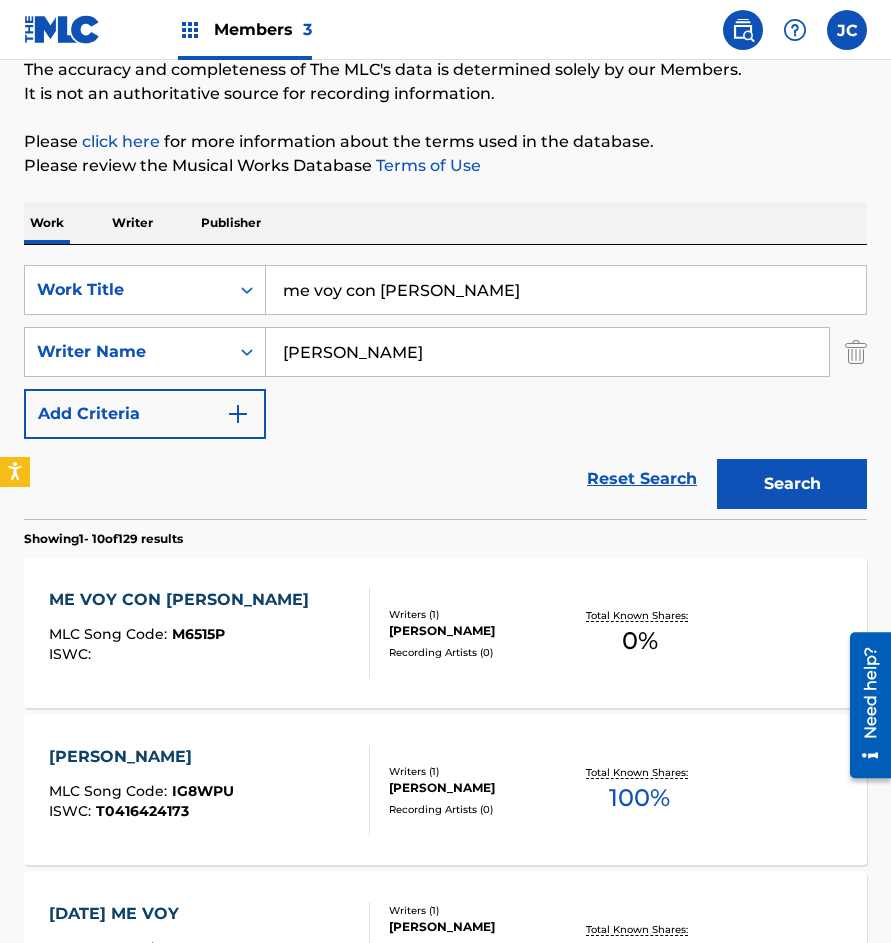 scroll, scrollTop: 300, scrollLeft: 0, axis: vertical 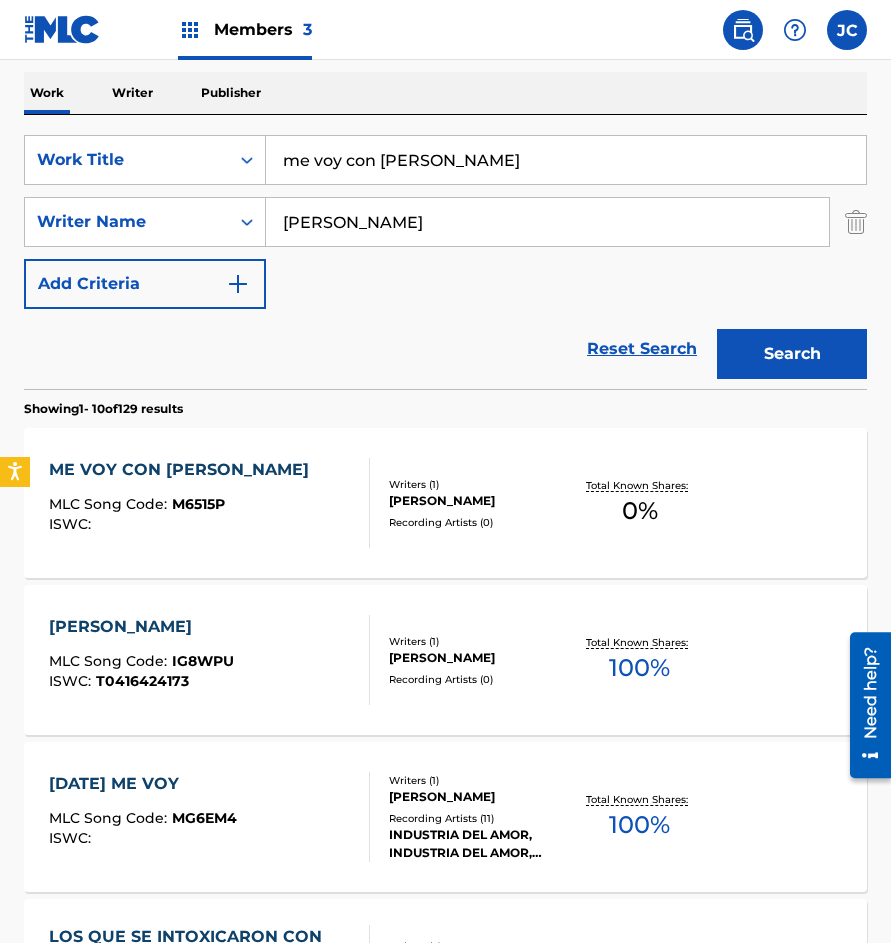 click on "ME VOY CON ISABEL MLC Song Code : M6515P ISWC :" at bounding box center [209, 503] 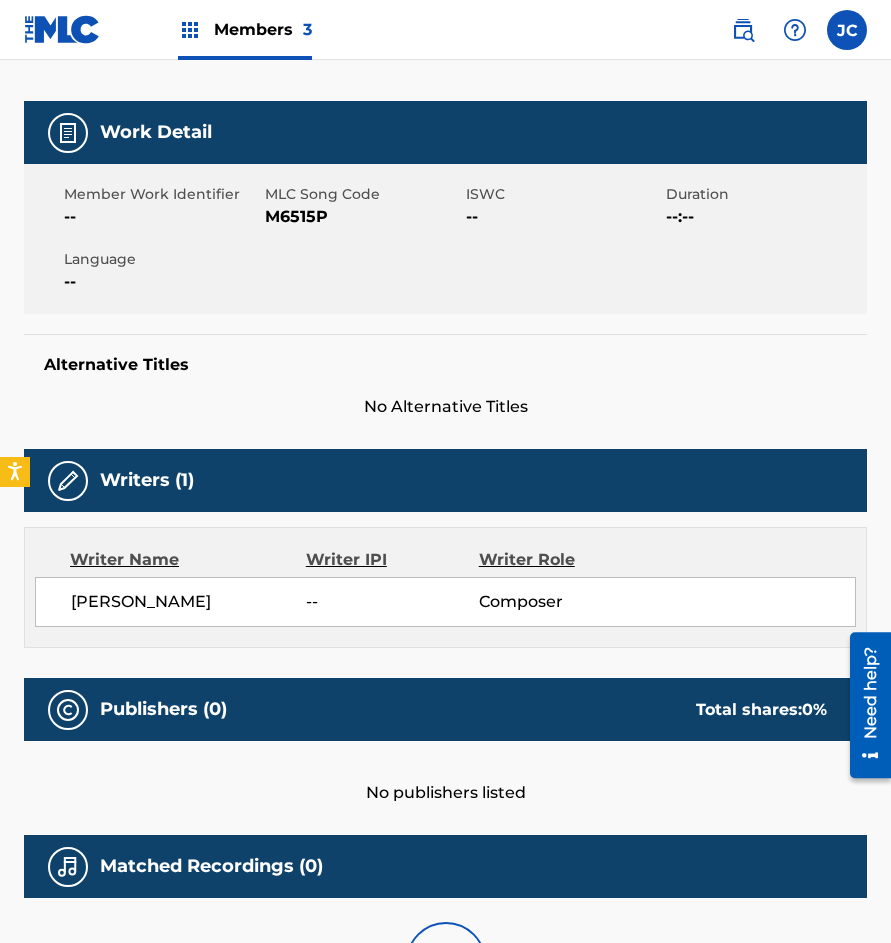 scroll, scrollTop: 0, scrollLeft: 0, axis: both 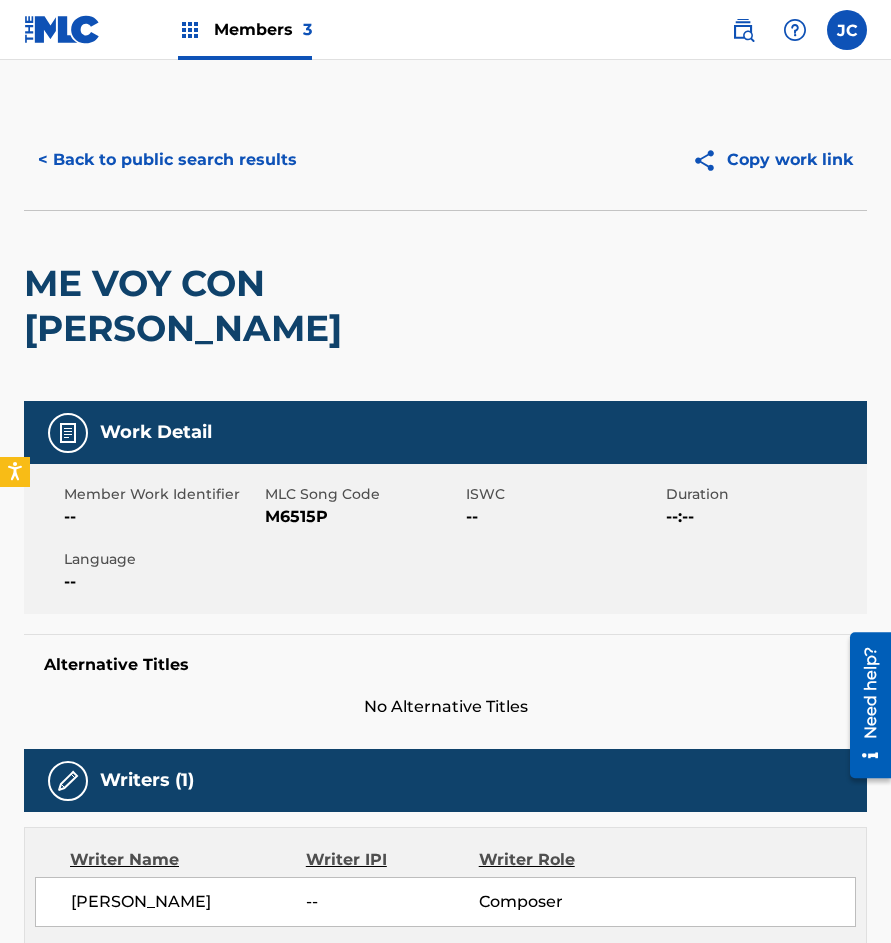 click on "M6515P" at bounding box center [363, 517] 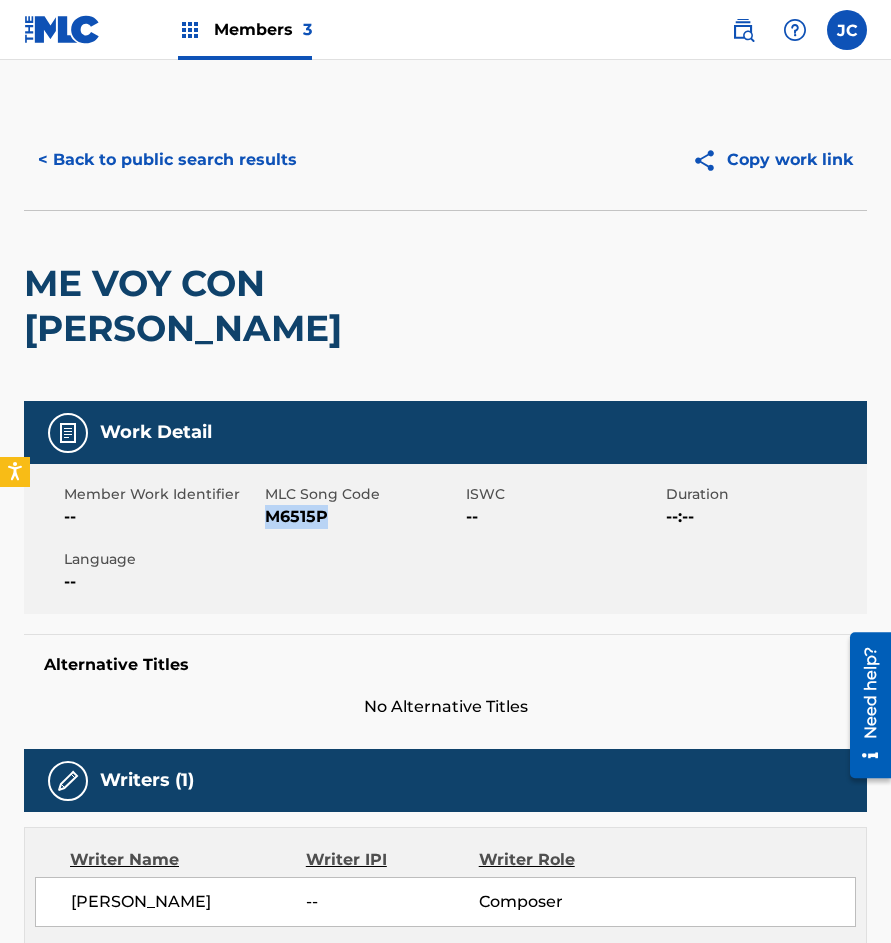 click on "M6515P" at bounding box center [363, 517] 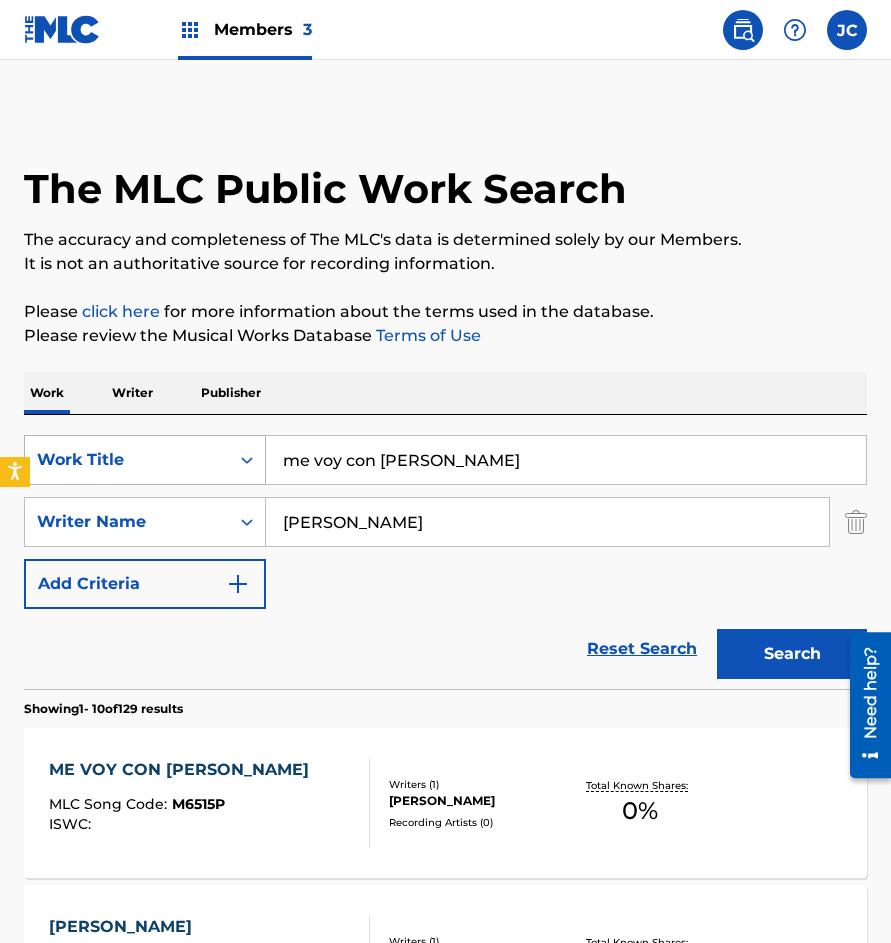 scroll, scrollTop: 300, scrollLeft: 0, axis: vertical 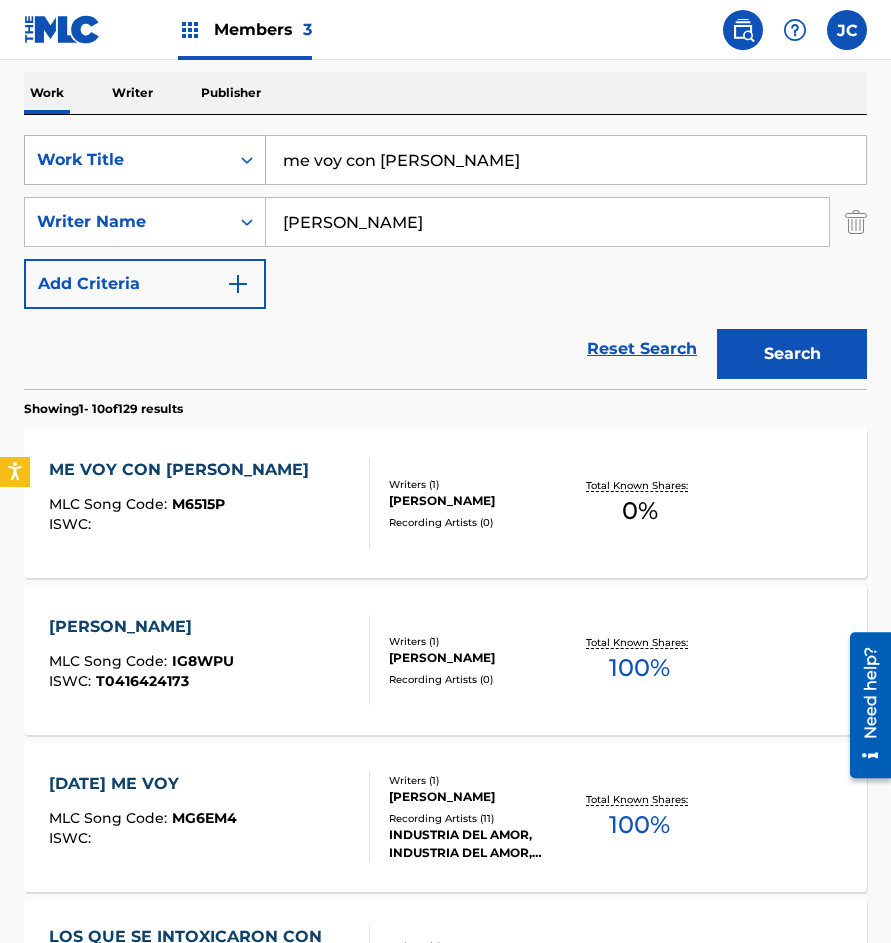 drag, startPoint x: 261, startPoint y: 174, endPoint x: 129, endPoint y: 176, distance: 132.01515 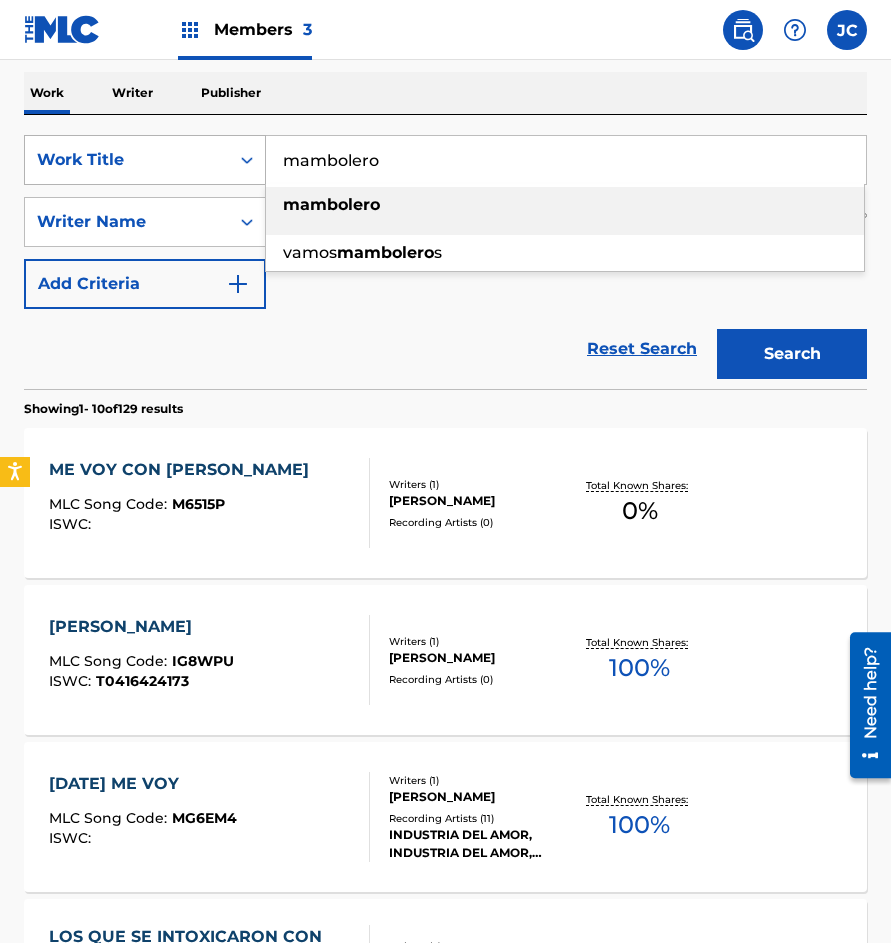 type on "mambolero" 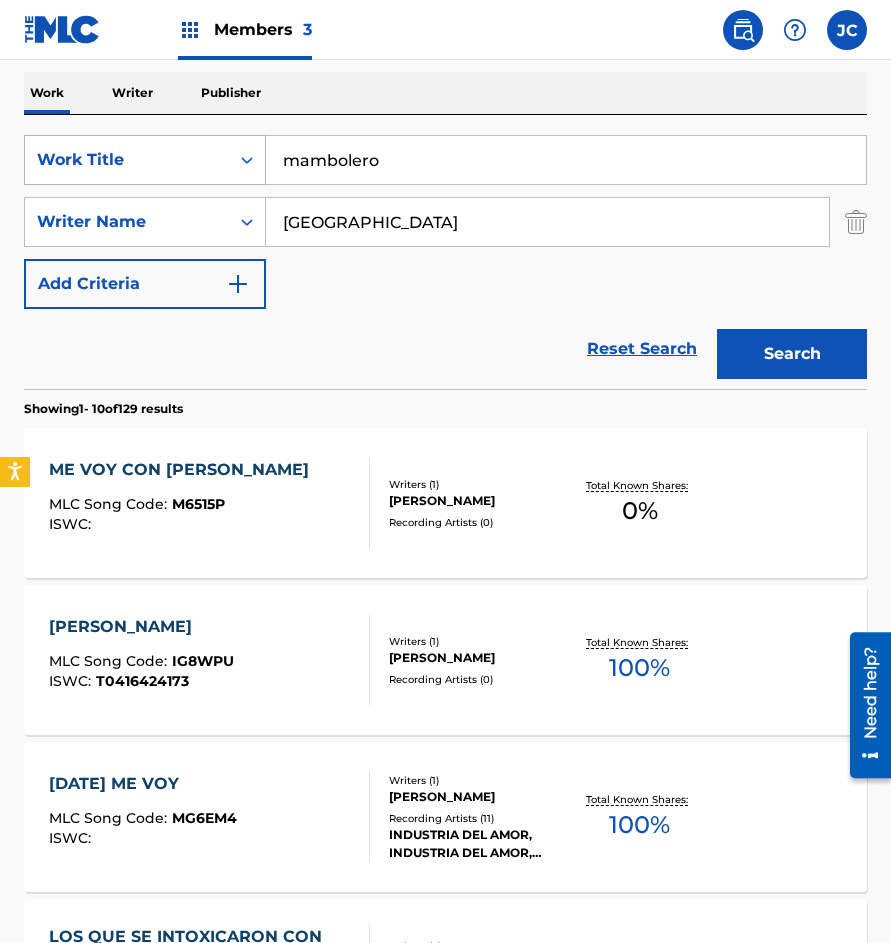 type on "salamanca" 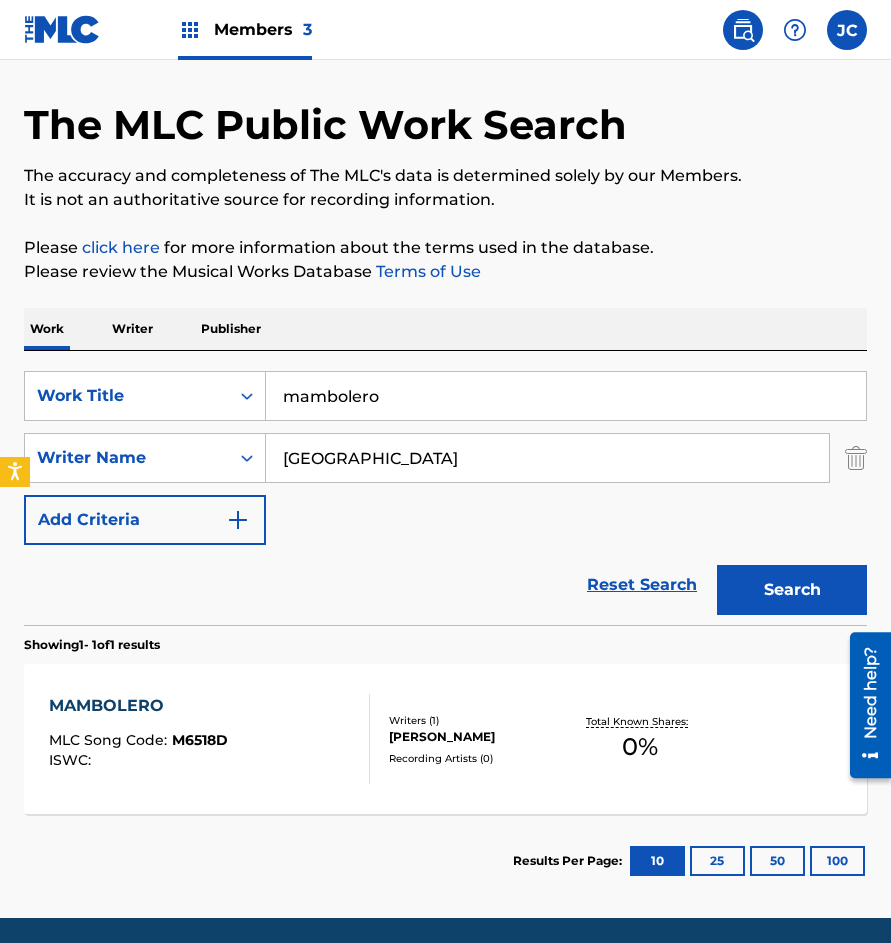 scroll, scrollTop: 135, scrollLeft: 0, axis: vertical 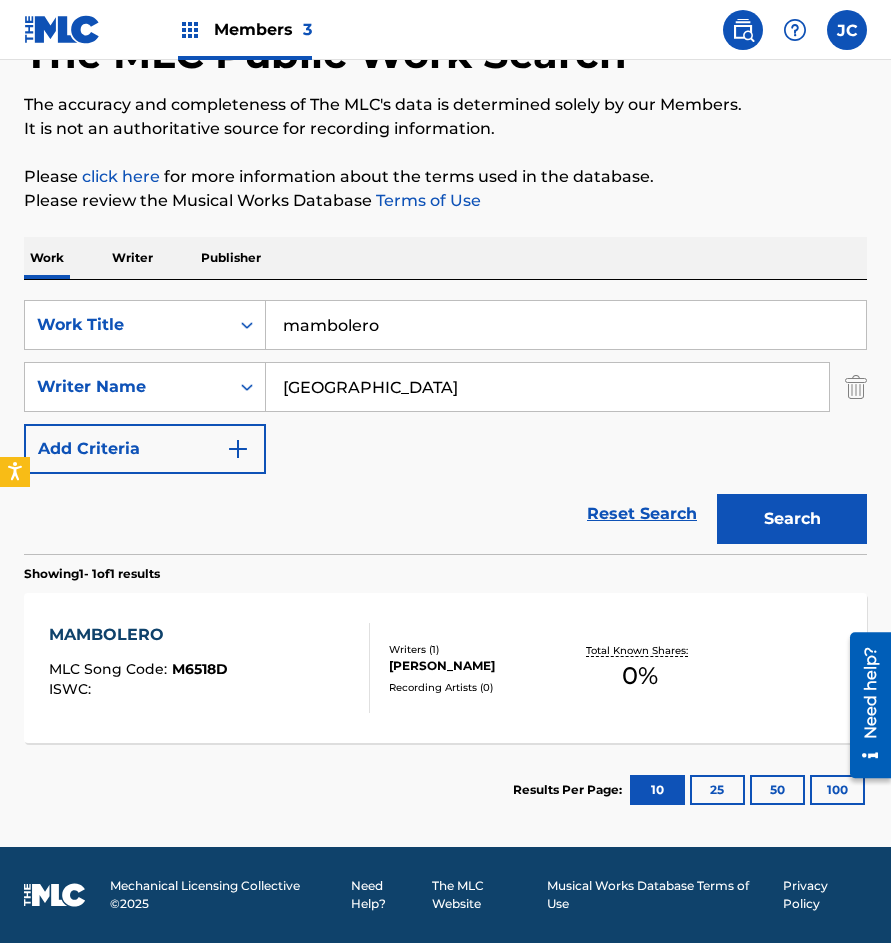 click on "MAMBOLERO MLC Song Code : M6518D ISWC :" at bounding box center [209, 668] 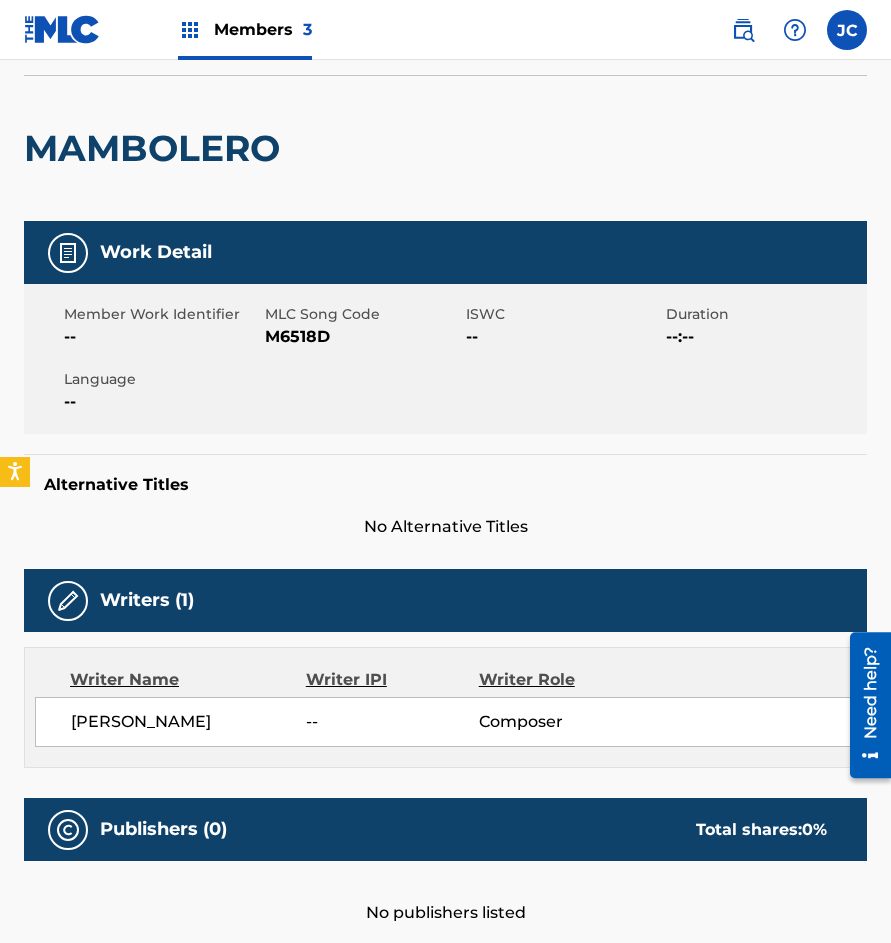 scroll, scrollTop: 0, scrollLeft: 0, axis: both 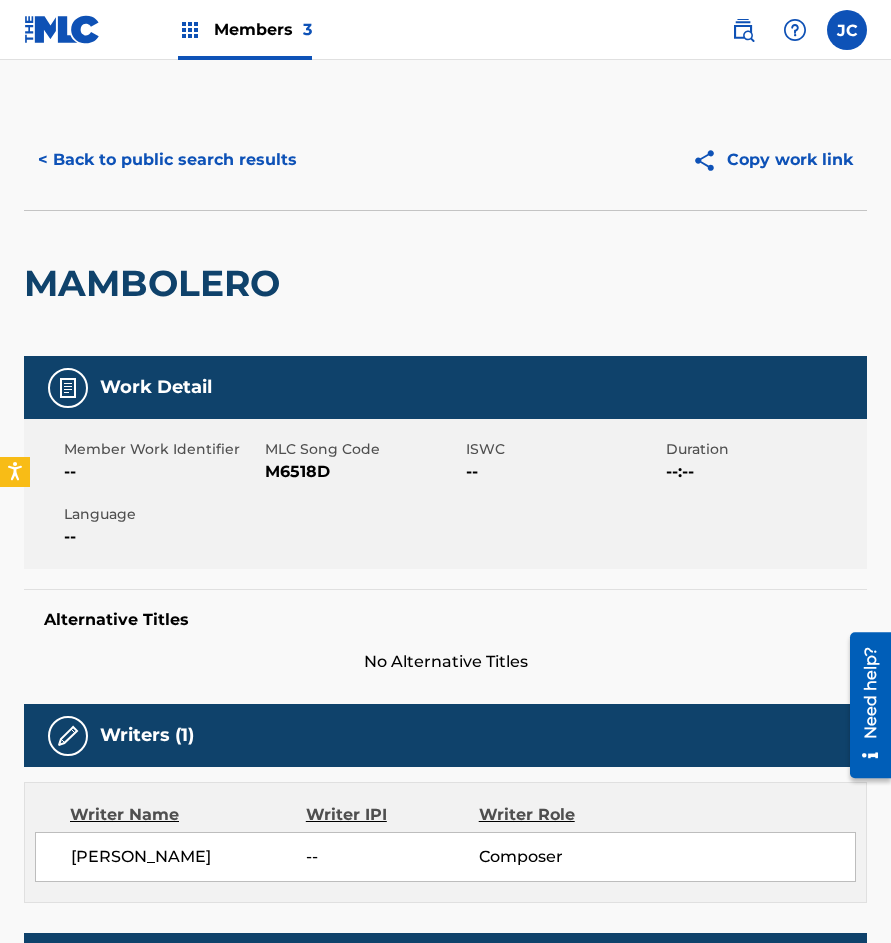 click on "M6518D" at bounding box center [363, 472] 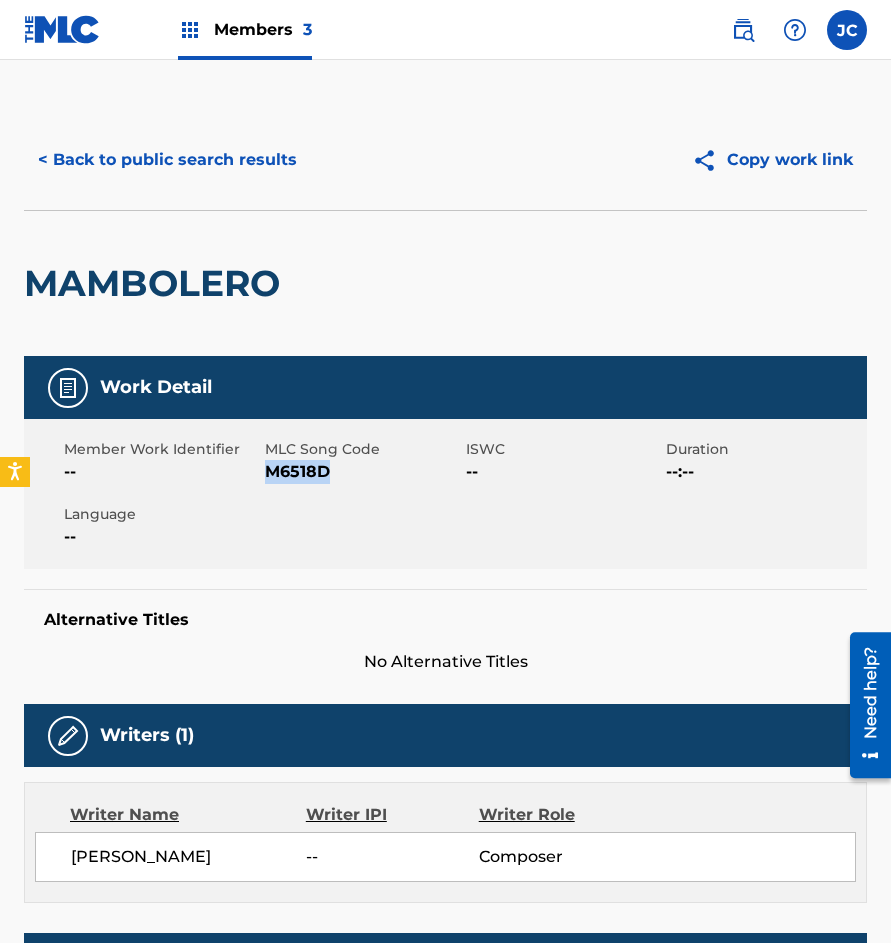 click on "M6518D" at bounding box center (363, 472) 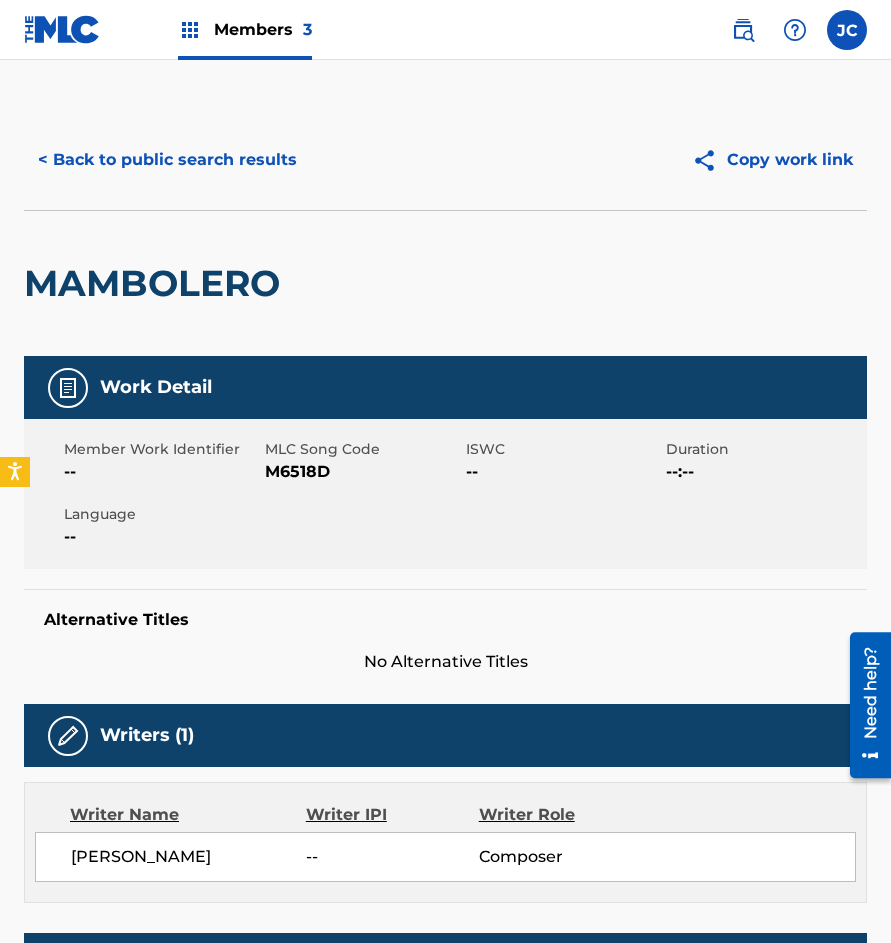 drag, startPoint x: 167, startPoint y: 191, endPoint x: 189, endPoint y: 162, distance: 36.40055 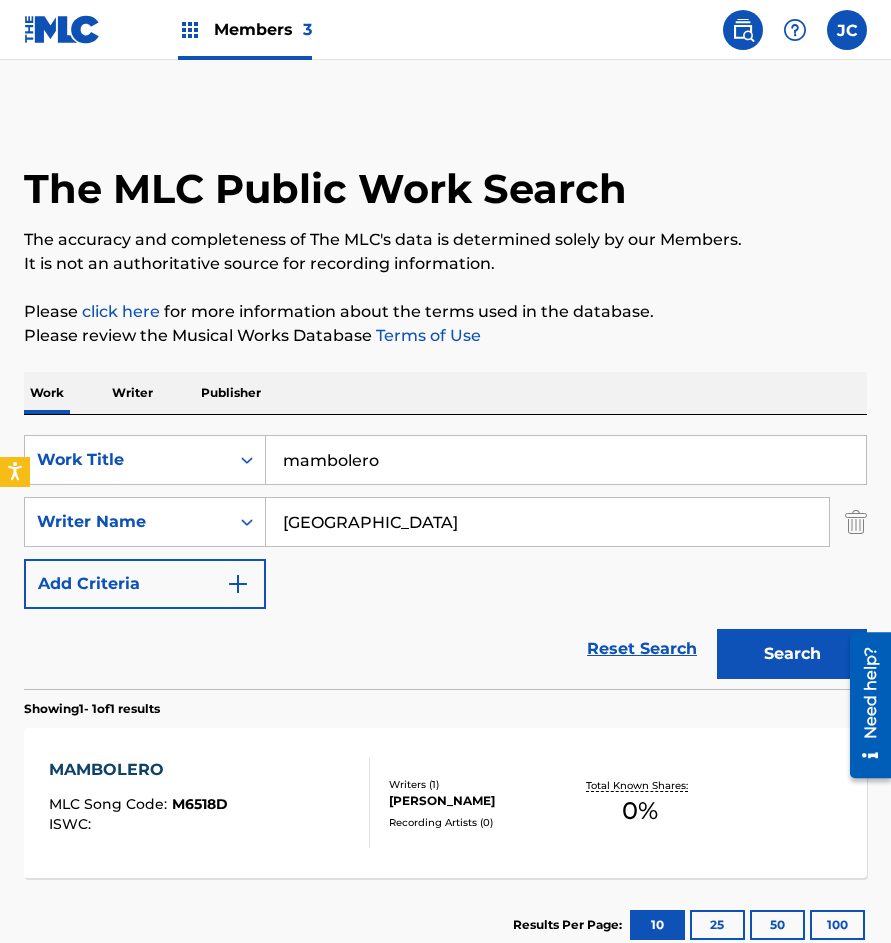 scroll, scrollTop: 21, scrollLeft: 0, axis: vertical 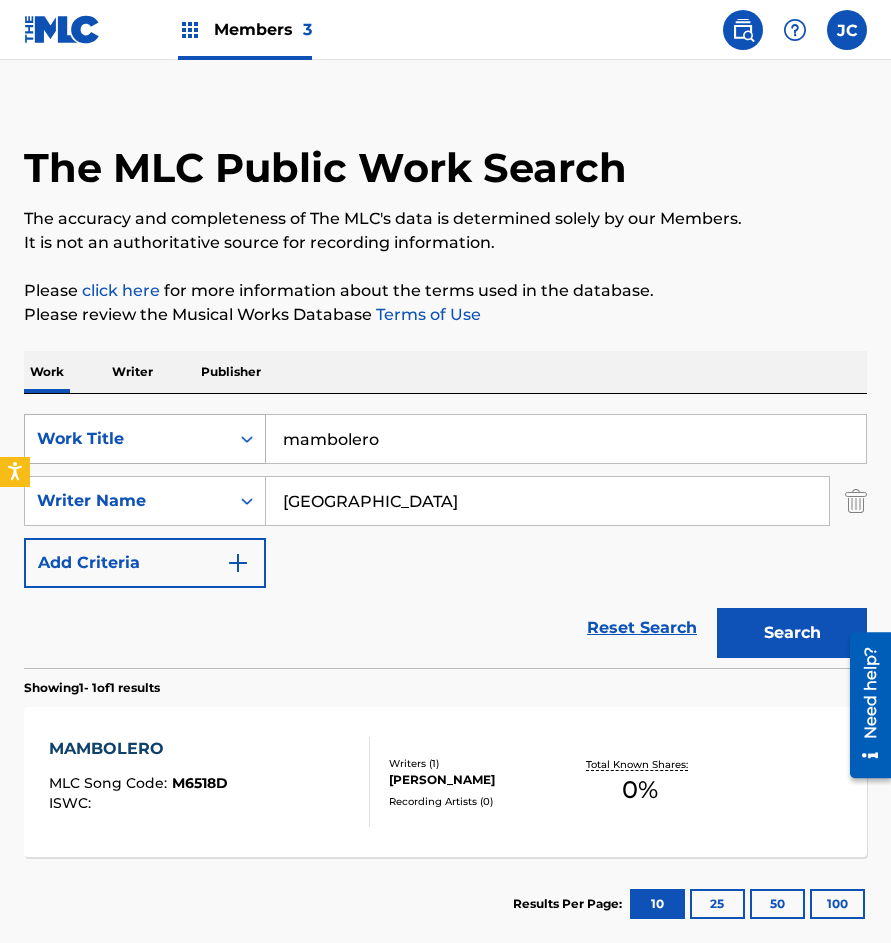 drag, startPoint x: 289, startPoint y: 437, endPoint x: 209, endPoint y: 452, distance: 81.394104 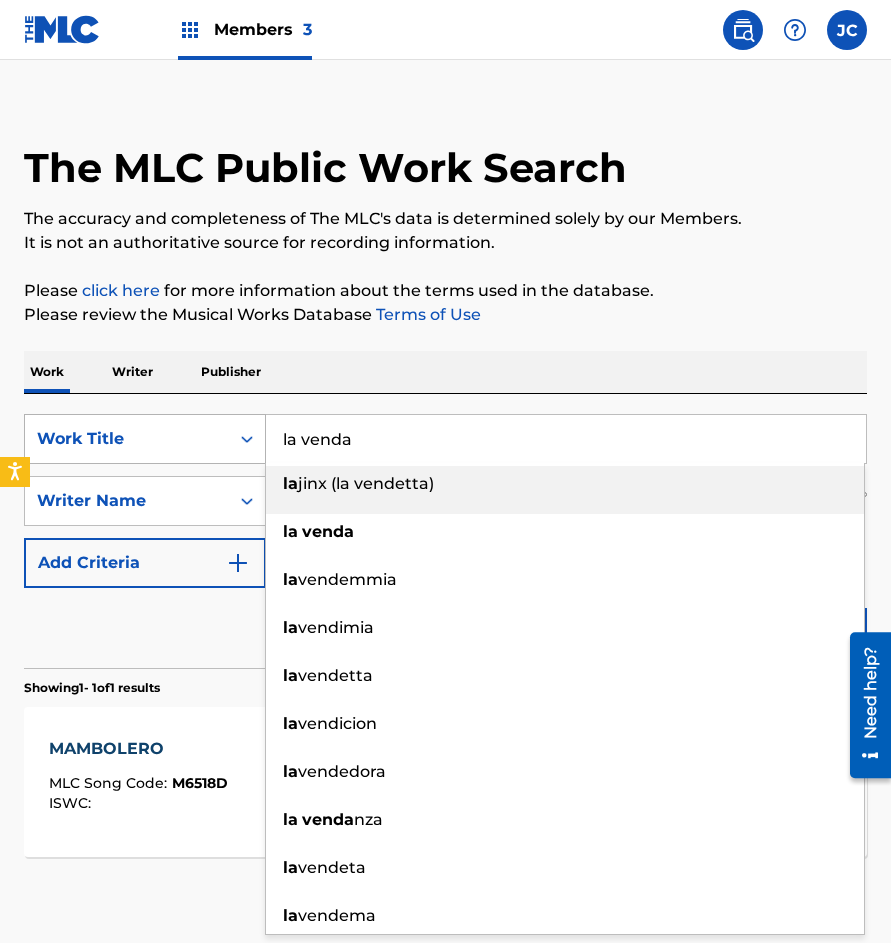 type on "la venda" 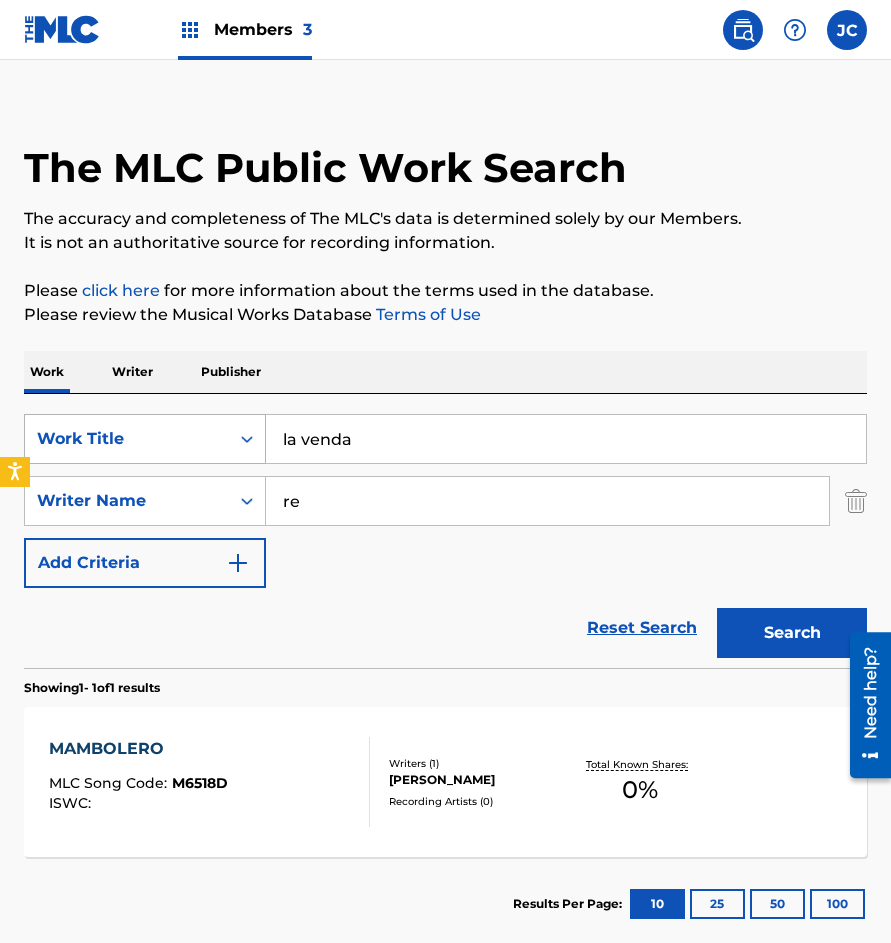 type on "r" 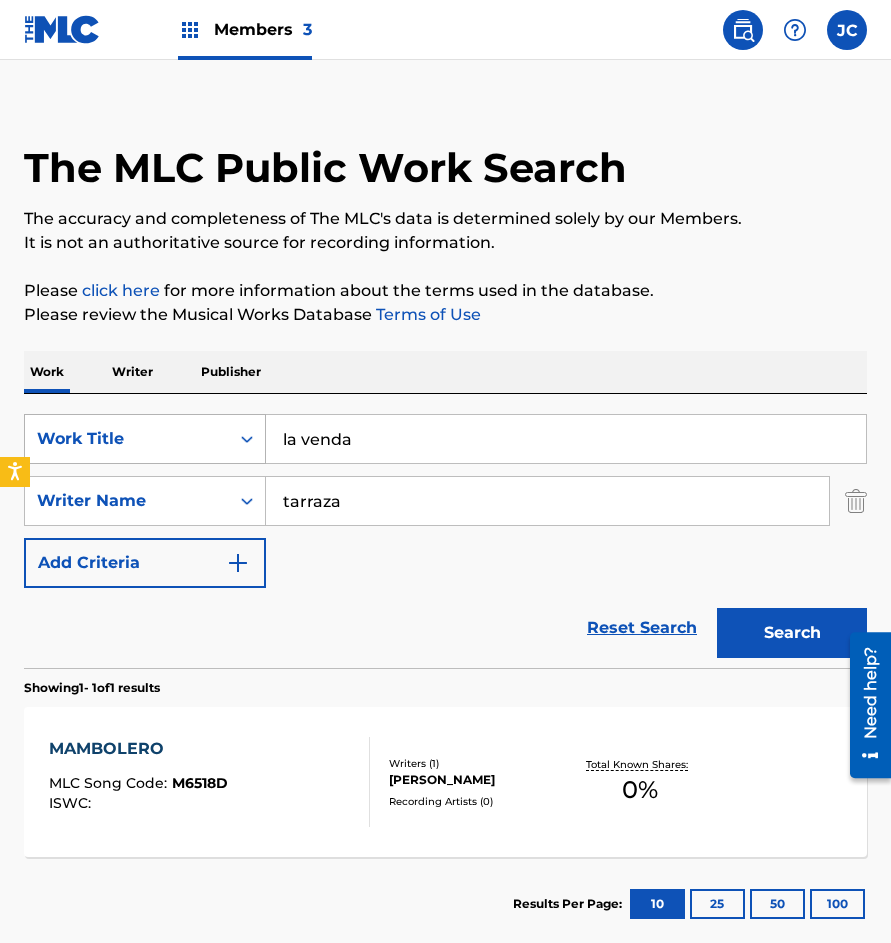 type on "tarraza" 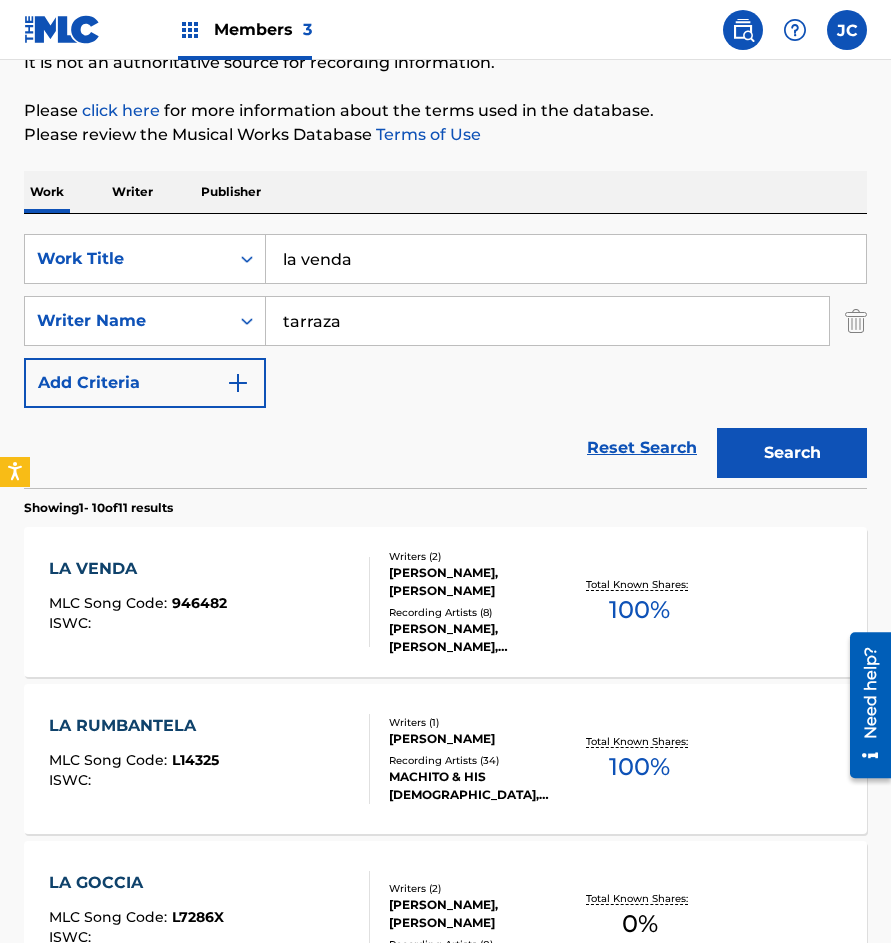 scroll, scrollTop: 400, scrollLeft: 0, axis: vertical 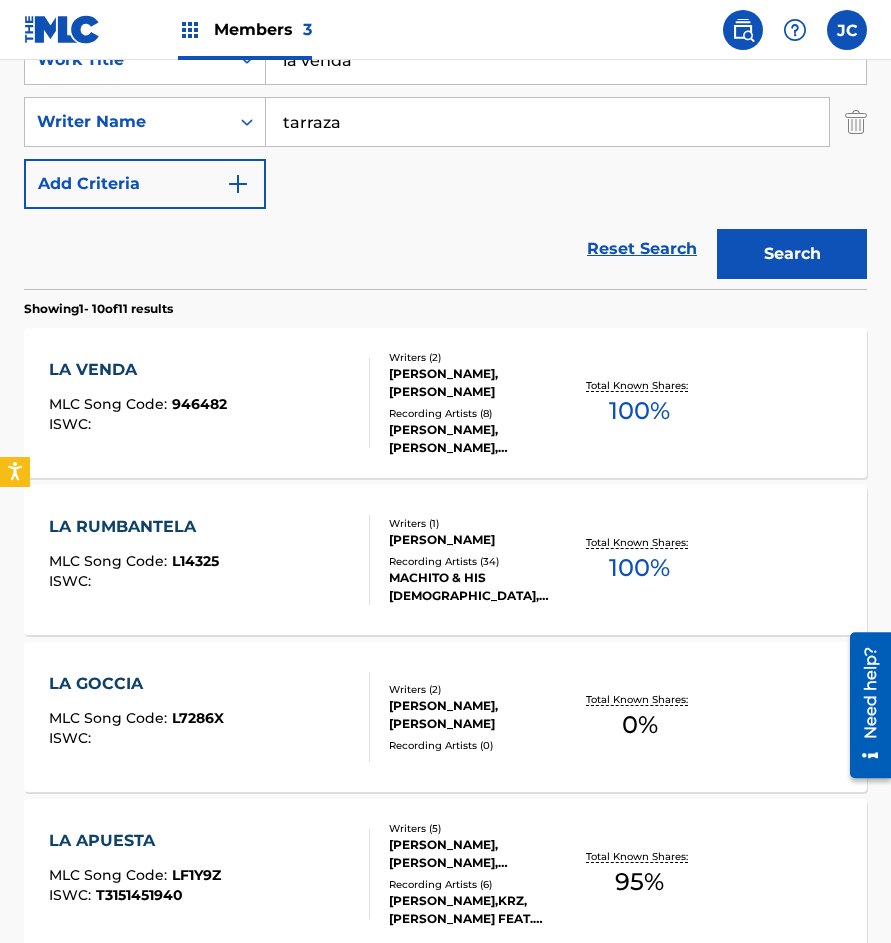 click at bounding box center [361, 403] 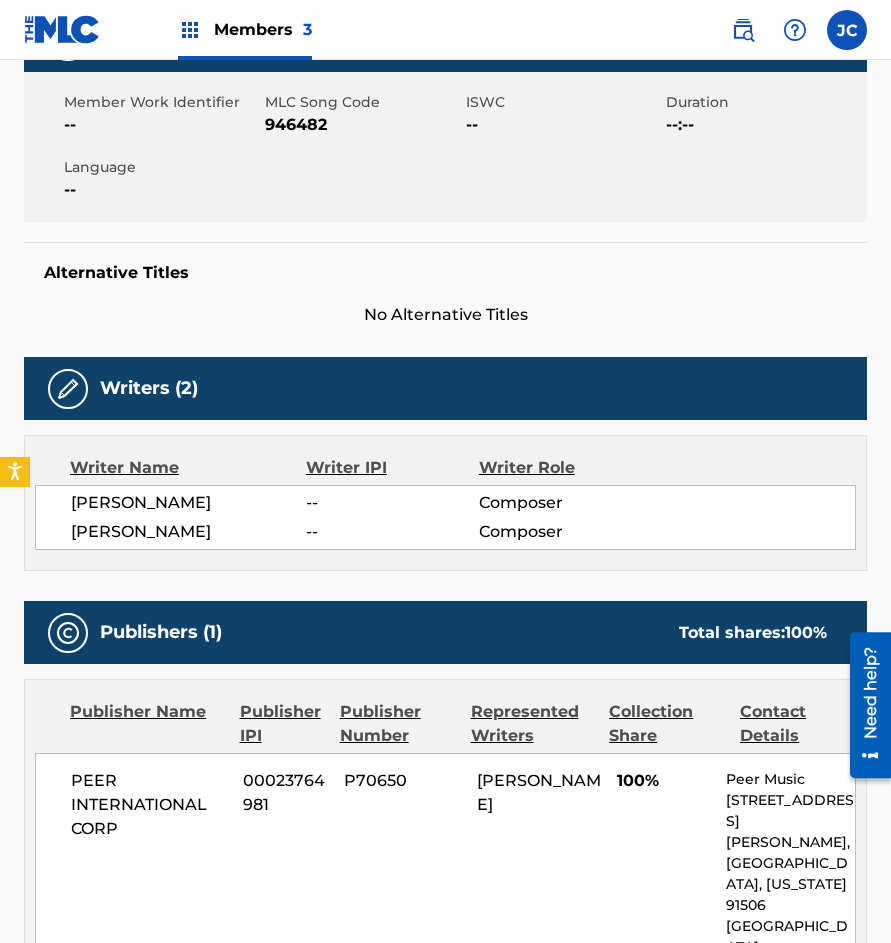 scroll, scrollTop: 243, scrollLeft: 0, axis: vertical 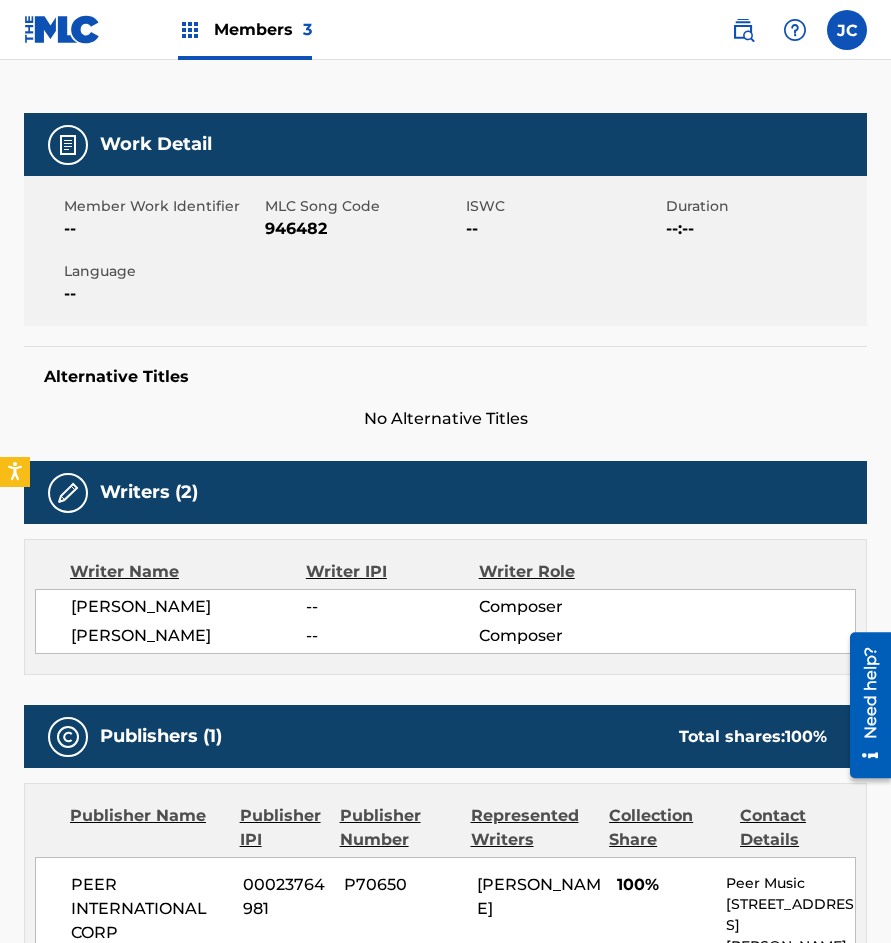 click on "946482" at bounding box center (363, 229) 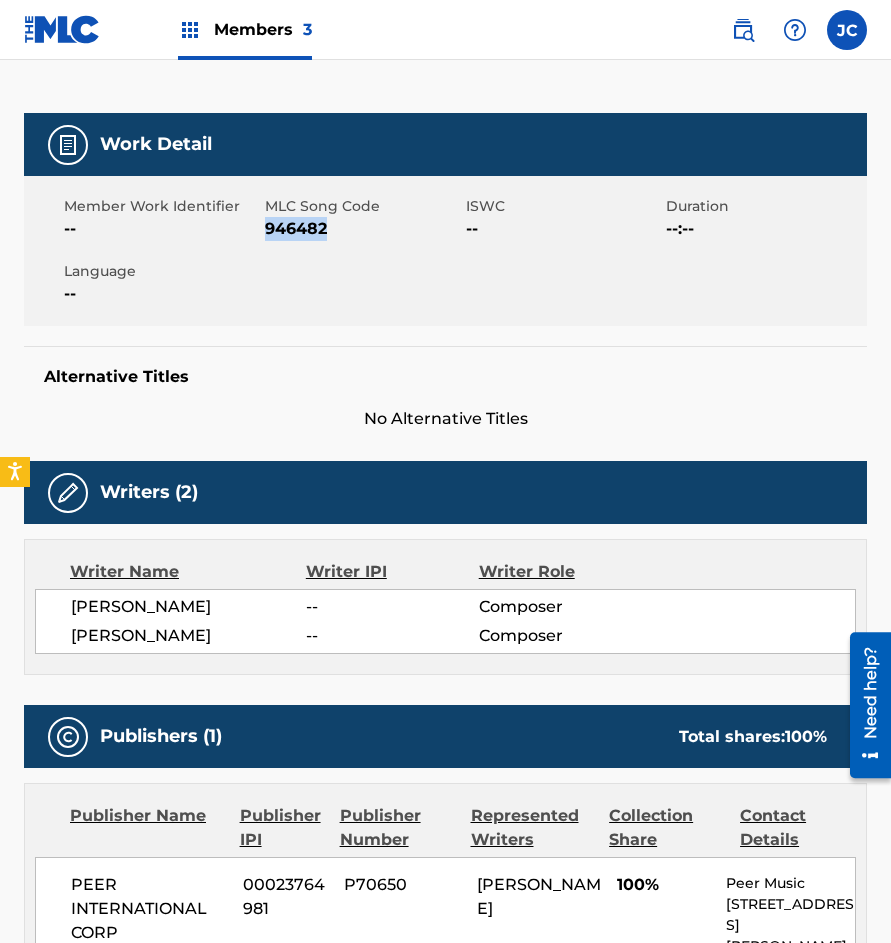 click on "946482" at bounding box center [363, 229] 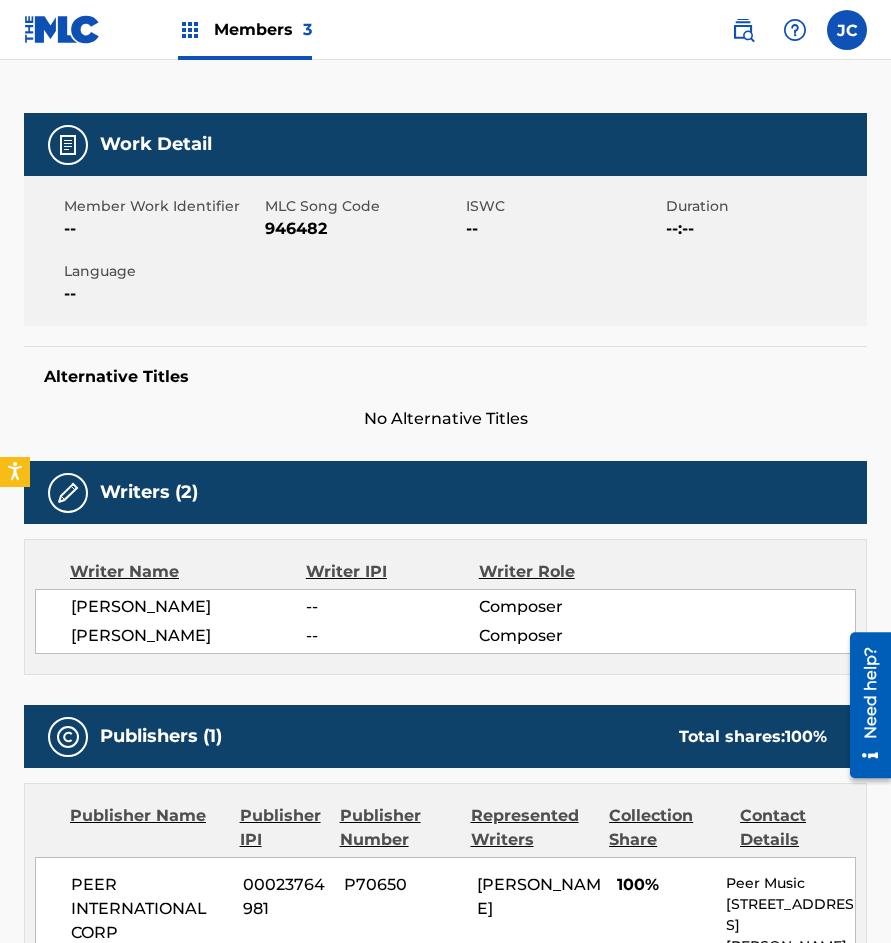 drag, startPoint x: 173, startPoint y: 262, endPoint x: 248, endPoint y: 109, distance: 170.39366 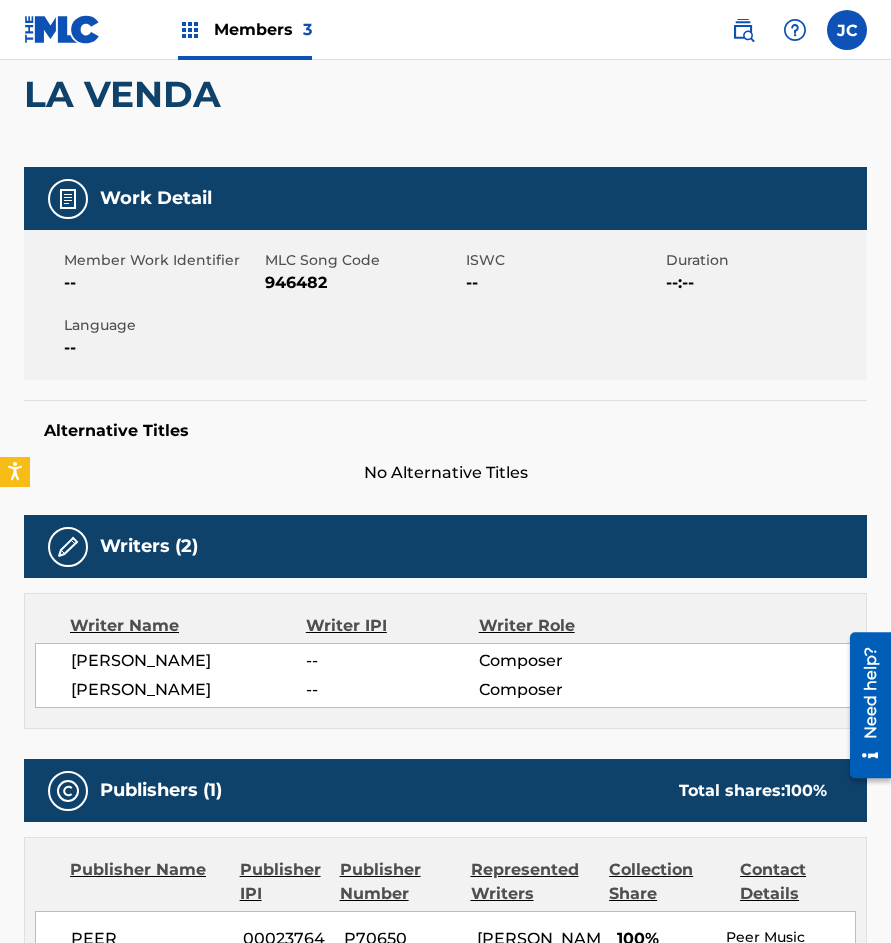 scroll, scrollTop: 143, scrollLeft: 0, axis: vertical 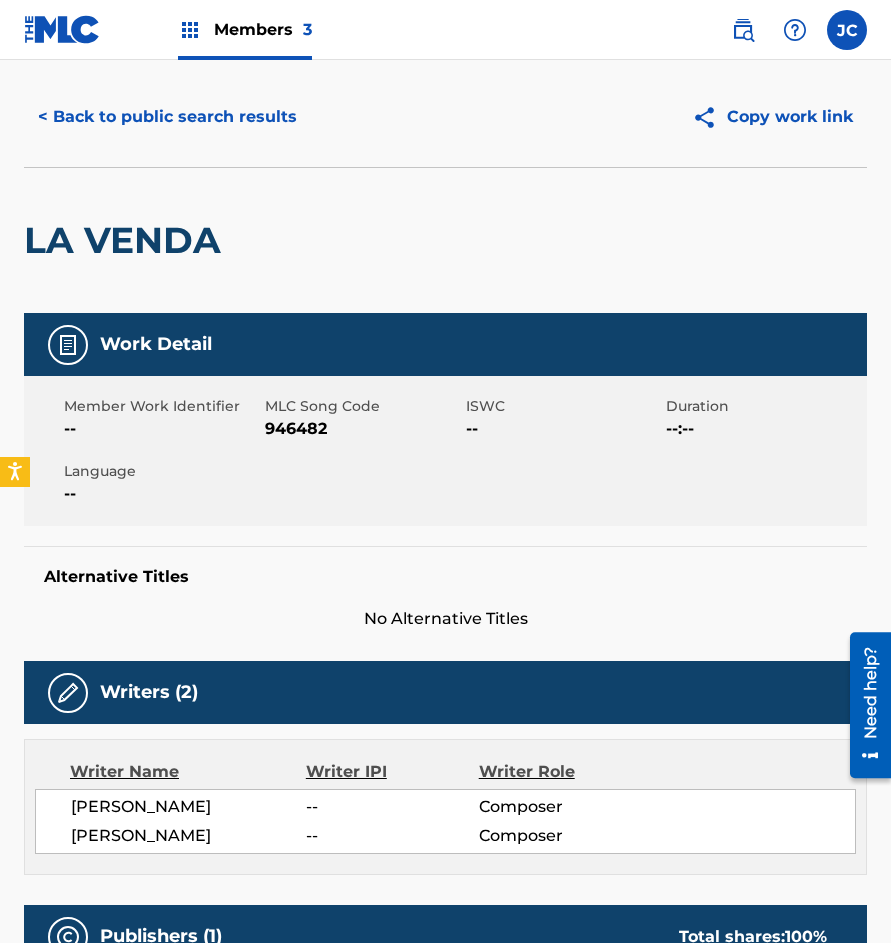 click on "< Back to public search results" at bounding box center [167, 117] 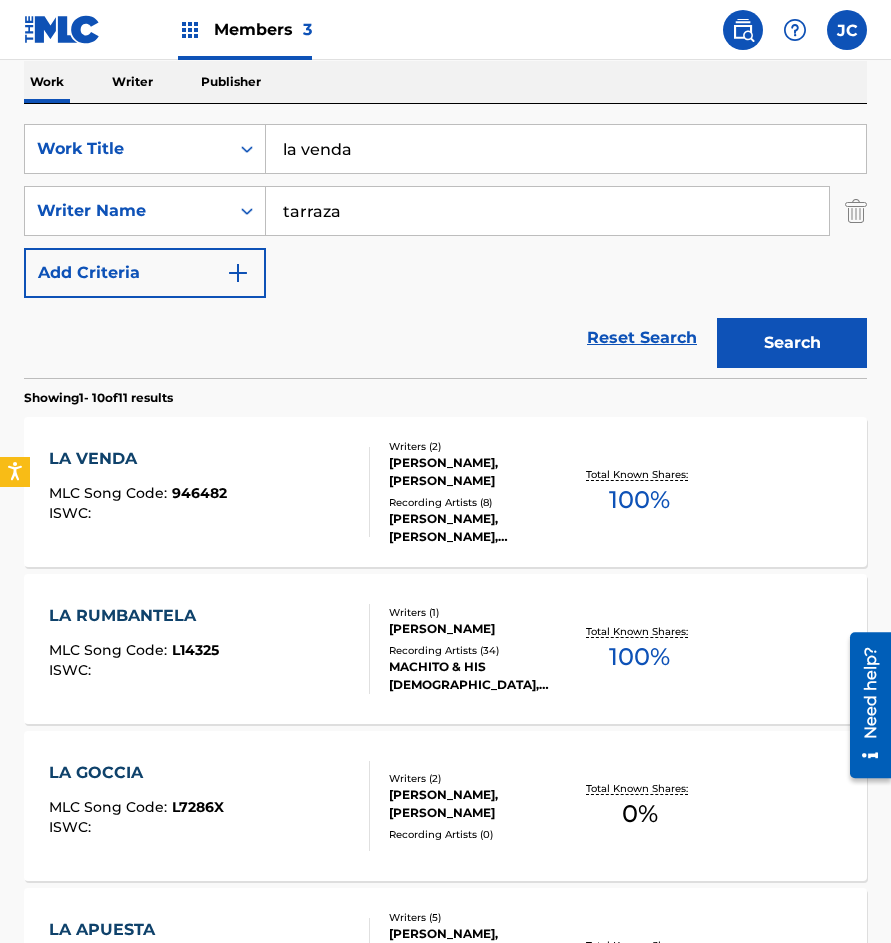 scroll, scrollTop: 200, scrollLeft: 0, axis: vertical 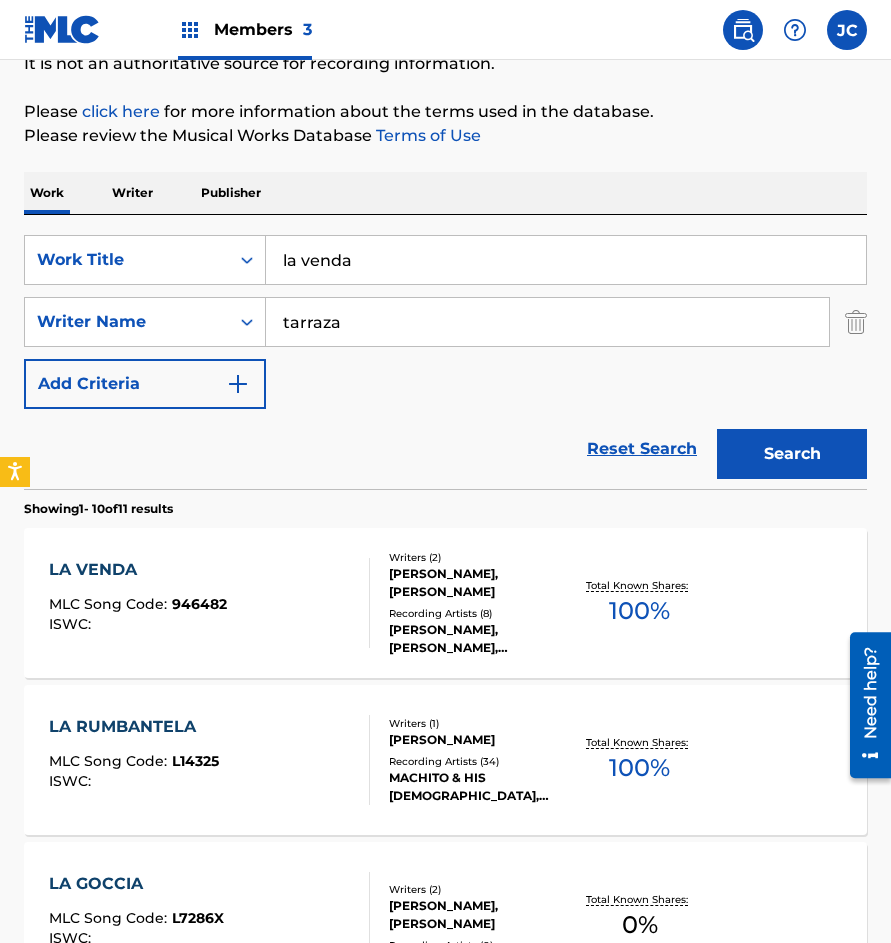 click on "SearchWithCriteria4138da59-6376-4e4d-9ce1-c0f2f76912d8 Work Title la venda SearchWithCriteria819219a2-f8a2-437a-8bb3-817e1a305e02 Writer Name tarraza Add Criteria" at bounding box center [445, 322] 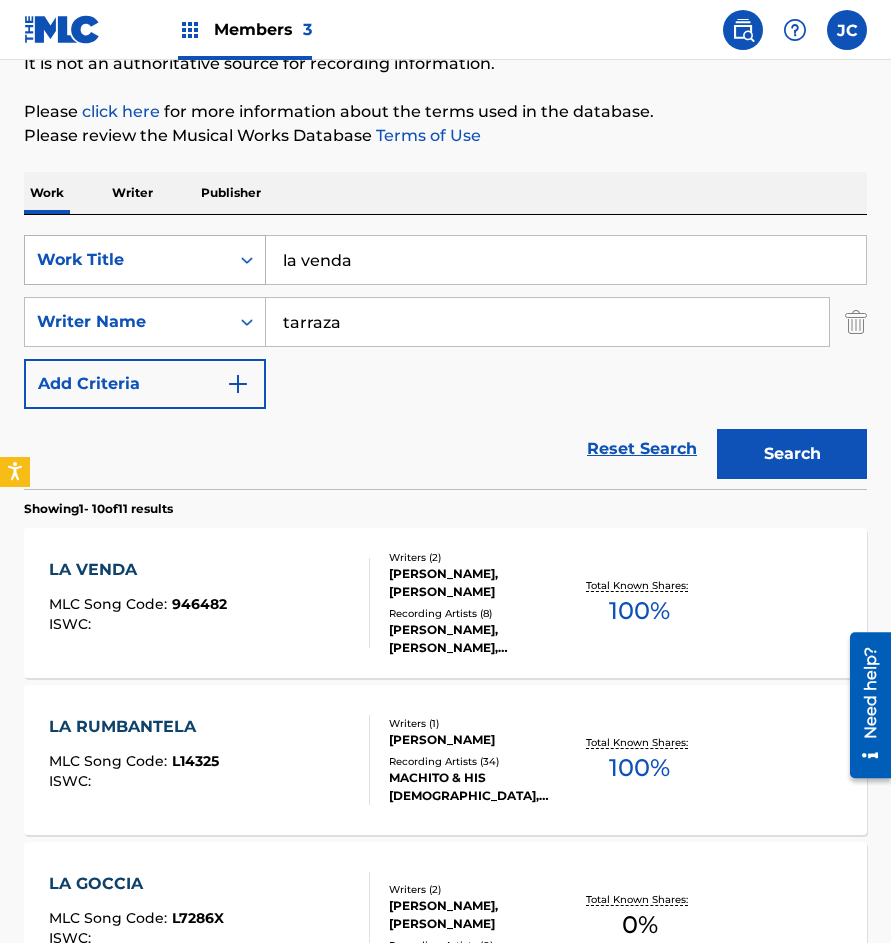 click at bounding box center [247, 260] 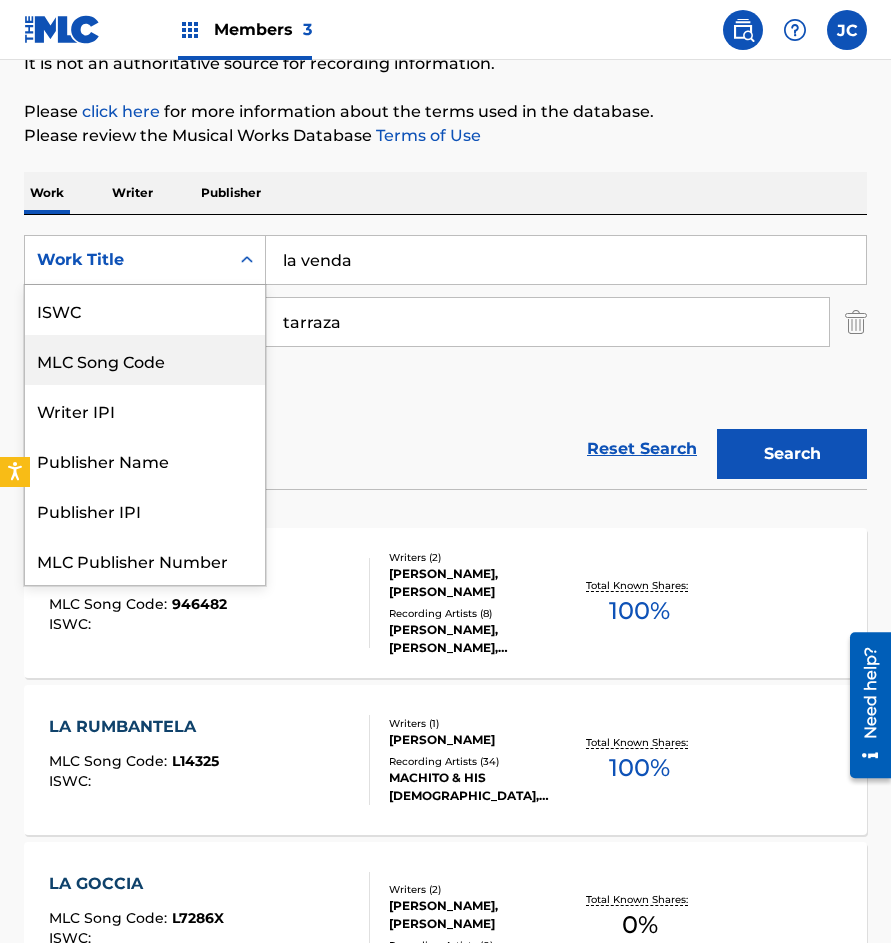 scroll, scrollTop: 50, scrollLeft: 0, axis: vertical 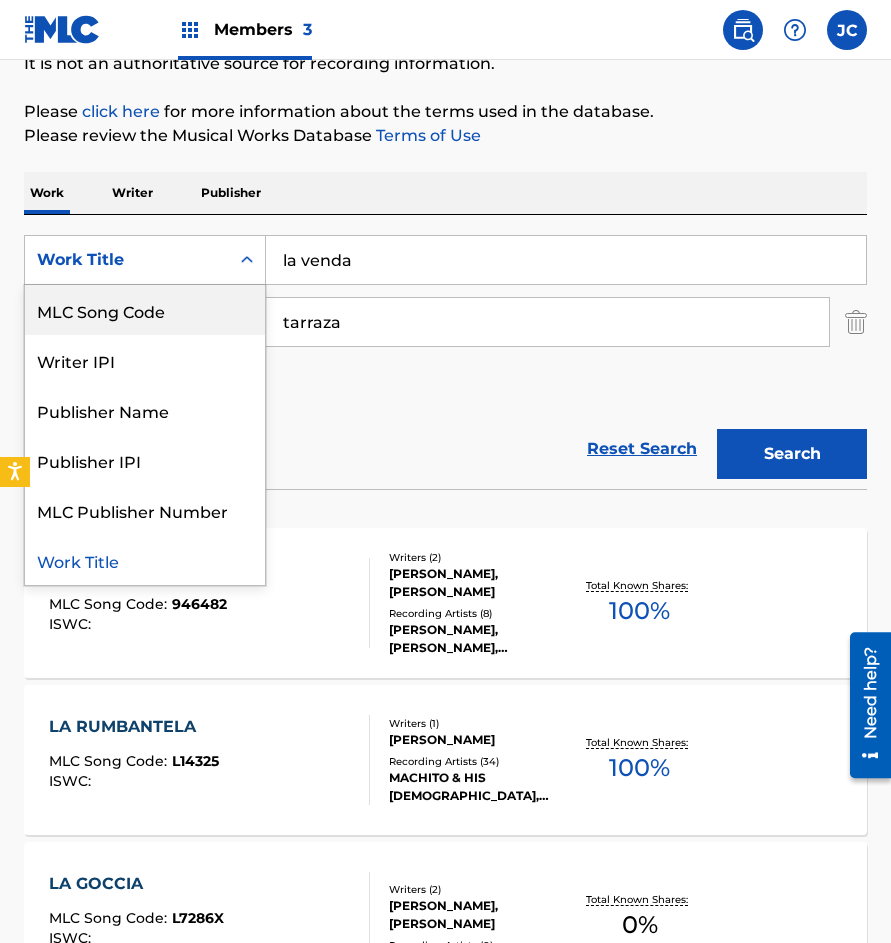 click on "MLC Song Code" at bounding box center (145, 310) 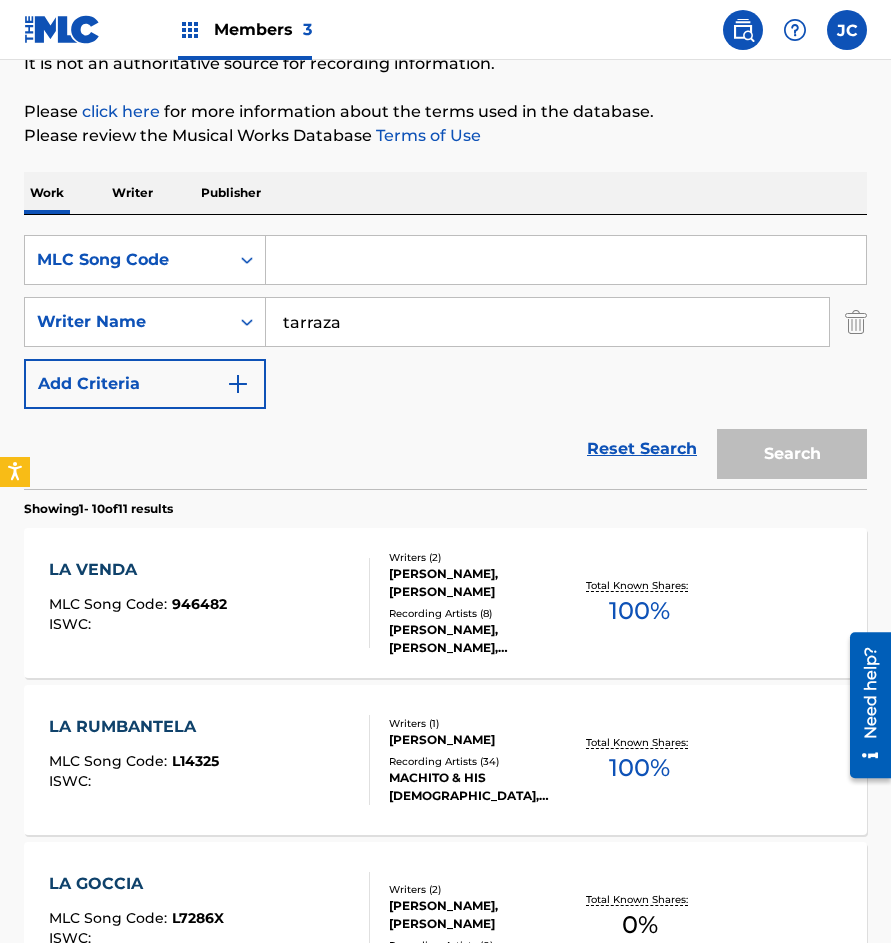click at bounding box center [566, 260] 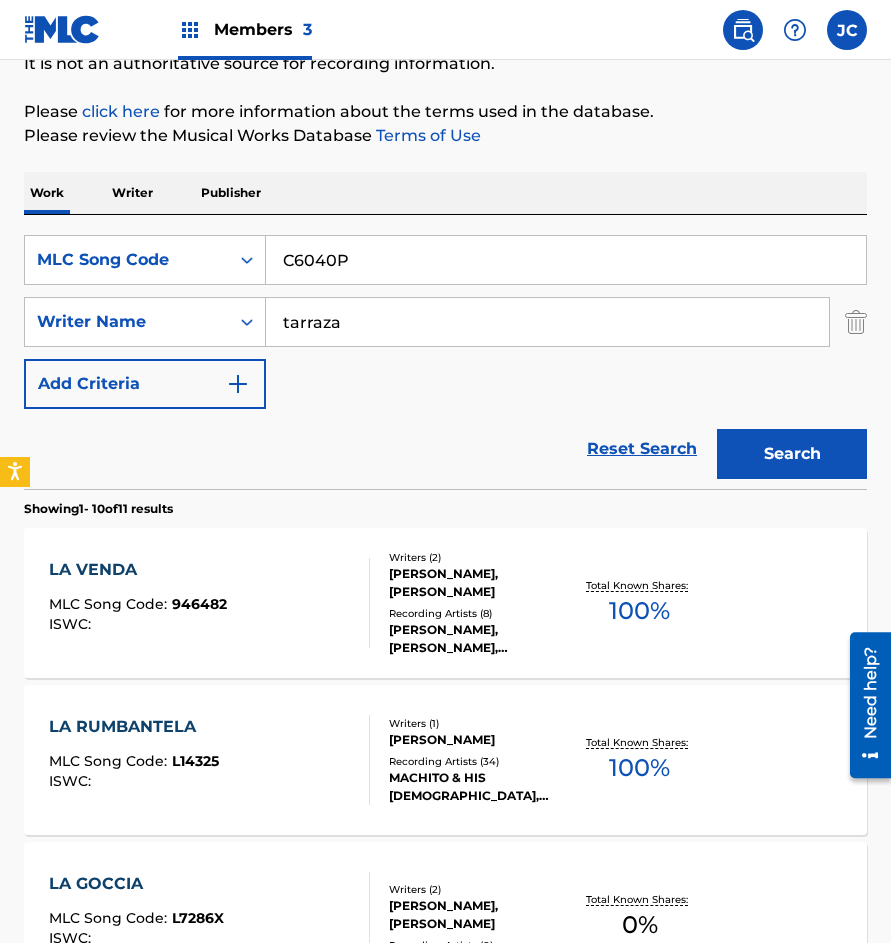 type on "C6040P" 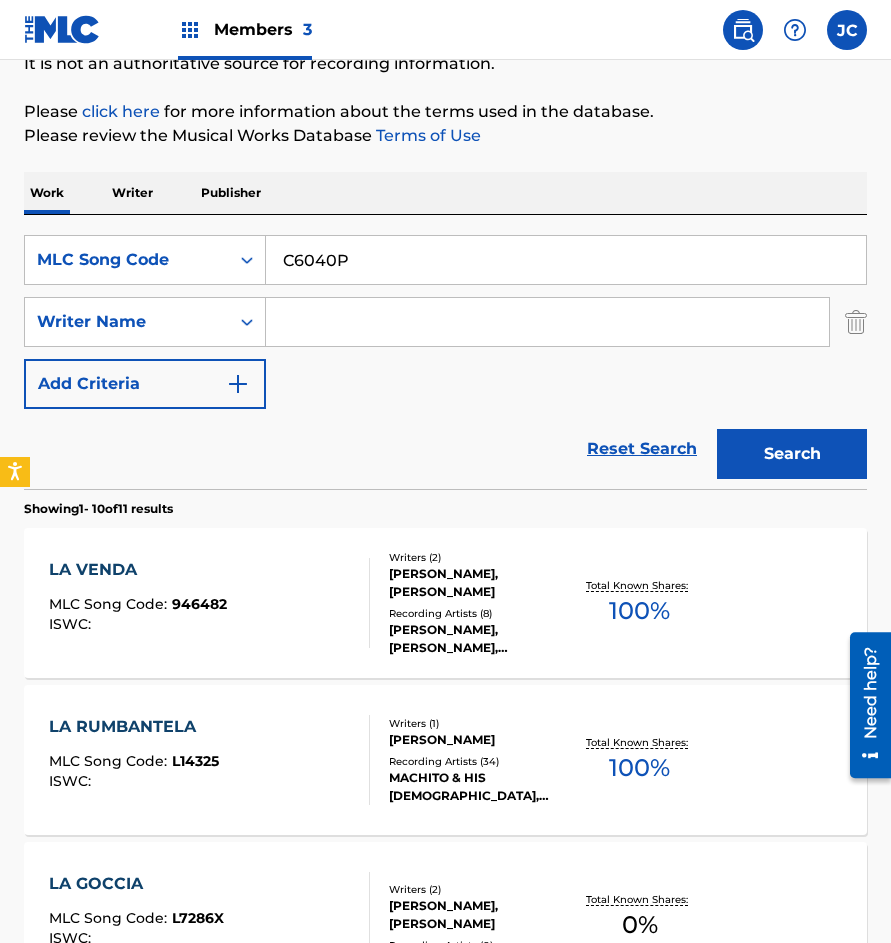 type 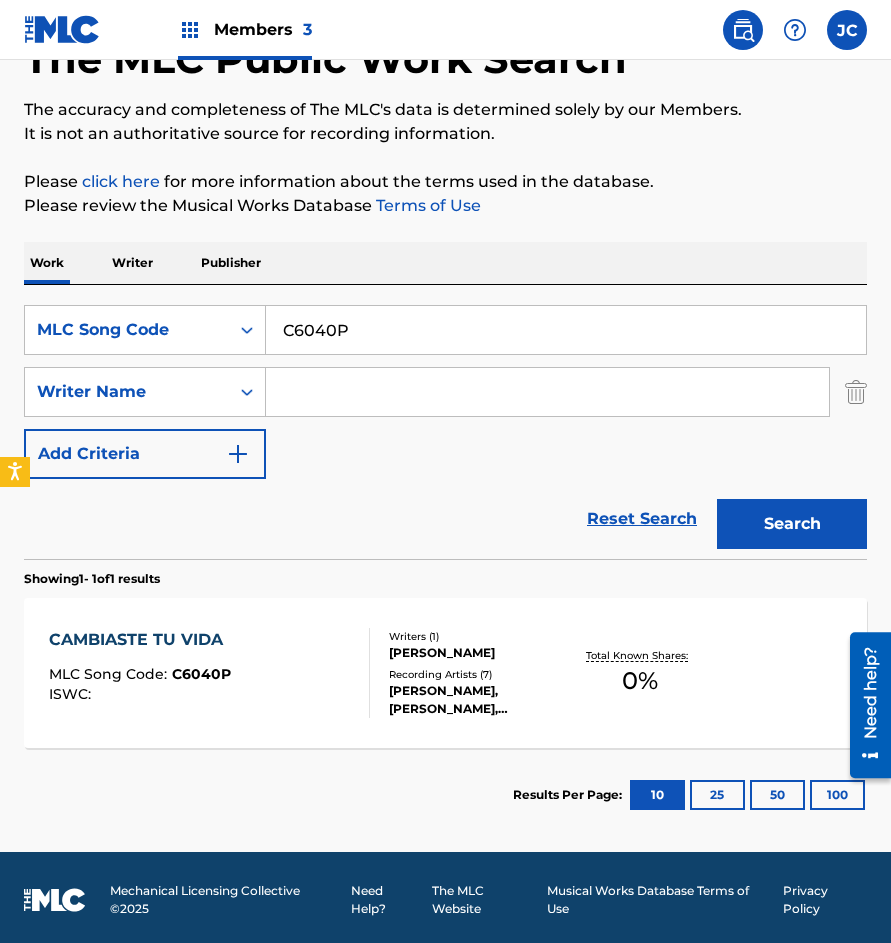 scroll, scrollTop: 135, scrollLeft: 0, axis: vertical 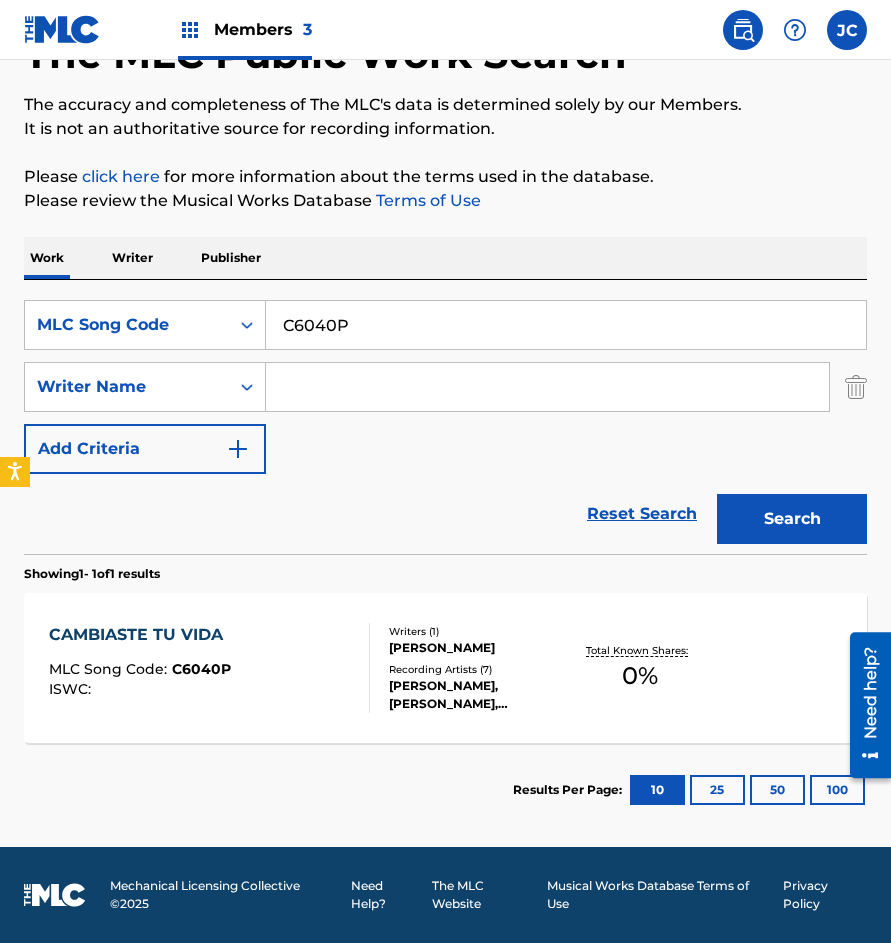 click on "HECTOR FLORENCIA RODRIGUEZ" at bounding box center (479, 648) 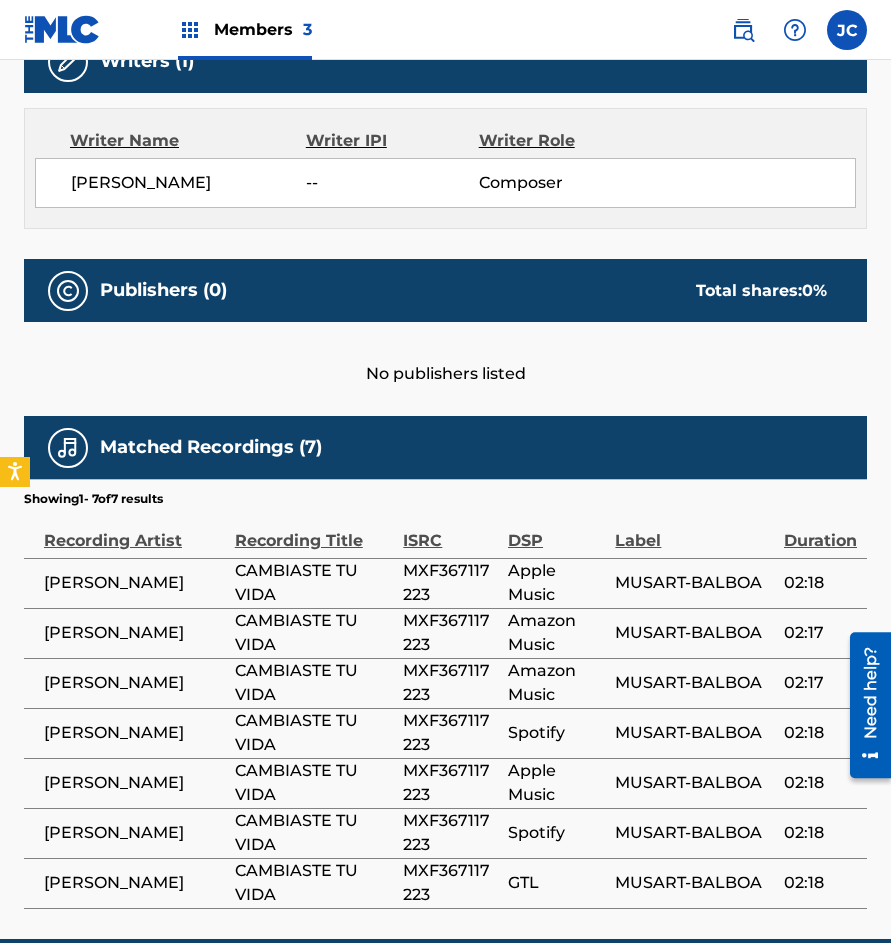 scroll, scrollTop: 676, scrollLeft: 0, axis: vertical 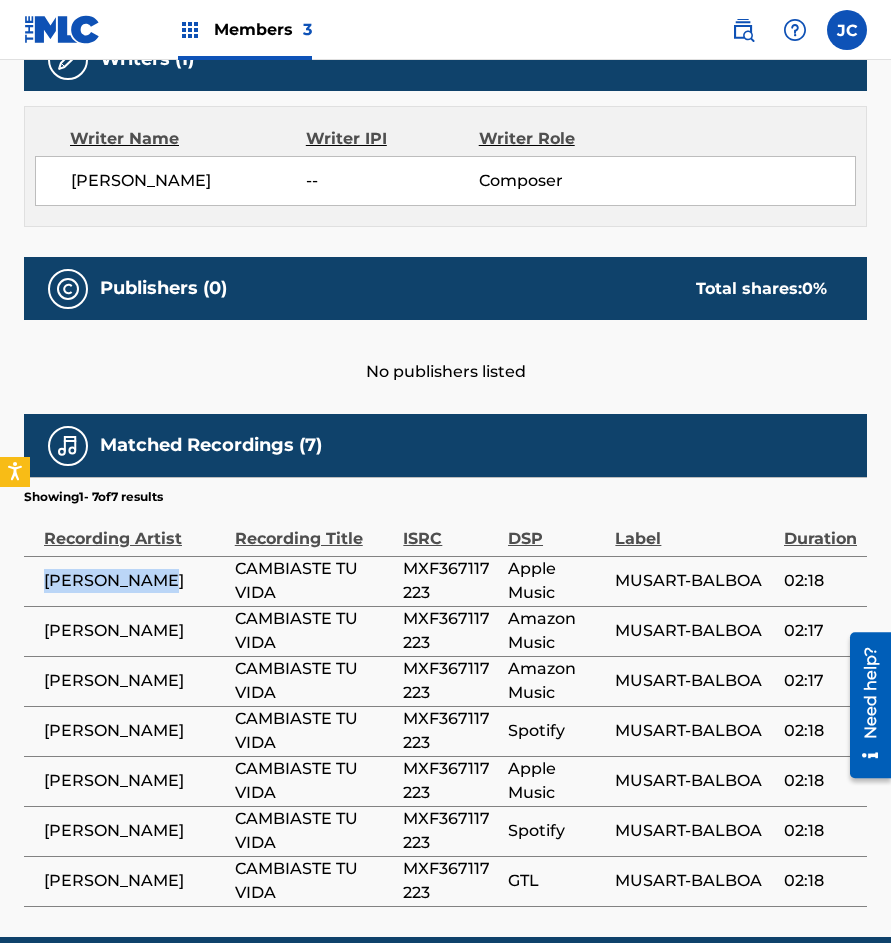 drag, startPoint x: 46, startPoint y: 587, endPoint x: 177, endPoint y: 586, distance: 131.00381 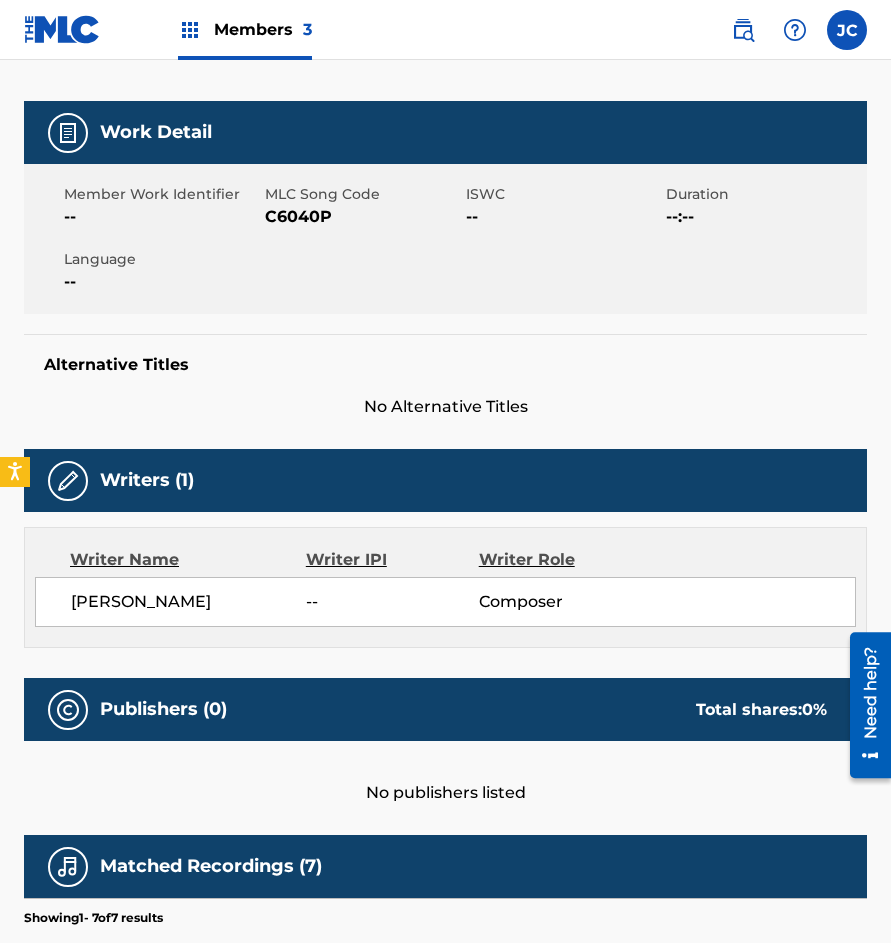 scroll, scrollTop: 76, scrollLeft: 0, axis: vertical 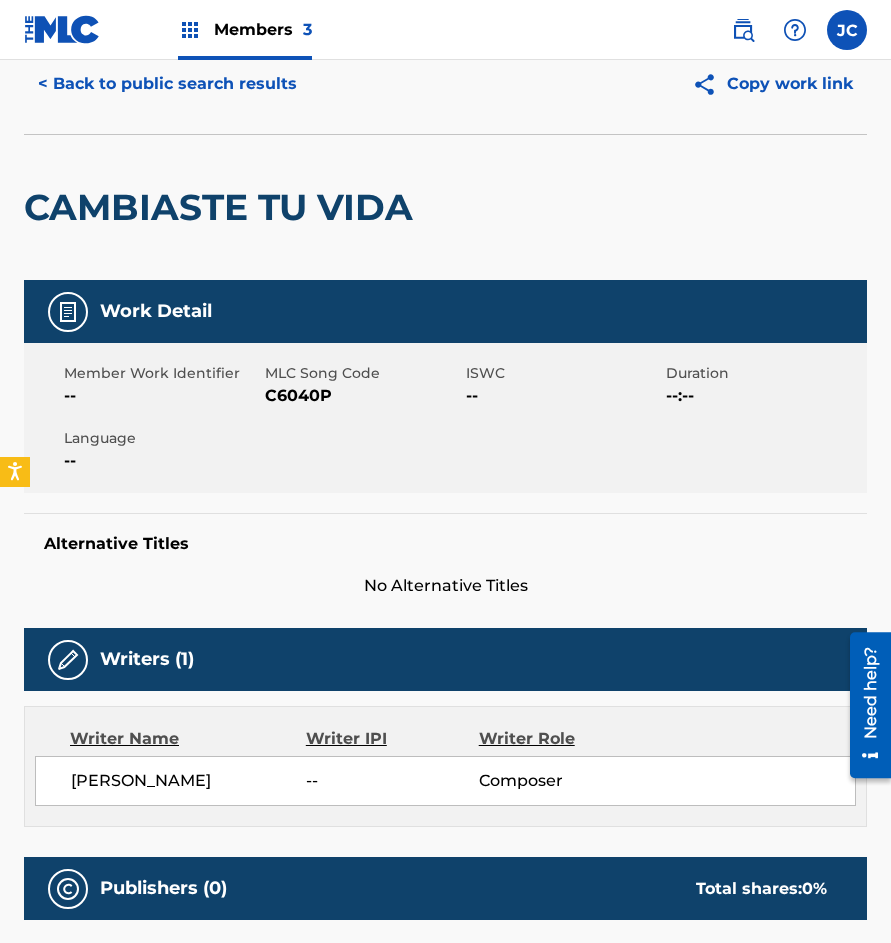 click on "< Back to public search results" at bounding box center (167, 84) 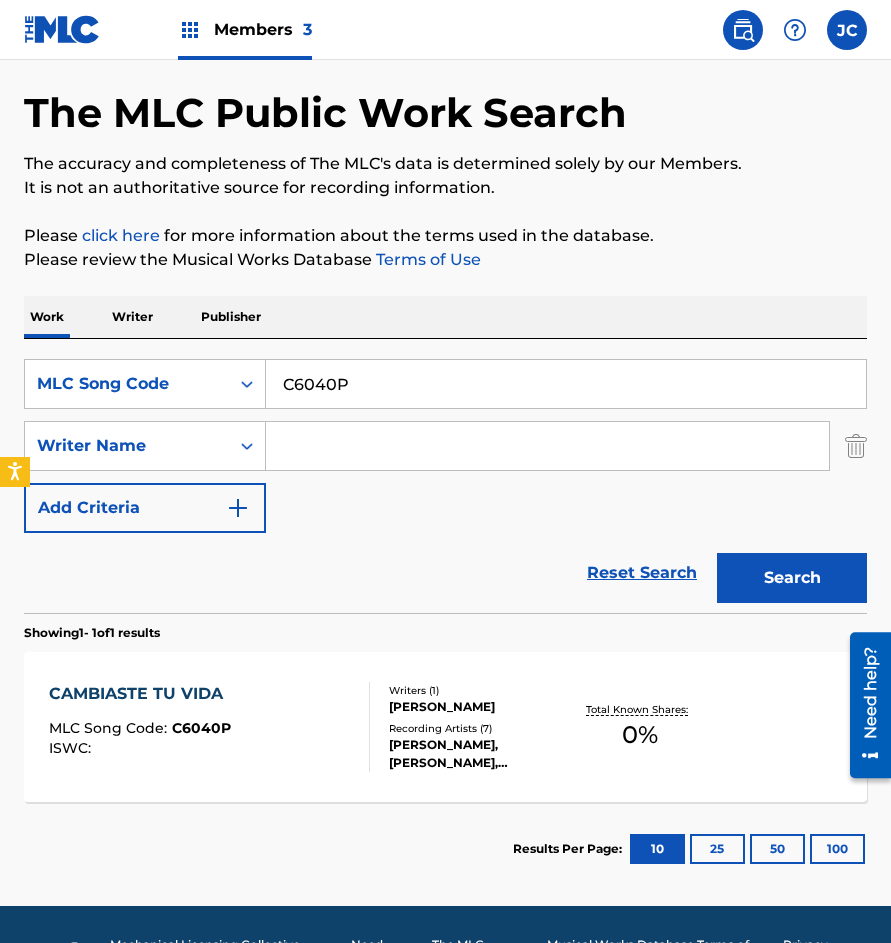 click on "C6040P" at bounding box center (566, 384) 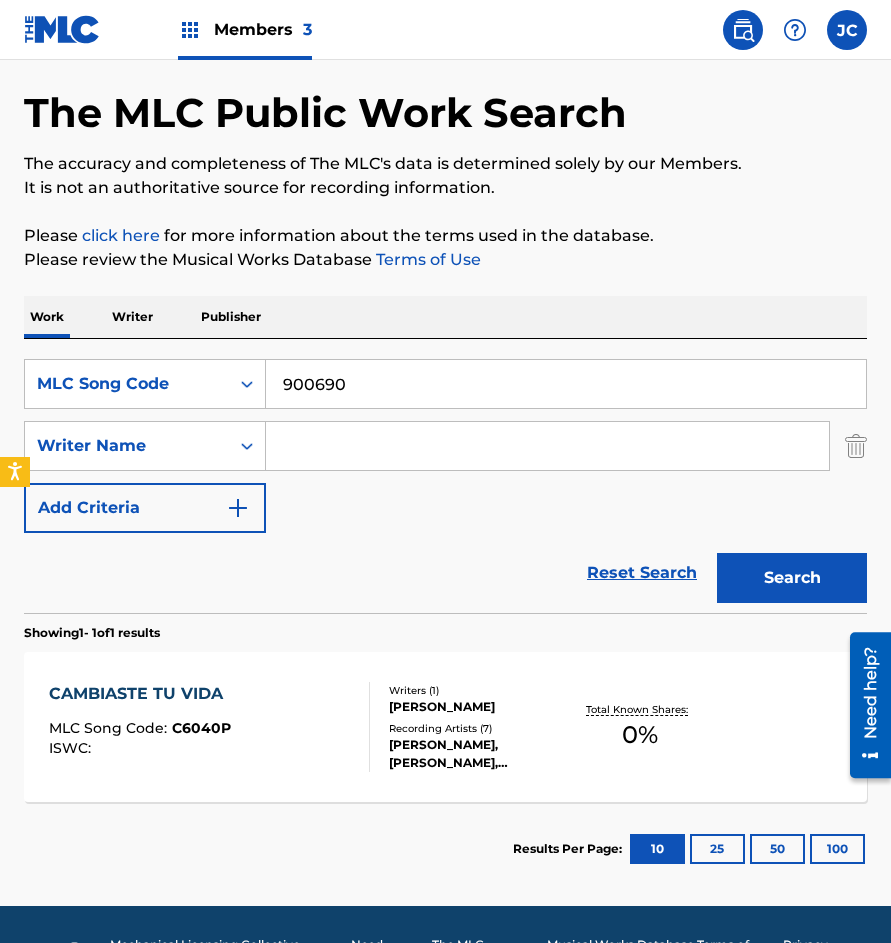 type on "900690" 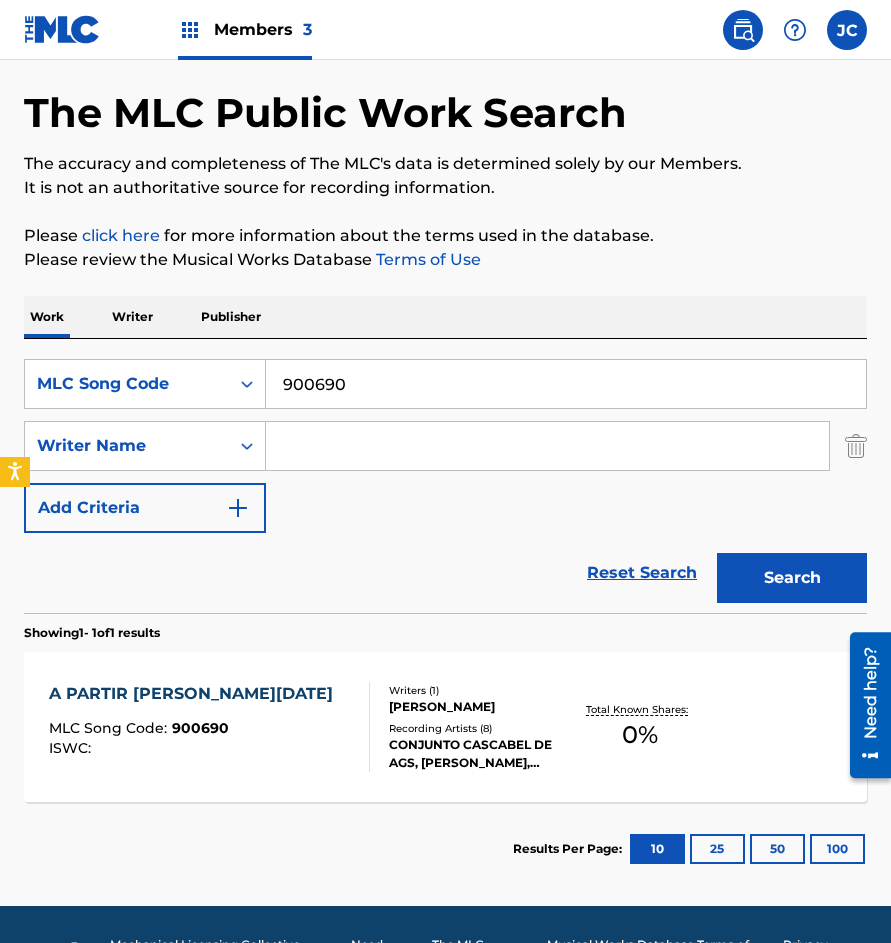 scroll, scrollTop: 135, scrollLeft: 0, axis: vertical 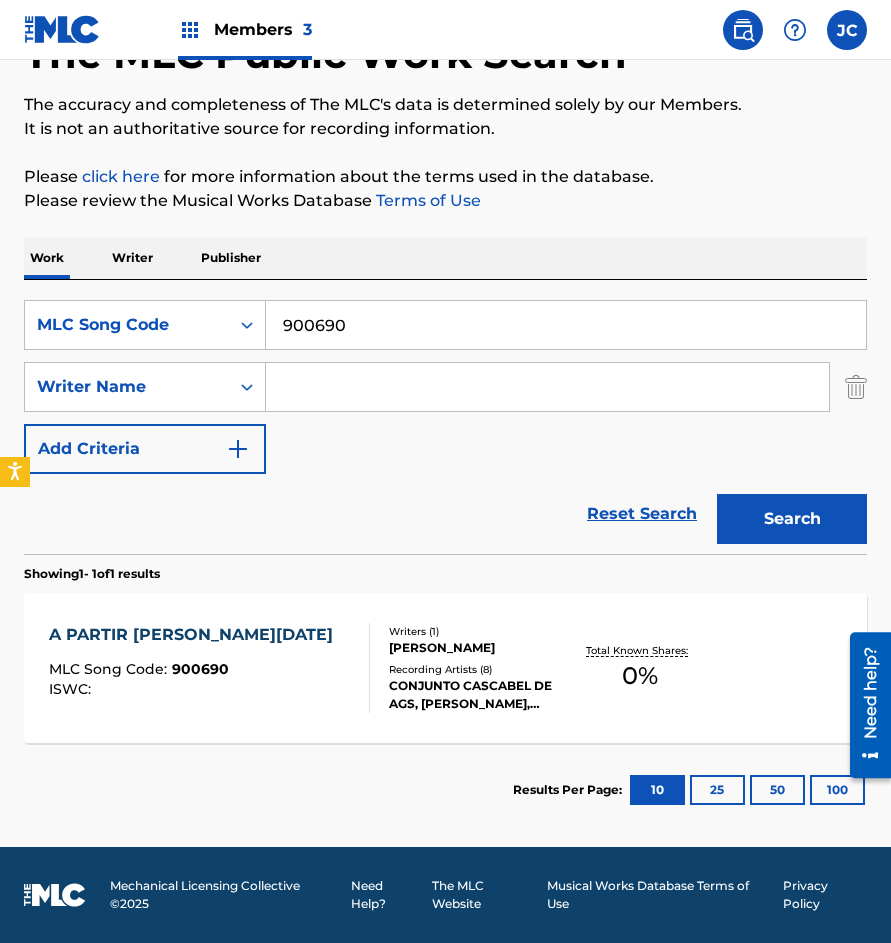 click on "CONJUNTO CASCABEL DE AGS, JOSE JOSE, JOSÉ JOSÉ, OSCAR ROA, JOSÃ© PABLO GAMBA" at bounding box center [479, 695] 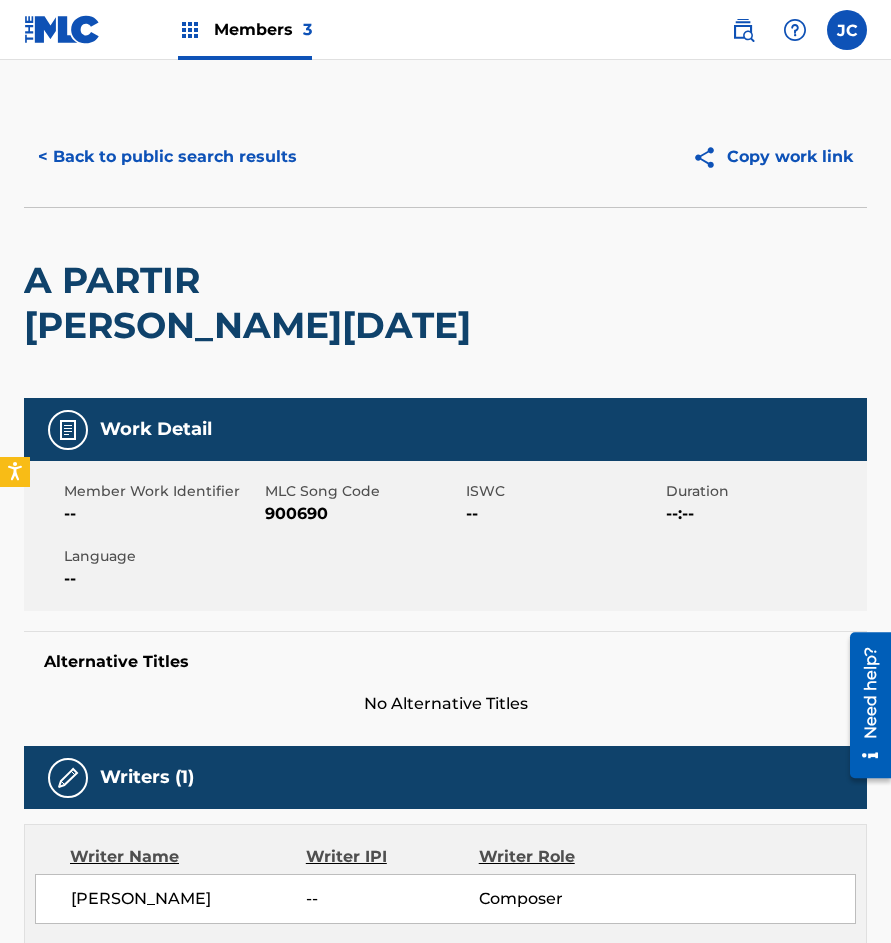 scroll, scrollTop: 0, scrollLeft: 0, axis: both 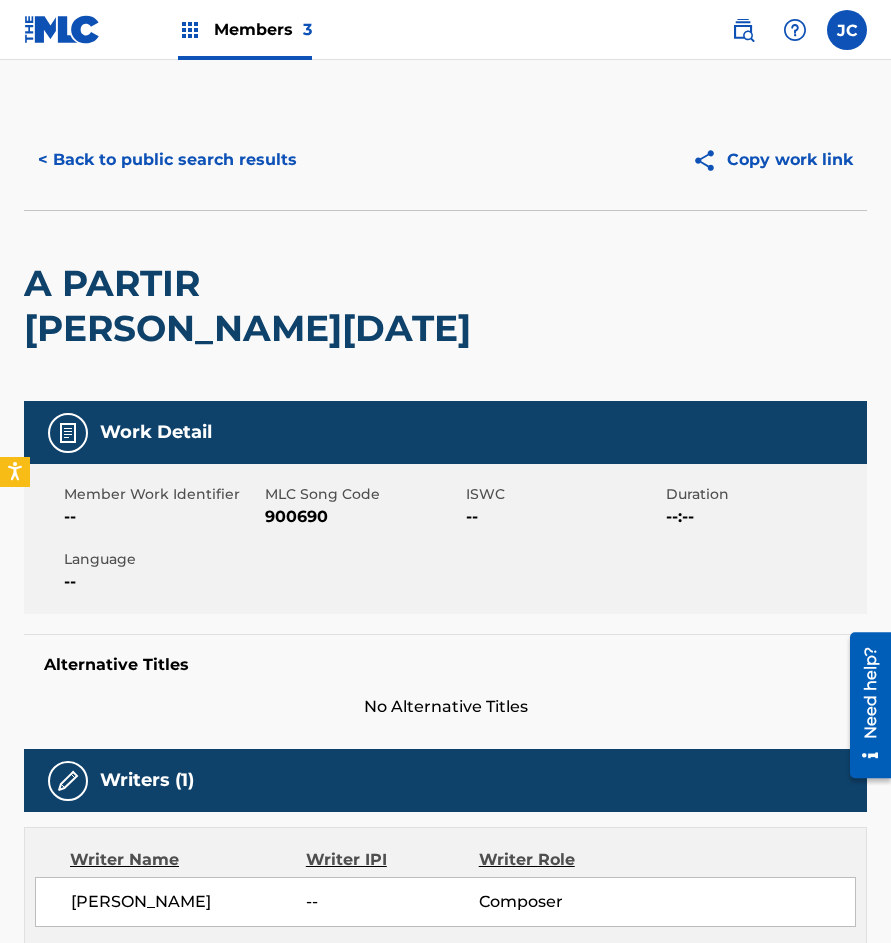 click on "< Back to public search results Copy work link" at bounding box center [445, 160] 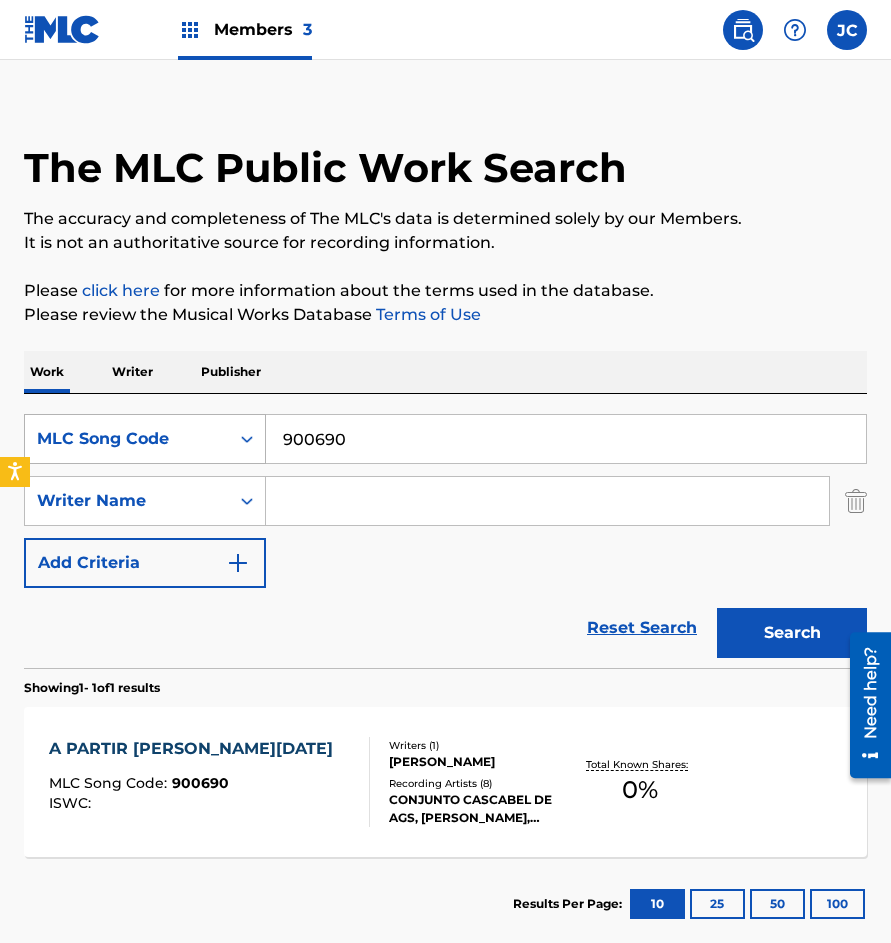 click on "MLC Song Code" at bounding box center [127, 439] 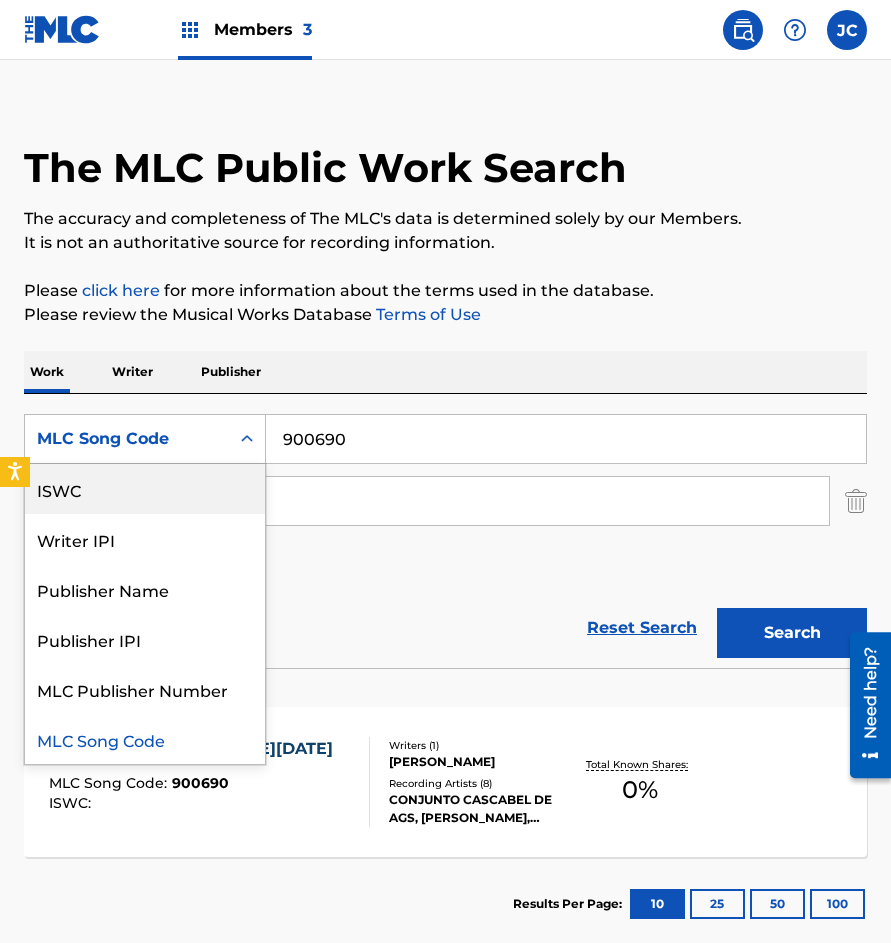 scroll, scrollTop: 0, scrollLeft: 0, axis: both 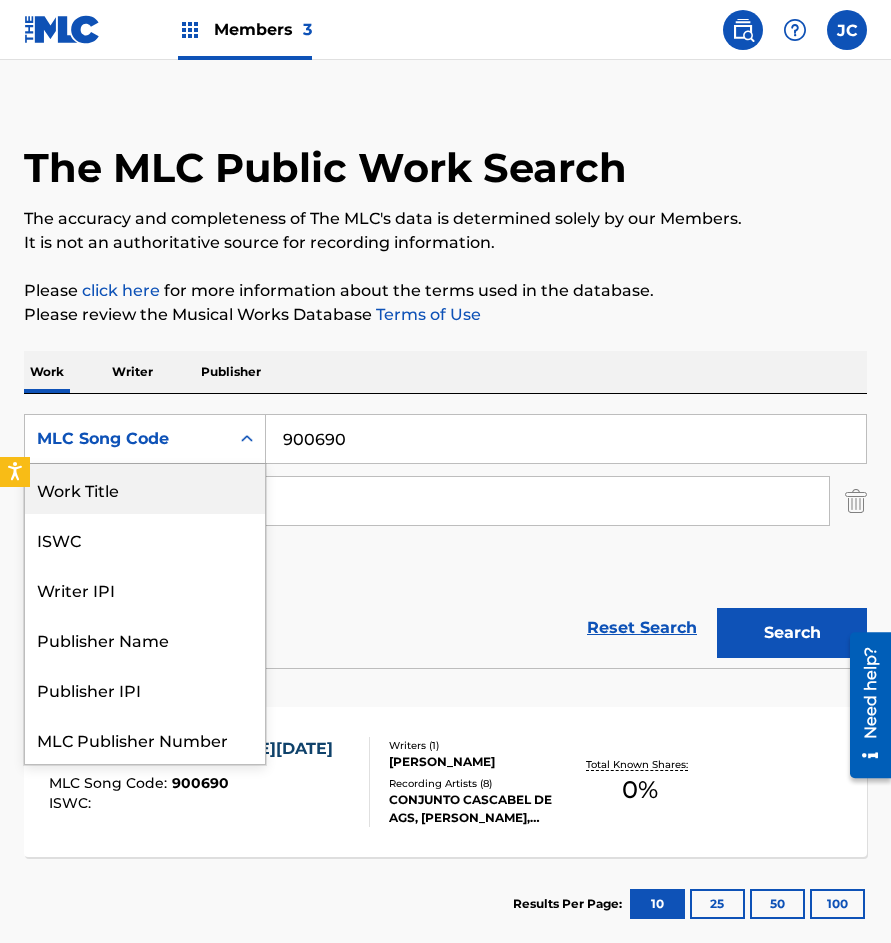drag, startPoint x: 158, startPoint y: 499, endPoint x: 264, endPoint y: 475, distance: 108.68302 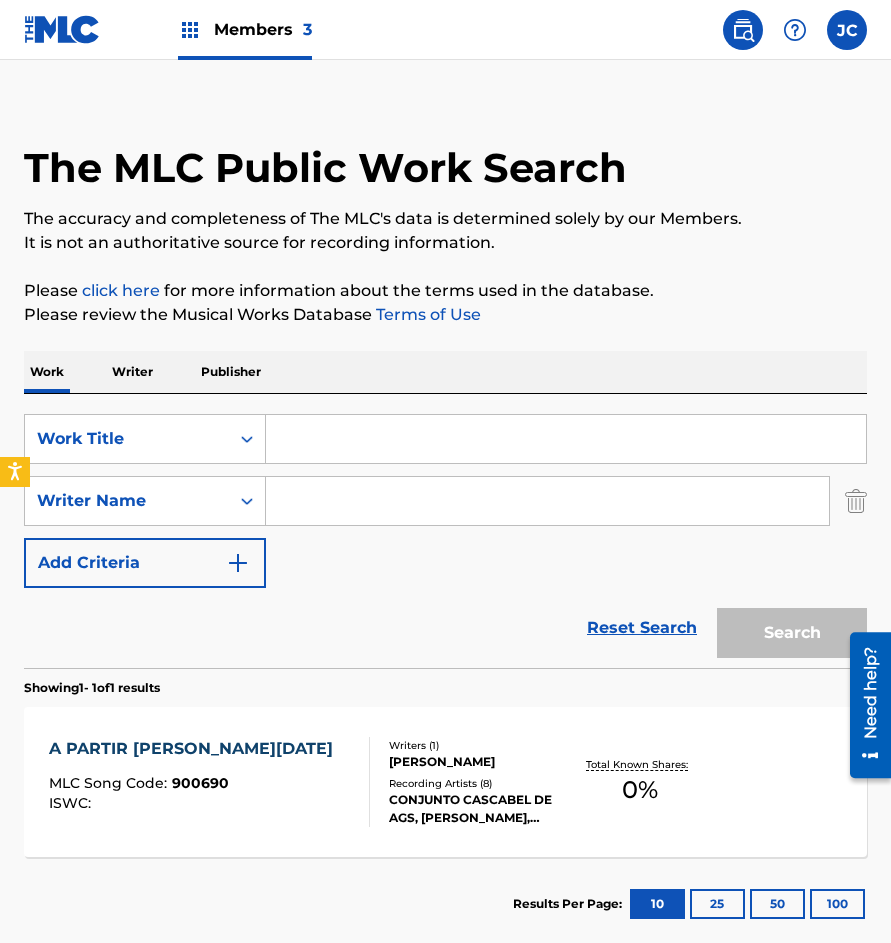 click at bounding box center [566, 439] 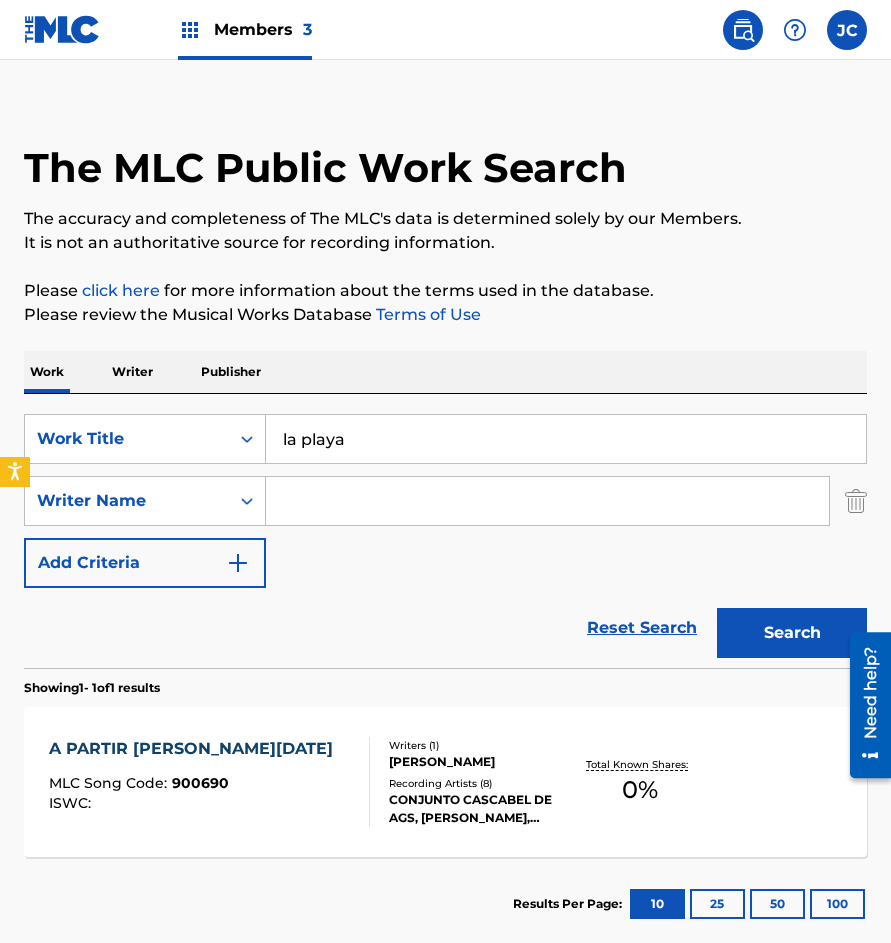 type on "la playa" 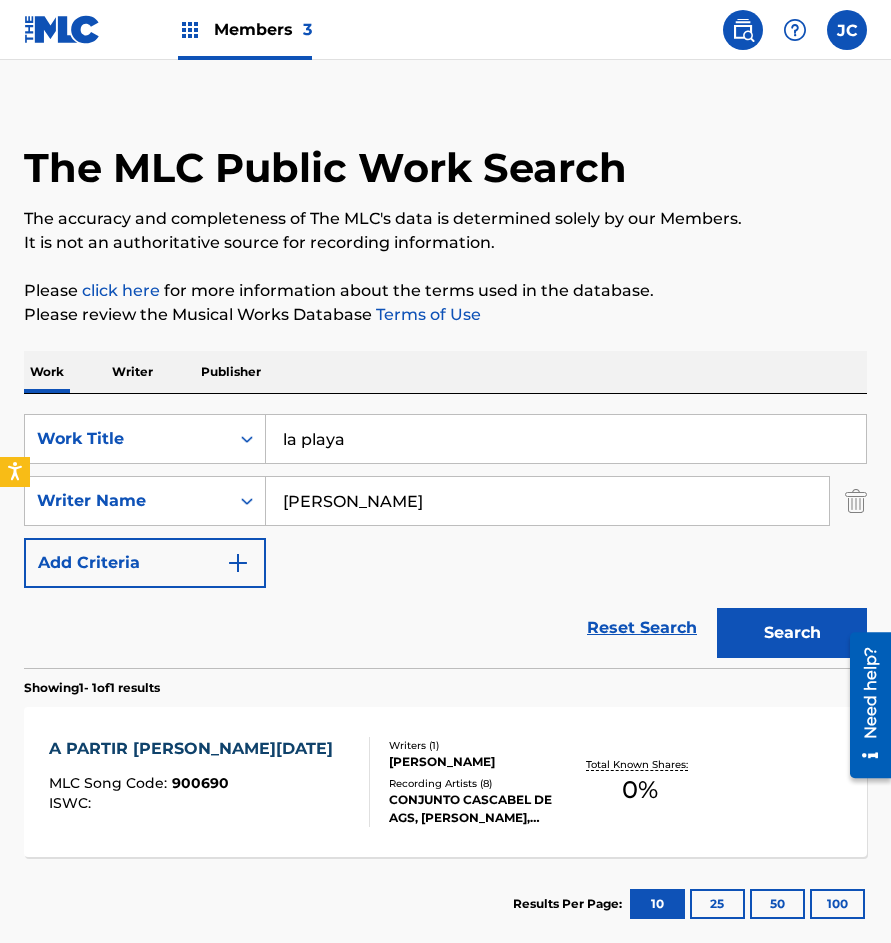 type on "alfaro" 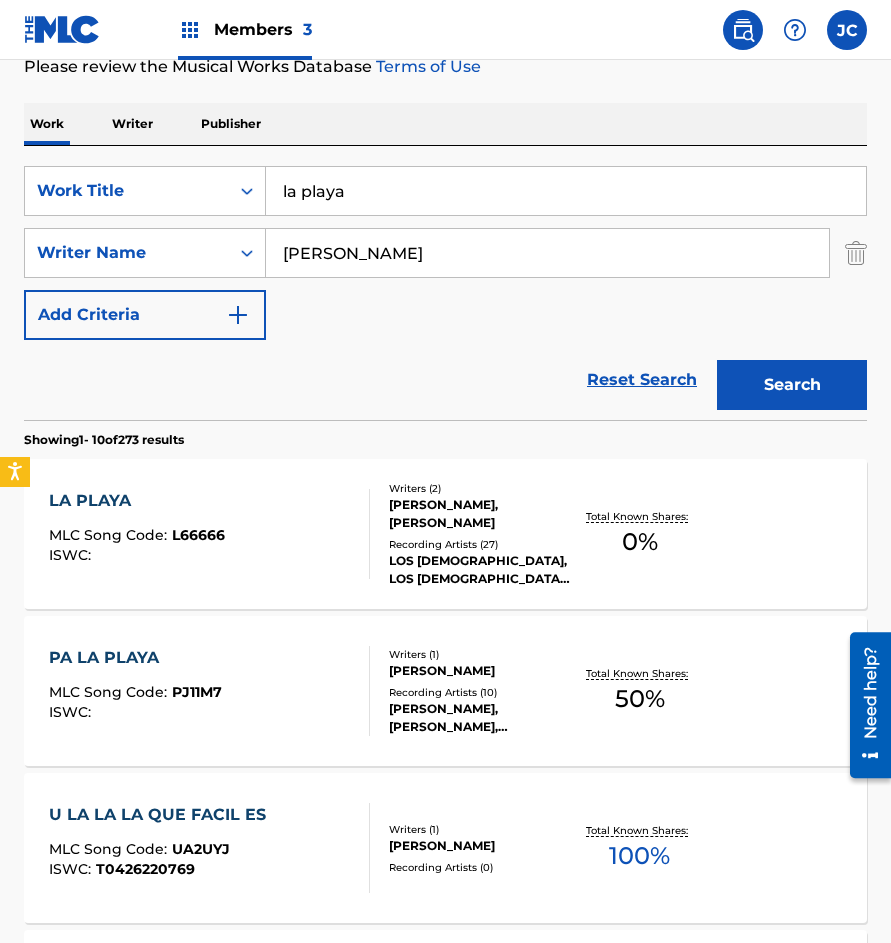 scroll, scrollTop: 300, scrollLeft: 0, axis: vertical 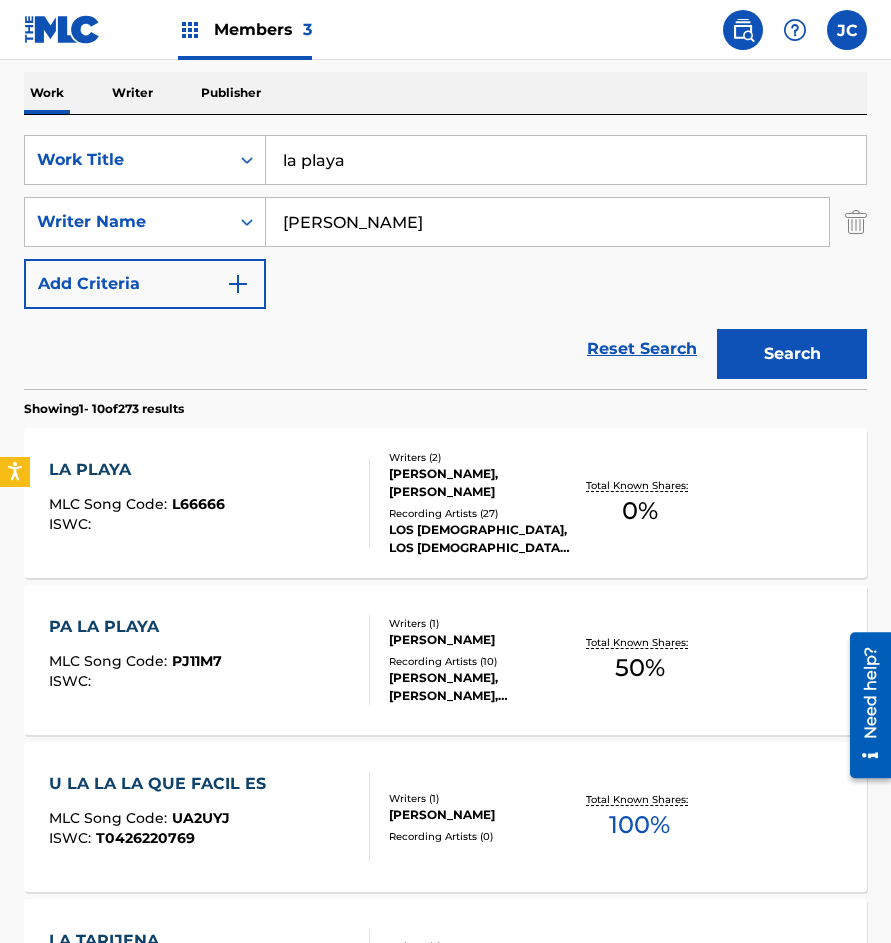 click on "LOS APACHES, LOS APACHES, LOS APACHES, LOS APACHES, LOS APACHES" at bounding box center (479, 539) 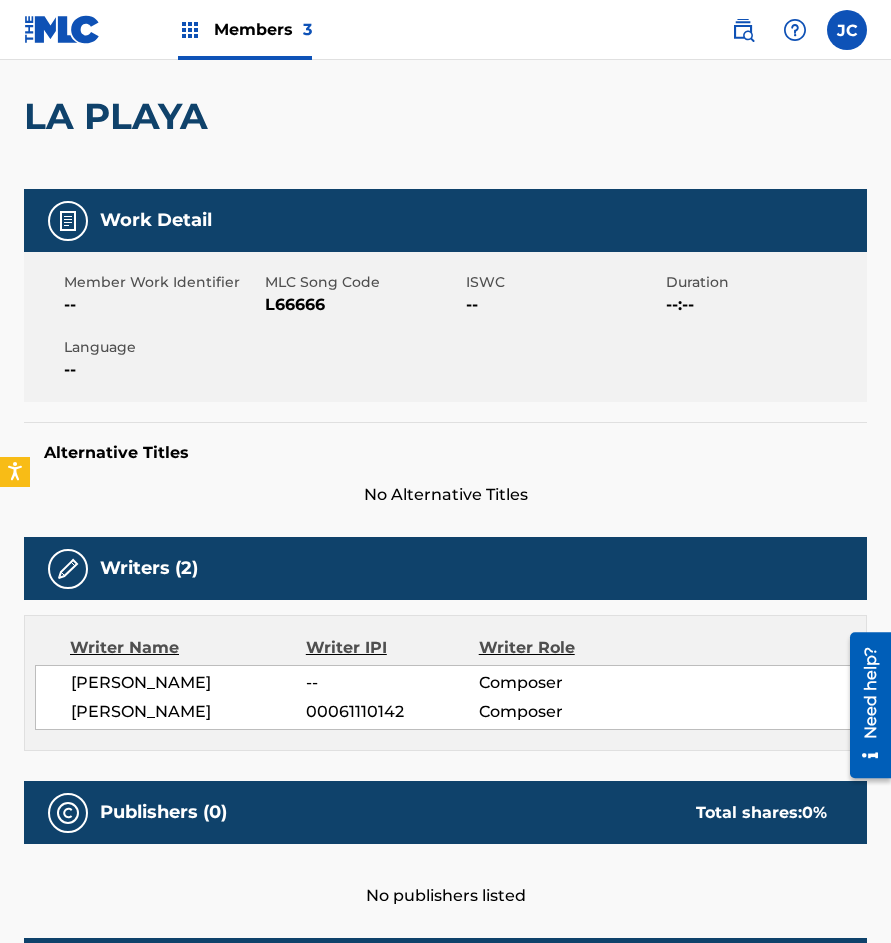 scroll, scrollTop: 152, scrollLeft: 0, axis: vertical 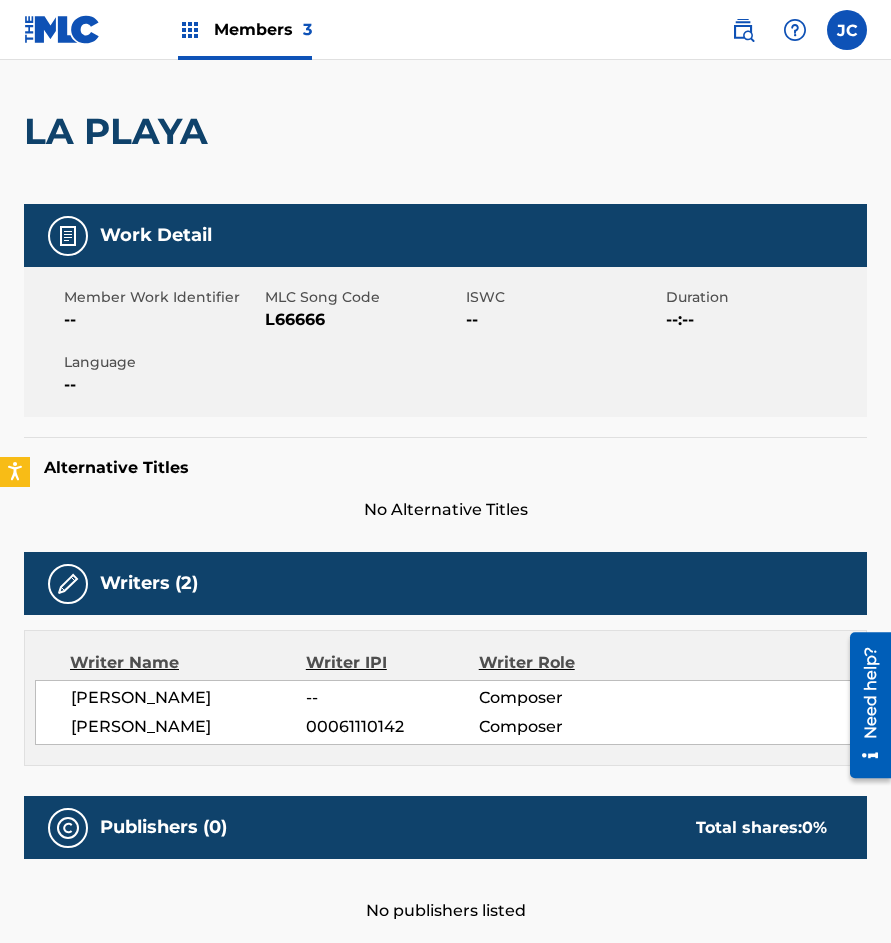 click on "L66666" at bounding box center (363, 320) 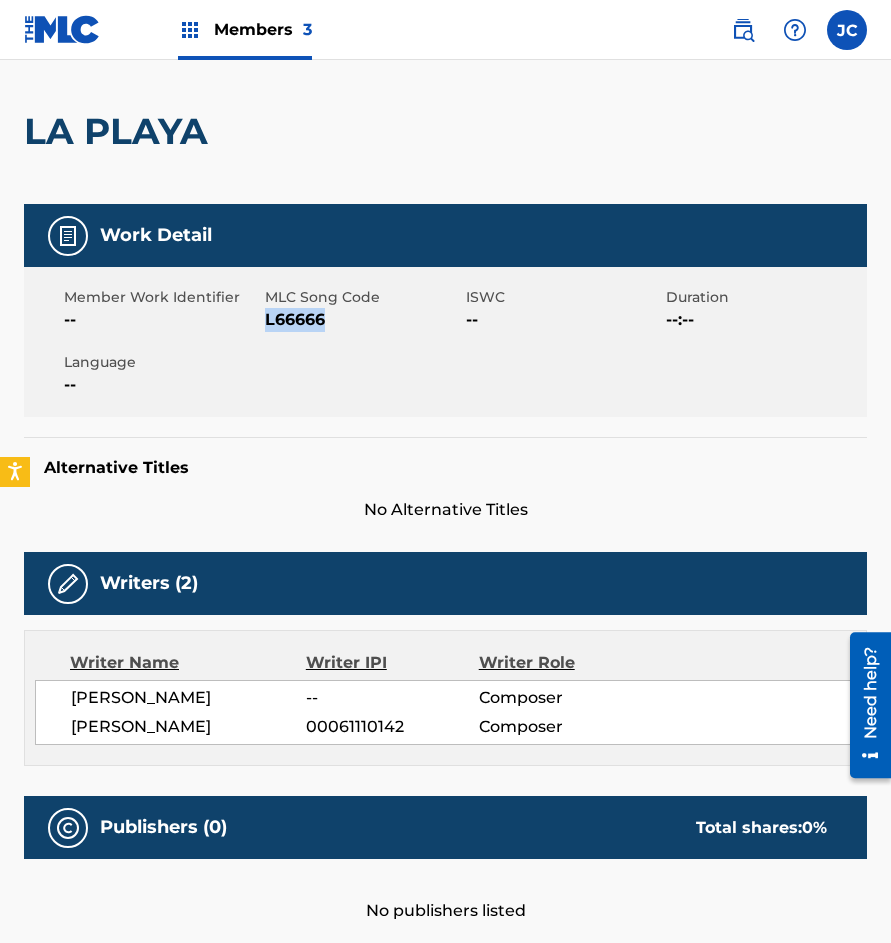 click on "L66666" at bounding box center [363, 320] 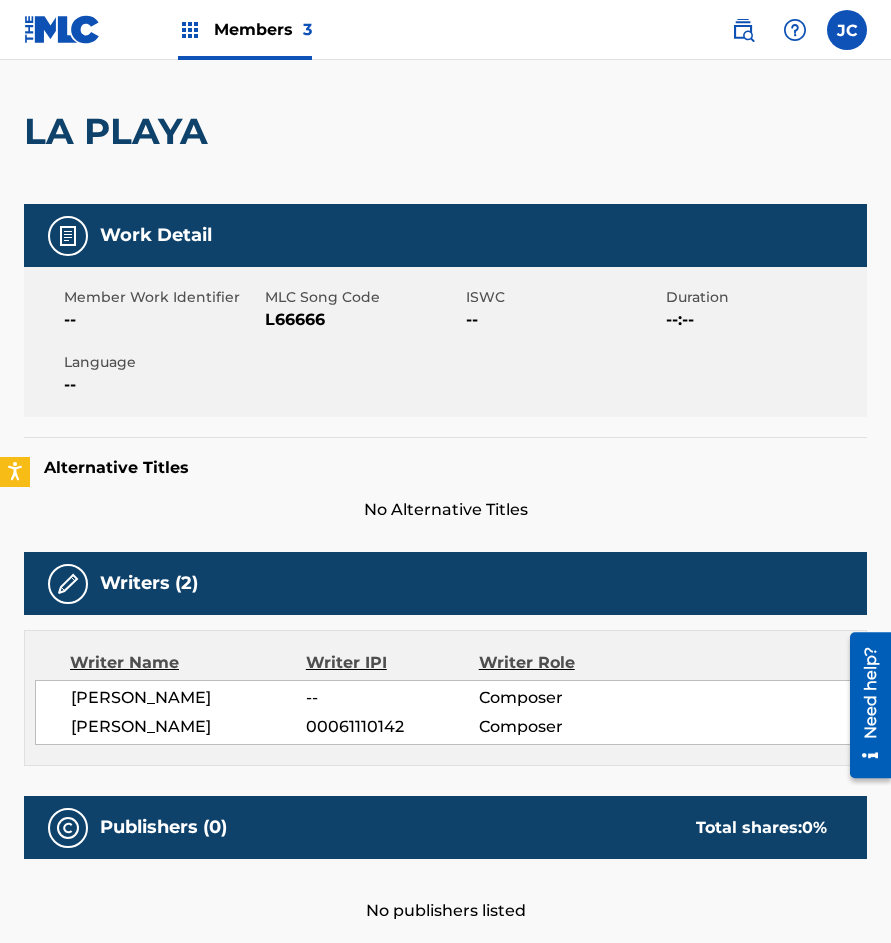 click on "Member Work Identifier -- MLC Song Code L66666 ISWC -- Duration --:-- Language --" at bounding box center [445, 342] 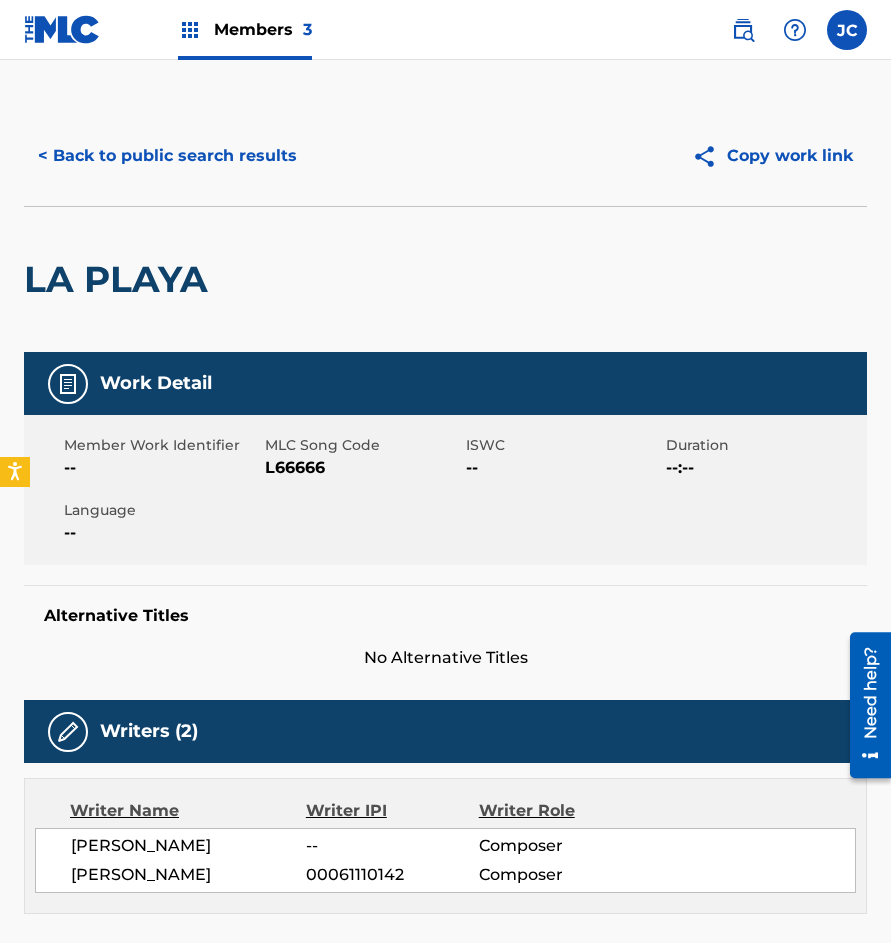scroll, scrollTop: 0, scrollLeft: 0, axis: both 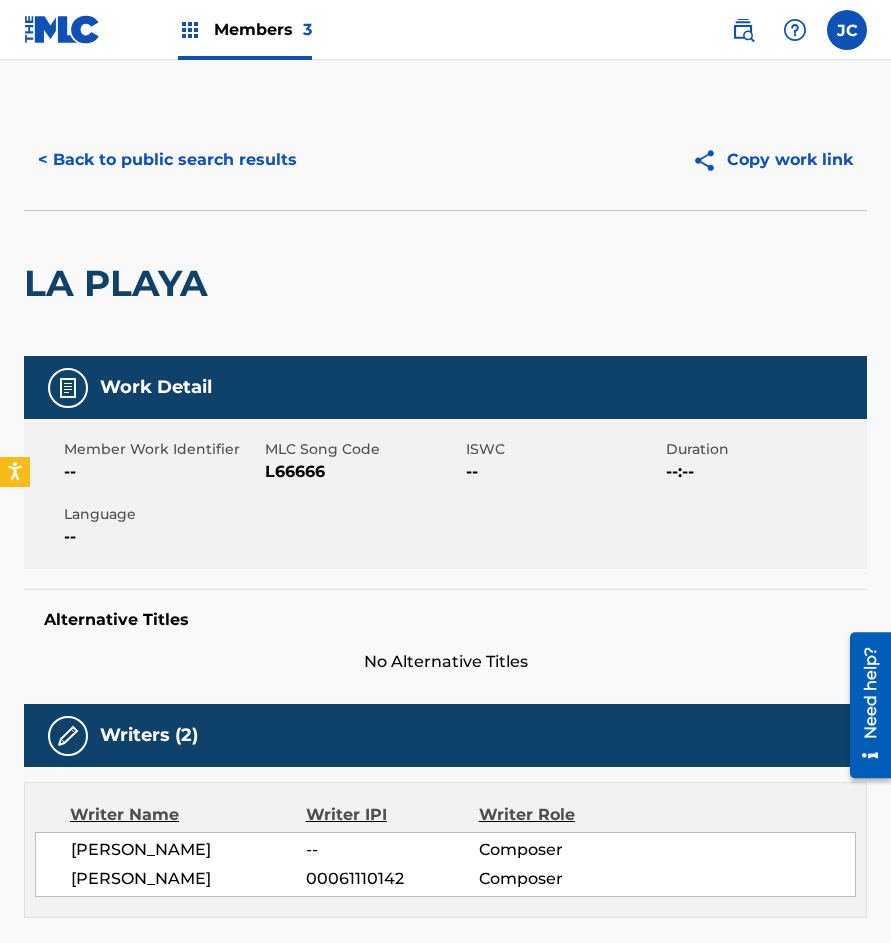 click on "< Back to public search results" at bounding box center (167, 160) 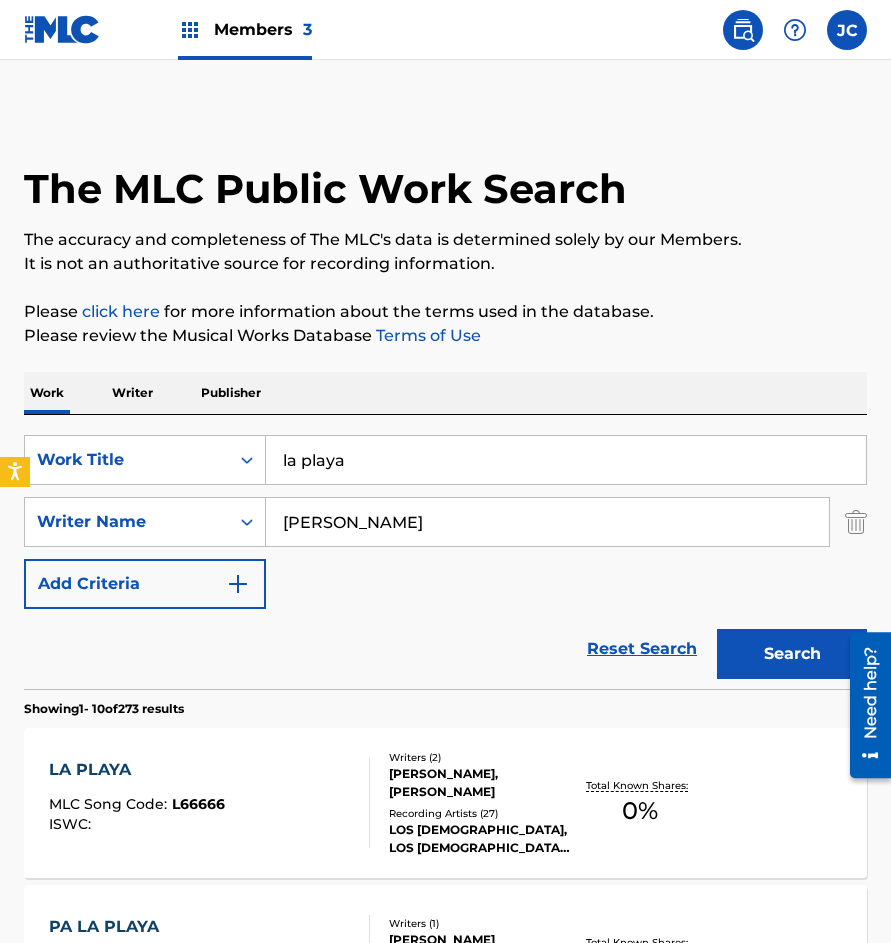 scroll, scrollTop: 300, scrollLeft: 0, axis: vertical 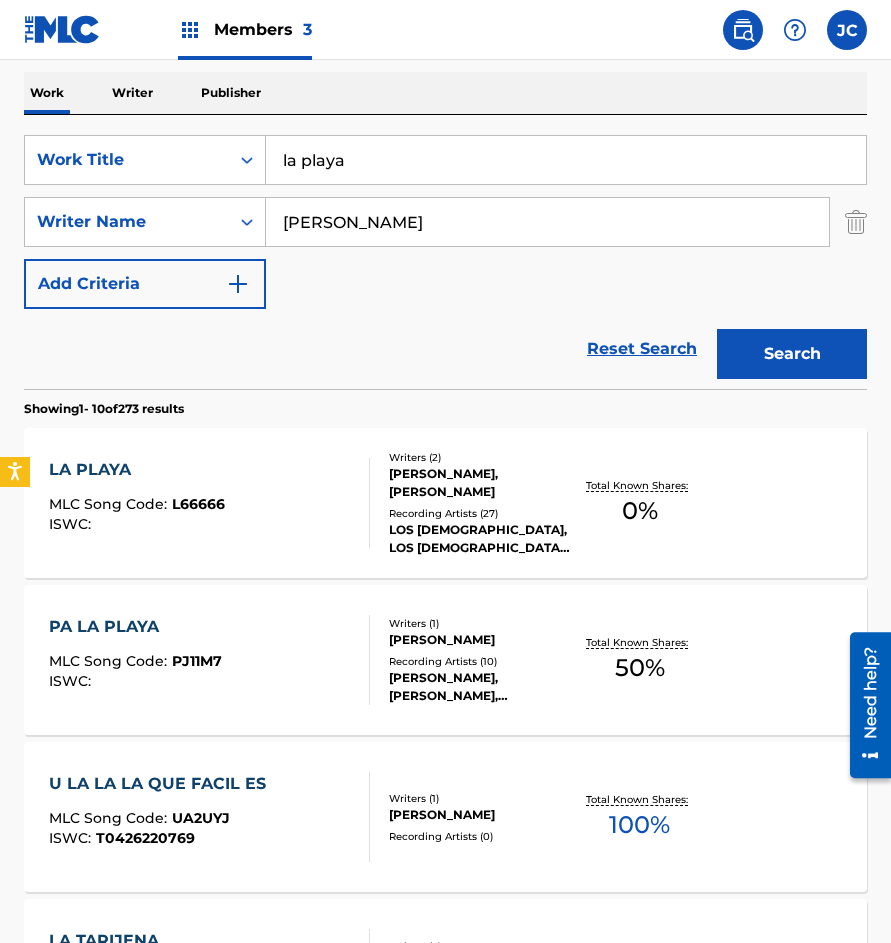 drag, startPoint x: 260, startPoint y: 173, endPoint x: 341, endPoint y: 149, distance: 84.48077 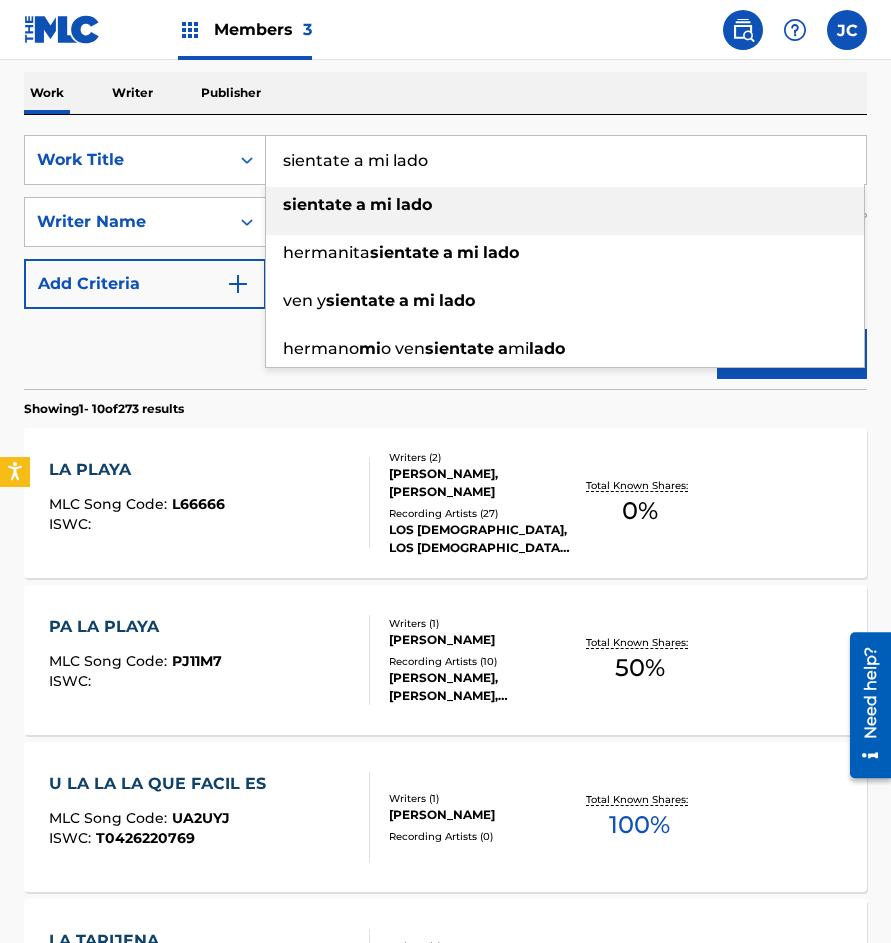 type on "sientate a mi lado" 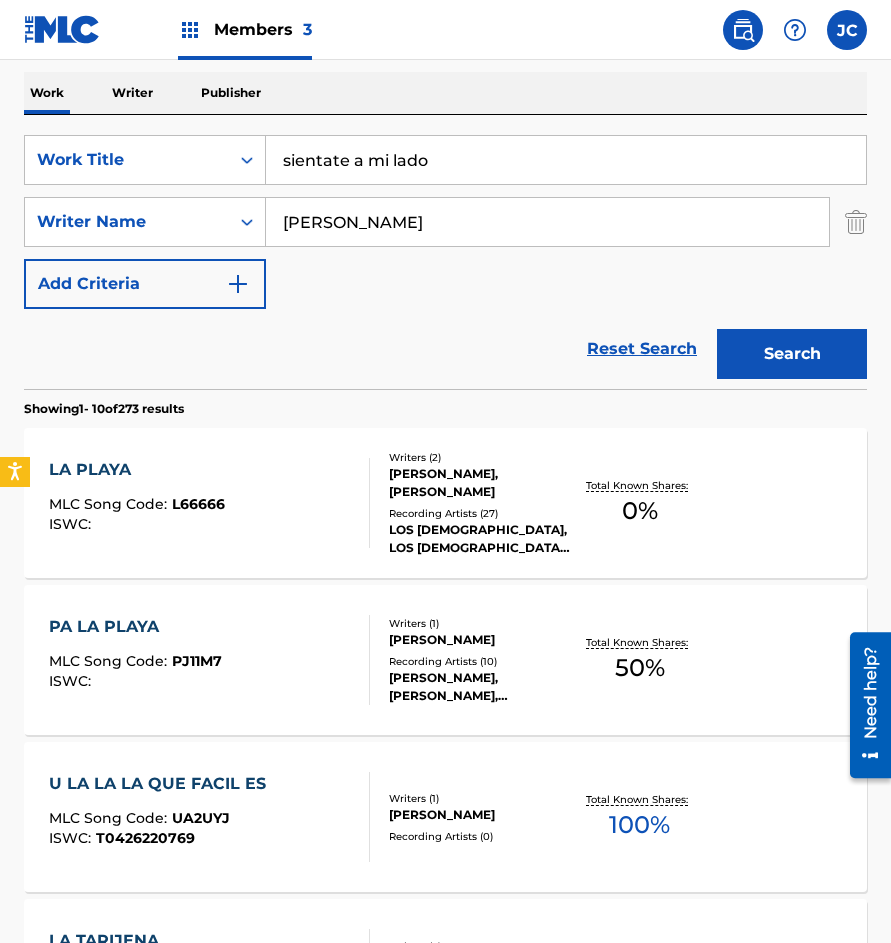 type on "manzanero" 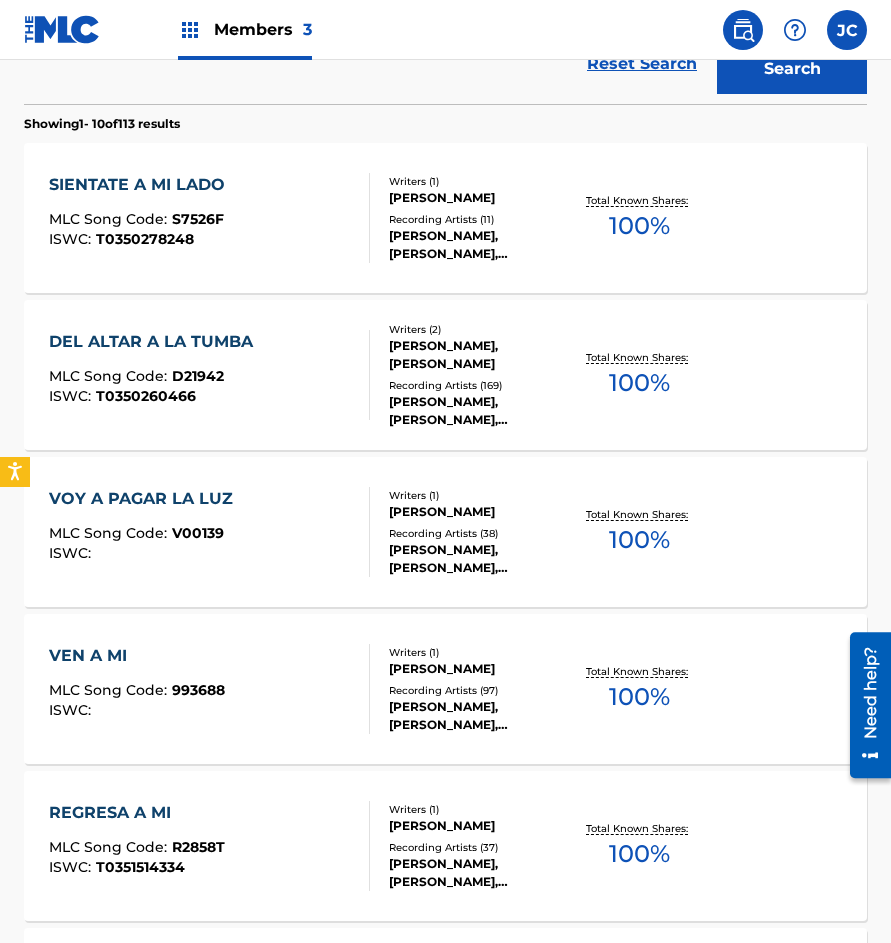 scroll, scrollTop: 500, scrollLeft: 0, axis: vertical 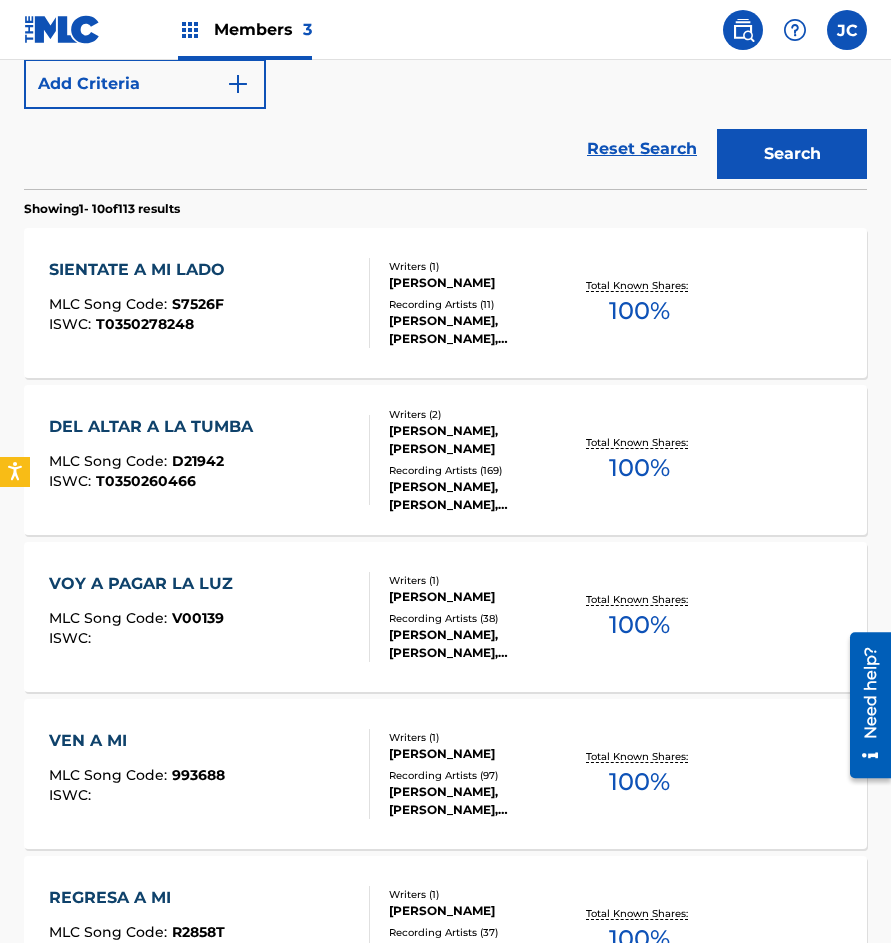 click on "SIENTATE A MI LADO MLC Song Code : S7526F ISWC : T0350278248" at bounding box center [209, 303] 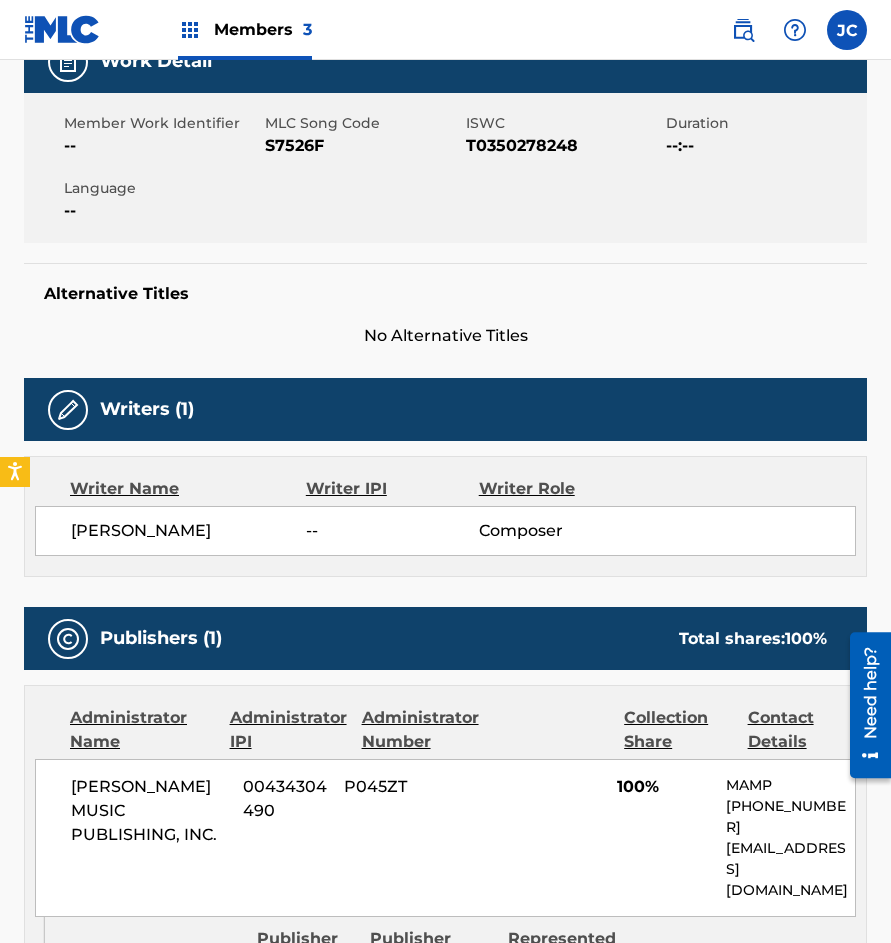 scroll, scrollTop: 200, scrollLeft: 0, axis: vertical 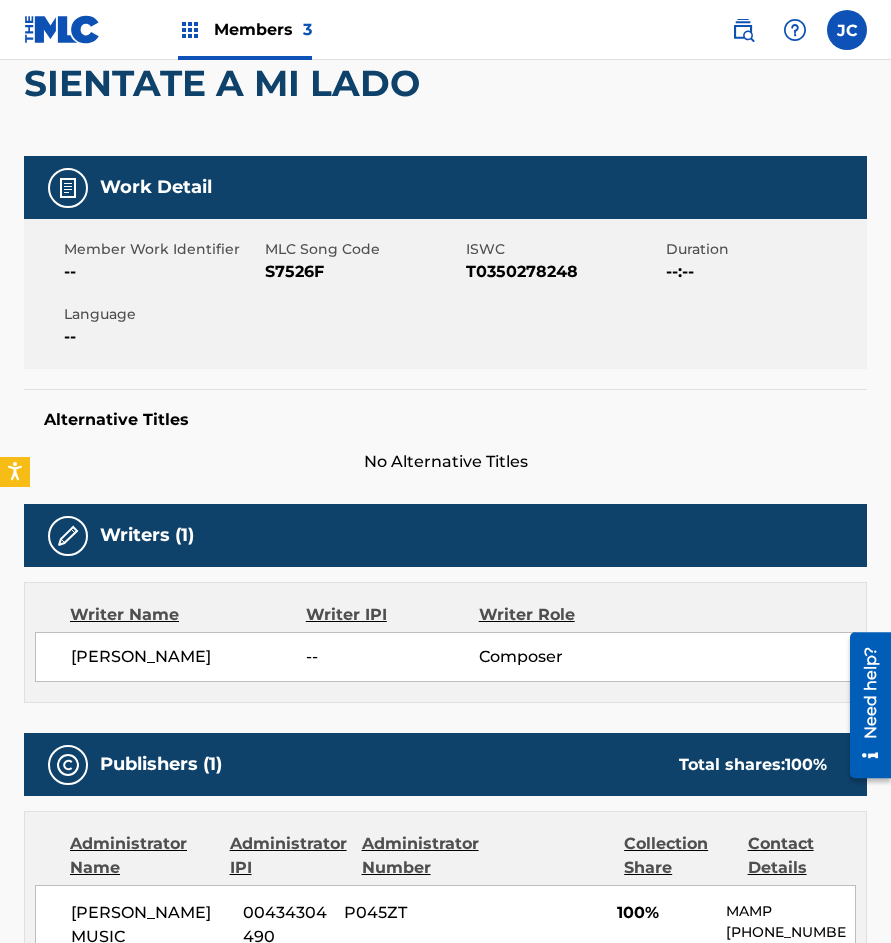 click on "S7526F" at bounding box center (363, 272) 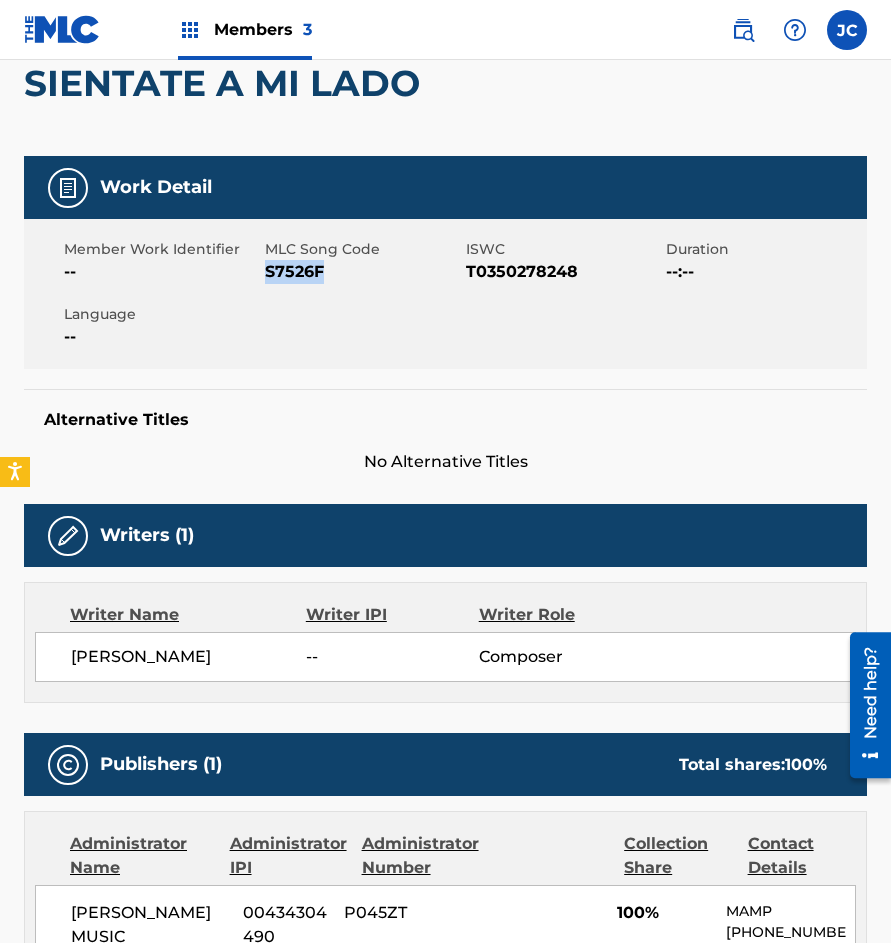 drag, startPoint x: 280, startPoint y: 270, endPoint x: 802, endPoint y: 342, distance: 526.94214 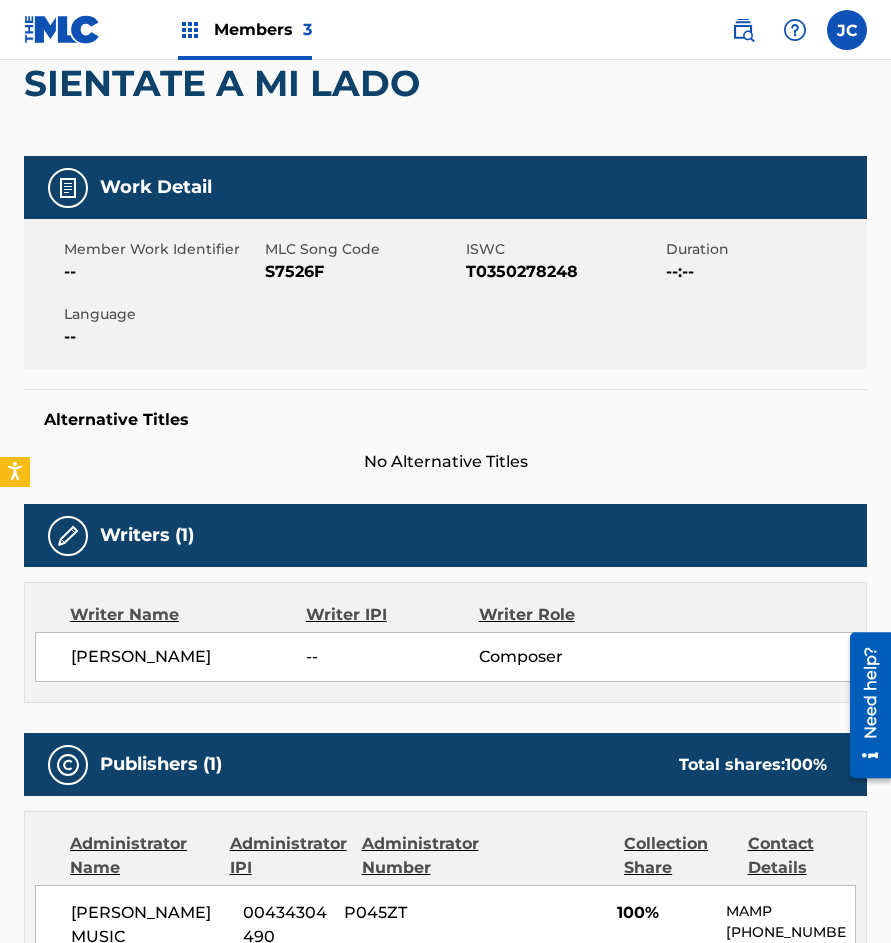 click on "< Back to public search results Copy work link SIENTATE A MI LADO     Work Detail   Member Work Identifier -- MLC Song Code S7526F ISWC T0350278248 Duration --:-- Language -- Alternative Titles No Alternative Titles Writers   (1) Writer Name Writer IPI Writer Role ARMANDO MANZANERO CANCHE -- Composer Publishers   (1) Total shares:  100 % Administrator Name Administrator IPI Administrator Number Collection Share Contact Details MAXIMO AGUIRRE MUSIC PUBLISHING, INC. 00434304490 P045ZT 100% MAMP +1-818-5287214 royalties@maximoaguirremusic.com Admin Original Publisher Connecting Line Publisher Name Publisher IPI Publisher Number Represented Writers MANZAMUSIC S.C. 00232655088 P44777 ARMANDO MANZANERO CANCHE Total shares:  100 % Matched Recordings   (11) Showing  1  -   10  of  11   results   Recording Artist Recording Title ISRC DSP Label Duration ARMANDO MANZANERO SIÉNTATE A MI LADO DGA0H2316617 Apple Music COSMOS 03:00 ARMANDO MANZANERO SIÉNTATE A MI LADO DGA0H2316617 Amazon Music BELIEVE DIGITAL 03:00 03:11" at bounding box center [445, 925] 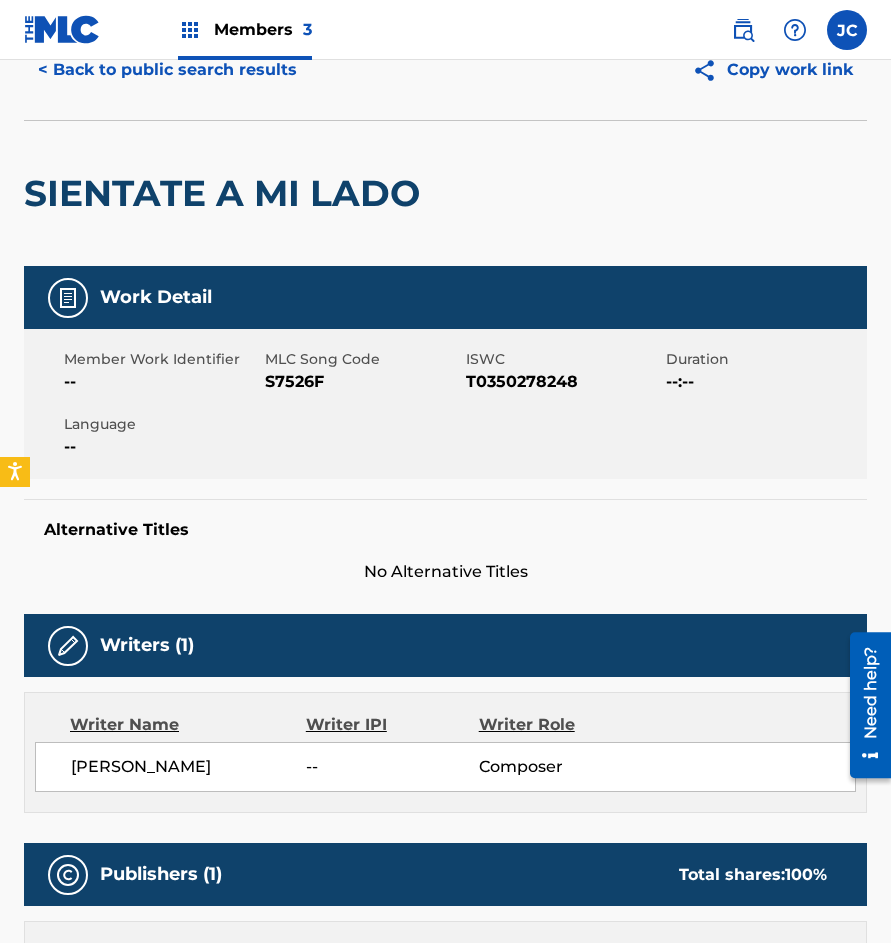 scroll, scrollTop: 0, scrollLeft: 0, axis: both 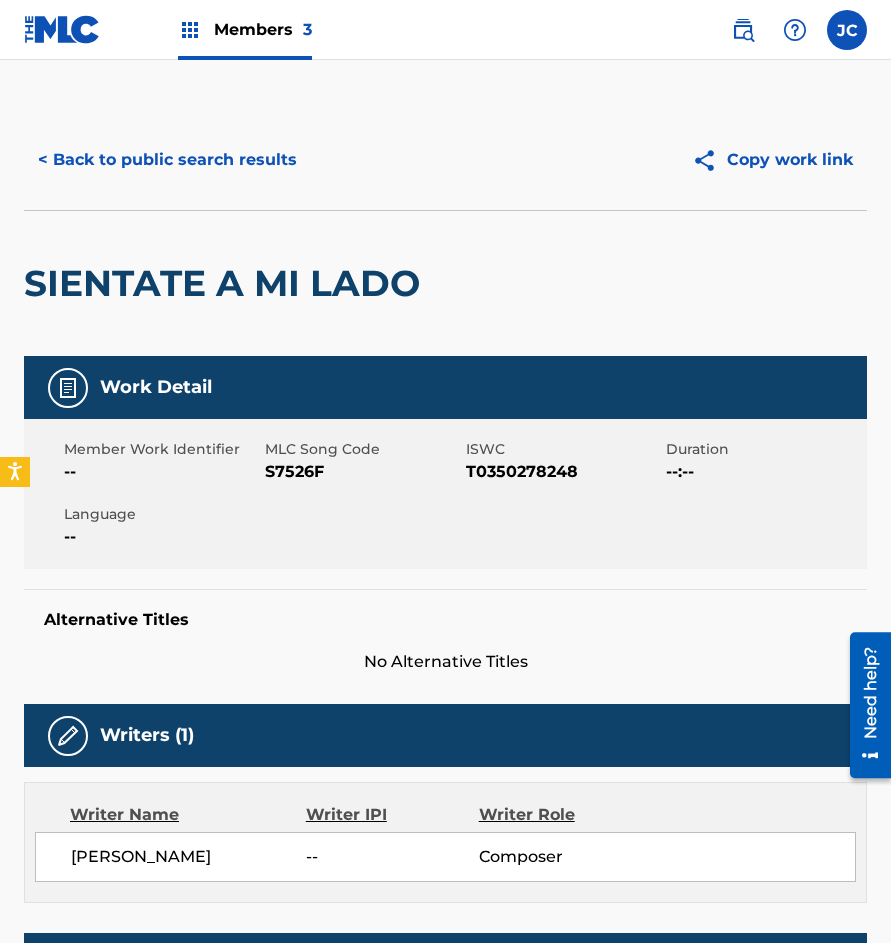 click on "< Back to public search results" at bounding box center [167, 160] 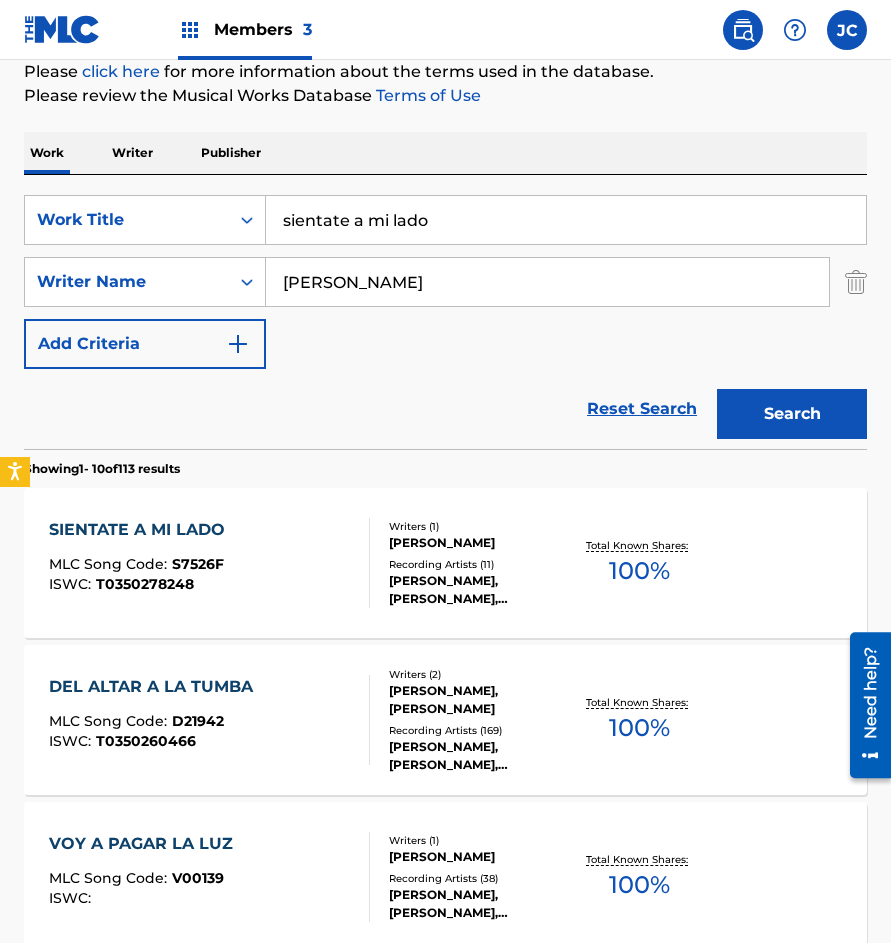 scroll, scrollTop: 114, scrollLeft: 0, axis: vertical 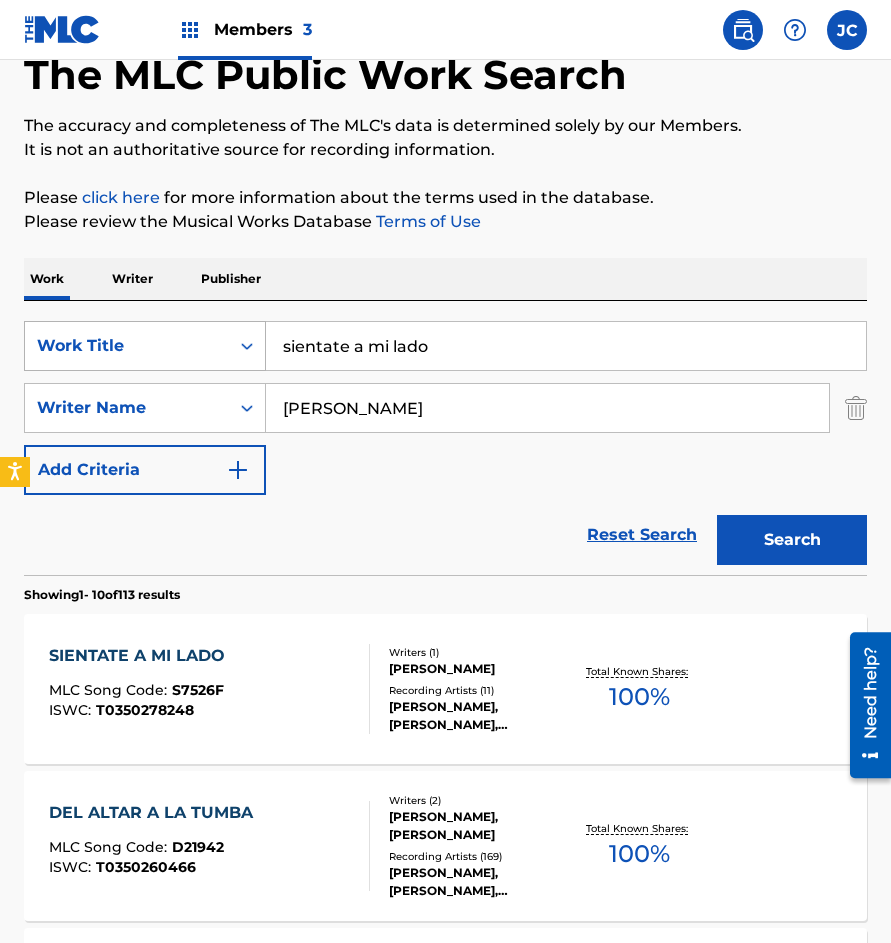 click on "SearchWithCriteria3fba4a5a-967a-4f2f-8418-e4f861285d0f Work Title sientate a mi lado SearchWithCriteria819219a2-f8a2-437a-8bb3-817e1a305e02 Writer Name manzanero Add Criteria" at bounding box center [445, 408] 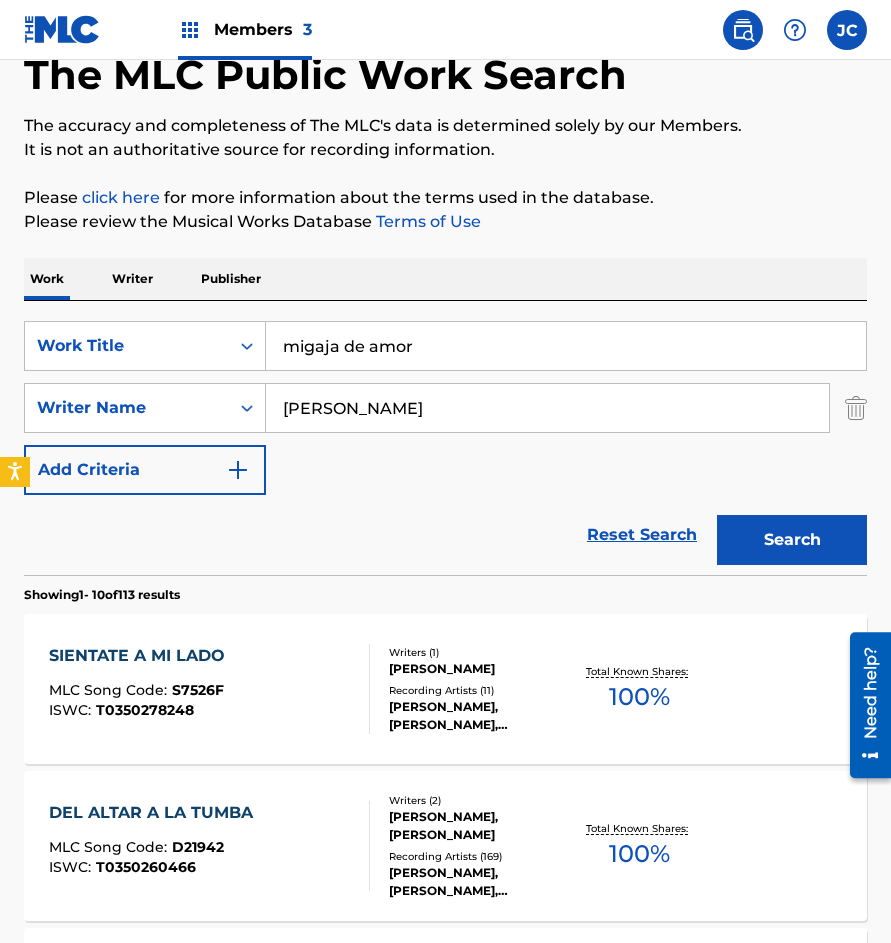 type on "migaja de amor" 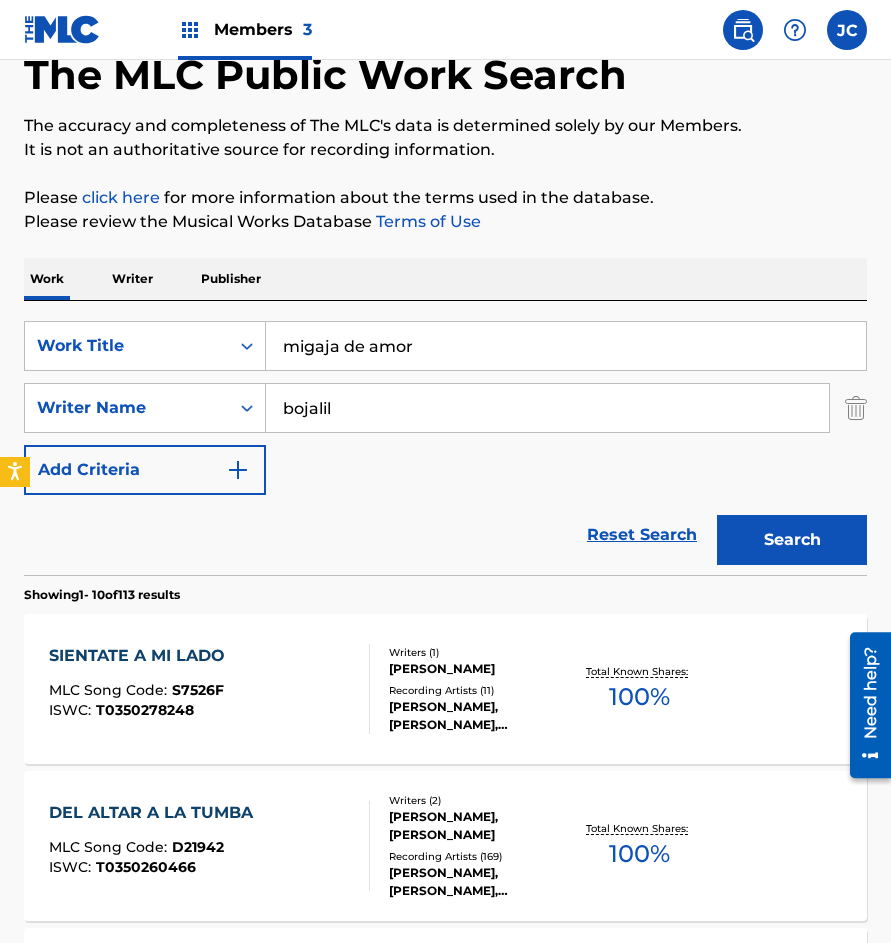 type on "bojalil" 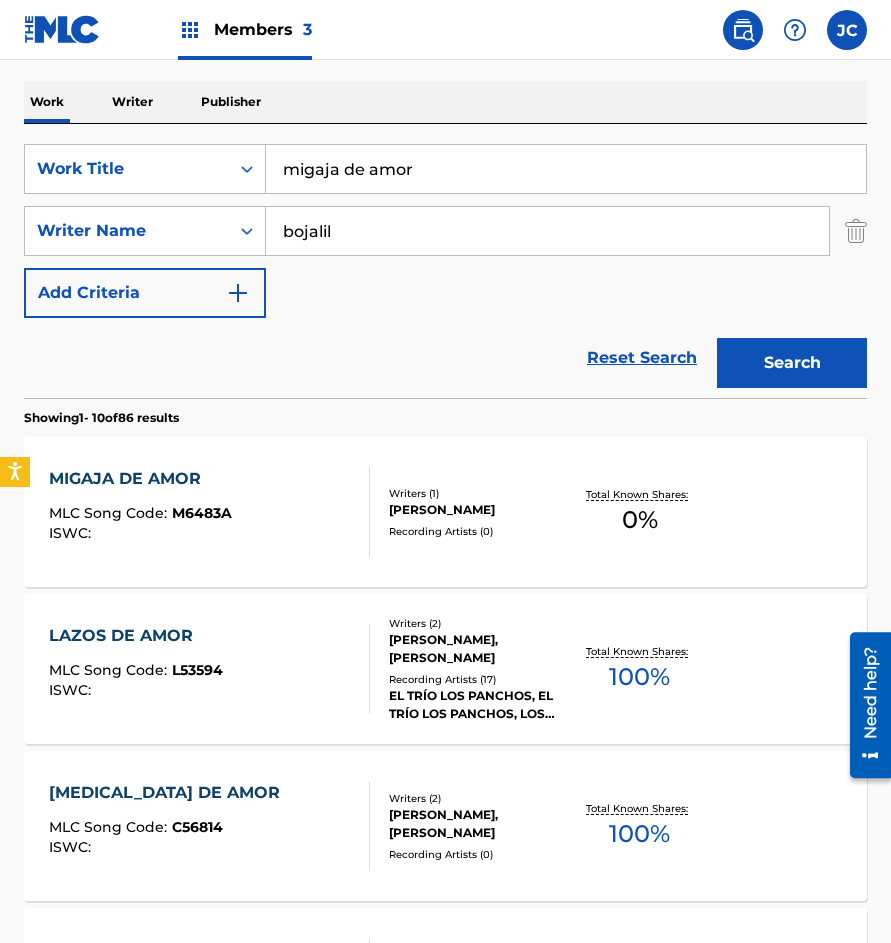 scroll, scrollTop: 300, scrollLeft: 0, axis: vertical 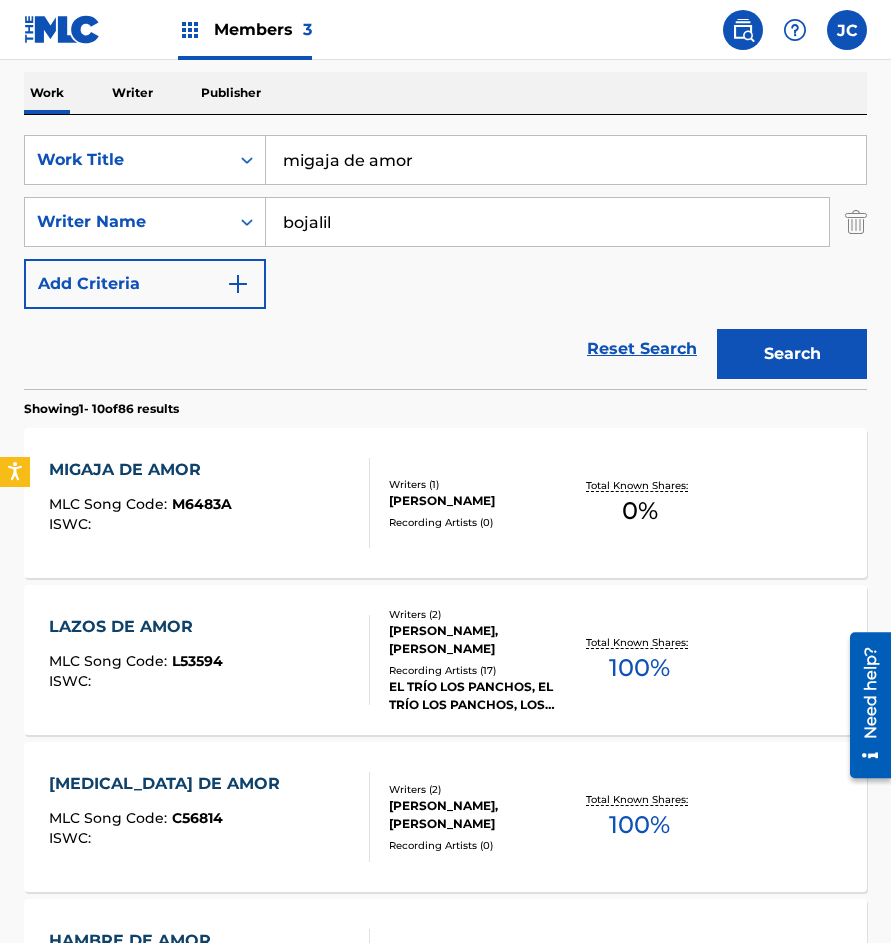 click on "FELIPE BOJALIL GARZA" at bounding box center [479, 501] 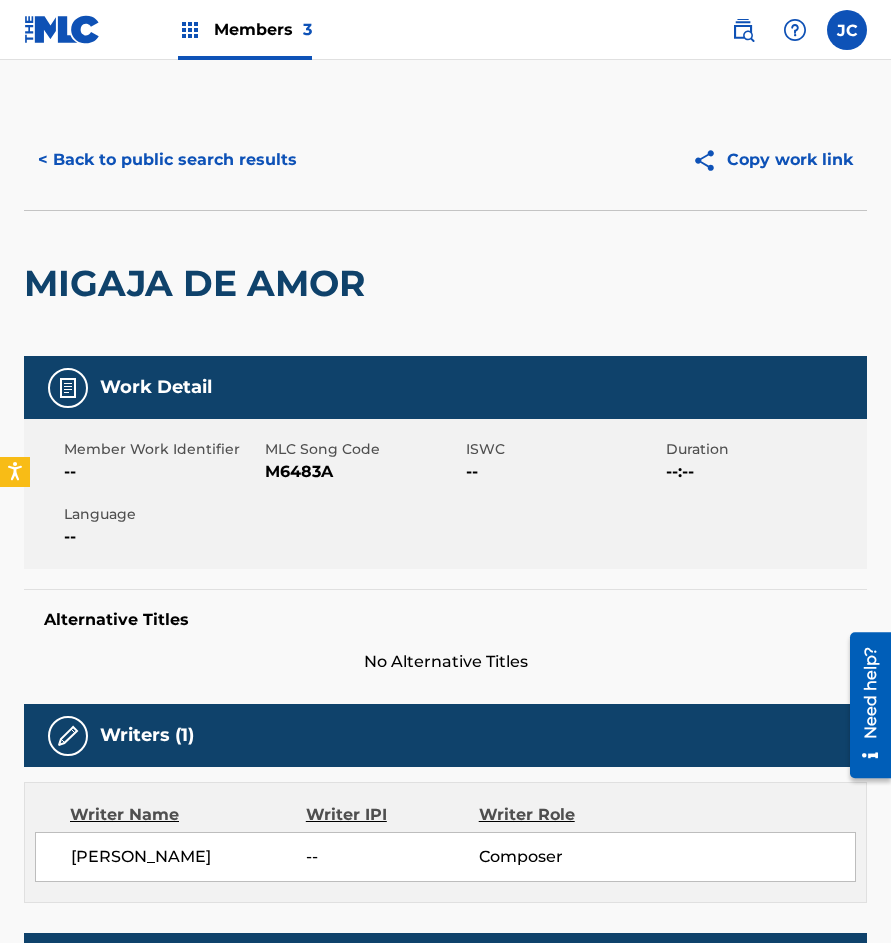 click on "M6483A" at bounding box center [363, 472] 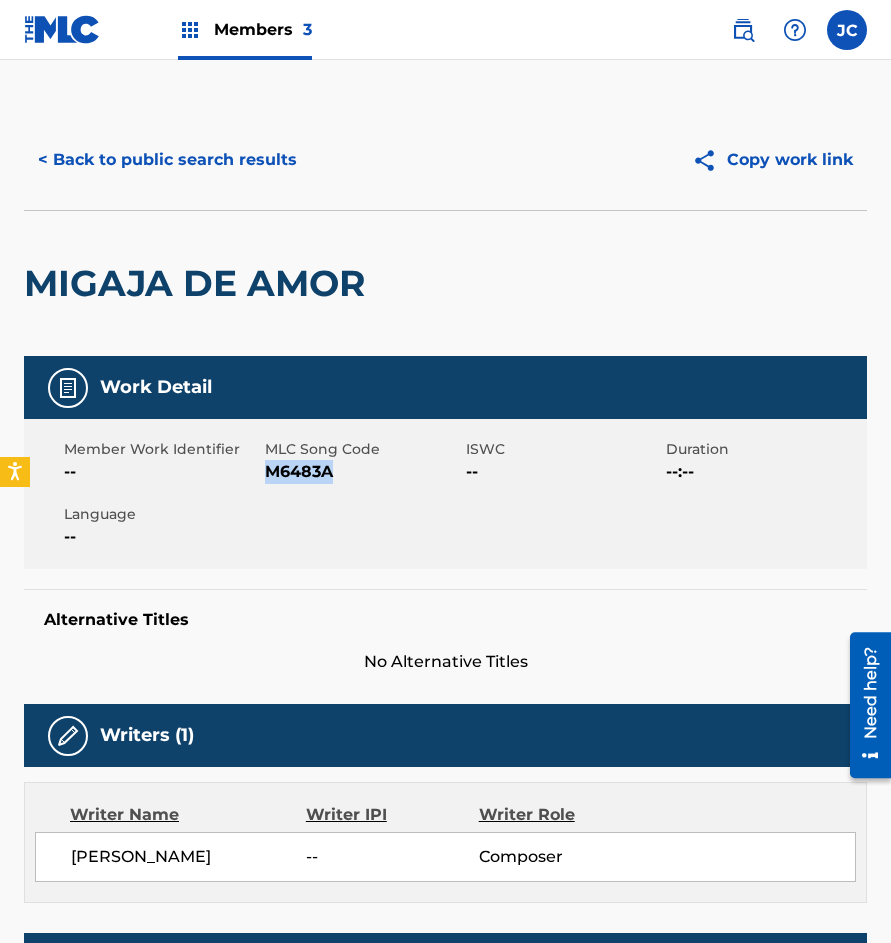 click on "M6483A" at bounding box center (363, 472) 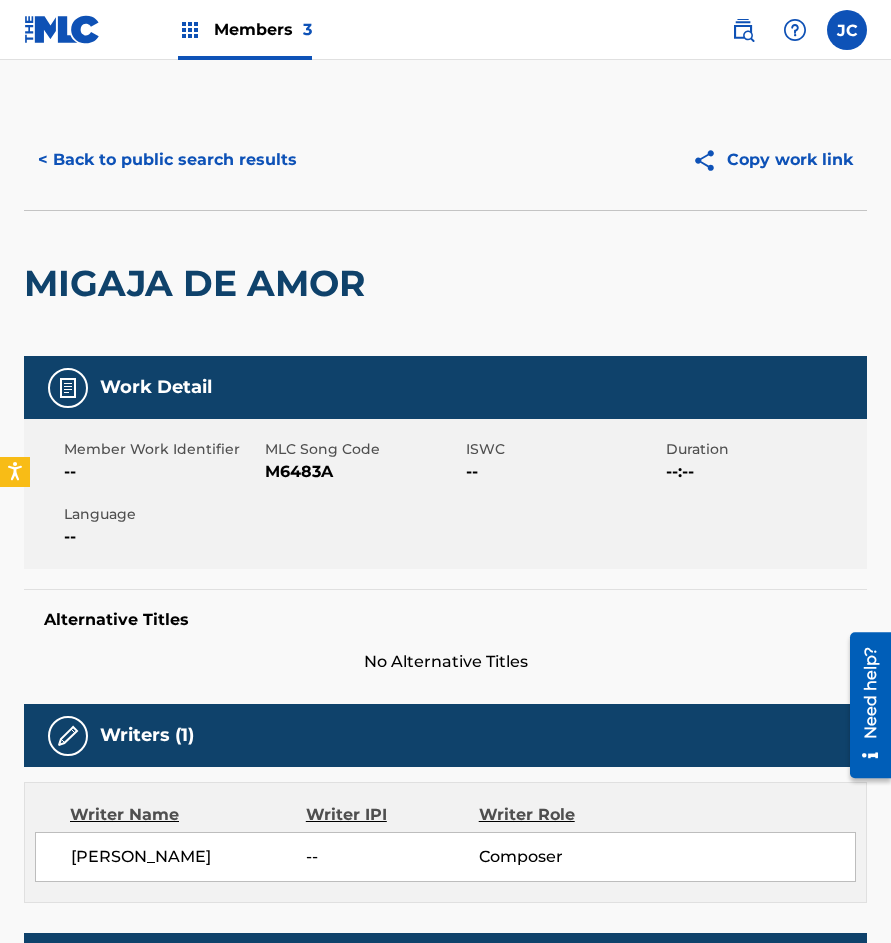 drag, startPoint x: 80, startPoint y: 233, endPoint x: 201, endPoint y: 201, distance: 125.1599 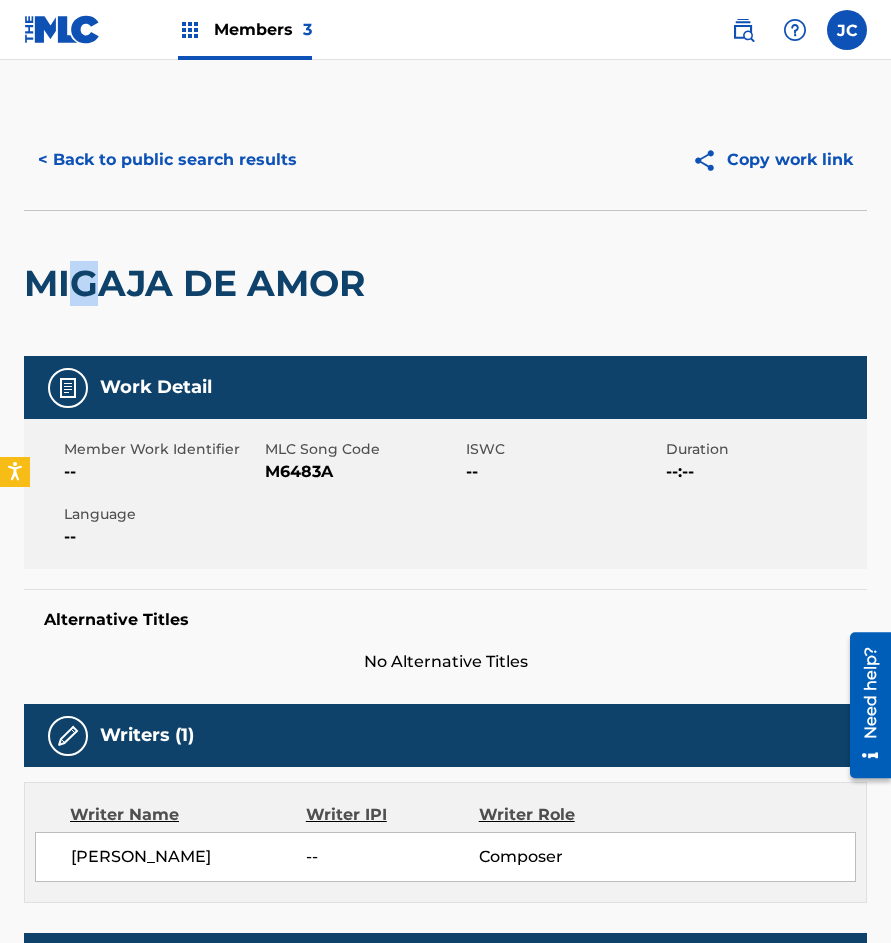click on "< Back to public search results" at bounding box center [167, 160] 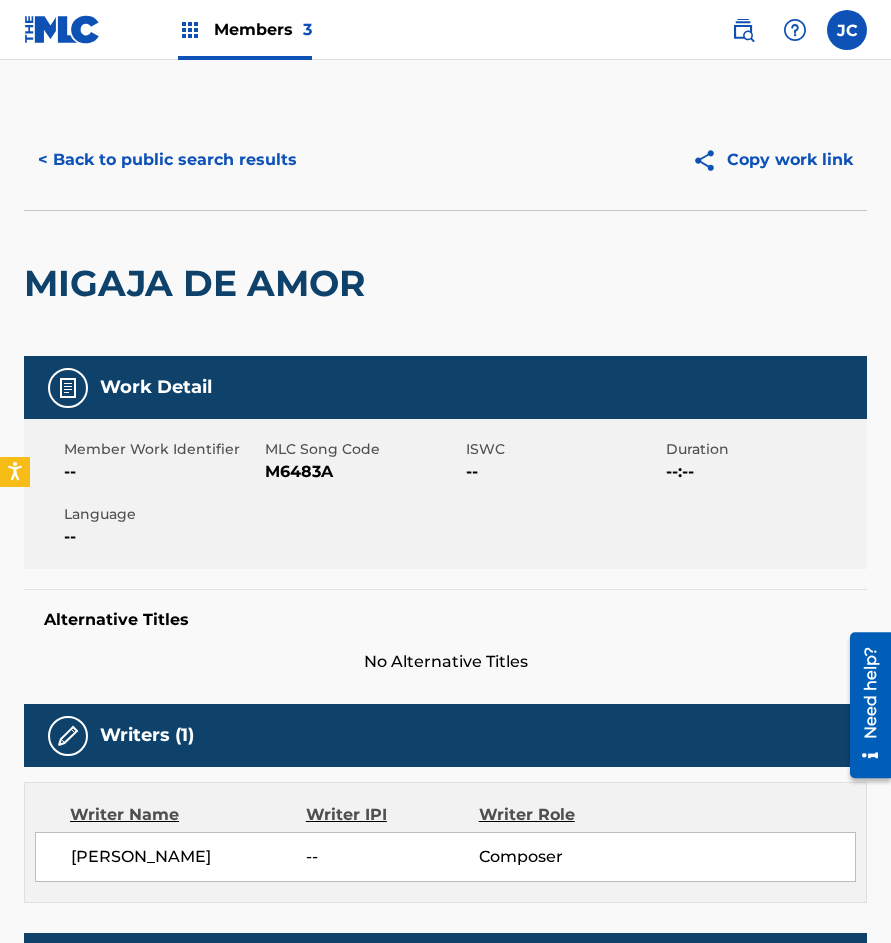scroll, scrollTop: 300, scrollLeft: 0, axis: vertical 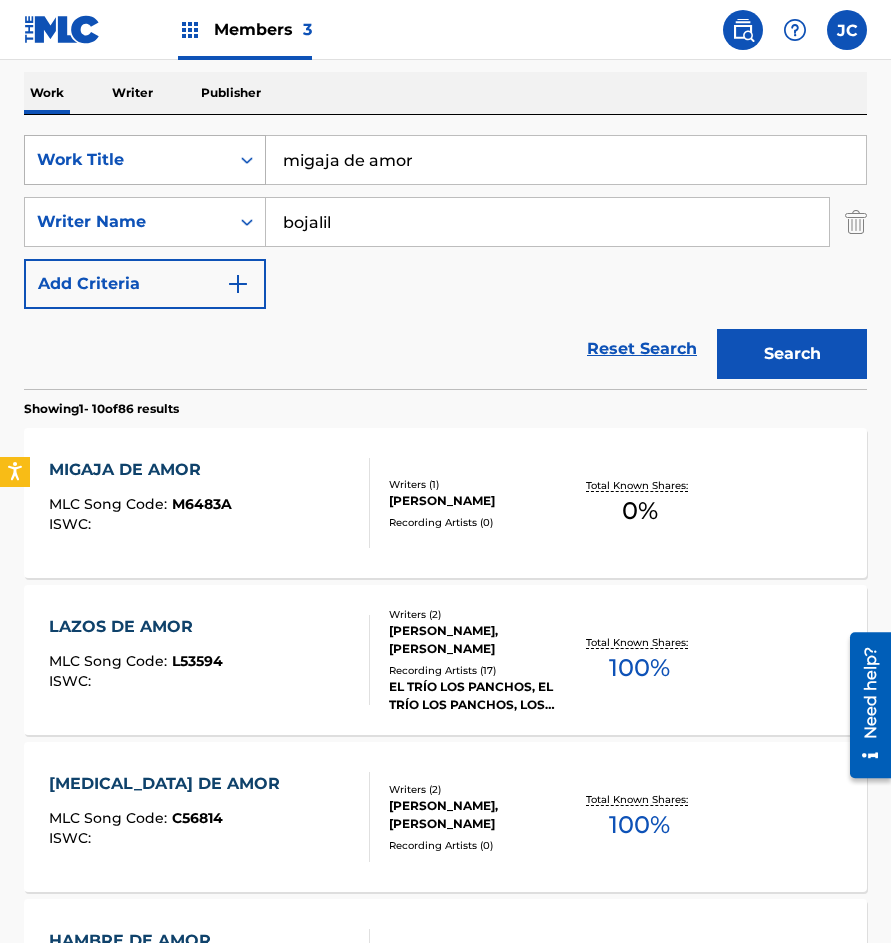 drag, startPoint x: 450, startPoint y: 150, endPoint x: 153, endPoint y: 178, distance: 298.31696 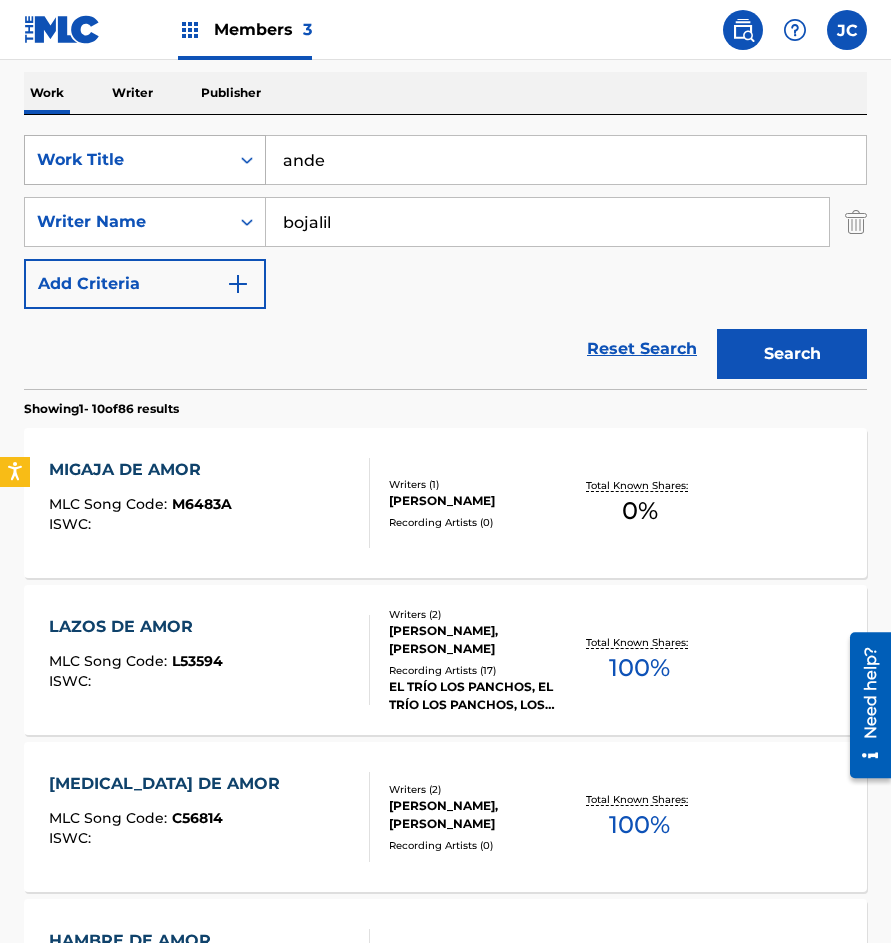 type on "ande" 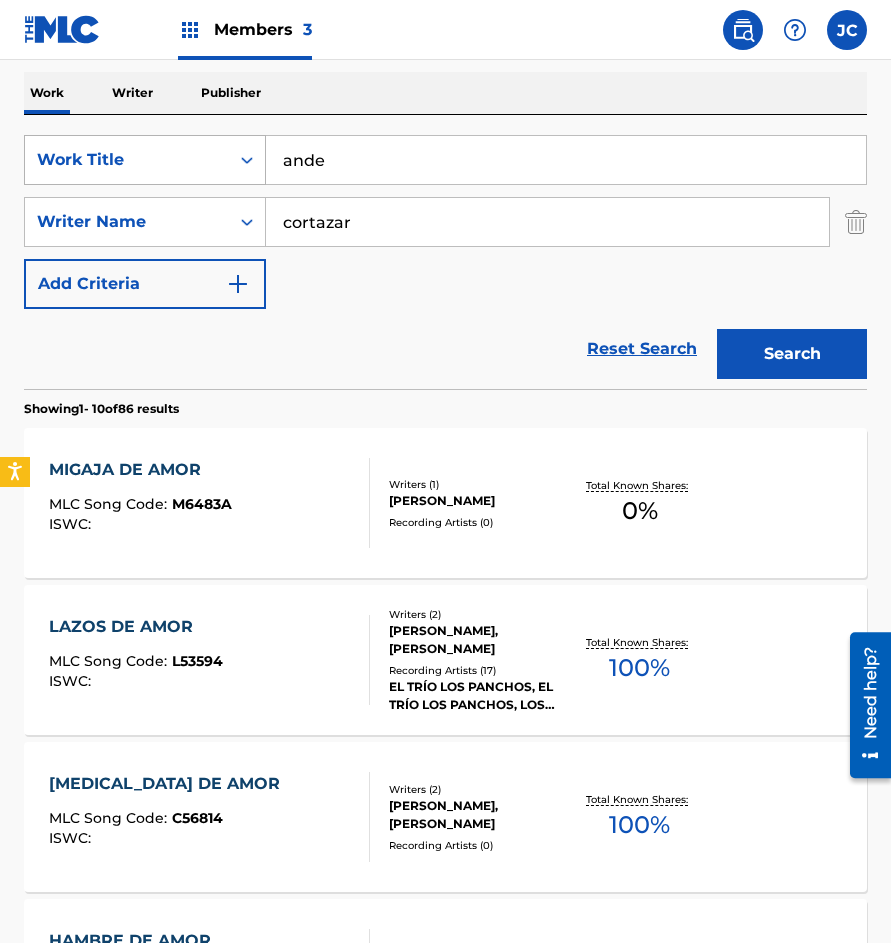 type on "cortazar" 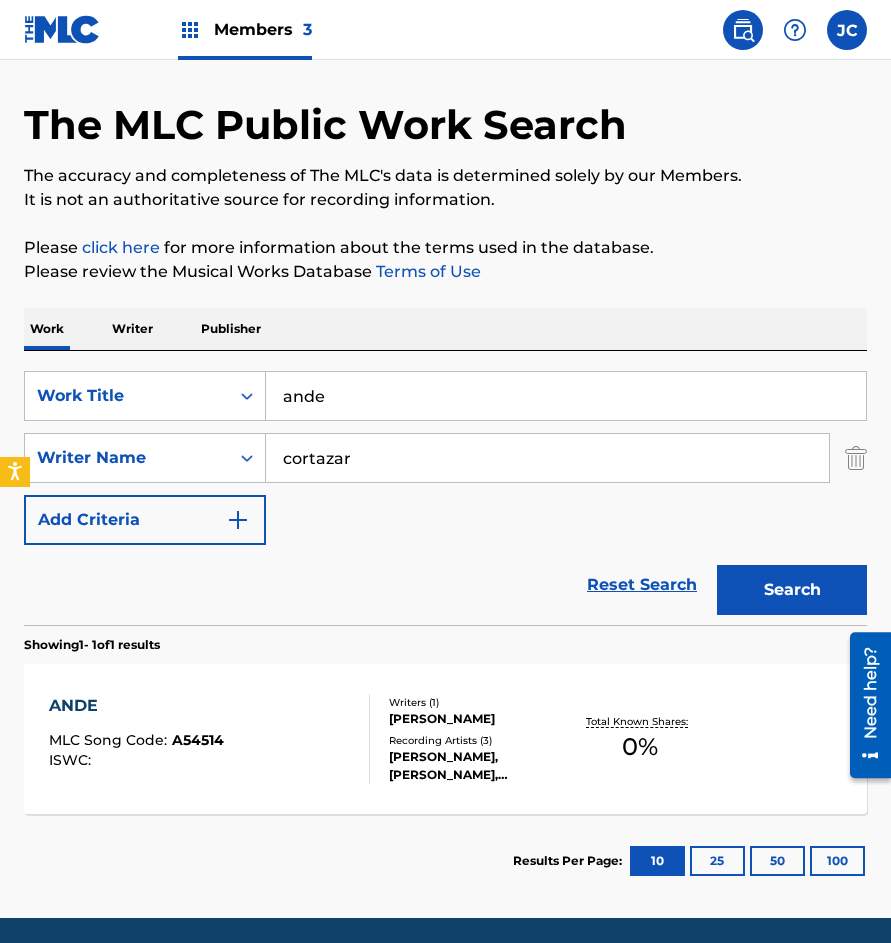 scroll, scrollTop: 135, scrollLeft: 0, axis: vertical 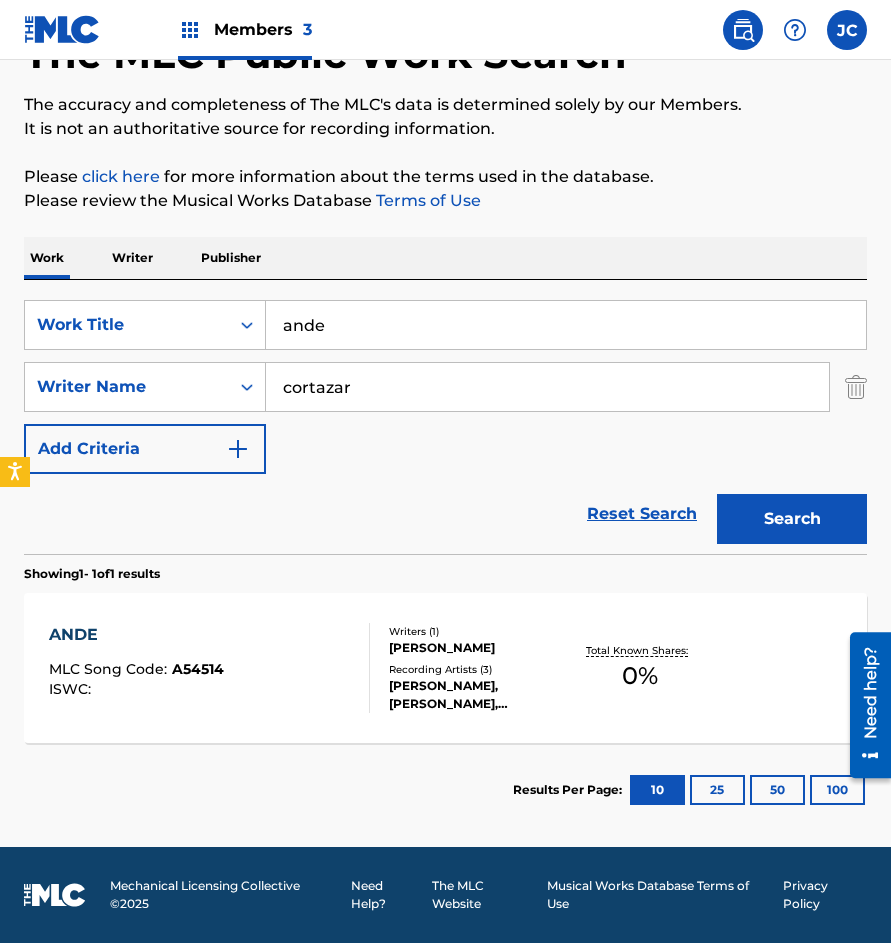 click on "GUILLERMO ERNESTO CORTAZAR DUCKER" at bounding box center (479, 648) 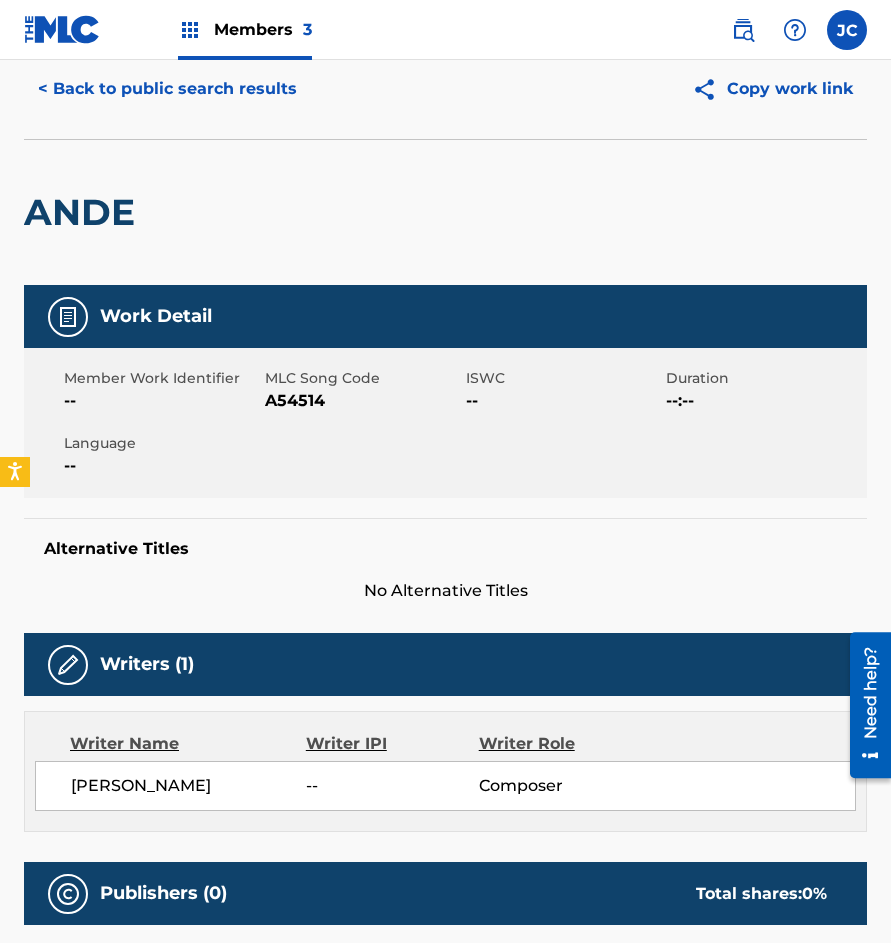 scroll, scrollTop: 0, scrollLeft: 0, axis: both 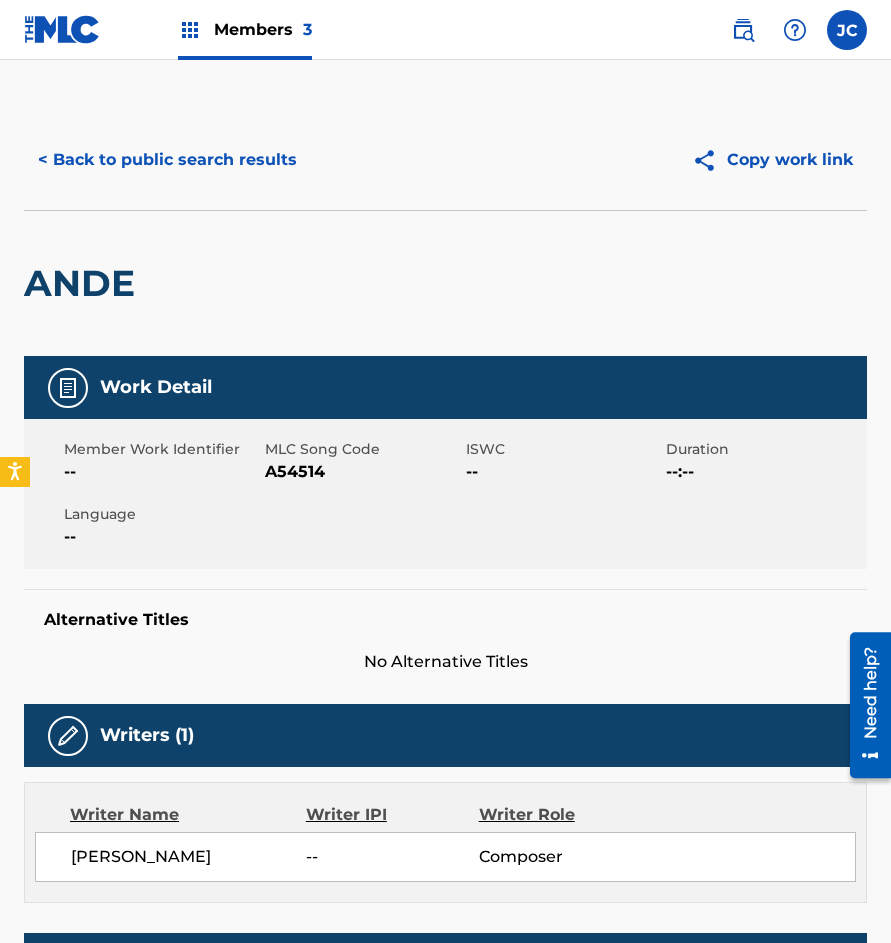 click on "A54514" at bounding box center [363, 472] 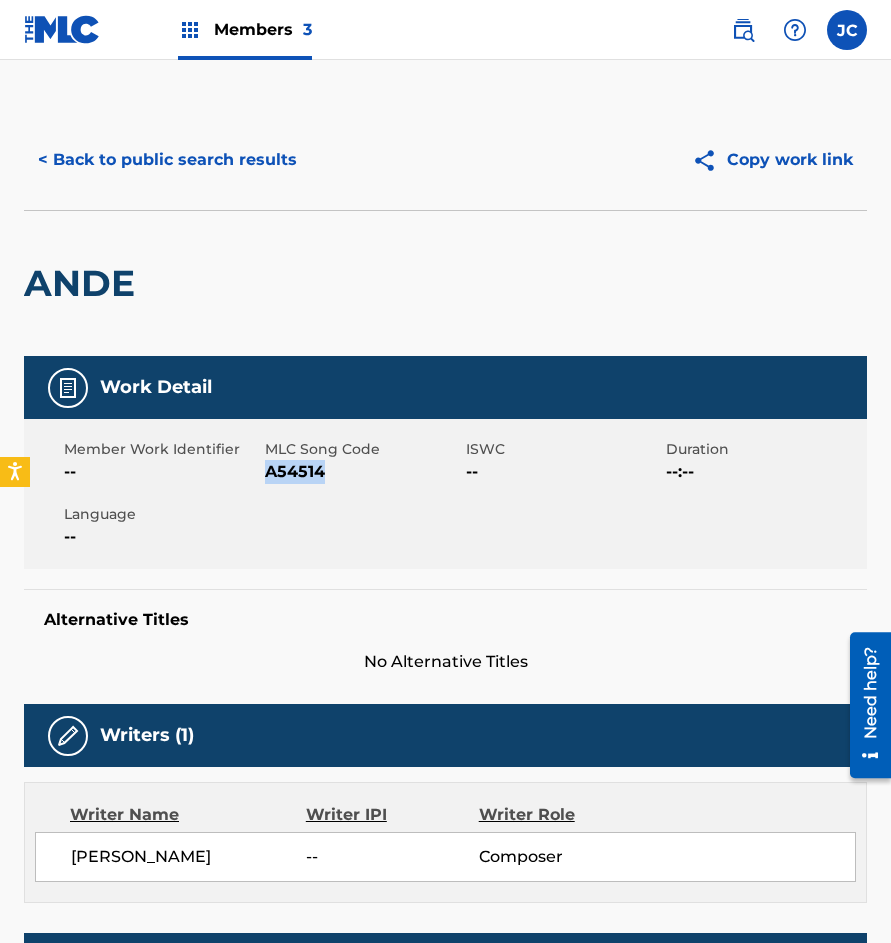 drag, startPoint x: 128, startPoint y: 268, endPoint x: 134, endPoint y: 157, distance: 111.16204 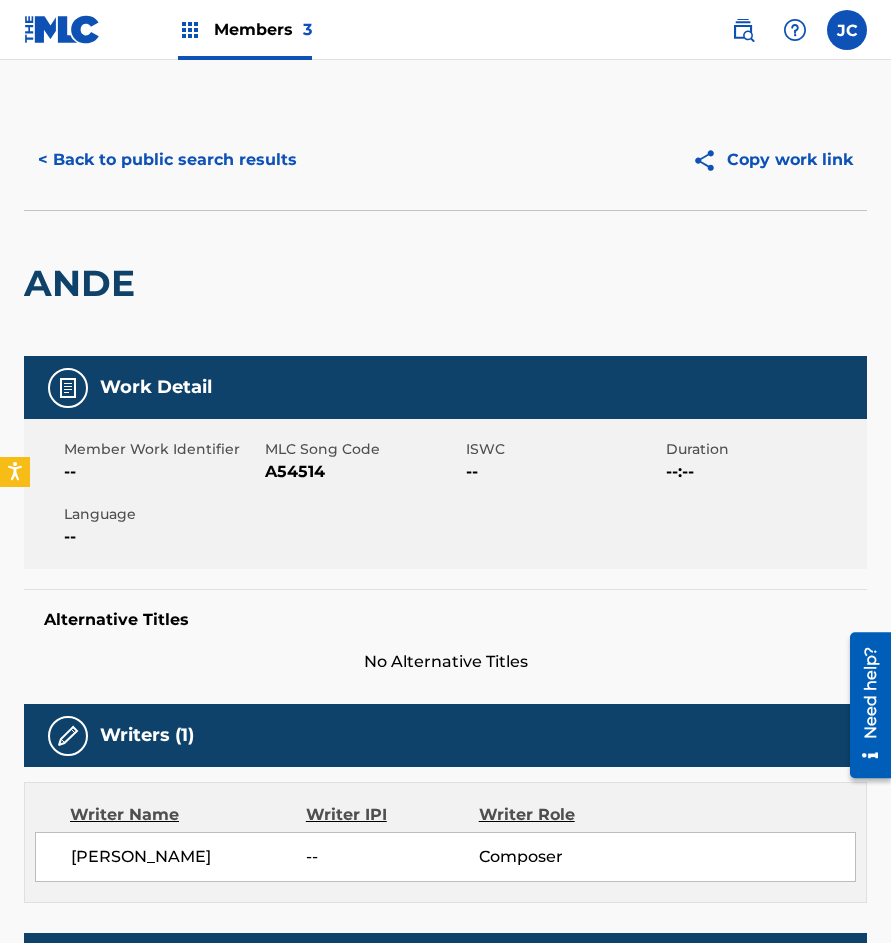 click on "< Back to public search results" at bounding box center (167, 160) 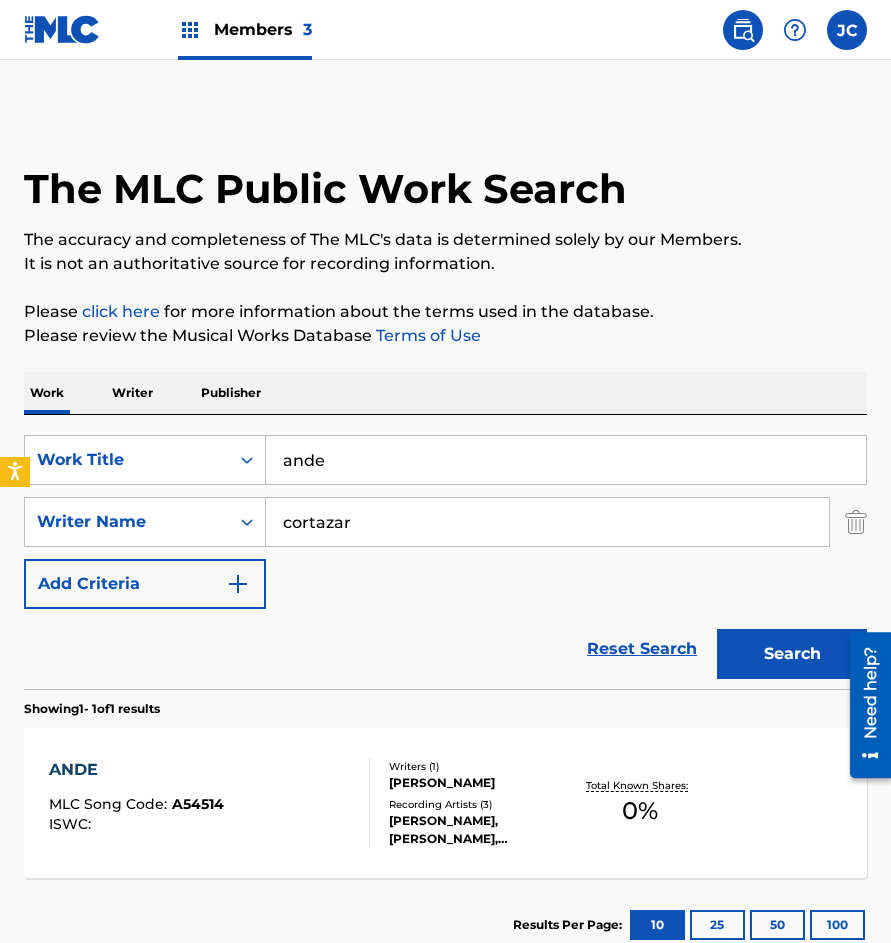 scroll, scrollTop: 21, scrollLeft: 0, axis: vertical 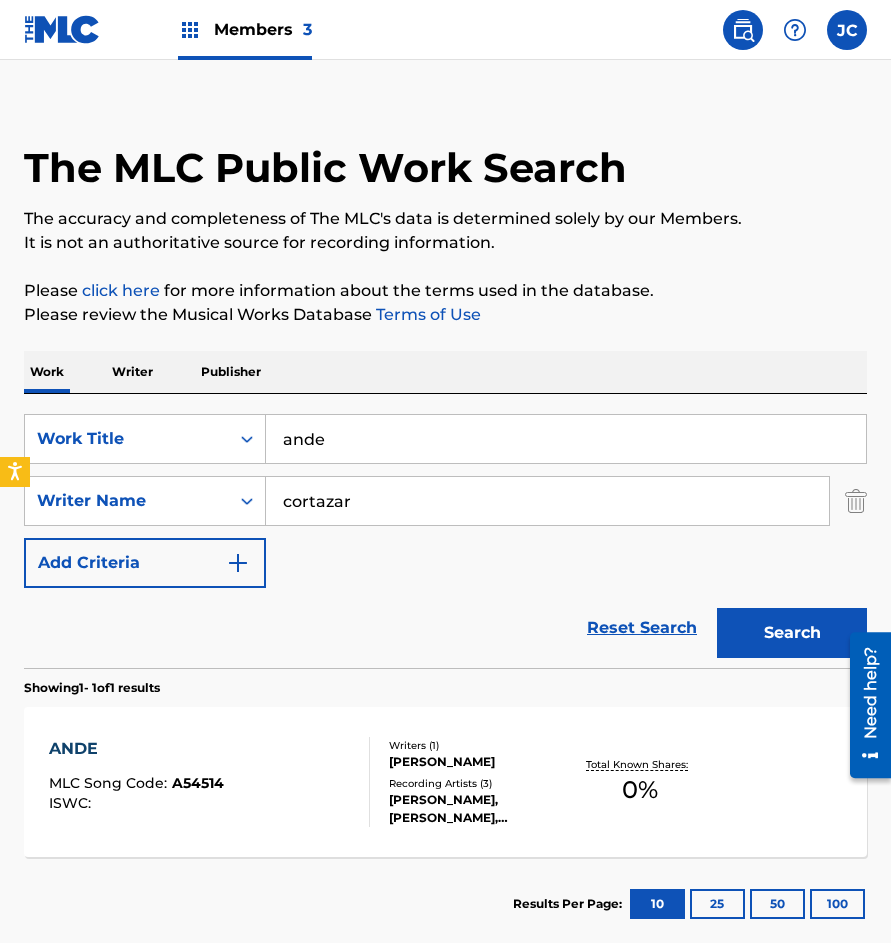 drag, startPoint x: 440, startPoint y: 439, endPoint x: 477, endPoint y: 413, distance: 45.221676 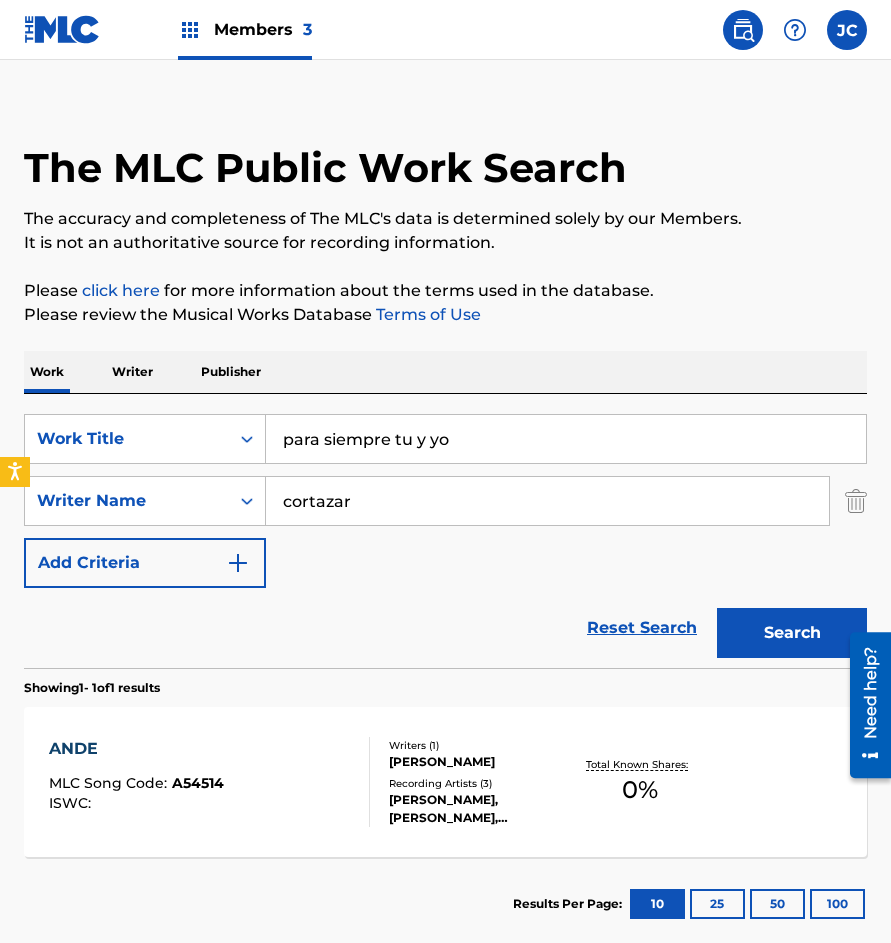 type on "para siempre tu y yo" 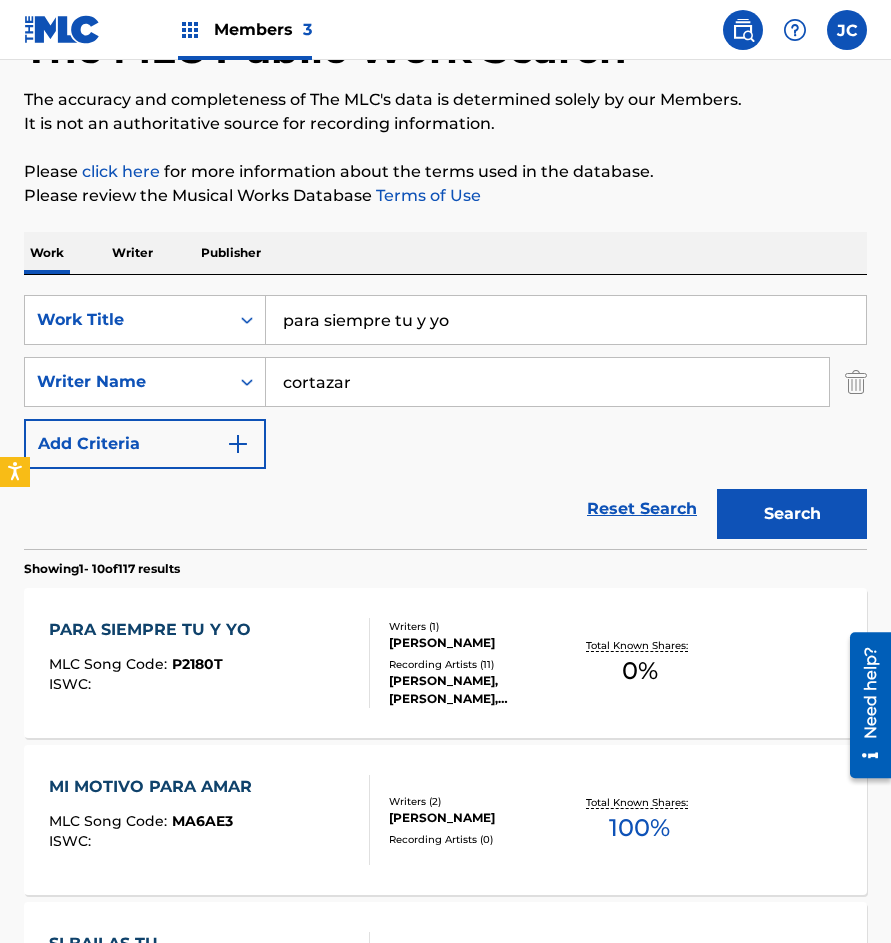 scroll, scrollTop: 400, scrollLeft: 0, axis: vertical 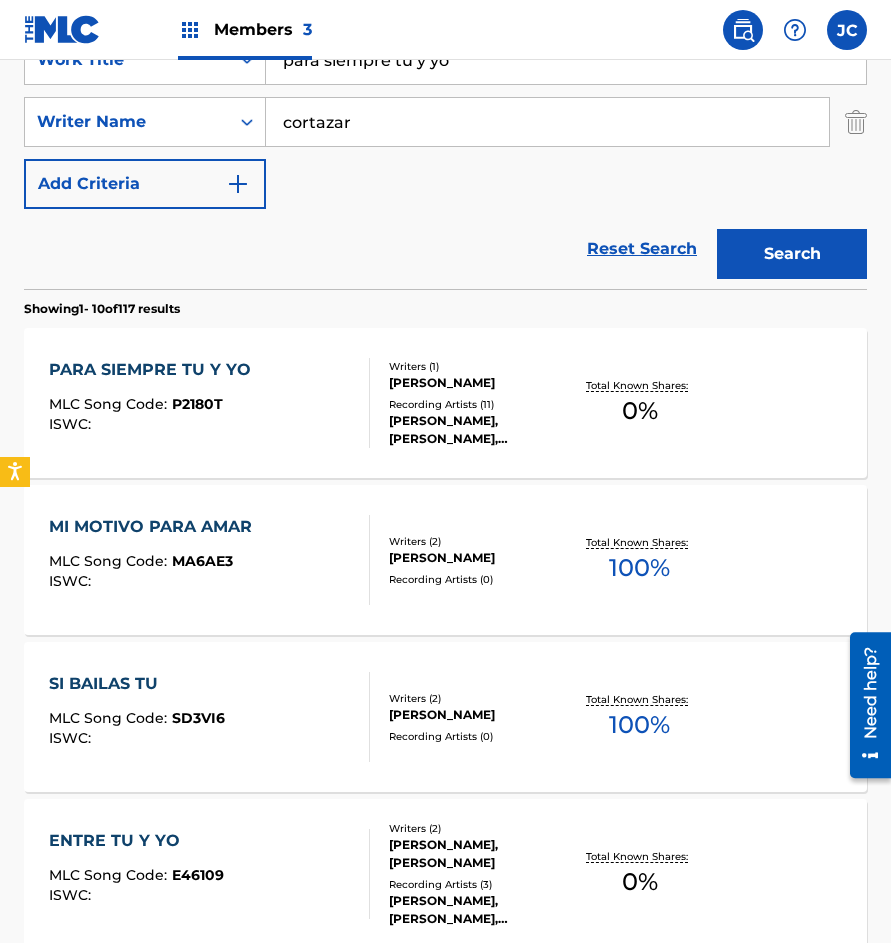 click on "Recording Artists ( 11 )" at bounding box center (479, 404) 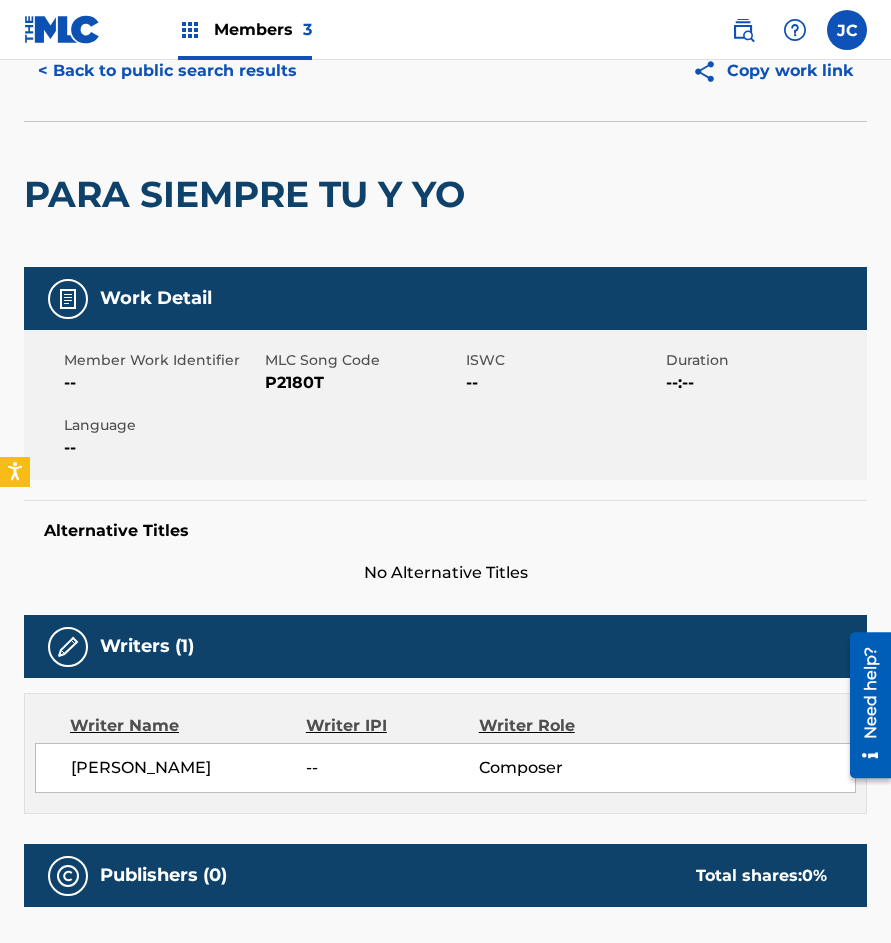 scroll, scrollTop: 0, scrollLeft: 0, axis: both 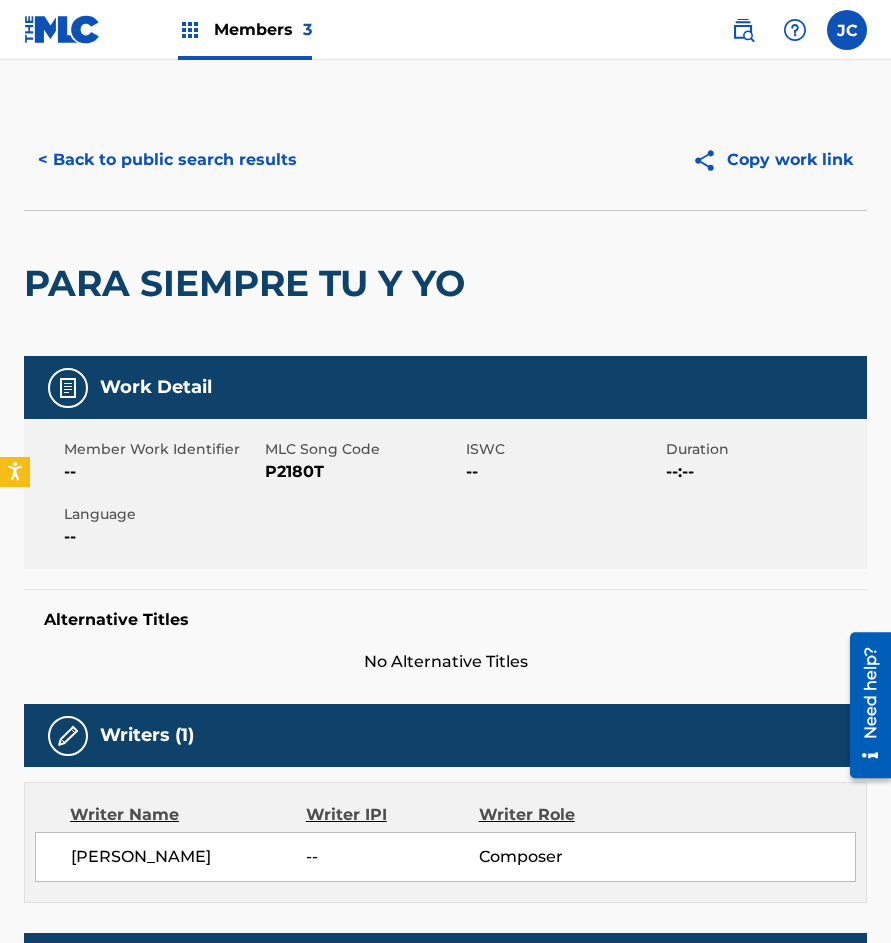 click on "P2180T" at bounding box center (363, 472) 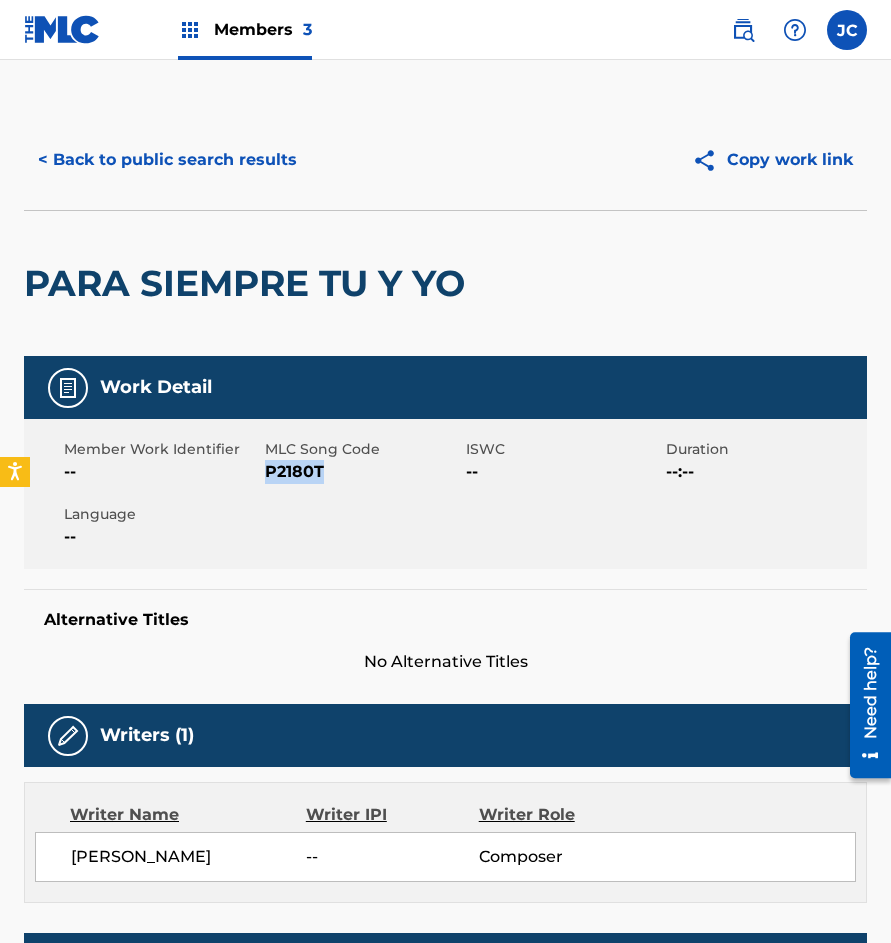 click on "P2180T" at bounding box center [363, 472] 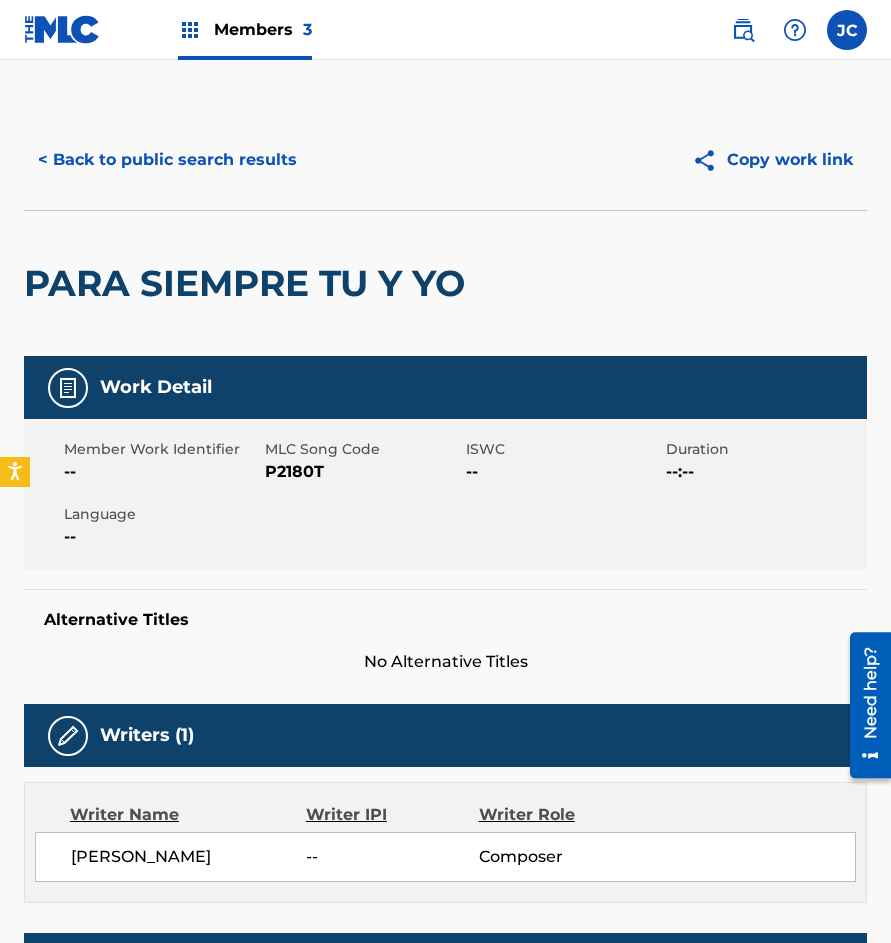 scroll, scrollTop: 400, scrollLeft: 0, axis: vertical 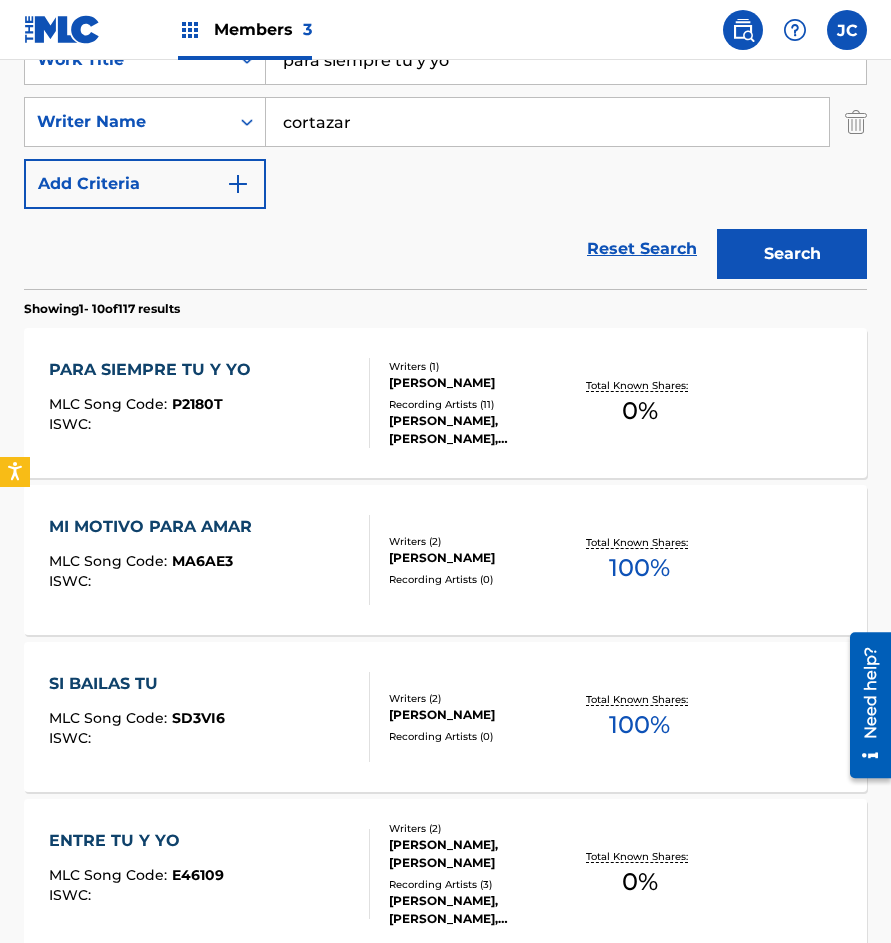 drag, startPoint x: 153, startPoint y: 283, endPoint x: 161, endPoint y: 272, distance: 13.601471 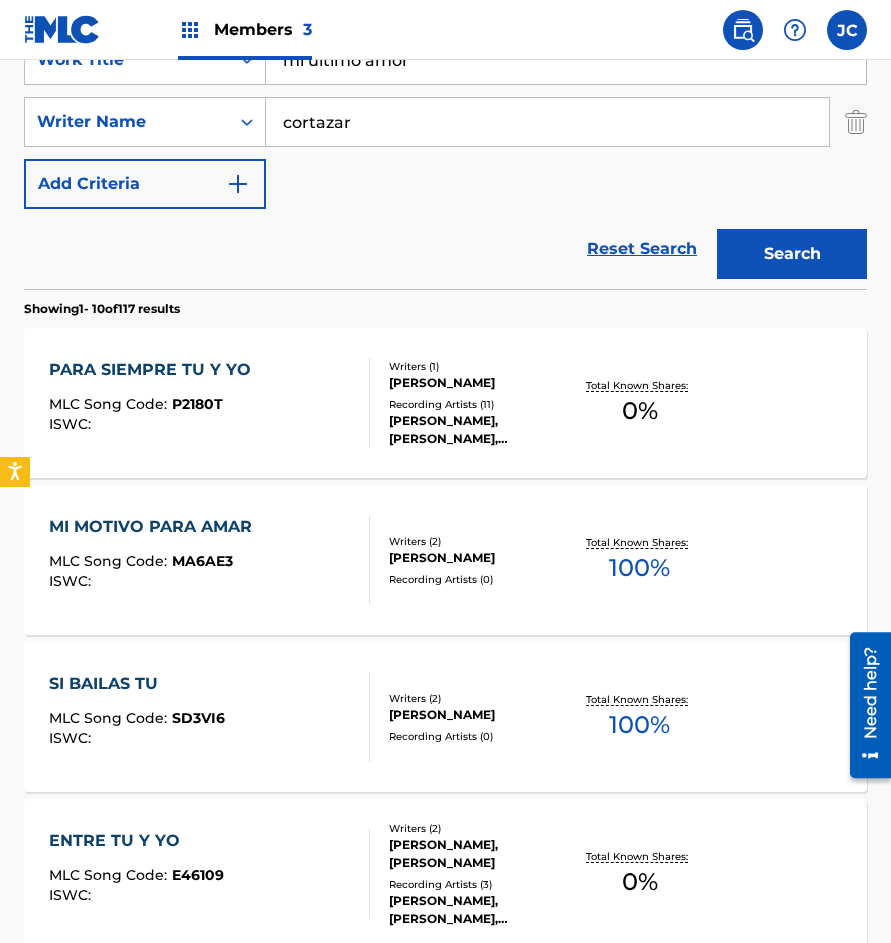 type on "mi ultimo amor" 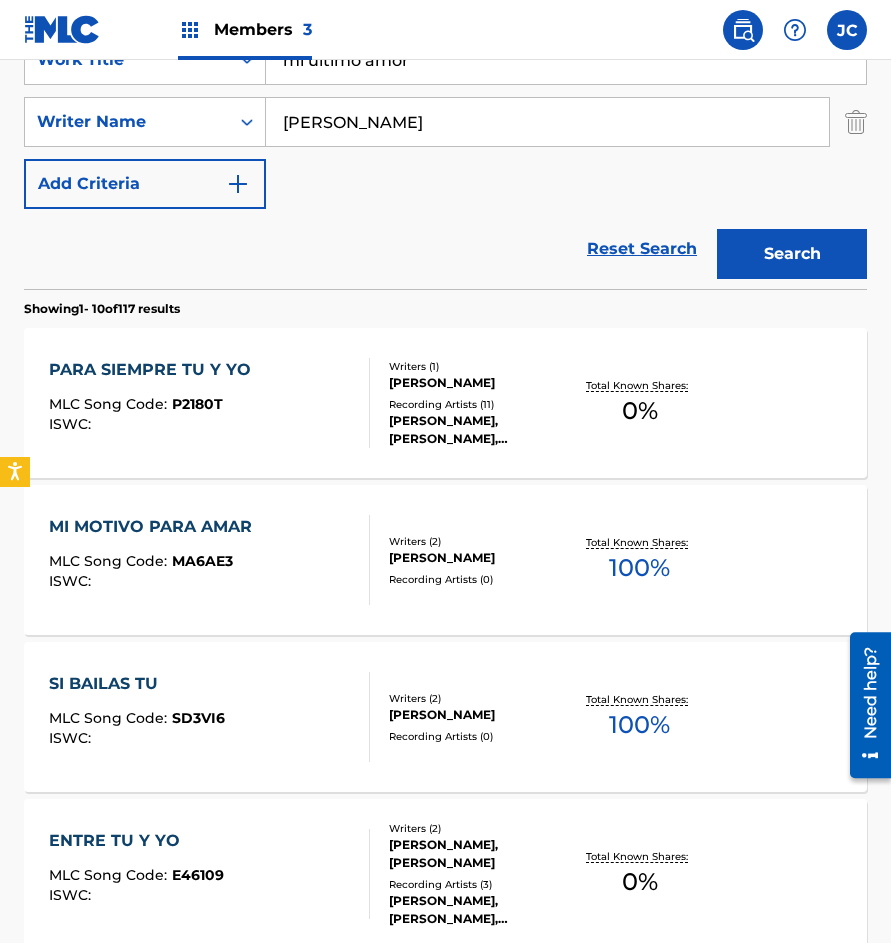 type on "cisneros" 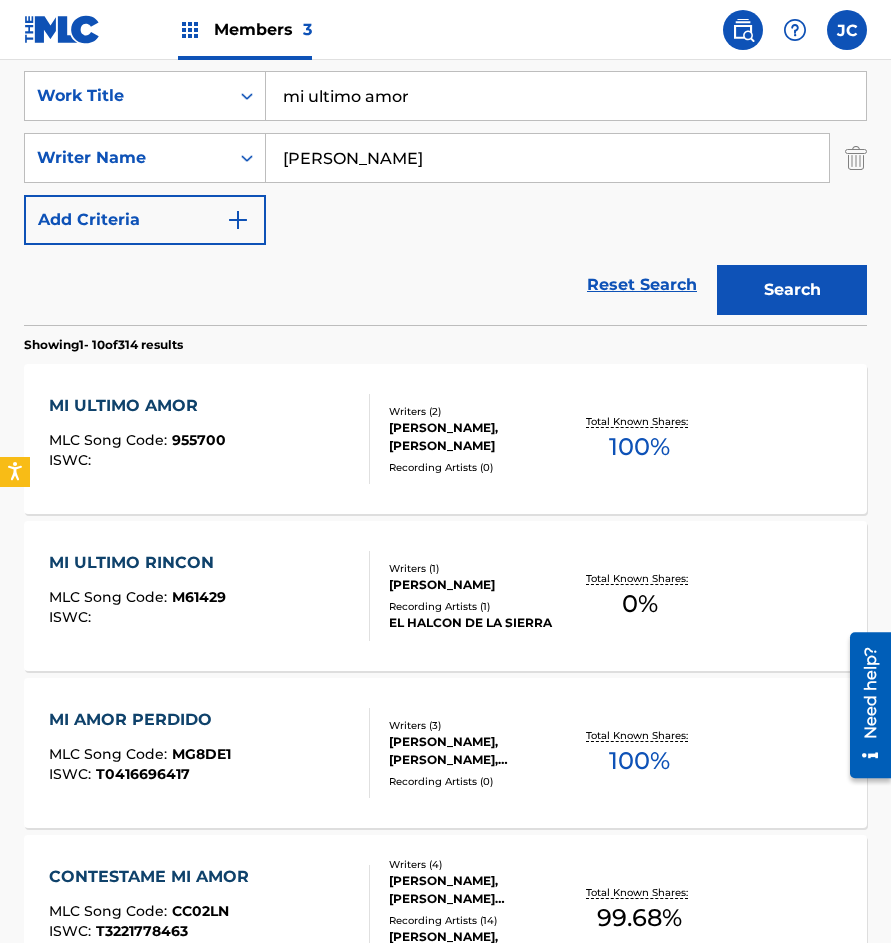 scroll, scrollTop: 400, scrollLeft: 0, axis: vertical 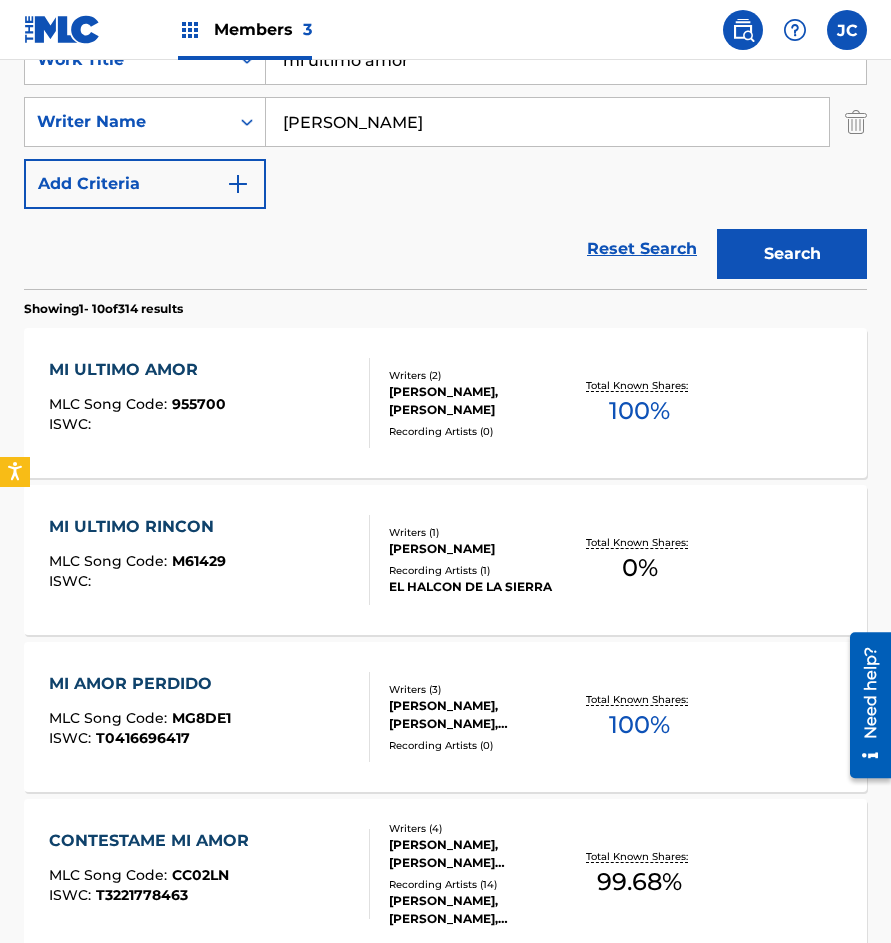 click on "GUICHO CISNEROS, BENITO AGUIRRE" at bounding box center (479, 401) 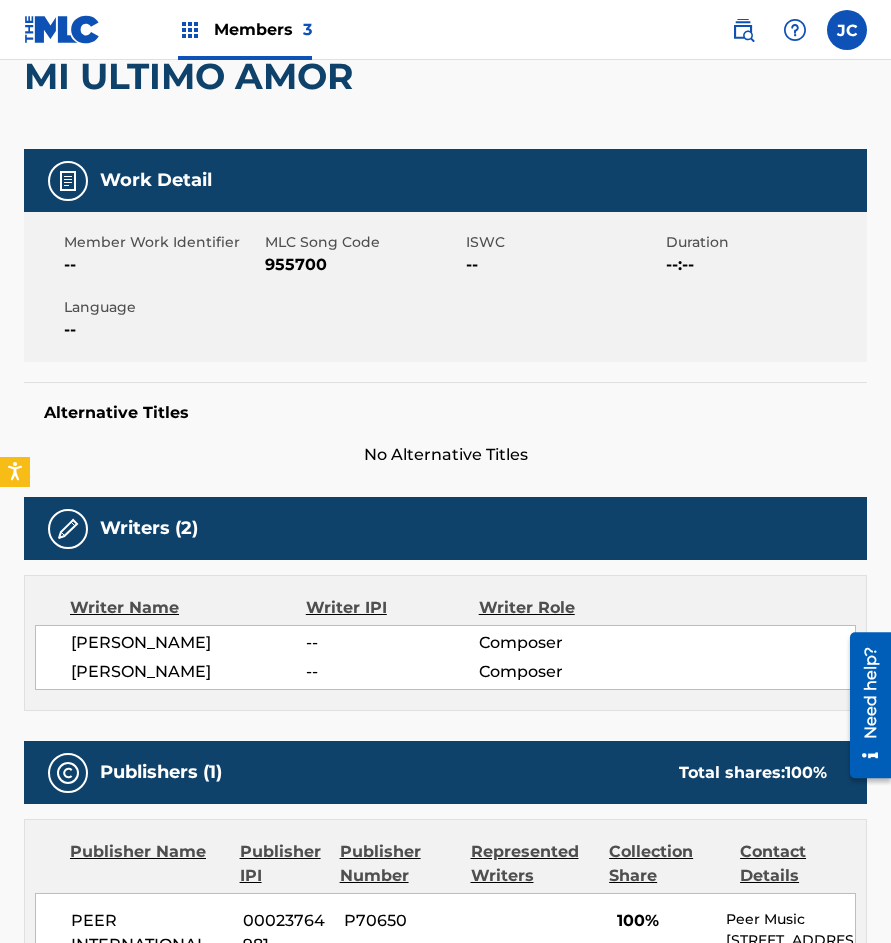 scroll, scrollTop: 100, scrollLeft: 0, axis: vertical 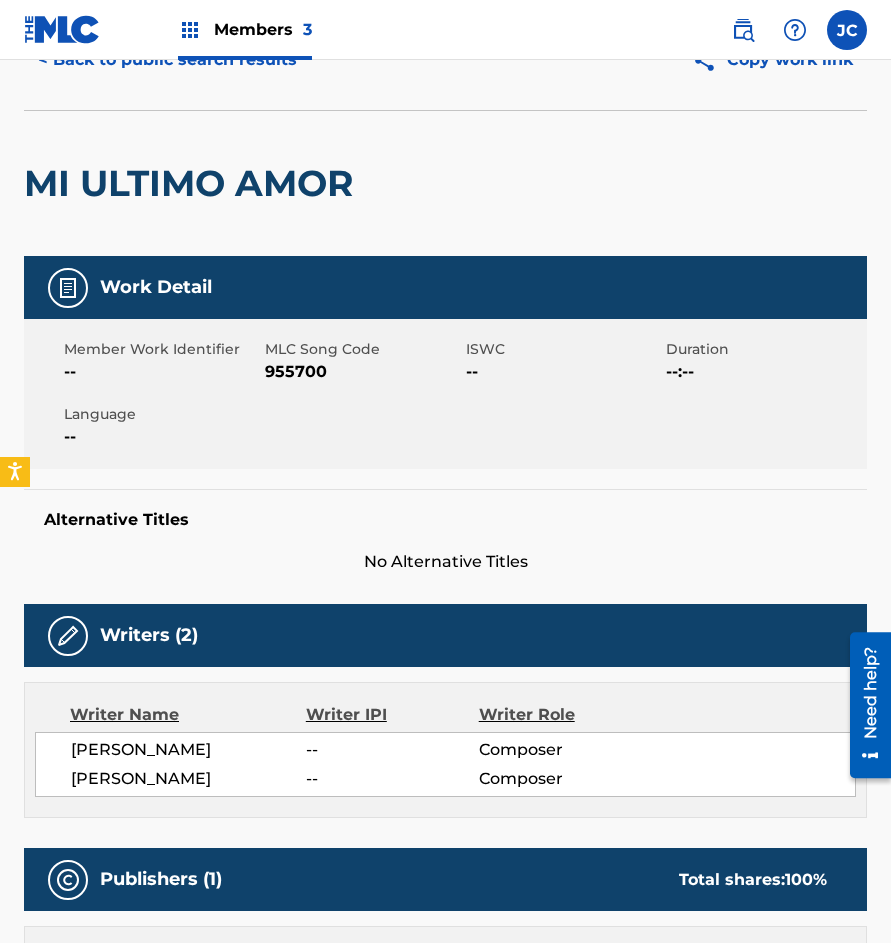 click on "955700" at bounding box center (363, 372) 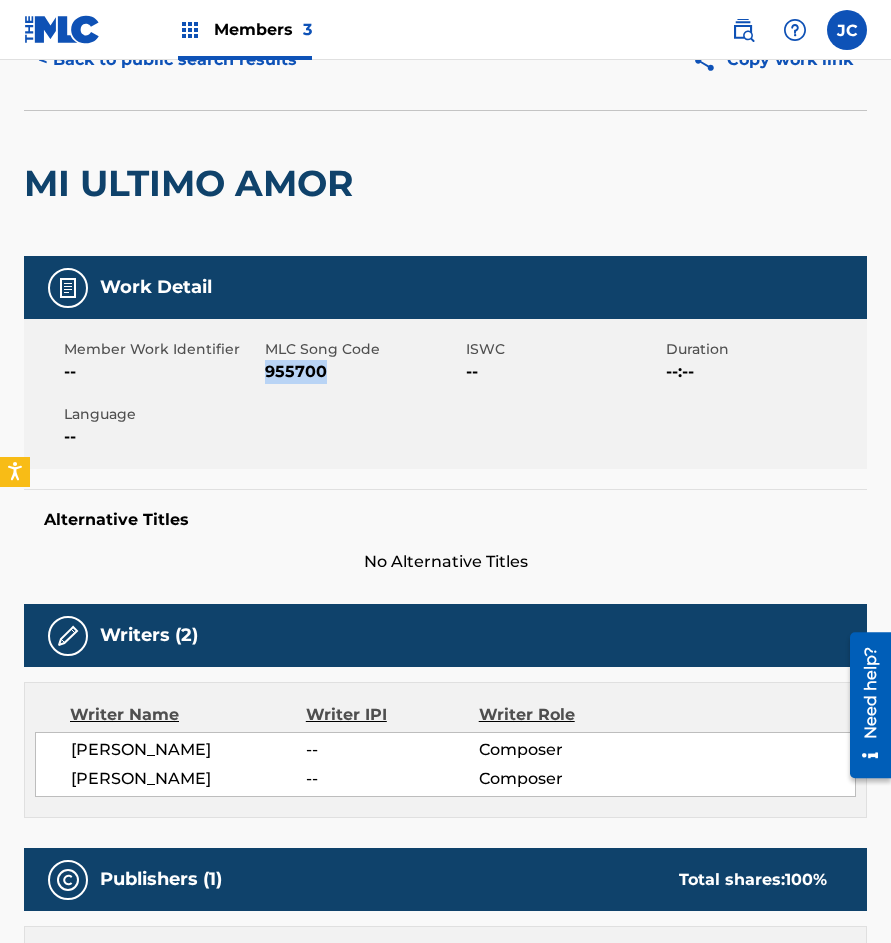 click on "955700" at bounding box center [363, 372] 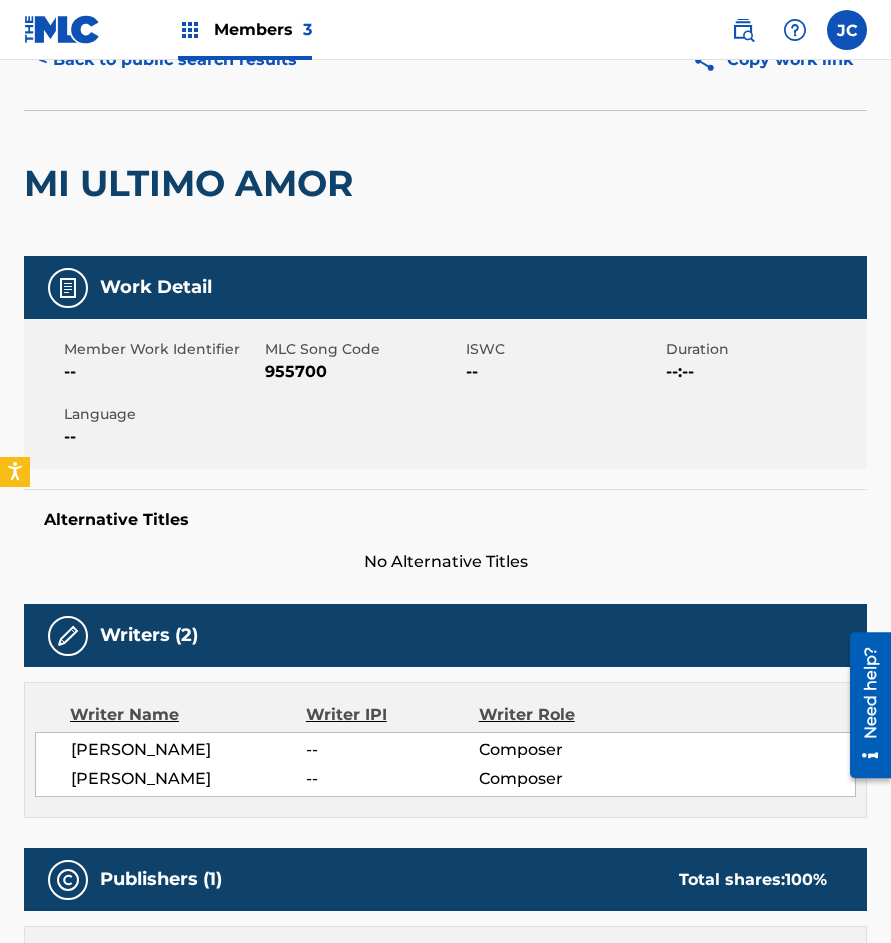 drag, startPoint x: 161, startPoint y: 182, endPoint x: 207, endPoint y: 25, distance: 163.60013 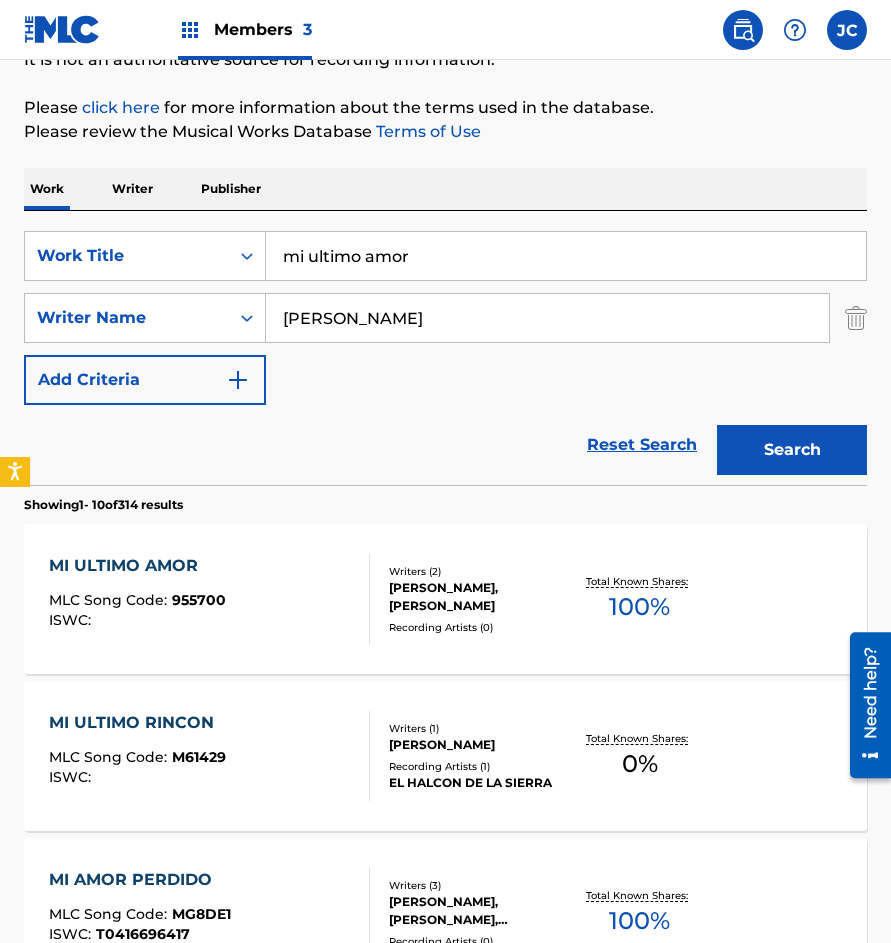 scroll, scrollTop: 200, scrollLeft: 0, axis: vertical 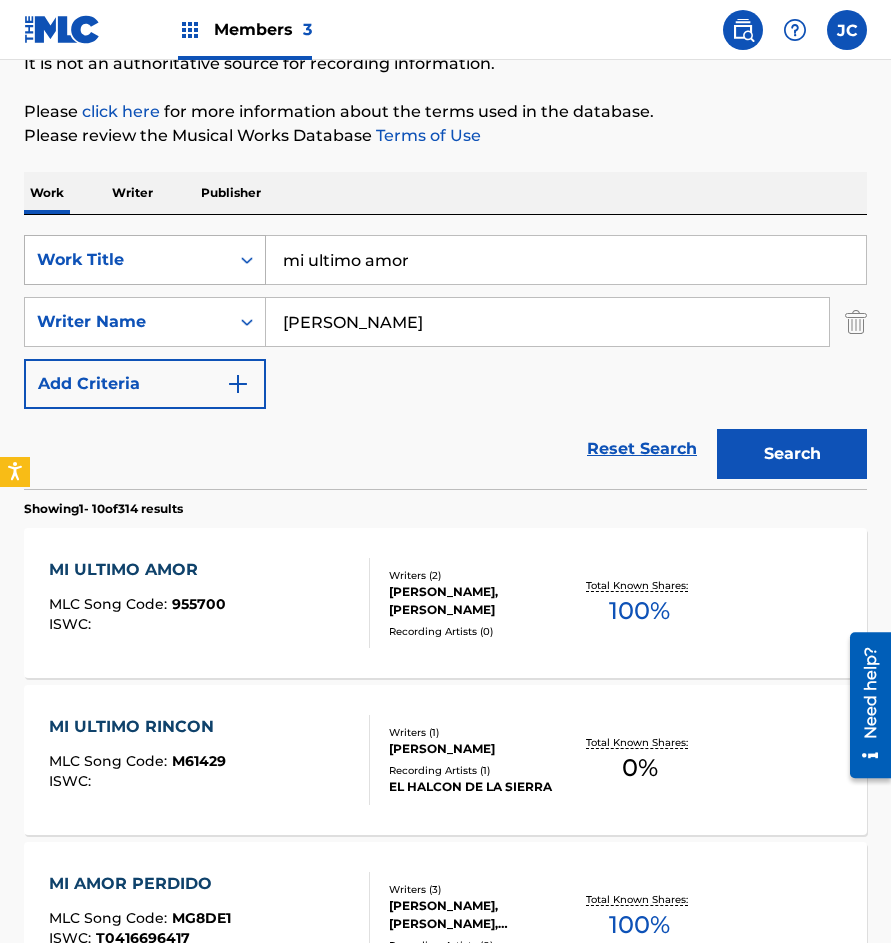 drag, startPoint x: 491, startPoint y: 253, endPoint x: 328, endPoint y: 201, distance: 171.09354 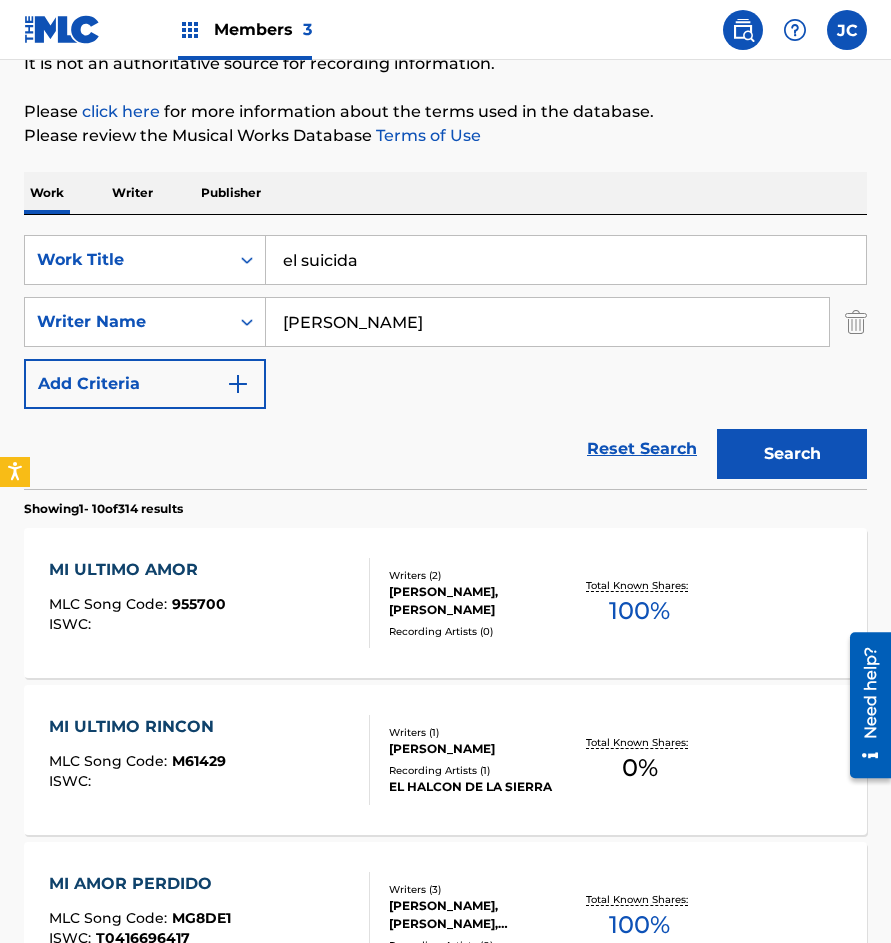type on "el suicida" 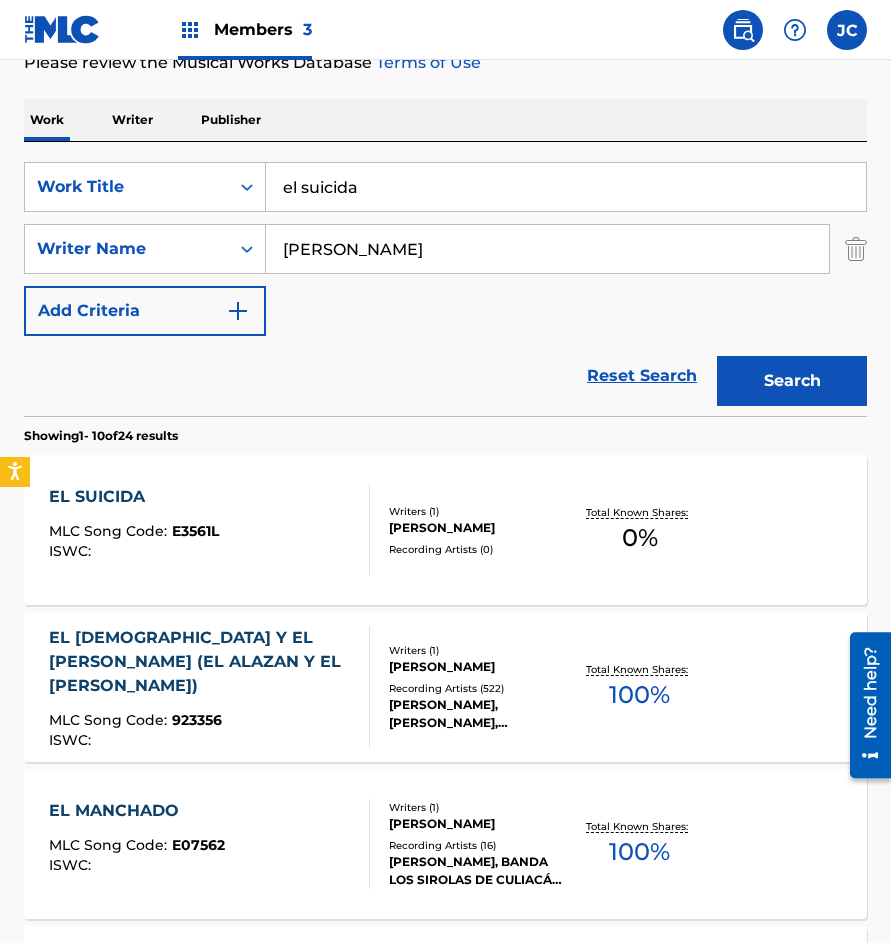 scroll, scrollTop: 400, scrollLeft: 0, axis: vertical 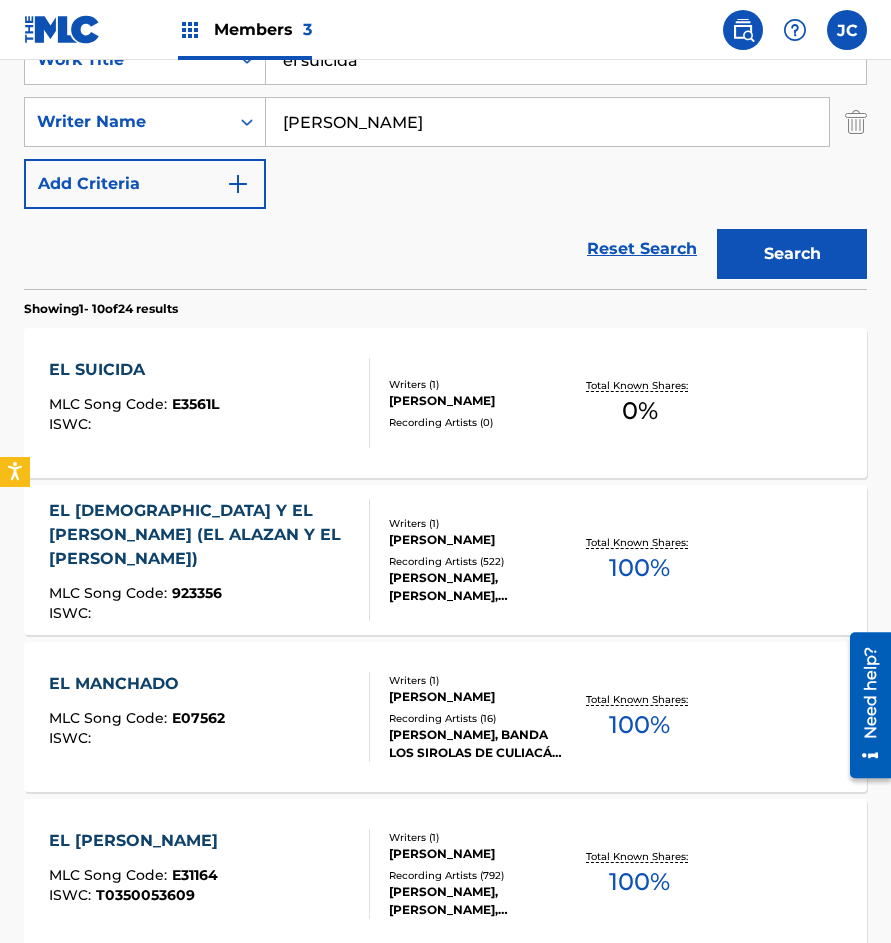 click on "EL SUICIDA MLC Song Code : E3561L ISWC :" at bounding box center (209, 403) 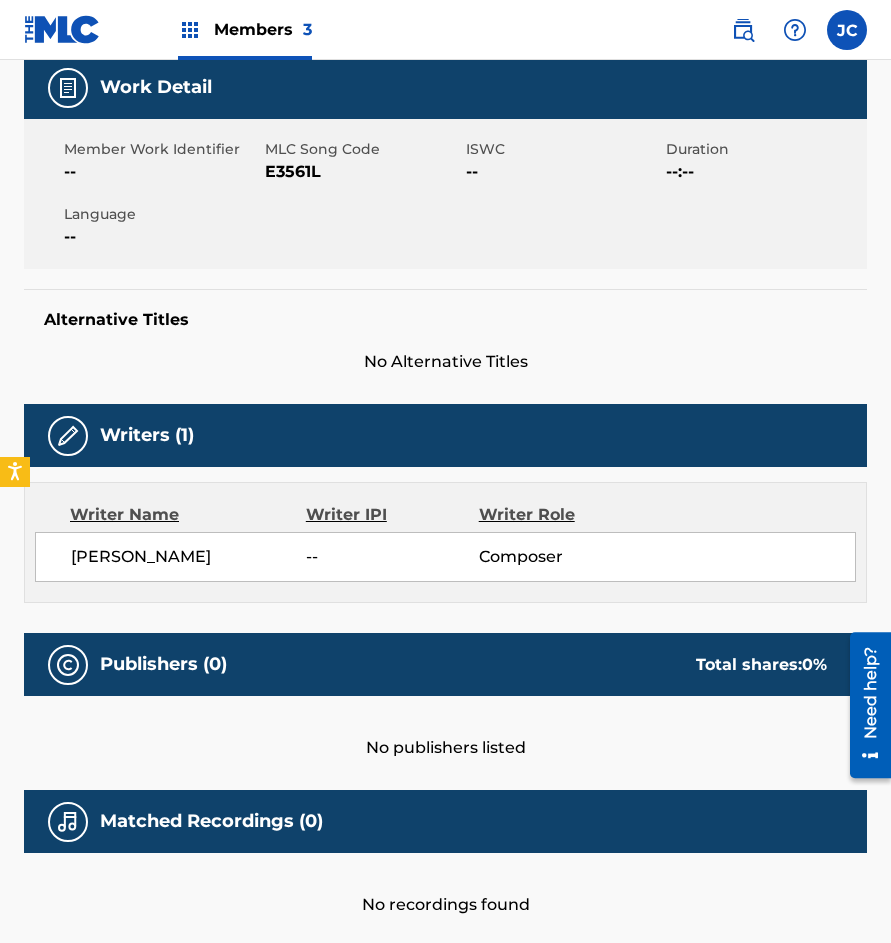 scroll, scrollTop: 100, scrollLeft: 0, axis: vertical 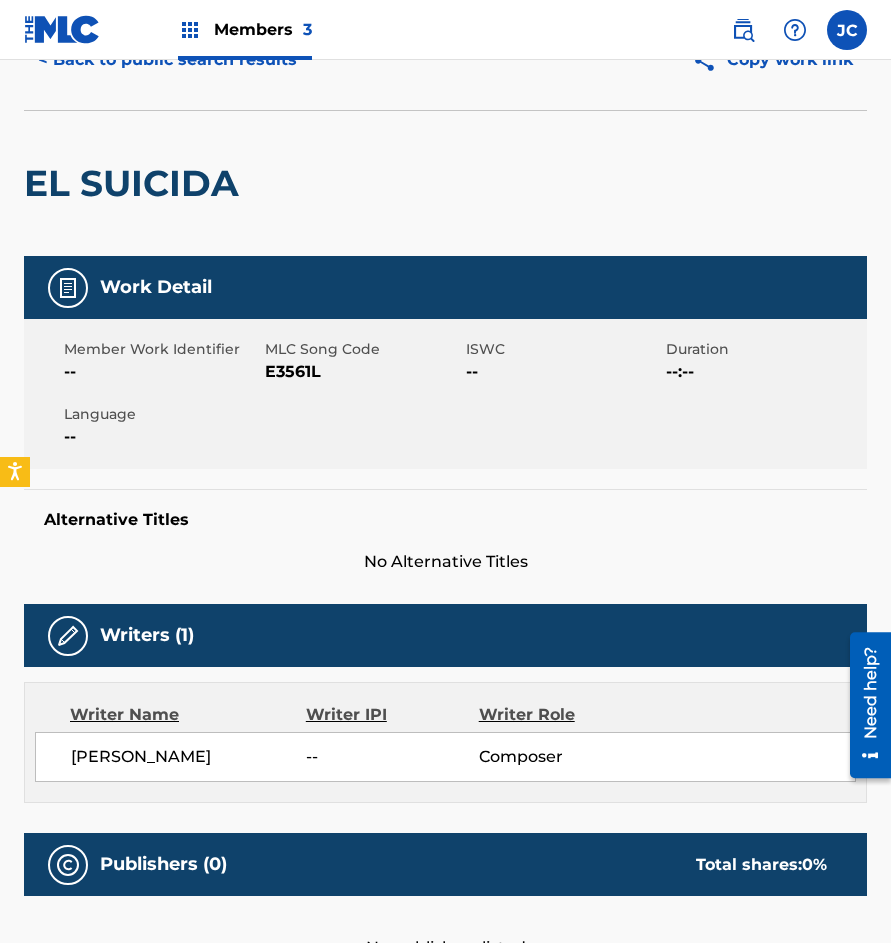 click on "E3561L" at bounding box center [363, 372] 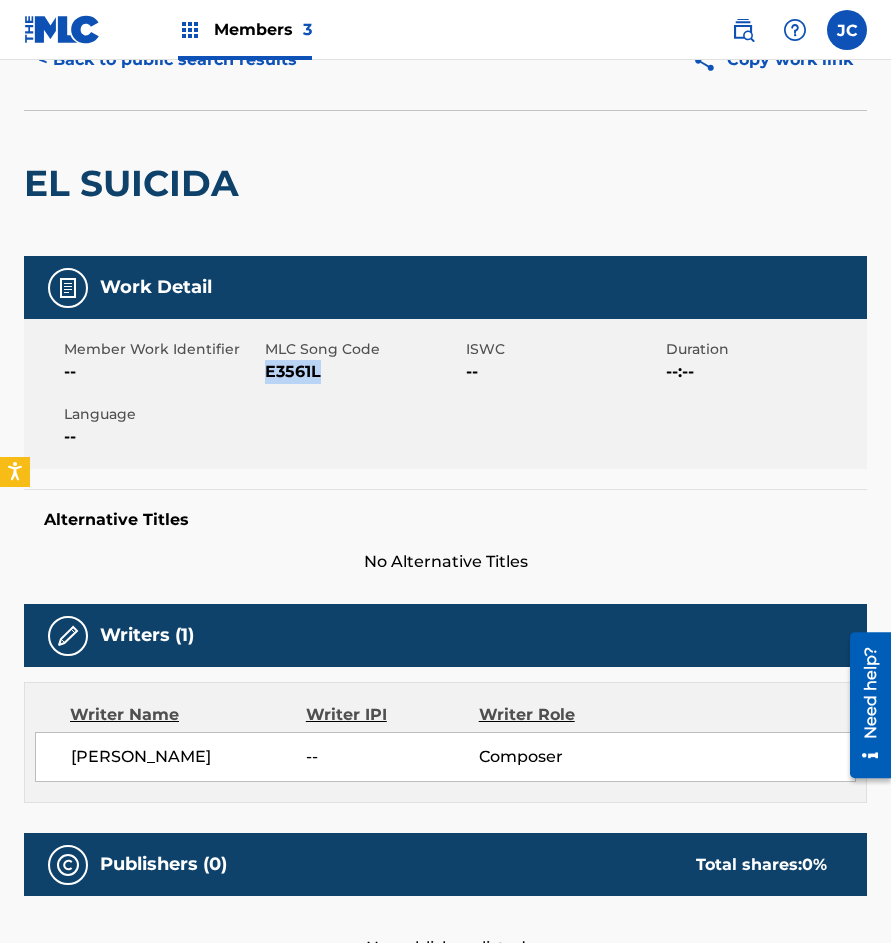 click on "E3561L" at bounding box center [363, 372] 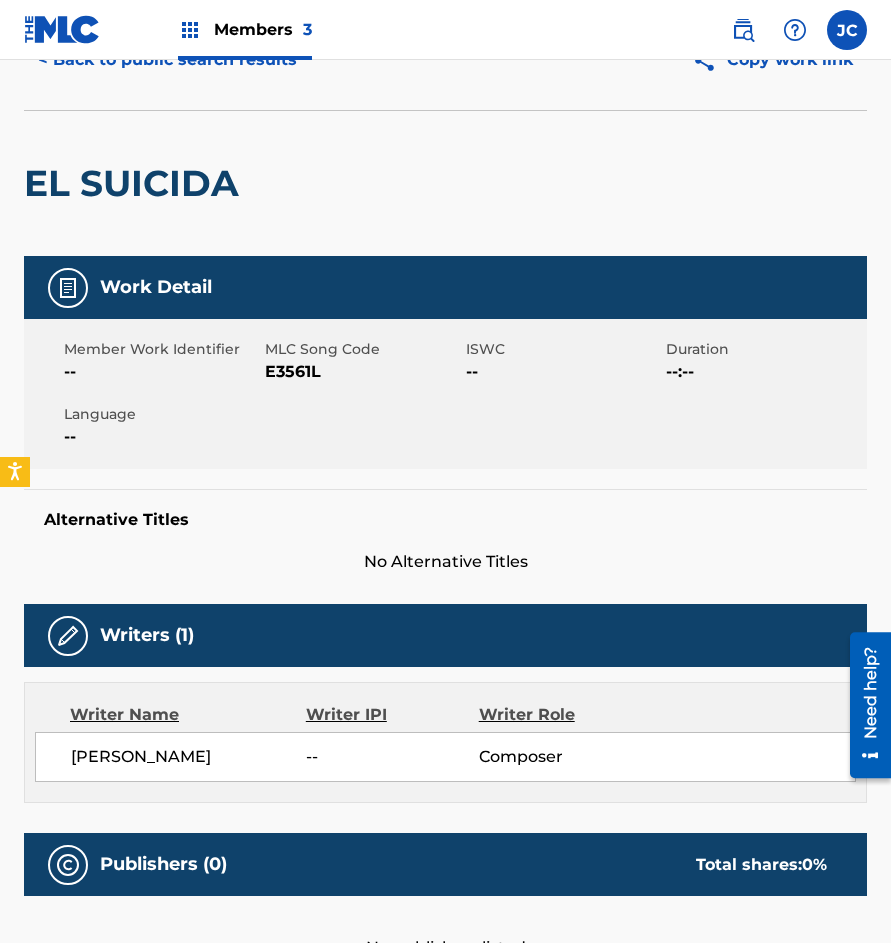 click on "< Back to public search results" at bounding box center (167, 60) 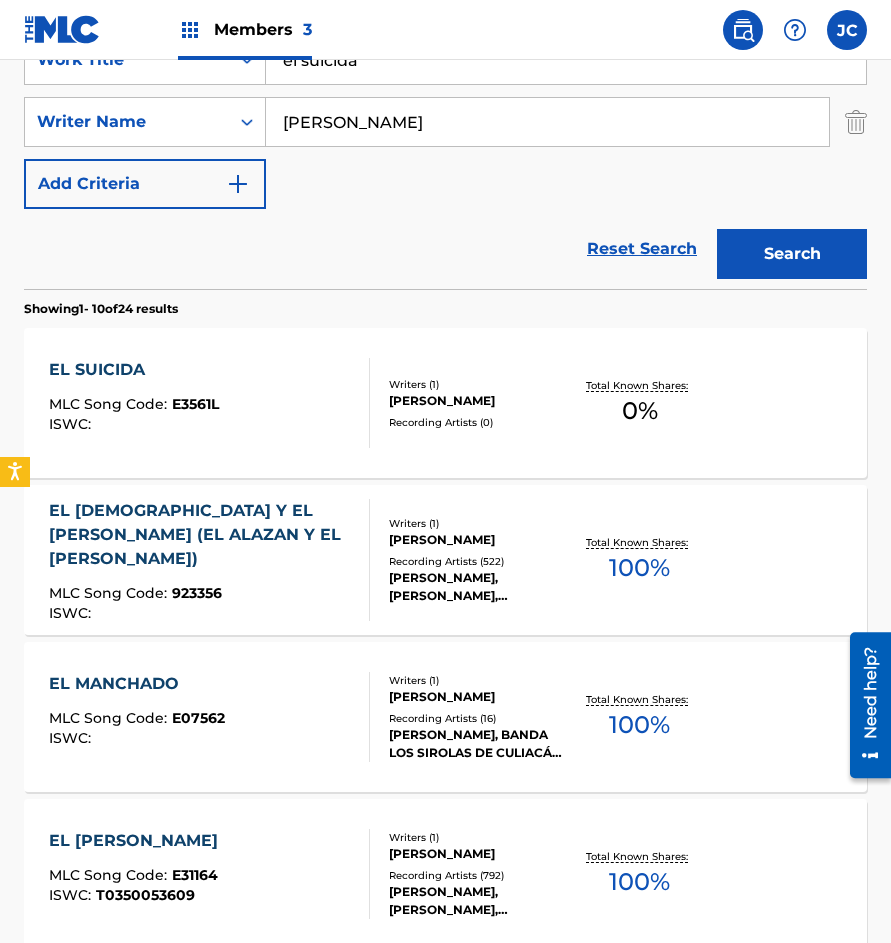 scroll, scrollTop: 300, scrollLeft: 0, axis: vertical 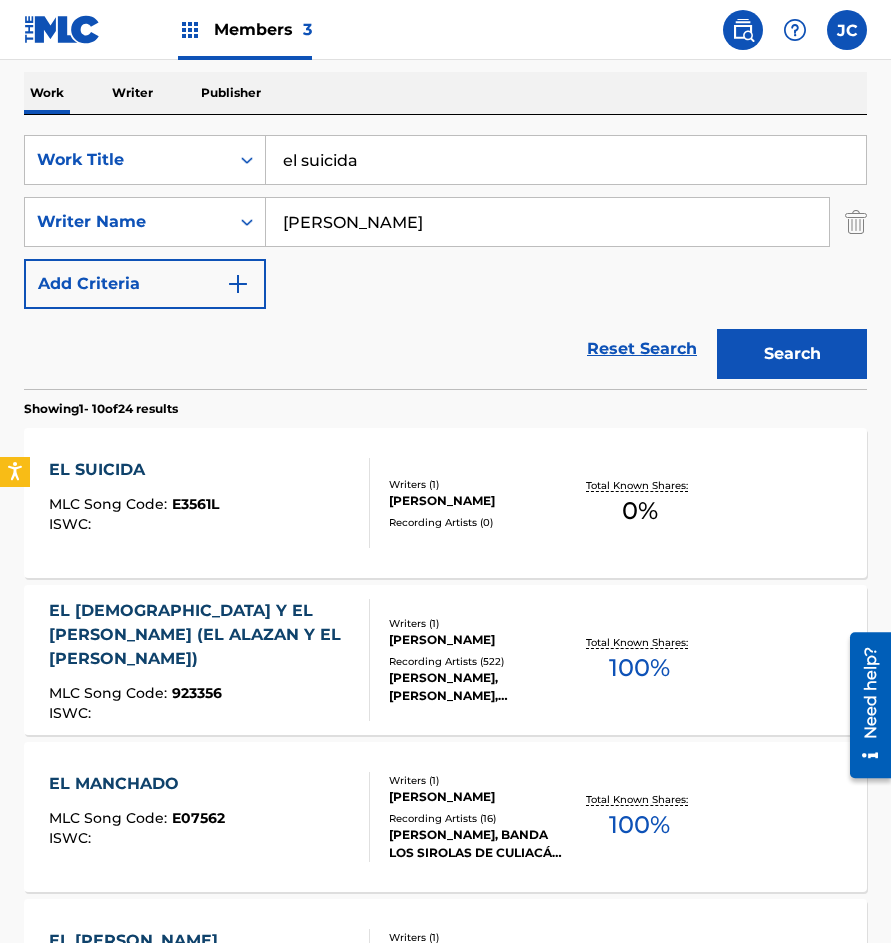 click on "el suicida" at bounding box center [566, 160] 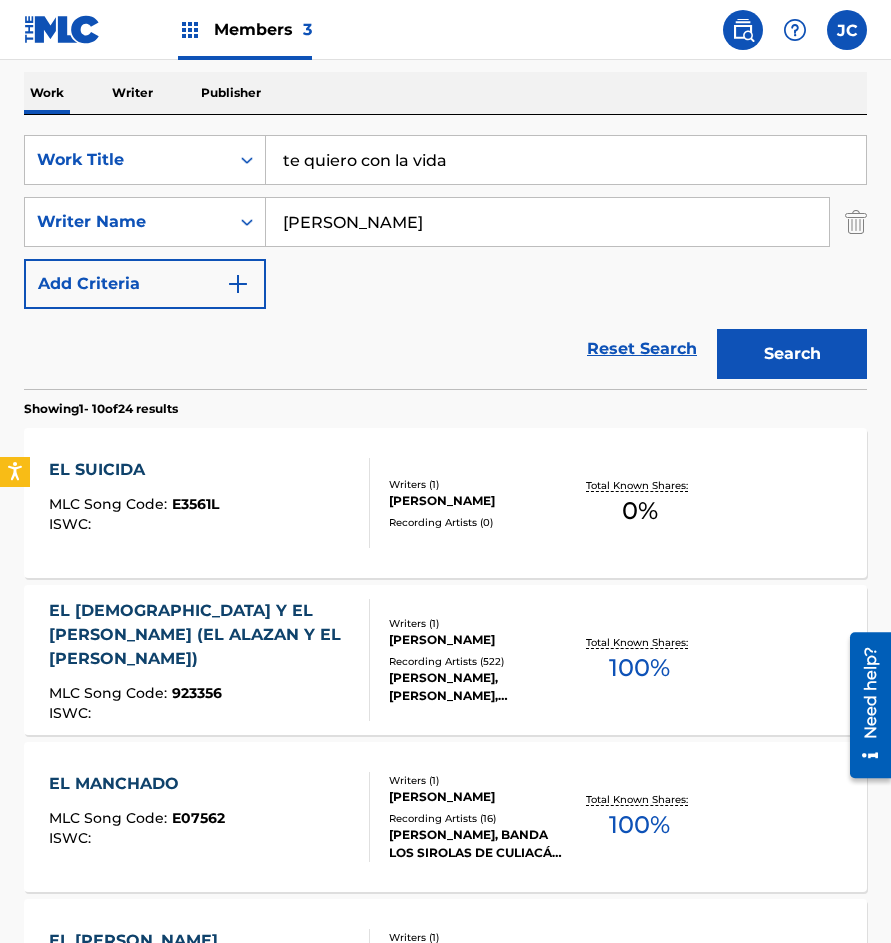 type on "te quiero con la vida" 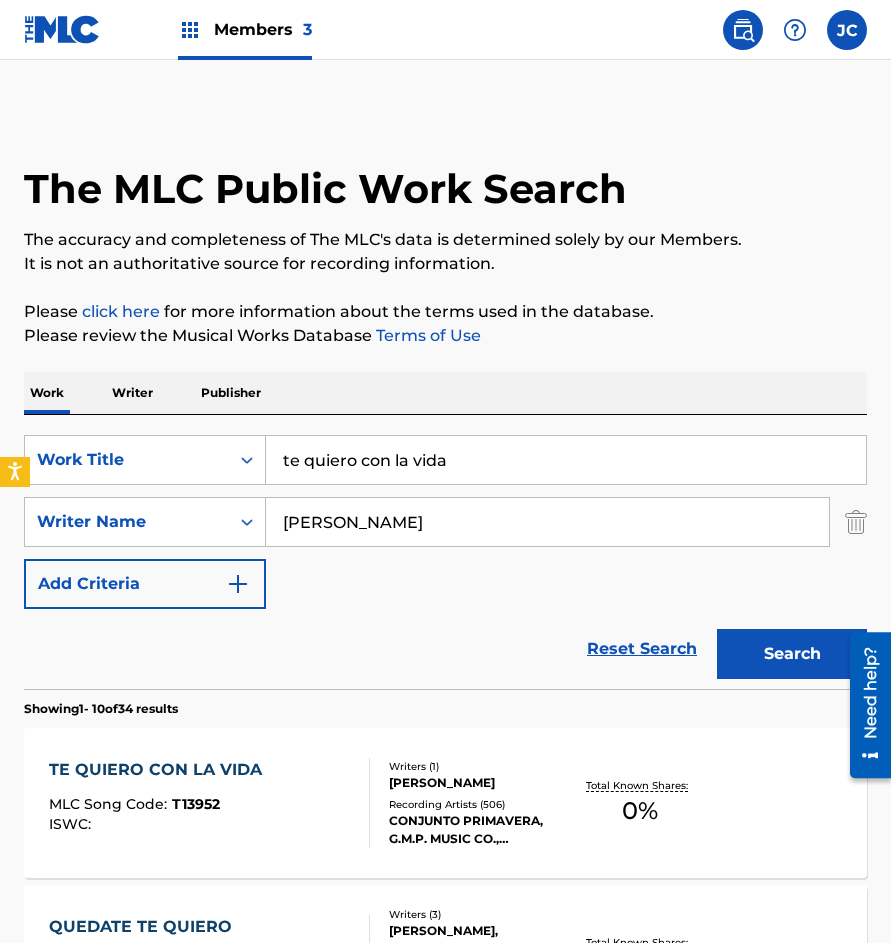 click on "SearchWithCriteria3fba4a5a-967a-4f2f-8418-e4f861285d0f Work Title te quiero con la vida SearchWithCriteria819219a2-f8a2-437a-8bb3-817e1a305e02 Writer Name perez meza Add Criteria" at bounding box center (445, 522) 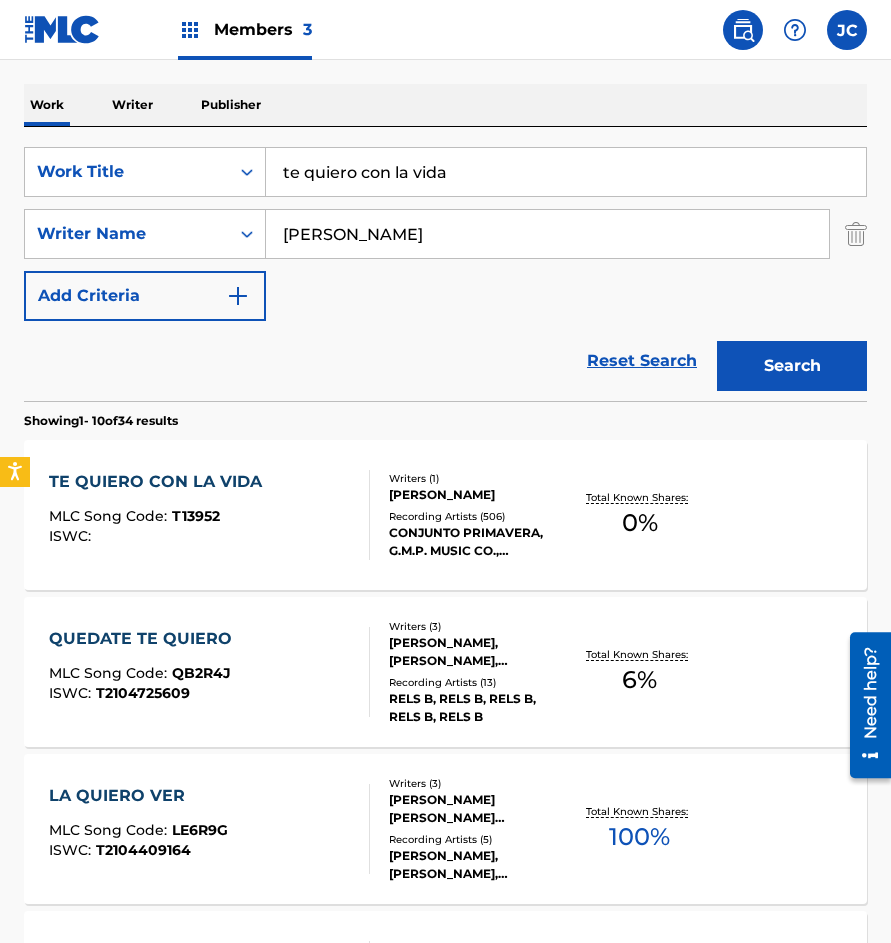scroll, scrollTop: 400, scrollLeft: 0, axis: vertical 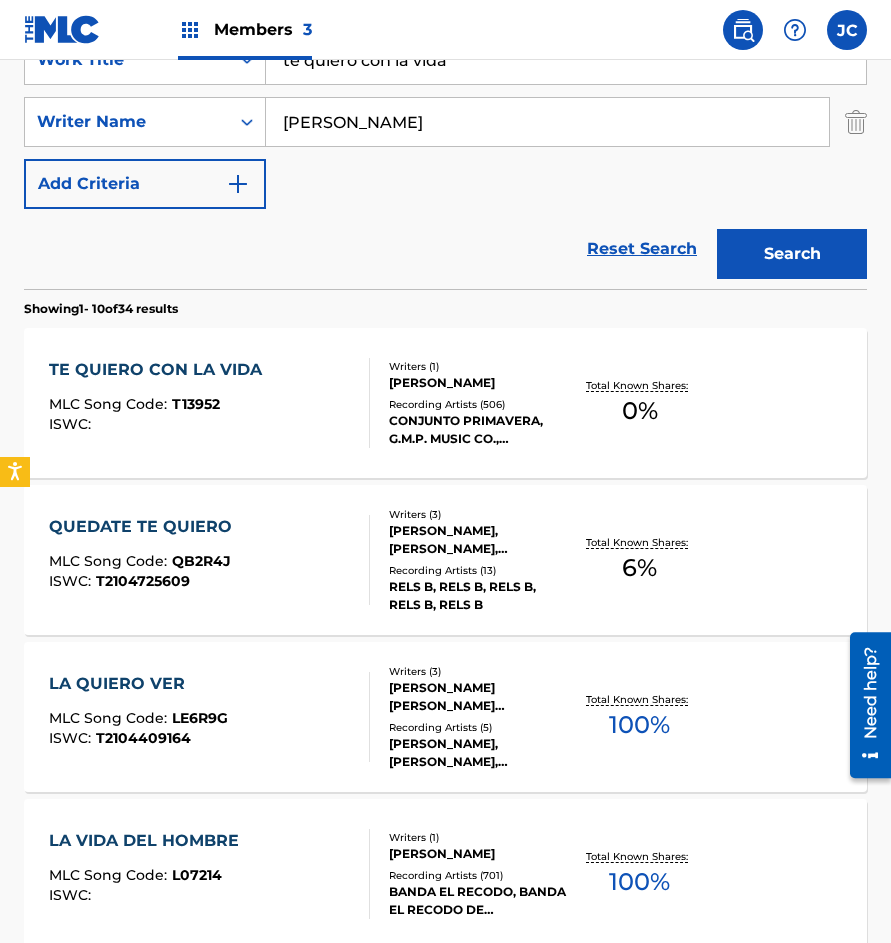 click on "Writers ( 1 ) LUIS PEREZ MEZA Recording Artists ( 506 ) CONJUNTO PRIMAVERA, G.M.P. MUSIC CO., CONJUNTO PRIMAVERA, CONJUNTO PRIMAVERA, CONJUNTO PRIMAVERA, CONJUNTO PRIMAVERA" at bounding box center (470, 403) 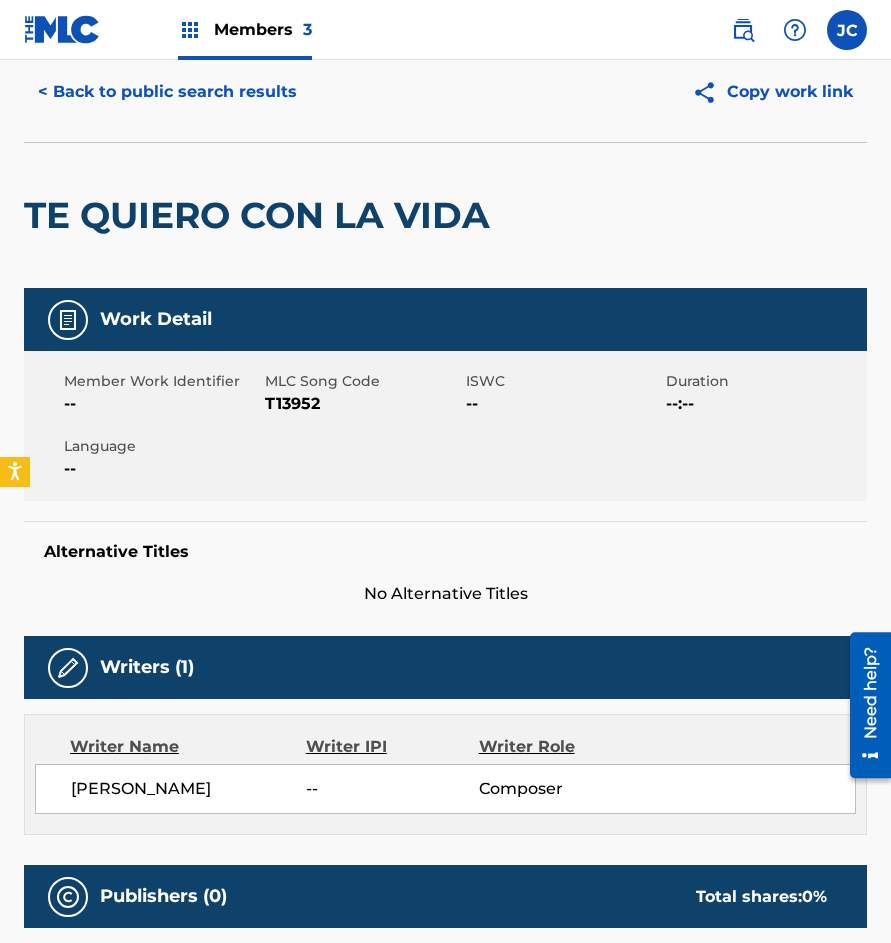 scroll, scrollTop: 0, scrollLeft: 0, axis: both 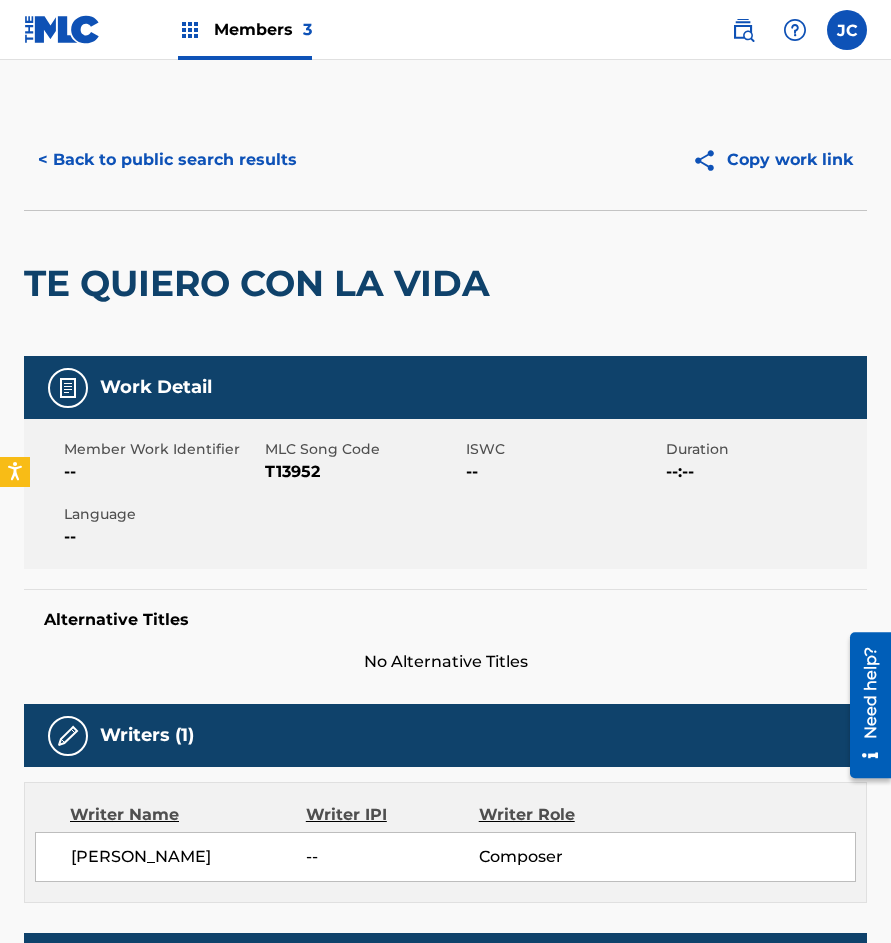 click on "T13952" at bounding box center [363, 472] 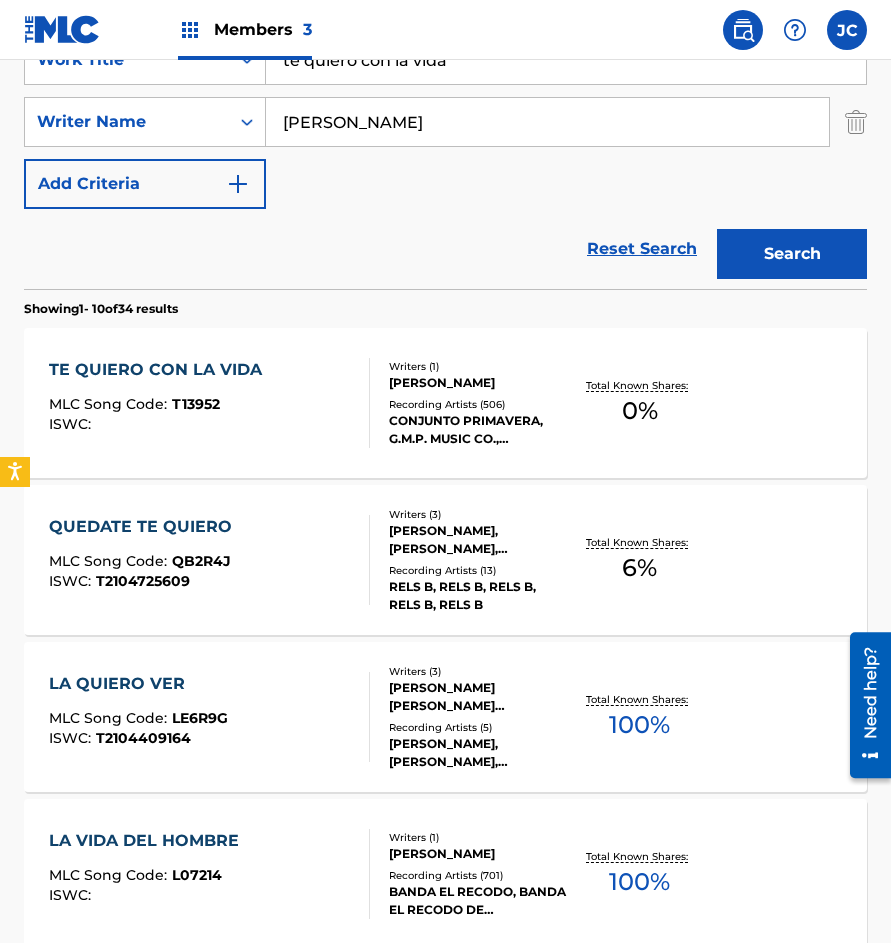 scroll, scrollTop: 300, scrollLeft: 0, axis: vertical 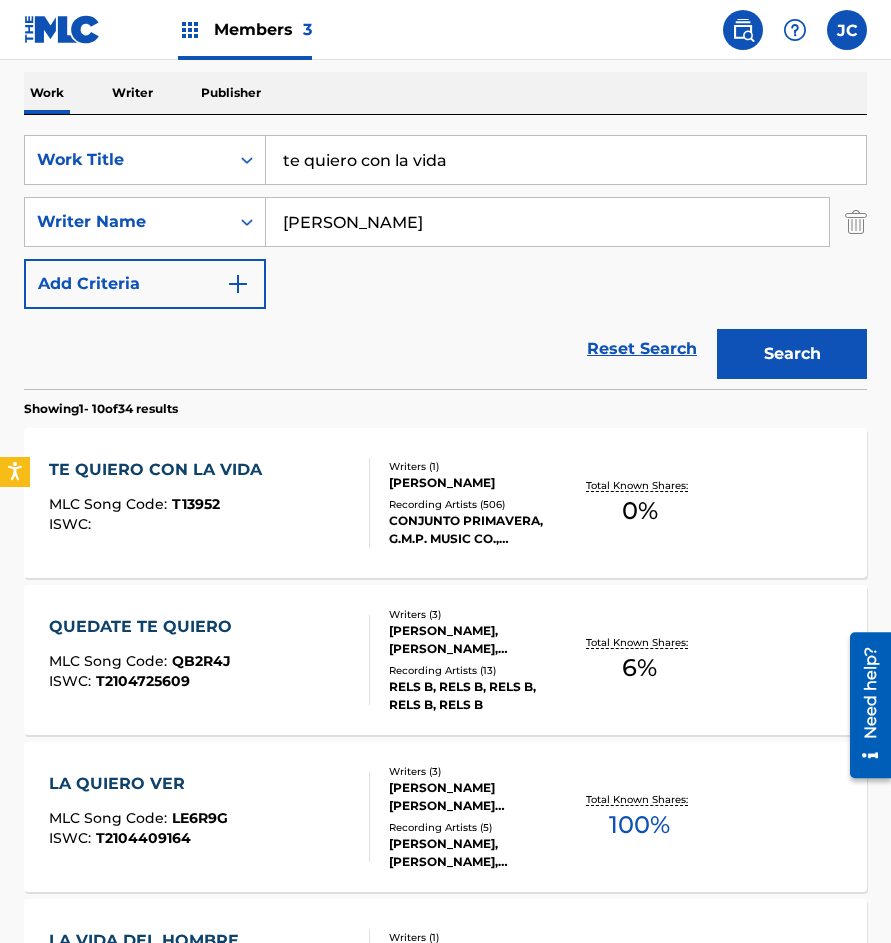 drag, startPoint x: 543, startPoint y: 162, endPoint x: 273, endPoint y: 159, distance: 270.01666 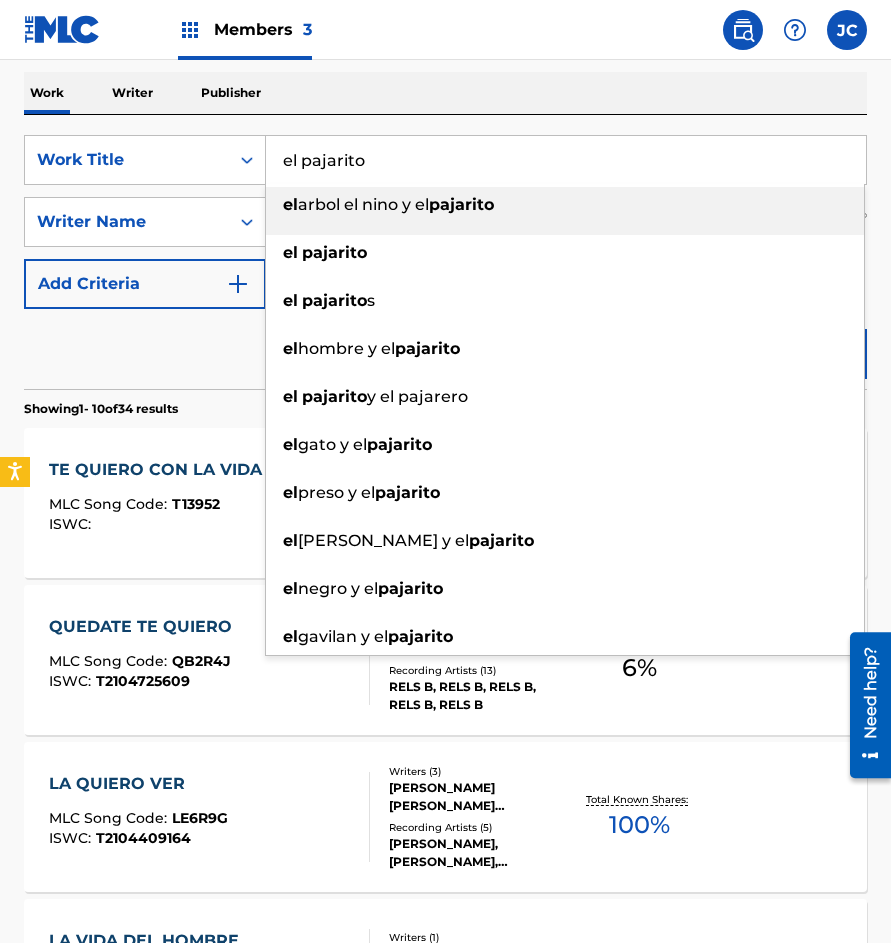 type on "el pajarito" 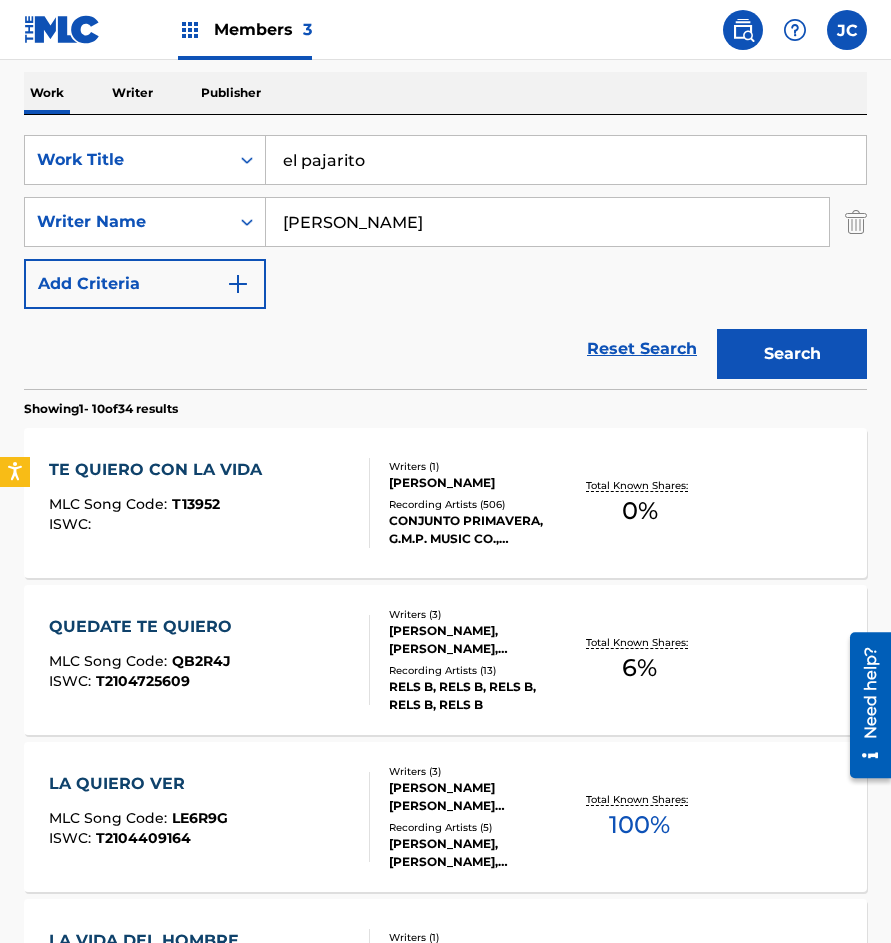 type on "valdes" 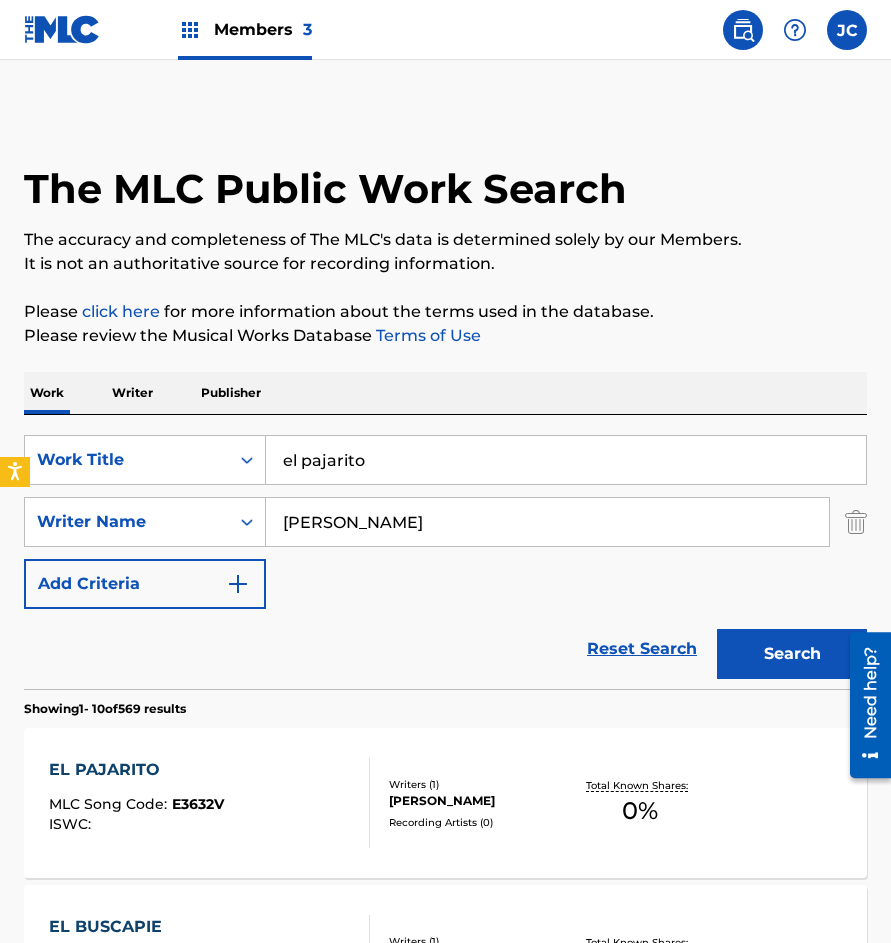 scroll, scrollTop: 200, scrollLeft: 0, axis: vertical 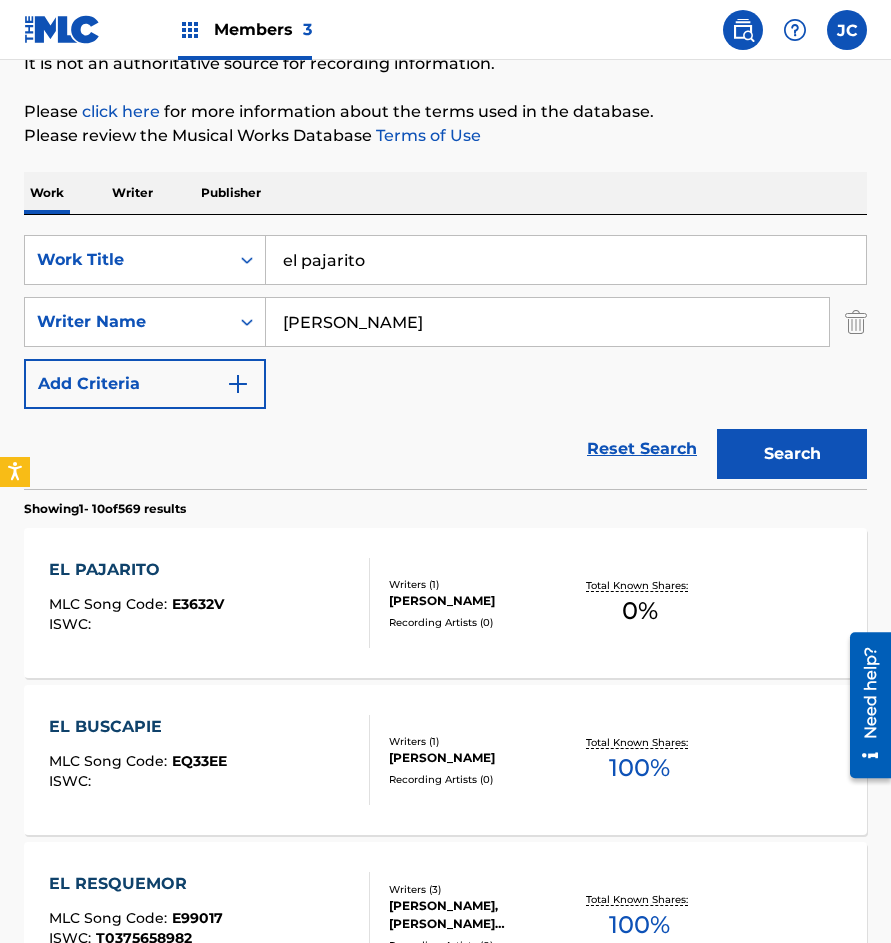 click on "Writers ( 1 )" at bounding box center [479, 584] 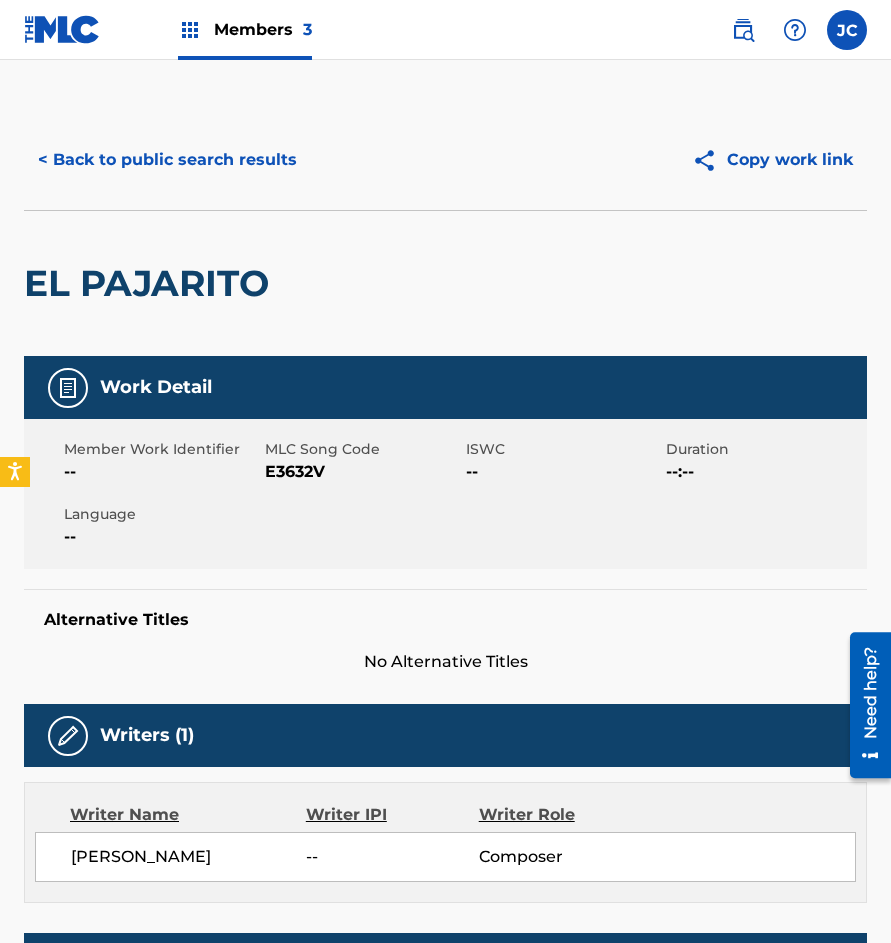 click on "E3632V" at bounding box center (363, 472) 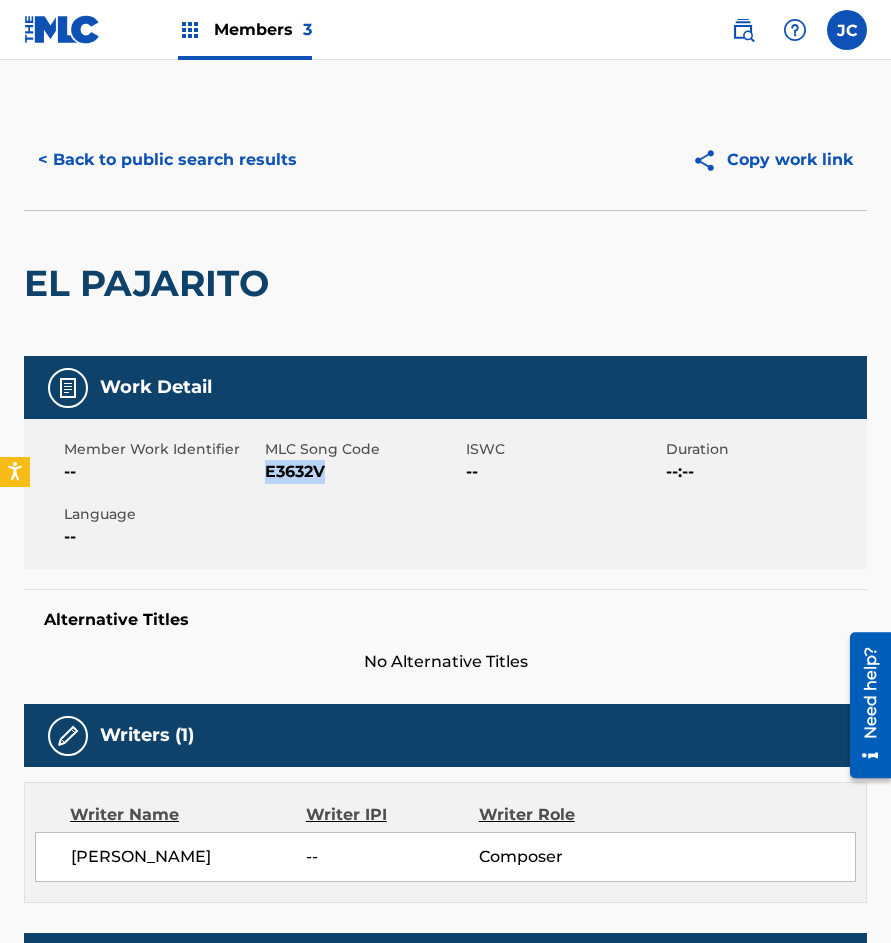 click on "E3632V" at bounding box center (363, 472) 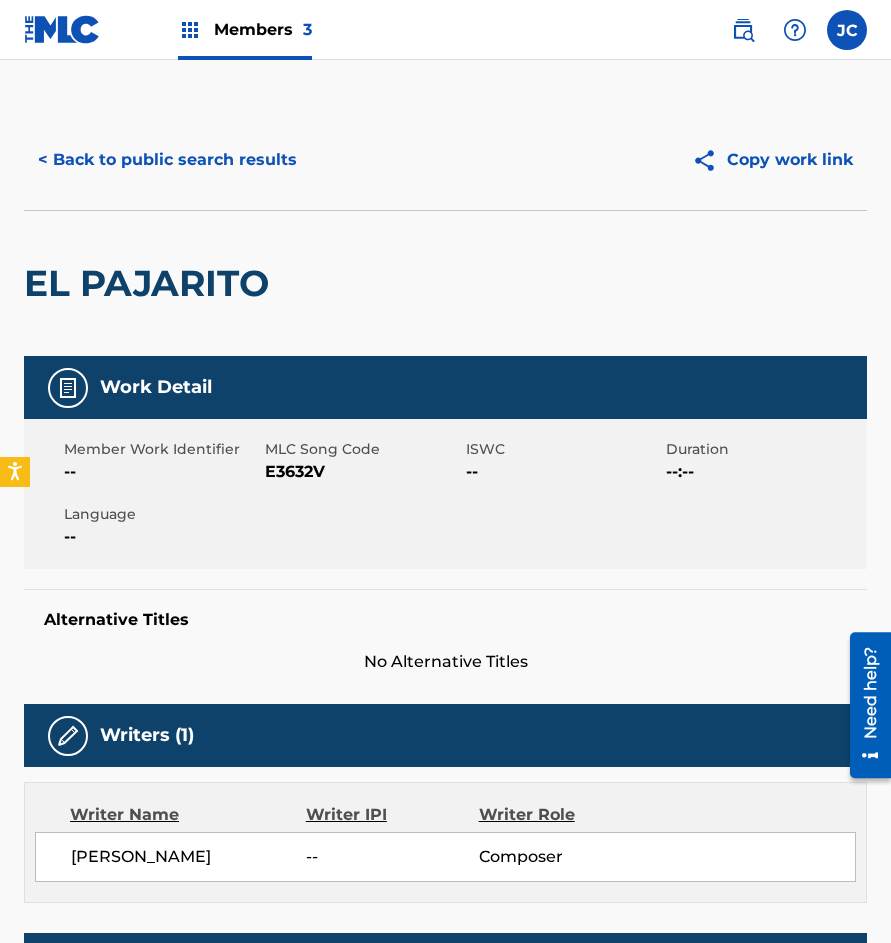 drag, startPoint x: 149, startPoint y: 215, endPoint x: 188, endPoint y: 182, distance: 51.088158 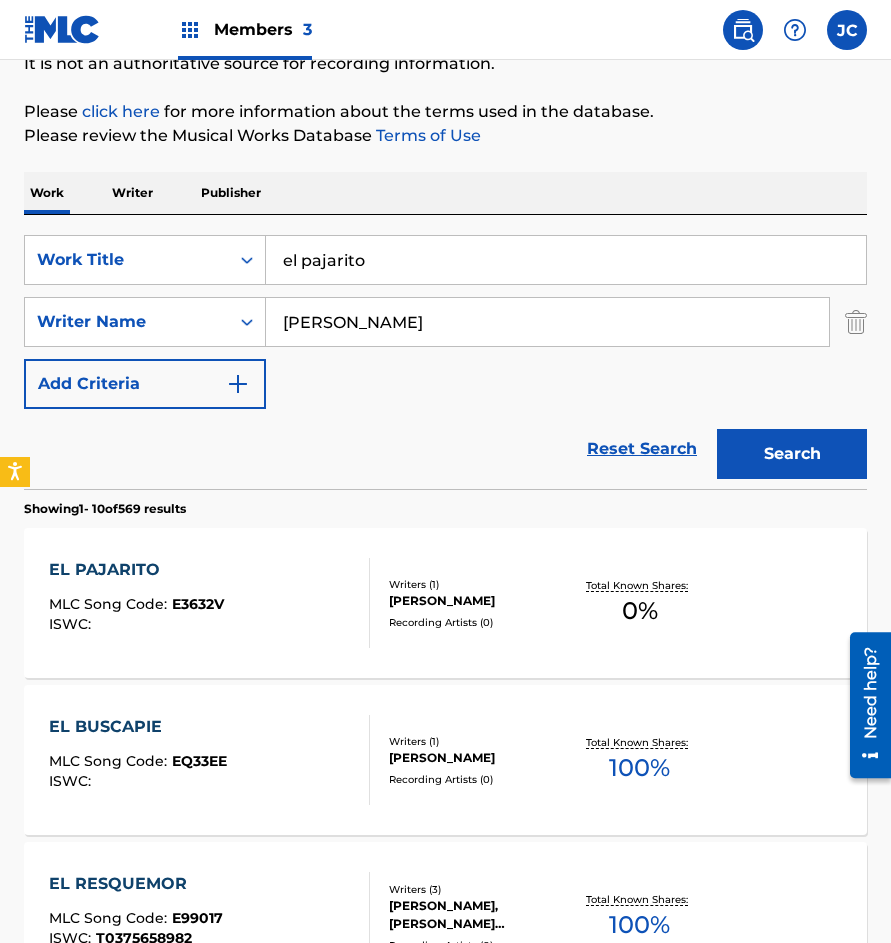 click on "el pajarito" at bounding box center [566, 260] 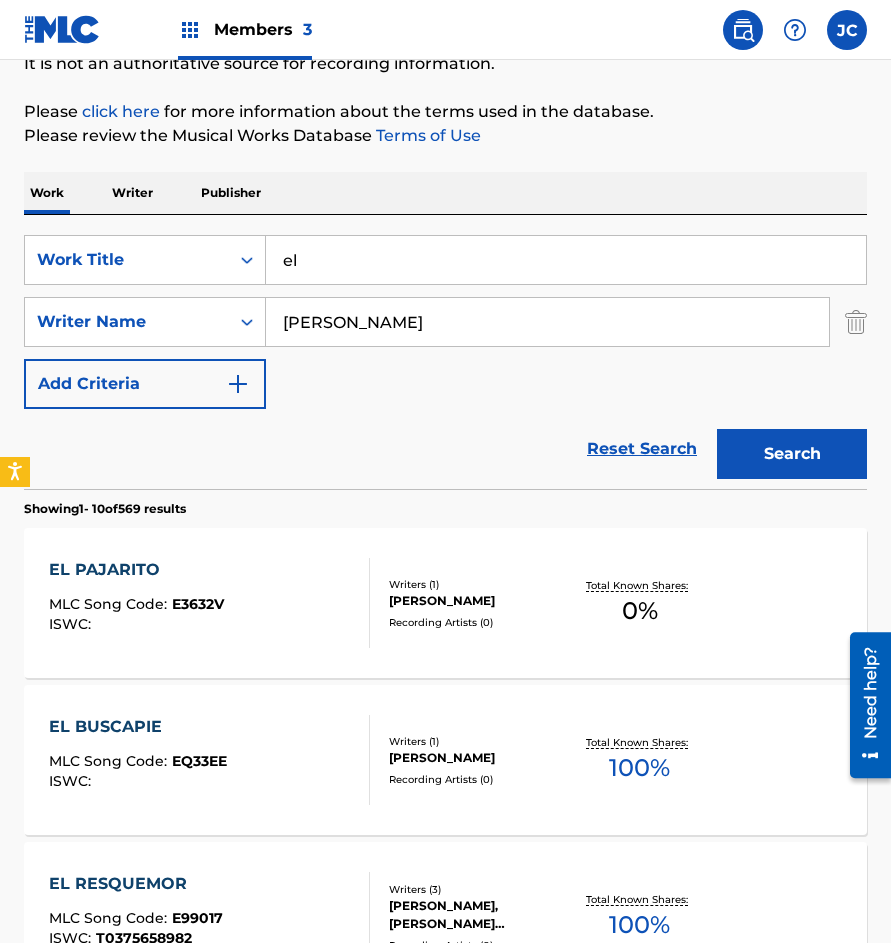 type on "e" 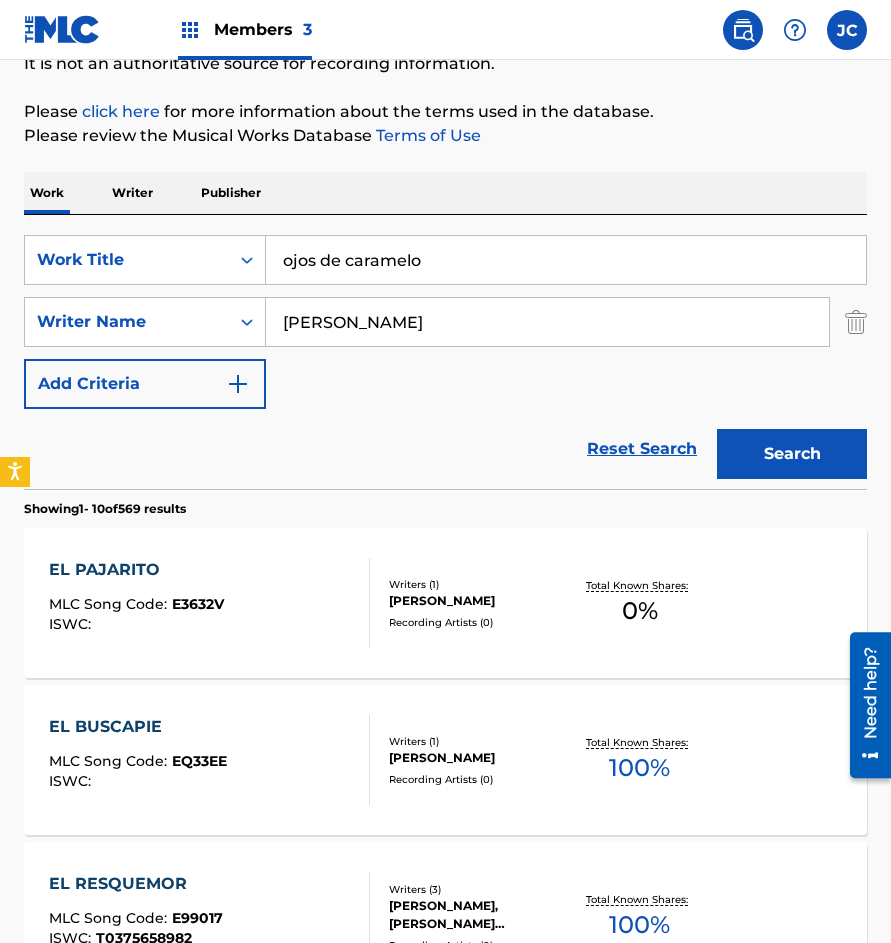 type on "ojos de caramelo" 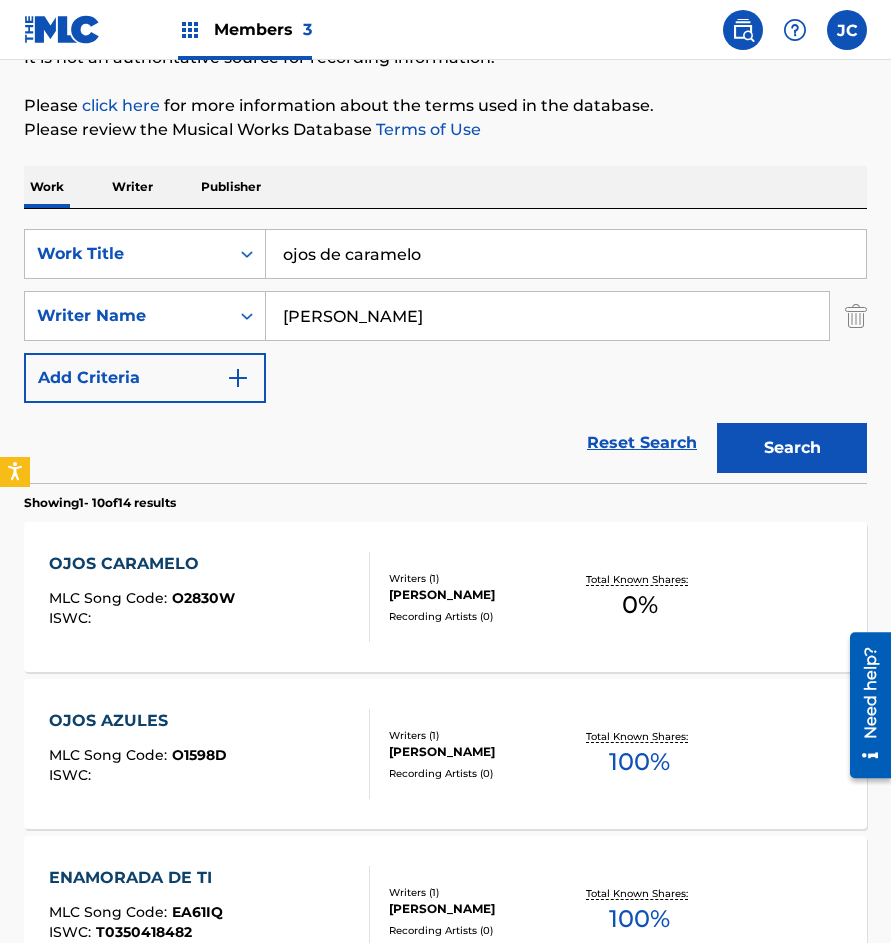 scroll, scrollTop: 400, scrollLeft: 0, axis: vertical 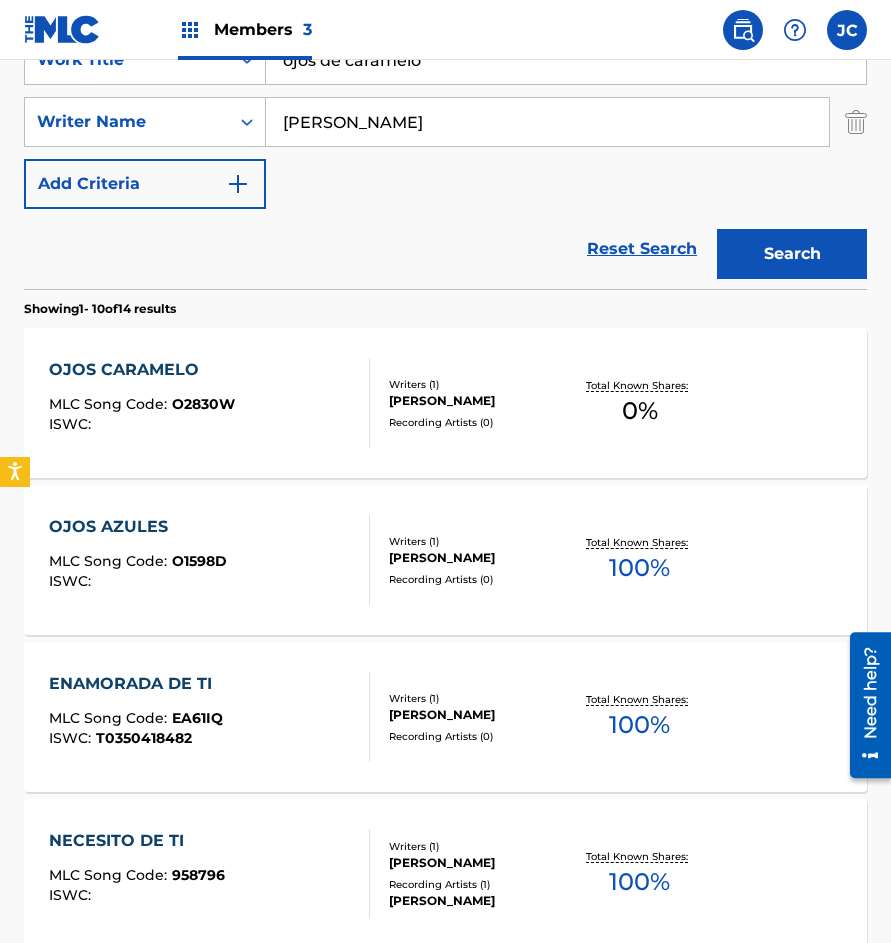 click on "OJOS CARAMELO MLC Song Code : O2830W ISWC :" at bounding box center [209, 403] 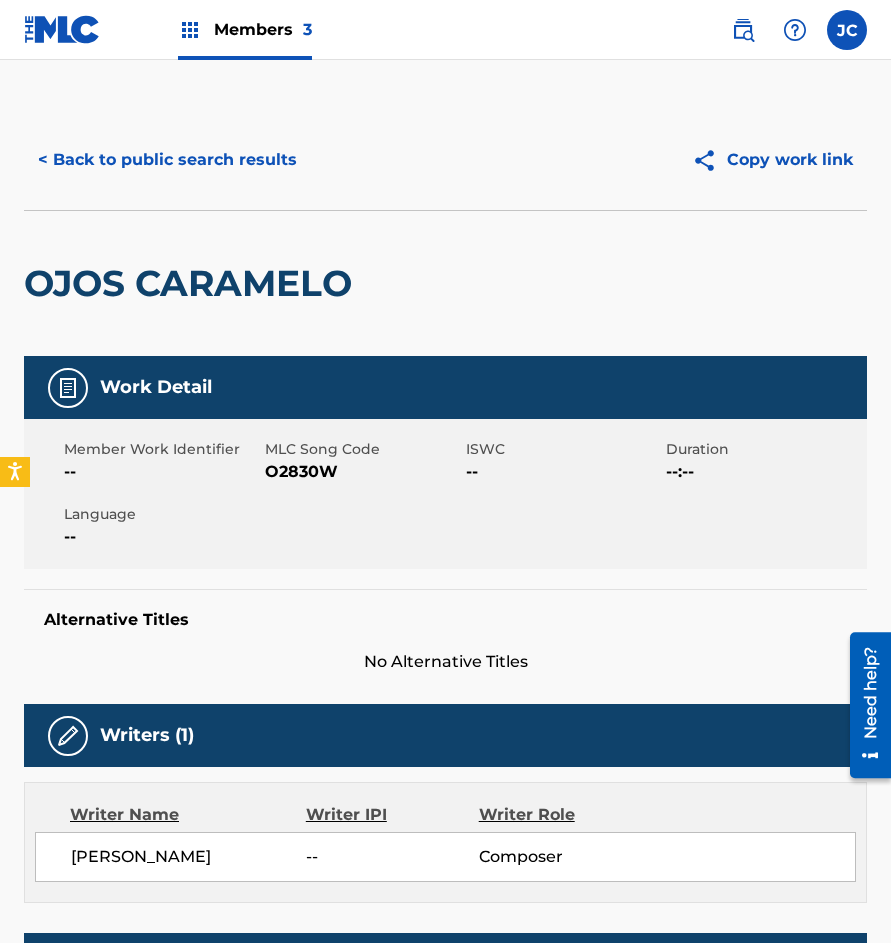 click on "O2830W" at bounding box center (363, 472) 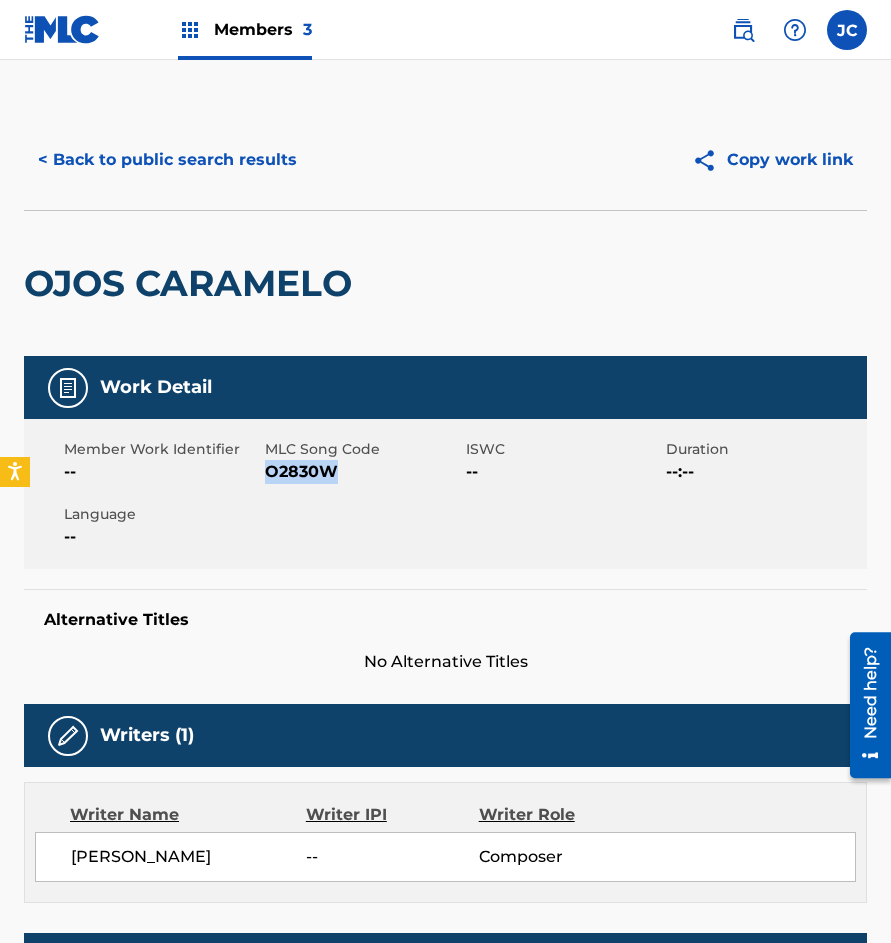 click on "O2830W" at bounding box center [363, 472] 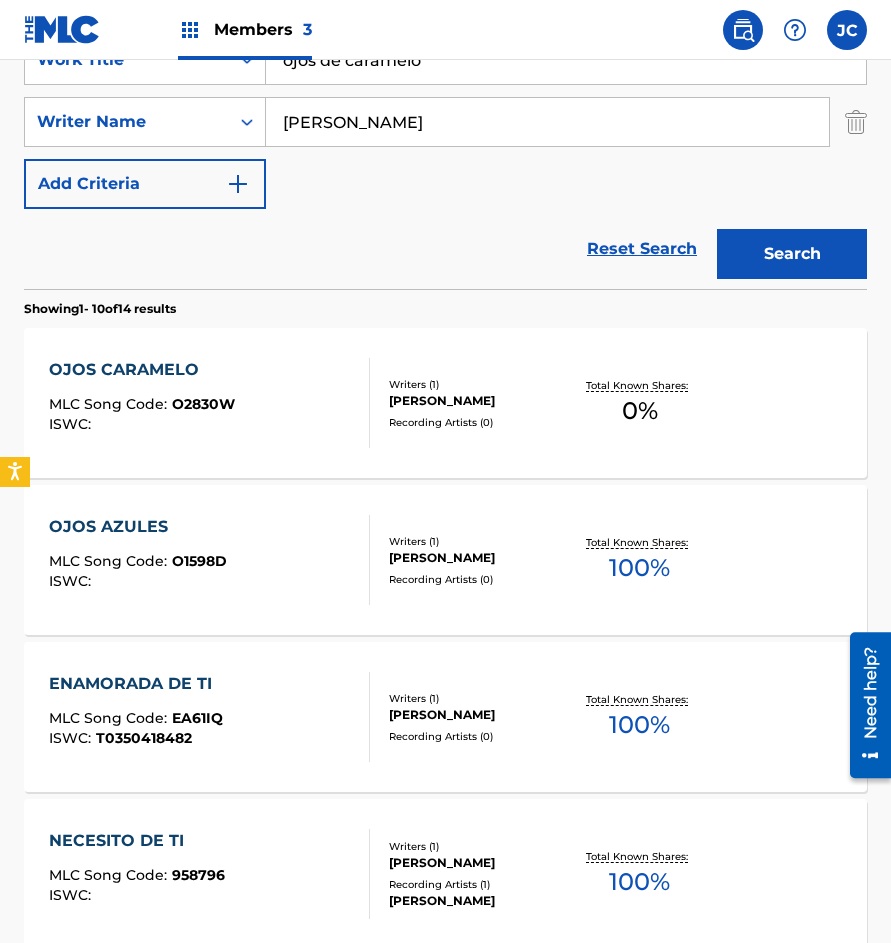click on "OJOS CARAMELO MLC Song Code : O2830W ISWC :" at bounding box center (209, 403) 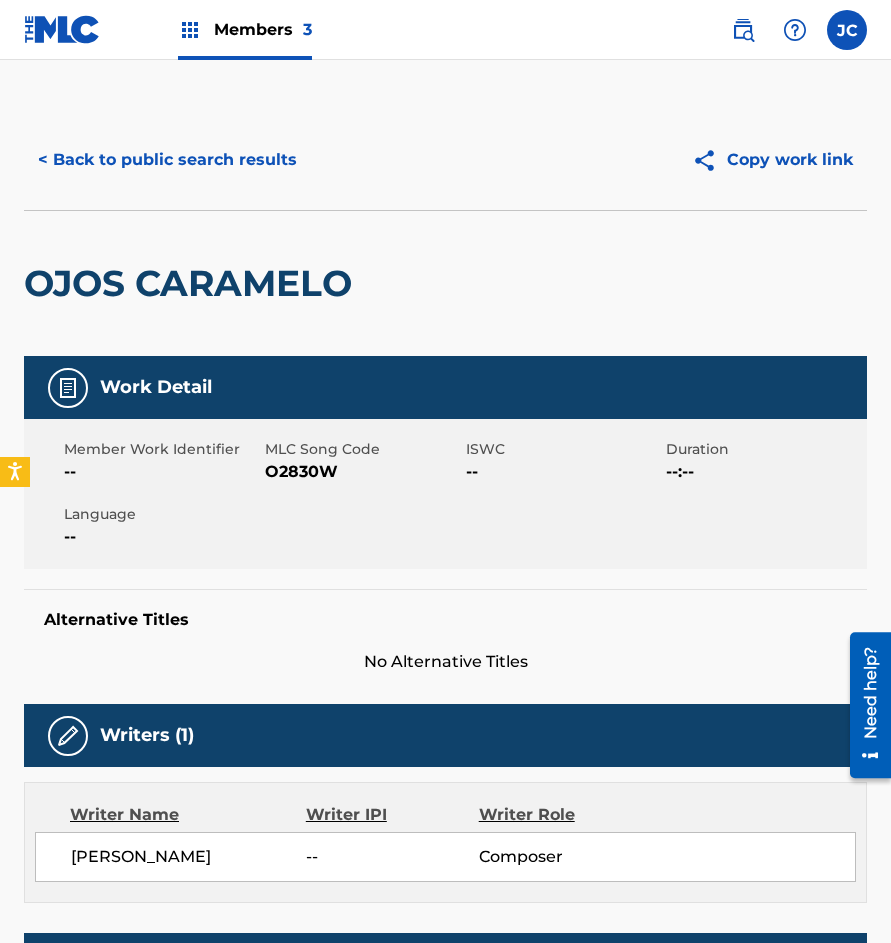 click on "MLC Song Code" at bounding box center (363, 449) 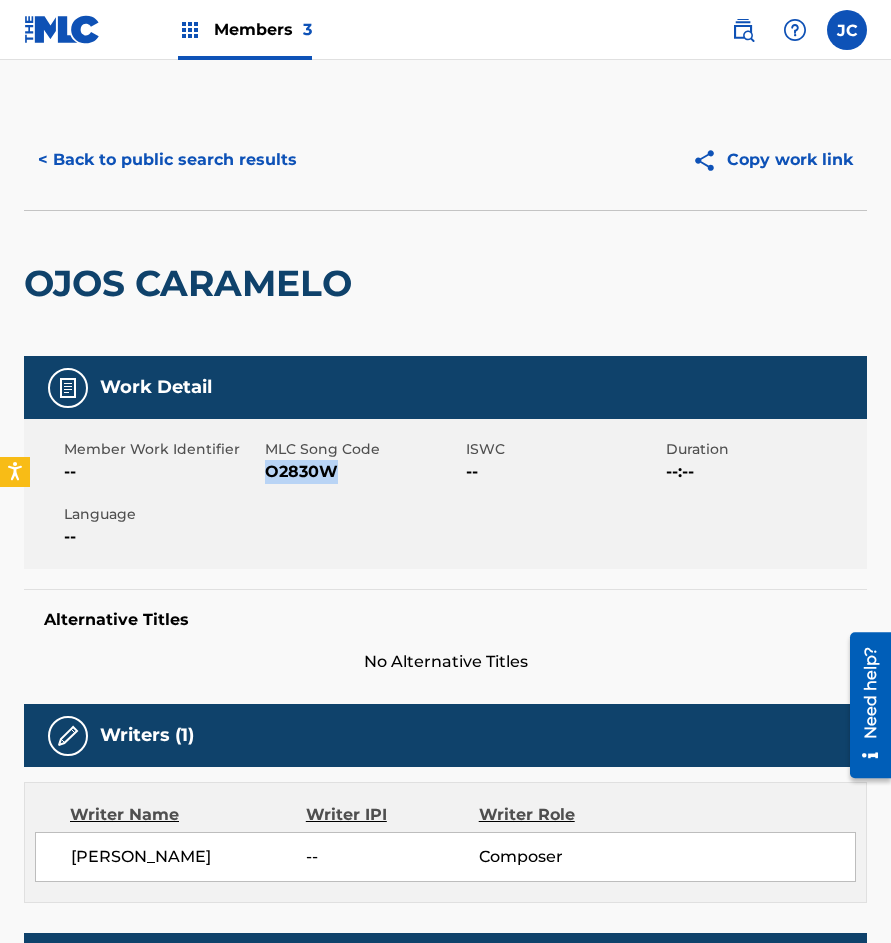 click on "O2830W" at bounding box center [363, 472] 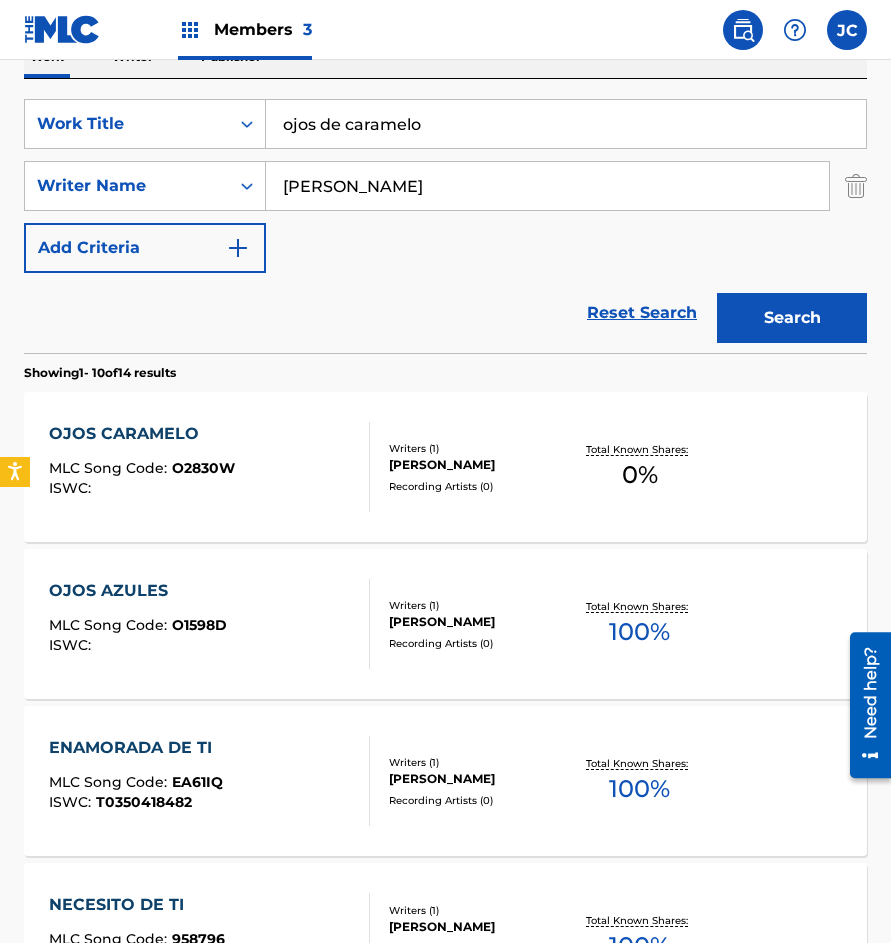 scroll, scrollTop: 300, scrollLeft: 0, axis: vertical 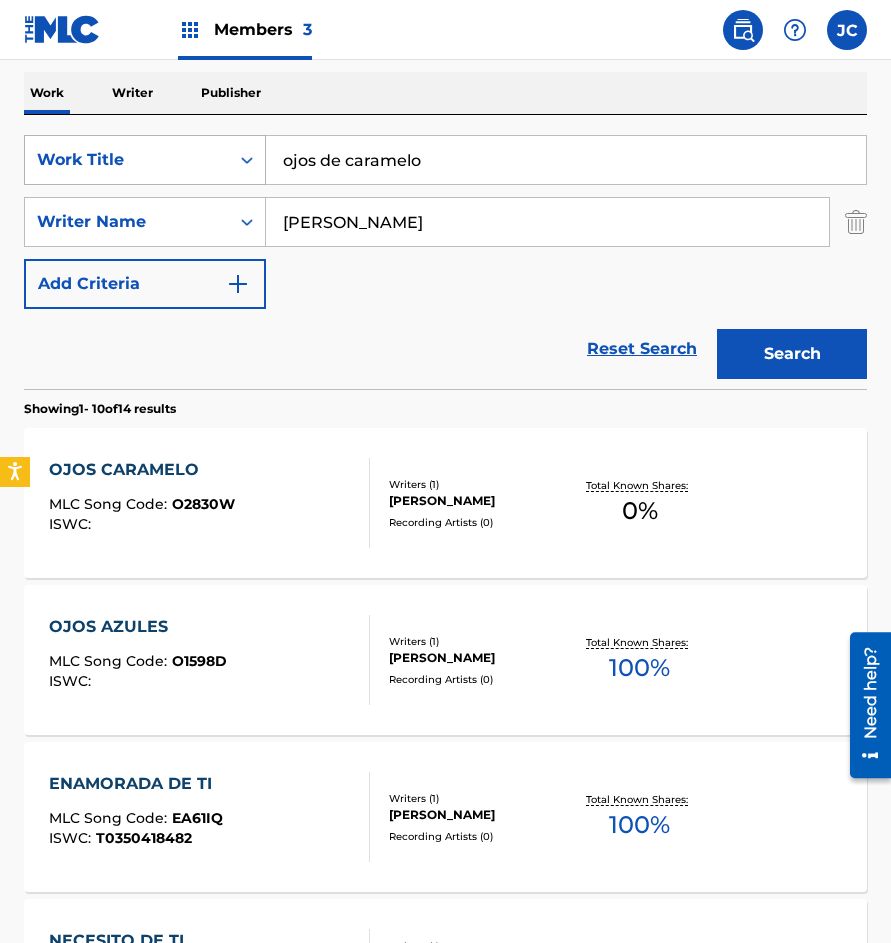 drag, startPoint x: 439, startPoint y: 162, endPoint x: 258, endPoint y: 170, distance: 181.17671 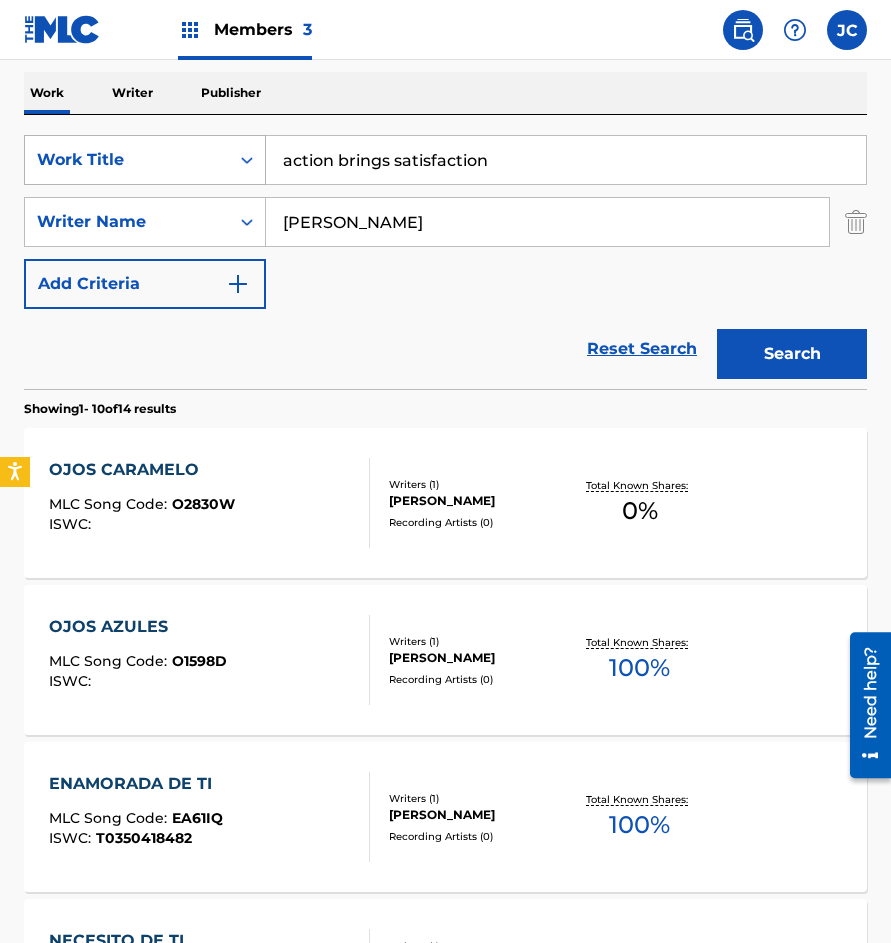 type on "action brings satisfaction" 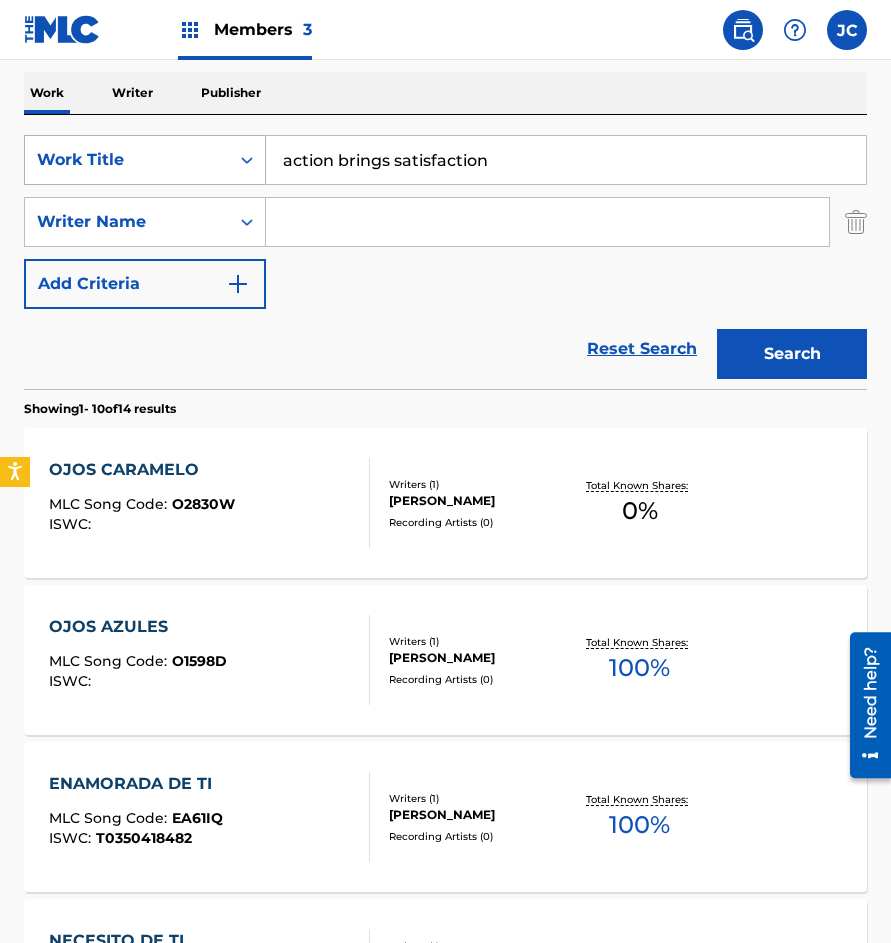 type 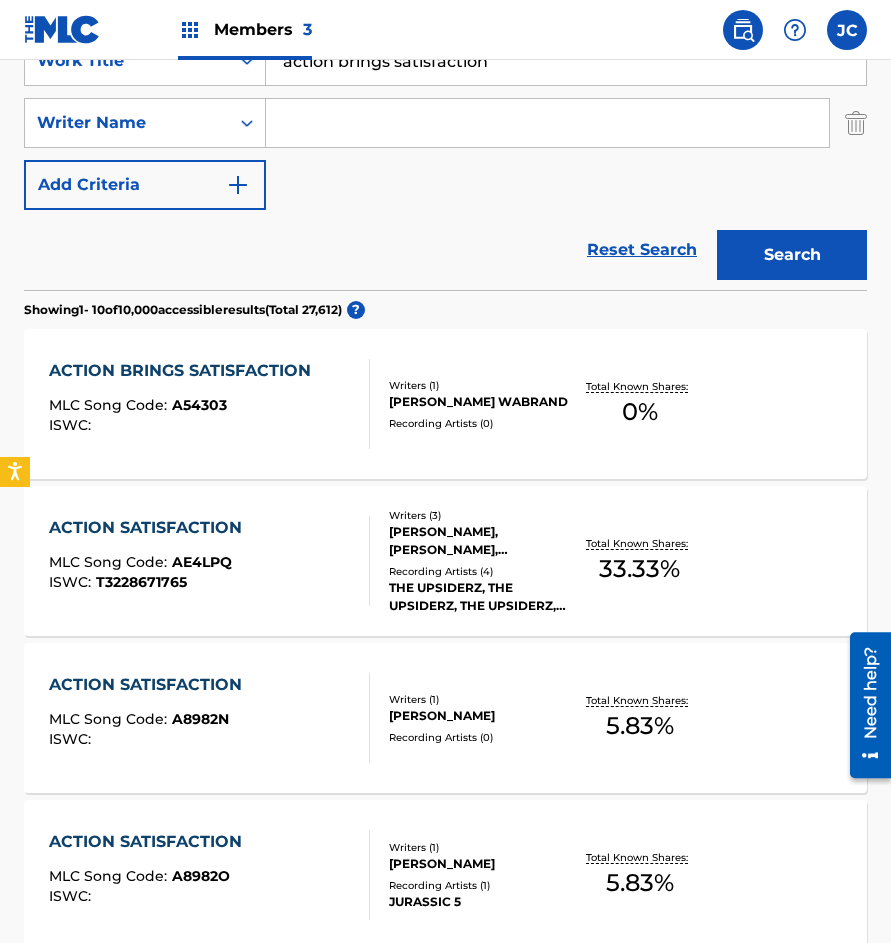 scroll, scrollTop: 400, scrollLeft: 0, axis: vertical 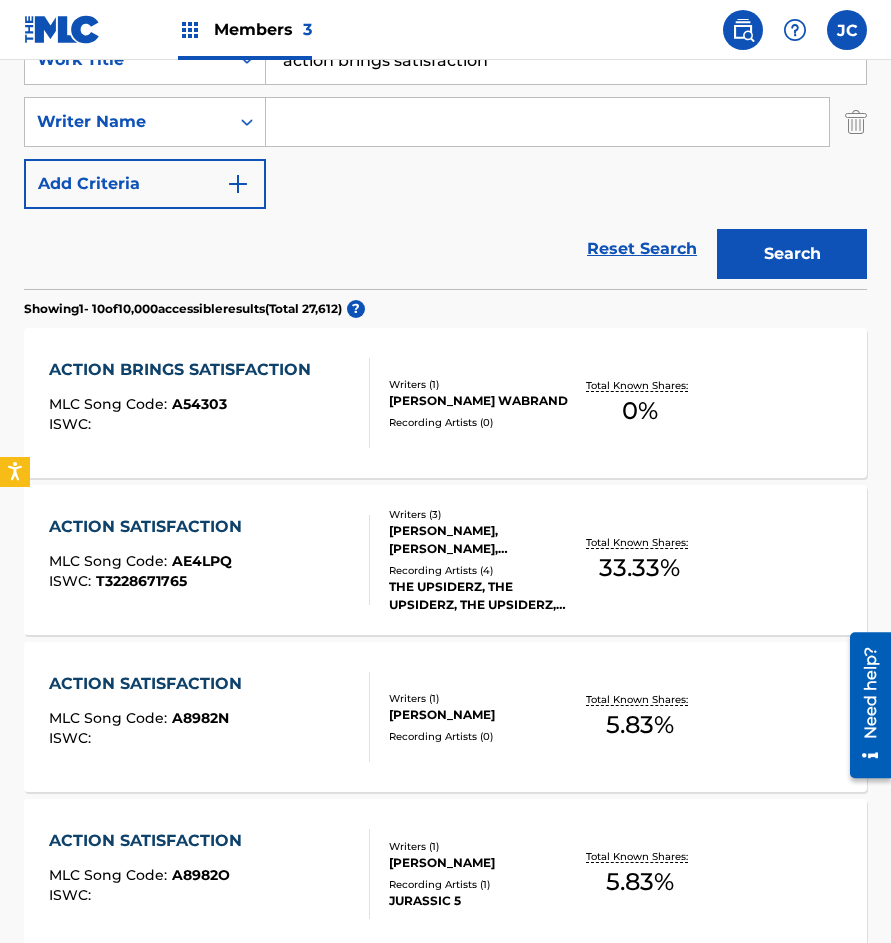 click on "Writers ( 1 )" at bounding box center (479, 384) 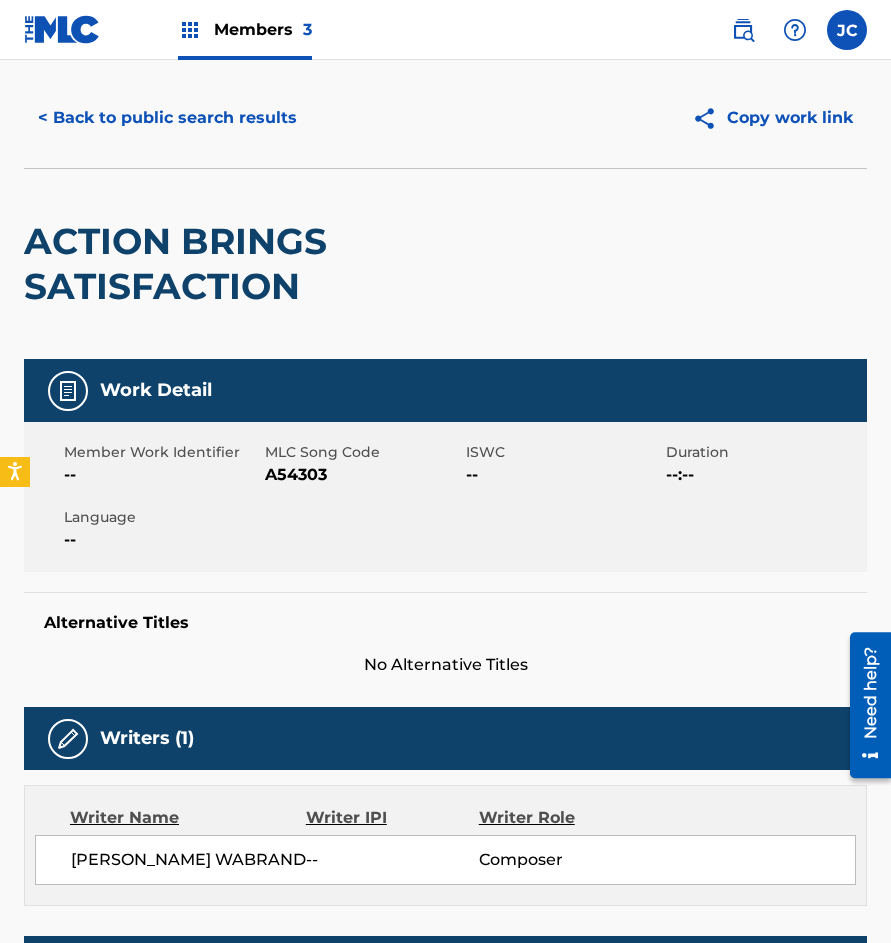 scroll, scrollTop: 0, scrollLeft: 0, axis: both 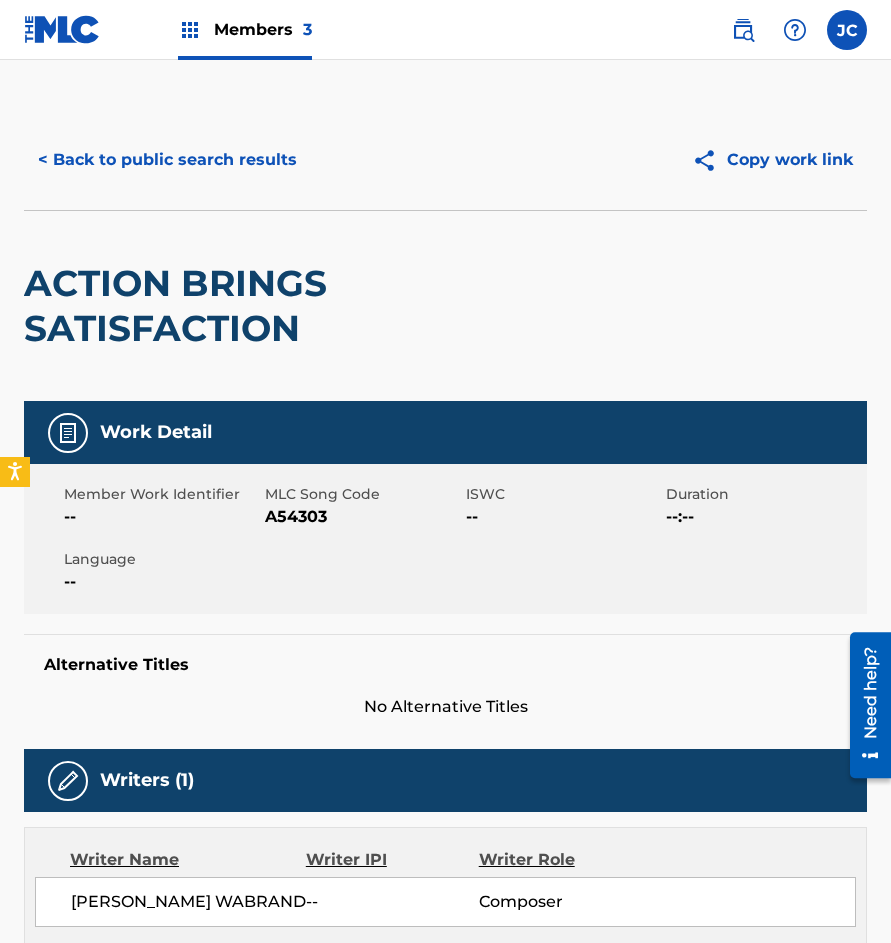 click on "A54303" at bounding box center (363, 517) 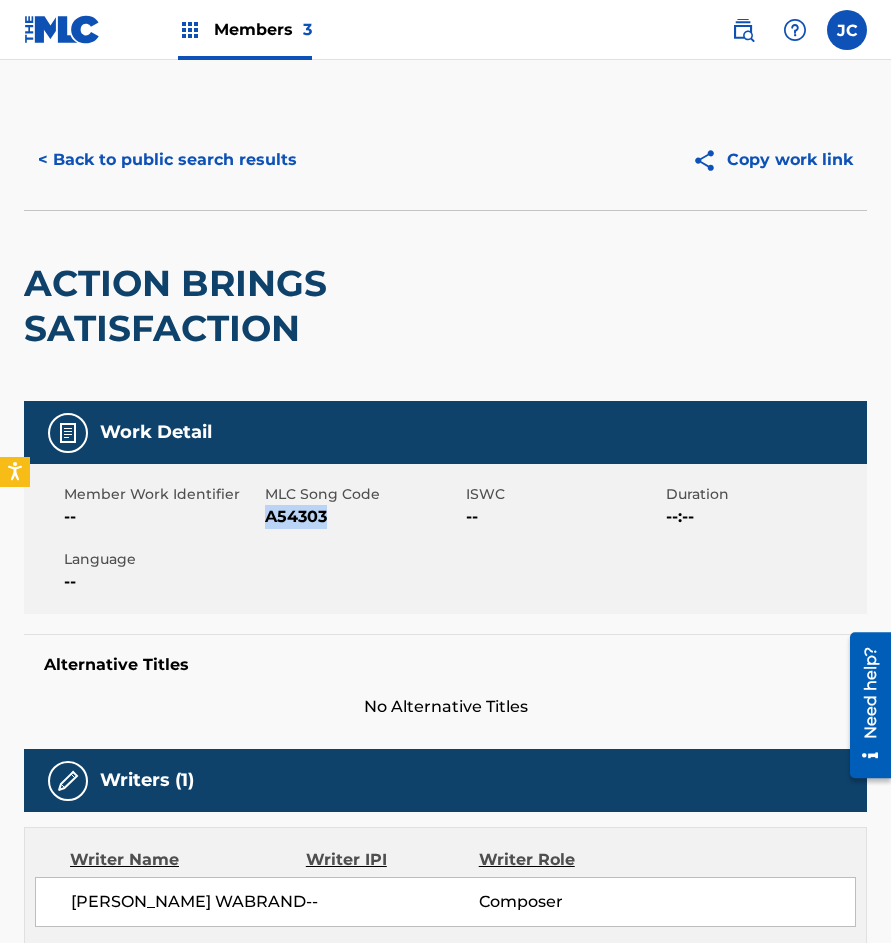click on "A54303" at bounding box center (363, 517) 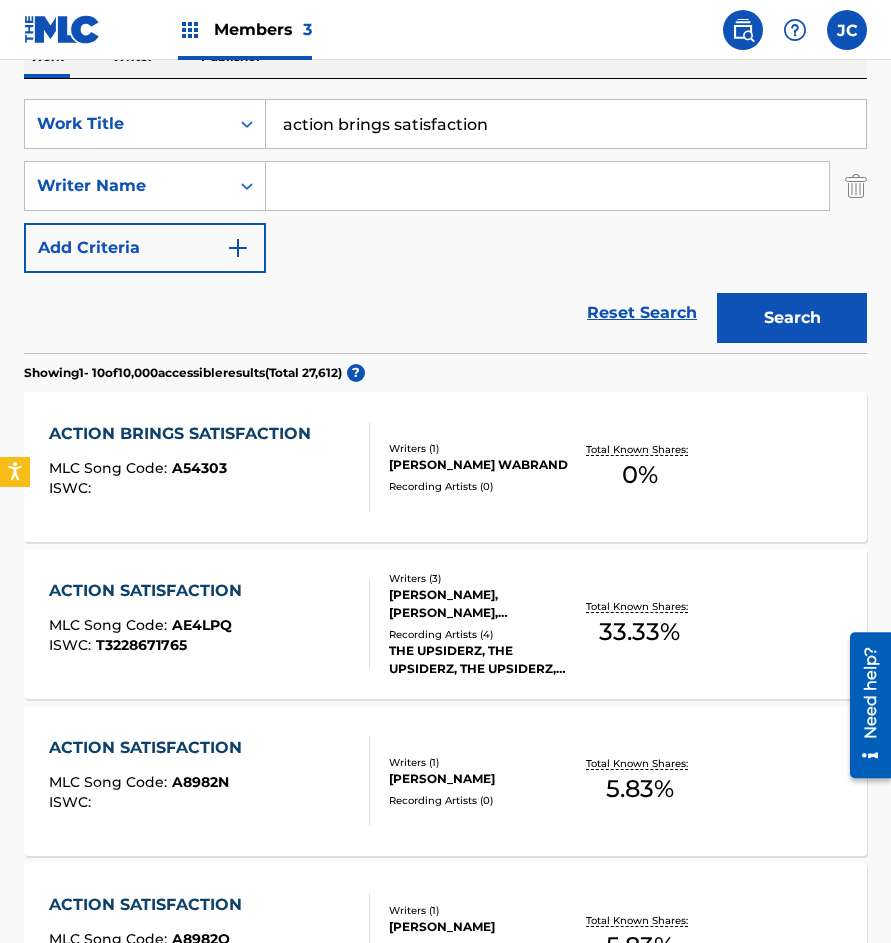 scroll, scrollTop: 300, scrollLeft: 0, axis: vertical 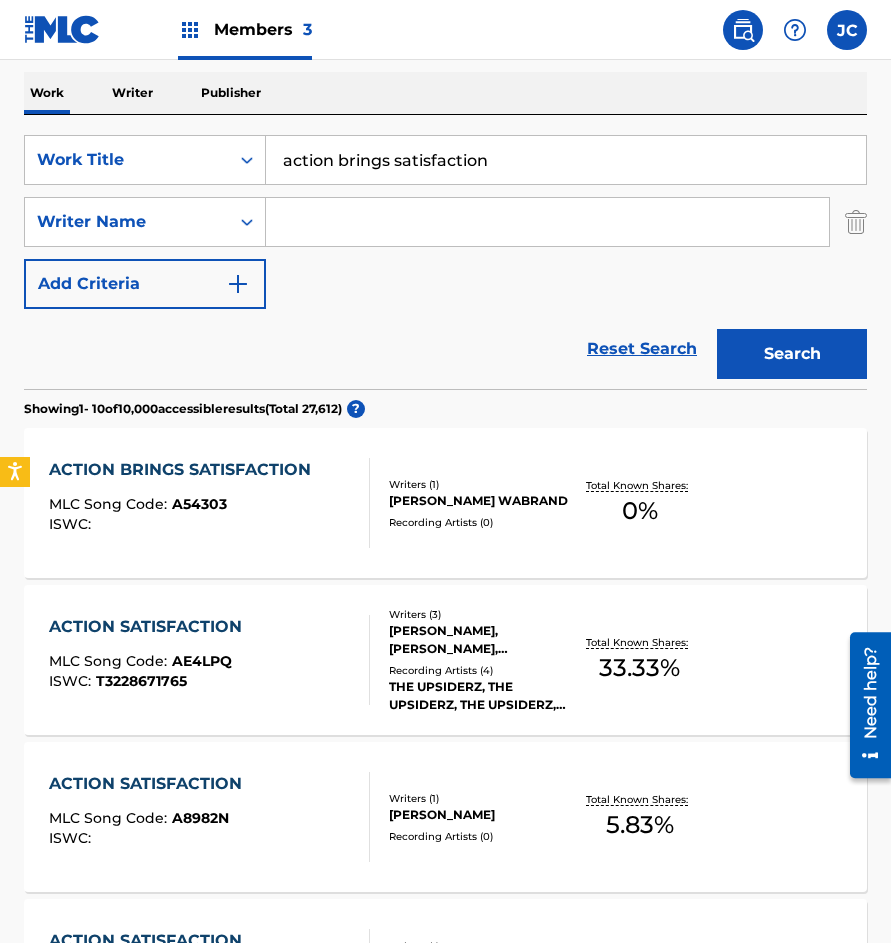 click on "action brings satisfaction" at bounding box center [566, 160] 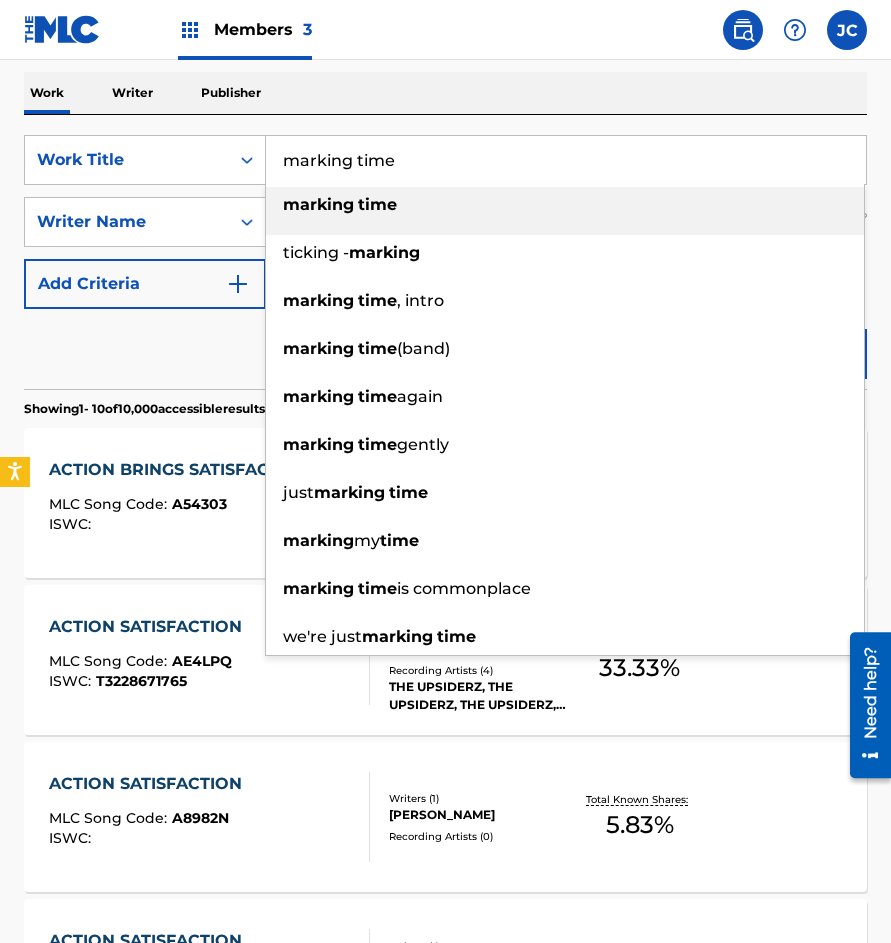 type on "marking time" 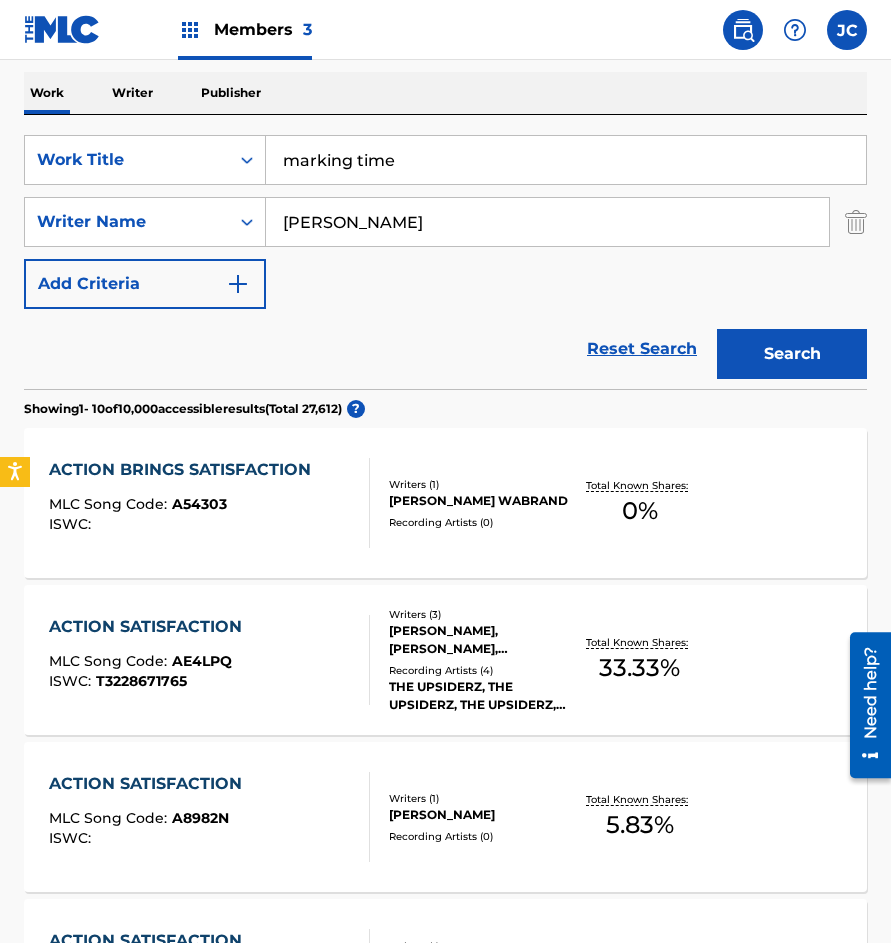 type on "thompson" 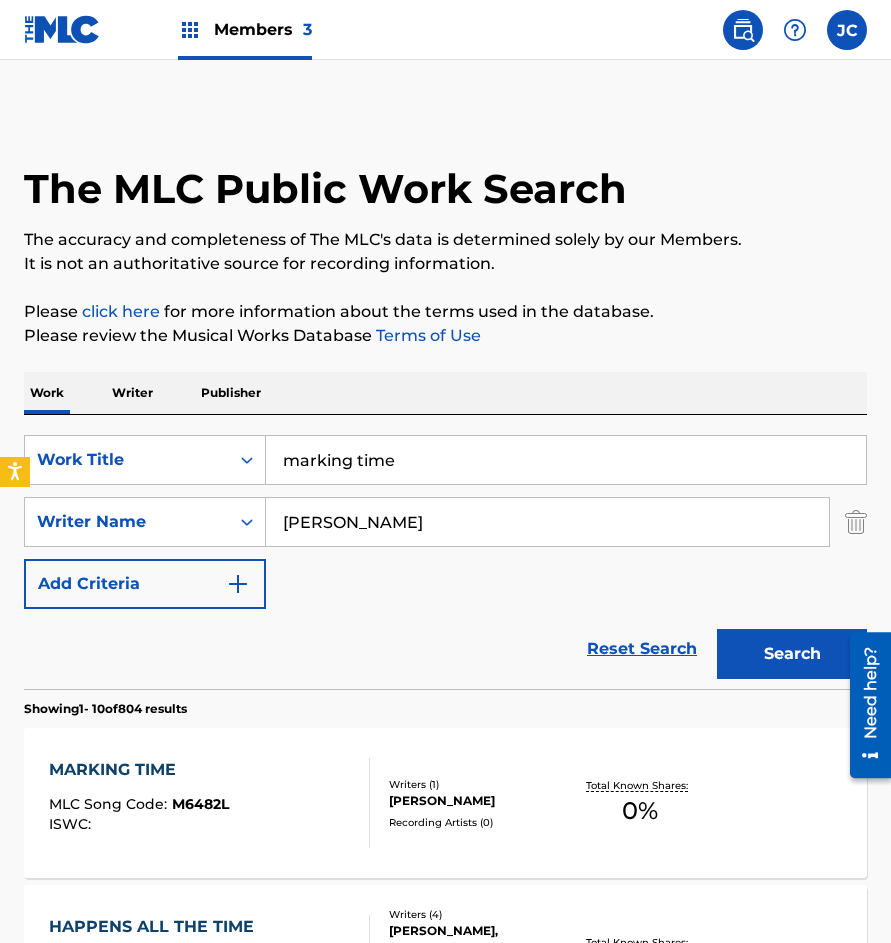 scroll, scrollTop: 200, scrollLeft: 0, axis: vertical 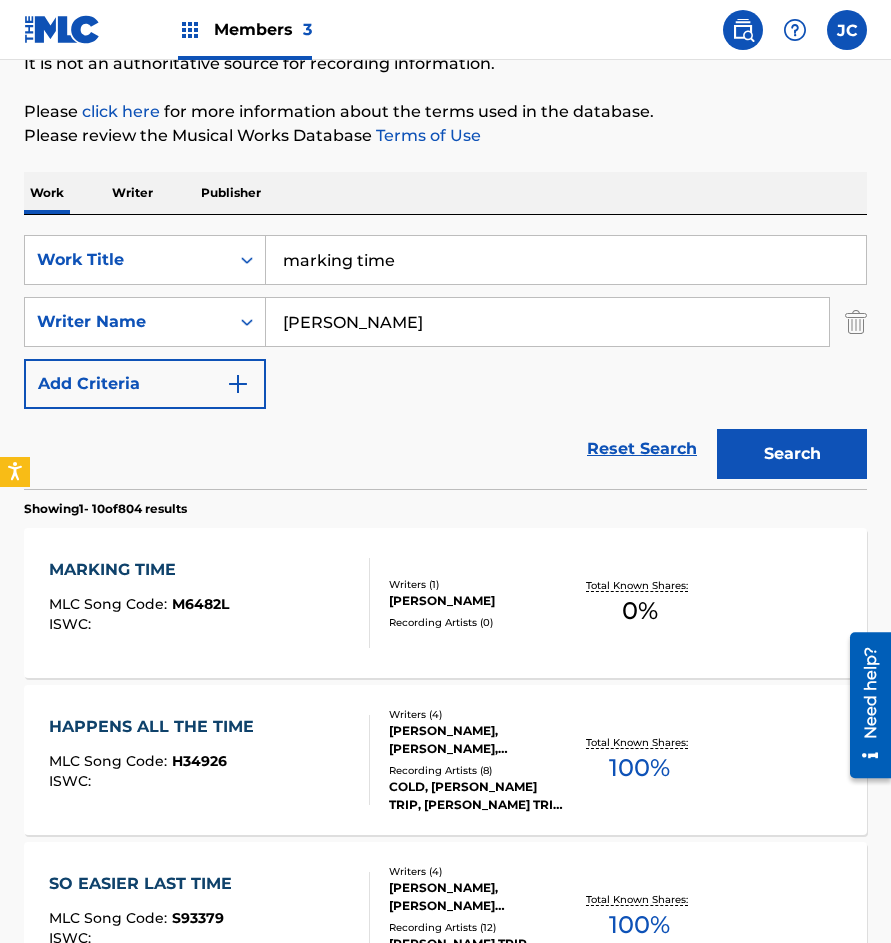 click on "FERDINAND THOMPSON BECKWELL" at bounding box center (479, 601) 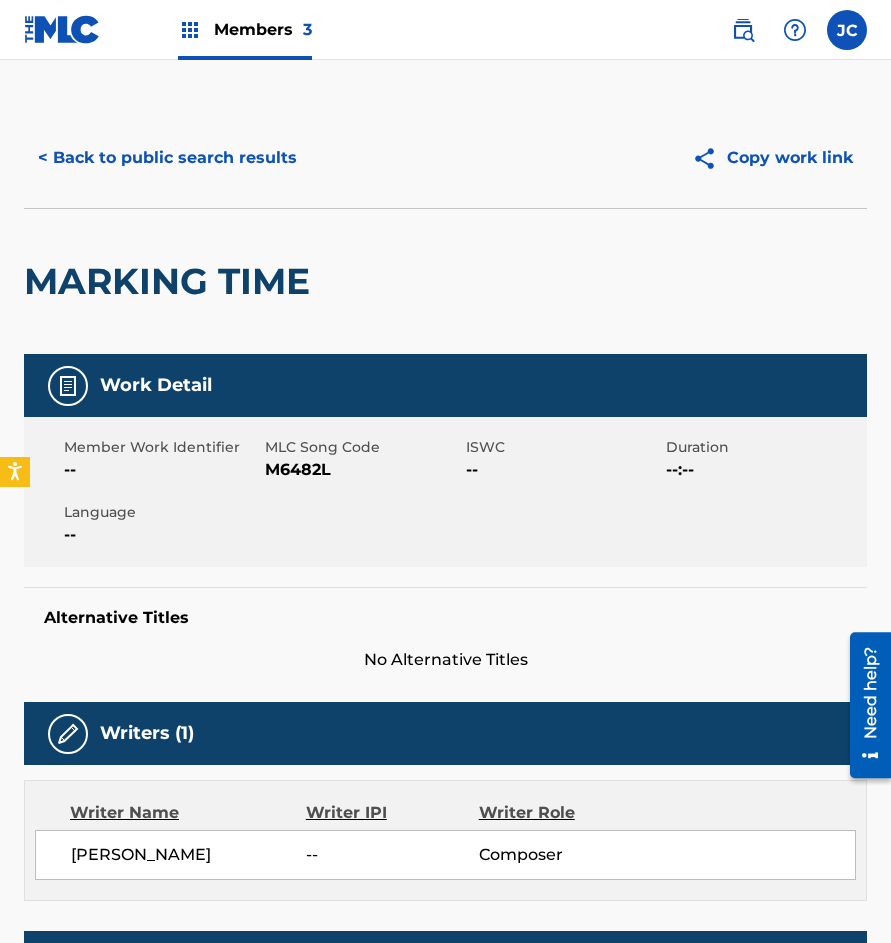 scroll, scrollTop: 0, scrollLeft: 0, axis: both 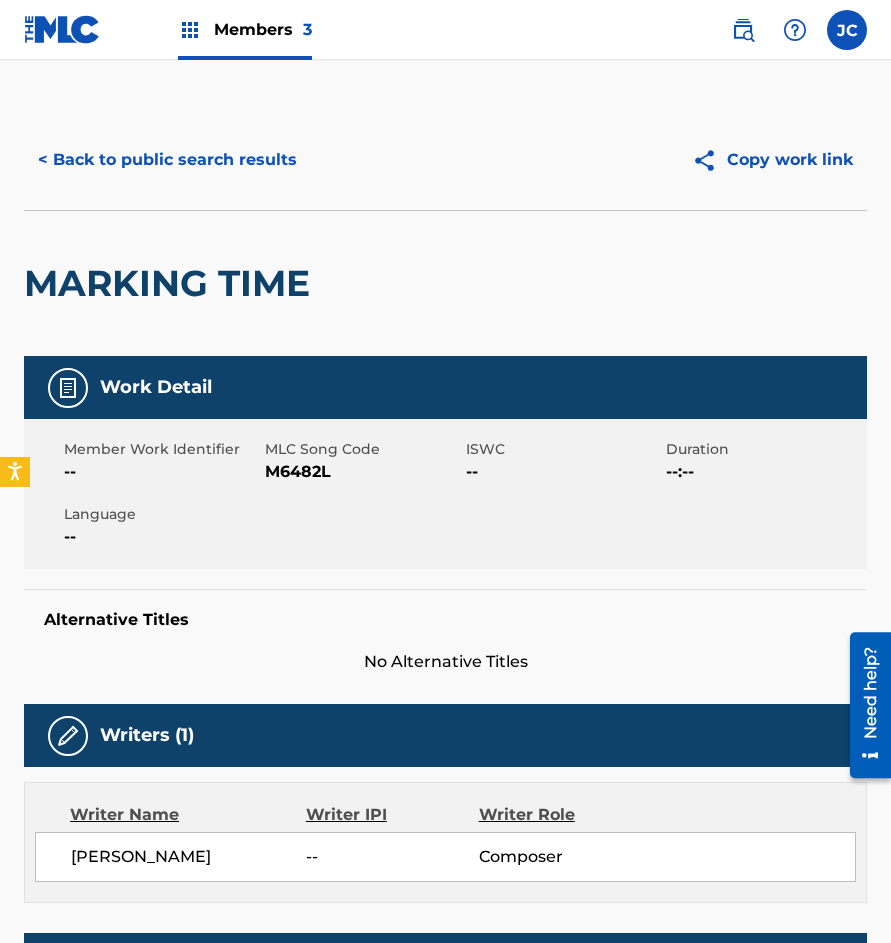 click on "M6482L" at bounding box center (363, 472) 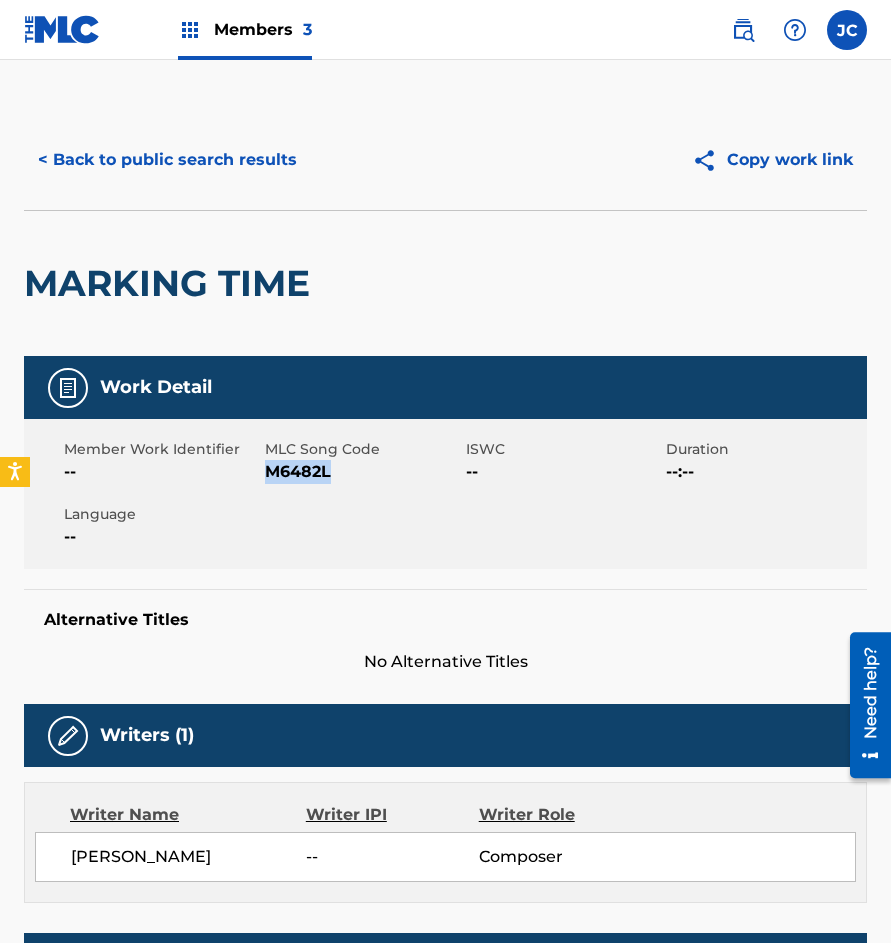 drag, startPoint x: 299, startPoint y: 472, endPoint x: 838, endPoint y: 511, distance: 540.4091 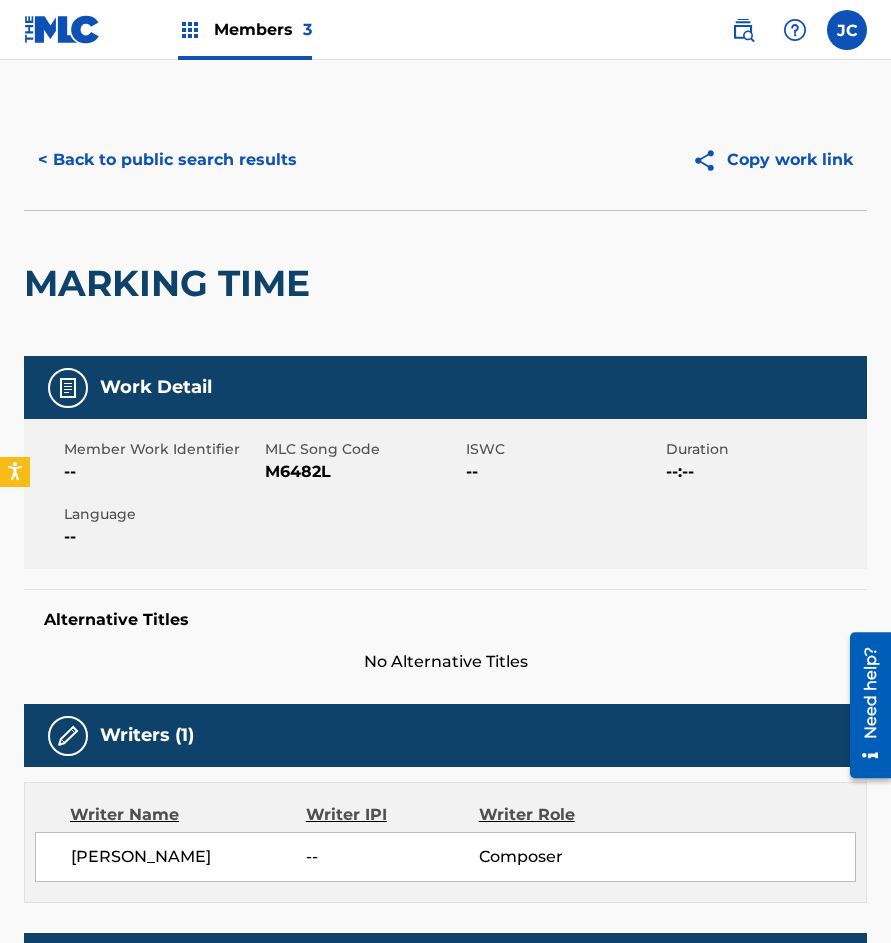 click on "< Back to public search results" at bounding box center [167, 160] 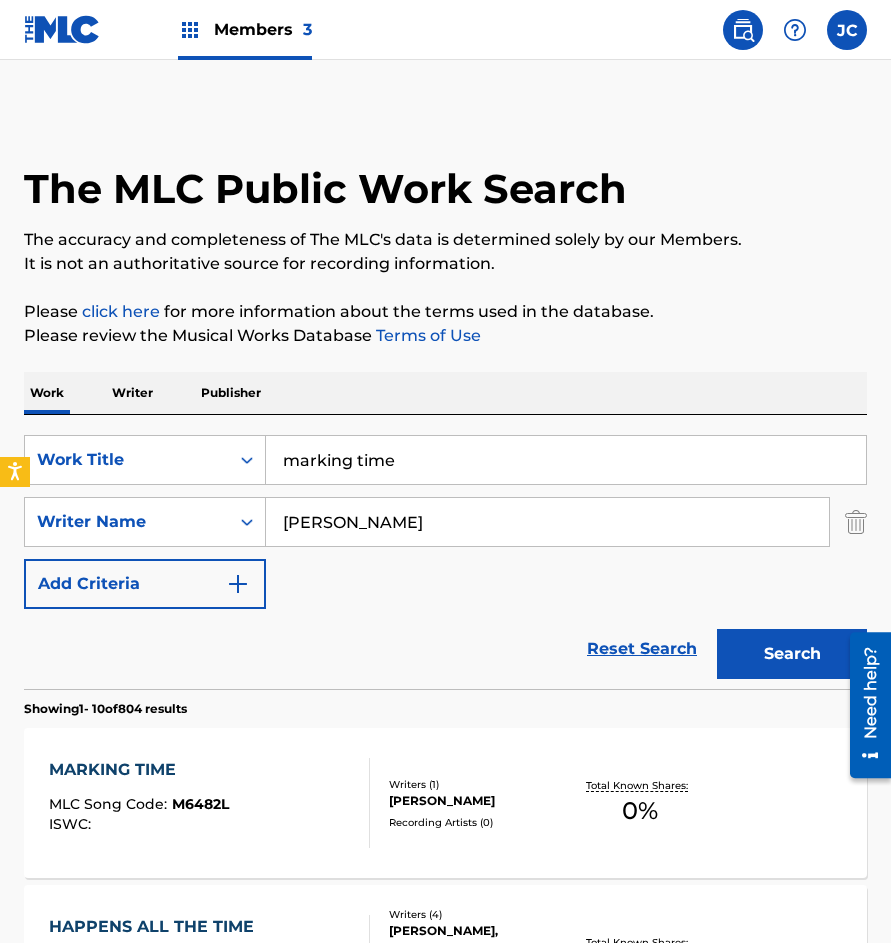 scroll, scrollTop: 200, scrollLeft: 0, axis: vertical 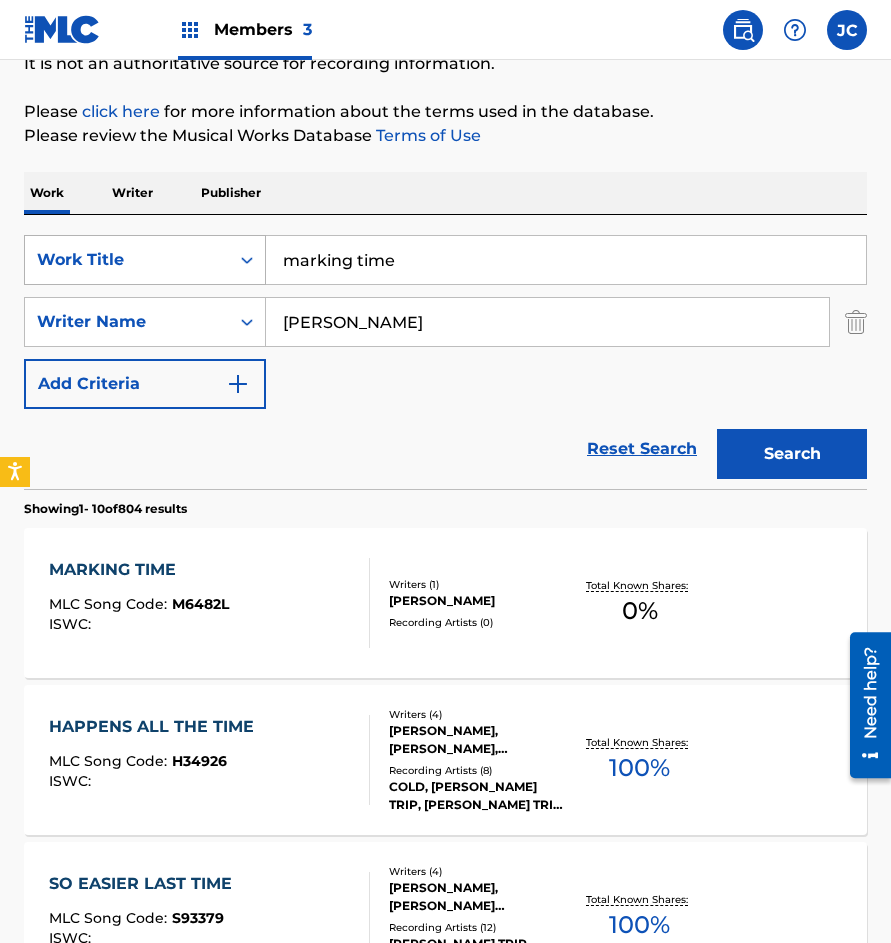 drag, startPoint x: 439, startPoint y: 259, endPoint x: 214, endPoint y: 254, distance: 225.05554 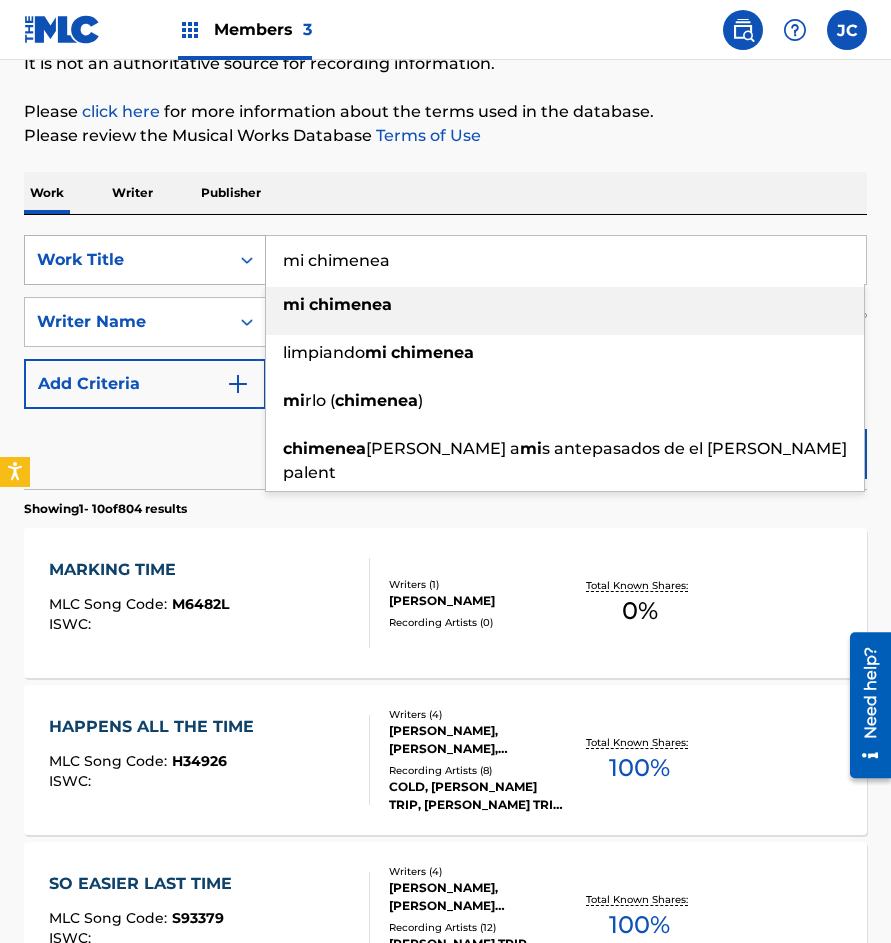 type on "mi chimenea" 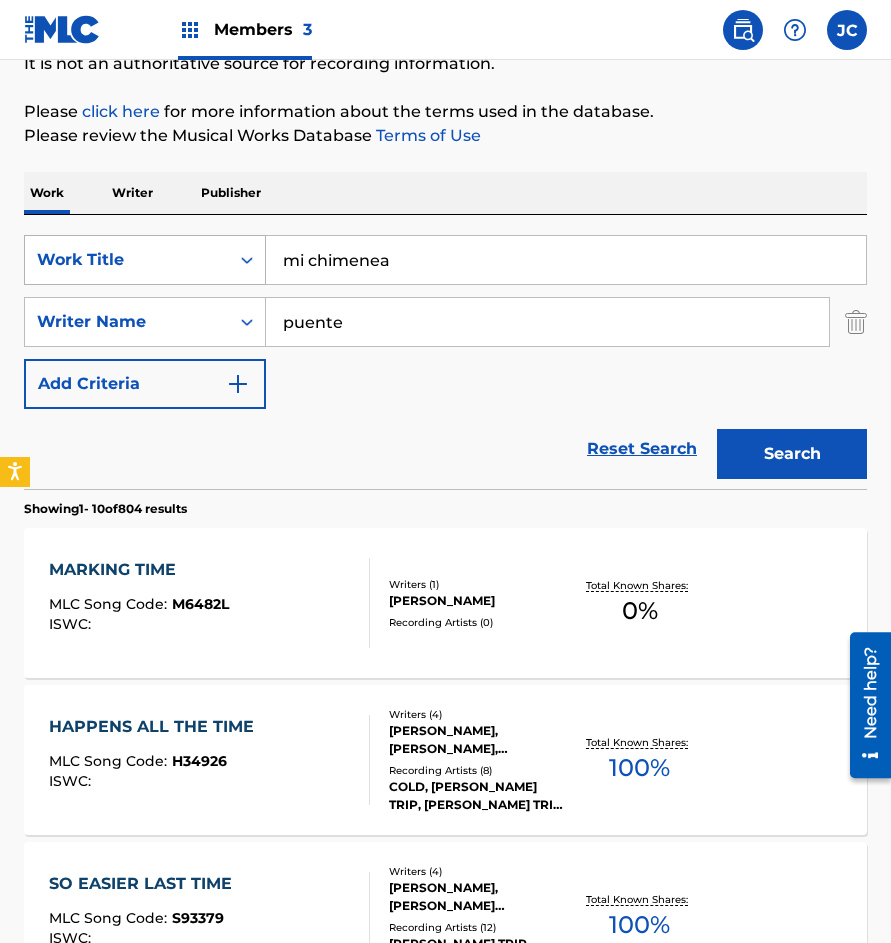 type on "puente" 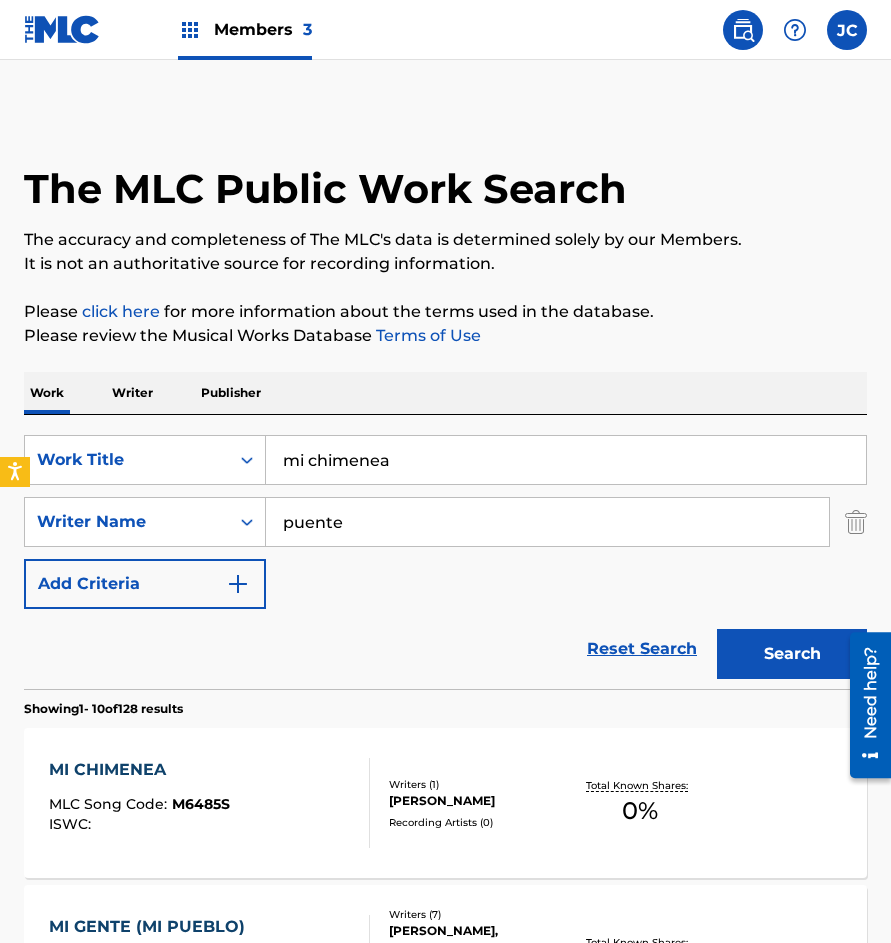 scroll, scrollTop: 300, scrollLeft: 0, axis: vertical 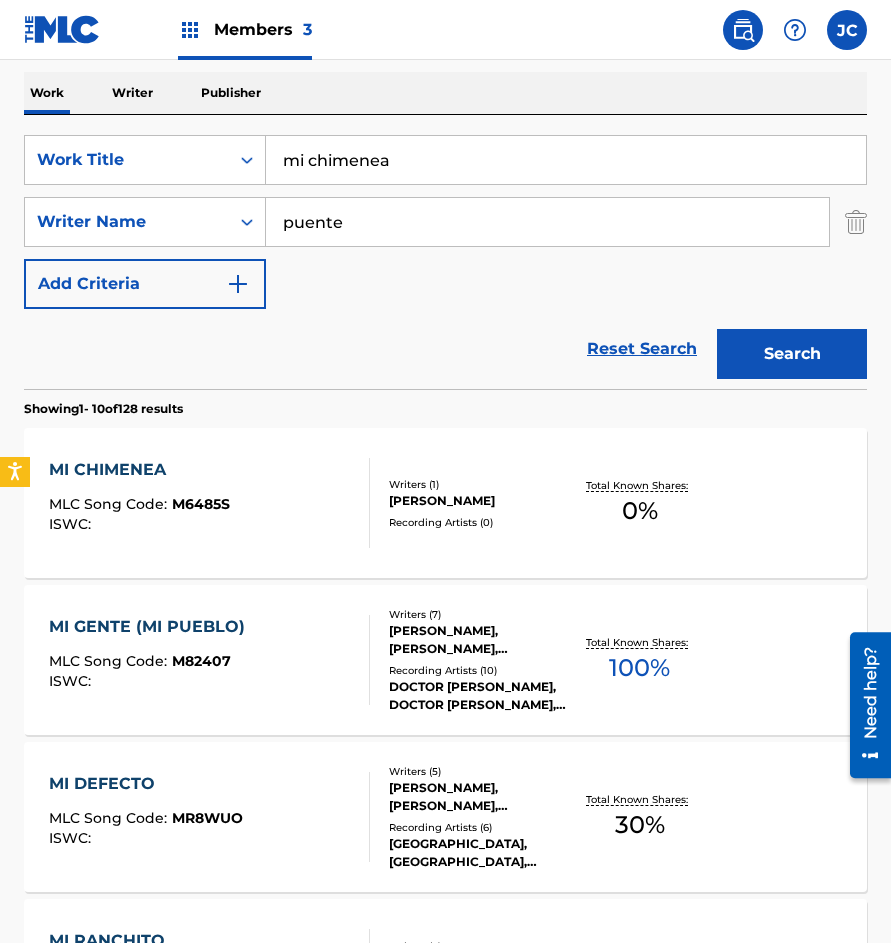 click on "Writers ( 1 ) ENRIQUE MANUEL PUENTE LOPEZ Recording Artists ( 0 )" at bounding box center (470, 503) 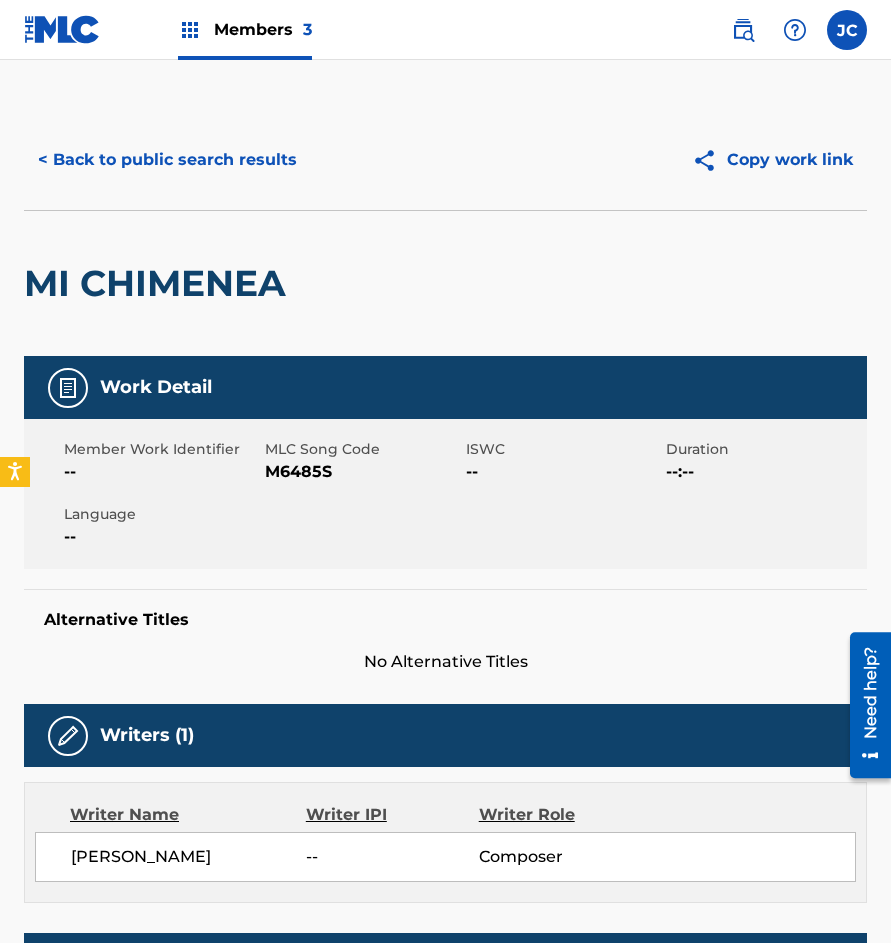 click on "M6485S" at bounding box center [363, 472] 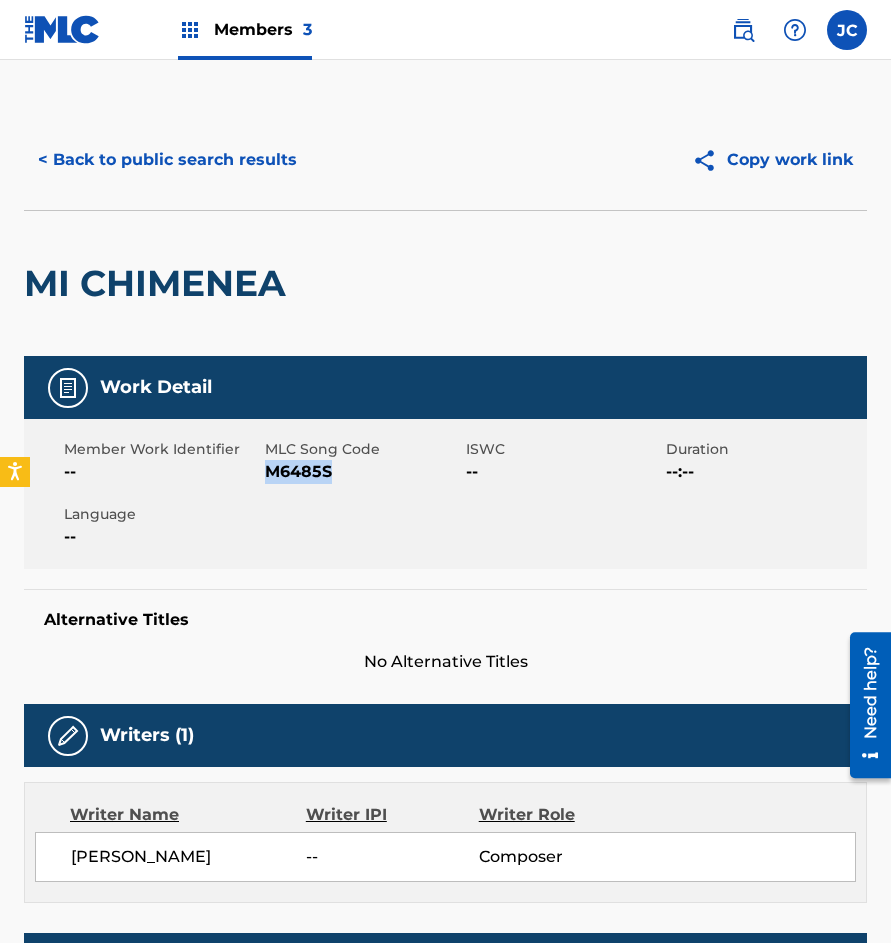 click on "M6485S" at bounding box center [363, 472] 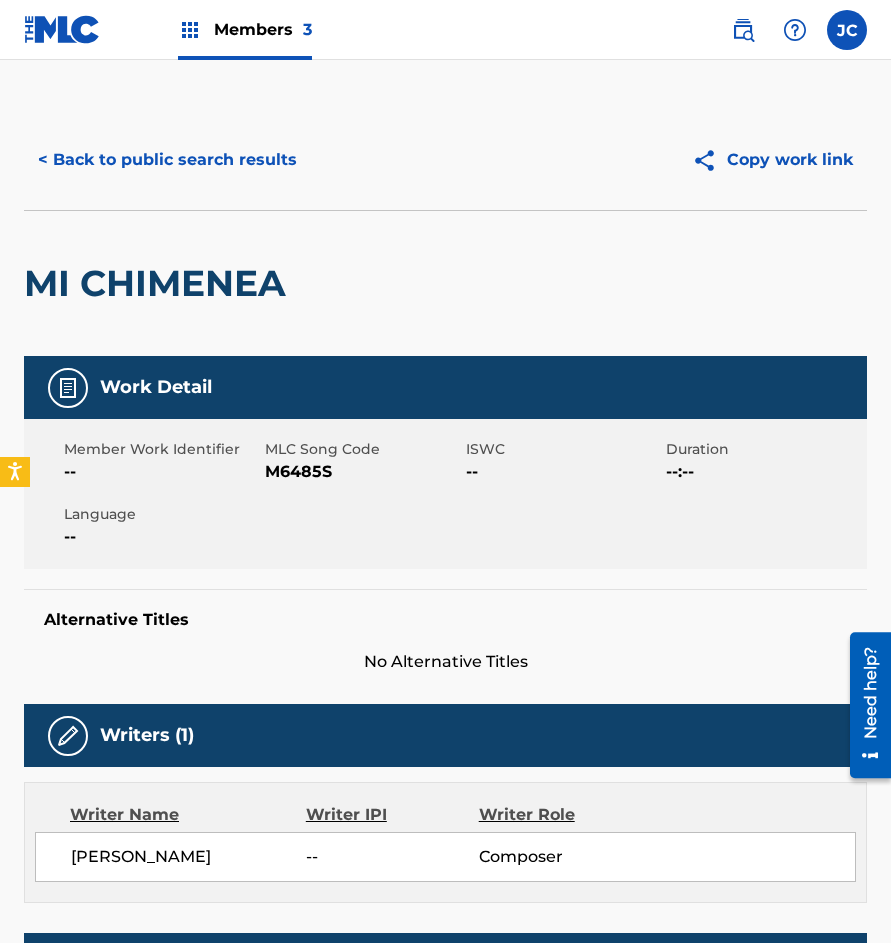 drag, startPoint x: 121, startPoint y: 191, endPoint x: 168, endPoint y: 150, distance: 62.369865 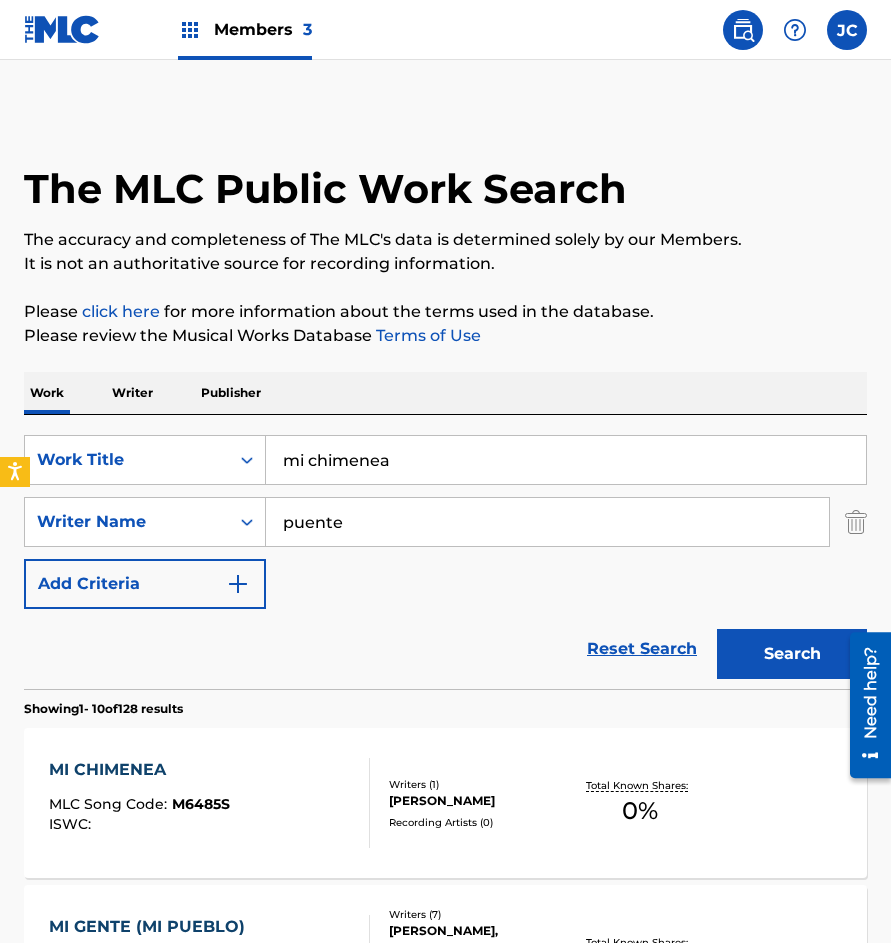 scroll, scrollTop: 300, scrollLeft: 0, axis: vertical 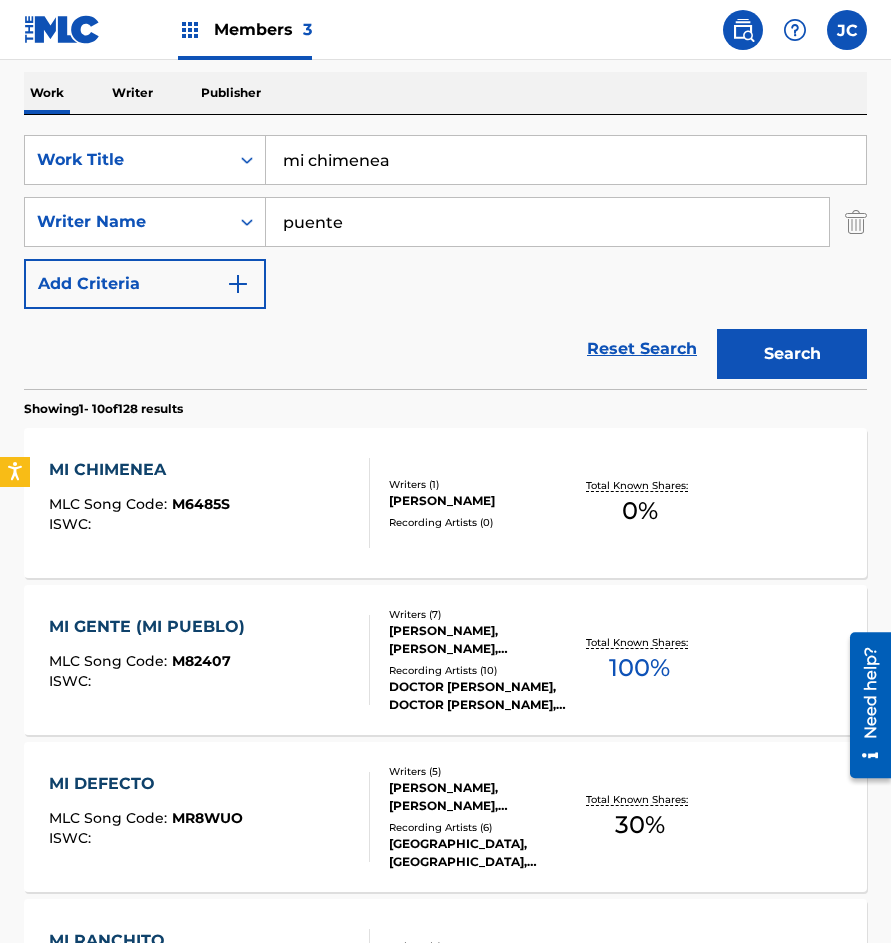 drag, startPoint x: 404, startPoint y: 180, endPoint x: 179, endPoint y: 191, distance: 225.26872 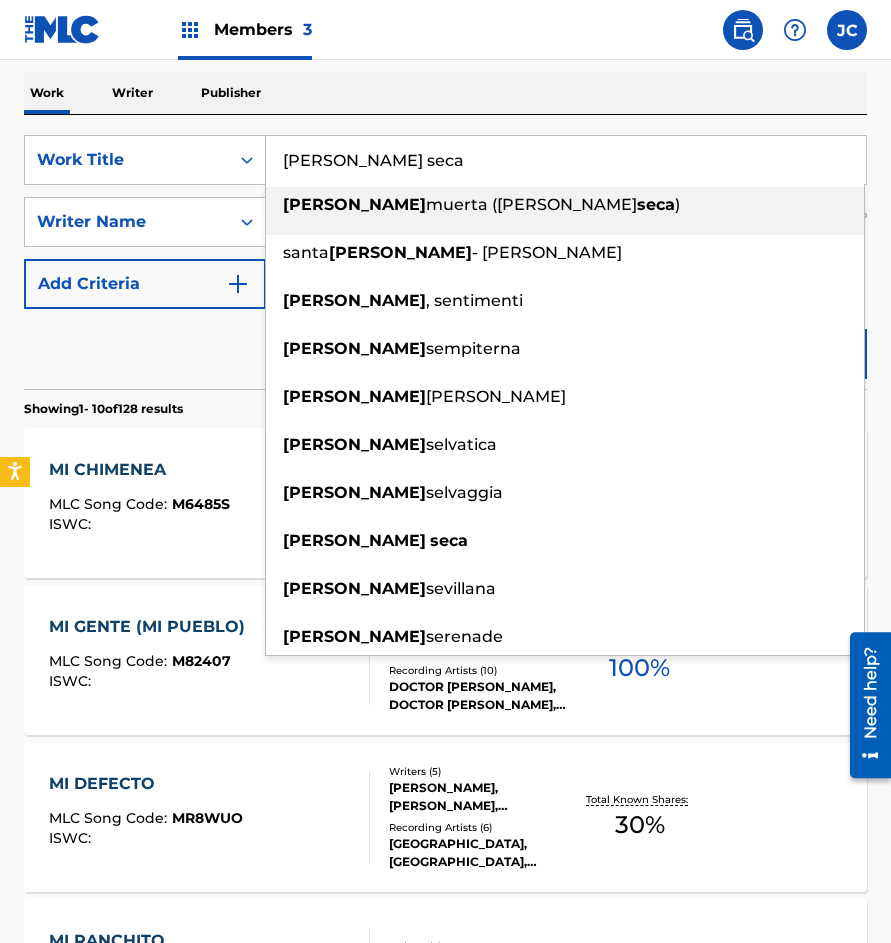 type on "rosa seca" 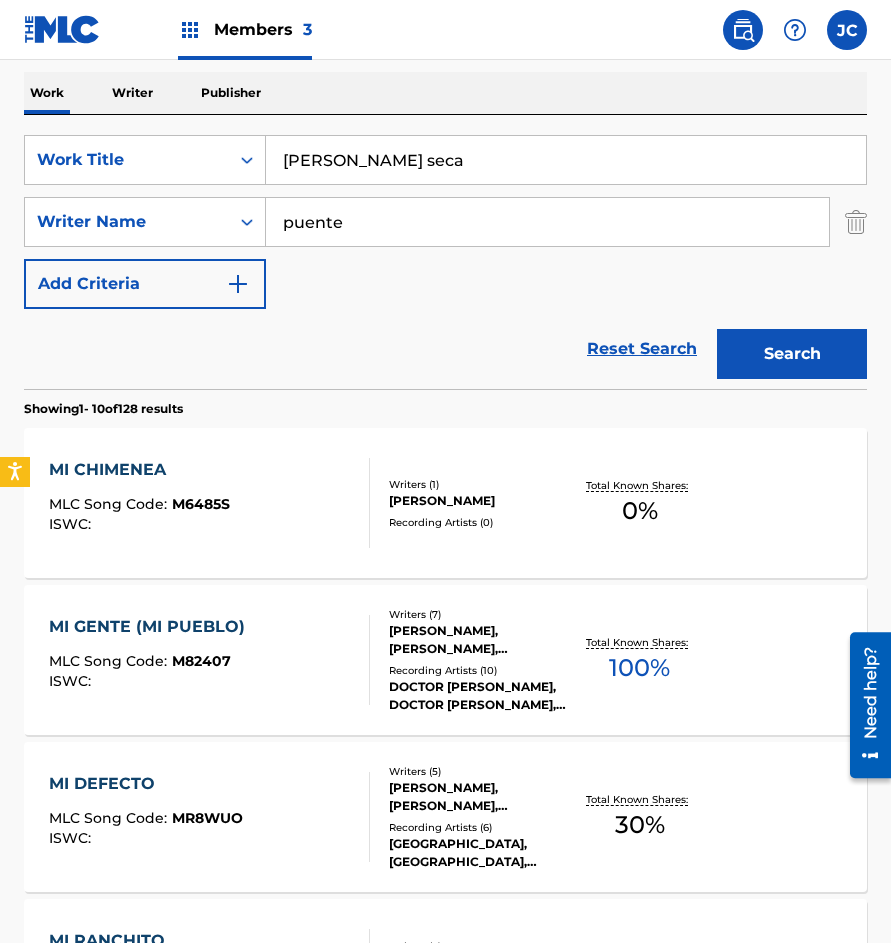 type on "puente" 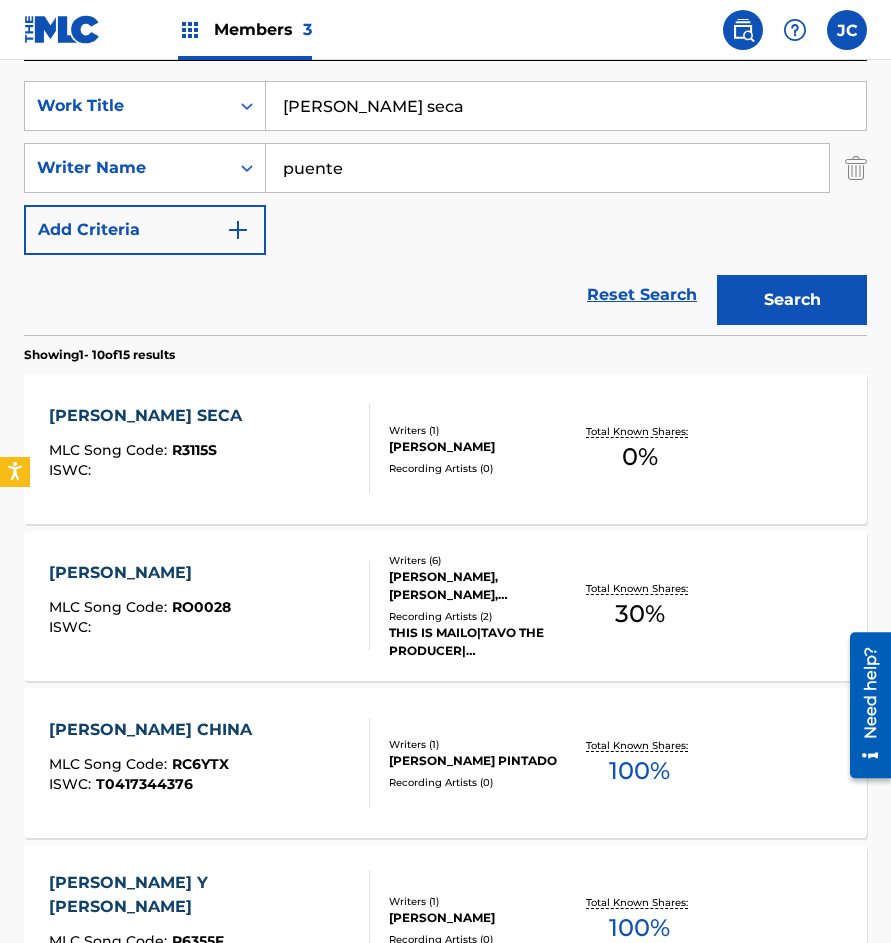 scroll, scrollTop: 300, scrollLeft: 0, axis: vertical 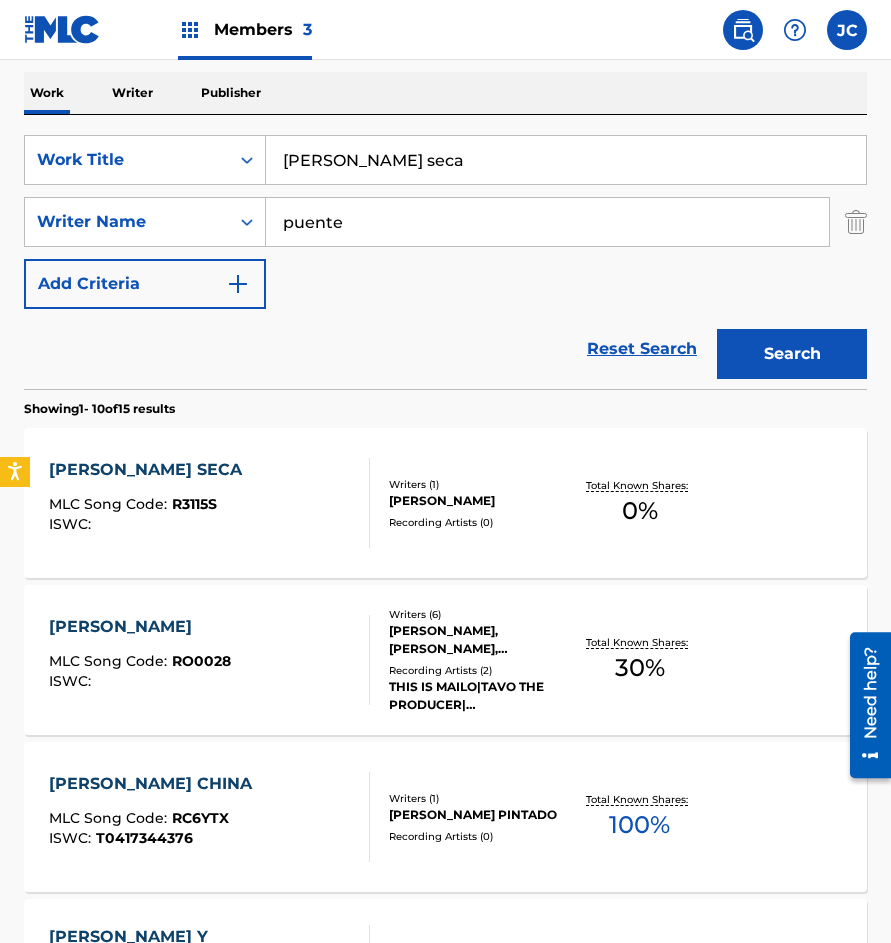 click on "ROSA SECA MLC Song Code : R3115S ISWC :" at bounding box center (209, 503) 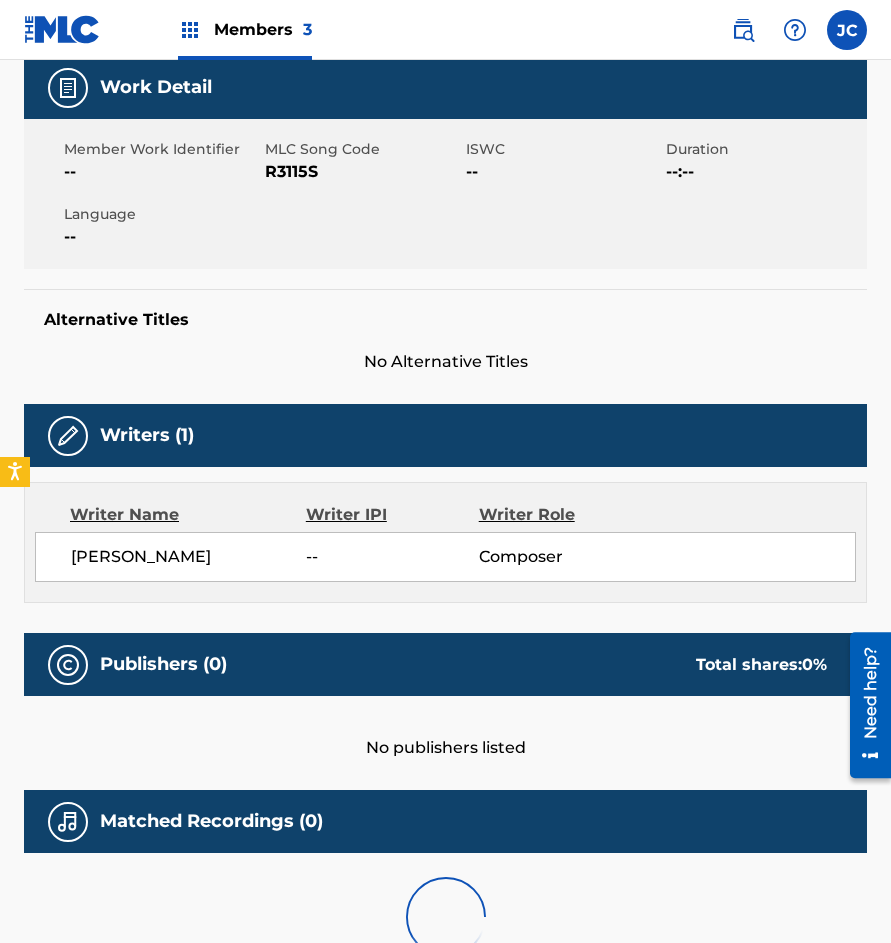 scroll, scrollTop: 0, scrollLeft: 0, axis: both 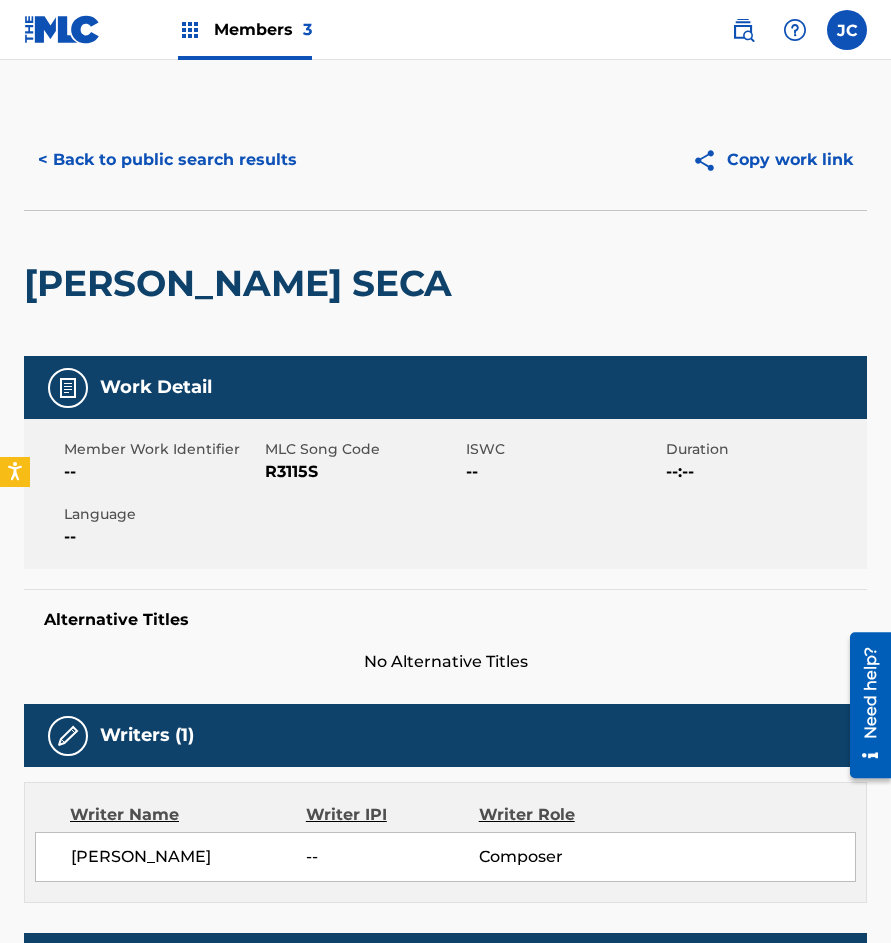 click on "R3115S" at bounding box center [363, 472] 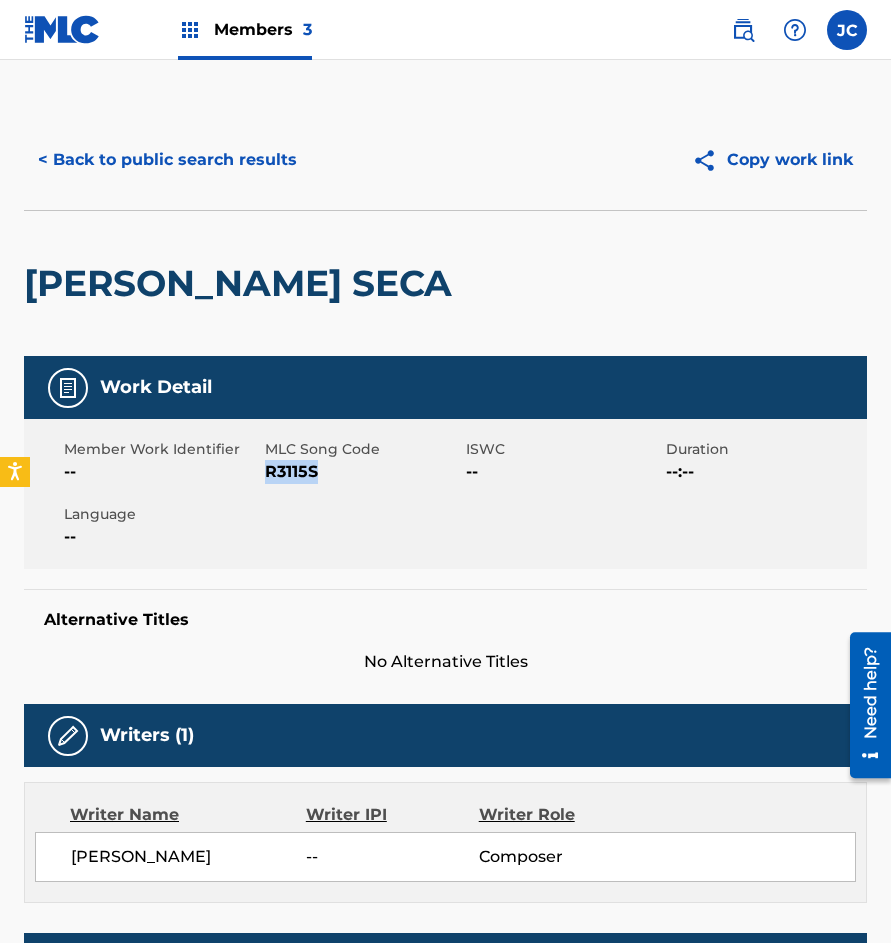 click on "R3115S" at bounding box center [363, 472] 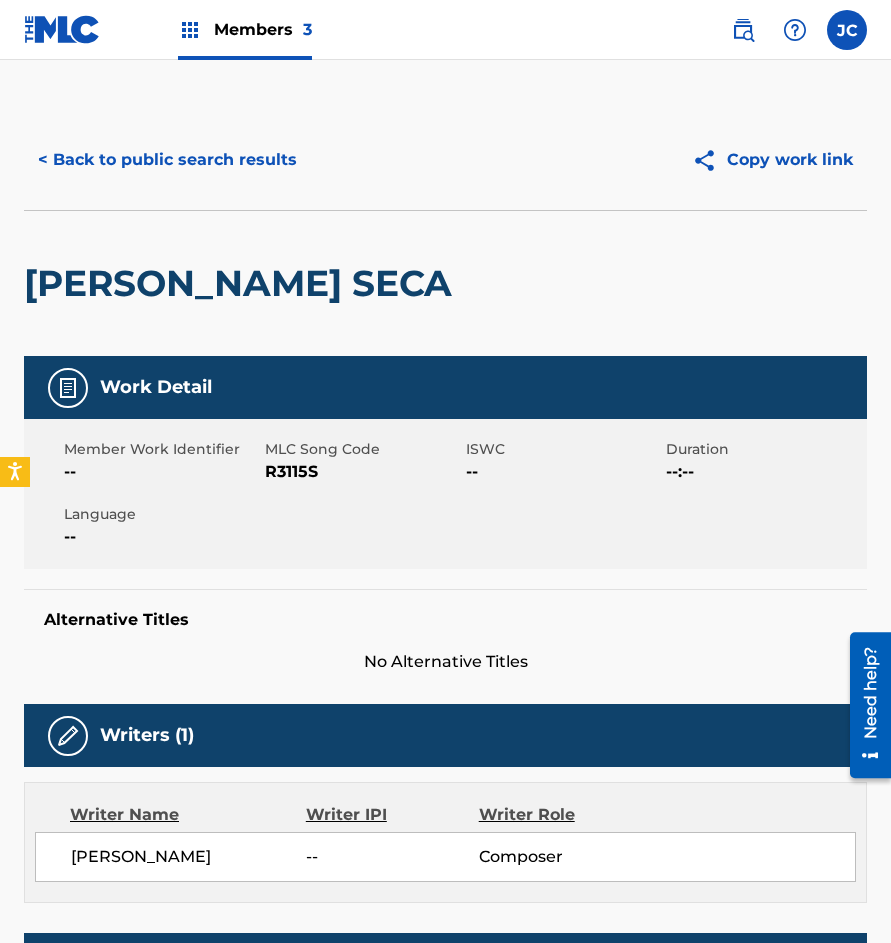 click on "ROSA SECA" at bounding box center [243, 283] 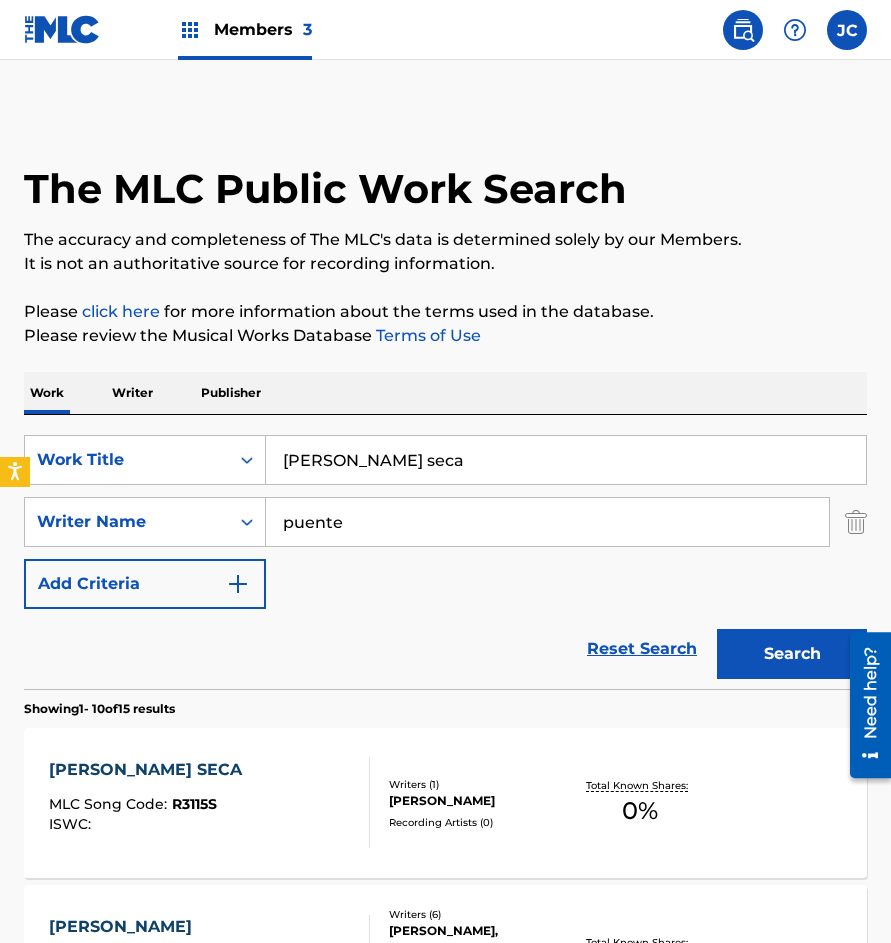 scroll, scrollTop: 300, scrollLeft: 0, axis: vertical 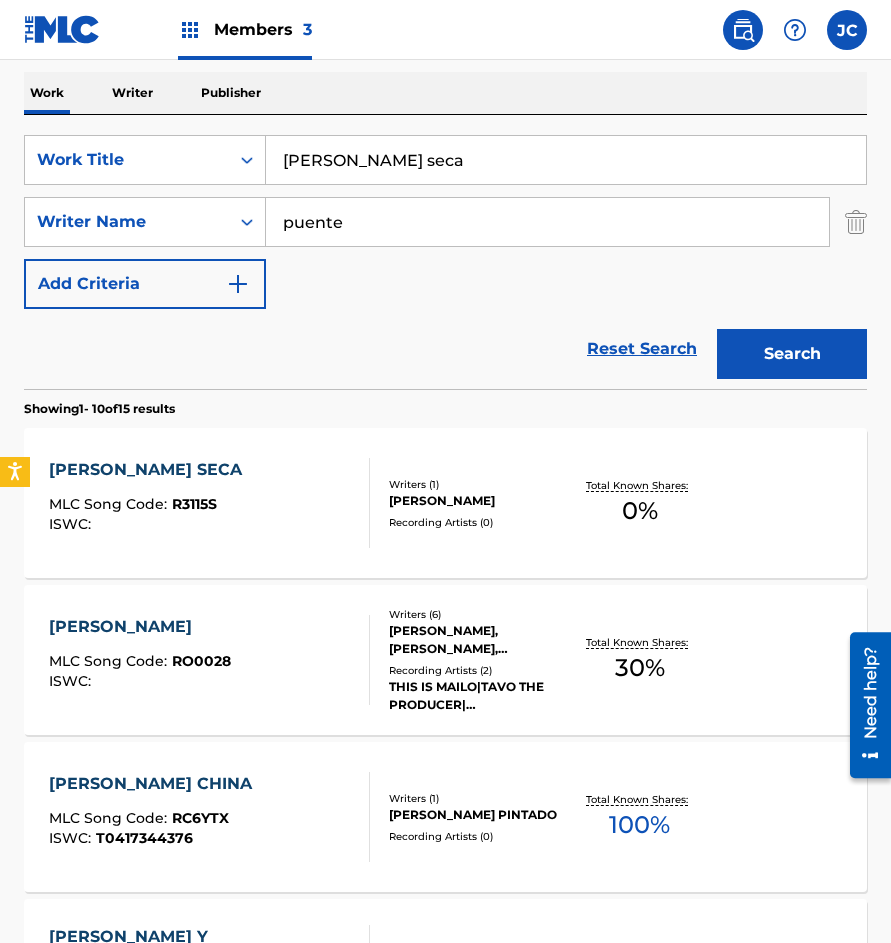 drag, startPoint x: 368, startPoint y: 161, endPoint x: 215, endPoint y: 185, distance: 154.87091 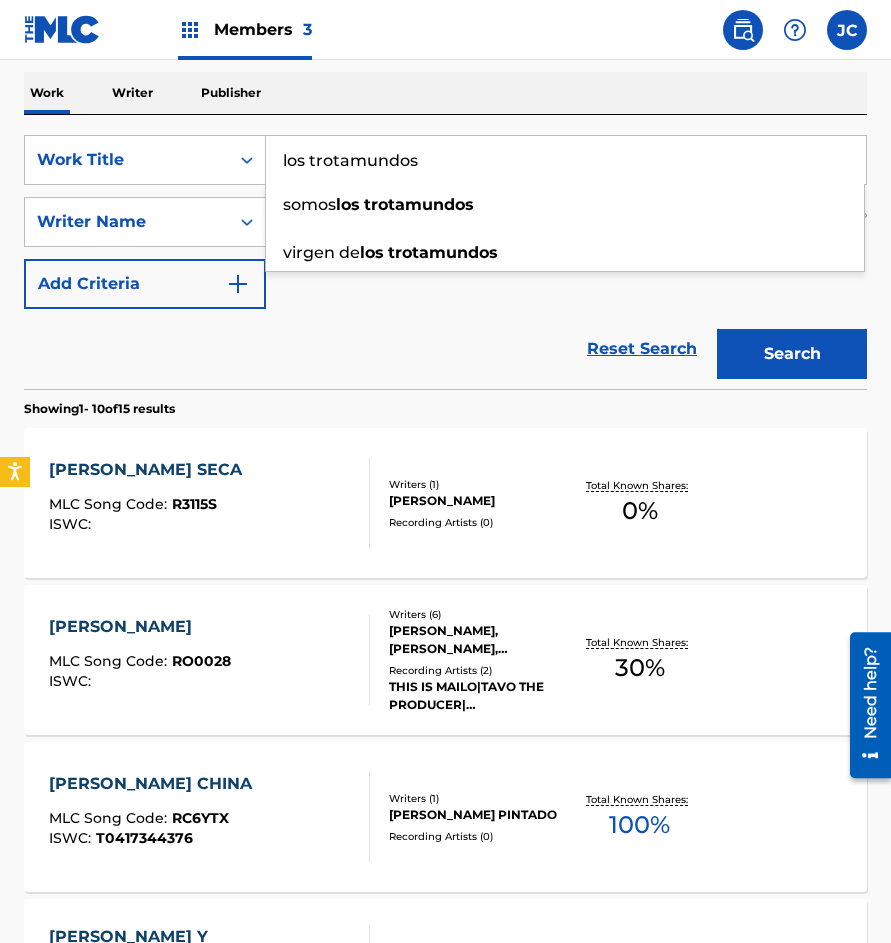 type on "los trotamundos" 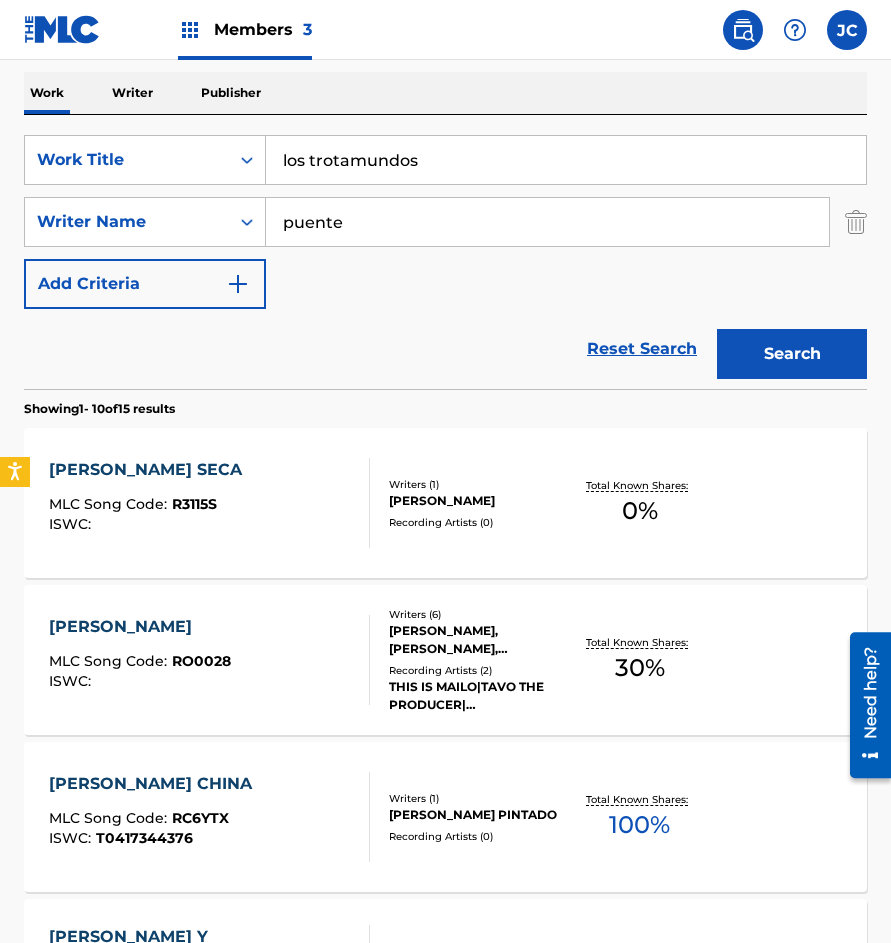 click on "puente" at bounding box center [547, 222] 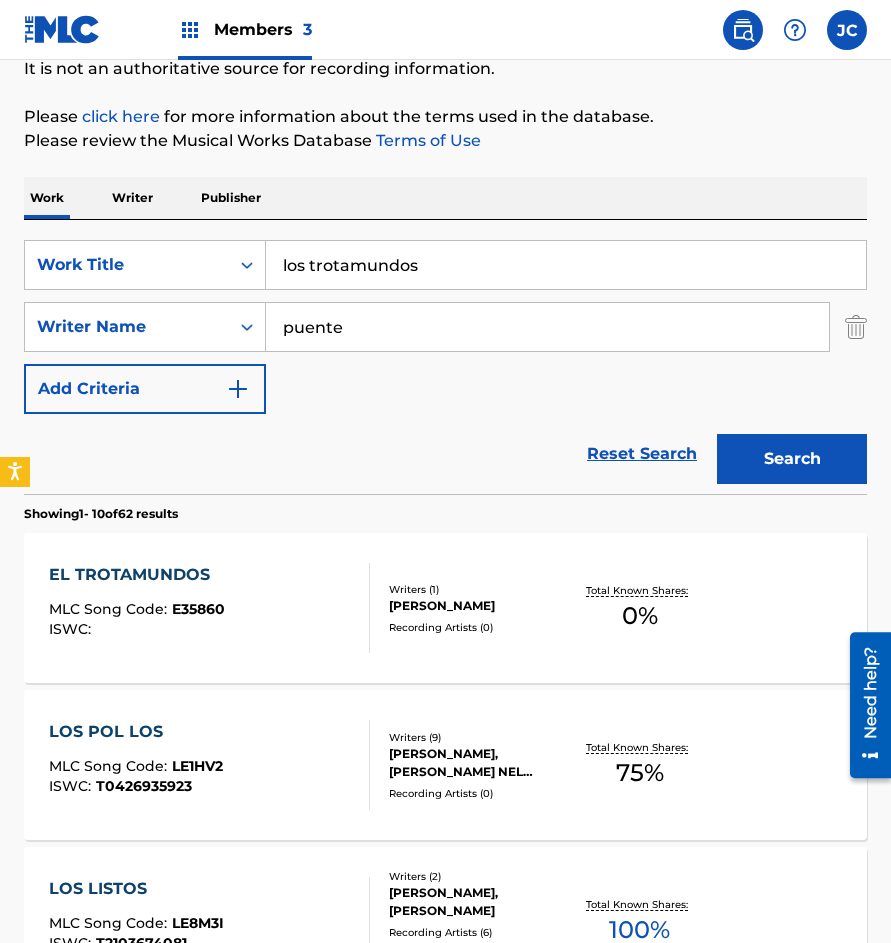 scroll, scrollTop: 200, scrollLeft: 0, axis: vertical 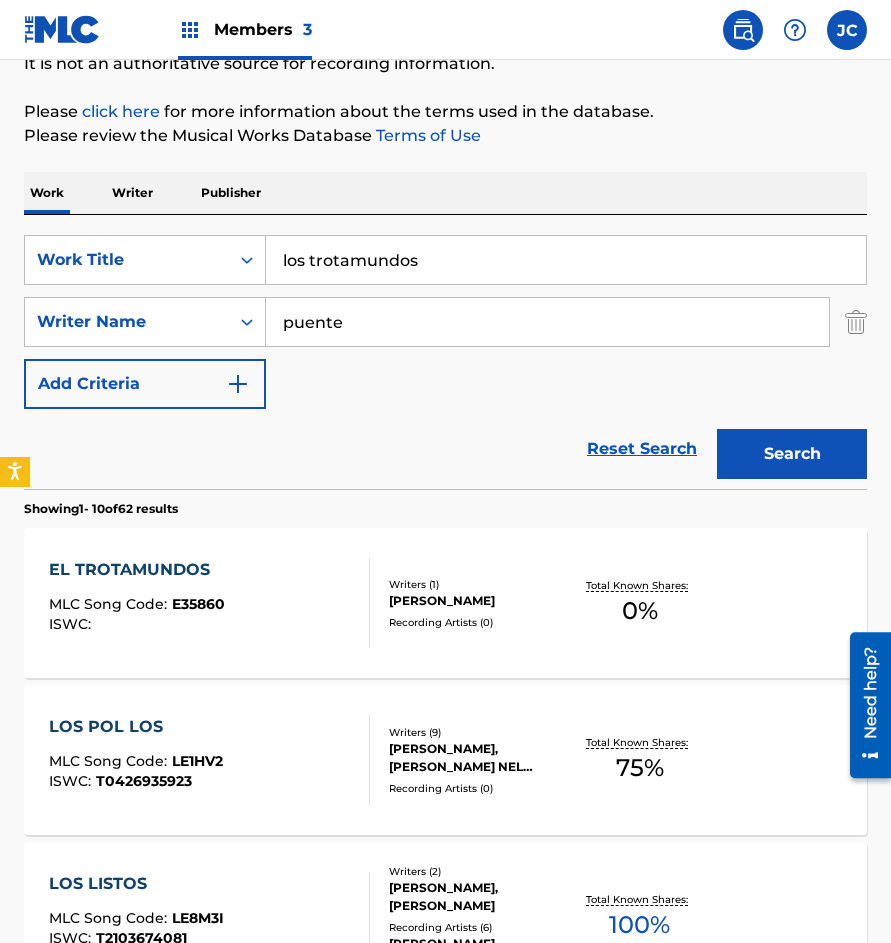 click on "EL TROTAMUNDOS MLC Song Code : E35860 ISWC : Writers ( 1 ) ENRIQUE MANUEL PUENTE LOPEZ Recording Artists ( 0 ) Total Known Shares: 0 %" at bounding box center (445, 603) 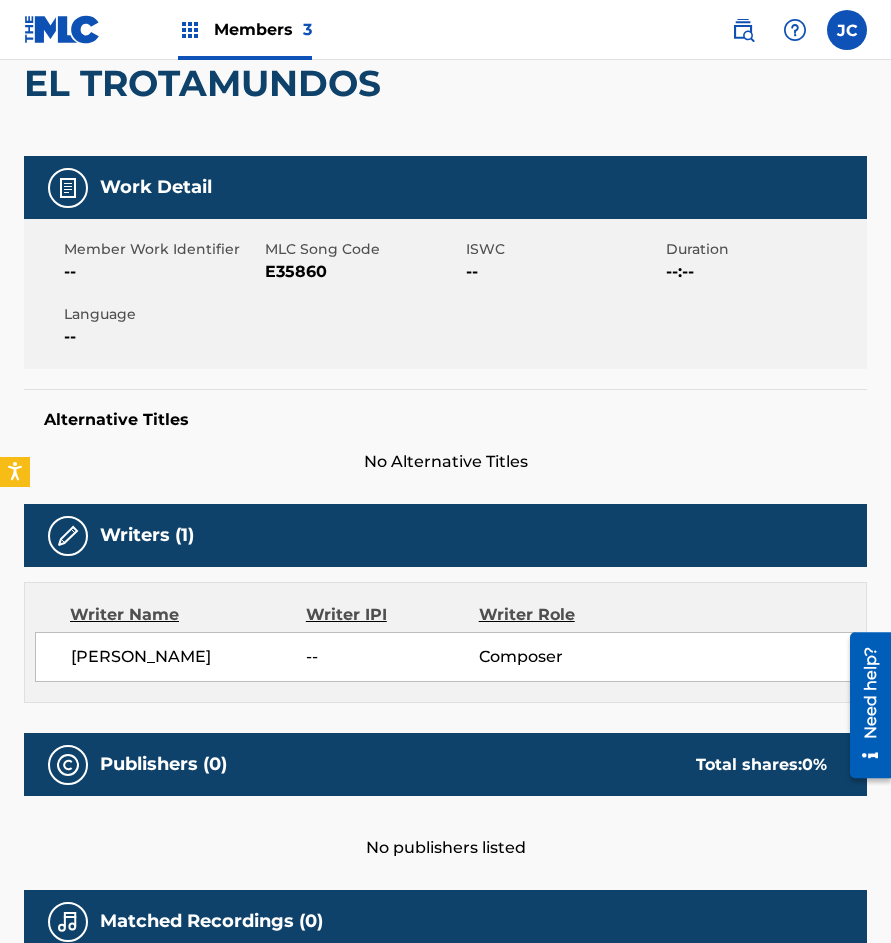 scroll, scrollTop: 0, scrollLeft: 0, axis: both 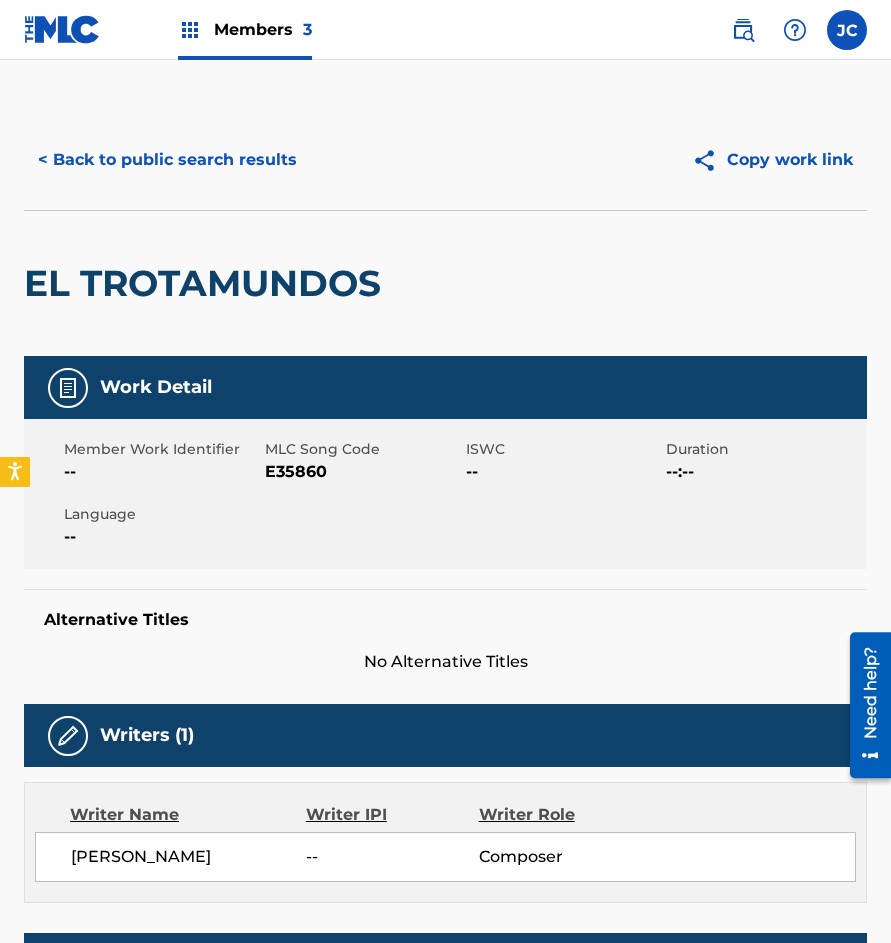 click on "E35860" at bounding box center [363, 472] 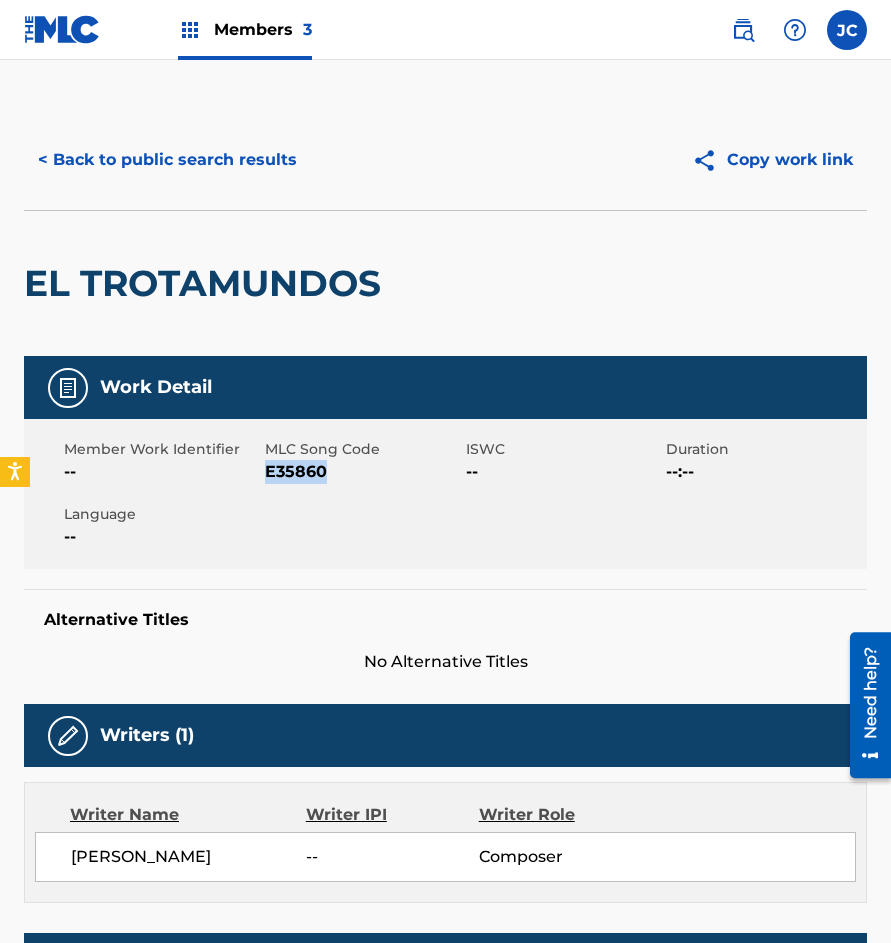 click on "E35860" at bounding box center [363, 472] 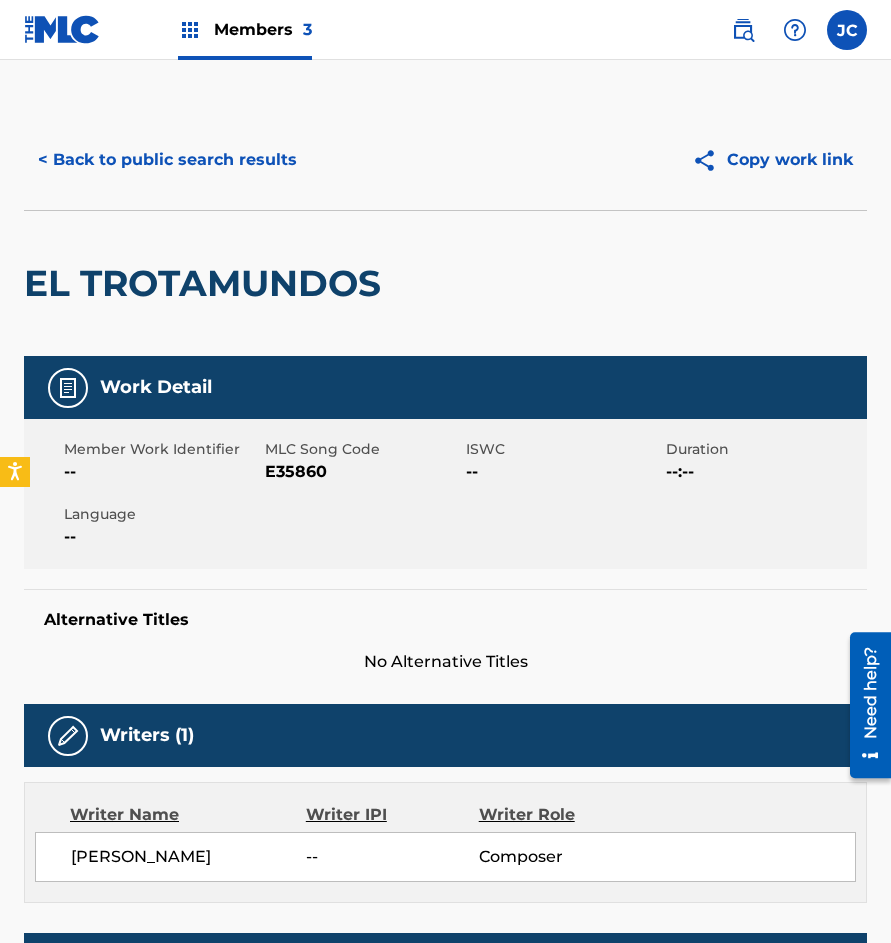 click on "< Back to public search results Copy work link" at bounding box center (445, 160) 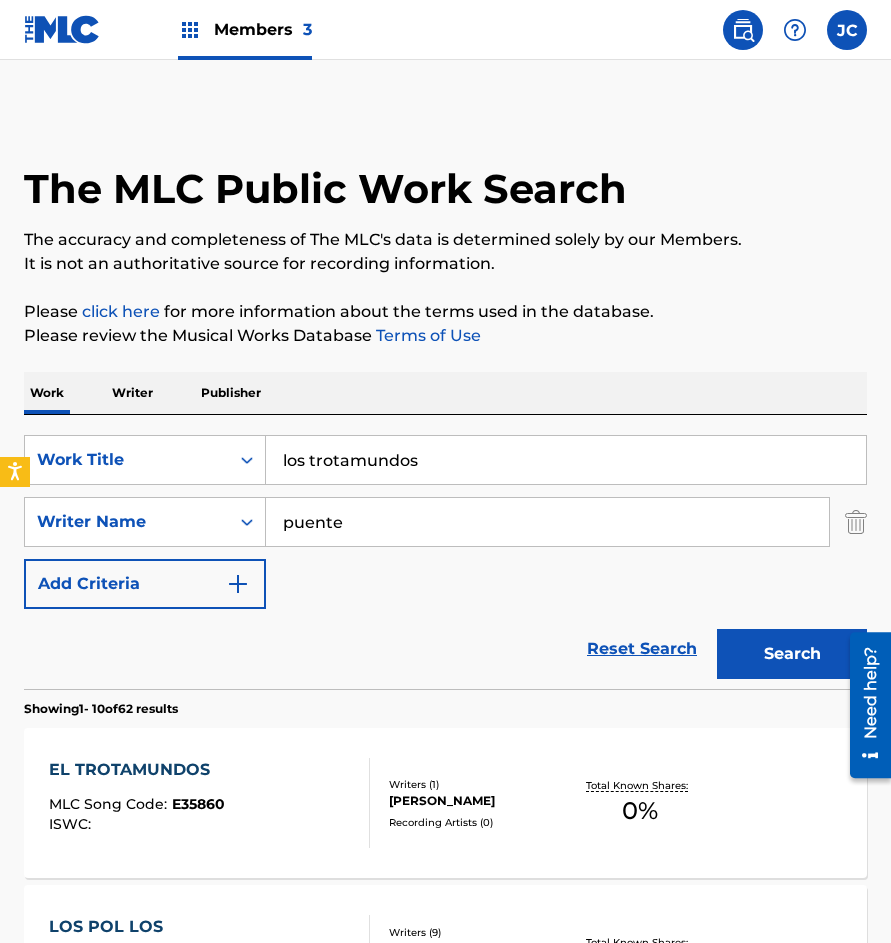 scroll, scrollTop: 200, scrollLeft: 0, axis: vertical 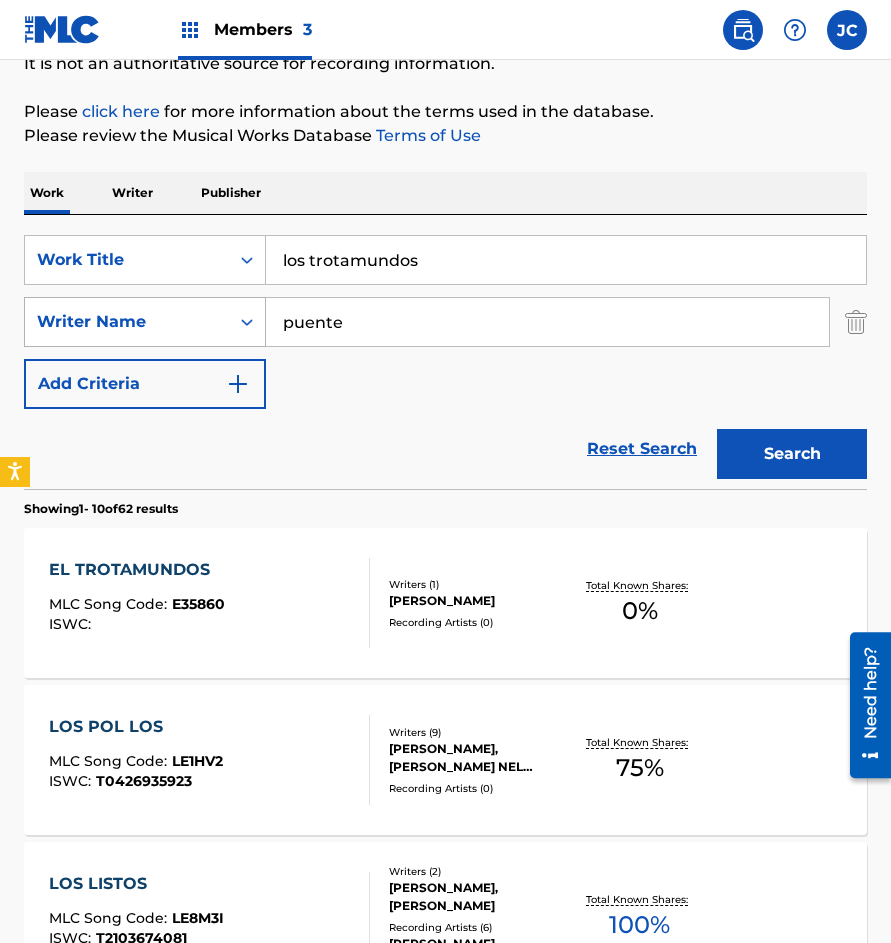 drag, startPoint x: 449, startPoint y: 257, endPoint x: 121, endPoint y: 317, distance: 333.44266 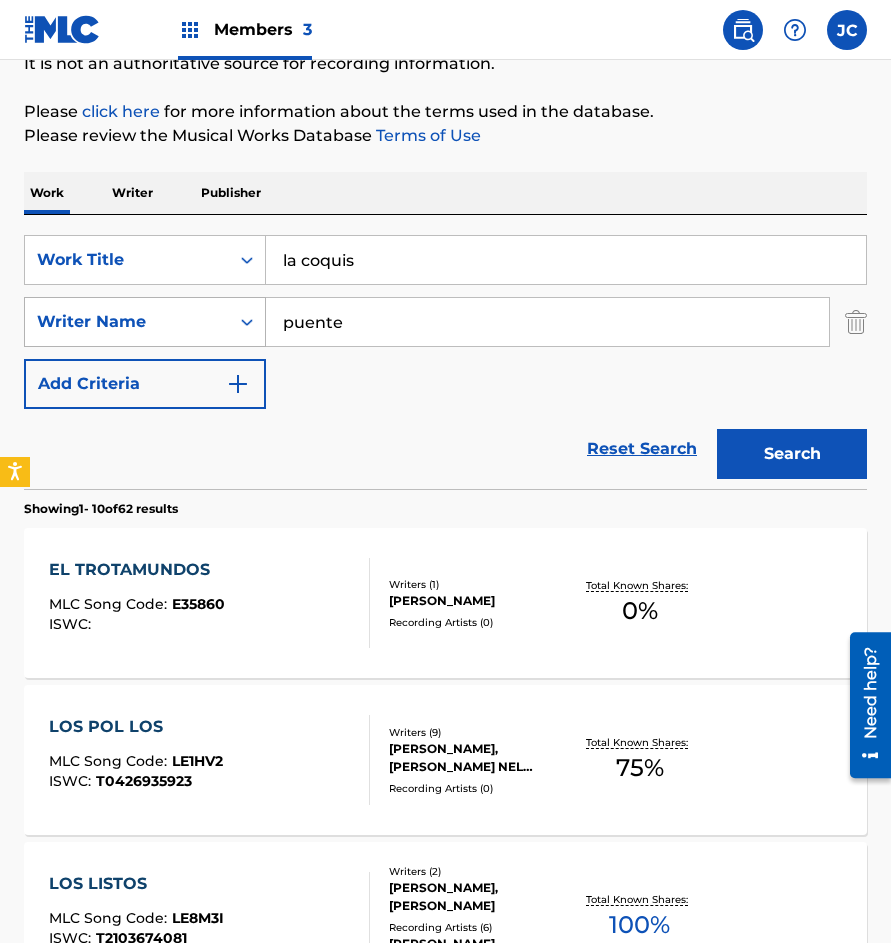 type on "la coquis" 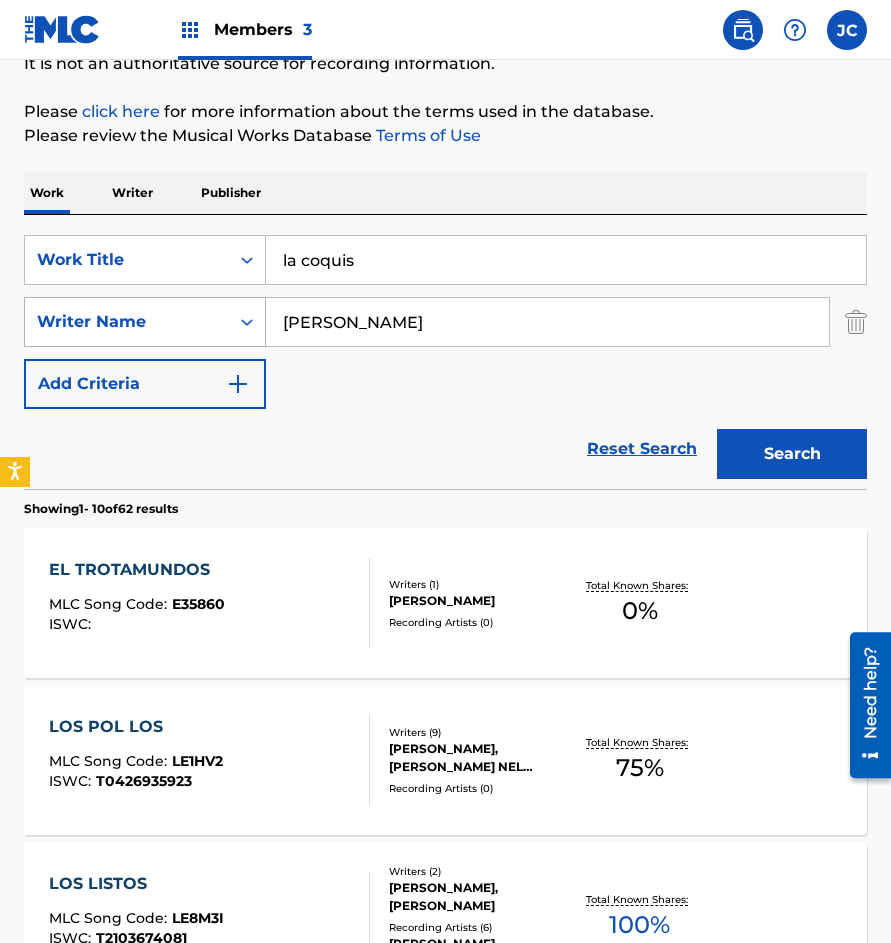 type on "alfaro" 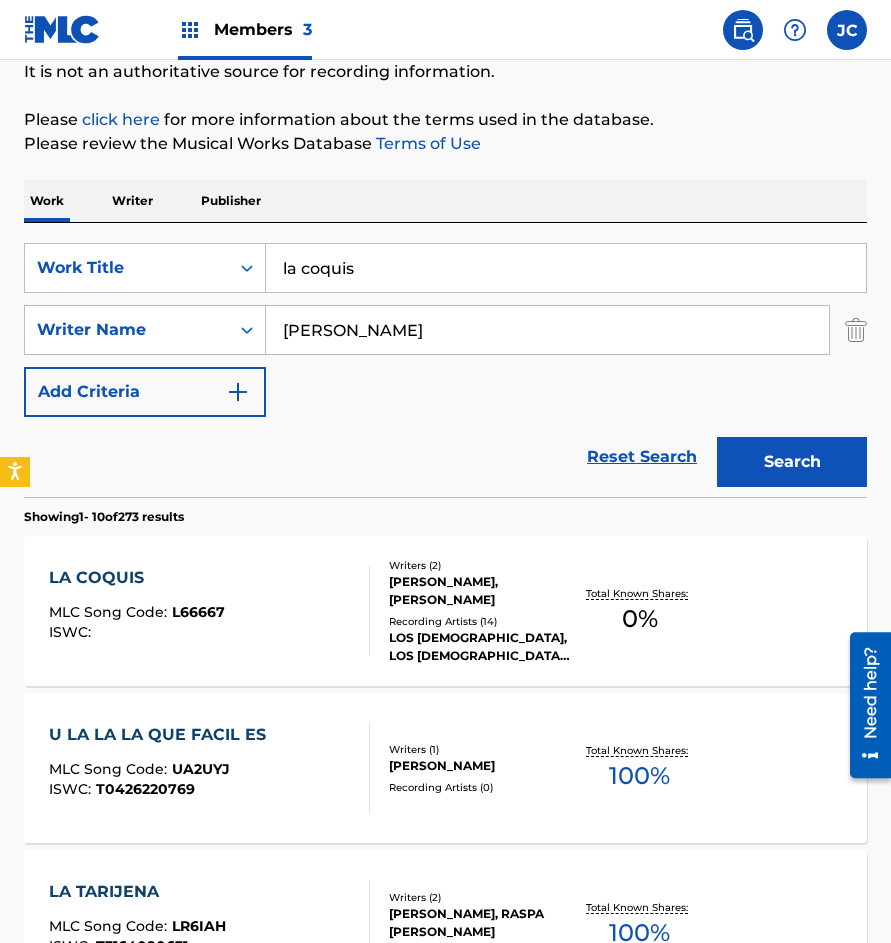 scroll, scrollTop: 200, scrollLeft: 0, axis: vertical 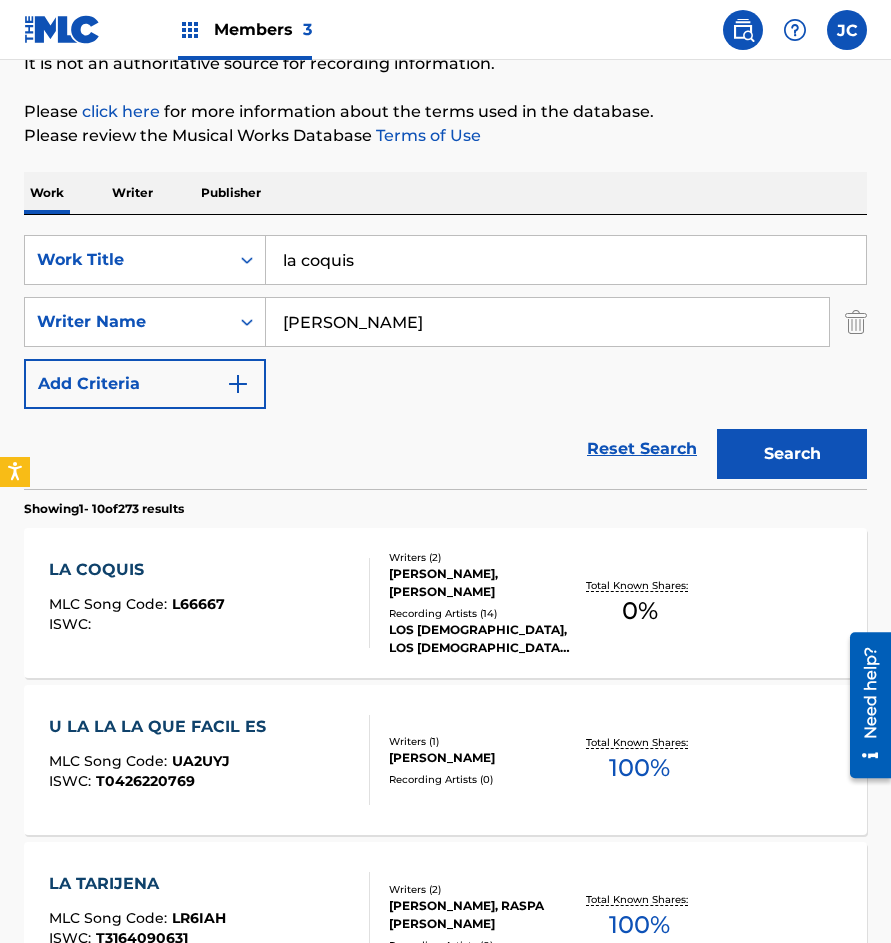 click on "Recording Artists ( 14 )" at bounding box center [479, 613] 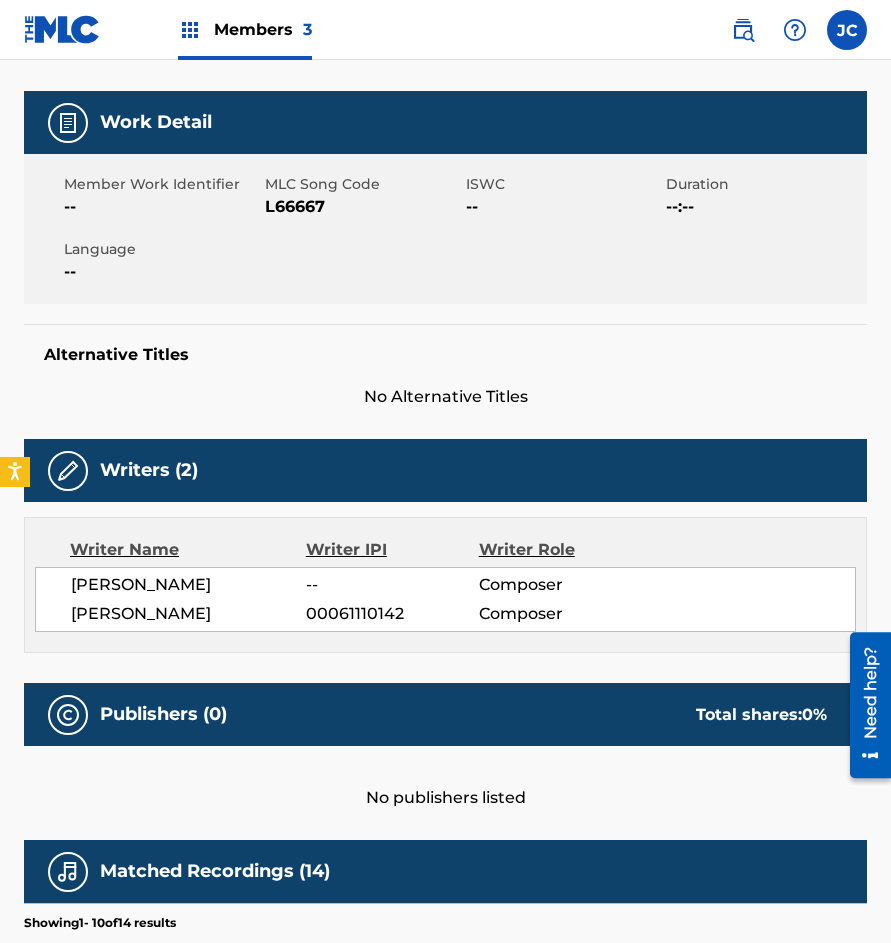 scroll, scrollTop: 152, scrollLeft: 0, axis: vertical 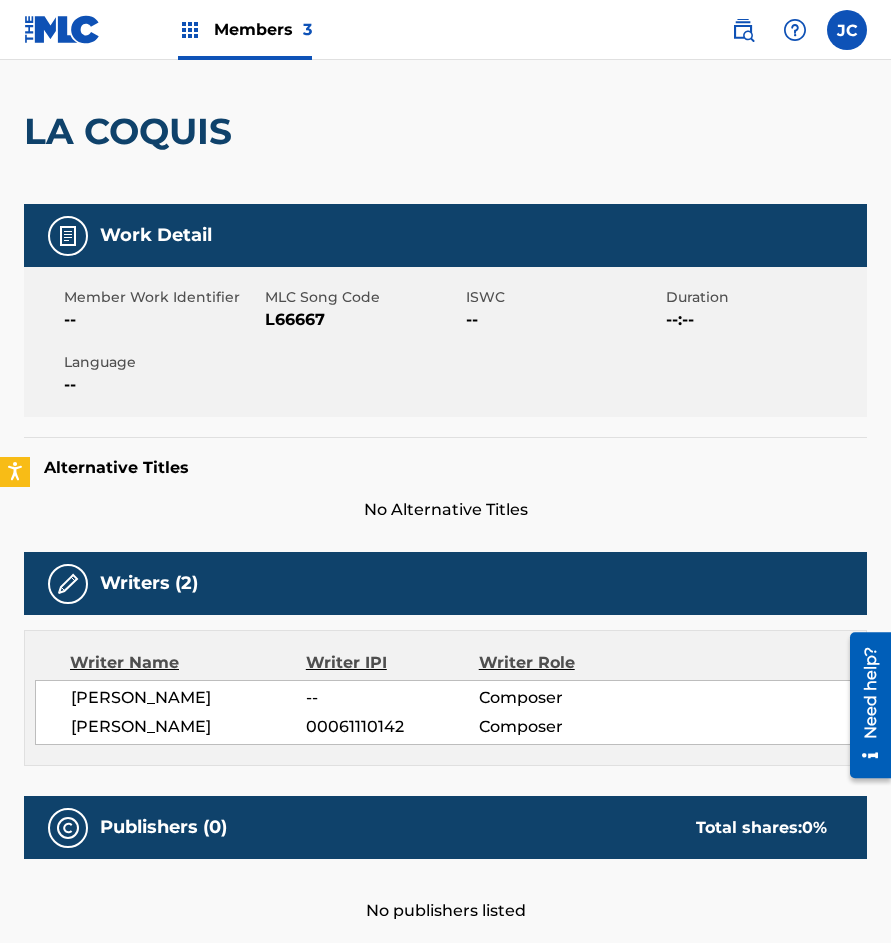 click on "L66667" at bounding box center (363, 320) 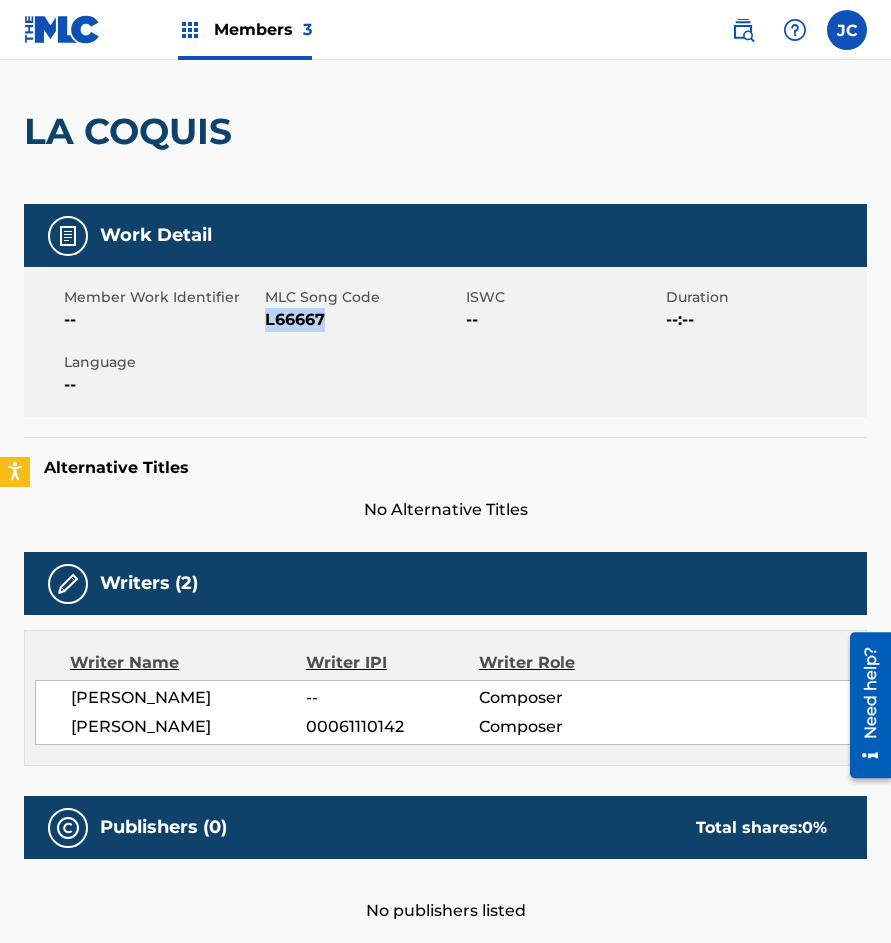 click on "L66667" at bounding box center [363, 320] 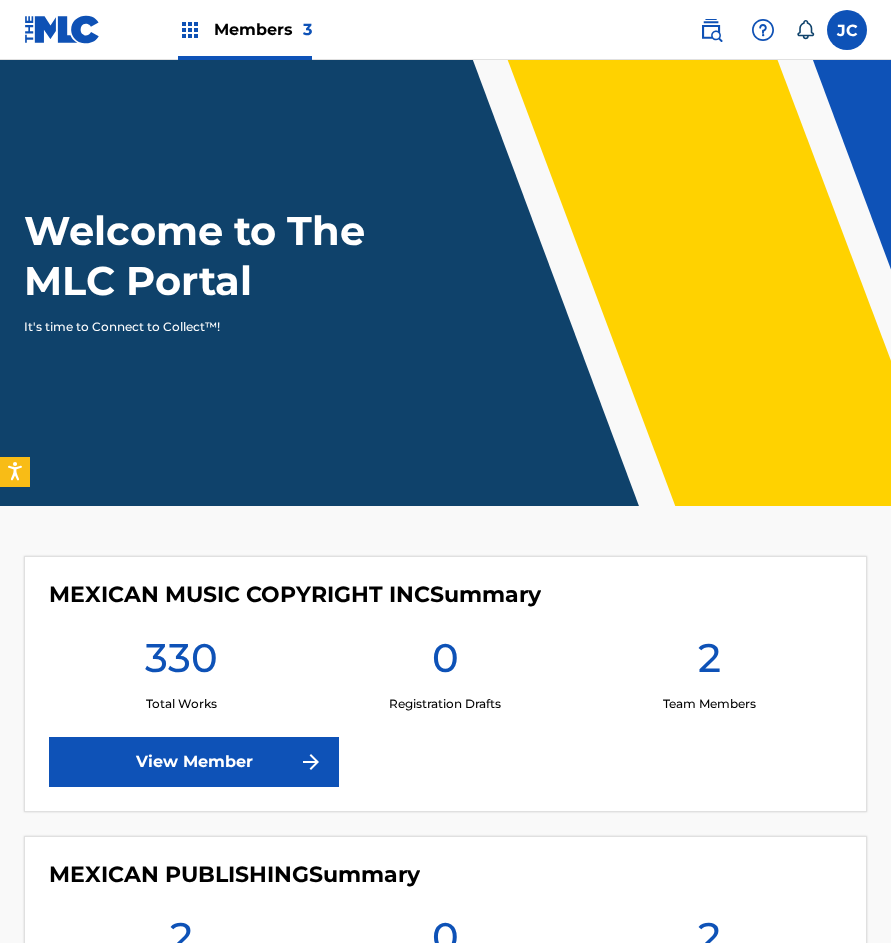 scroll, scrollTop: 0, scrollLeft: 0, axis: both 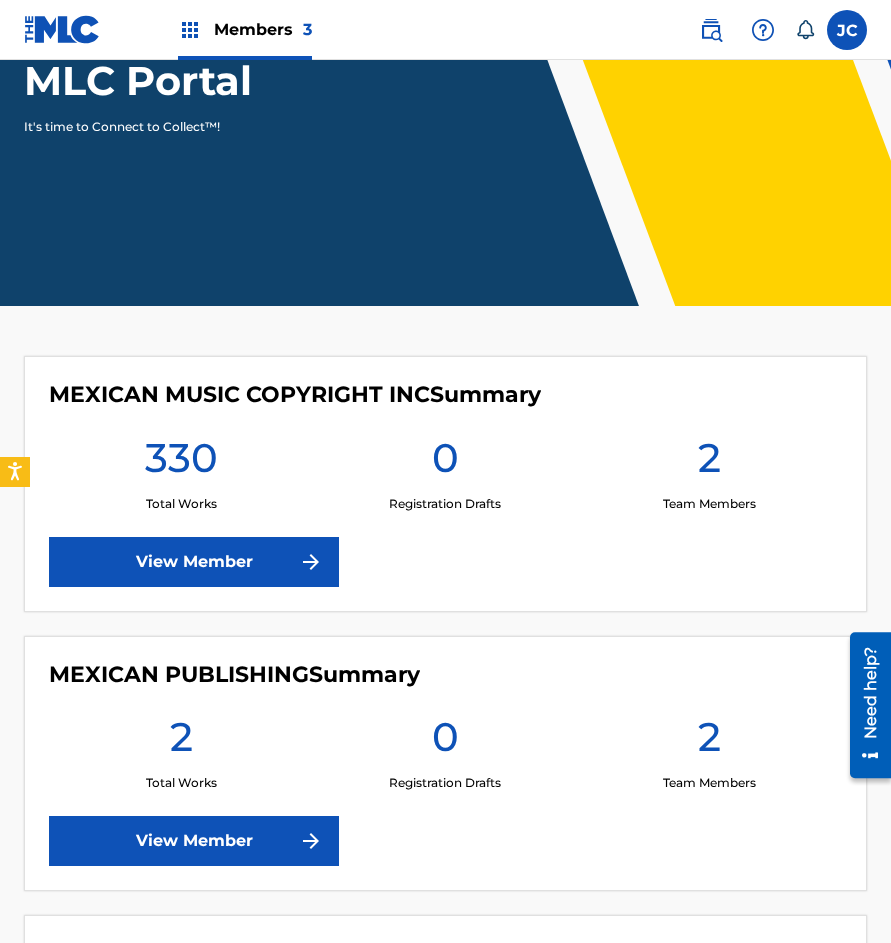 click on "View Member" at bounding box center [194, 562] 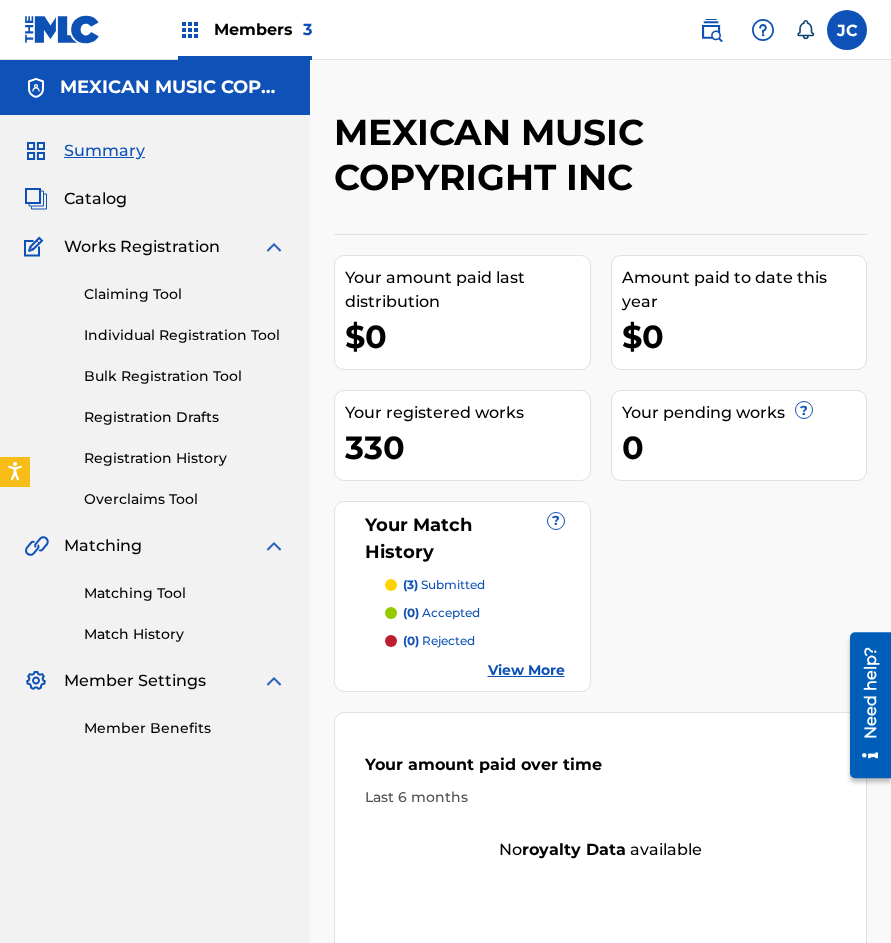 click on "Claiming Tool" at bounding box center (185, 294) 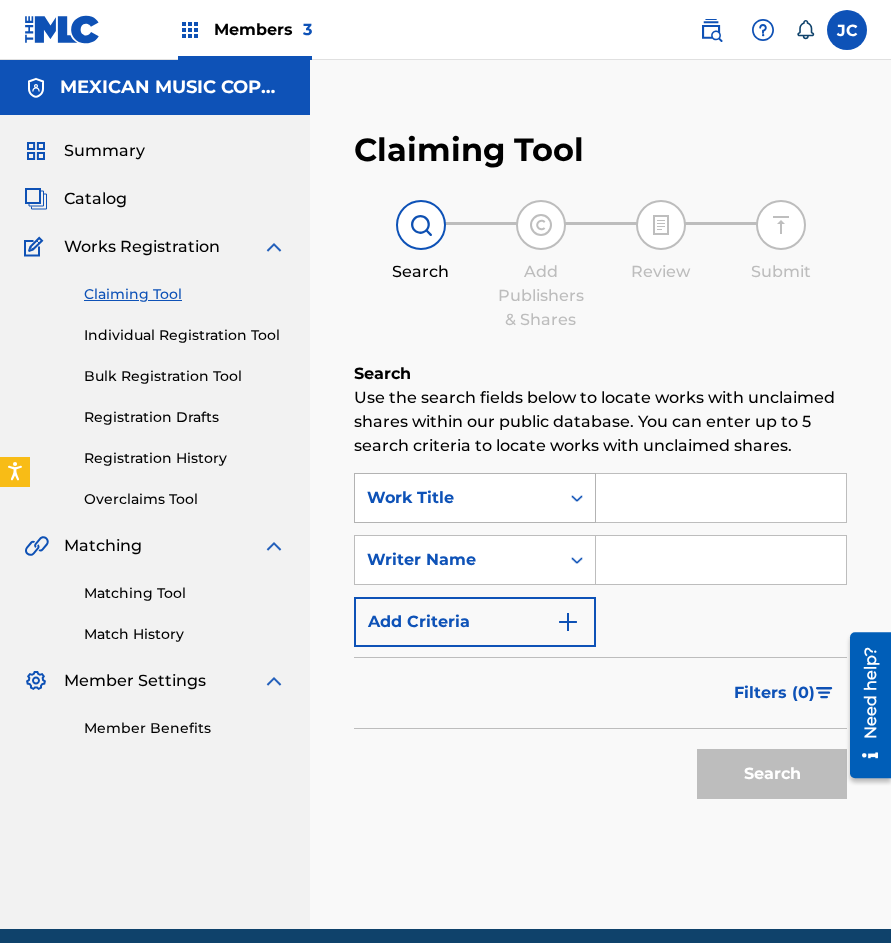 click on "Work Title" at bounding box center (457, 498) 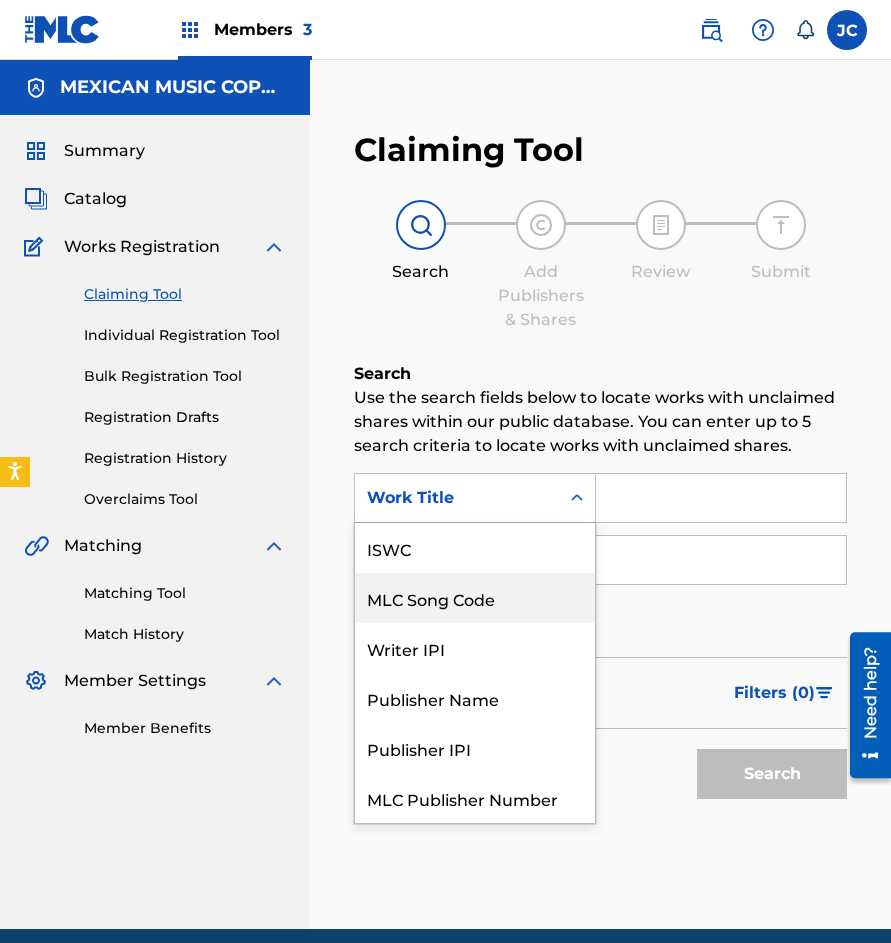 scroll, scrollTop: 50, scrollLeft: 0, axis: vertical 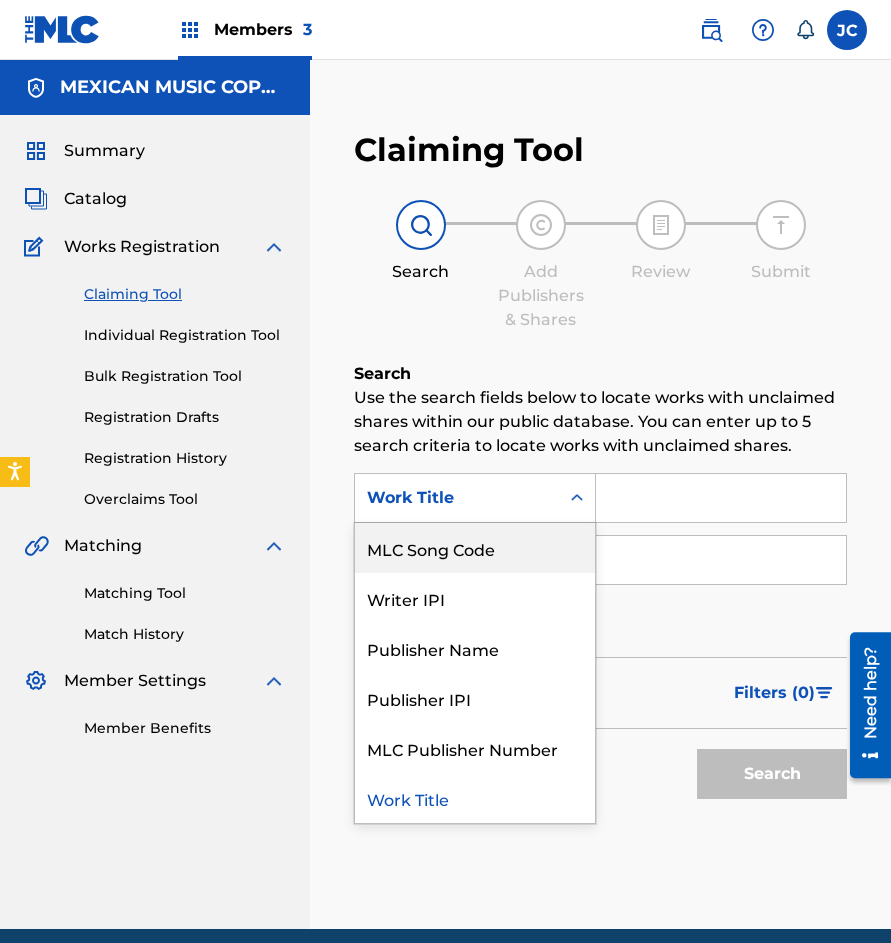 click on "MLC Song Code" at bounding box center [475, 548] 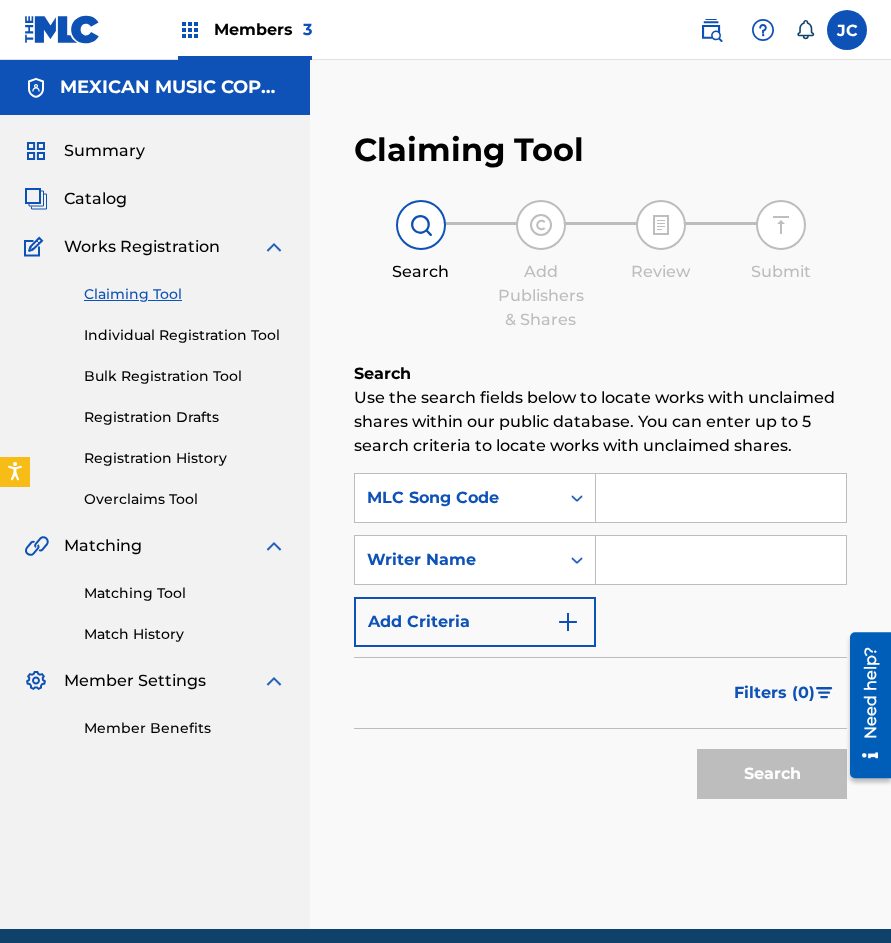 click at bounding box center (721, 498) 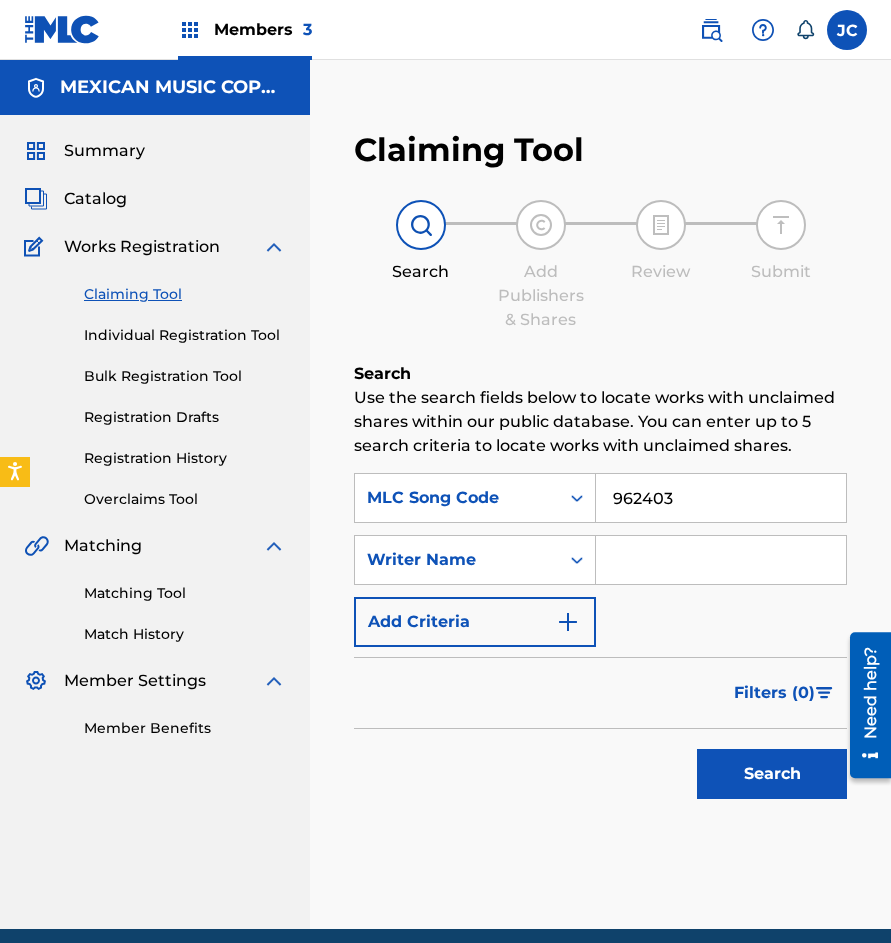 type on "962403" 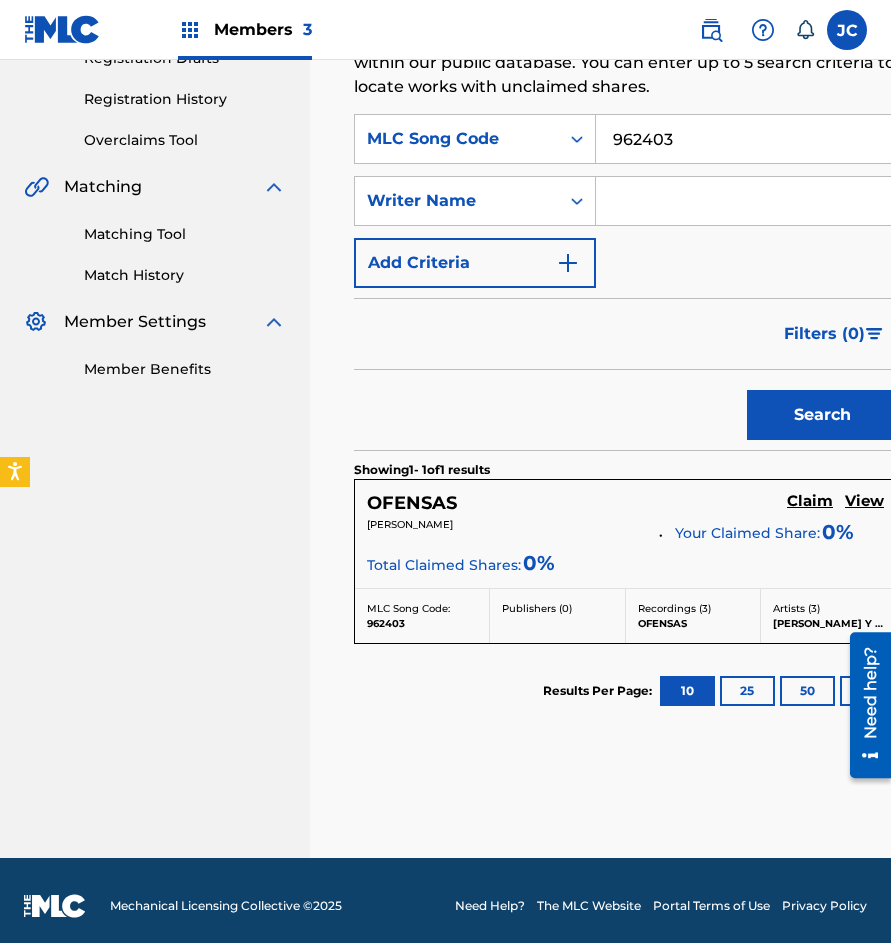 scroll, scrollTop: 370, scrollLeft: 0, axis: vertical 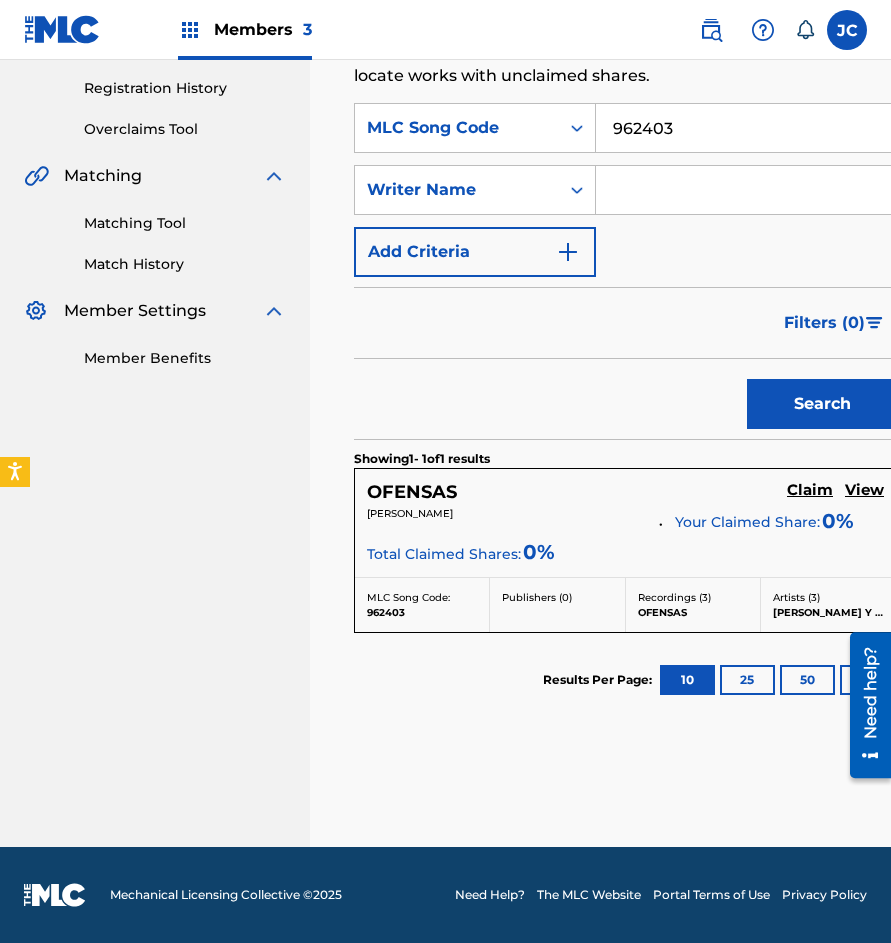 click on "Claim" at bounding box center [810, 490] 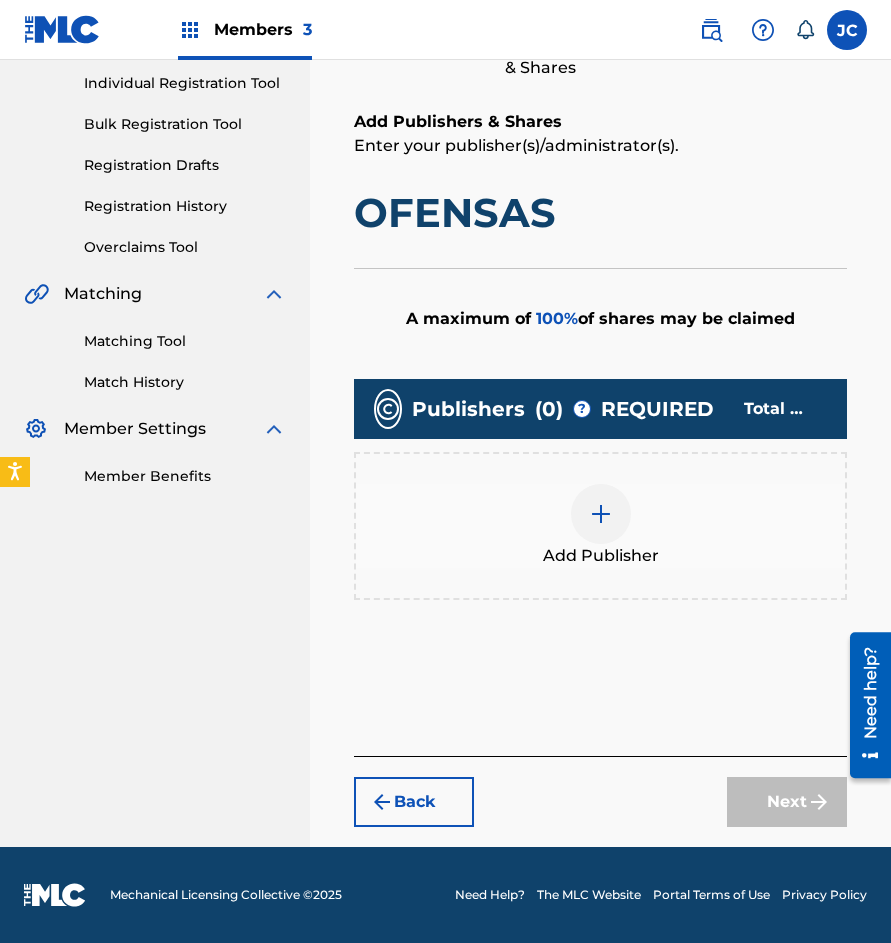 click at bounding box center (601, 514) 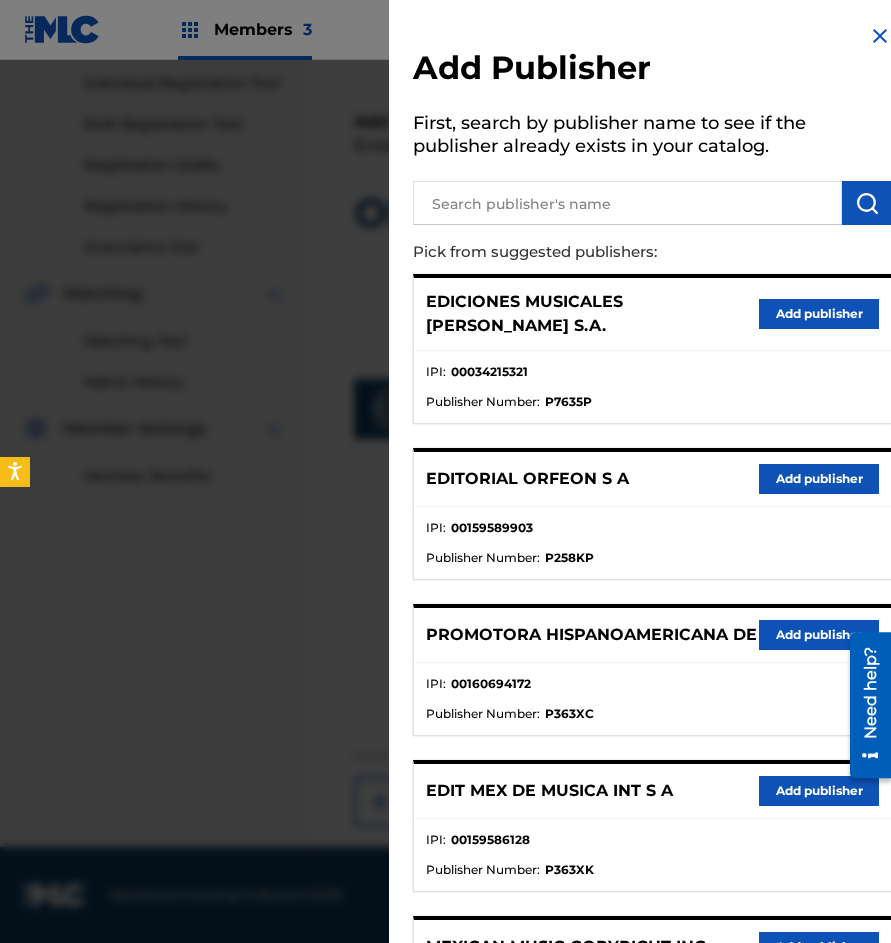 click on "Add publisher" at bounding box center (819, 479) 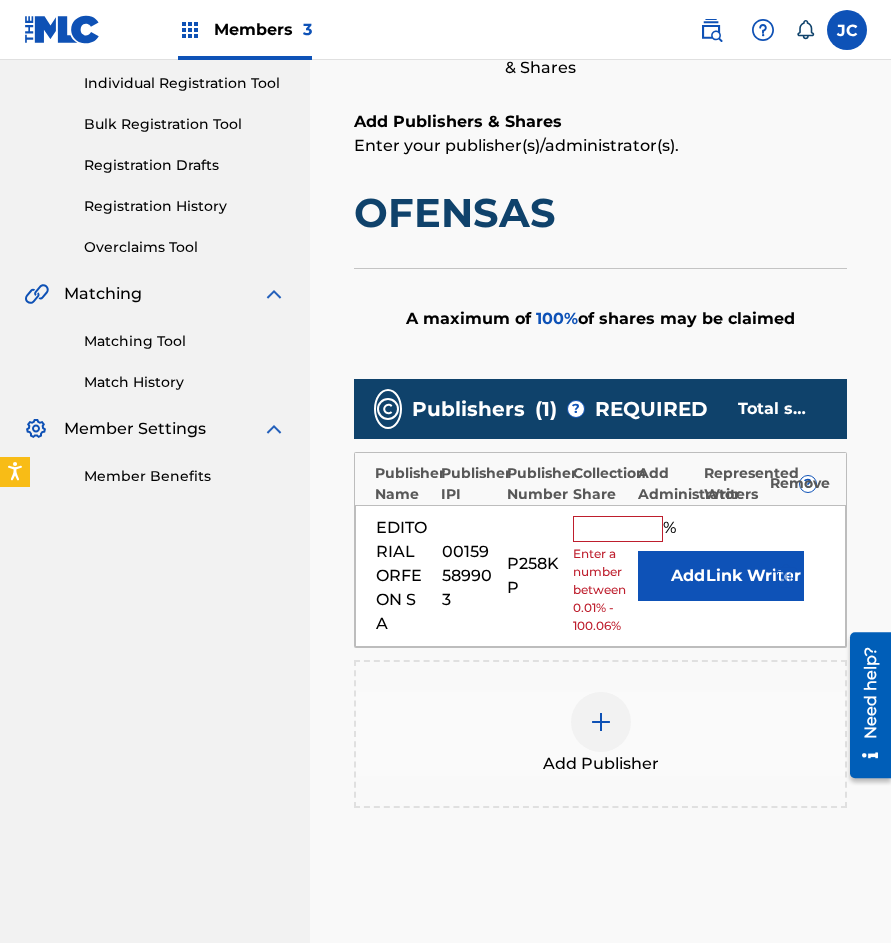 click on "Add" at bounding box center (688, 576) 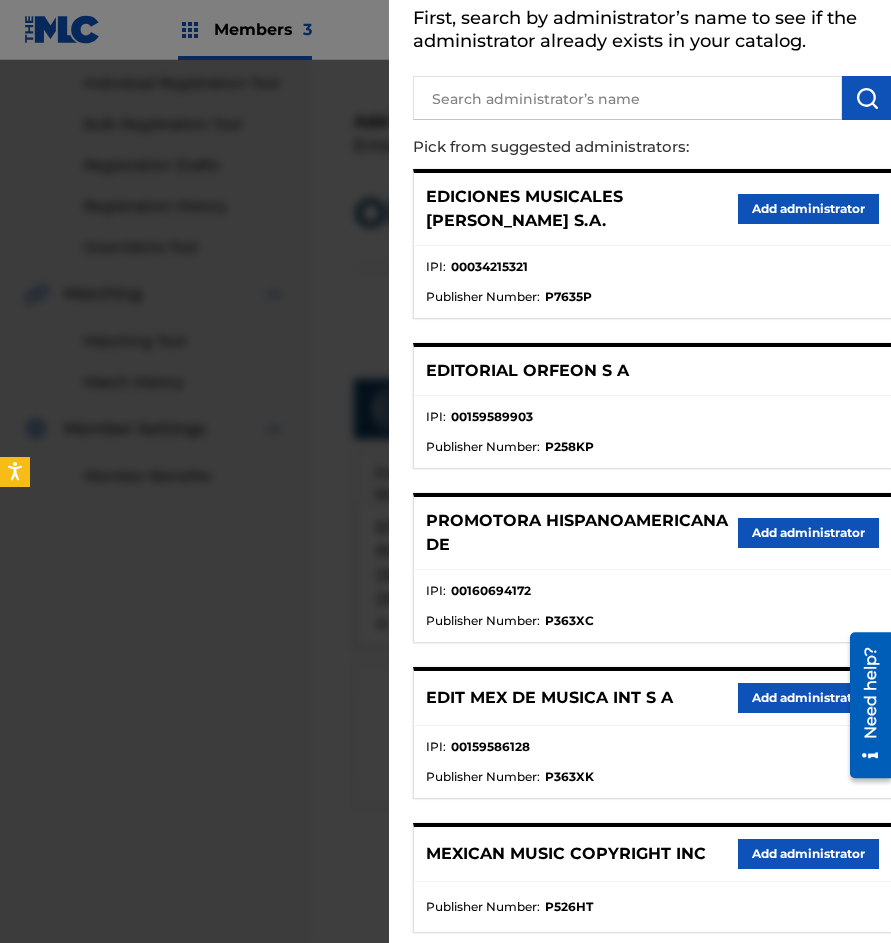 scroll, scrollTop: 230, scrollLeft: 0, axis: vertical 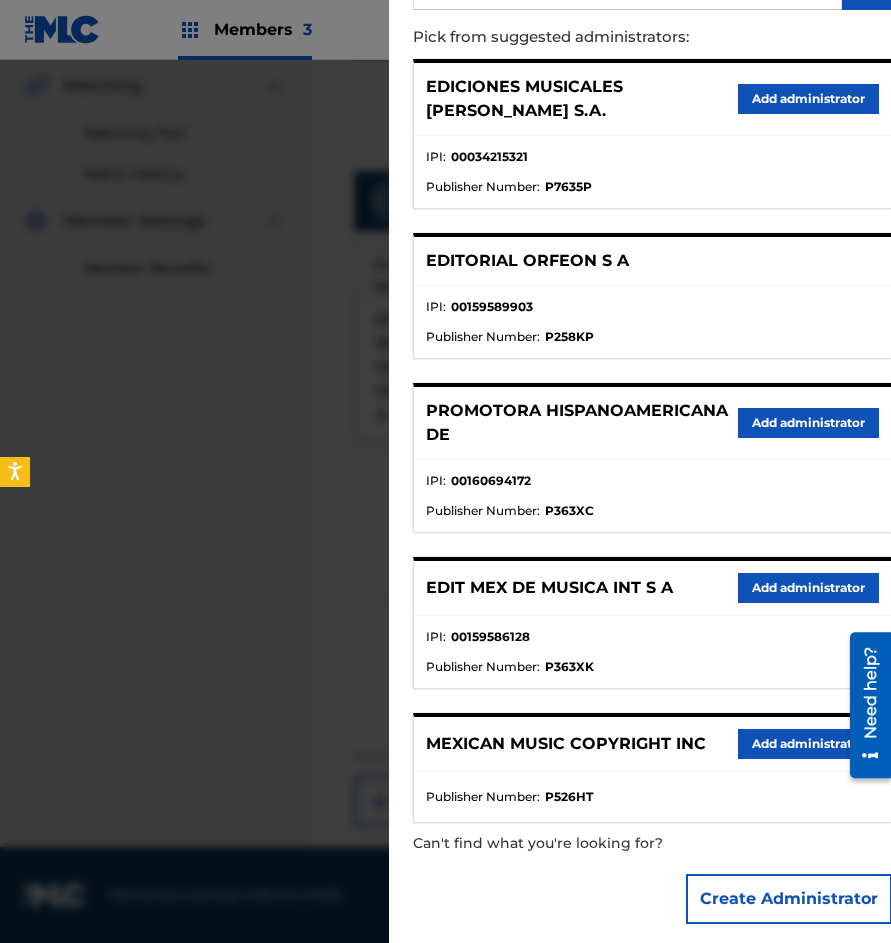 click on "Add administrator" at bounding box center (808, 744) 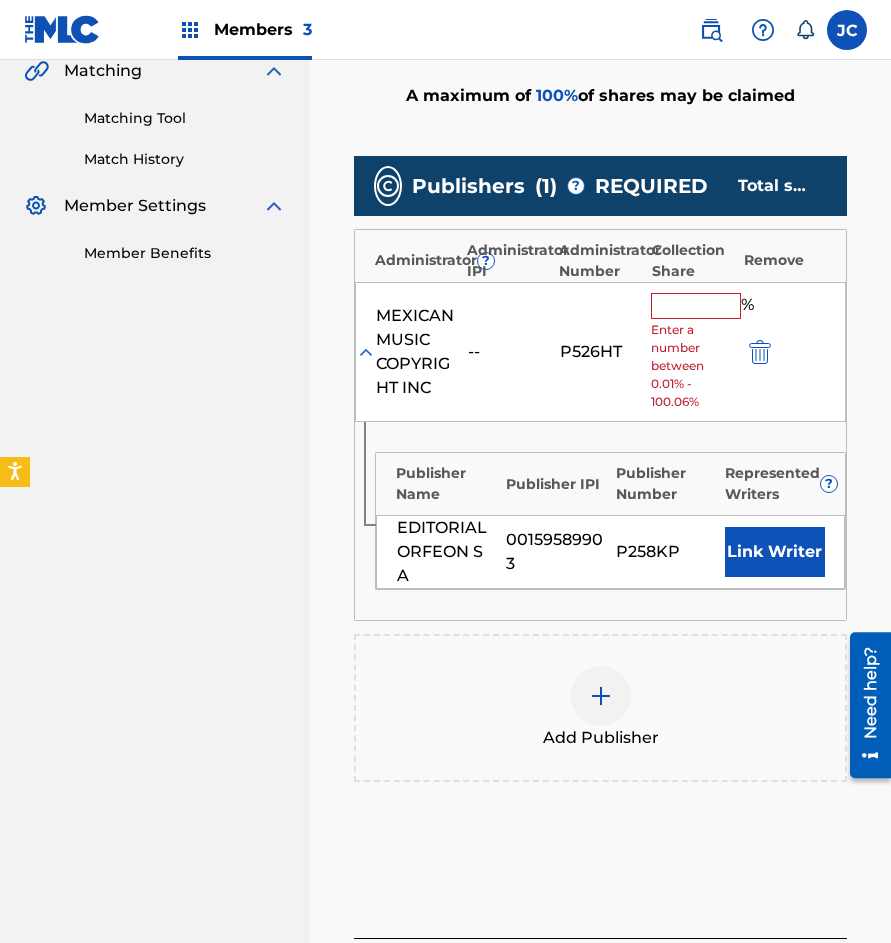 click at bounding box center [696, 306] 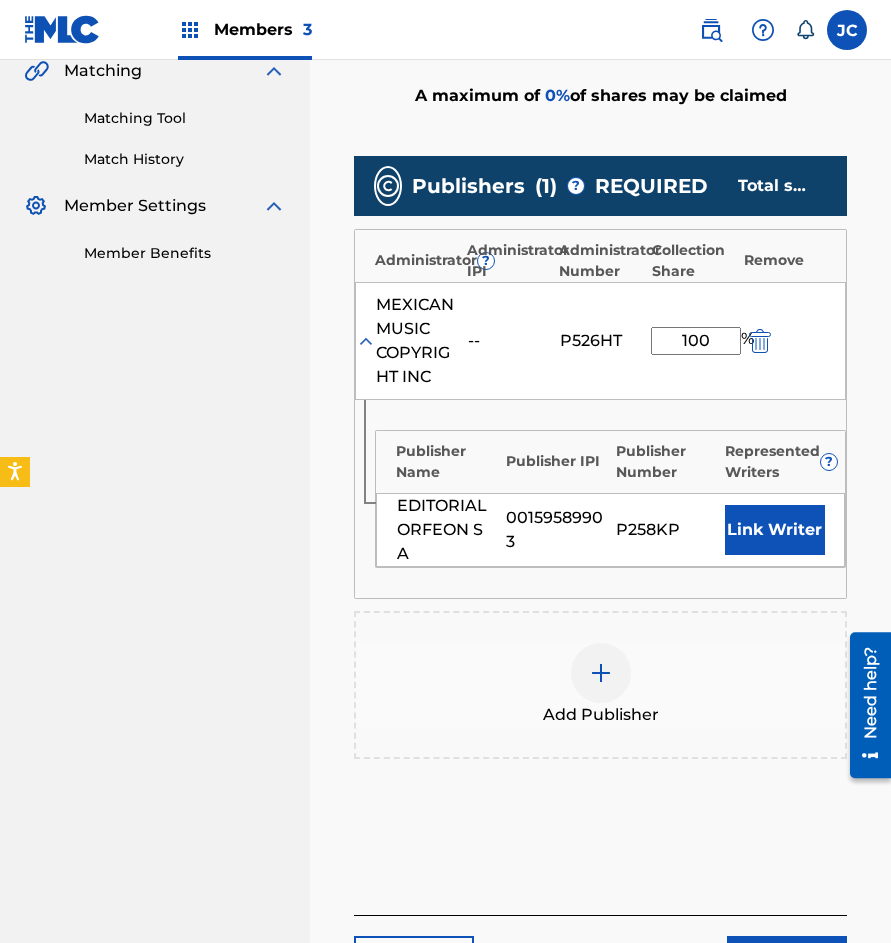 type on "100" 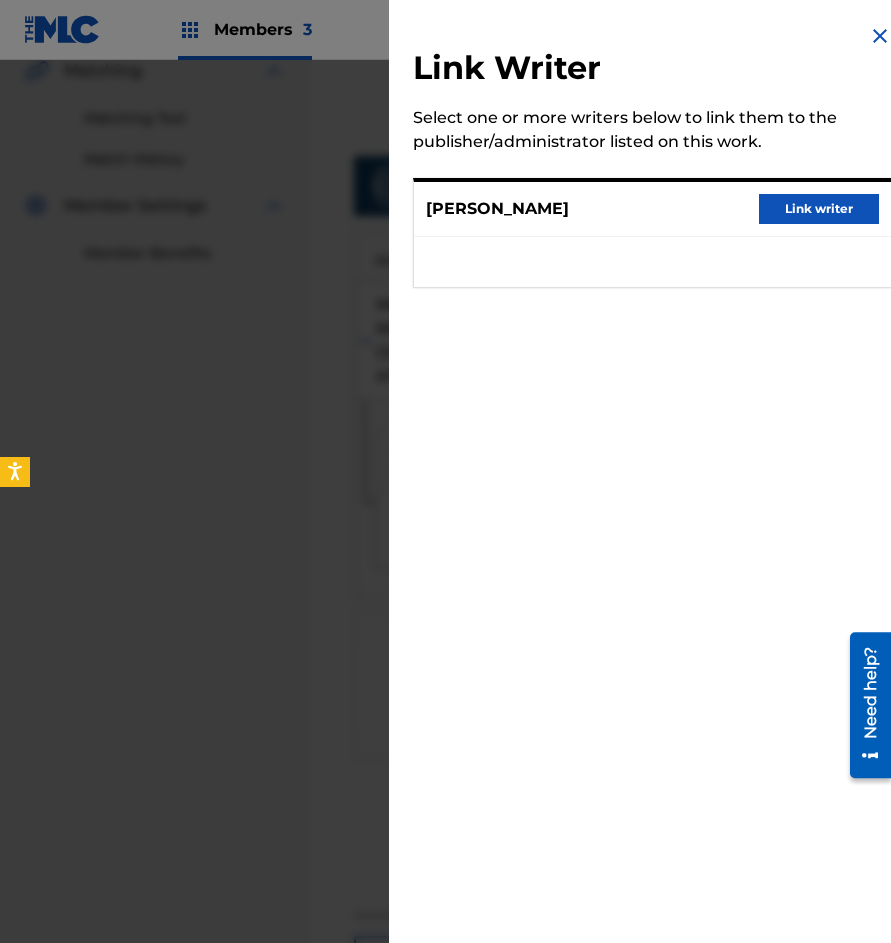 click on "Link writer" at bounding box center (819, 209) 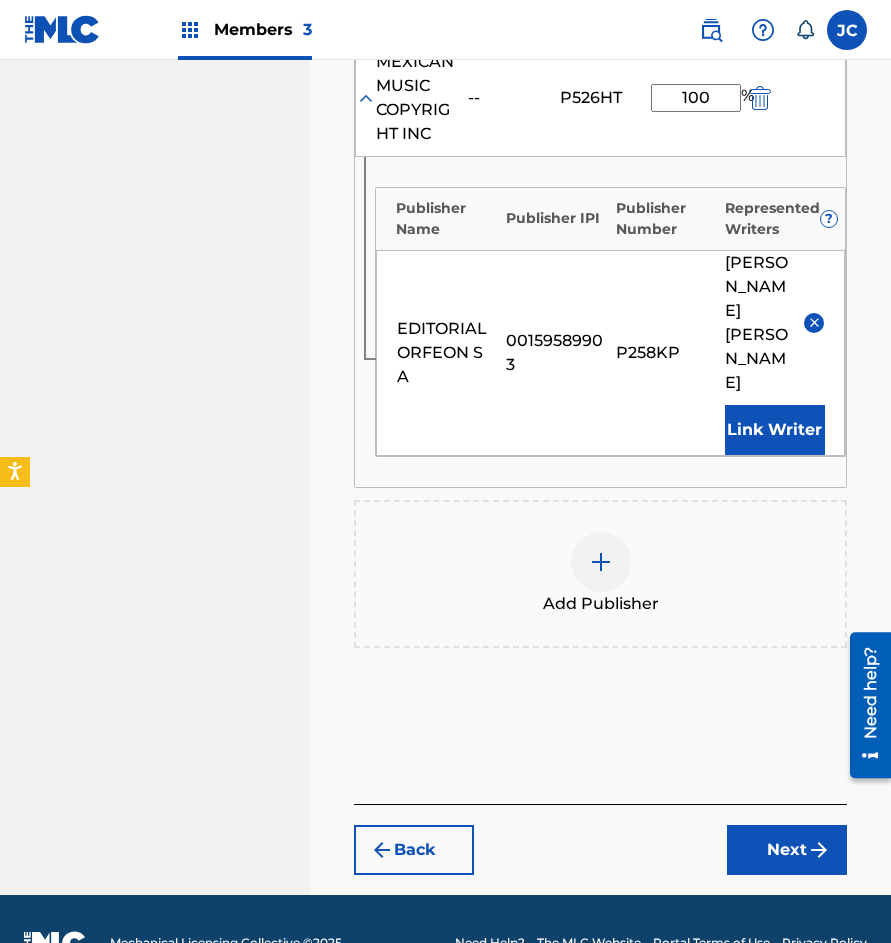 click on "Next" at bounding box center (787, 850) 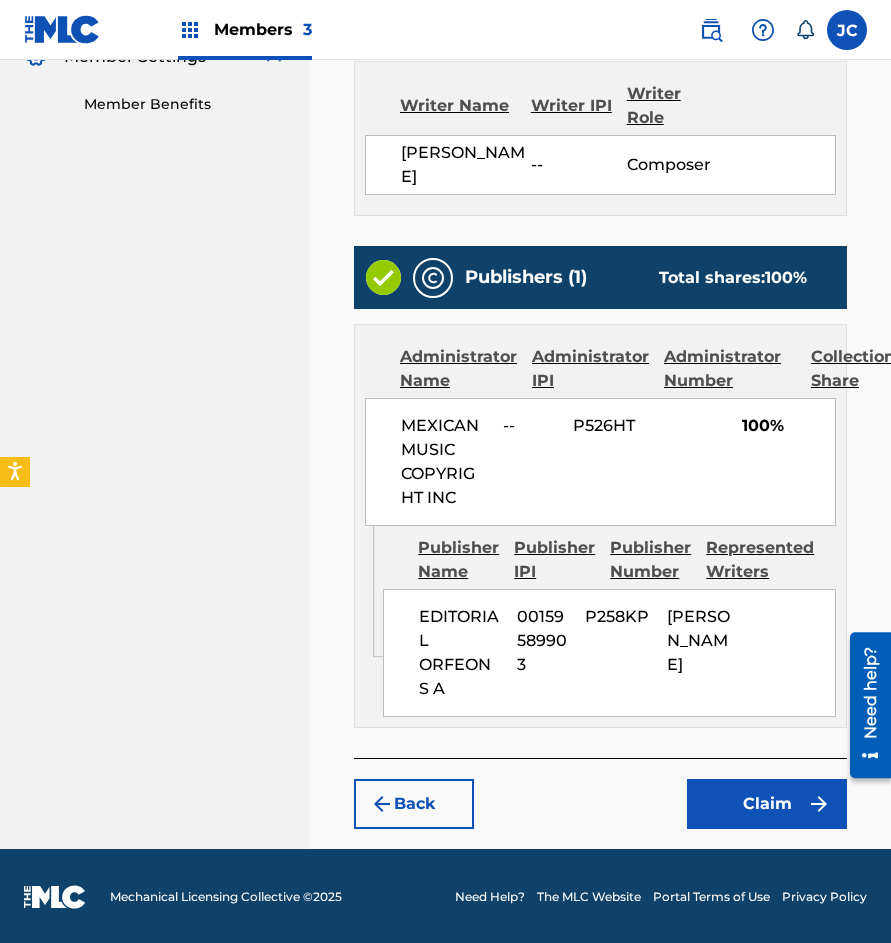 scroll, scrollTop: 626, scrollLeft: 0, axis: vertical 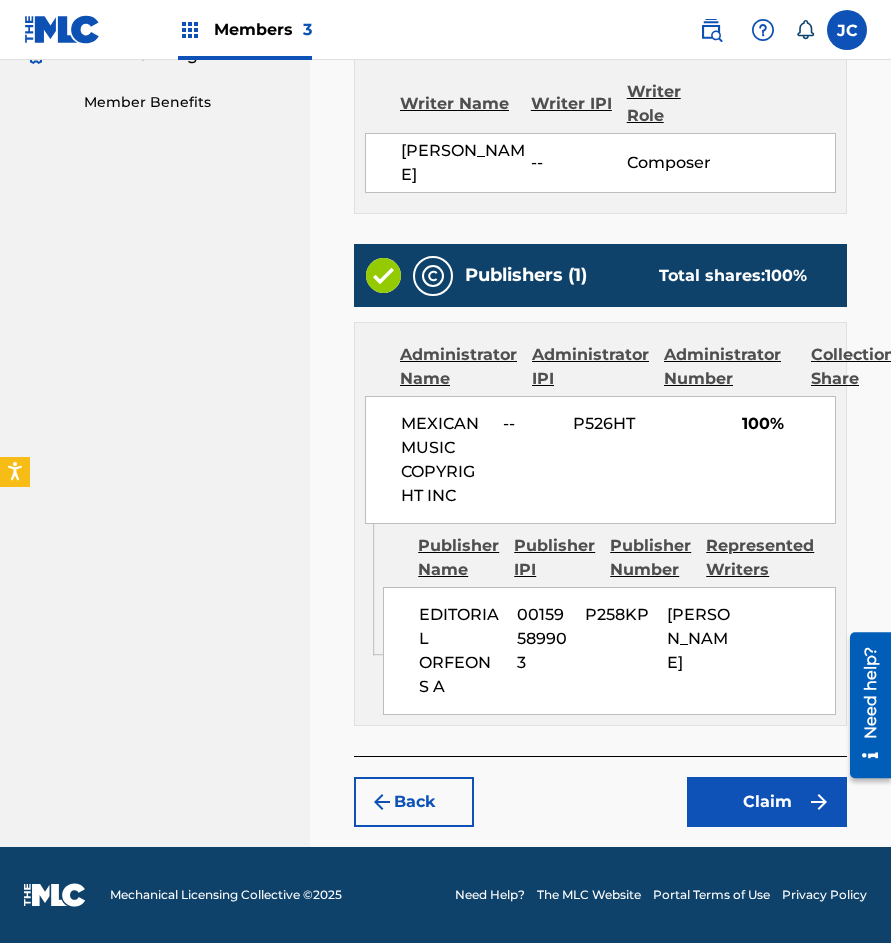 click on "Claim" at bounding box center [767, 802] 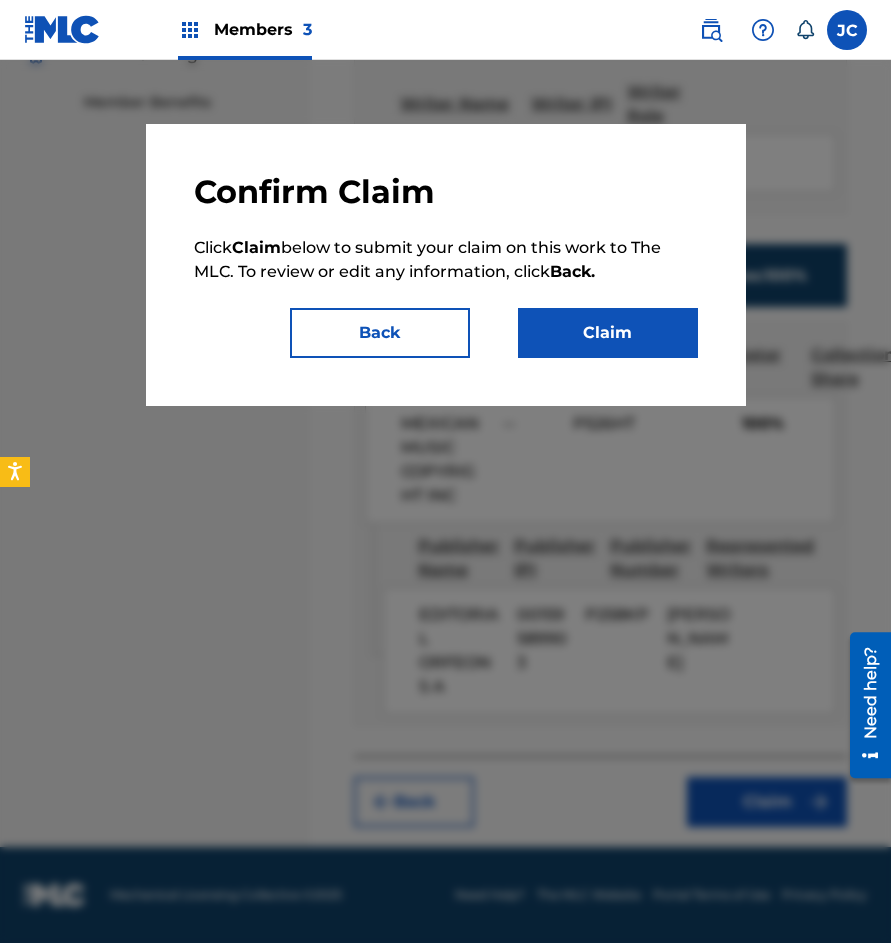 click on "Claim" at bounding box center (608, 333) 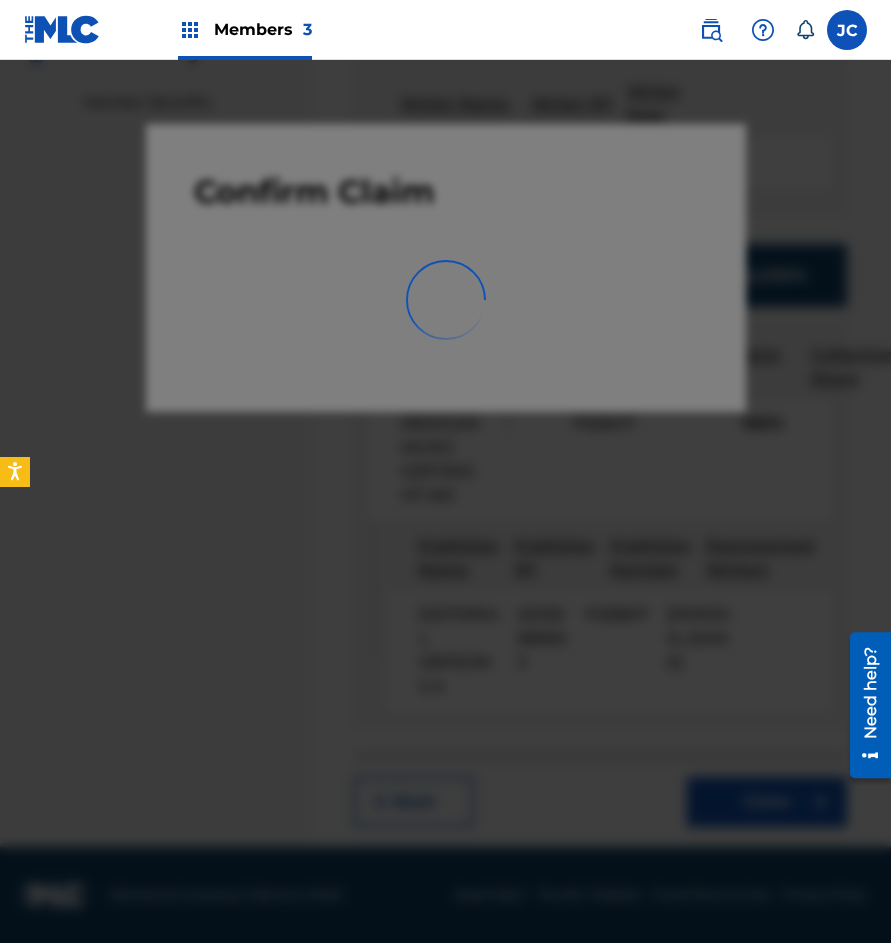 scroll, scrollTop: 0, scrollLeft: 0, axis: both 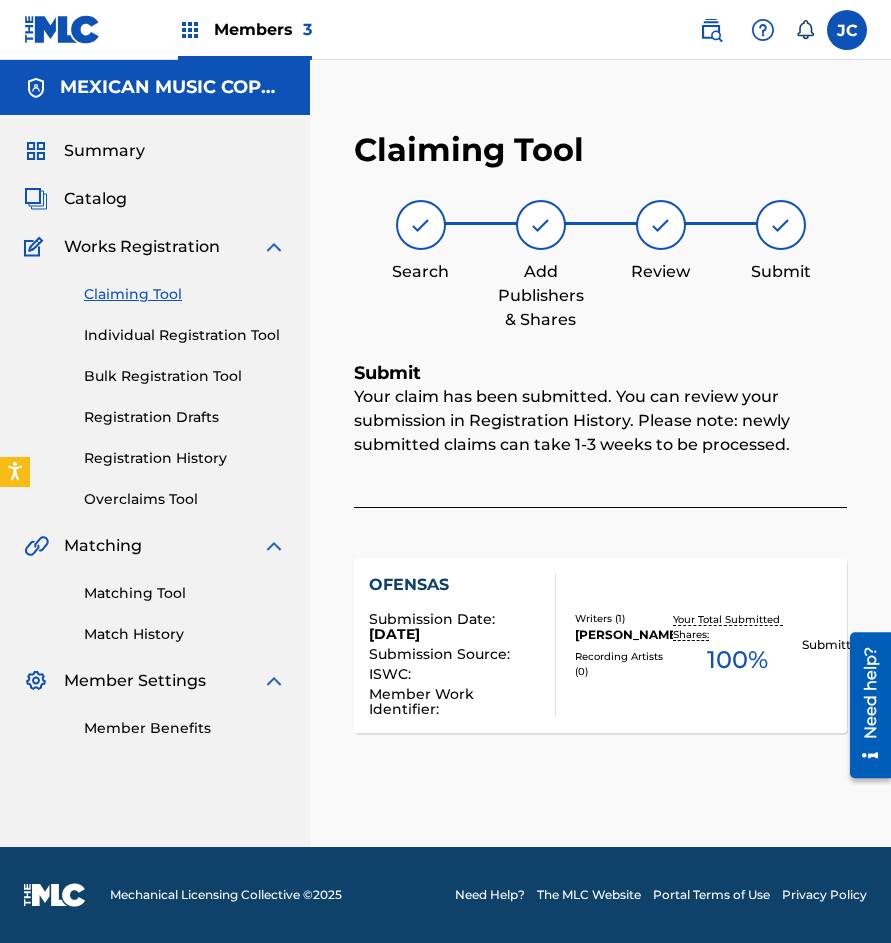 click on "Registration History" at bounding box center [185, 458] 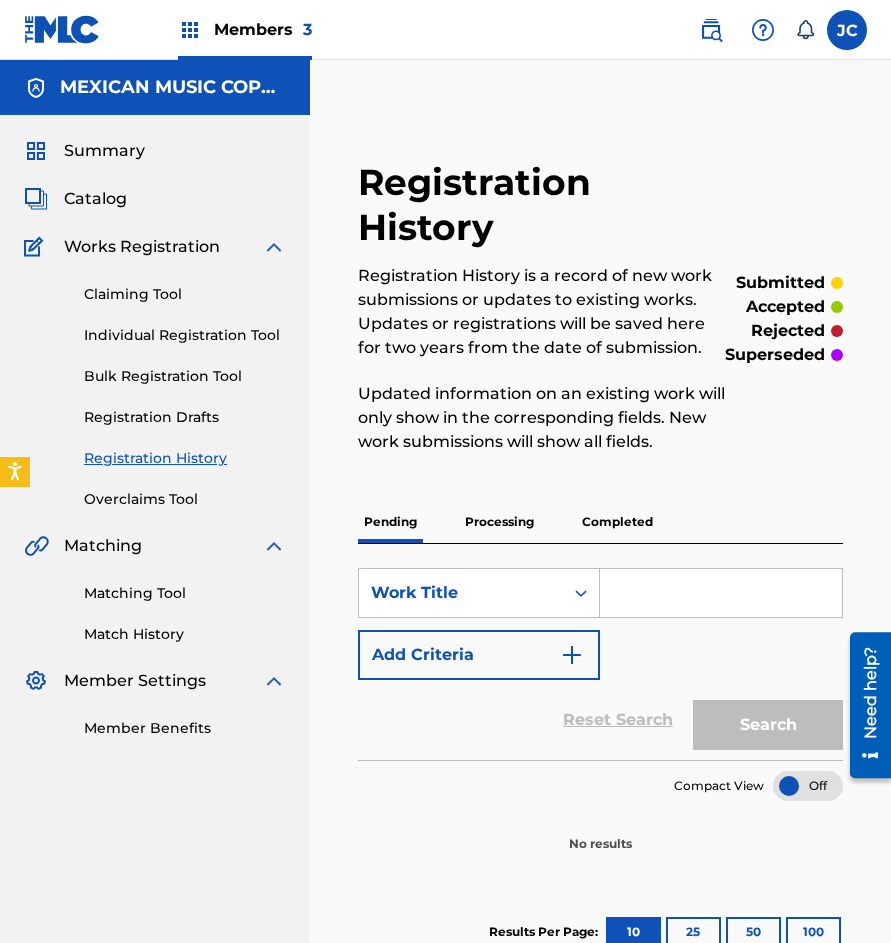 click on "Processing" at bounding box center [499, 522] 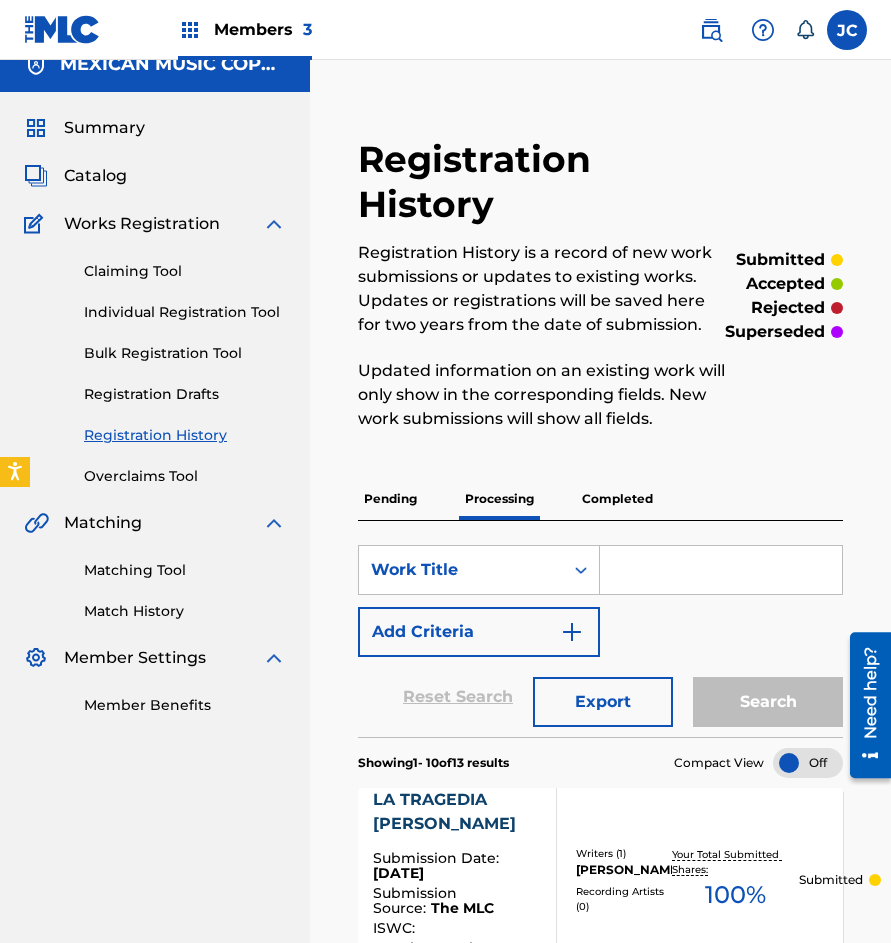 scroll, scrollTop: 0, scrollLeft: 0, axis: both 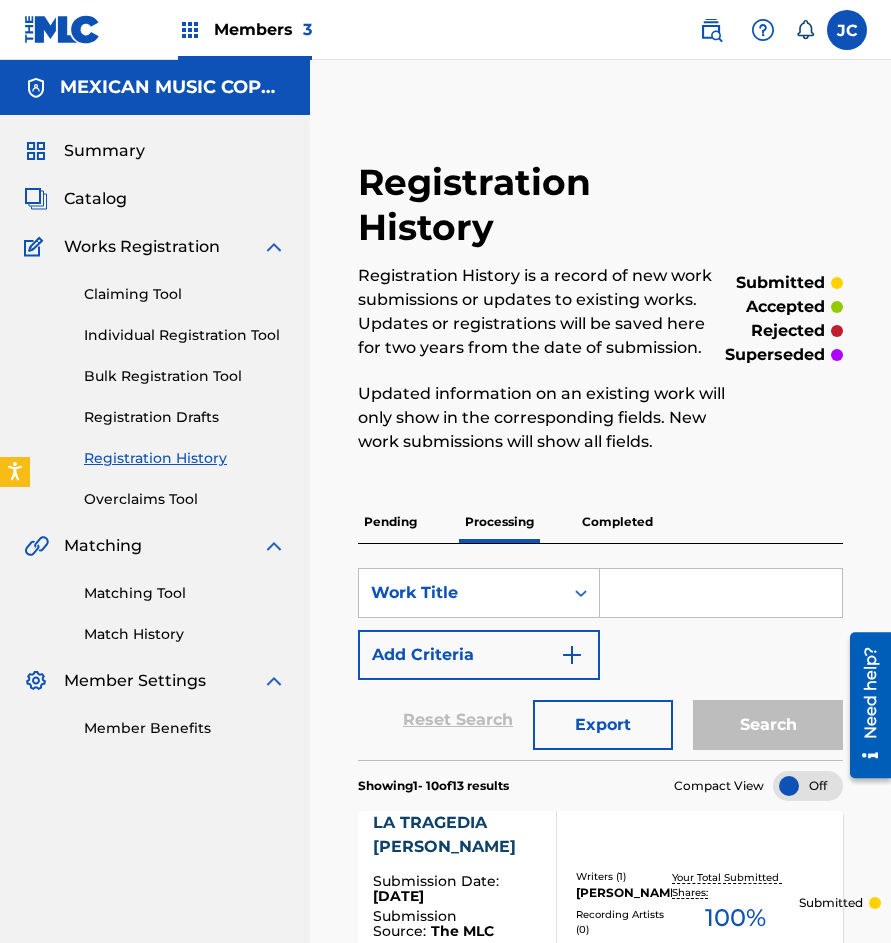 click on "Pending" at bounding box center (390, 522) 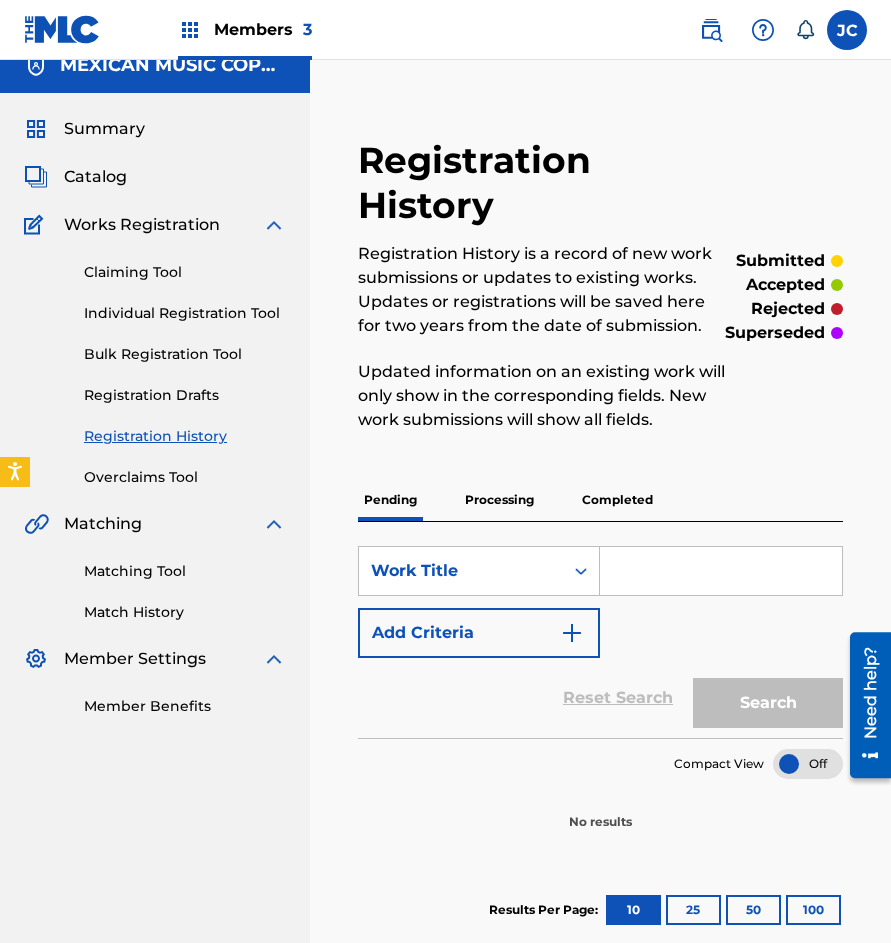 scroll, scrollTop: 132, scrollLeft: 0, axis: vertical 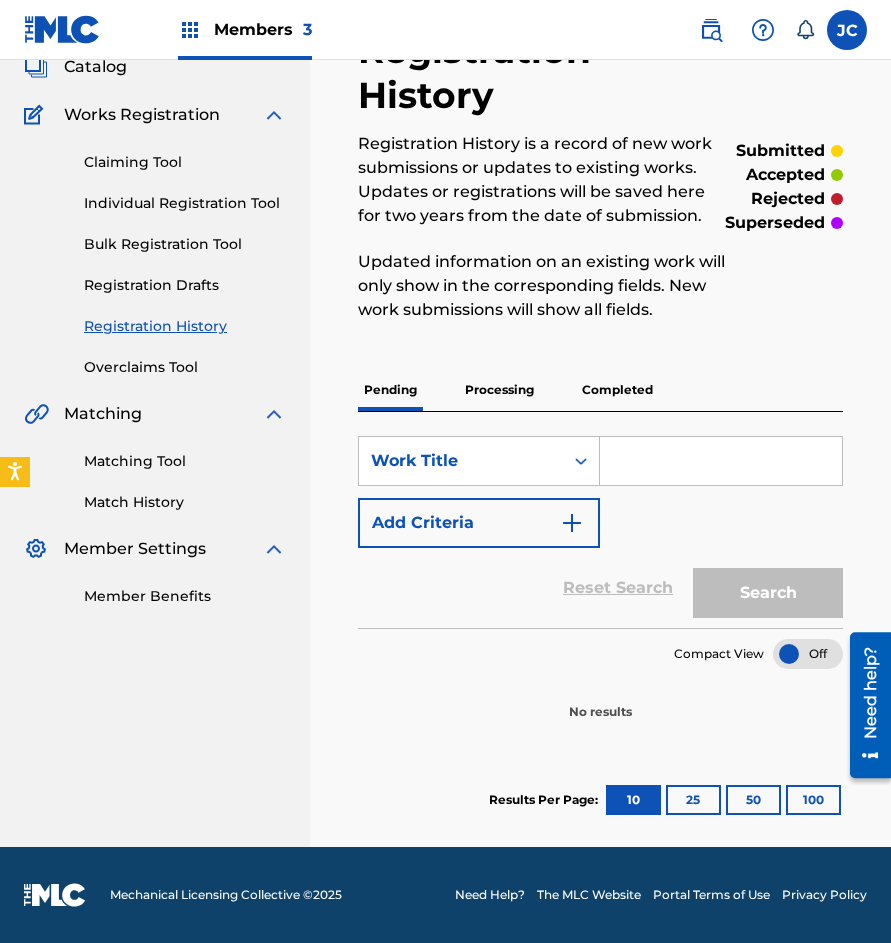 click at bounding box center [62, 29] 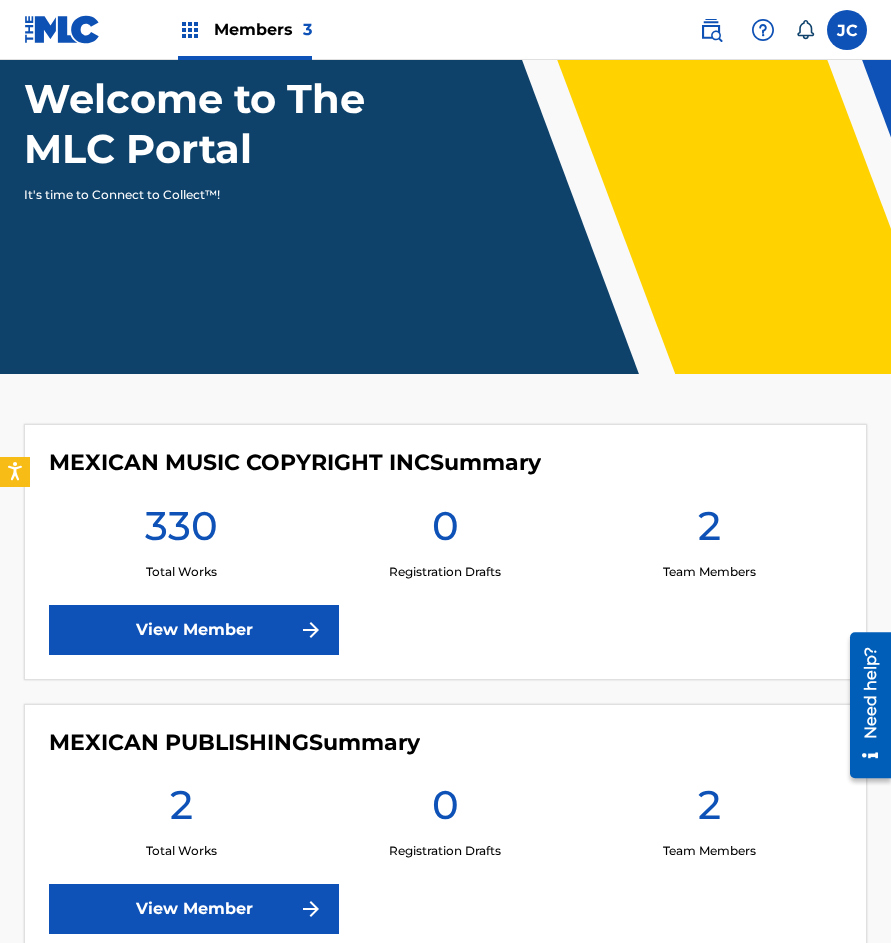 scroll, scrollTop: 0, scrollLeft: 0, axis: both 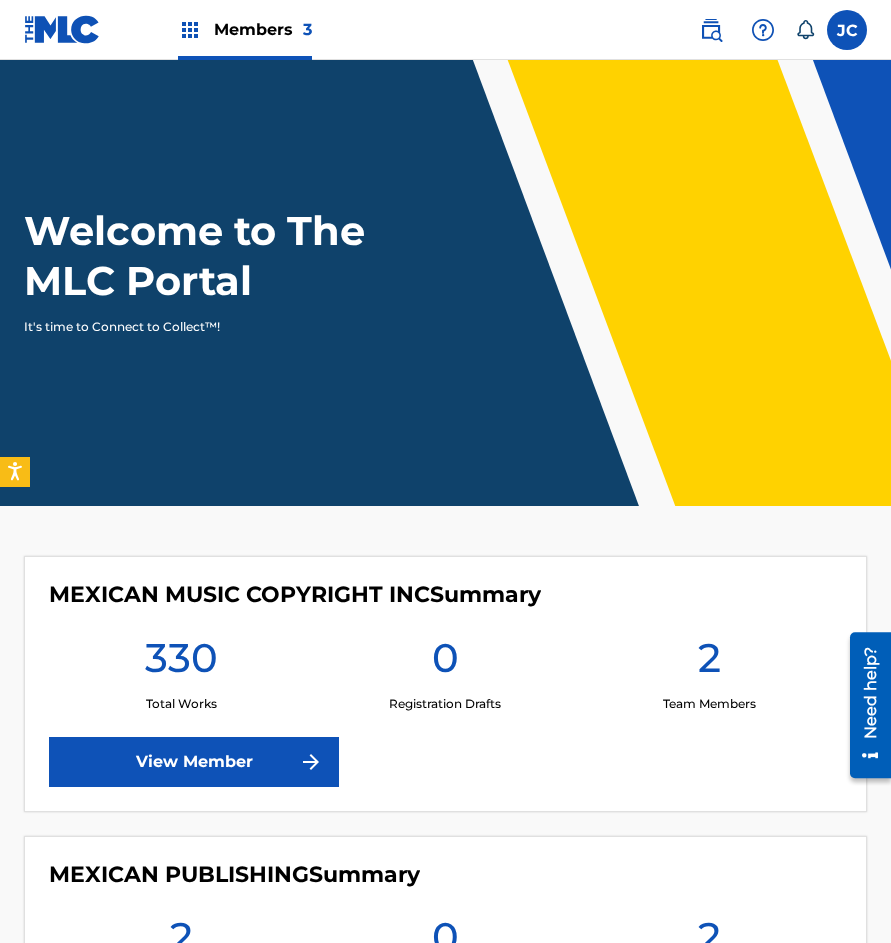 click at bounding box center [311, 762] 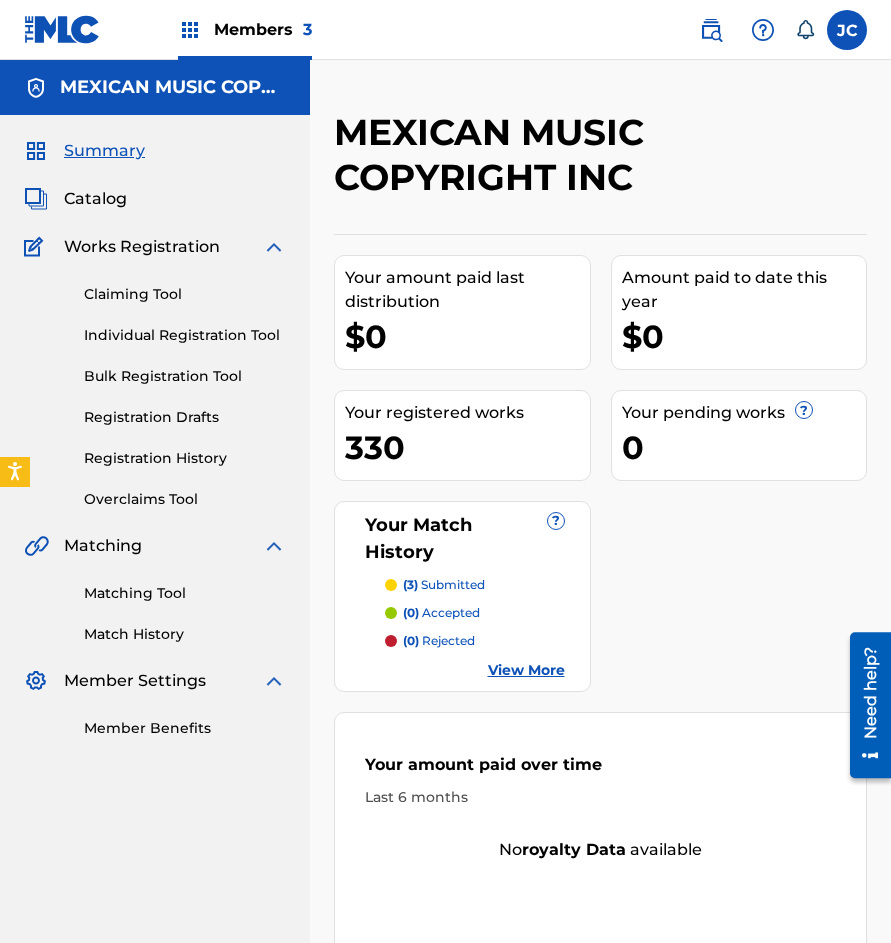 click on "Claiming Tool Individual Registration Tool Bulk Registration Tool Registration Drafts Registration History Overclaims Tool" at bounding box center (155, 384) 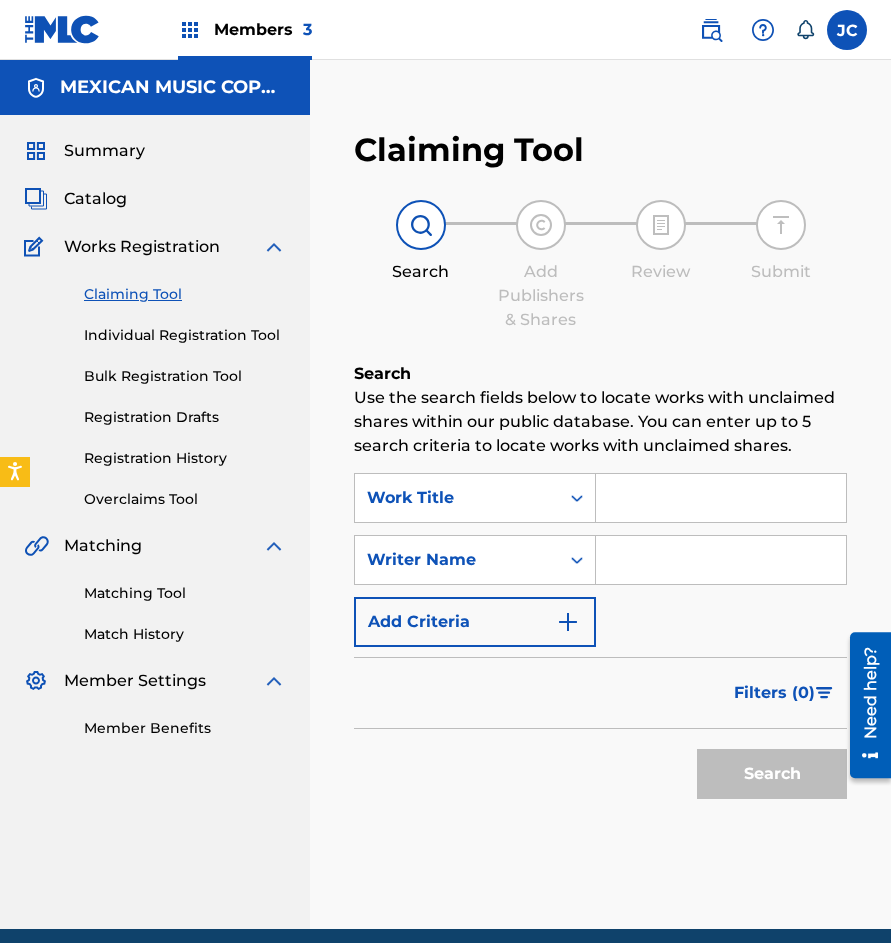 scroll, scrollTop: 82, scrollLeft: 0, axis: vertical 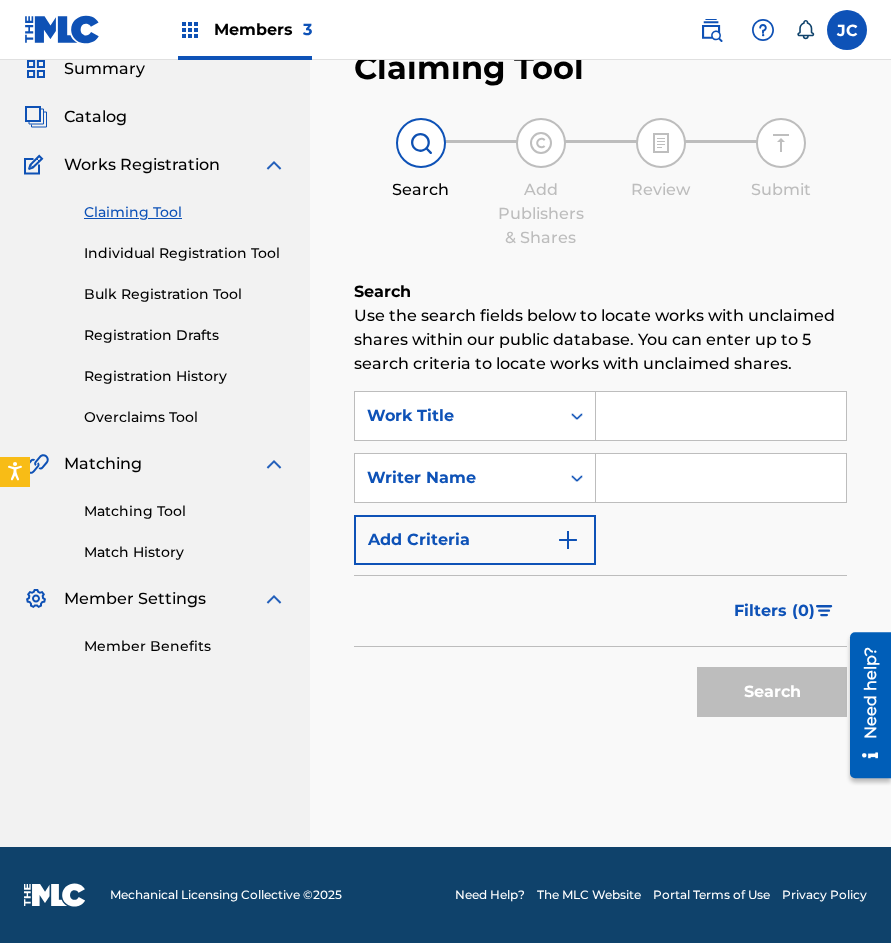 click on "Registration History" at bounding box center [185, 376] 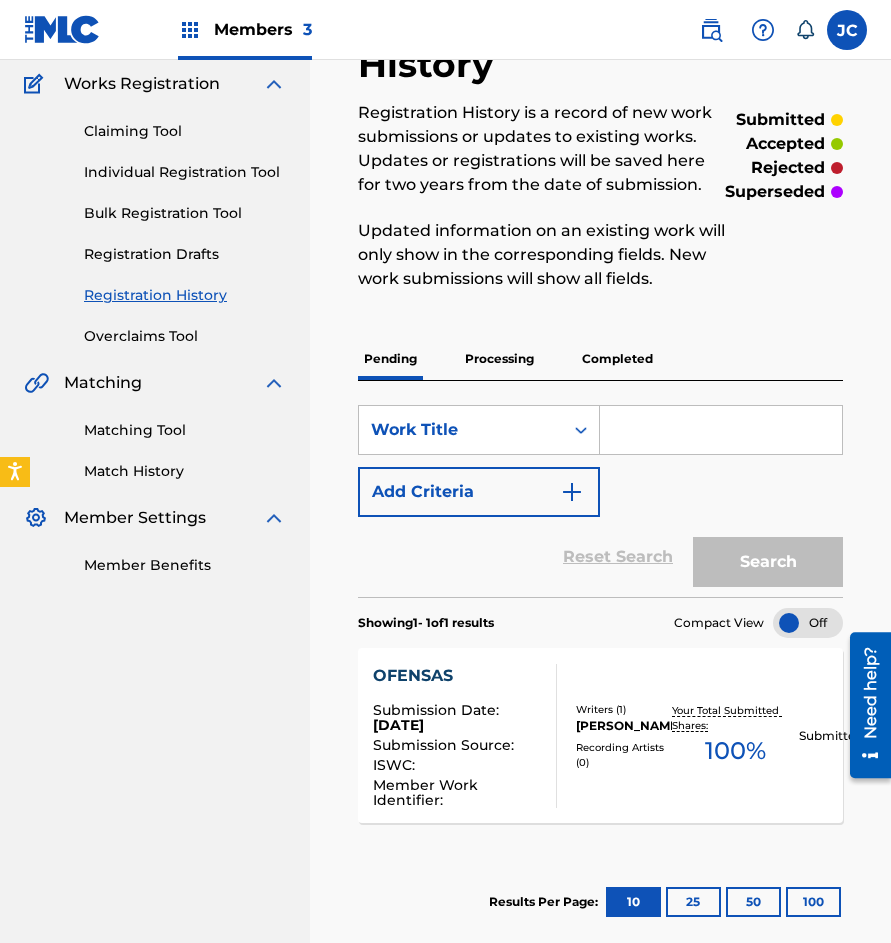 scroll, scrollTop: 0, scrollLeft: 0, axis: both 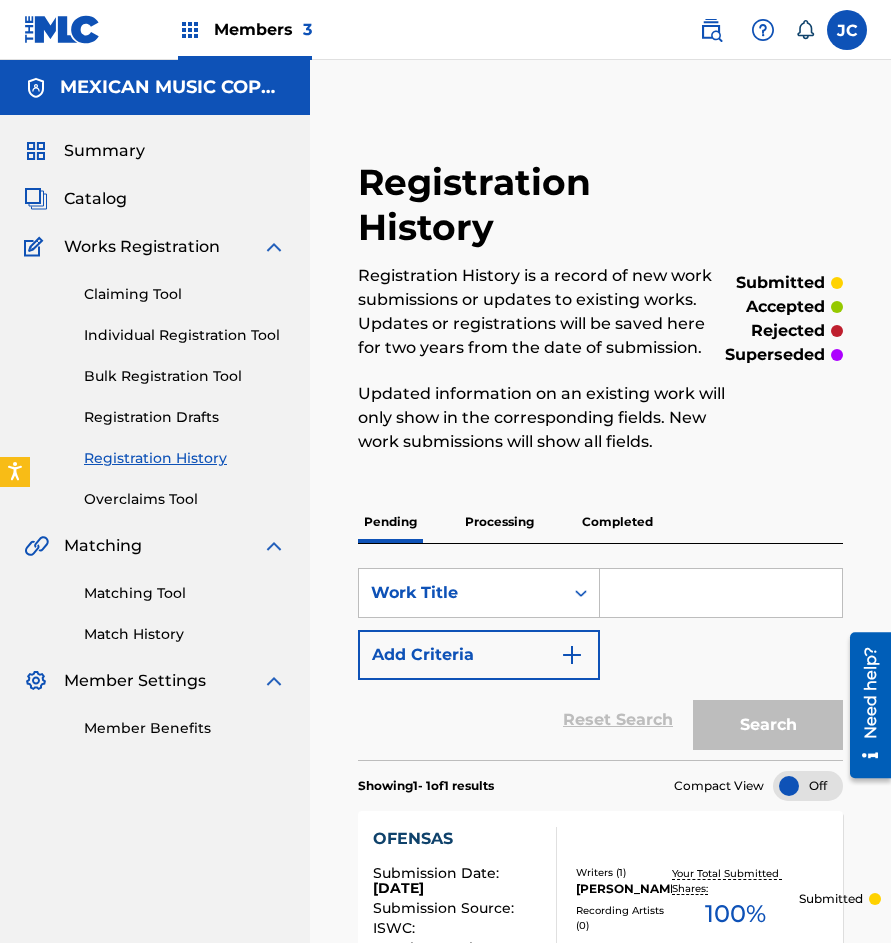 click at bounding box center (62, 29) 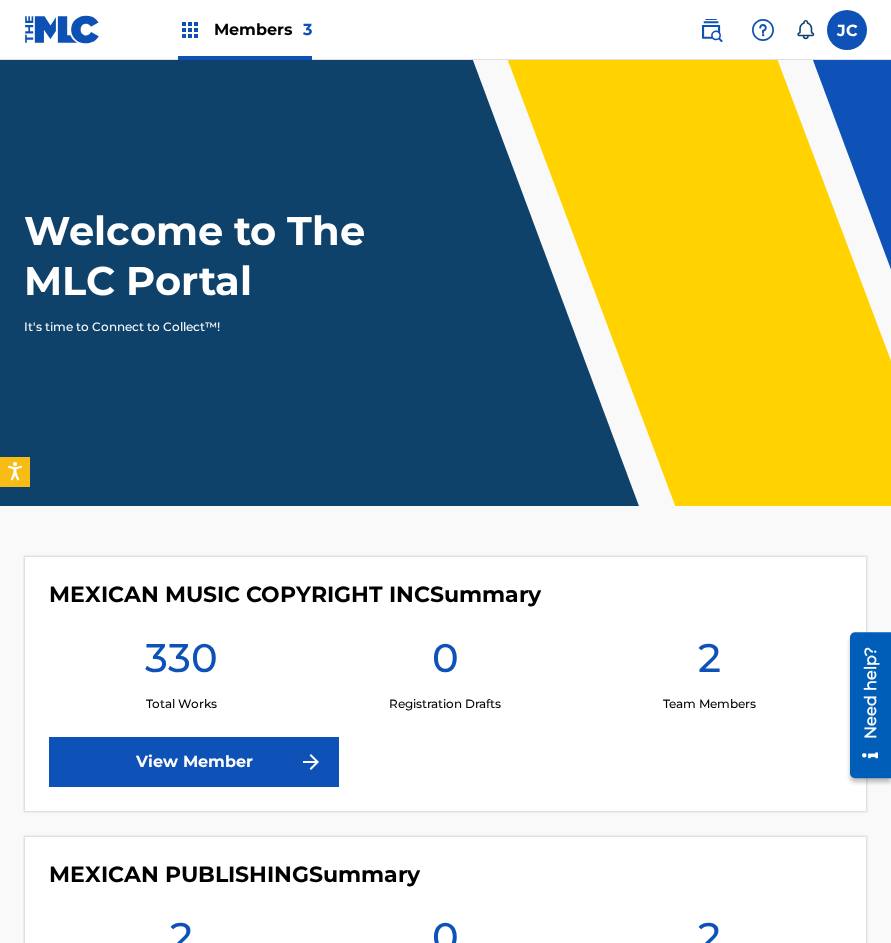 scroll, scrollTop: 300, scrollLeft: 0, axis: vertical 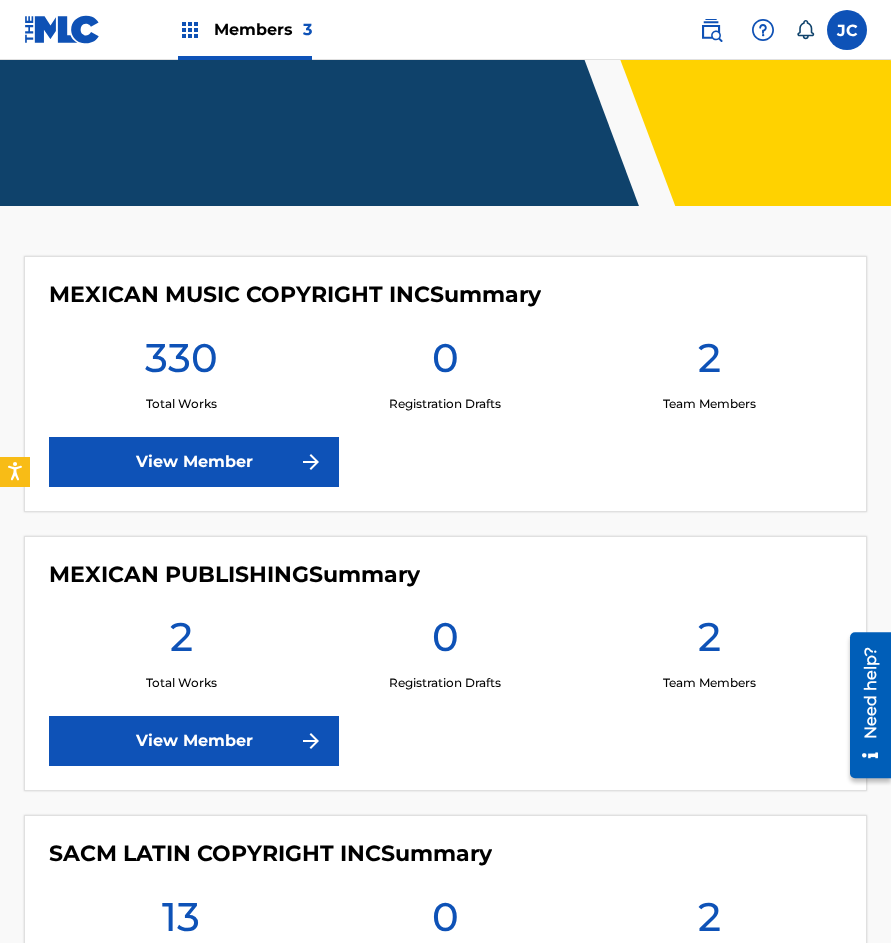 click on "View Member" at bounding box center (194, 462) 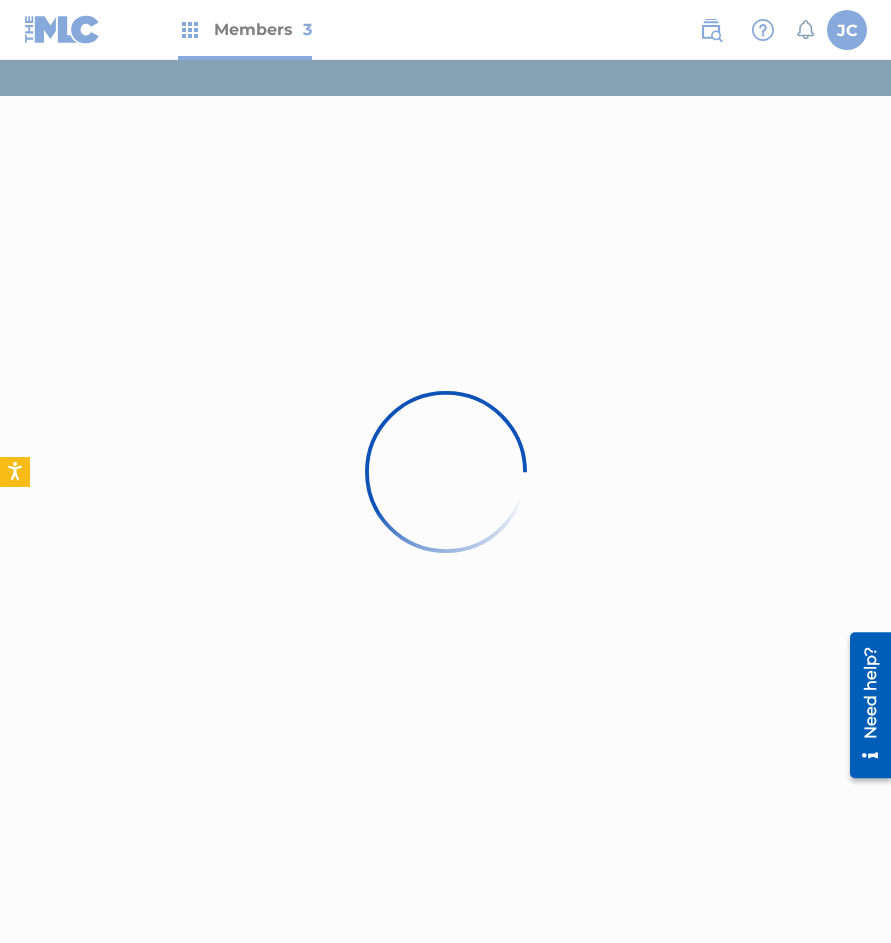 scroll, scrollTop: 0, scrollLeft: 0, axis: both 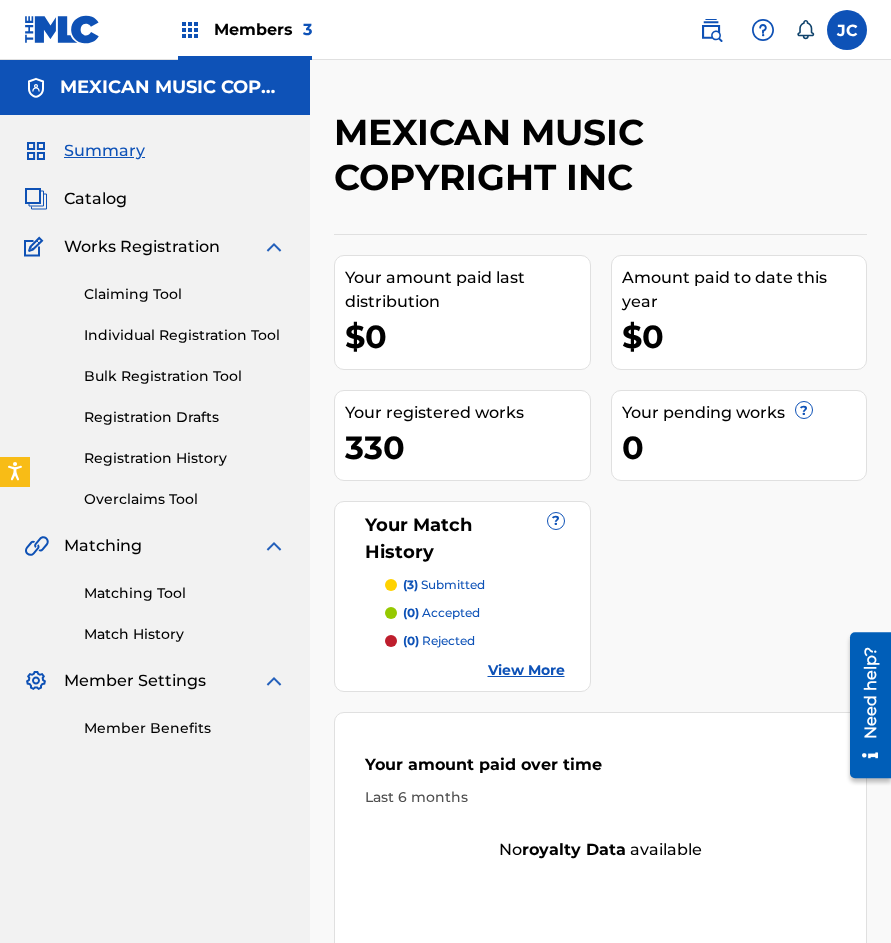 click on "Registration History" at bounding box center [185, 458] 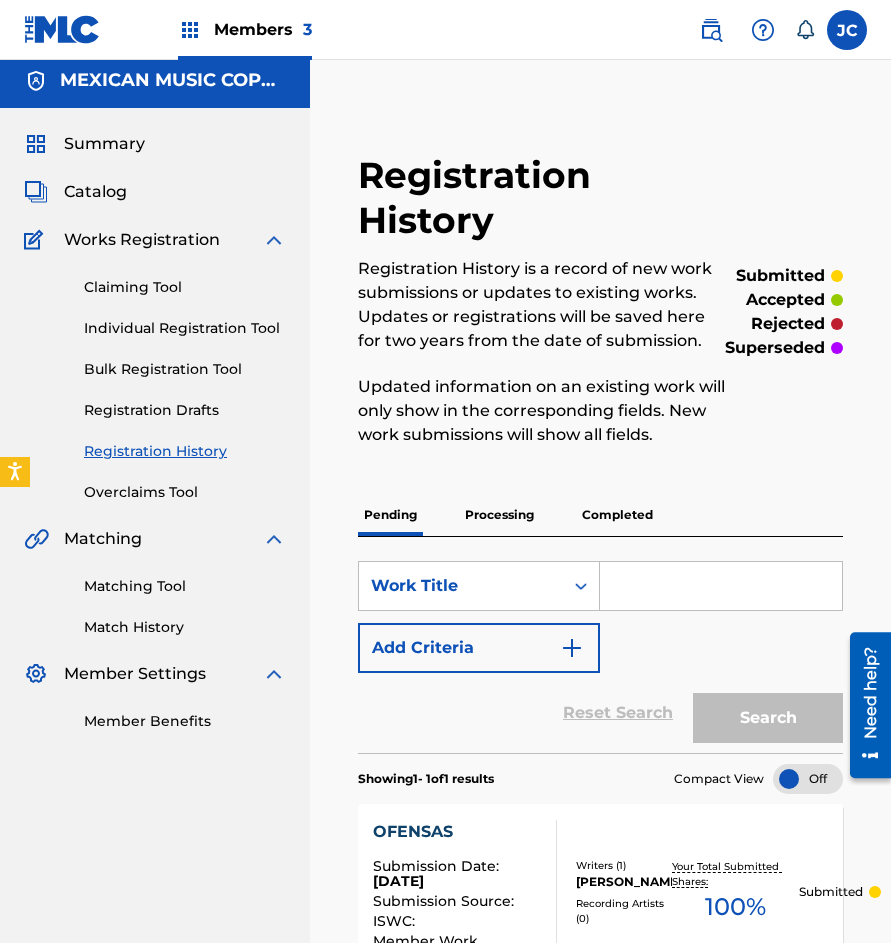 scroll, scrollTop: 0, scrollLeft: 0, axis: both 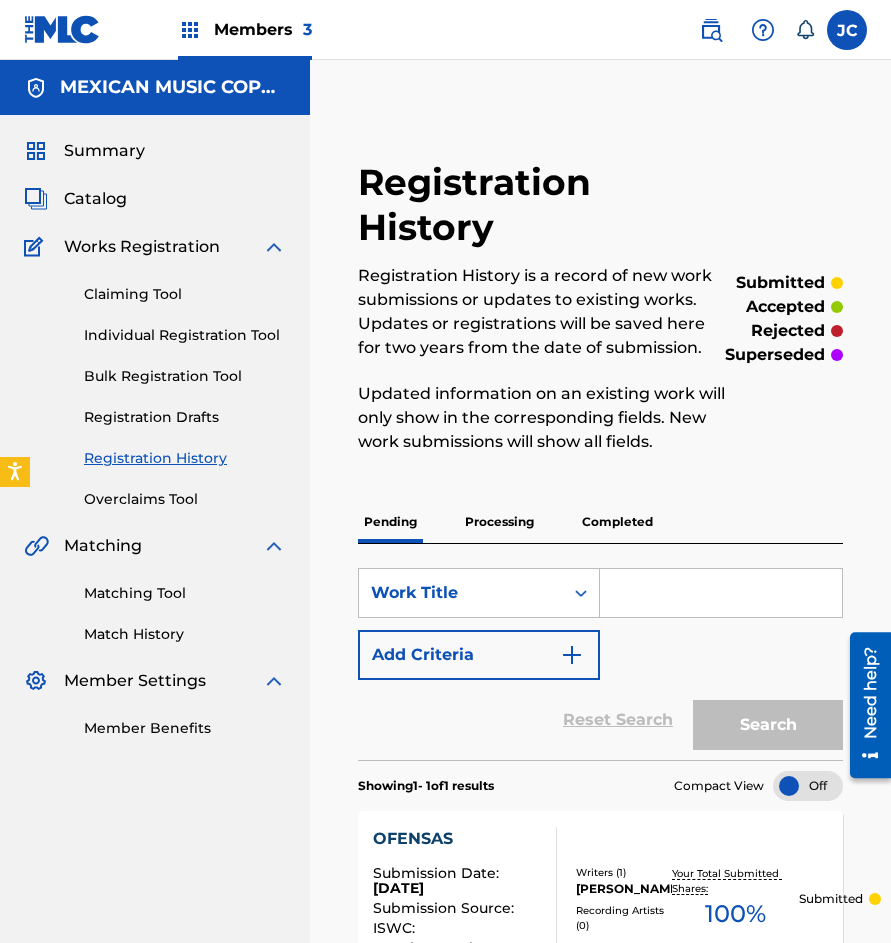 click on "Catalog" at bounding box center [95, 199] 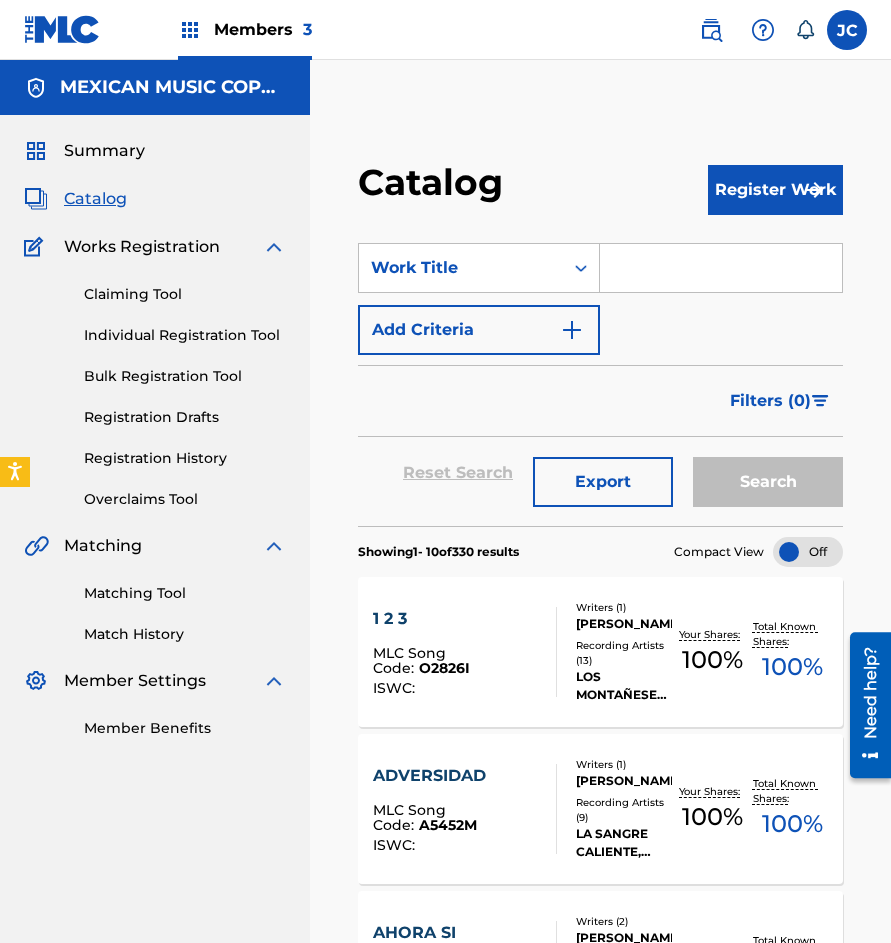 click on "Claiming Tool" at bounding box center (185, 294) 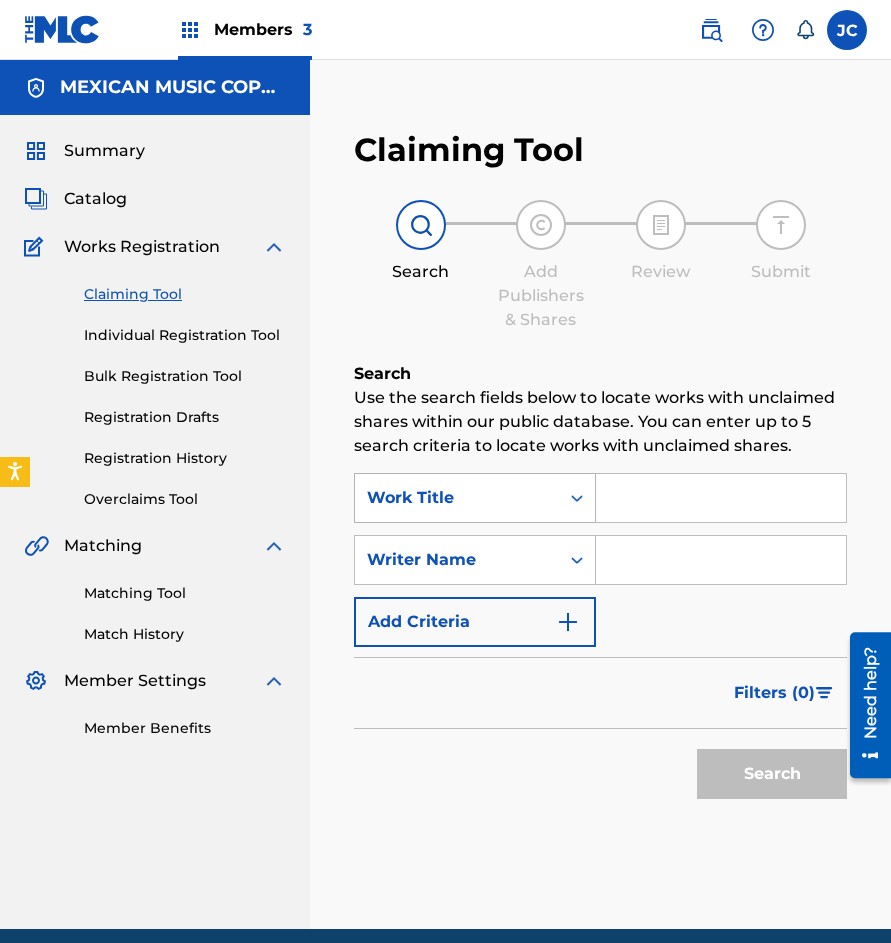 click on "Work Title" at bounding box center (457, 498) 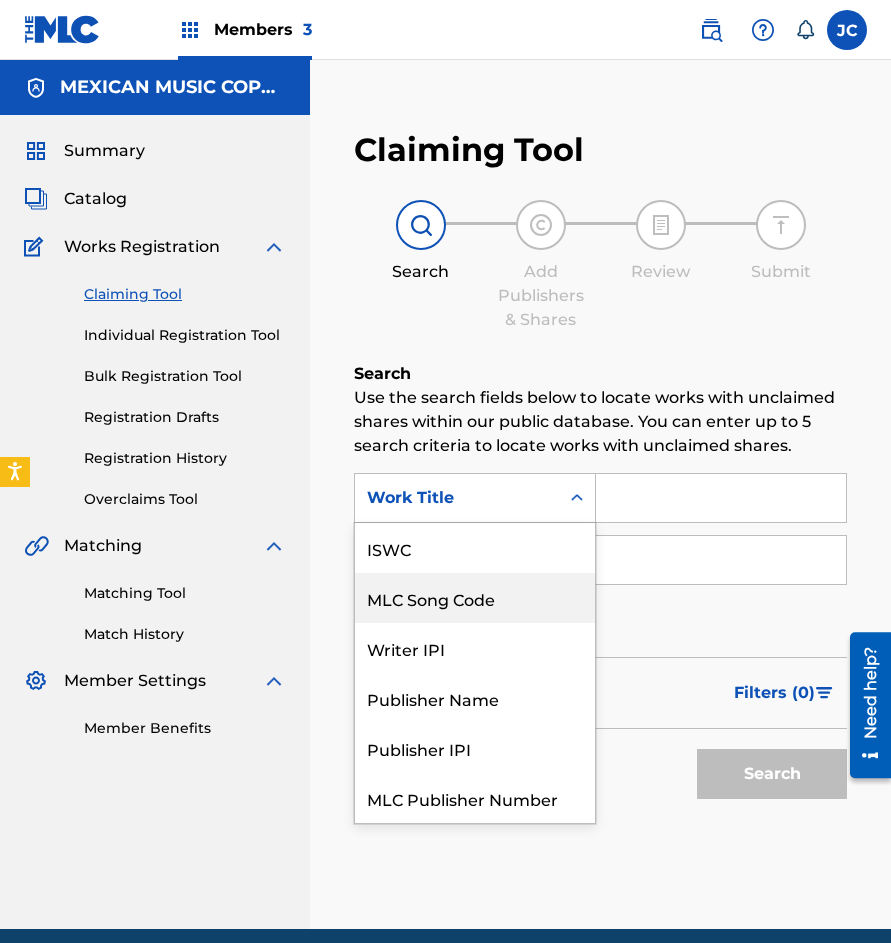 click on "MLC Song Code" at bounding box center (475, 598) 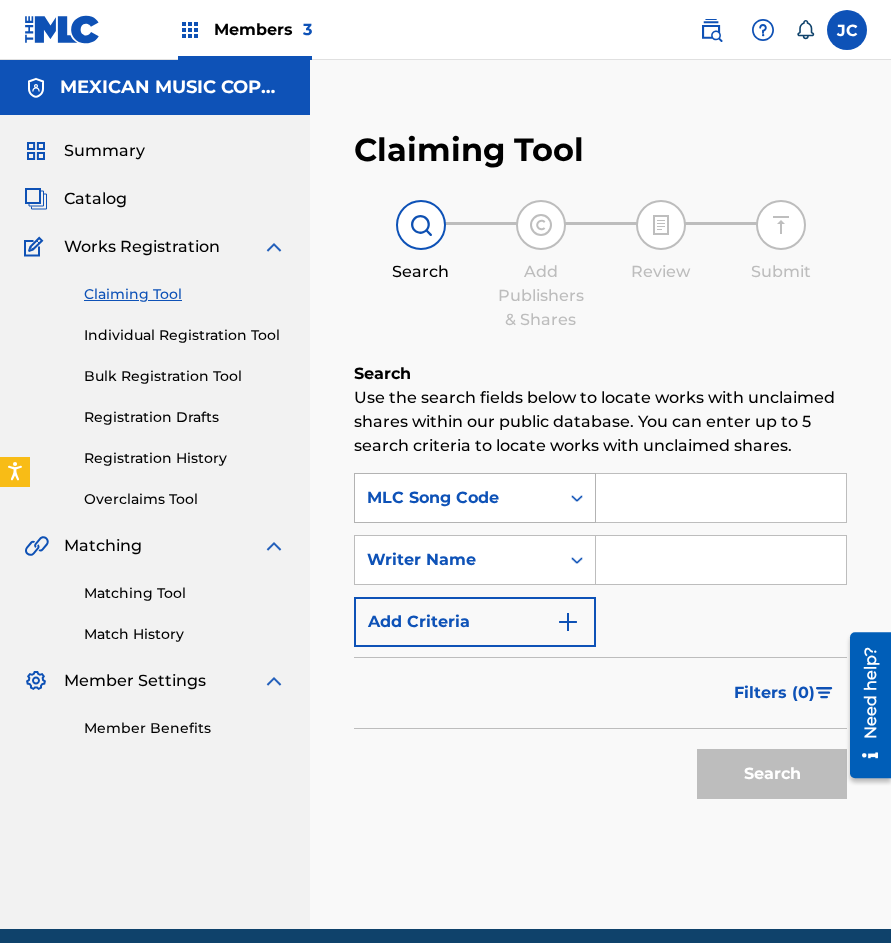 click on "MLC Song Code" at bounding box center (475, 498) 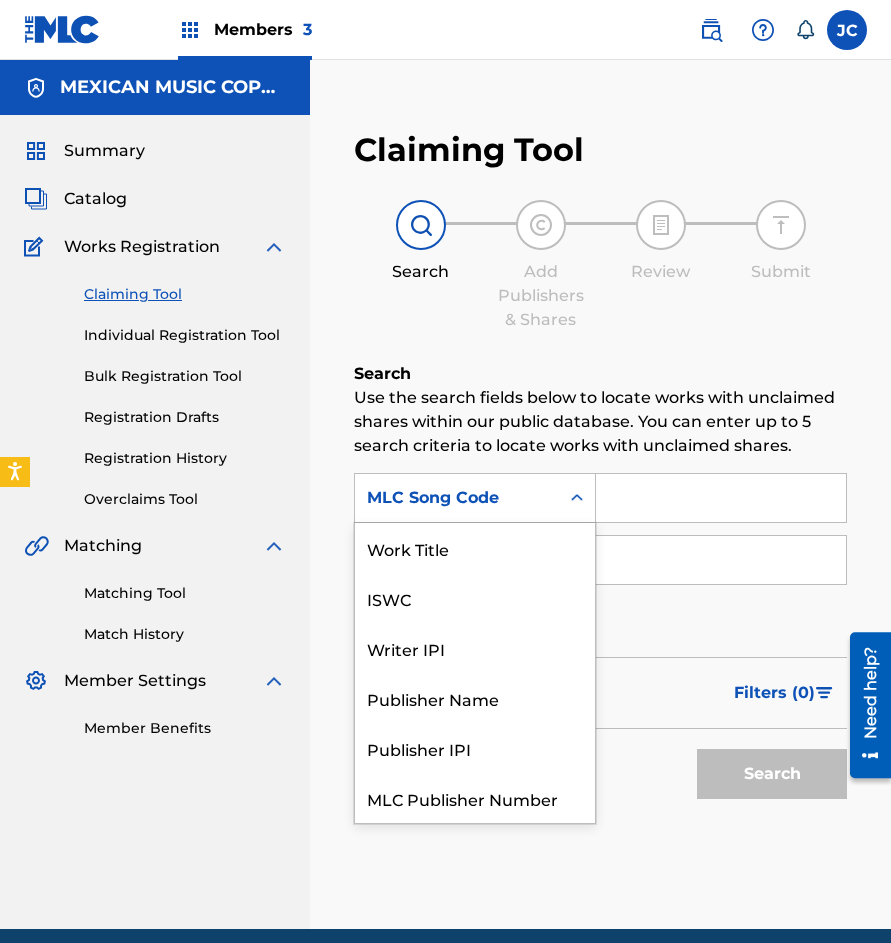 scroll, scrollTop: 50, scrollLeft: 0, axis: vertical 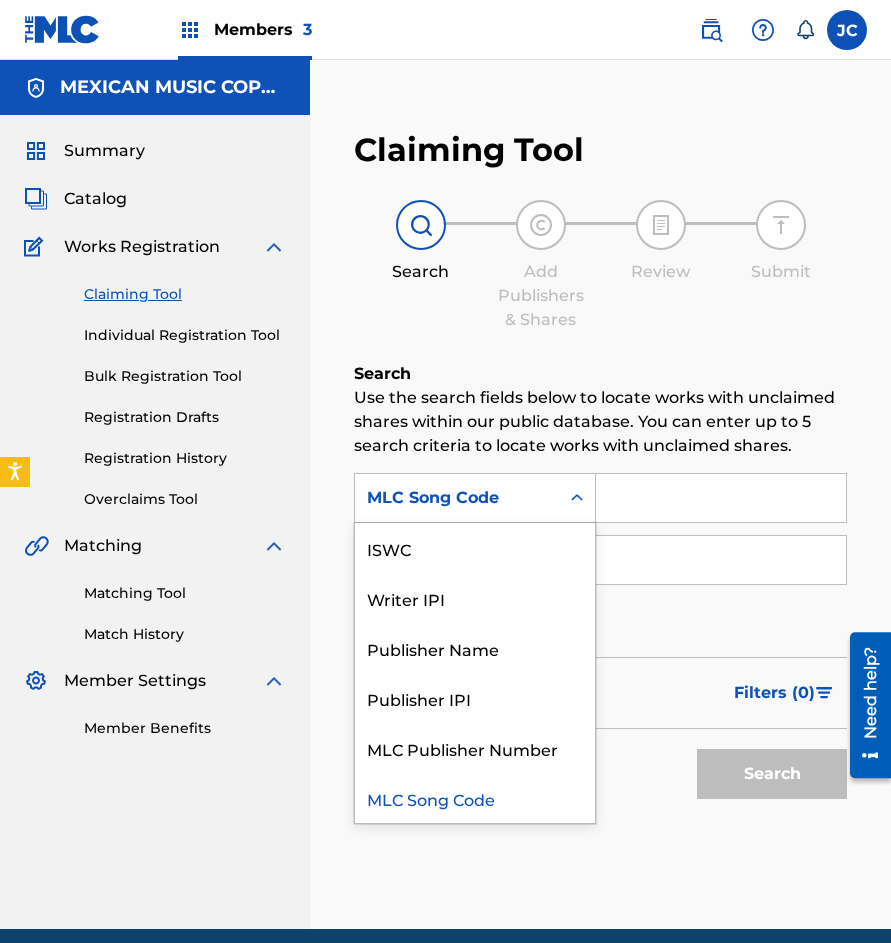 click at bounding box center (721, 498) 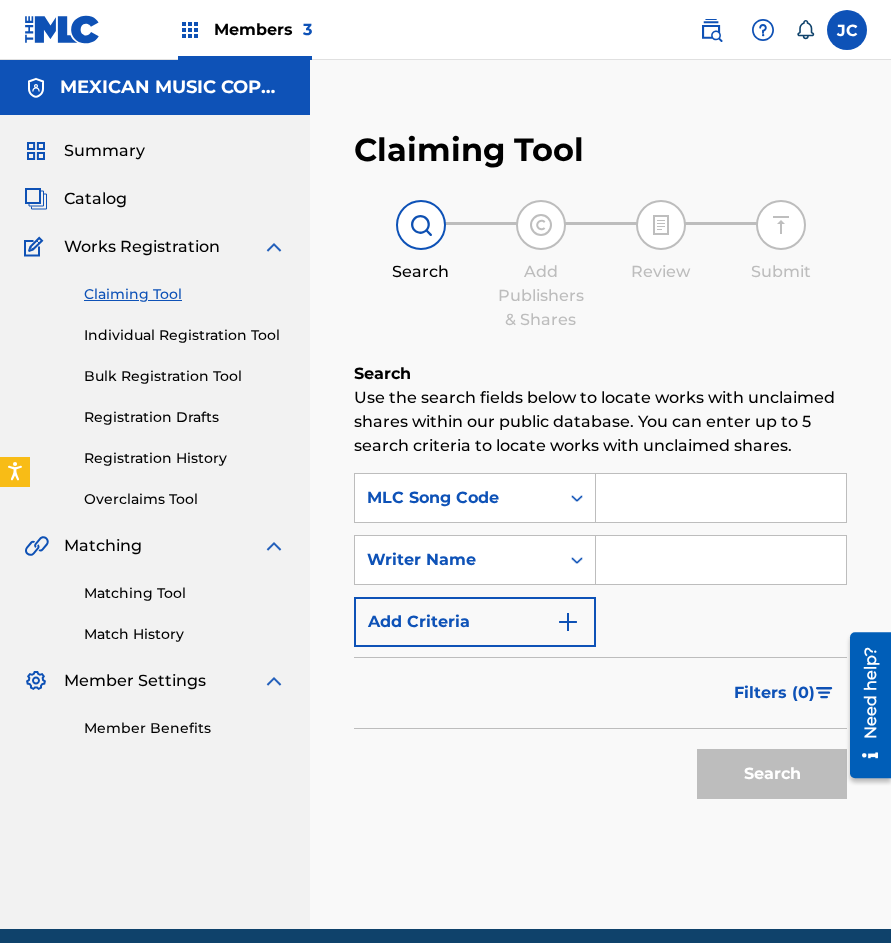 paste on "A54723" 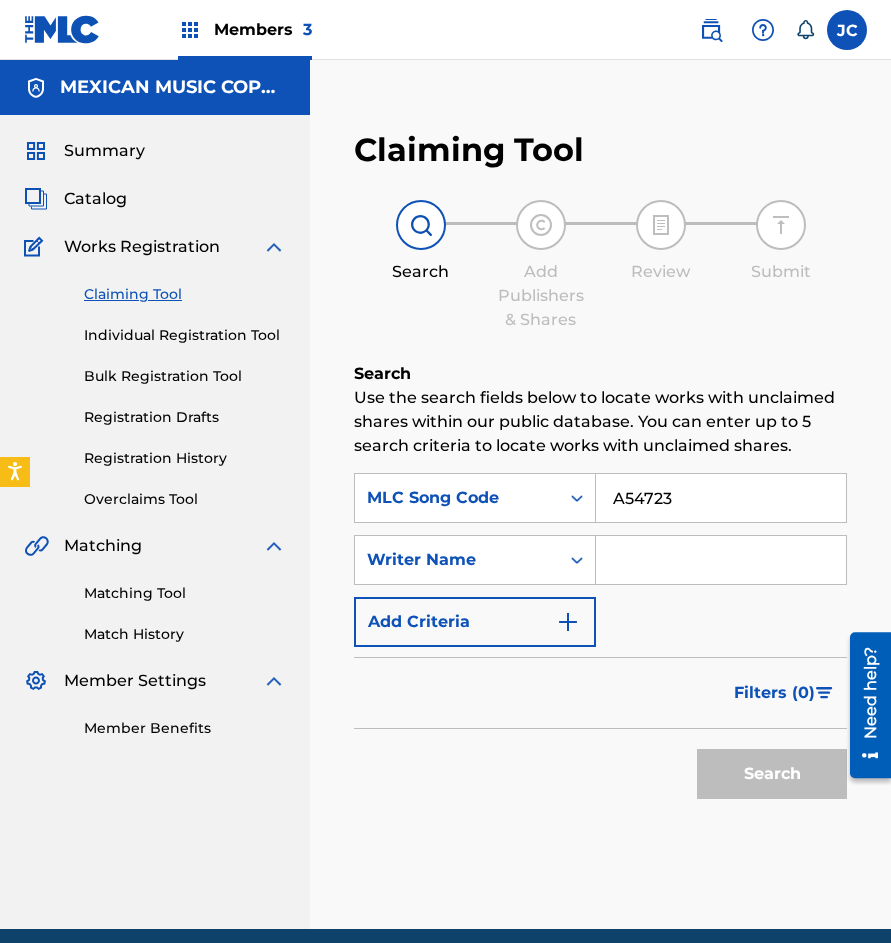 type on "A54723" 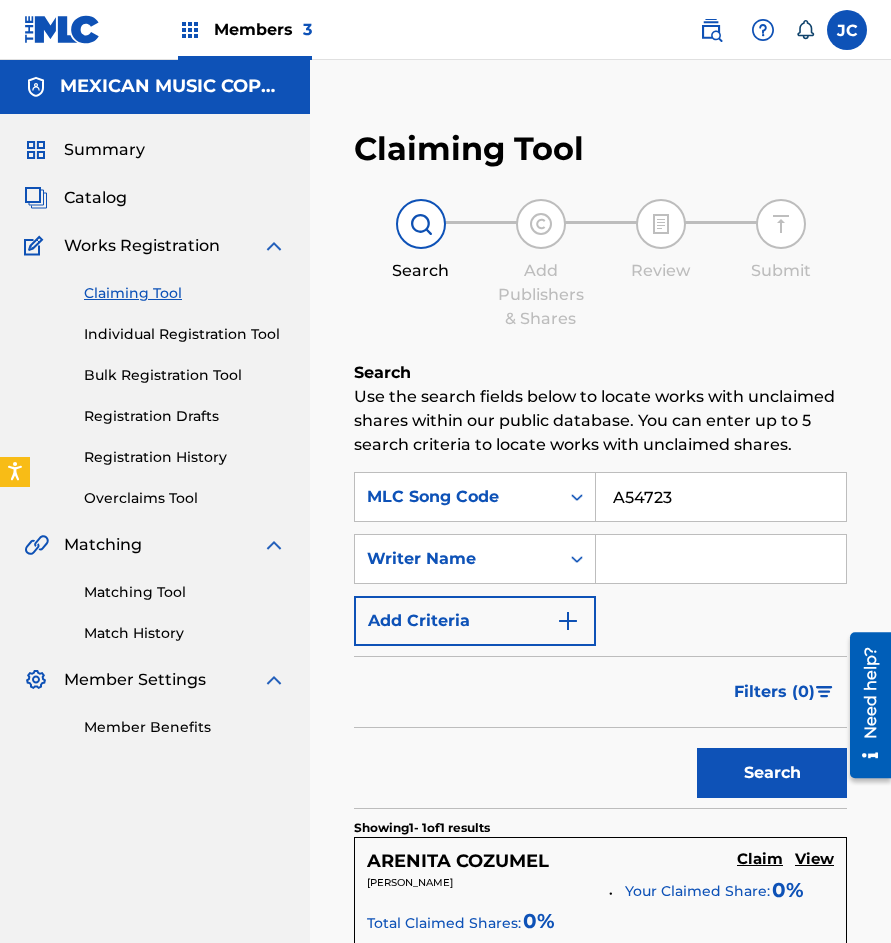 scroll, scrollTop: 370, scrollLeft: 0, axis: vertical 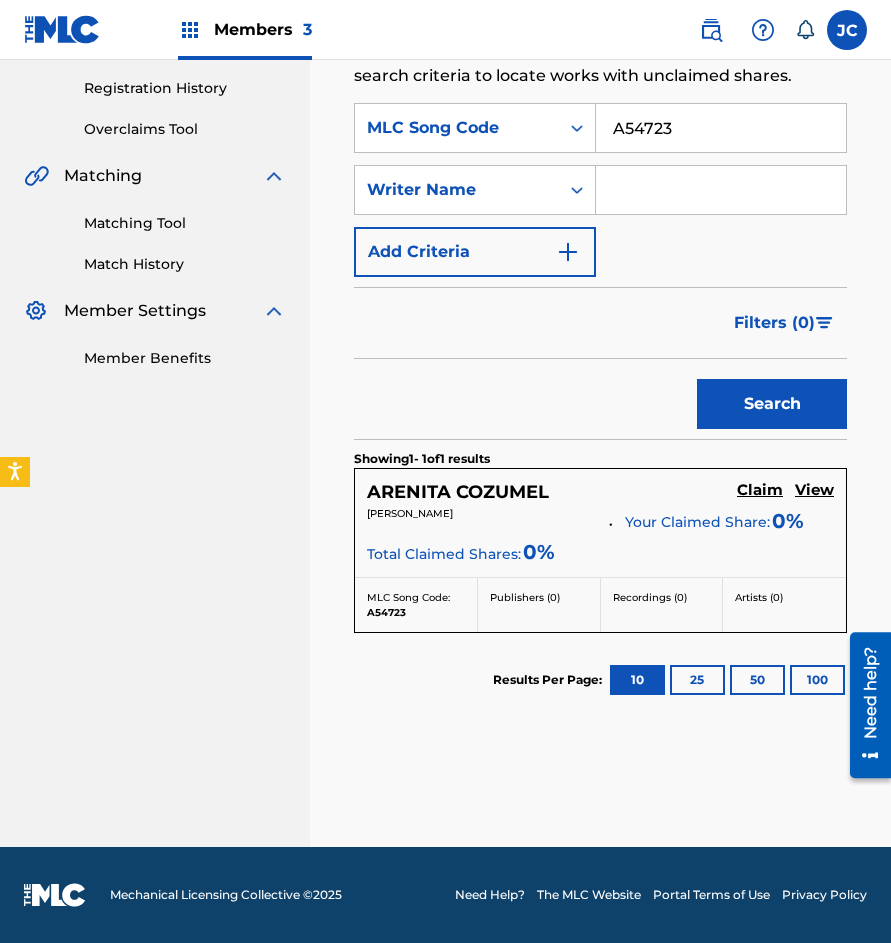 click on "Claim" at bounding box center [760, 490] 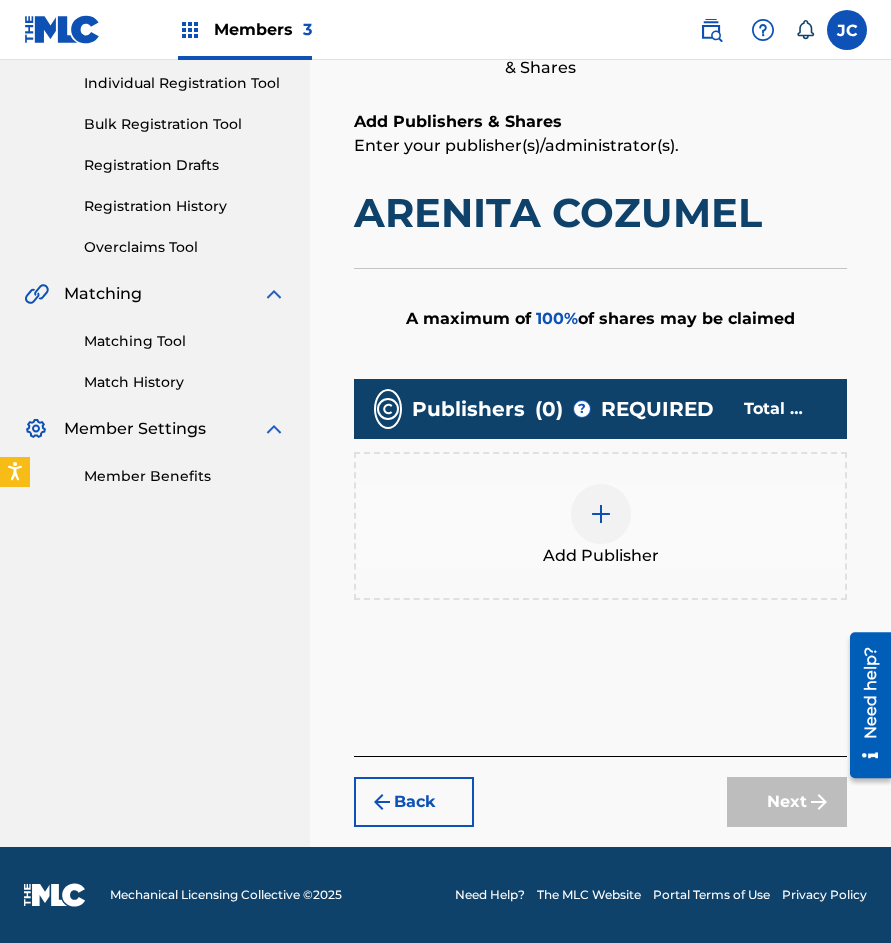 click at bounding box center (601, 514) 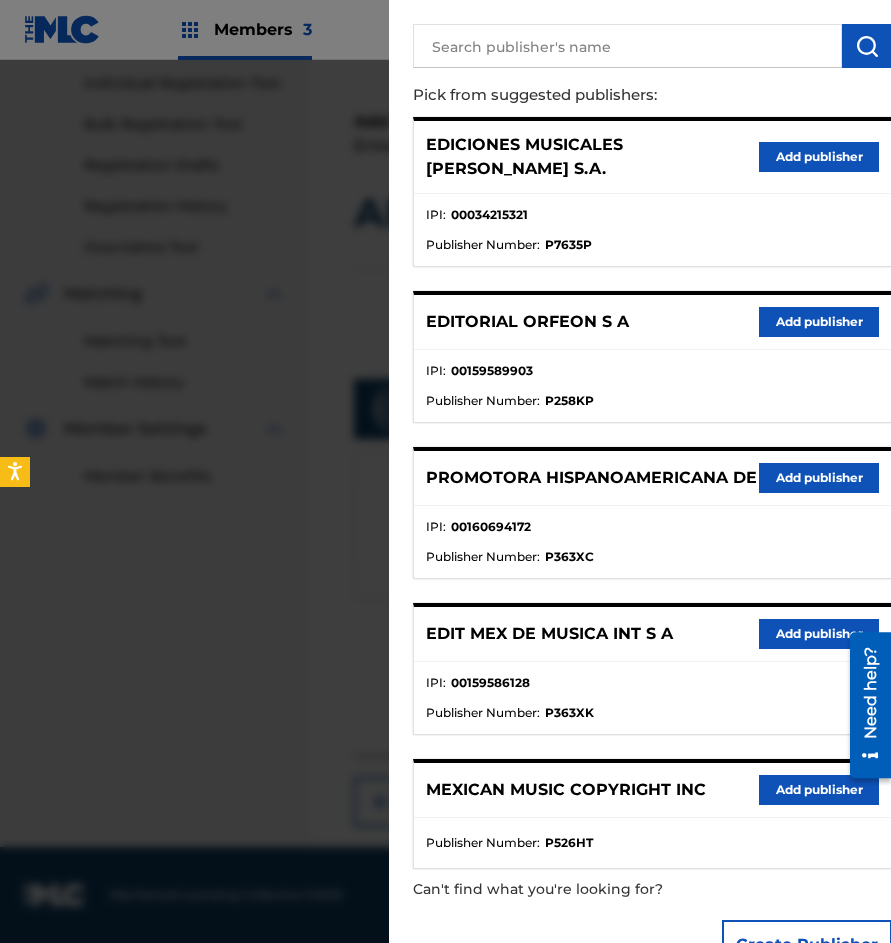 scroll, scrollTop: 218, scrollLeft: 0, axis: vertical 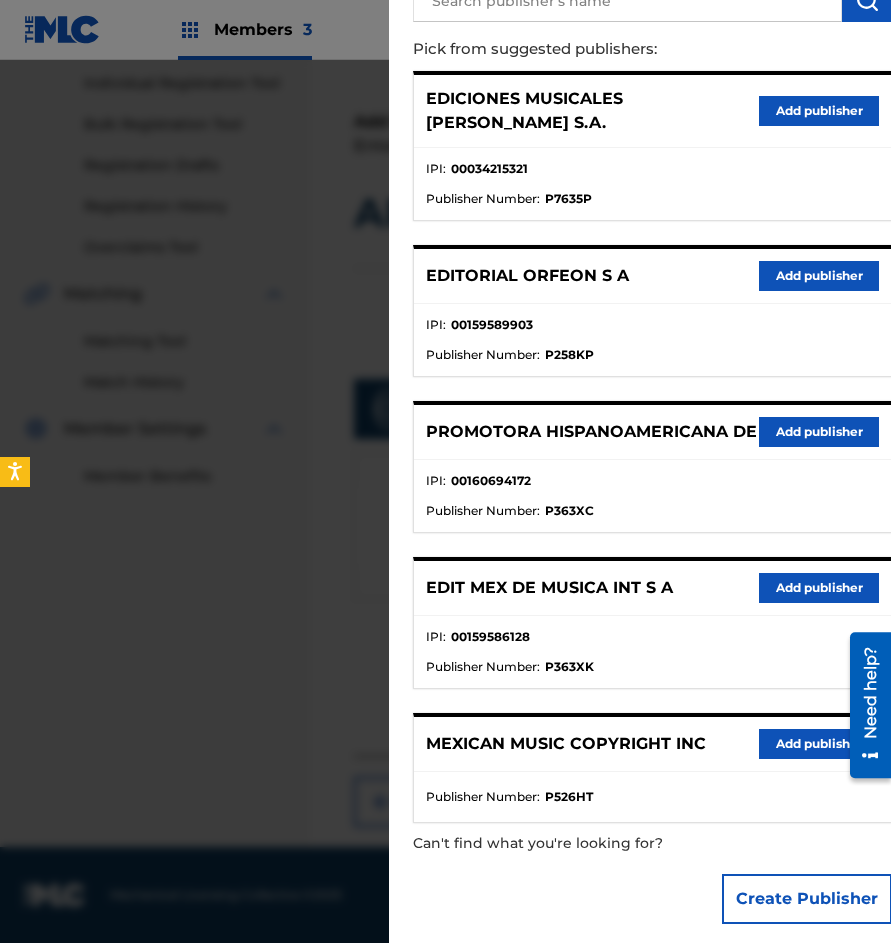 click on "Add publisher" at bounding box center (819, 588) 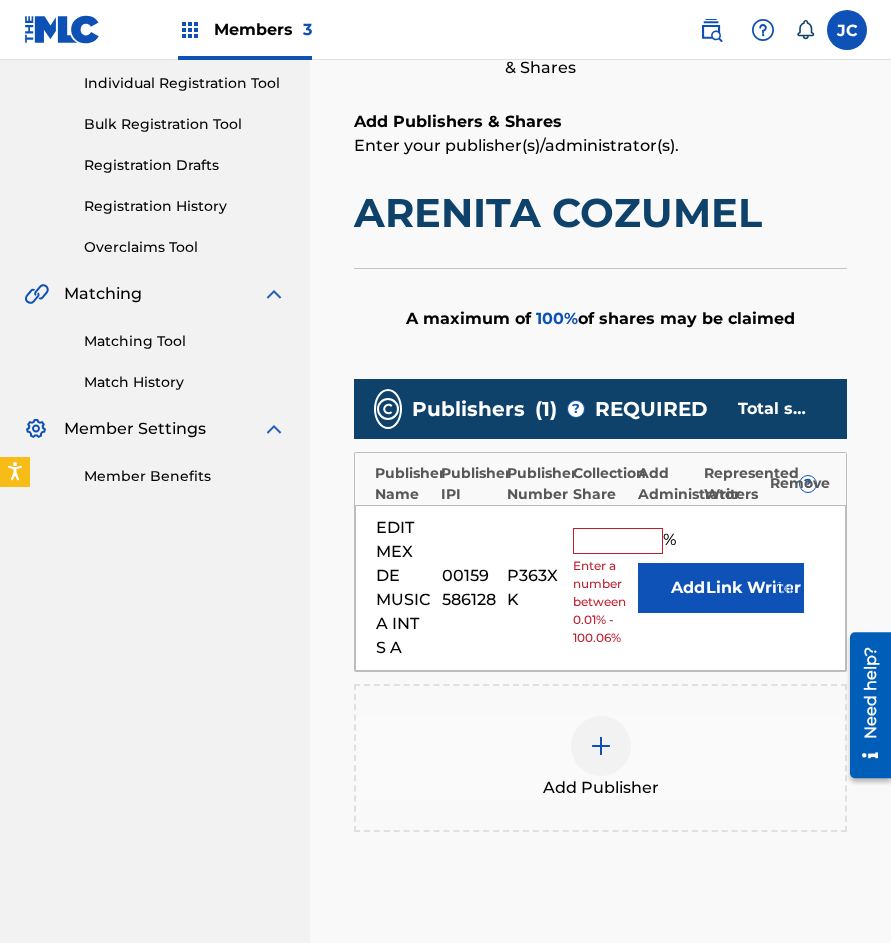 click on "EDIT MEX DE MUSICA INT S A 00159586128 P363XK % Enter a number between 0.01% - 100.06% Add Link Writer" at bounding box center [600, 588] 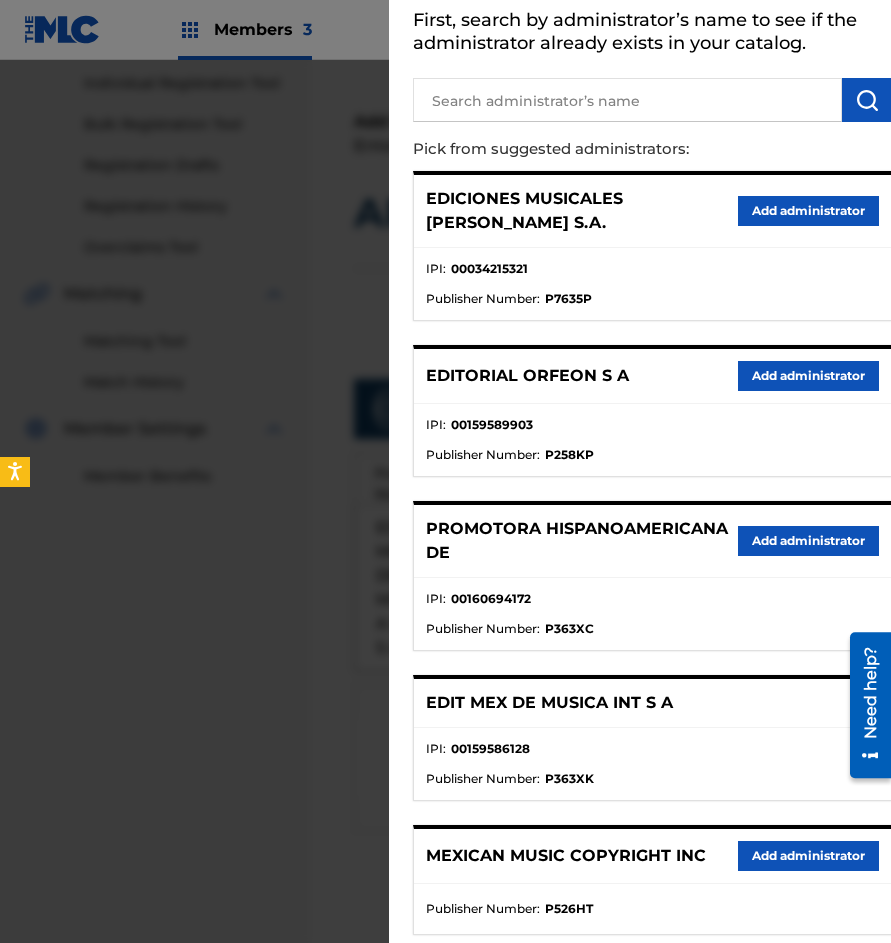 scroll, scrollTop: 230, scrollLeft: 0, axis: vertical 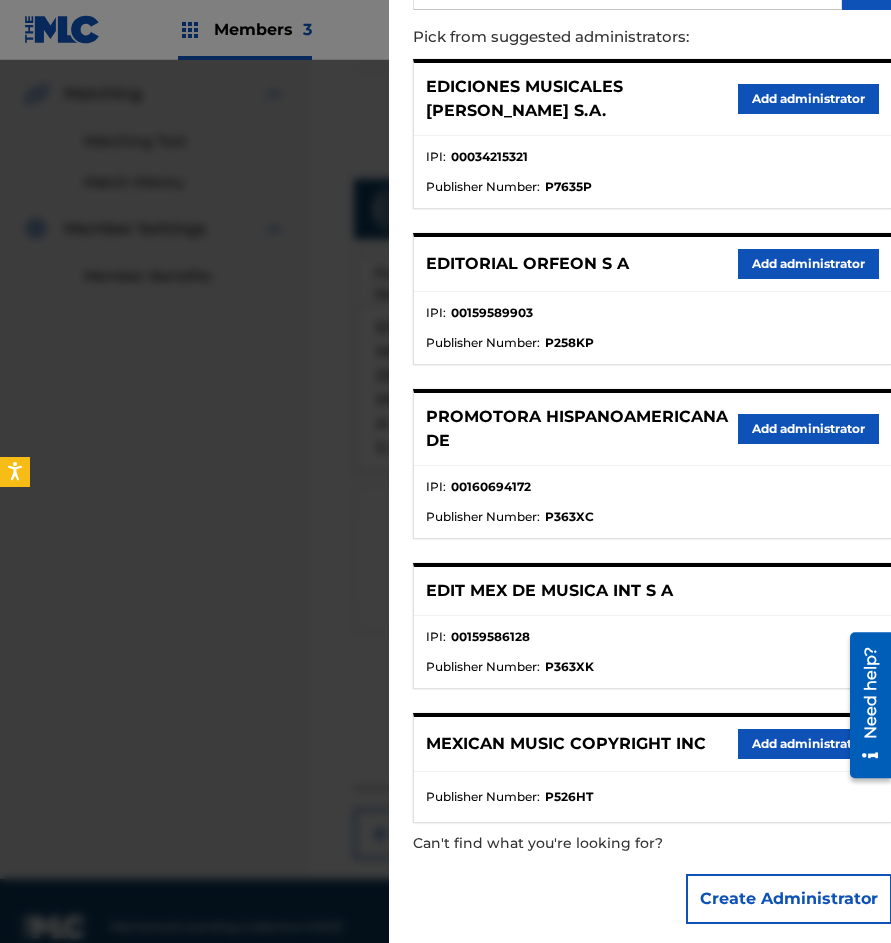 click on "Add administrator" at bounding box center [808, 744] 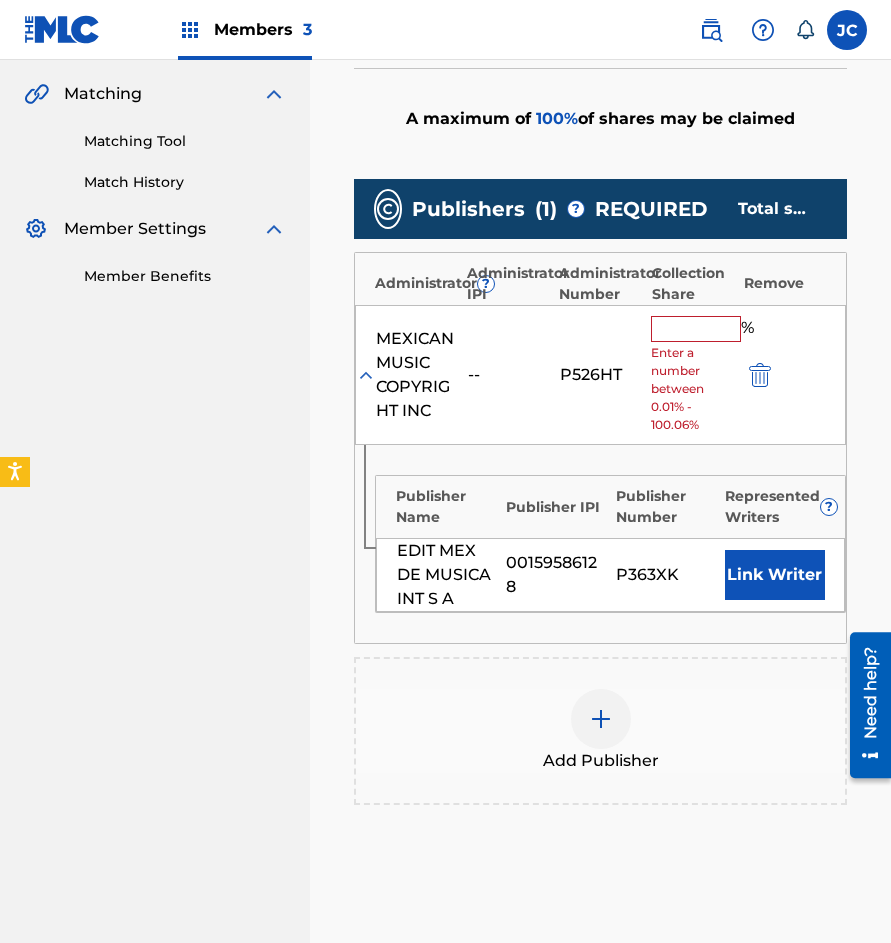 drag, startPoint x: 667, startPoint y: 326, endPoint x: 602, endPoint y: 327, distance: 65.00769 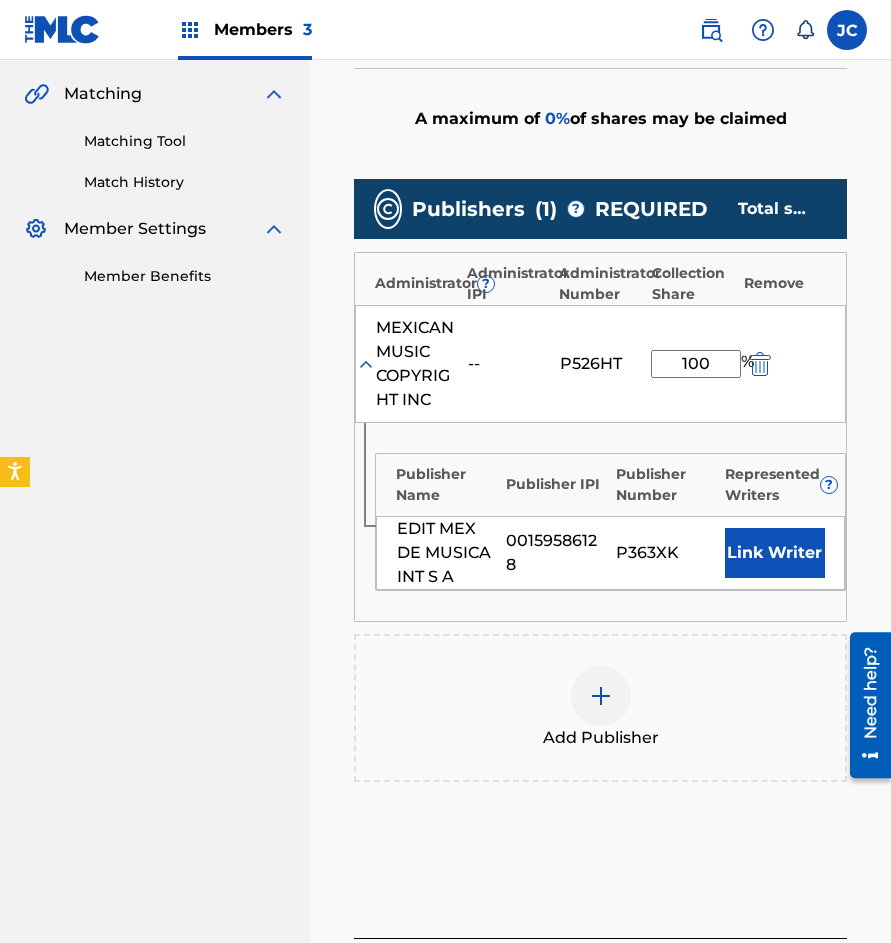 type on "100" 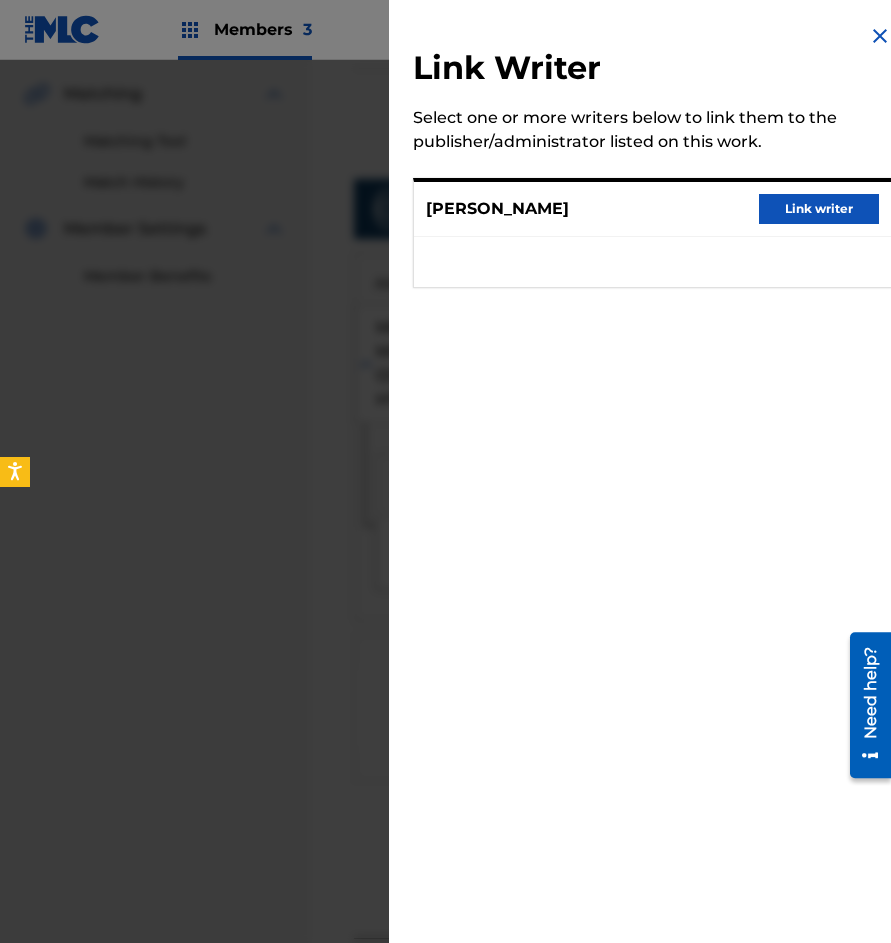 click on "Link writer" at bounding box center [819, 209] 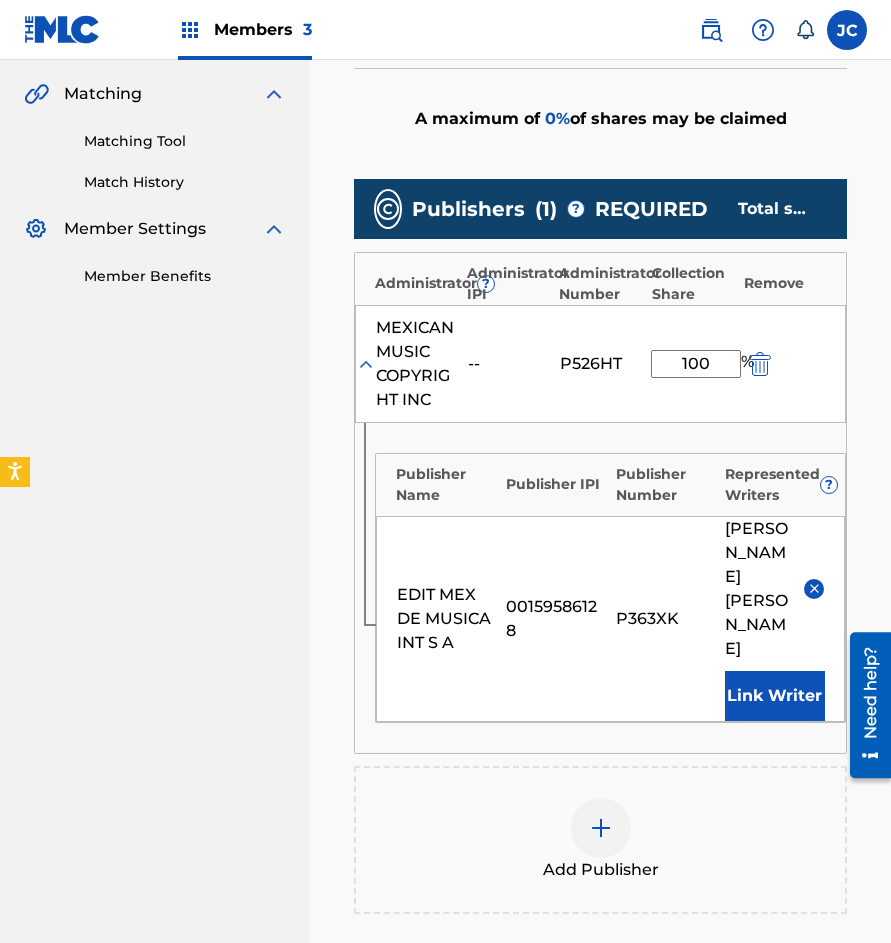 scroll, scrollTop: 694, scrollLeft: 0, axis: vertical 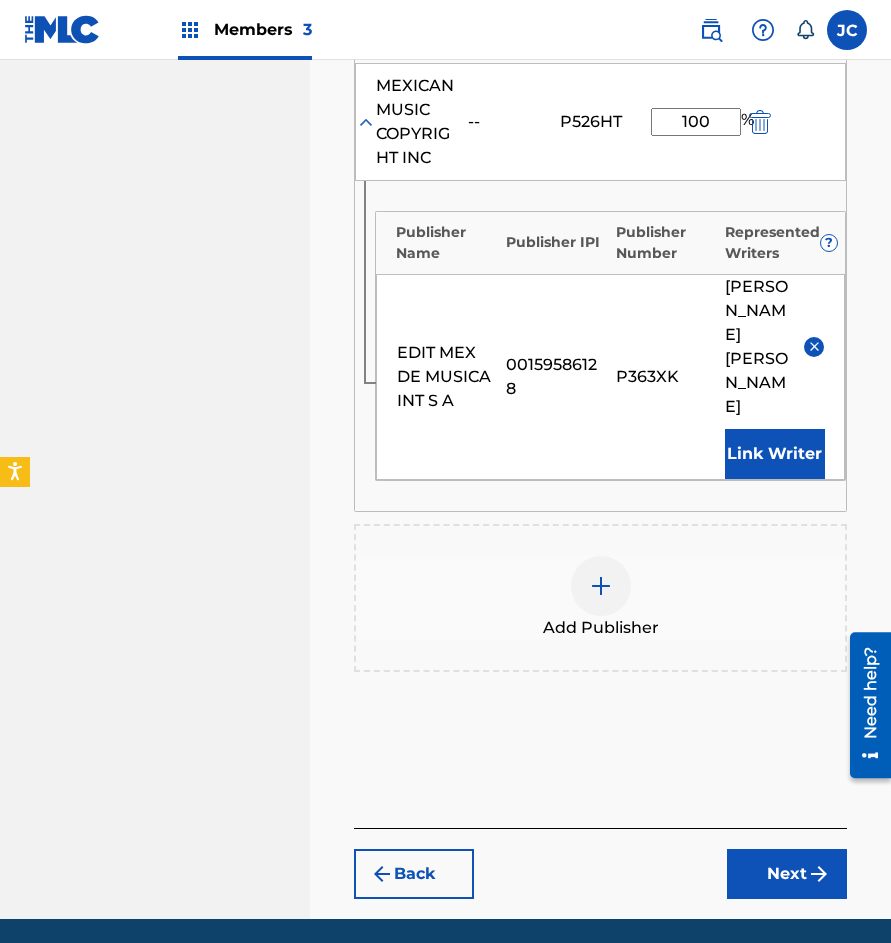 click on "Next" at bounding box center (787, 874) 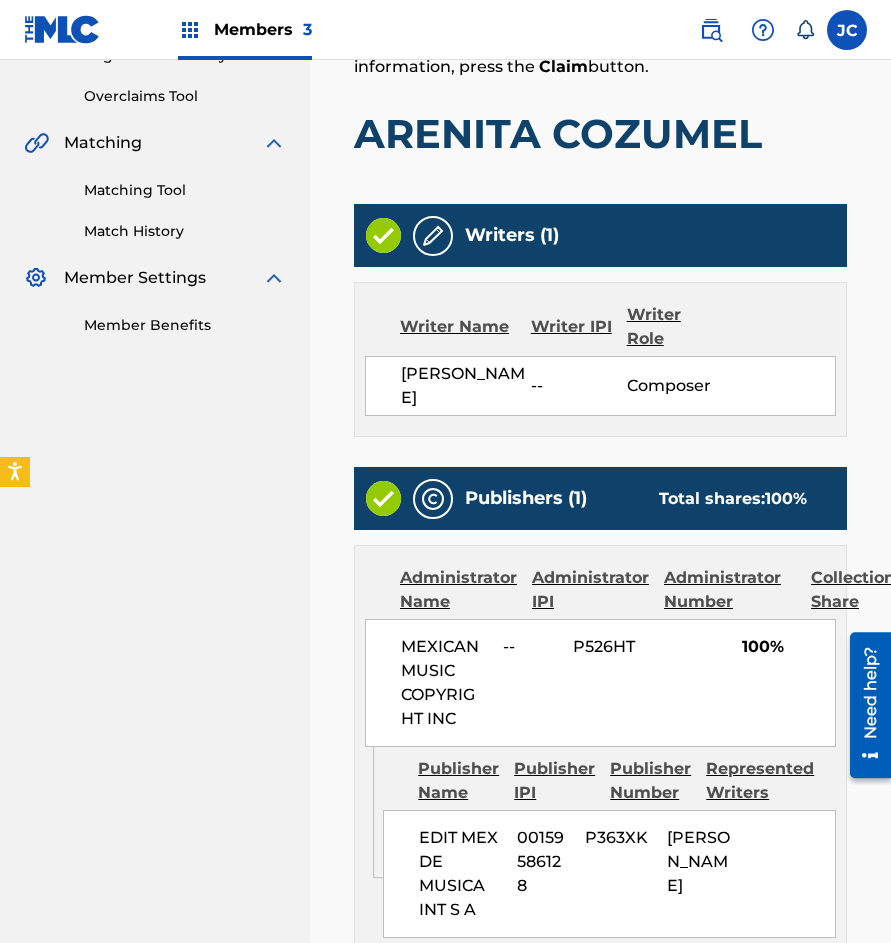 scroll, scrollTop: 626, scrollLeft: 0, axis: vertical 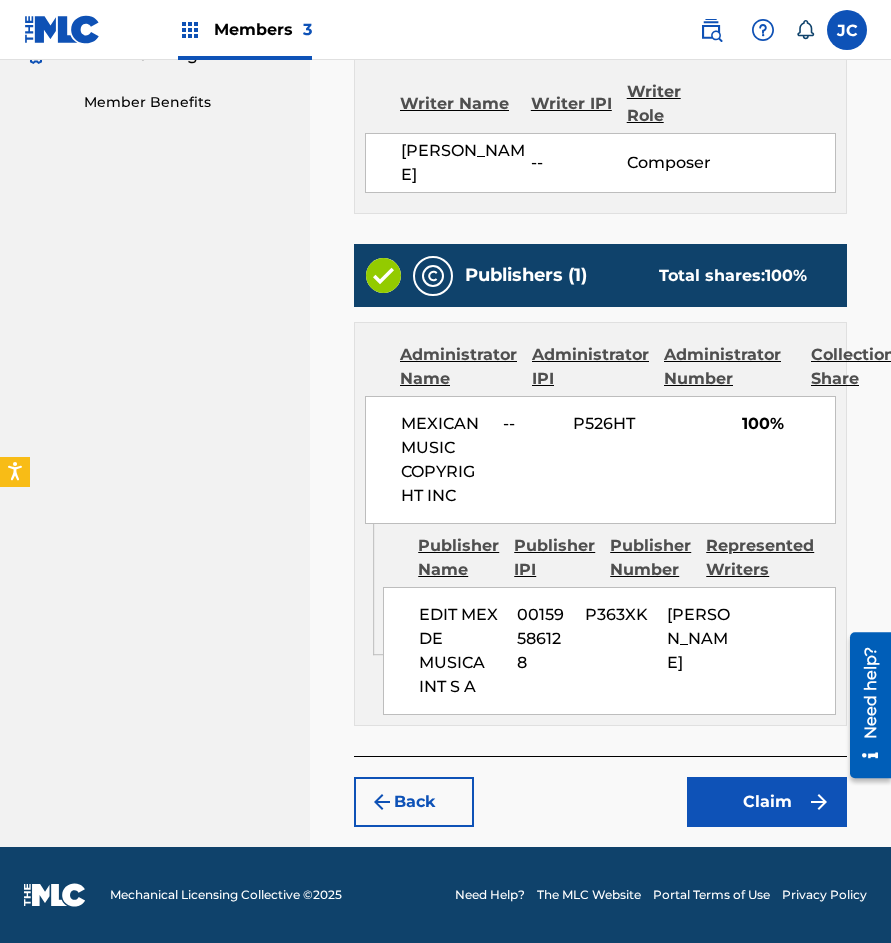 click on "Claim" at bounding box center (767, 802) 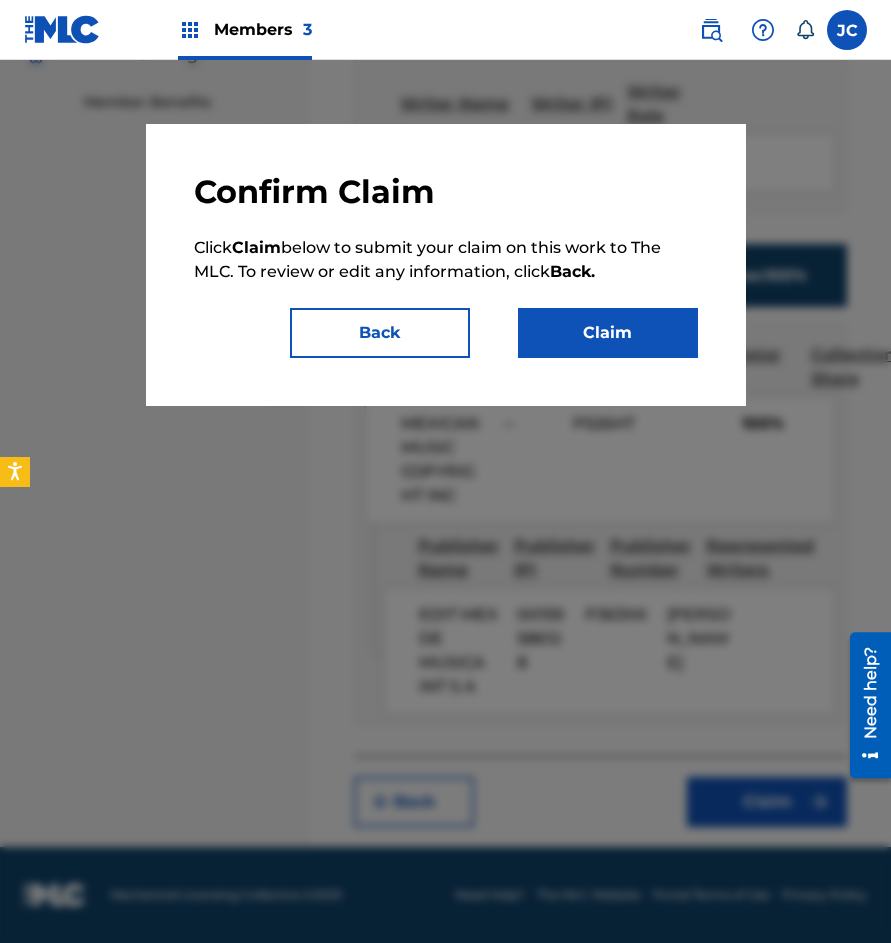 click on "Claim" at bounding box center [608, 333] 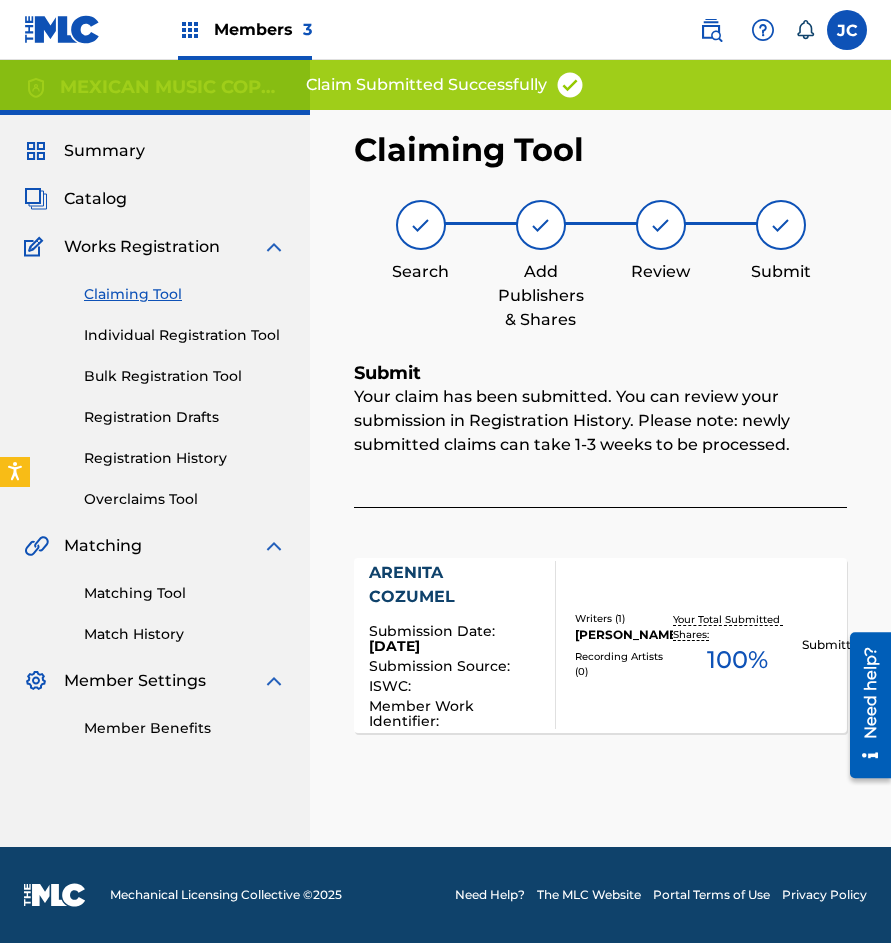 scroll, scrollTop: 0, scrollLeft: 0, axis: both 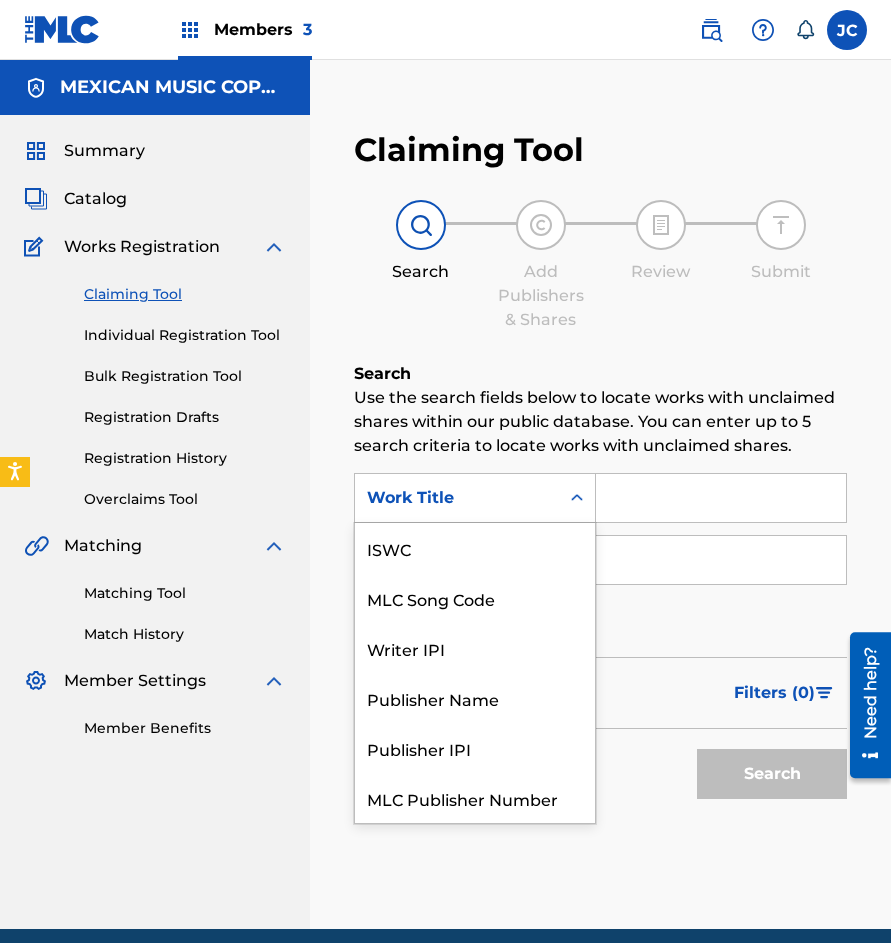 click on "Work Title" at bounding box center (457, 498) 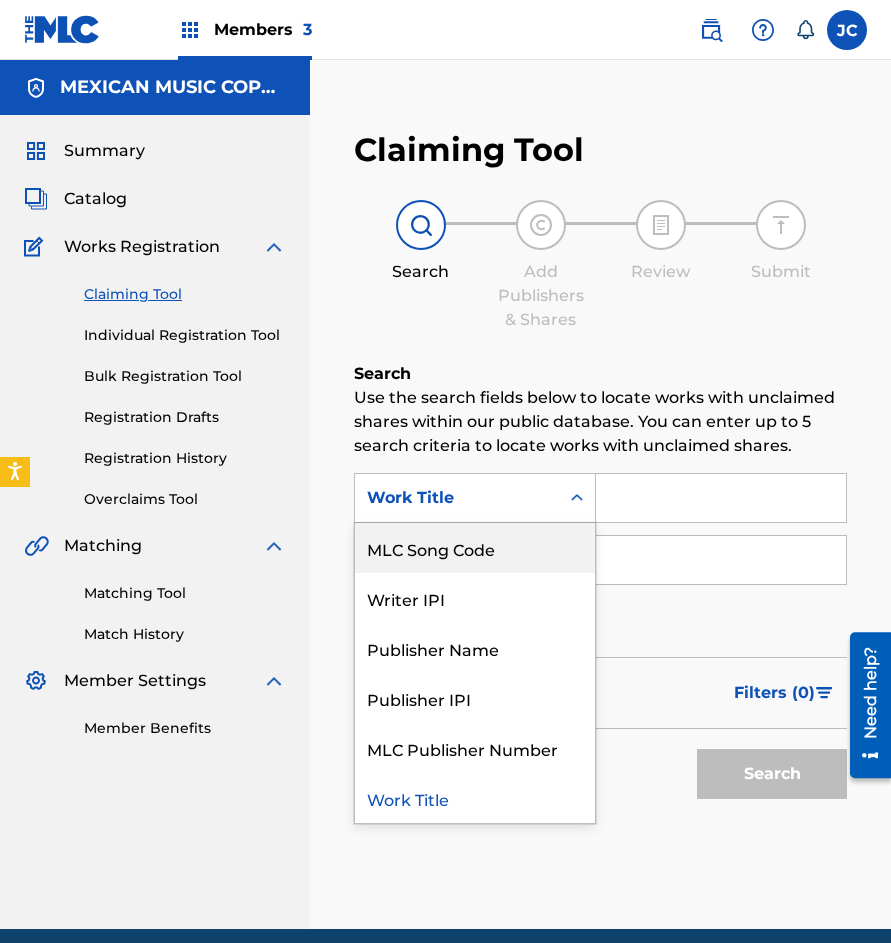 click on "MLC Song Code" at bounding box center [475, 548] 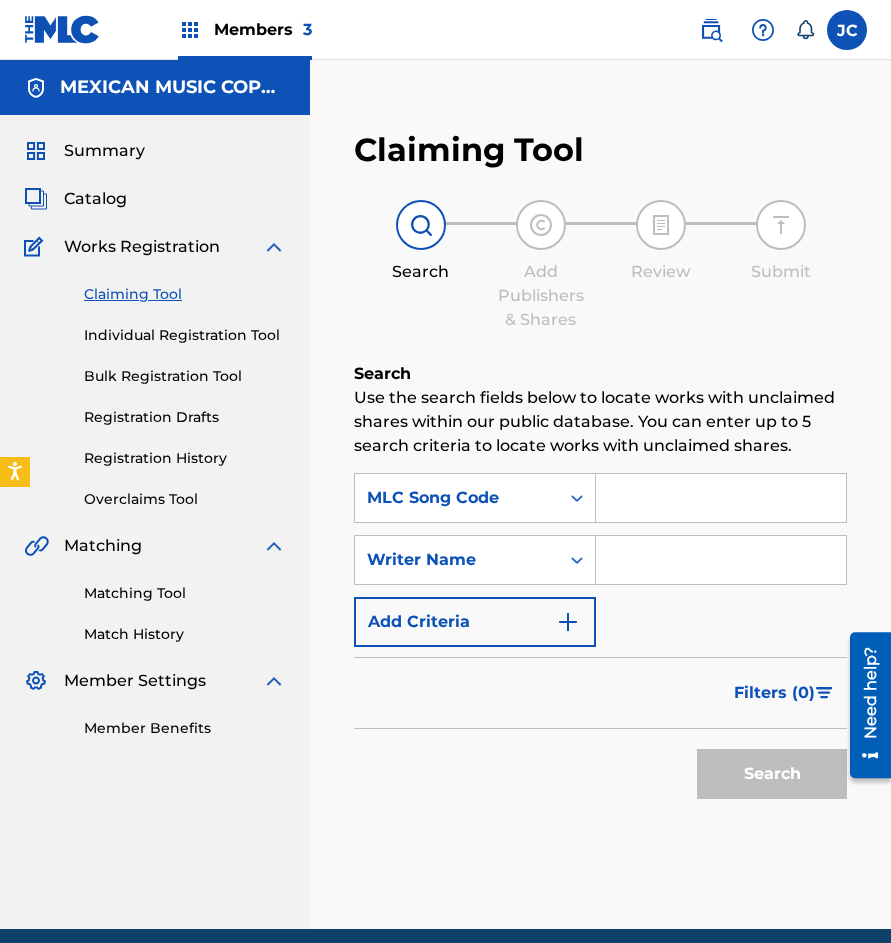 click at bounding box center (721, 498) 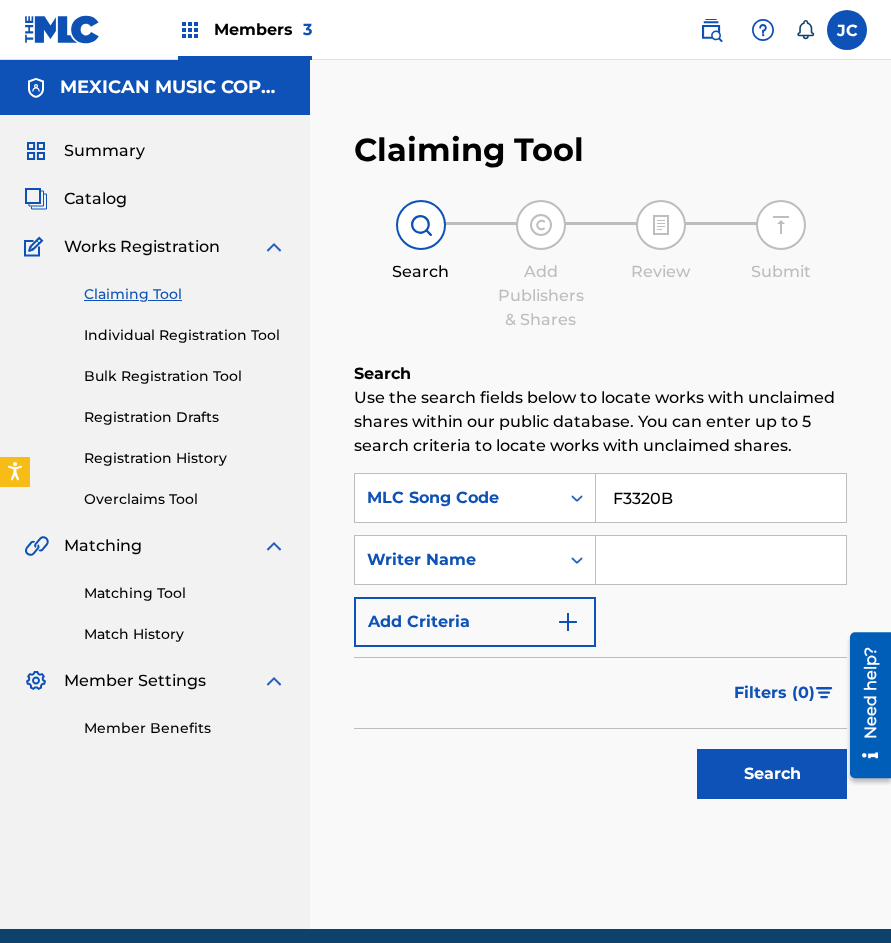 click on "Search" at bounding box center (772, 774) 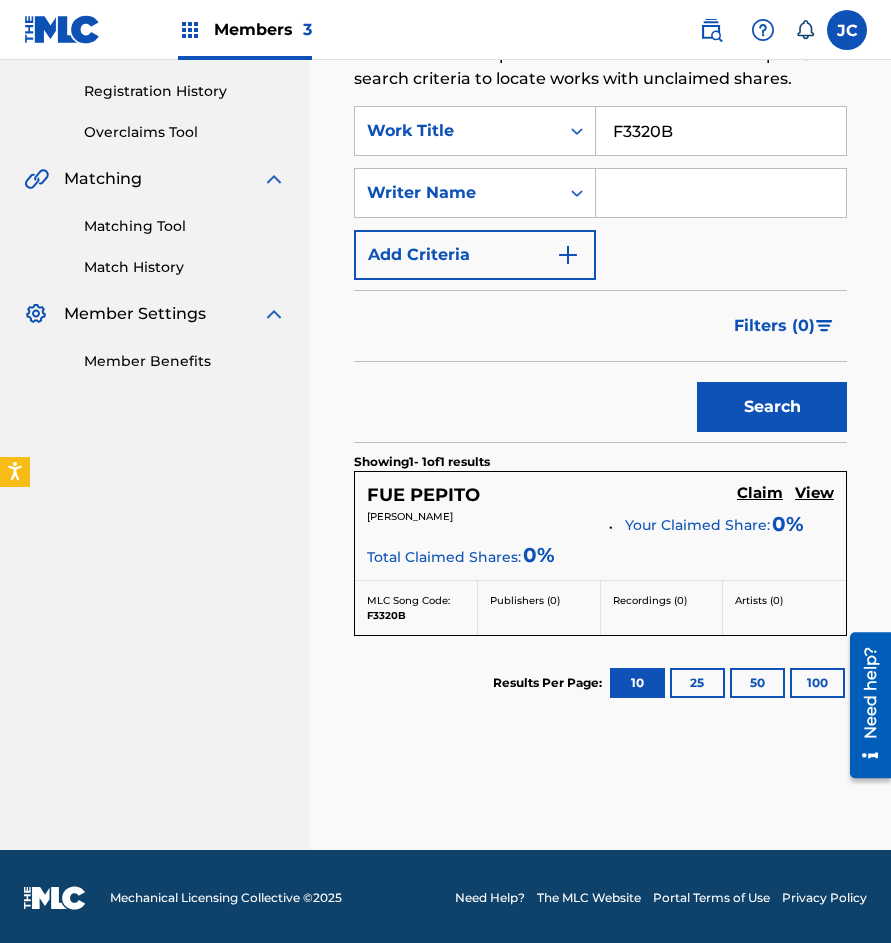 scroll, scrollTop: 370, scrollLeft: 0, axis: vertical 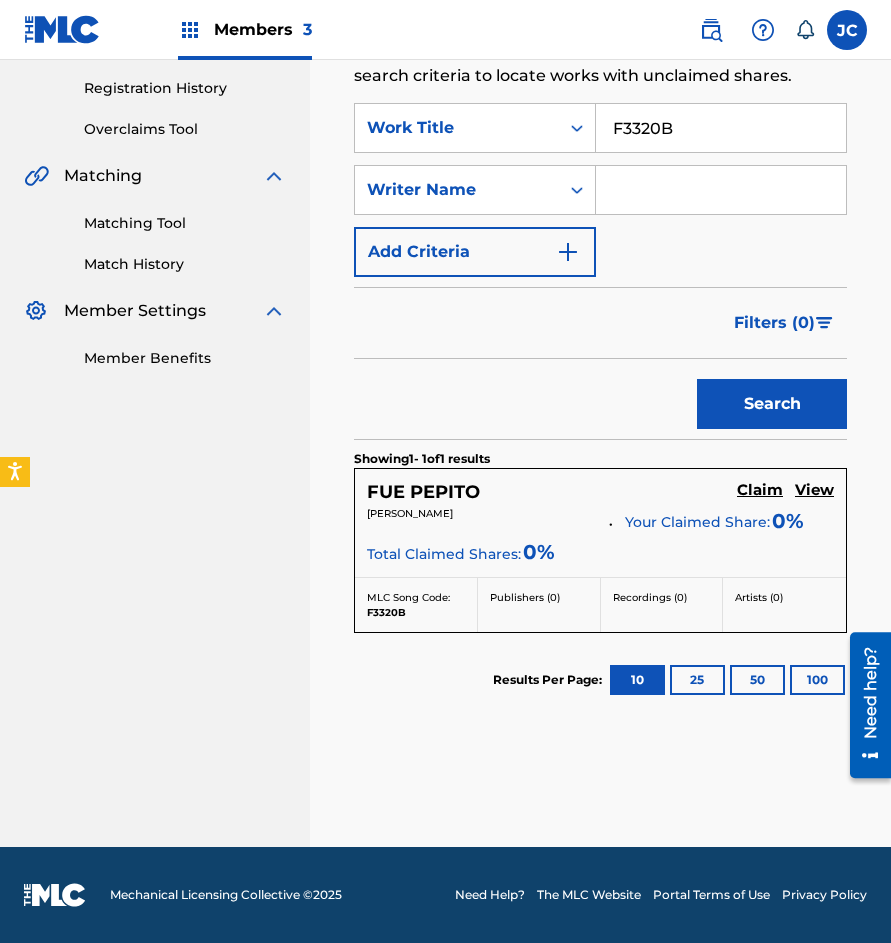 click on "Claim" at bounding box center [760, 490] 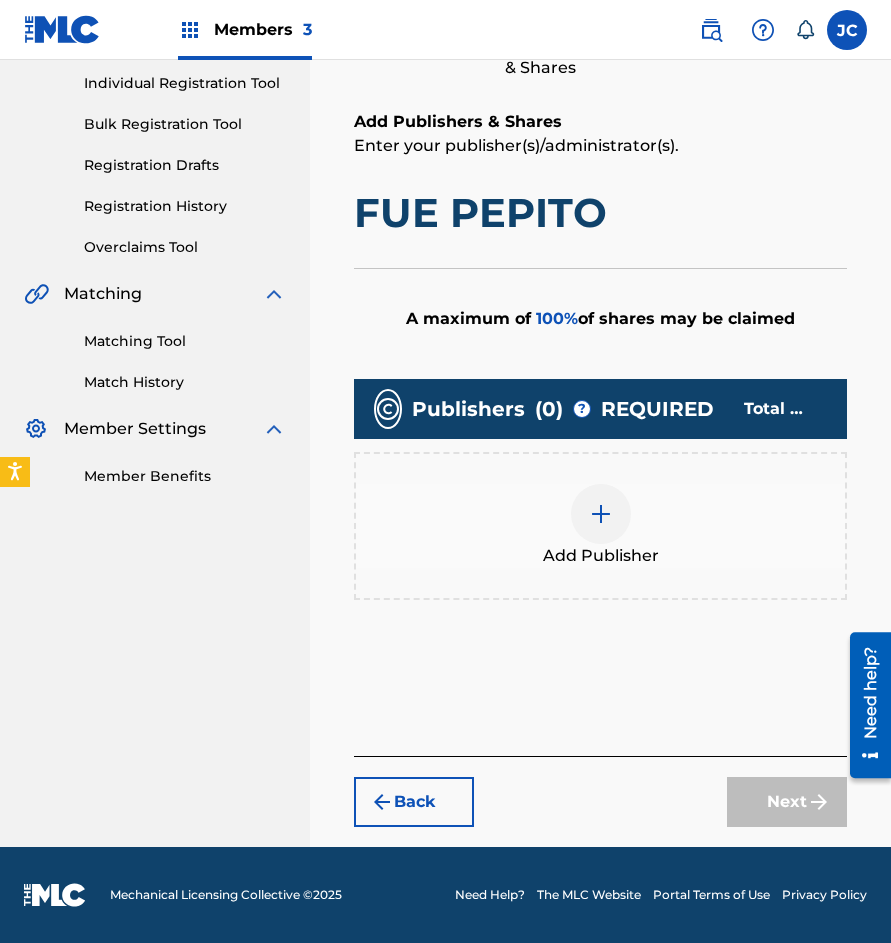 click at bounding box center (601, 514) 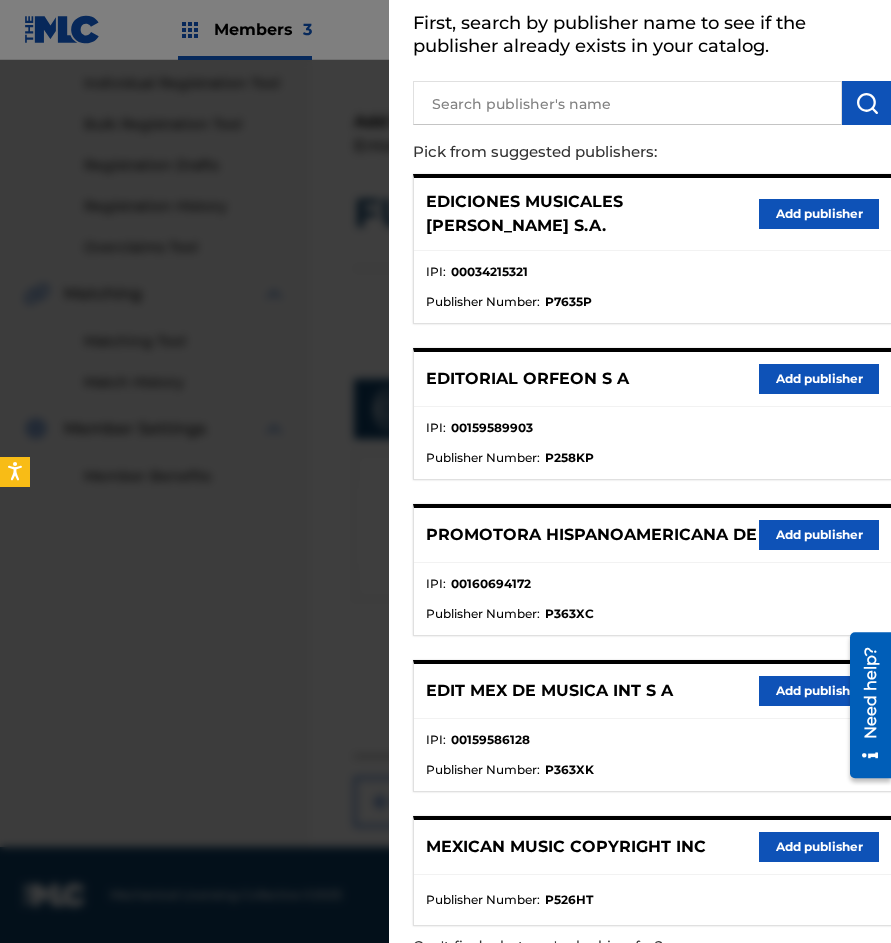 scroll, scrollTop: 200, scrollLeft: 0, axis: vertical 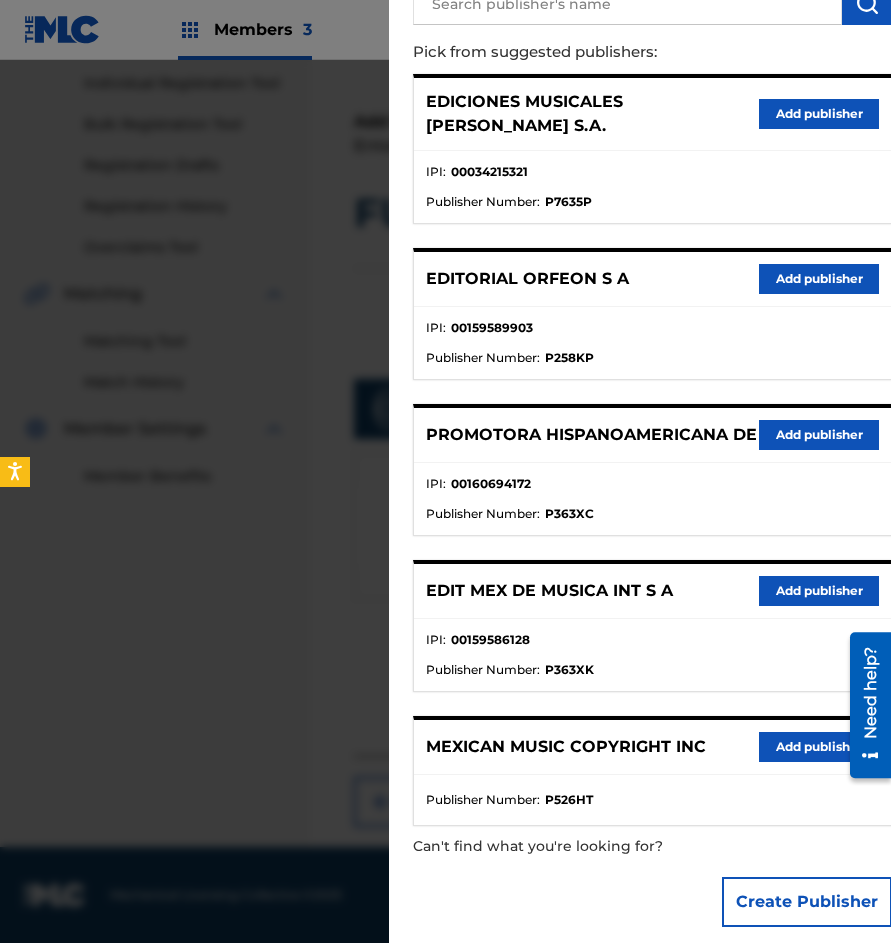 click on "Add publisher" at bounding box center [819, 591] 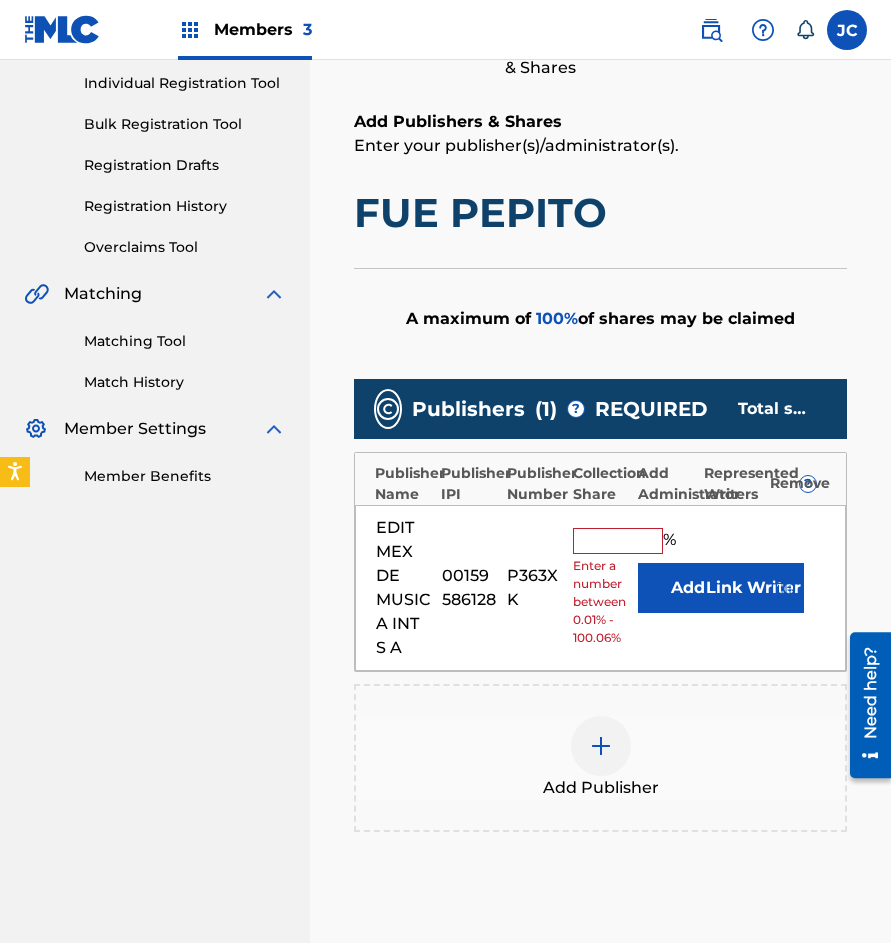 click on "Add" at bounding box center [688, 588] 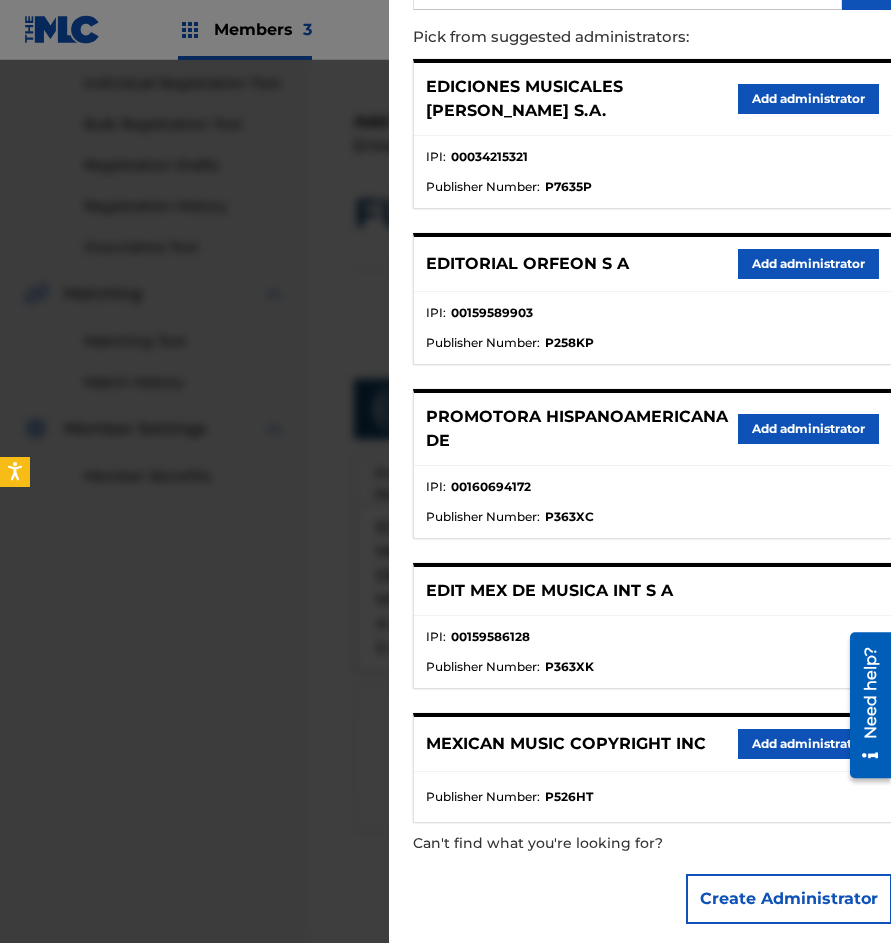 scroll, scrollTop: 230, scrollLeft: 0, axis: vertical 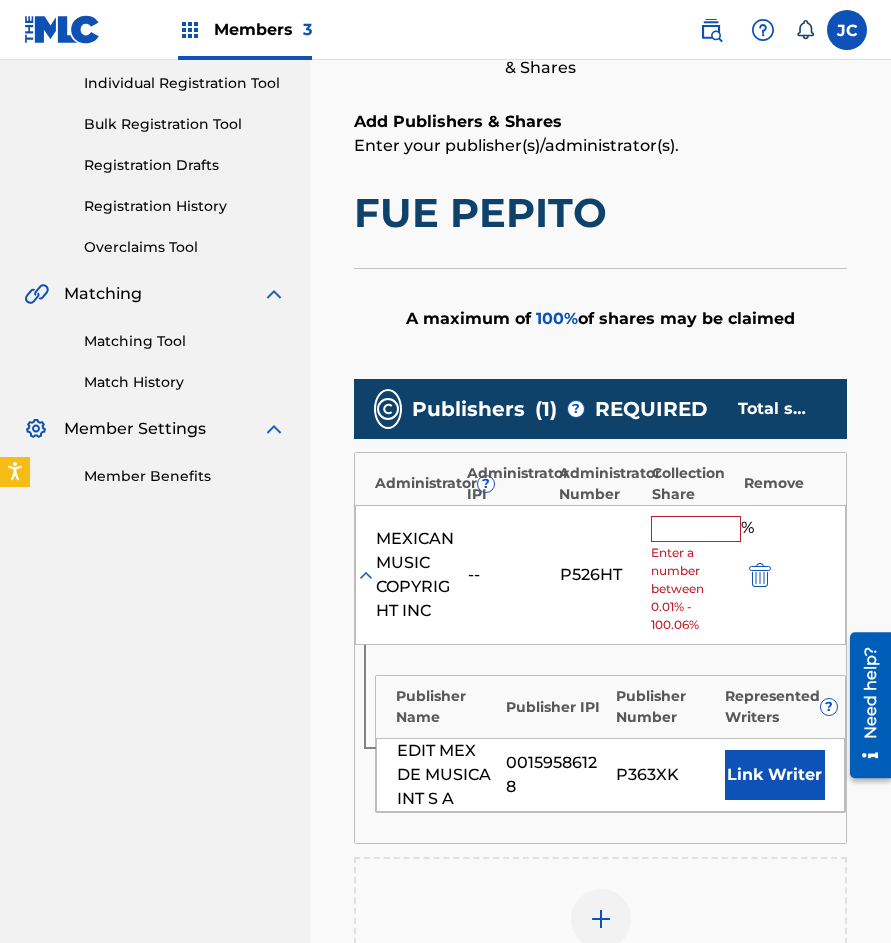 click at bounding box center (696, 529) 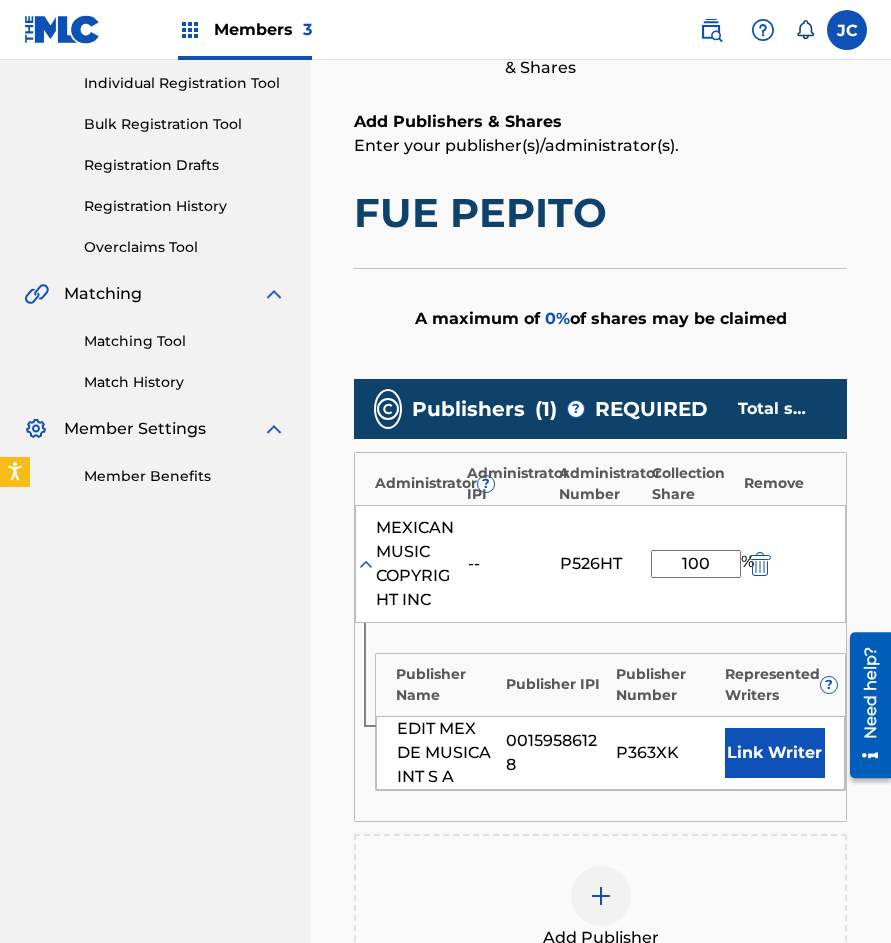type on "100" 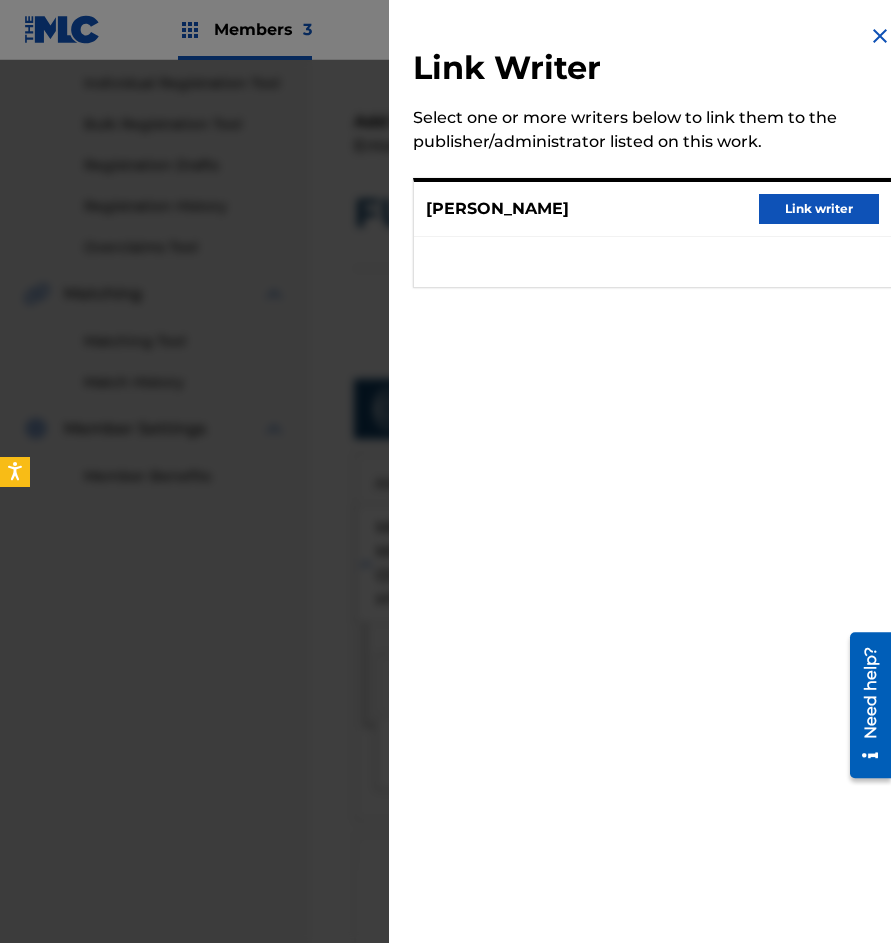 click on "Link writer" at bounding box center [819, 209] 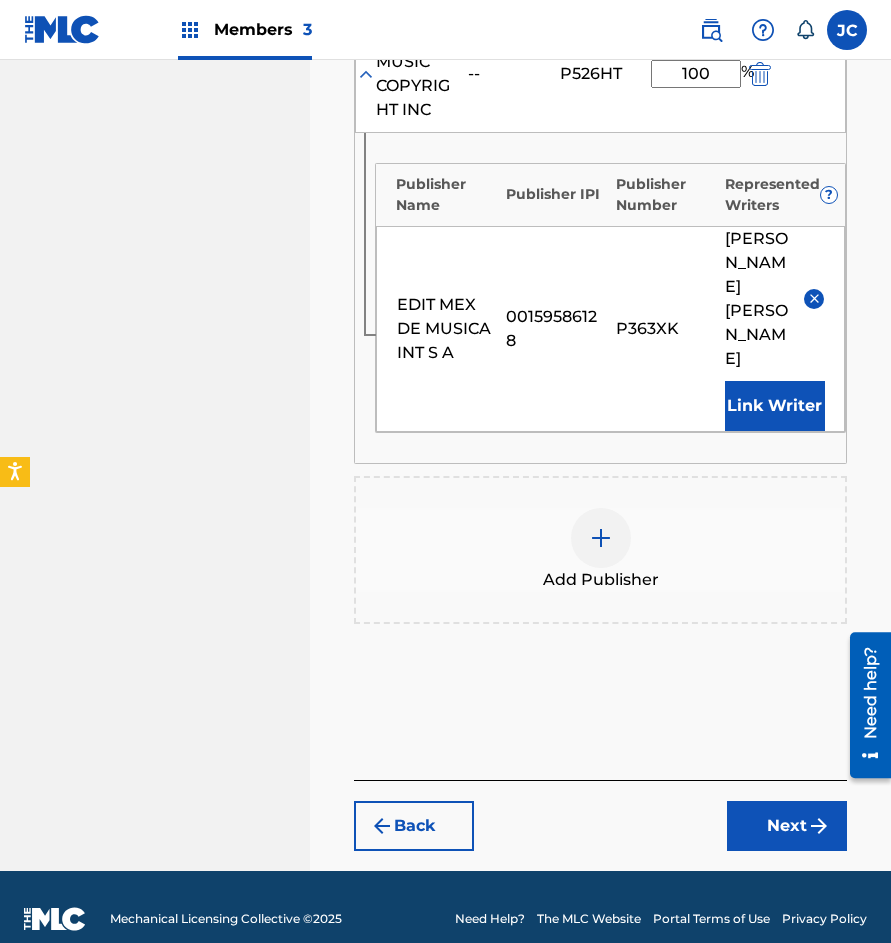 click on "Next" at bounding box center (787, 826) 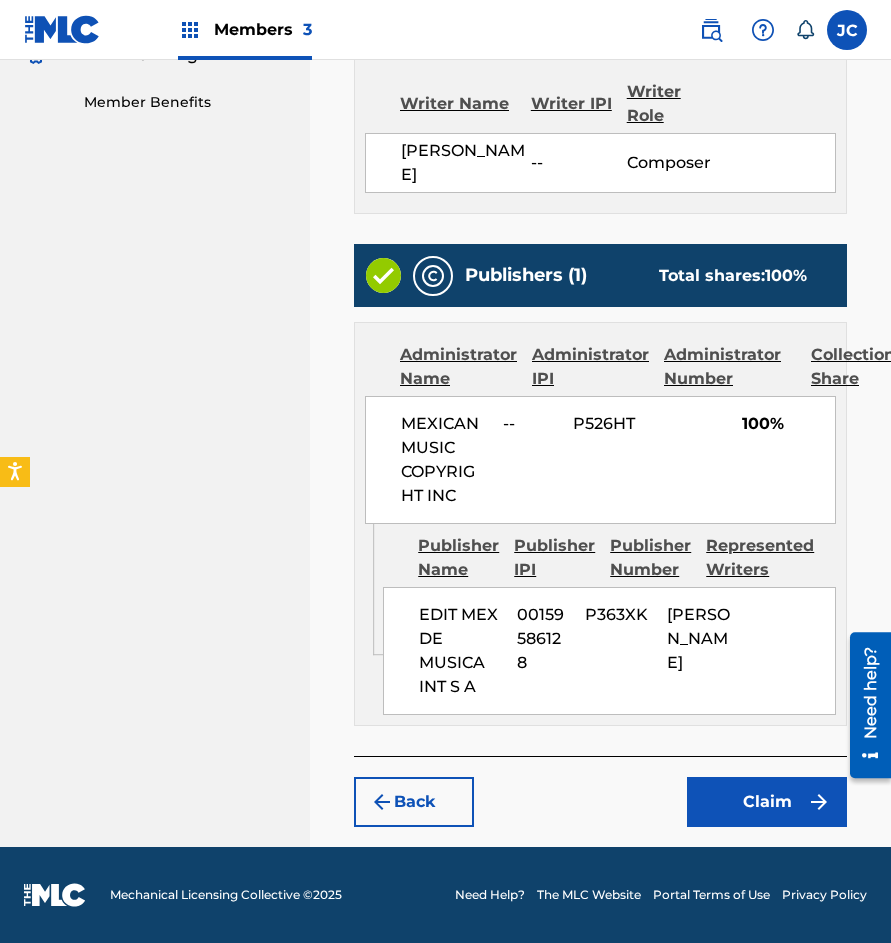 scroll, scrollTop: 674, scrollLeft: 0, axis: vertical 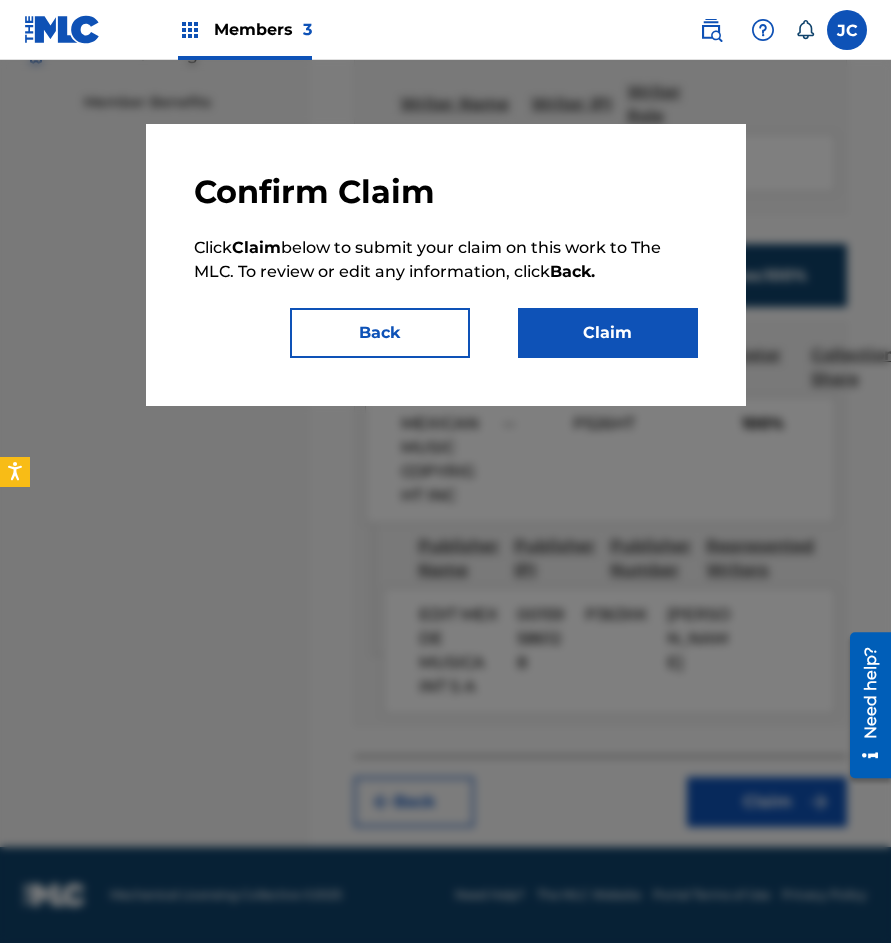 click on "Claim" at bounding box center [608, 333] 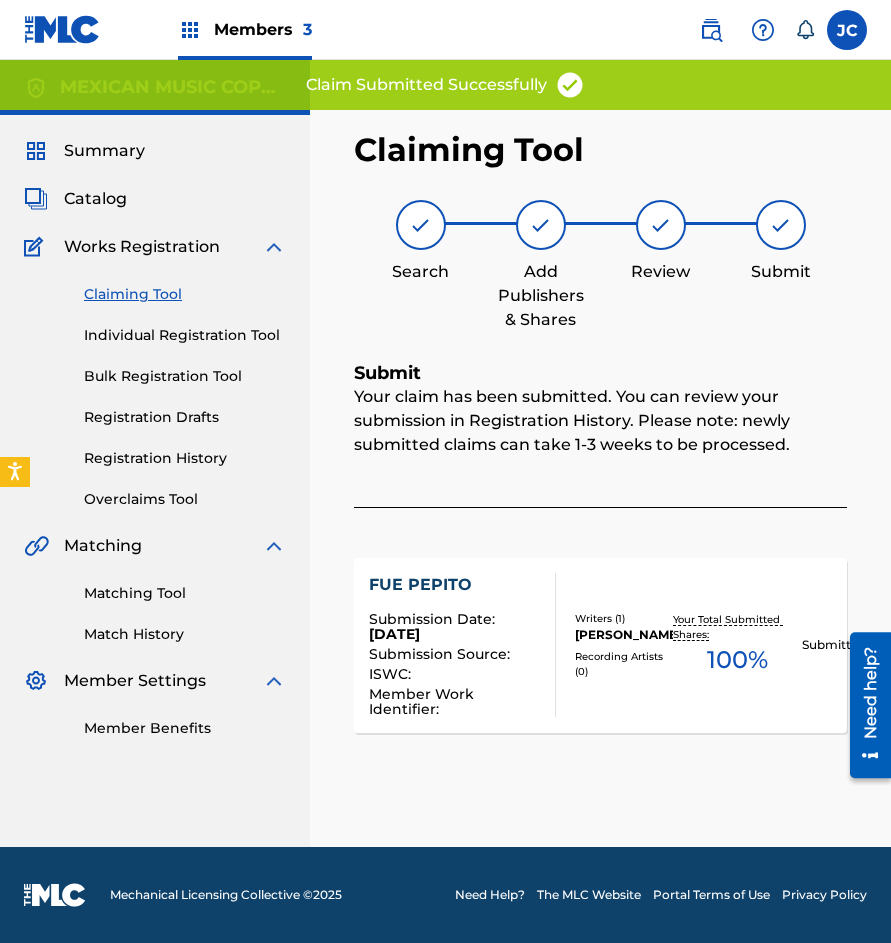 scroll, scrollTop: 0, scrollLeft: 0, axis: both 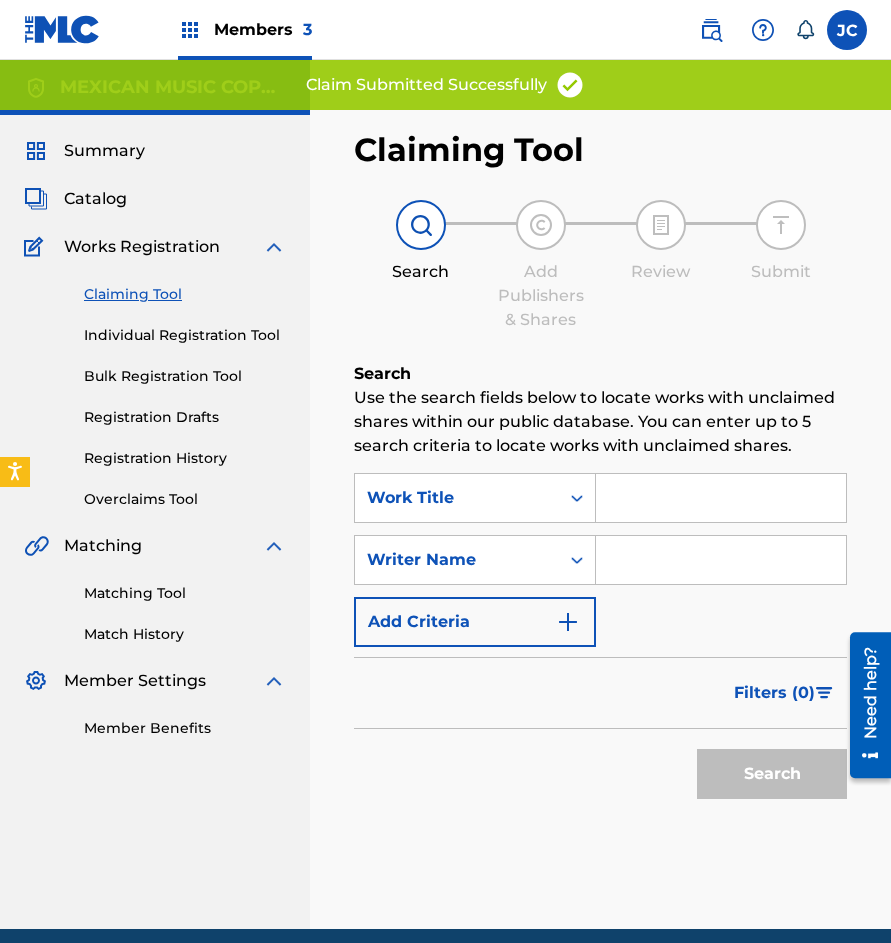 drag, startPoint x: 171, startPoint y: 460, endPoint x: 278, endPoint y: 491, distance: 111.40018 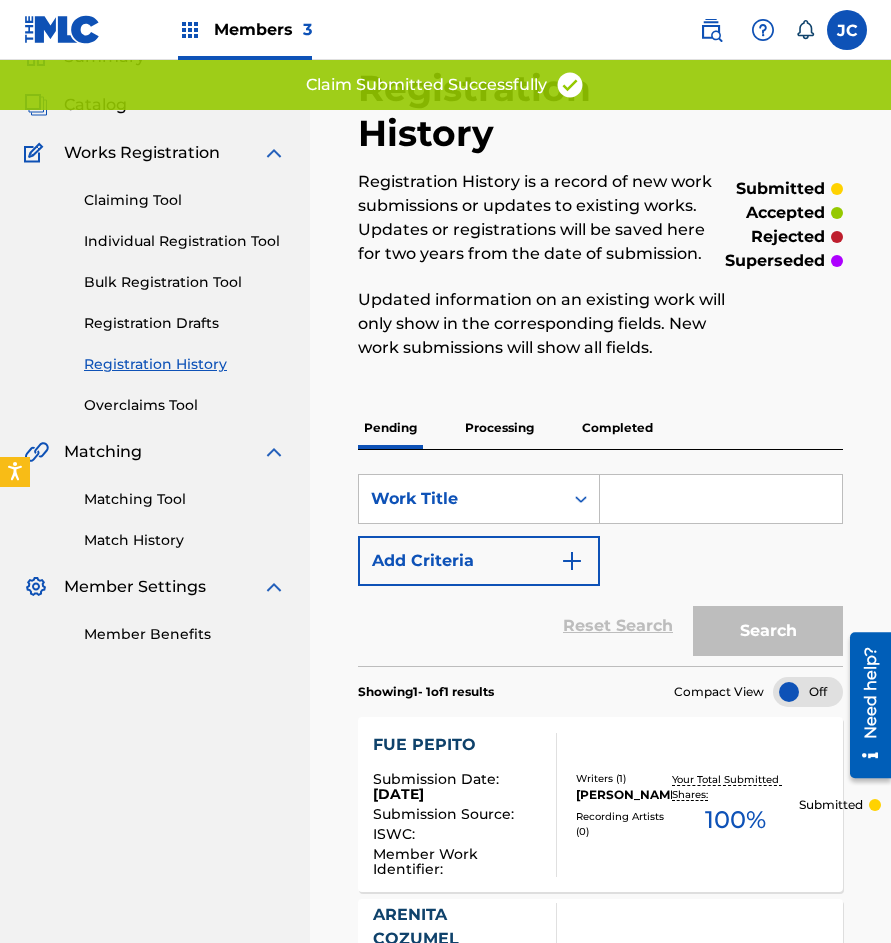 scroll, scrollTop: 29, scrollLeft: 0, axis: vertical 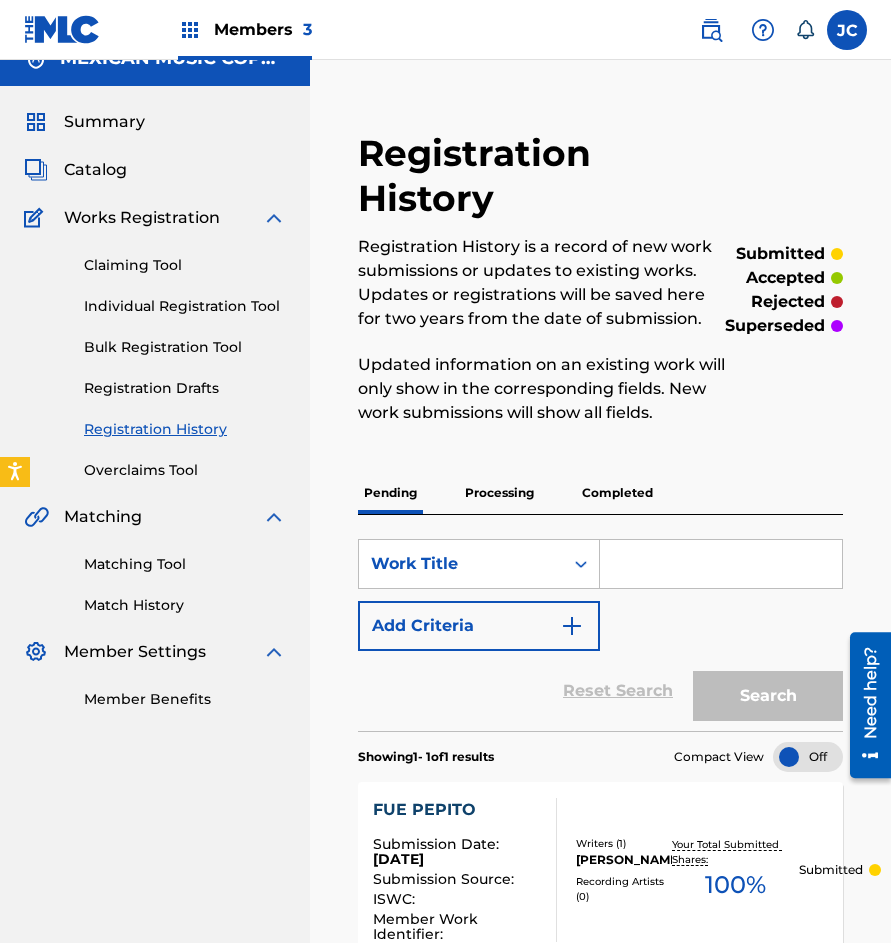 click on "Claiming Tool" at bounding box center (185, 265) 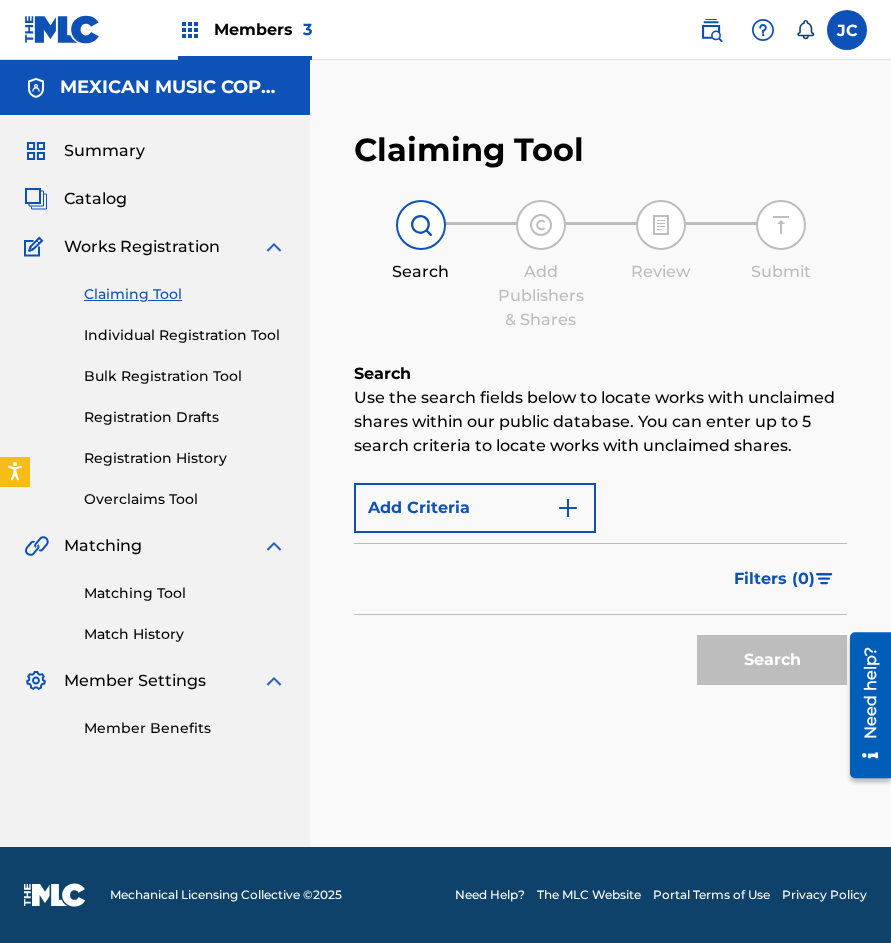 scroll, scrollTop: 0, scrollLeft: 0, axis: both 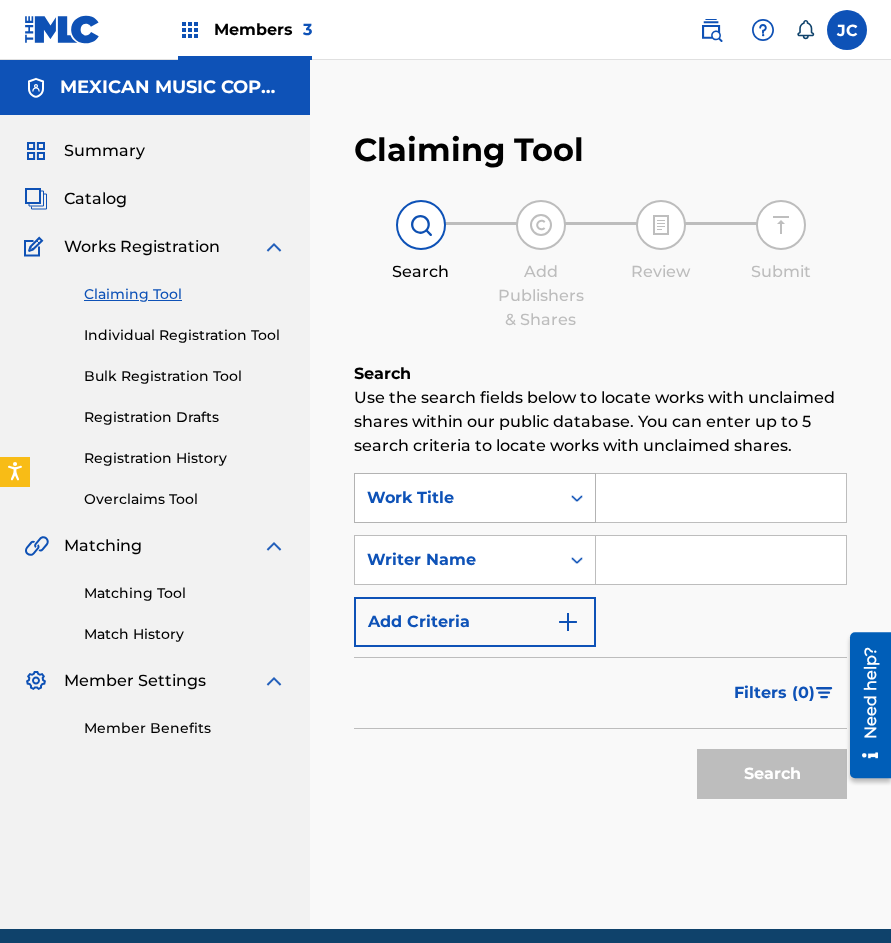 click on "Work Title" at bounding box center (457, 498) 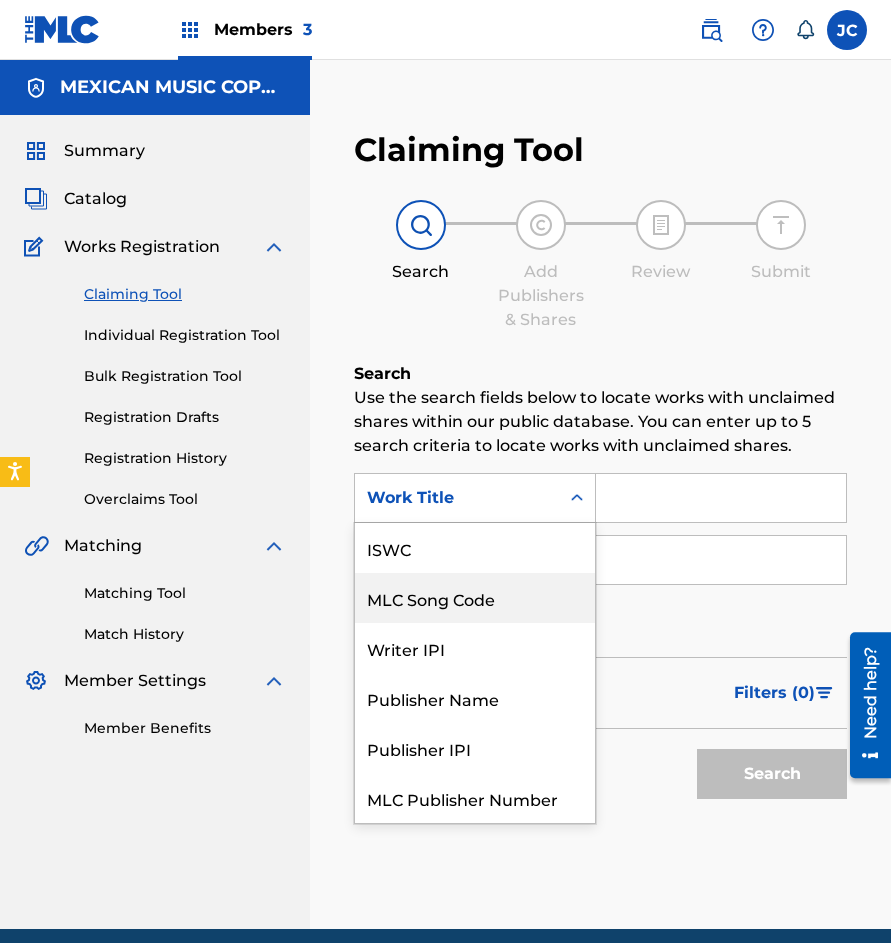 scroll, scrollTop: 50, scrollLeft: 0, axis: vertical 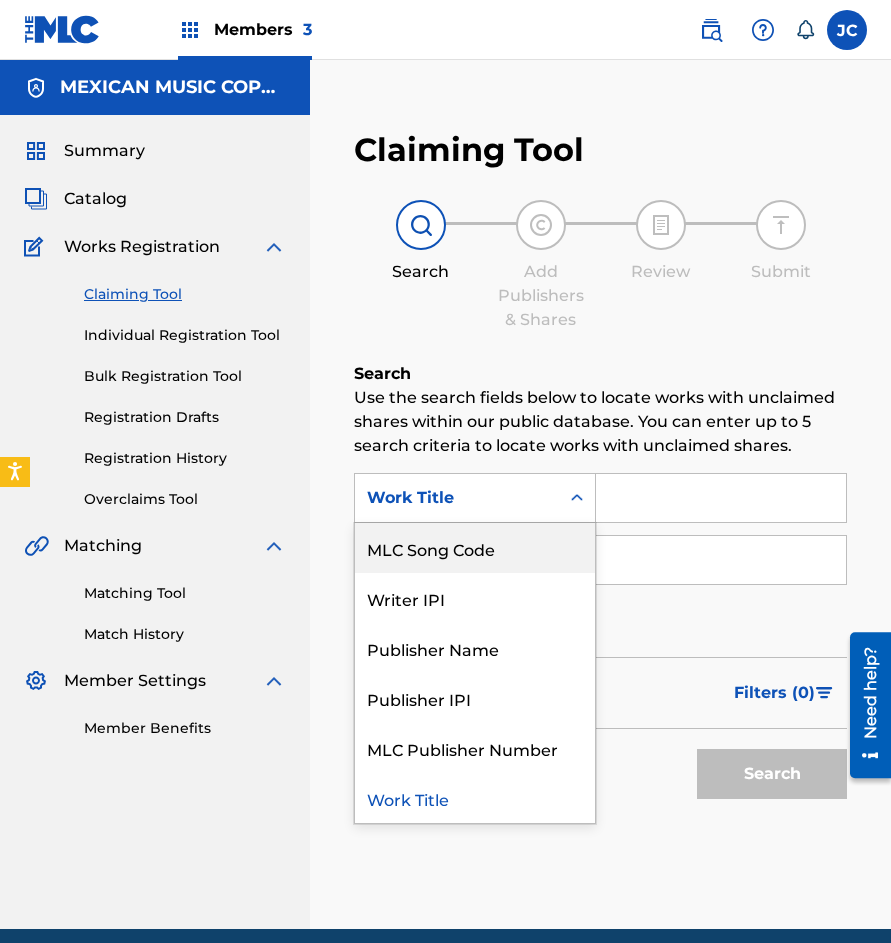 click on "MLC Song Code" at bounding box center (475, 548) 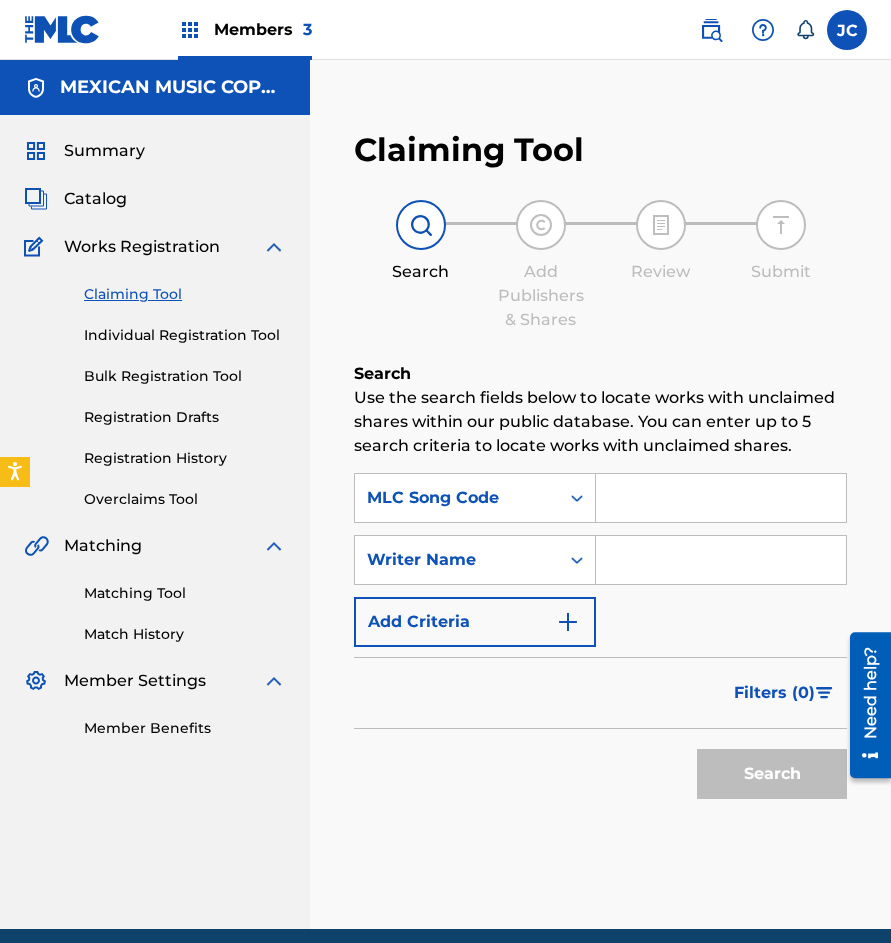click at bounding box center [721, 498] 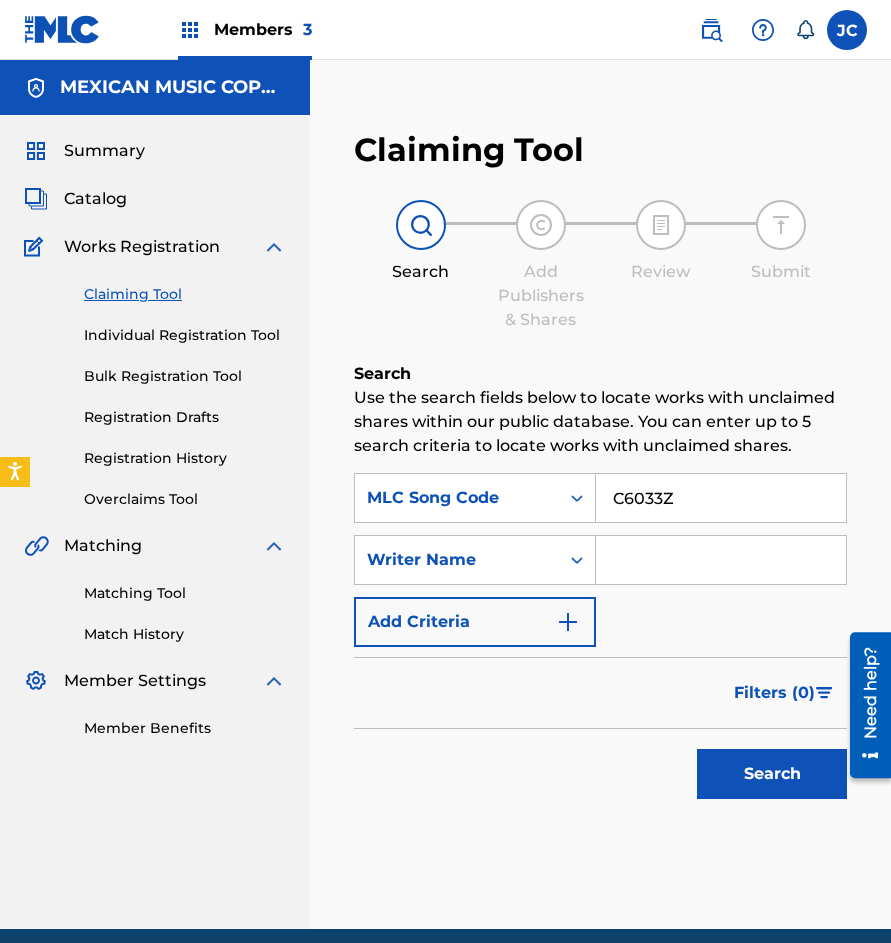 type on "C6033Z" 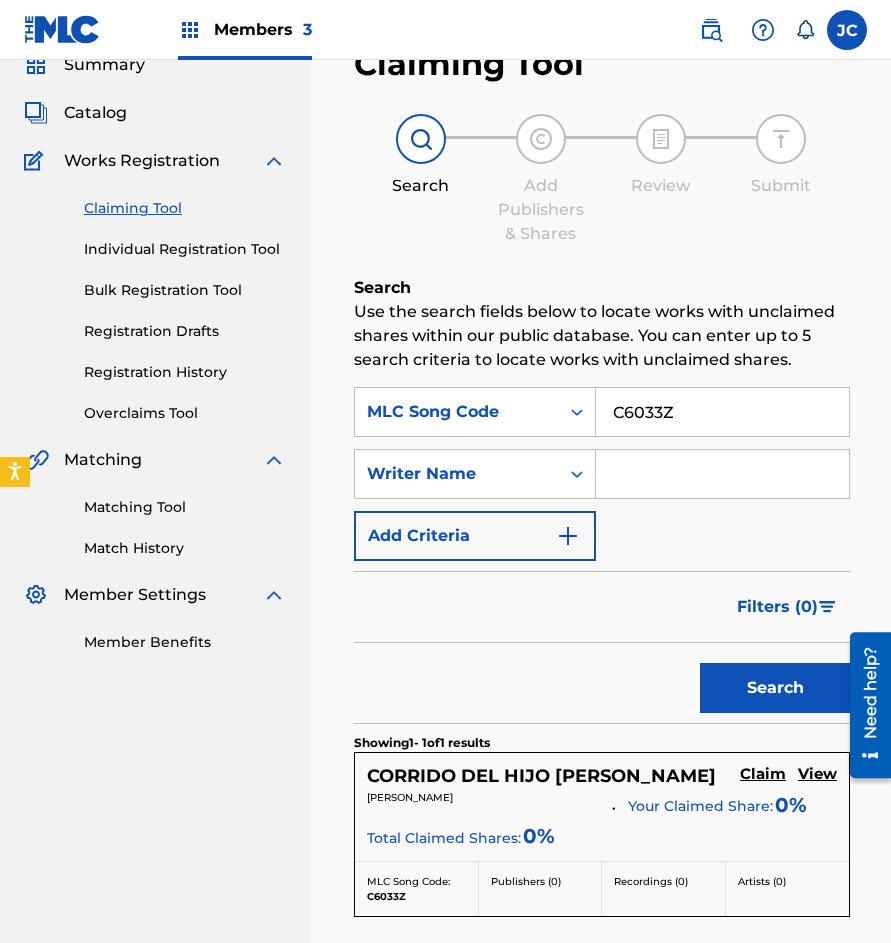 scroll, scrollTop: 200, scrollLeft: 0, axis: vertical 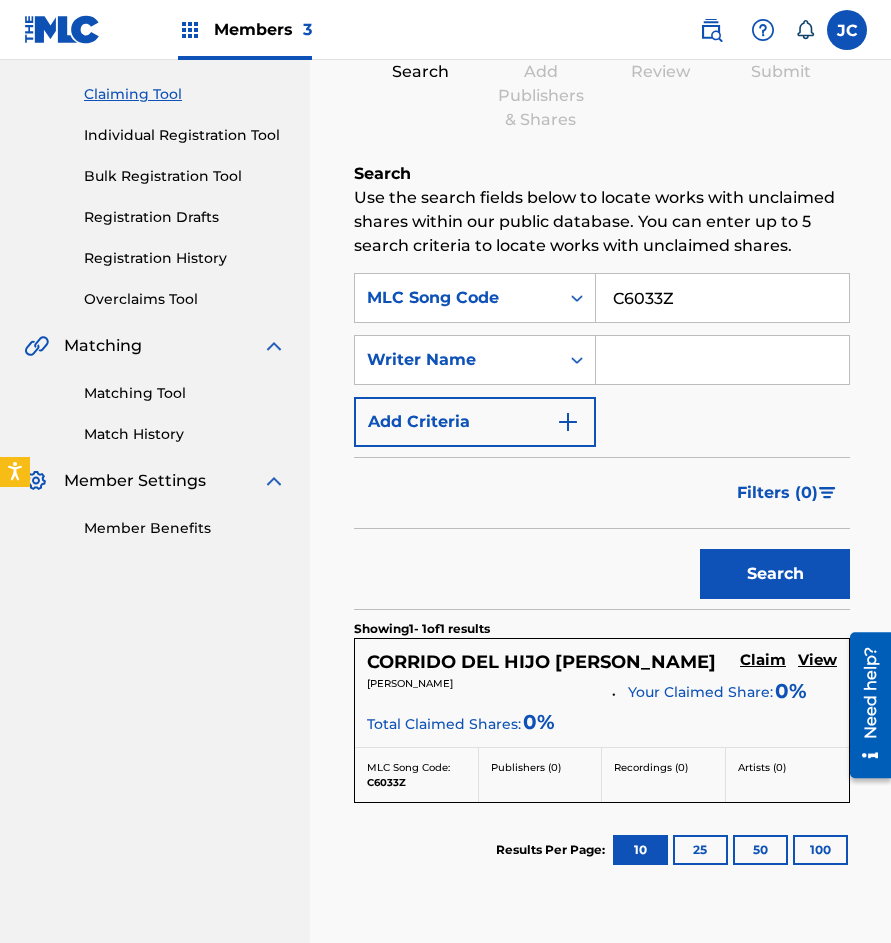 click on "Claim" at bounding box center [763, 660] 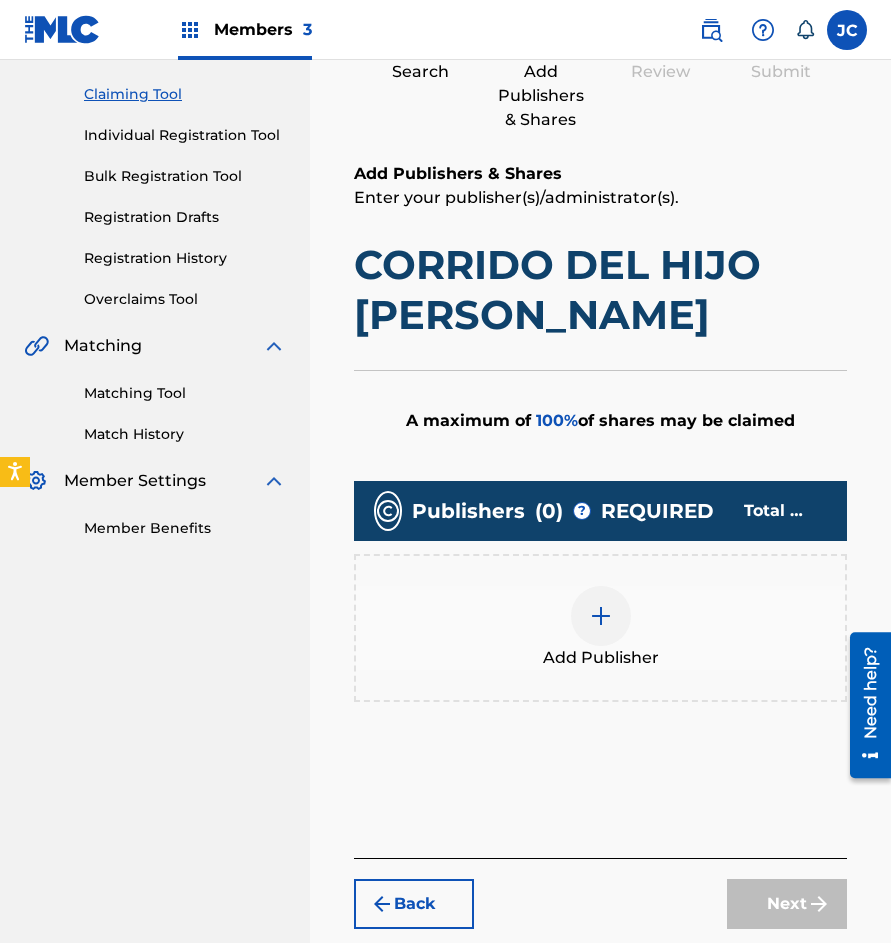 click at bounding box center [601, 616] 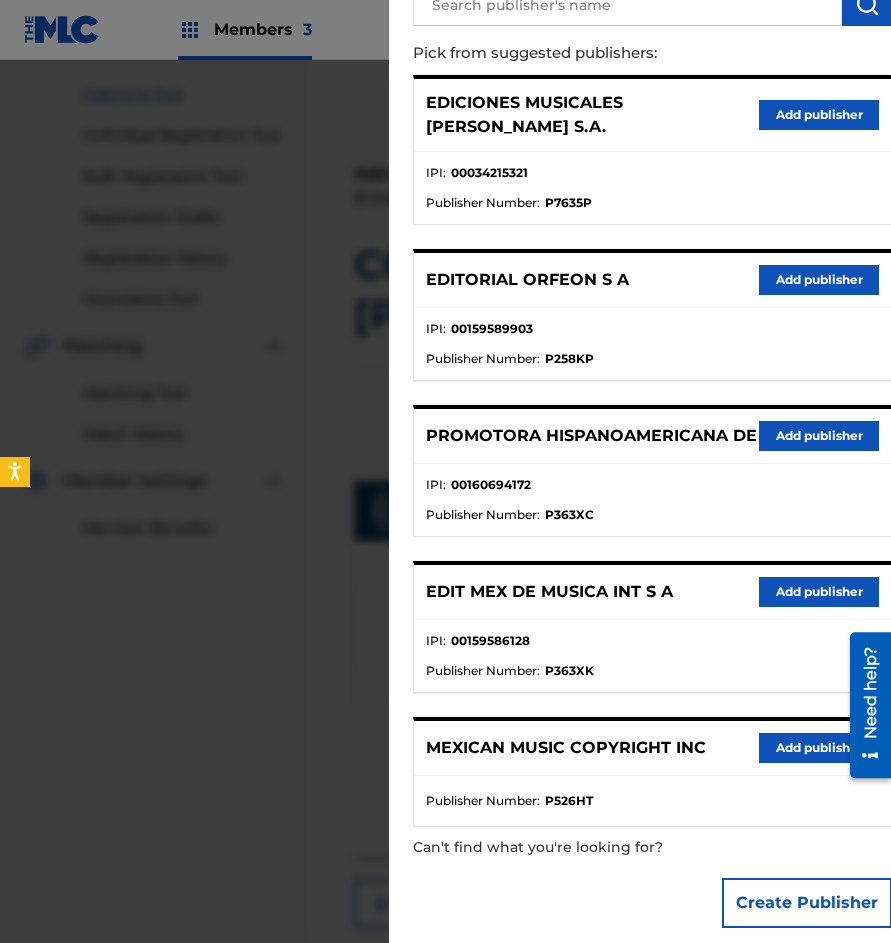 scroll, scrollTop: 200, scrollLeft: 0, axis: vertical 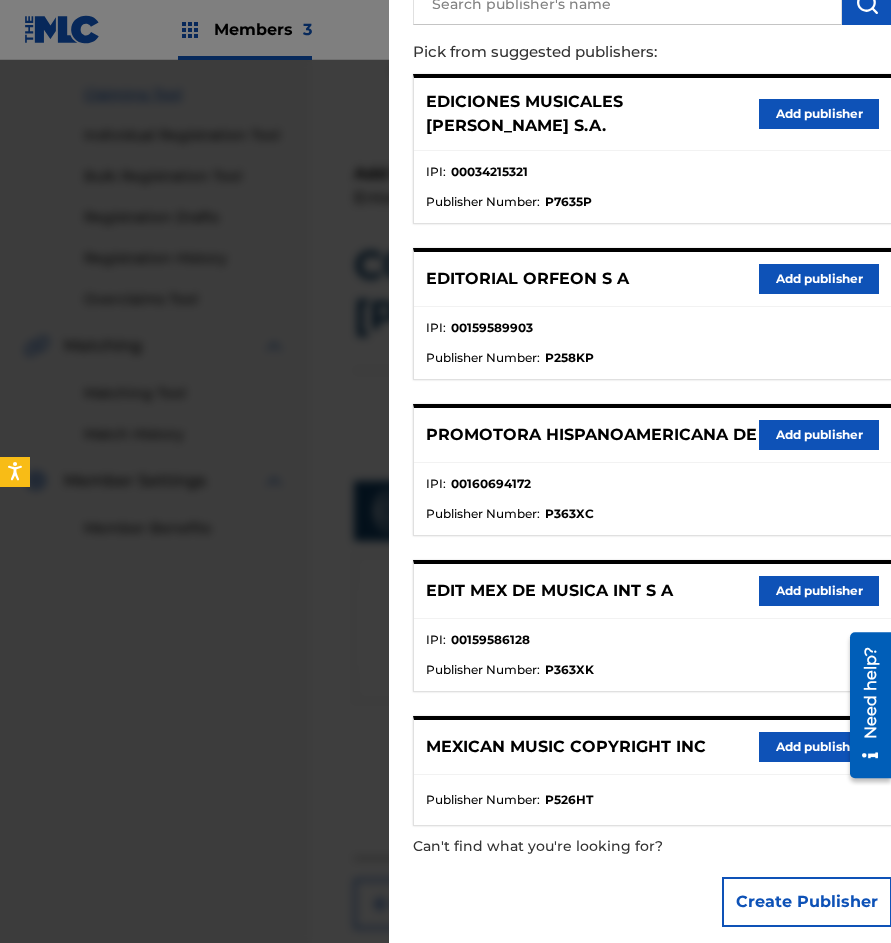 click on "Add publisher" at bounding box center [819, 591] 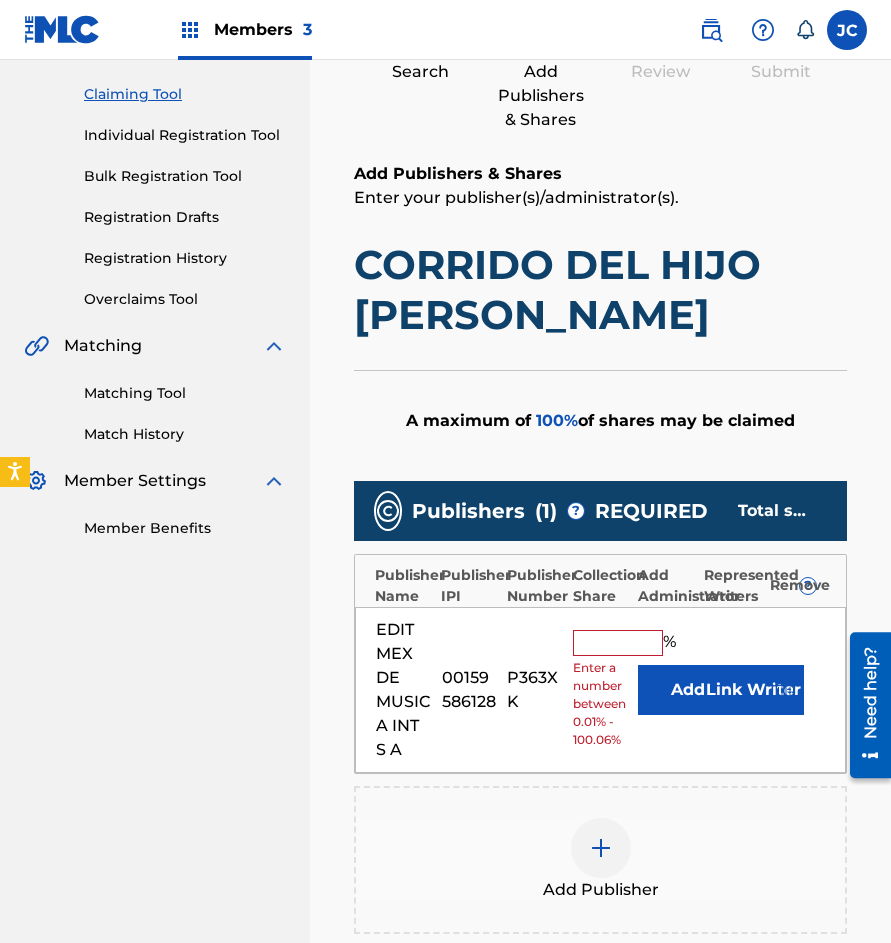 click on "Add" at bounding box center [688, 690] 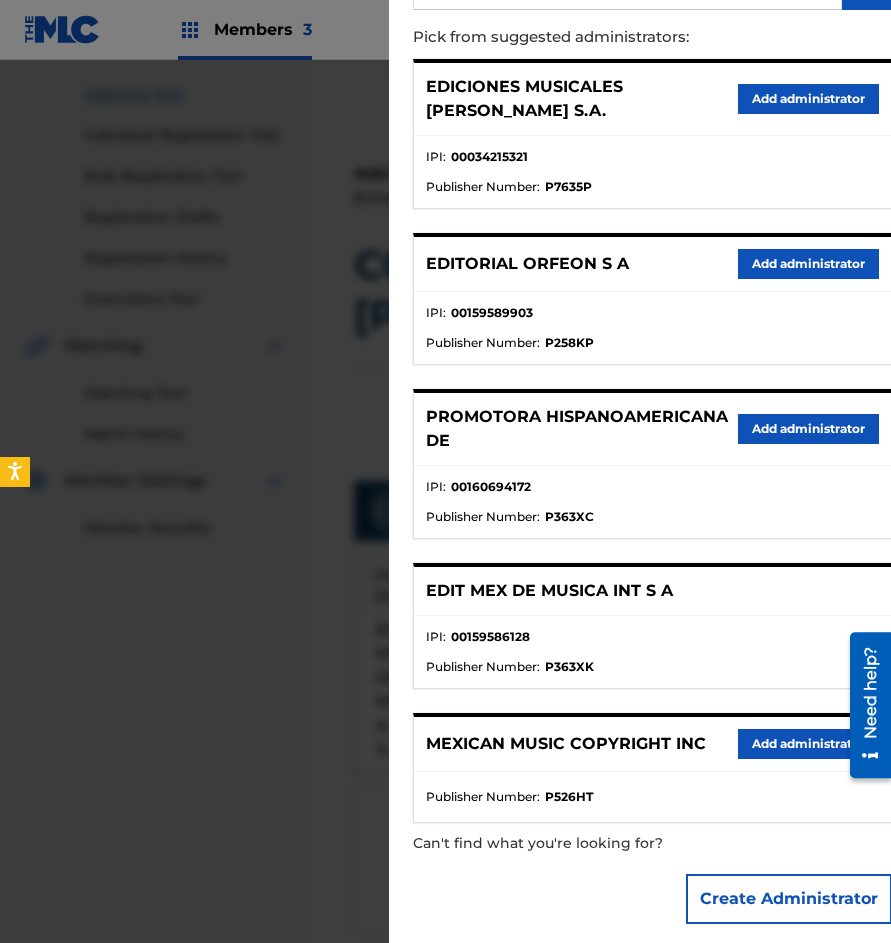 scroll, scrollTop: 230, scrollLeft: 0, axis: vertical 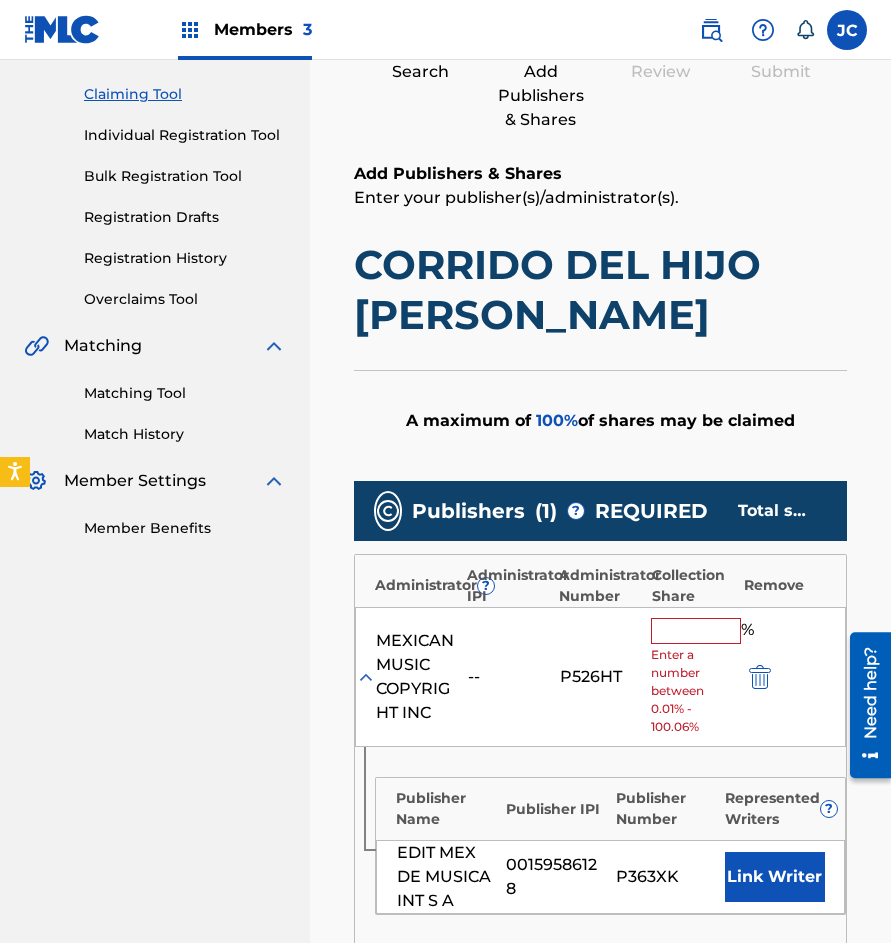 drag, startPoint x: 669, startPoint y: 630, endPoint x: 675, endPoint y: 600, distance: 30.594116 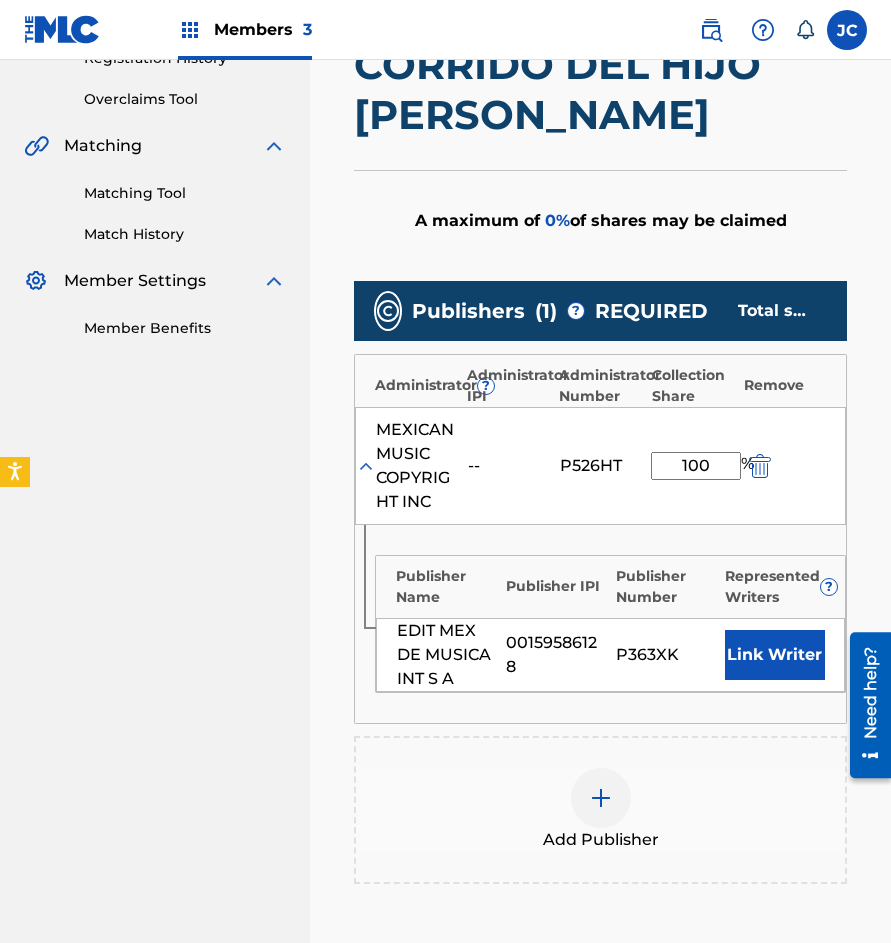 type on "100" 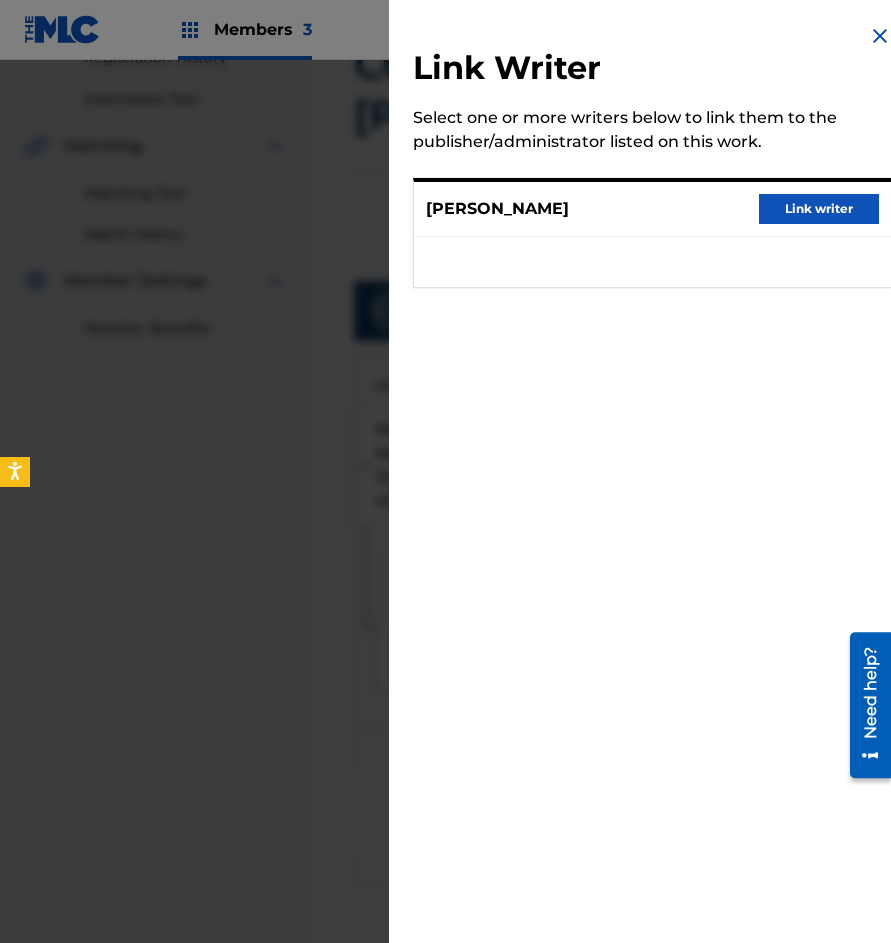 click on "Link writer" at bounding box center (819, 209) 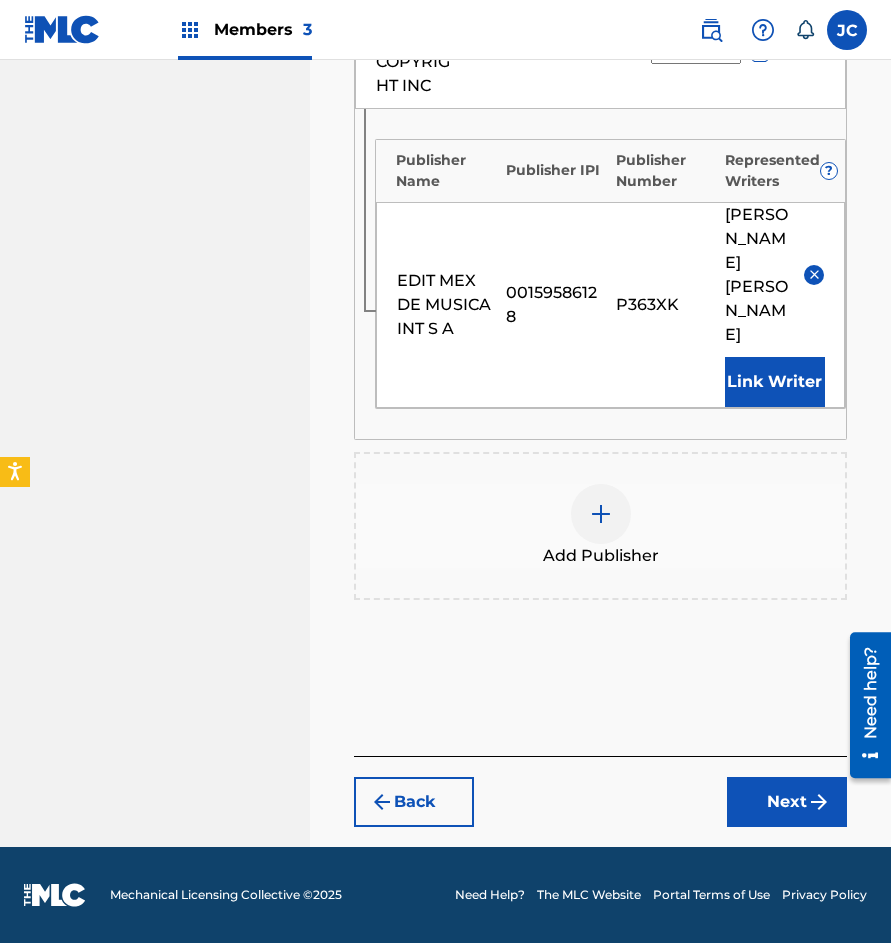 click on "Next" at bounding box center (787, 802) 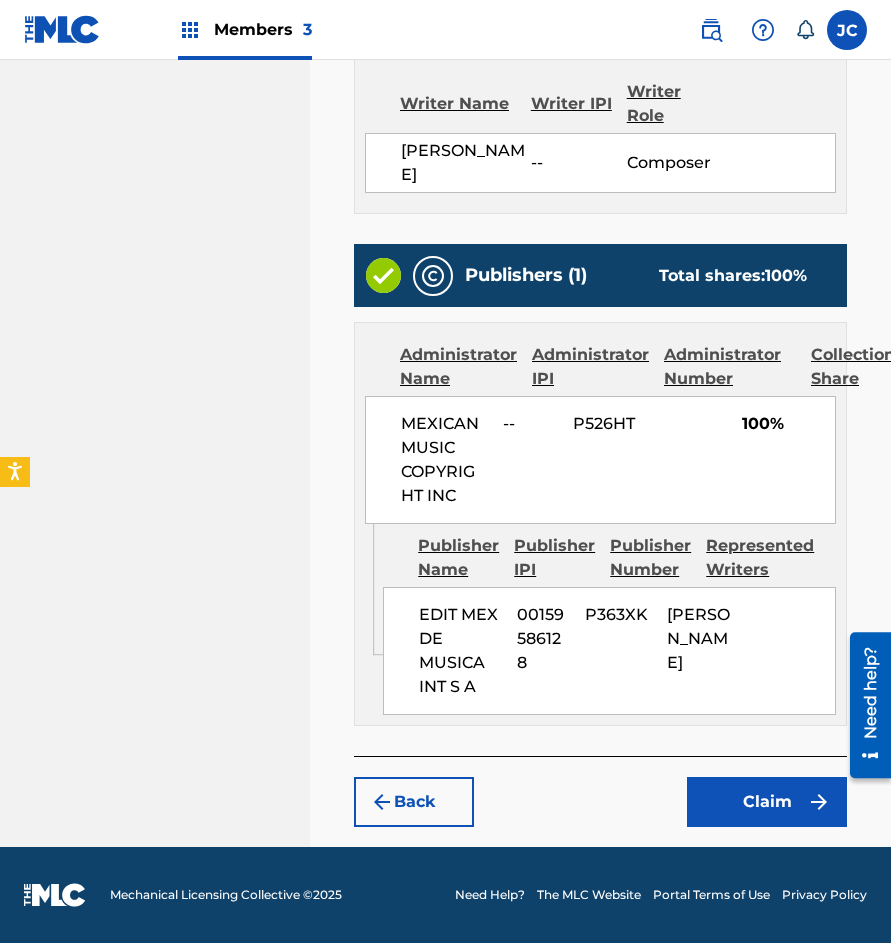 scroll, scrollTop: 734, scrollLeft: 0, axis: vertical 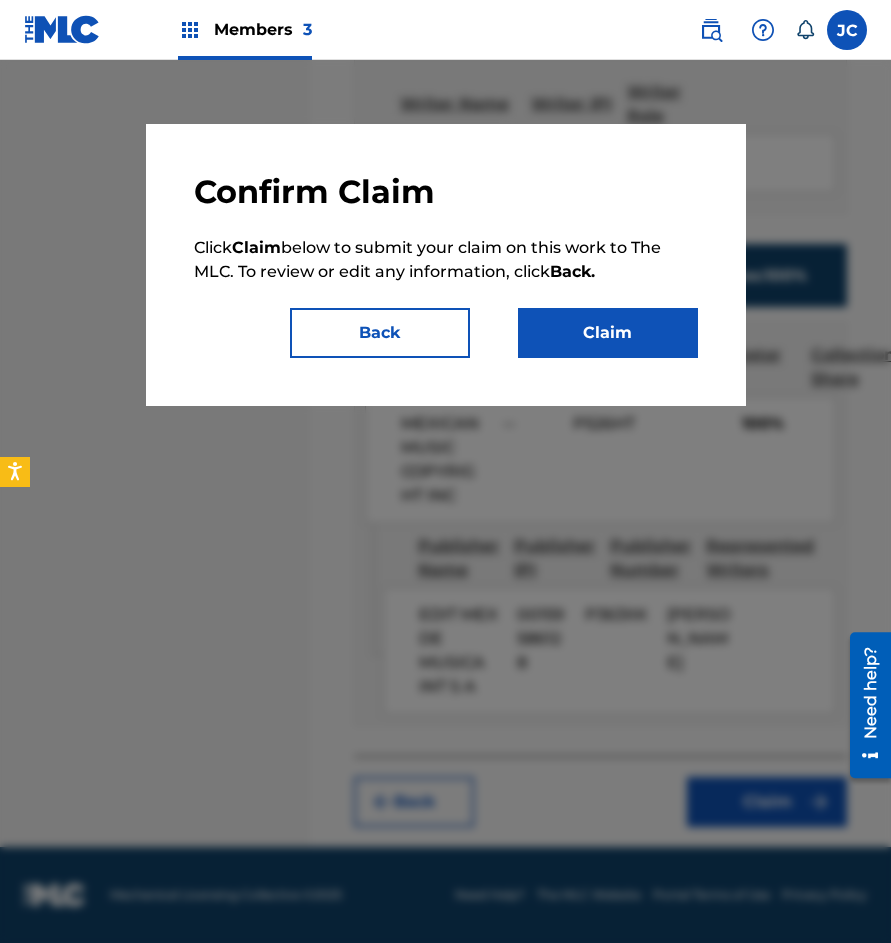 click on "Claim" at bounding box center (608, 333) 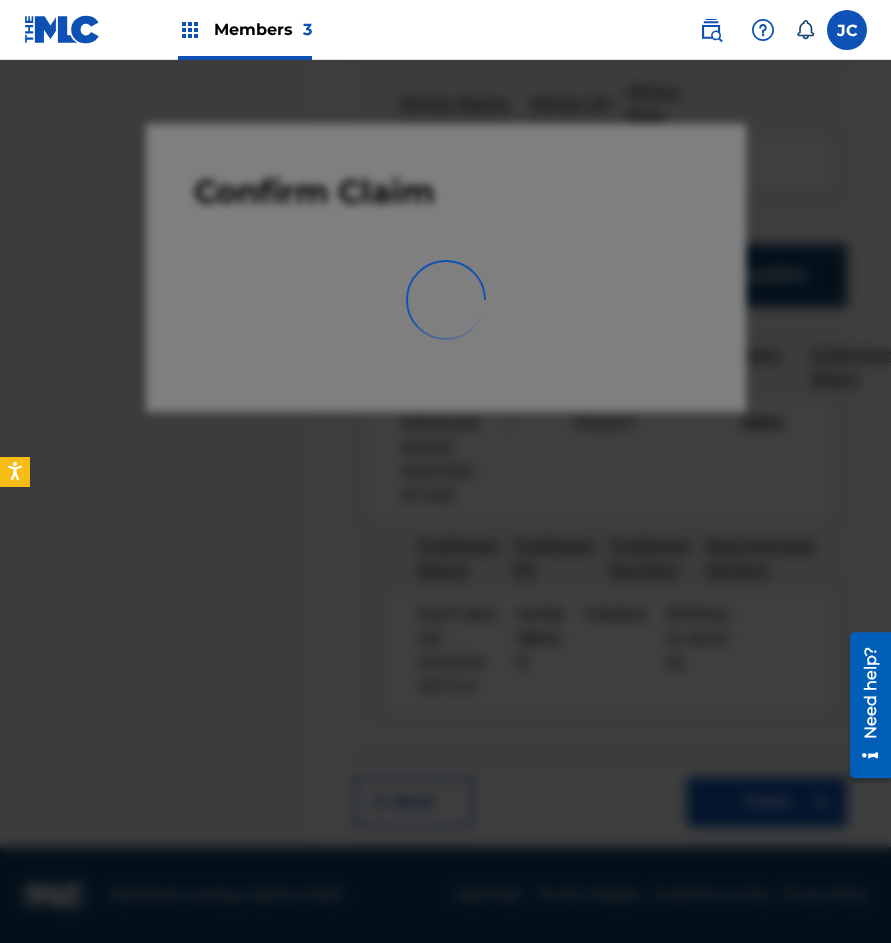 scroll, scrollTop: 0, scrollLeft: 0, axis: both 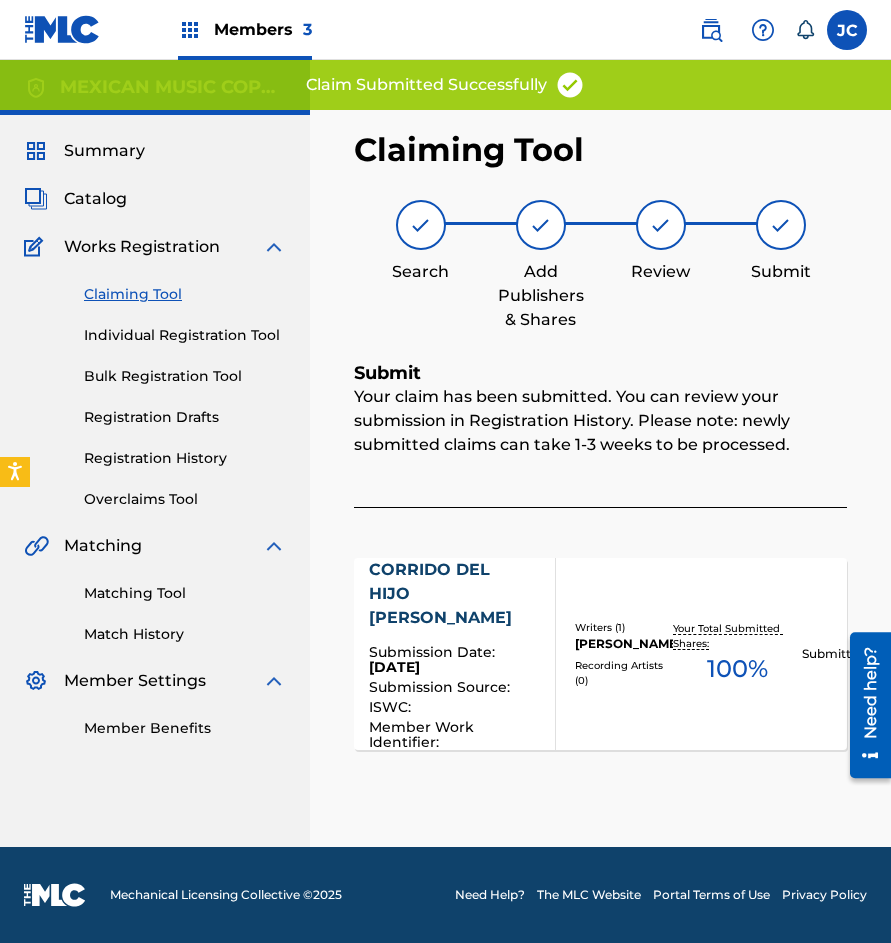 click on "Claiming Tool" at bounding box center (185, 294) 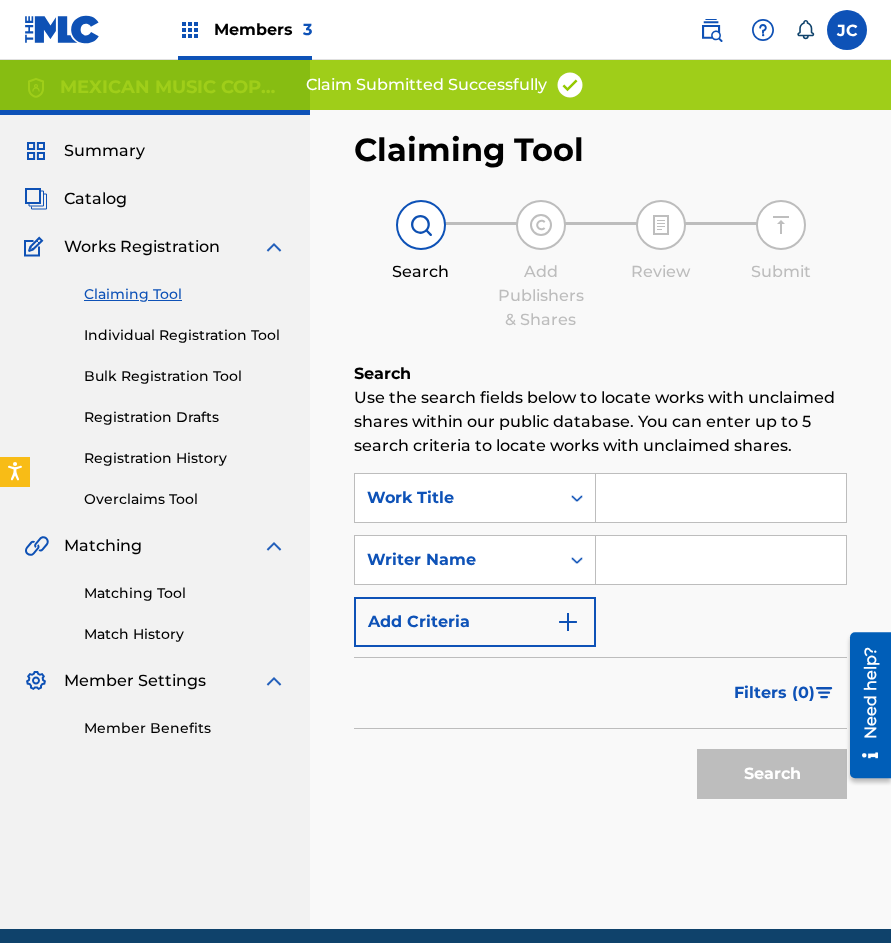 click on "Registration History" at bounding box center (185, 458) 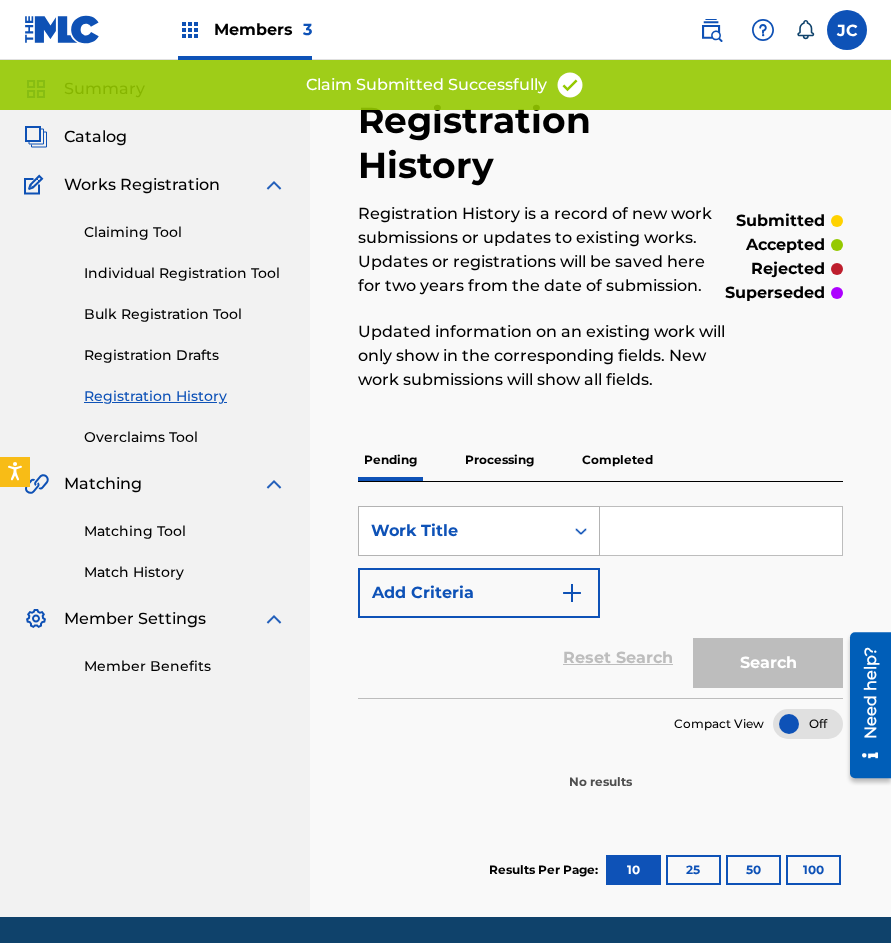 scroll, scrollTop: 132, scrollLeft: 0, axis: vertical 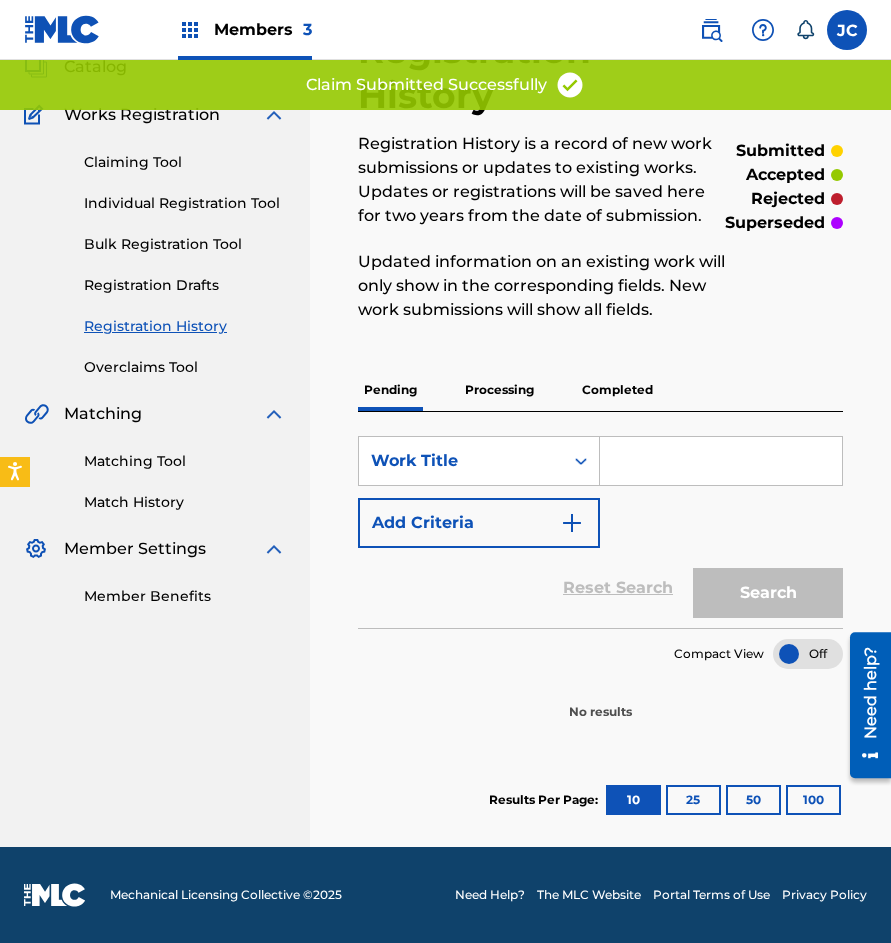 click on "Processing" at bounding box center (499, 390) 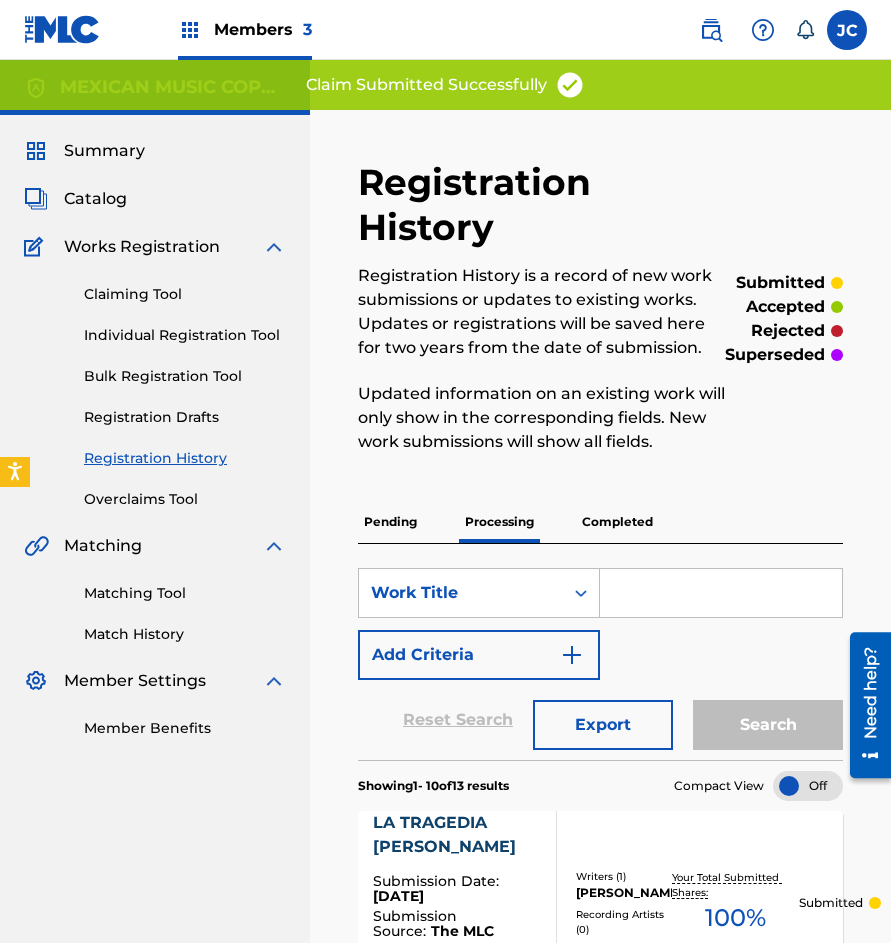 click on "Pending" at bounding box center (390, 522) 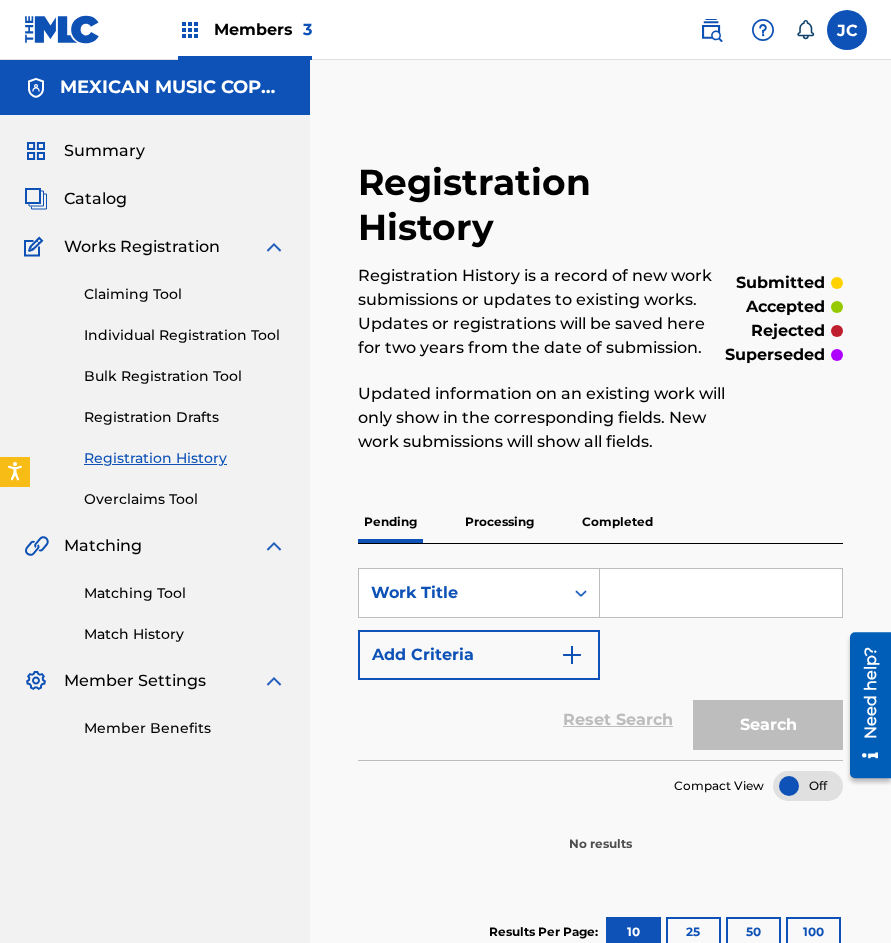 click on "Catalog" at bounding box center (95, 199) 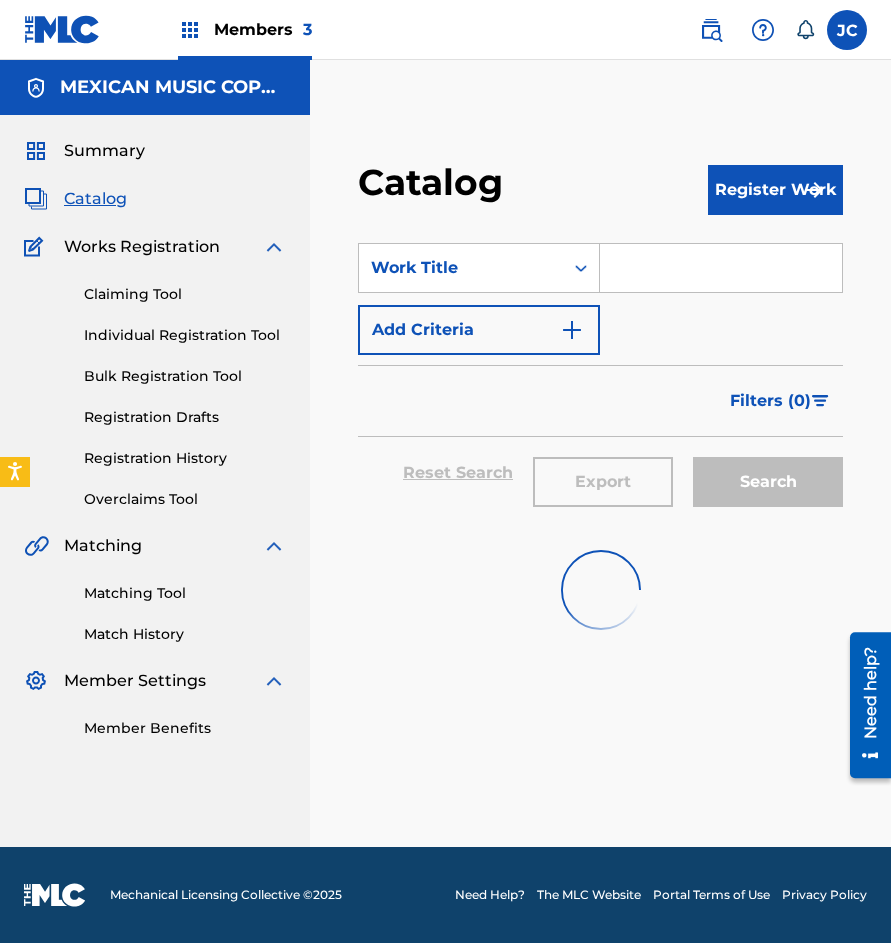 click at bounding box center (62, 29) 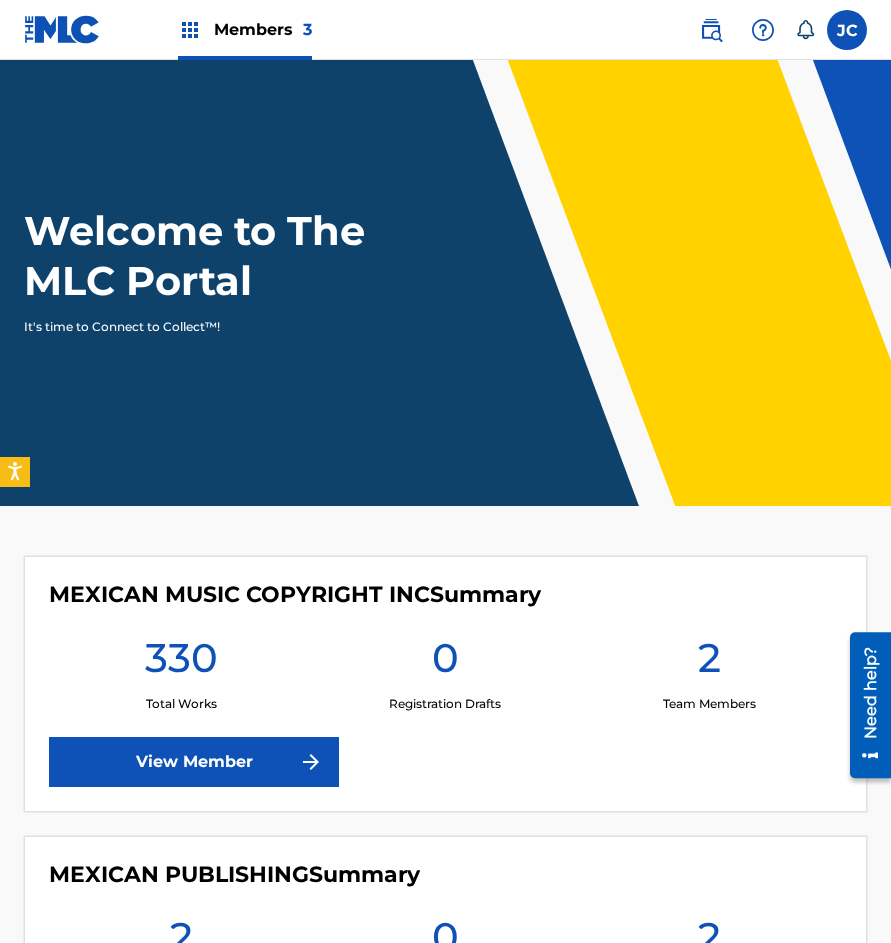 click on "View Member" at bounding box center [194, 762] 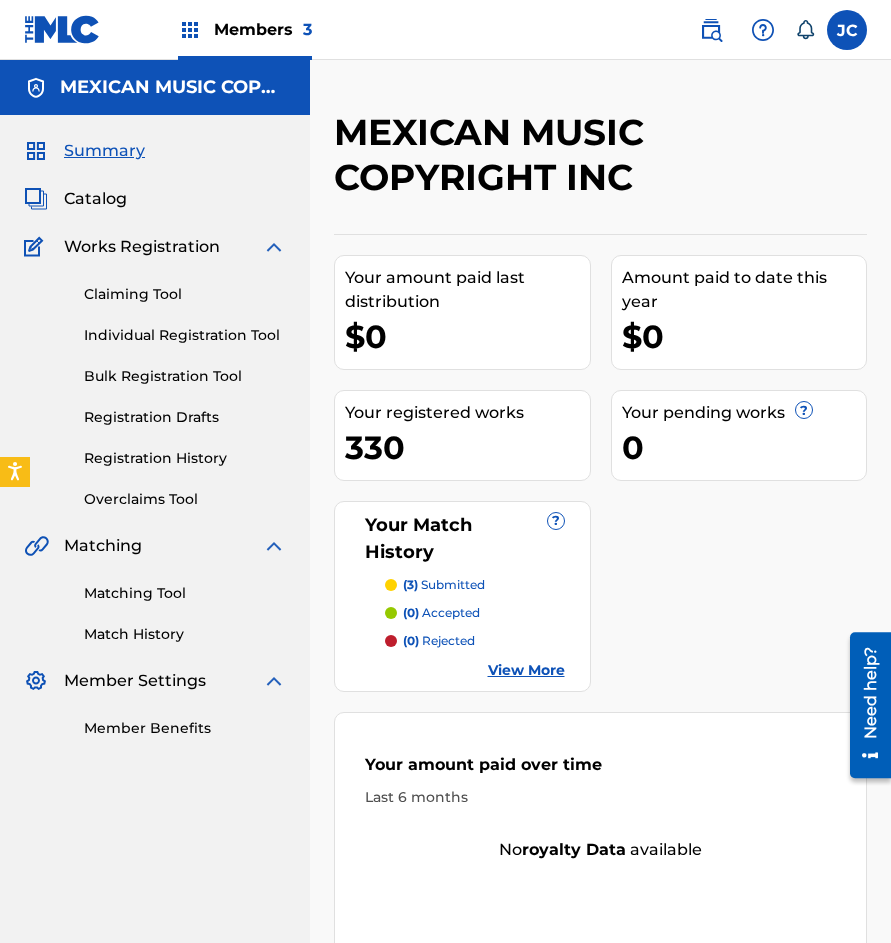 click on "Registration History" at bounding box center (185, 458) 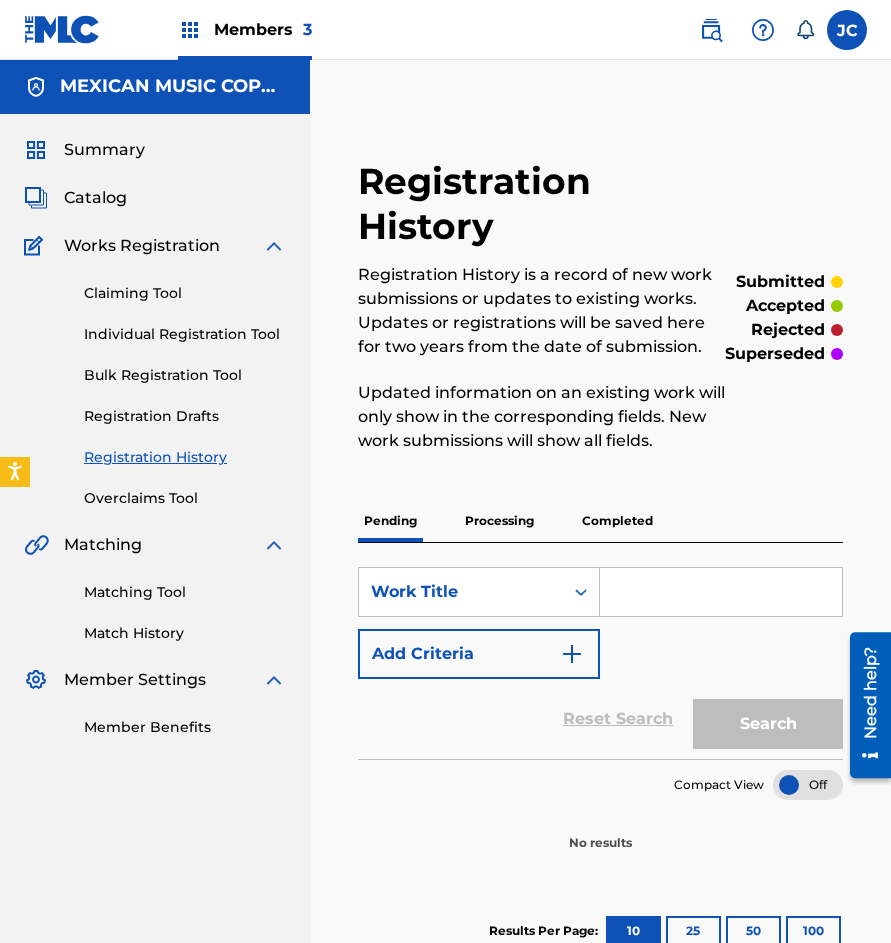 scroll, scrollTop: 0, scrollLeft: 0, axis: both 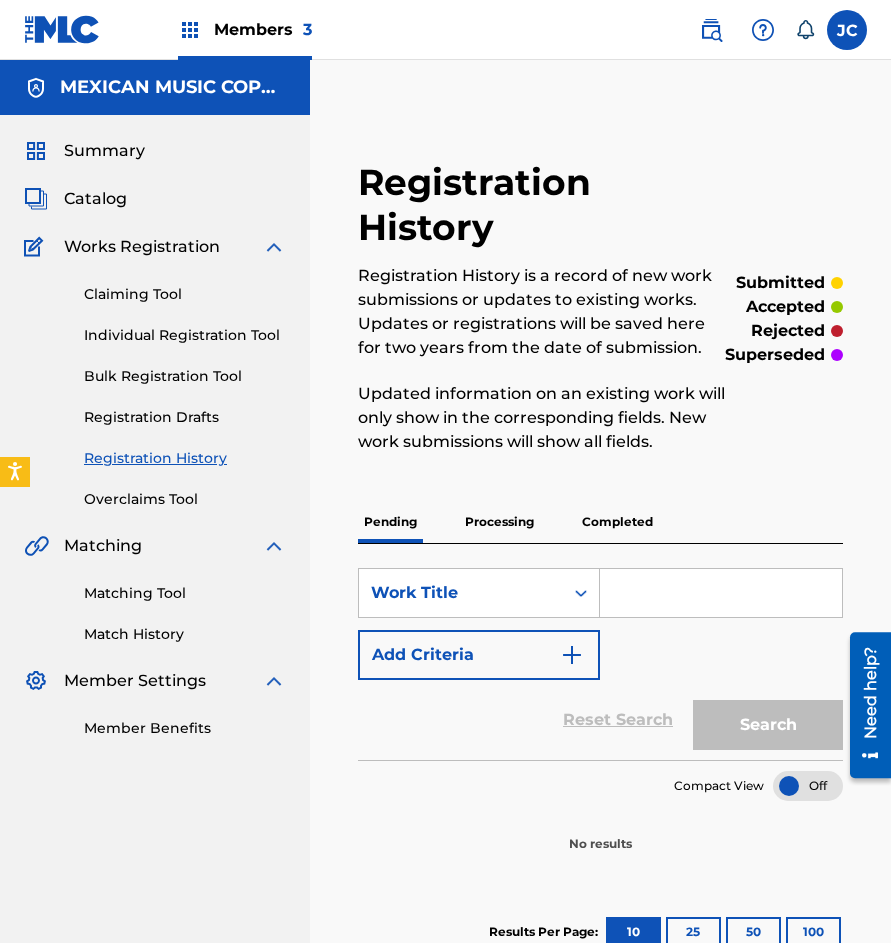 click at bounding box center [62, 29] 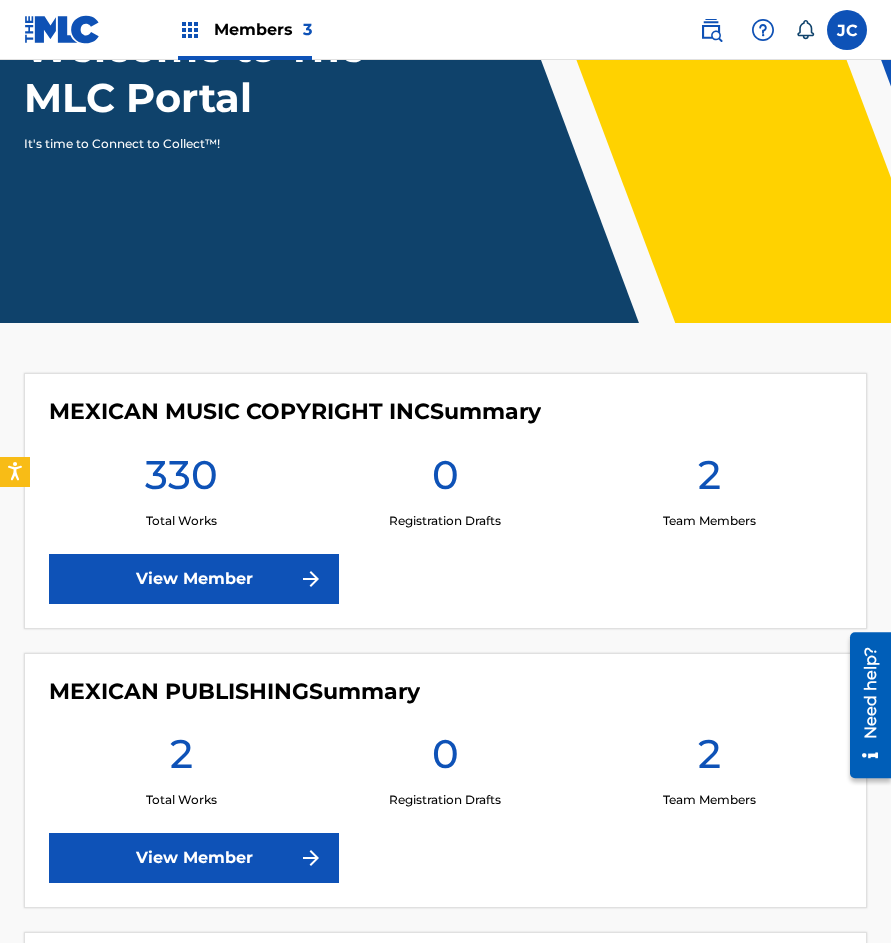 scroll, scrollTop: 148, scrollLeft: 0, axis: vertical 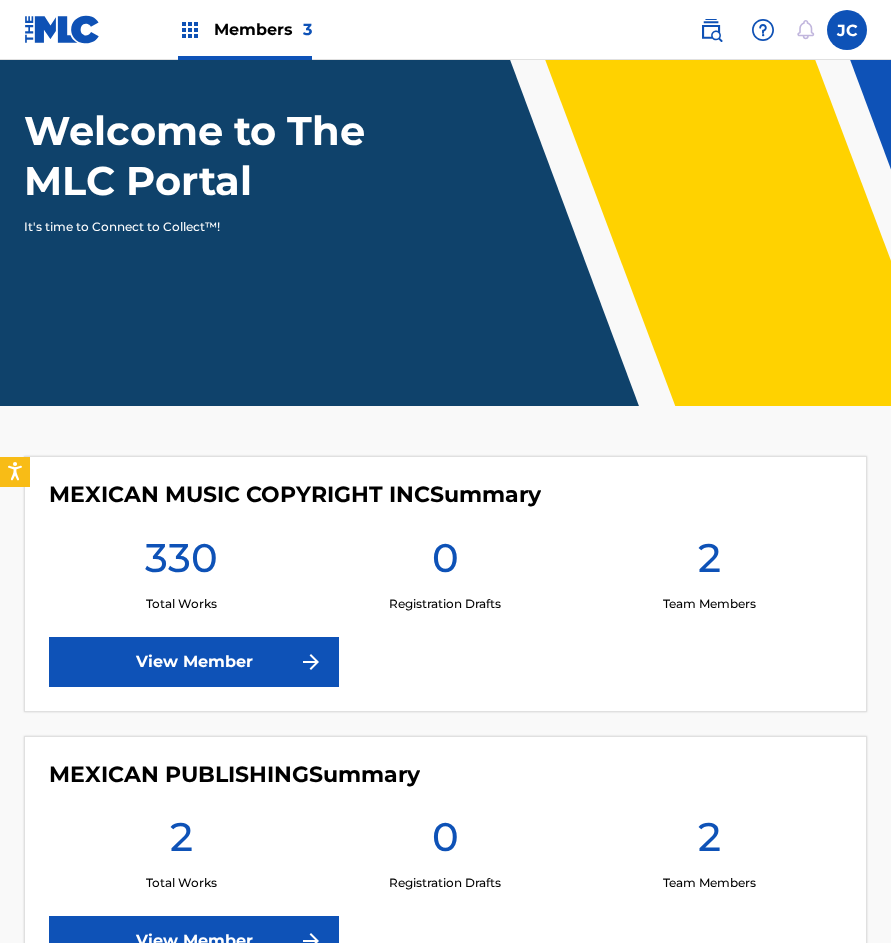 click on "0 Registration Drafts" at bounding box center (445, 573) 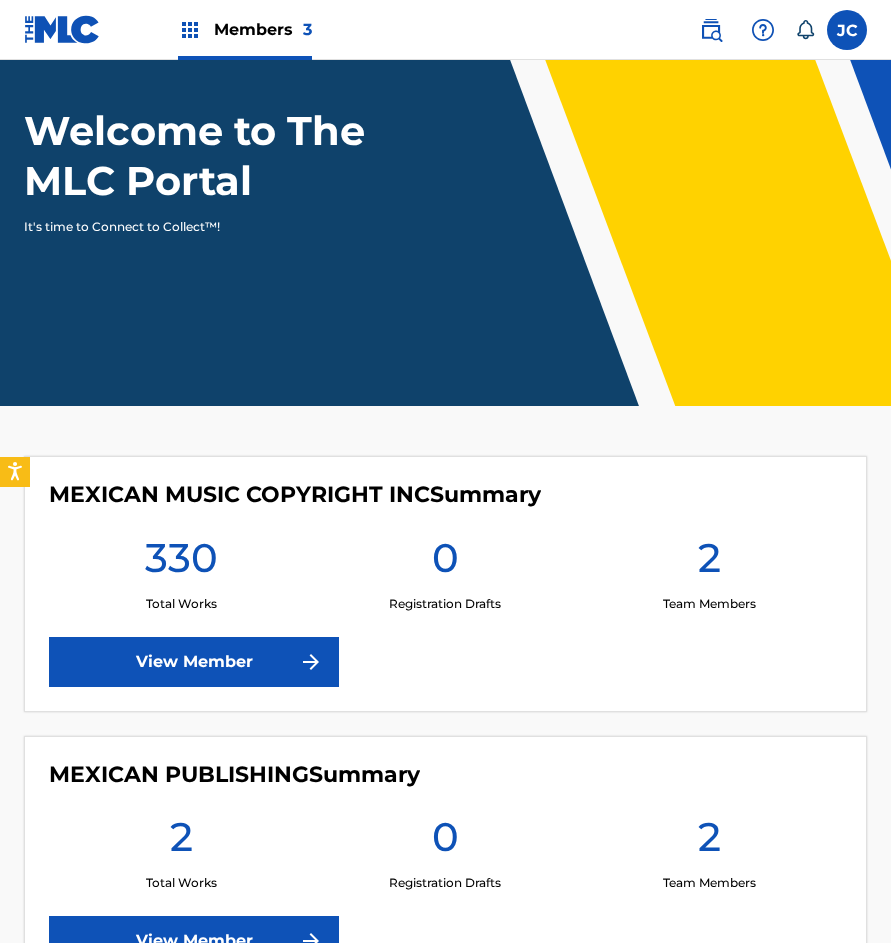 scroll, scrollTop: 0, scrollLeft: 0, axis: both 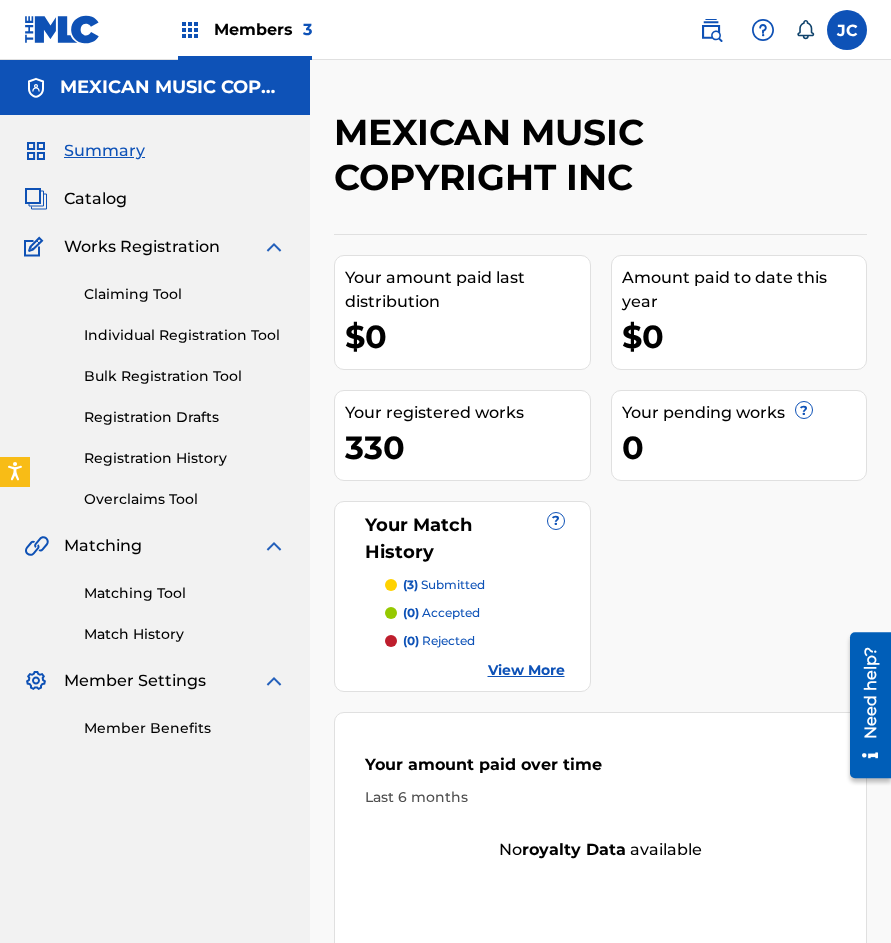 click on "Registration History" at bounding box center (185, 458) 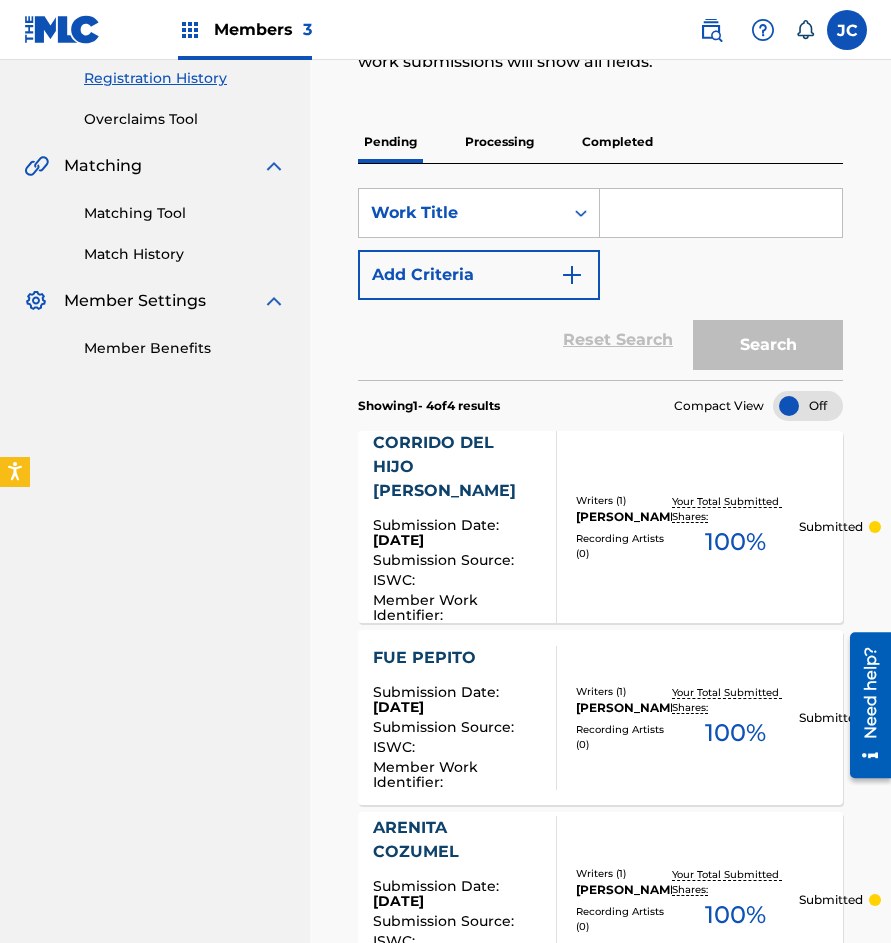 scroll, scrollTop: 0, scrollLeft: 0, axis: both 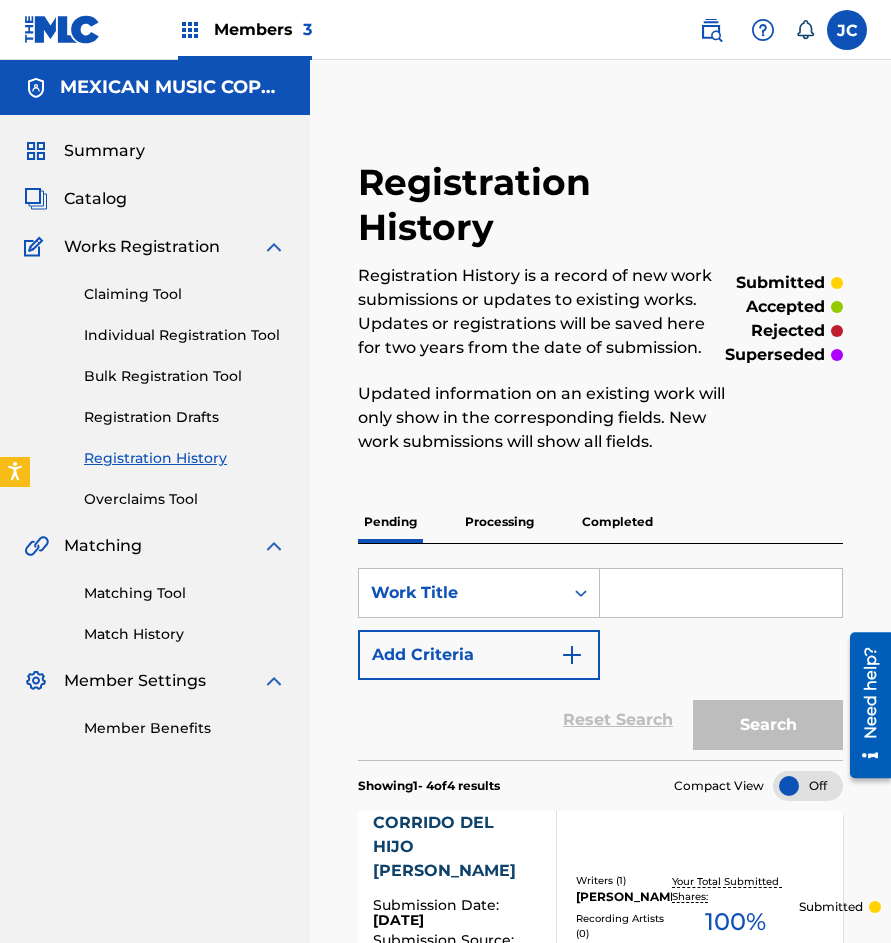 click on "Claiming Tool" at bounding box center [185, 294] 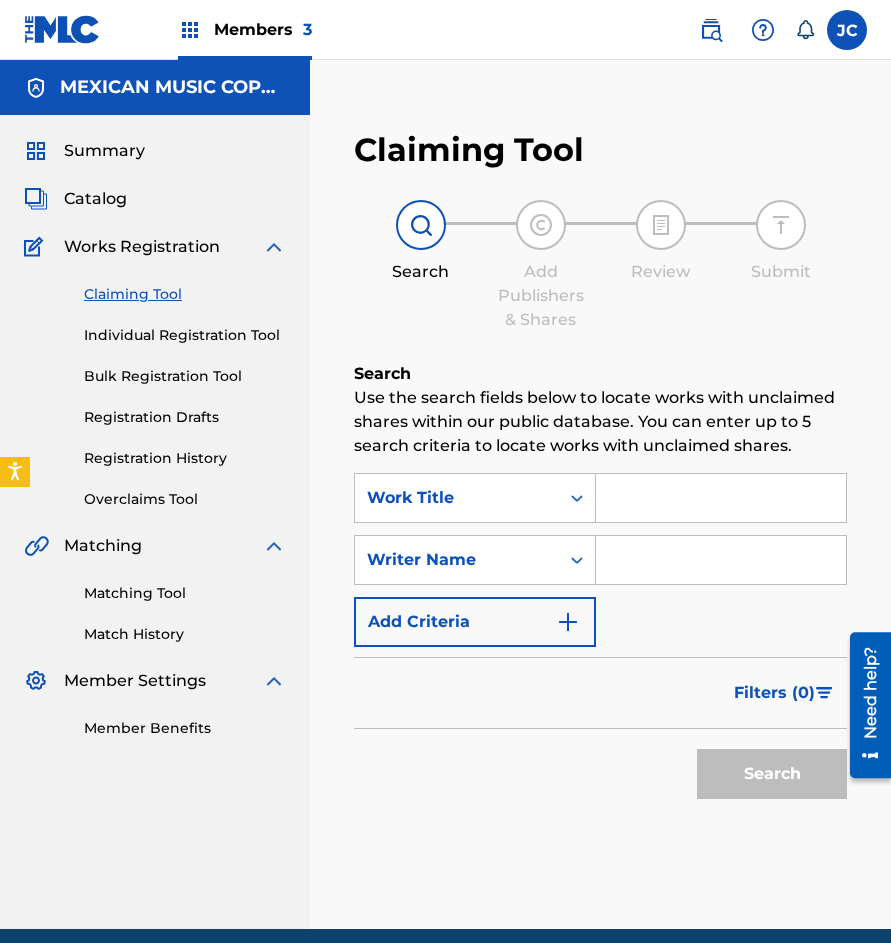 scroll, scrollTop: 82, scrollLeft: 0, axis: vertical 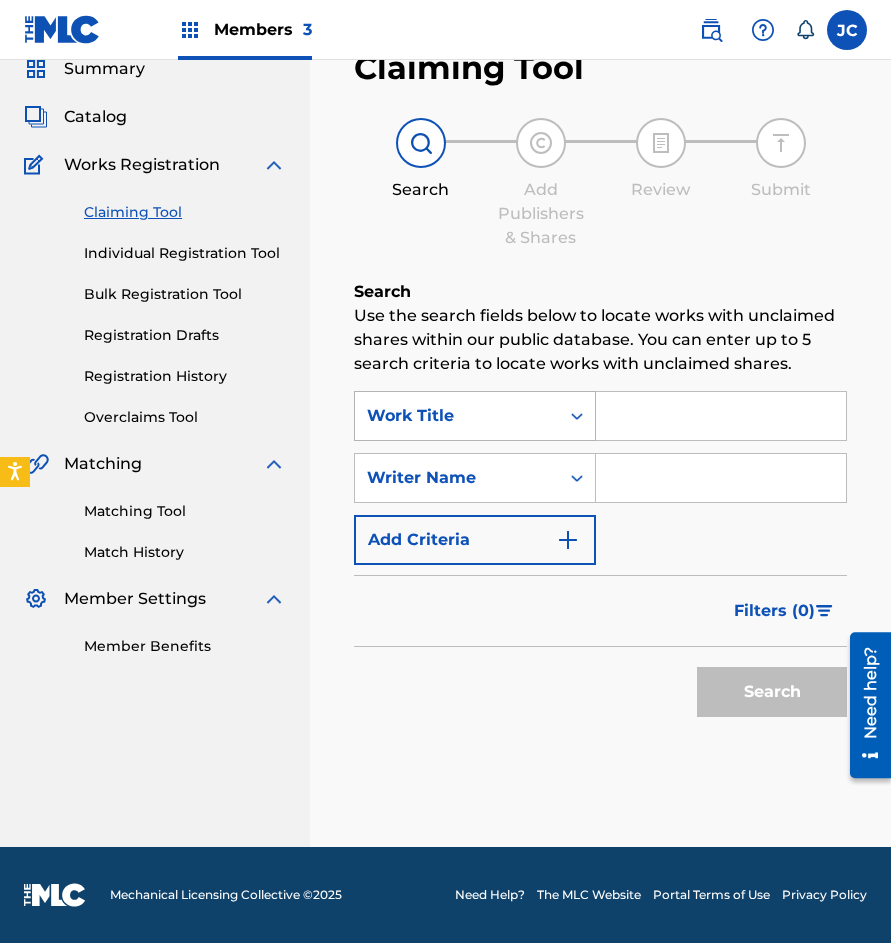 click on "Work Title" at bounding box center (457, 416) 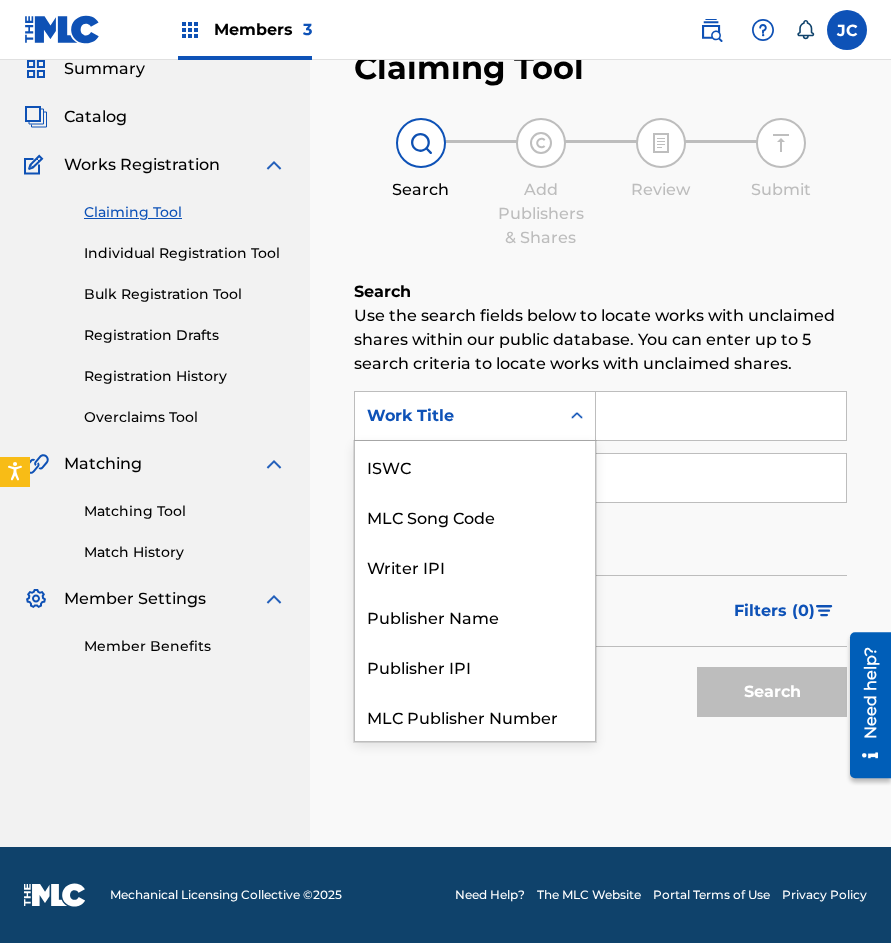 scroll, scrollTop: 50, scrollLeft: 0, axis: vertical 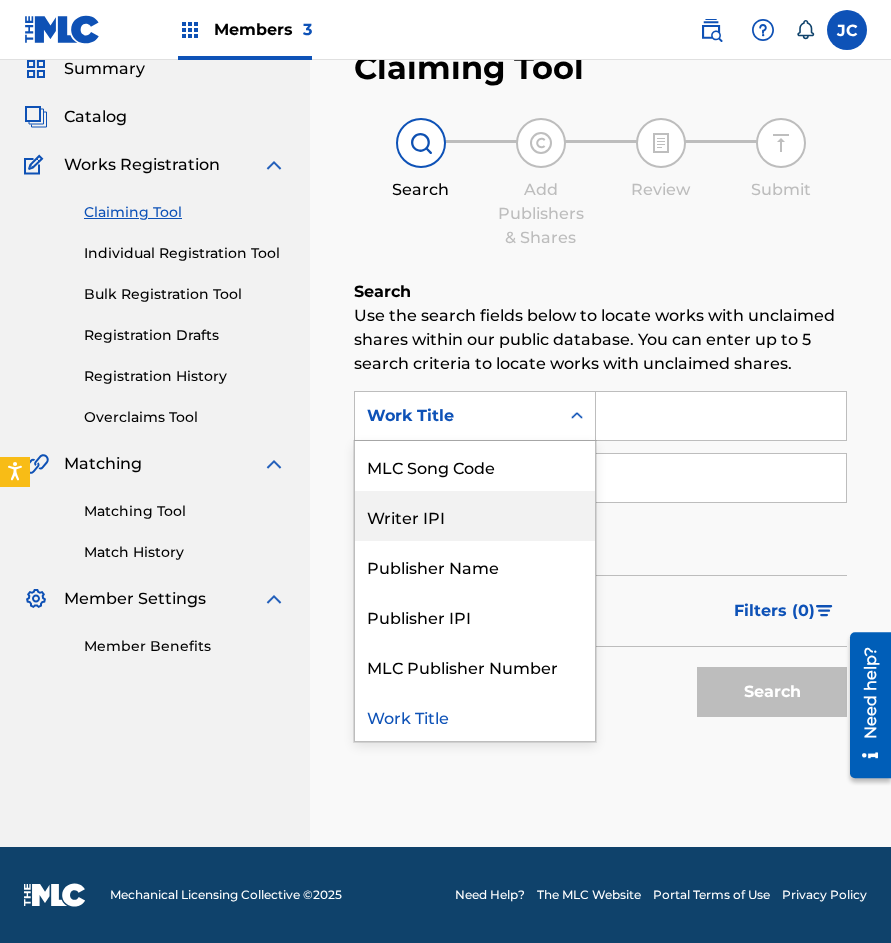click on "Writer IPI" at bounding box center [475, 516] 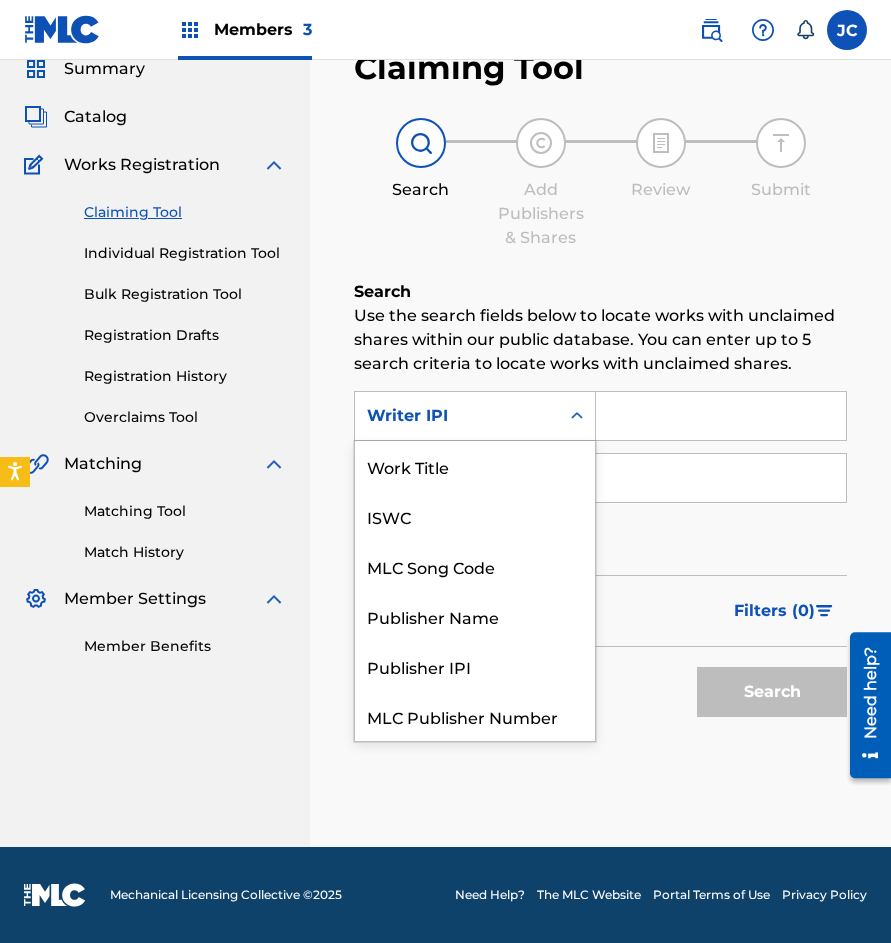 click on "Writer IPI" at bounding box center [457, 416] 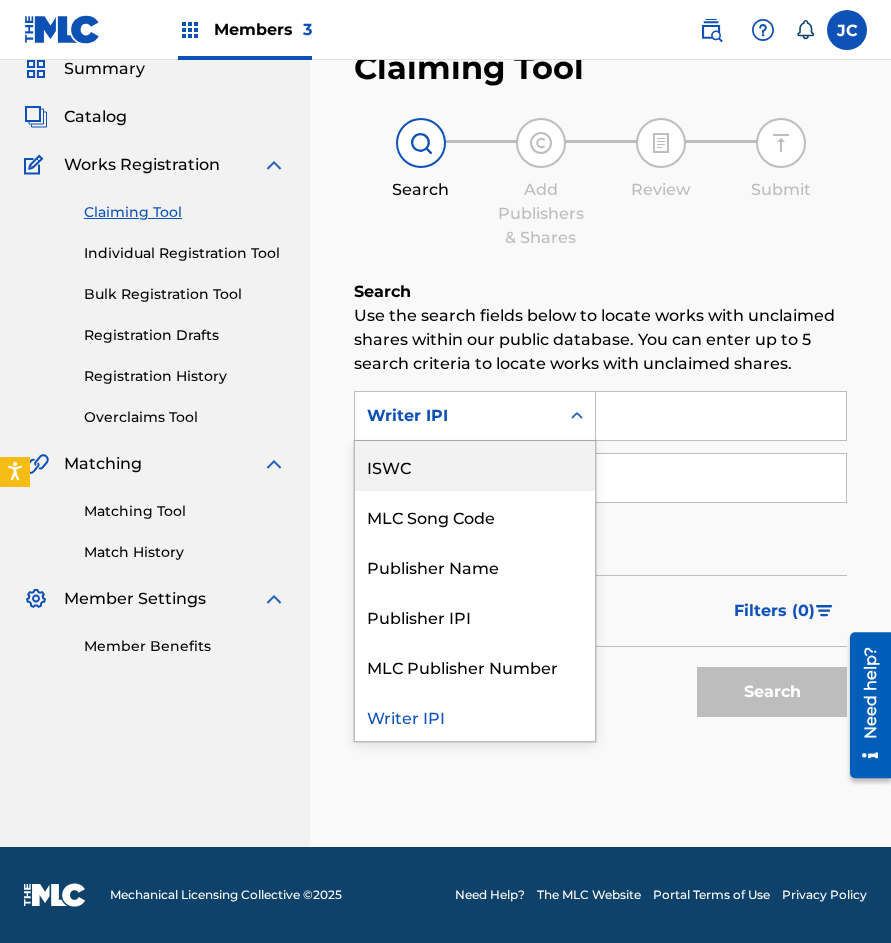 click on "ISWC" at bounding box center [475, 466] 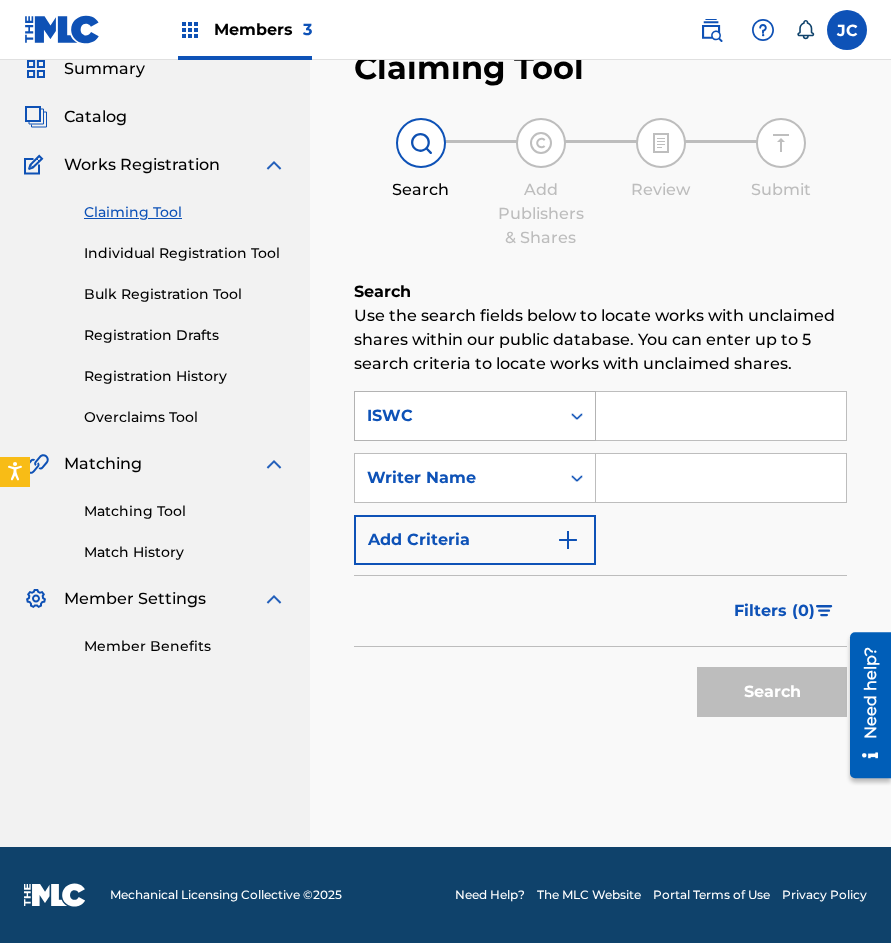 click on "ISWC" at bounding box center (457, 416) 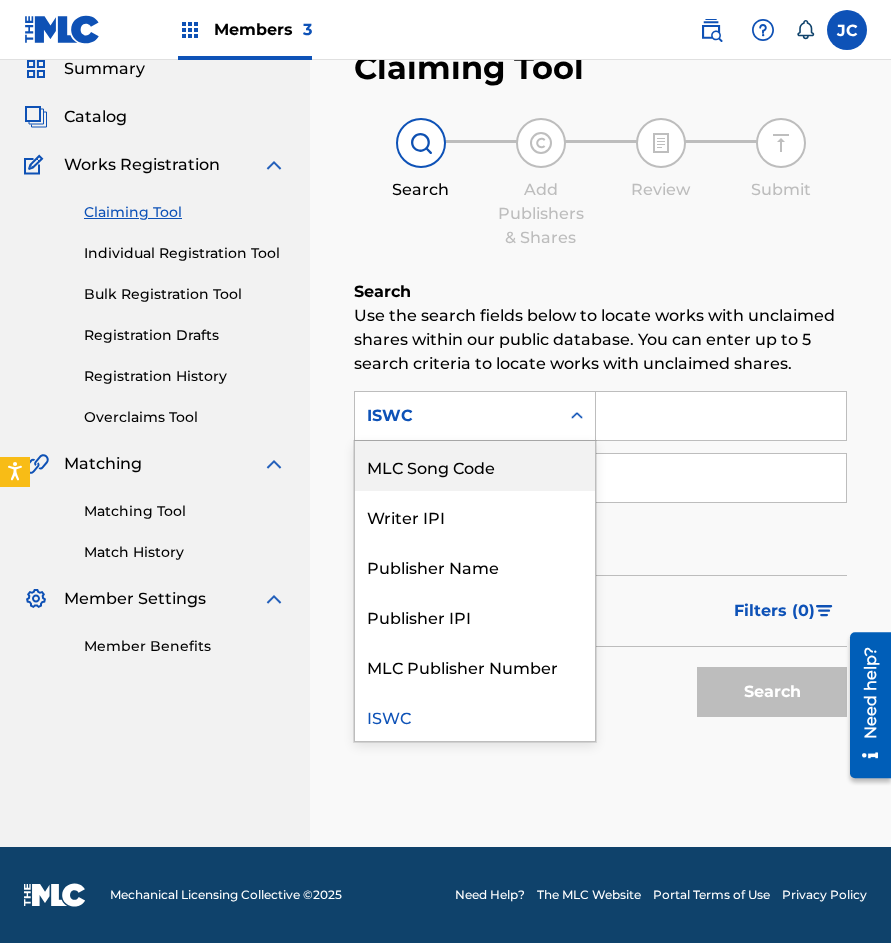 scroll, scrollTop: 0, scrollLeft: 0, axis: both 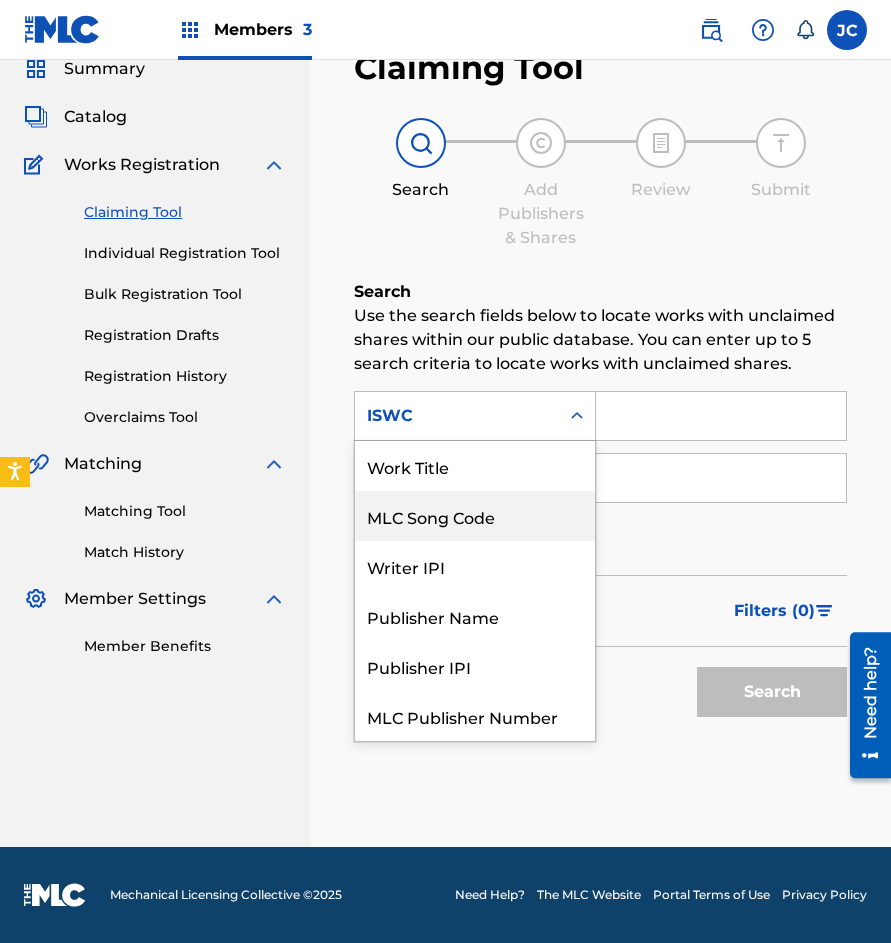 click on "MLC Song Code" at bounding box center [475, 516] 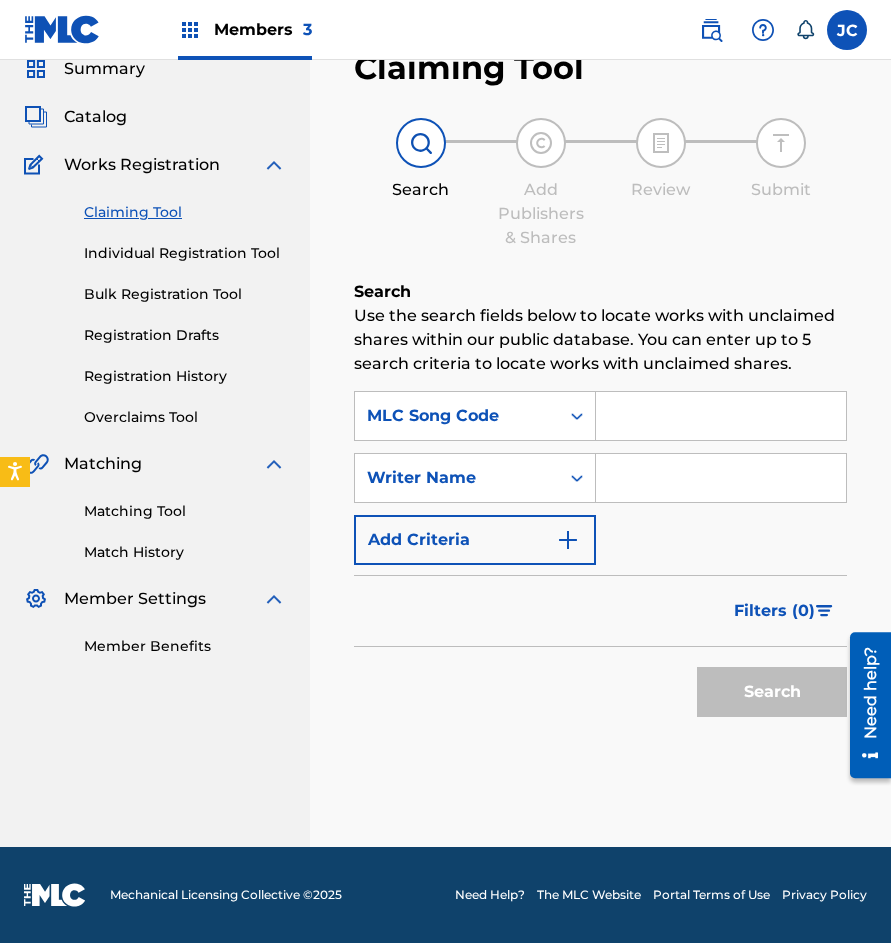 click at bounding box center [721, 416] 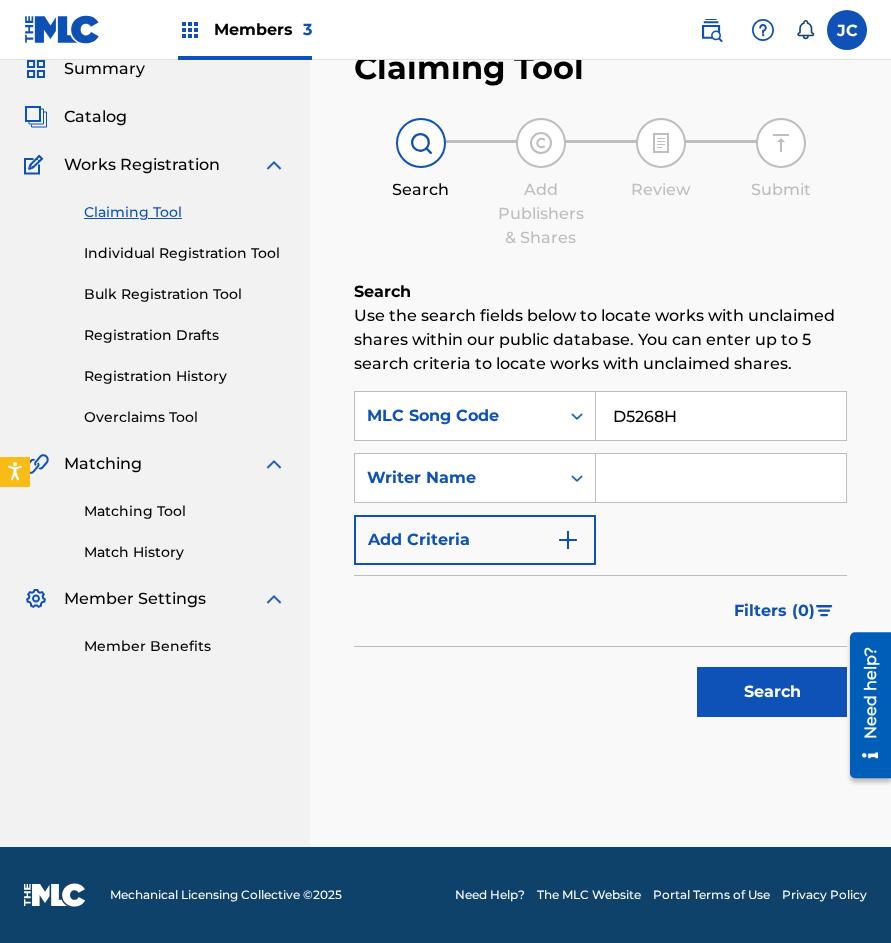 type on "D5268H" 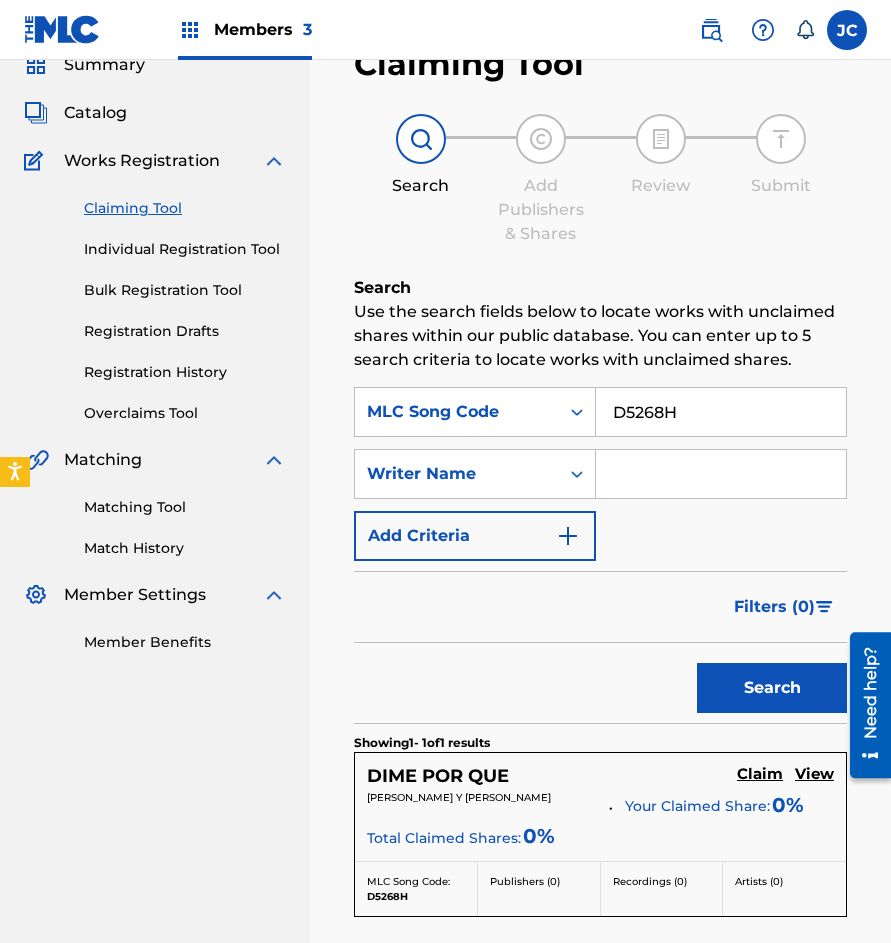 scroll, scrollTop: 370, scrollLeft: 0, axis: vertical 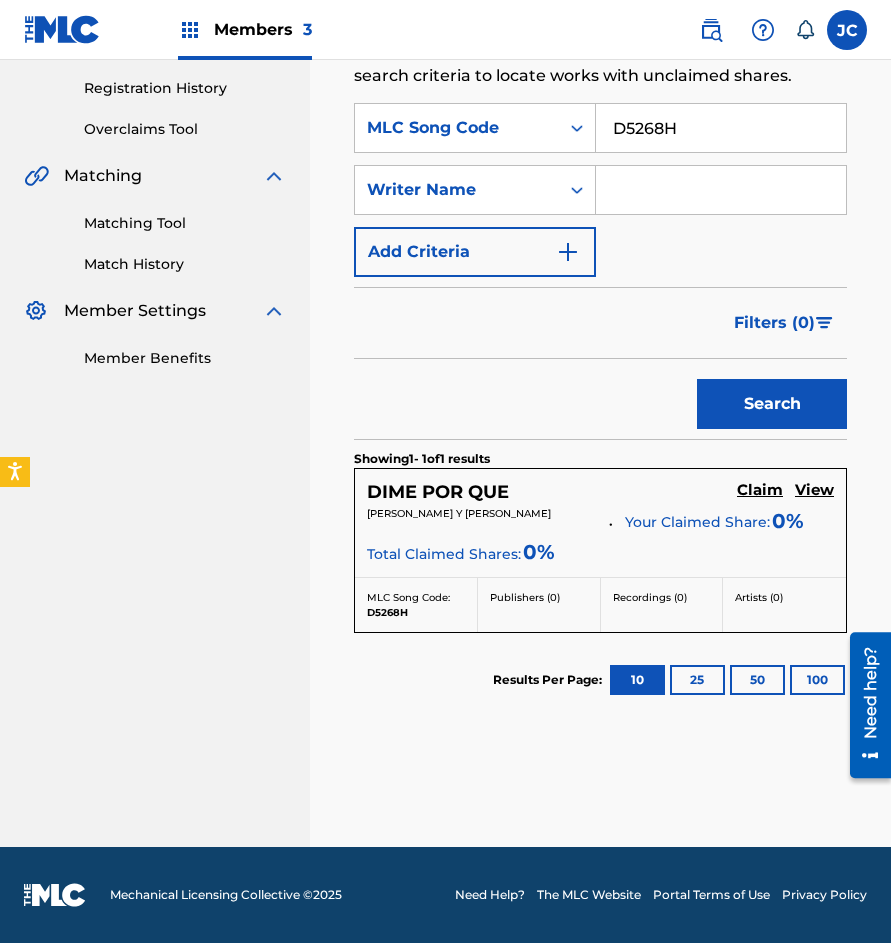 click on "Claim" at bounding box center (760, 492) 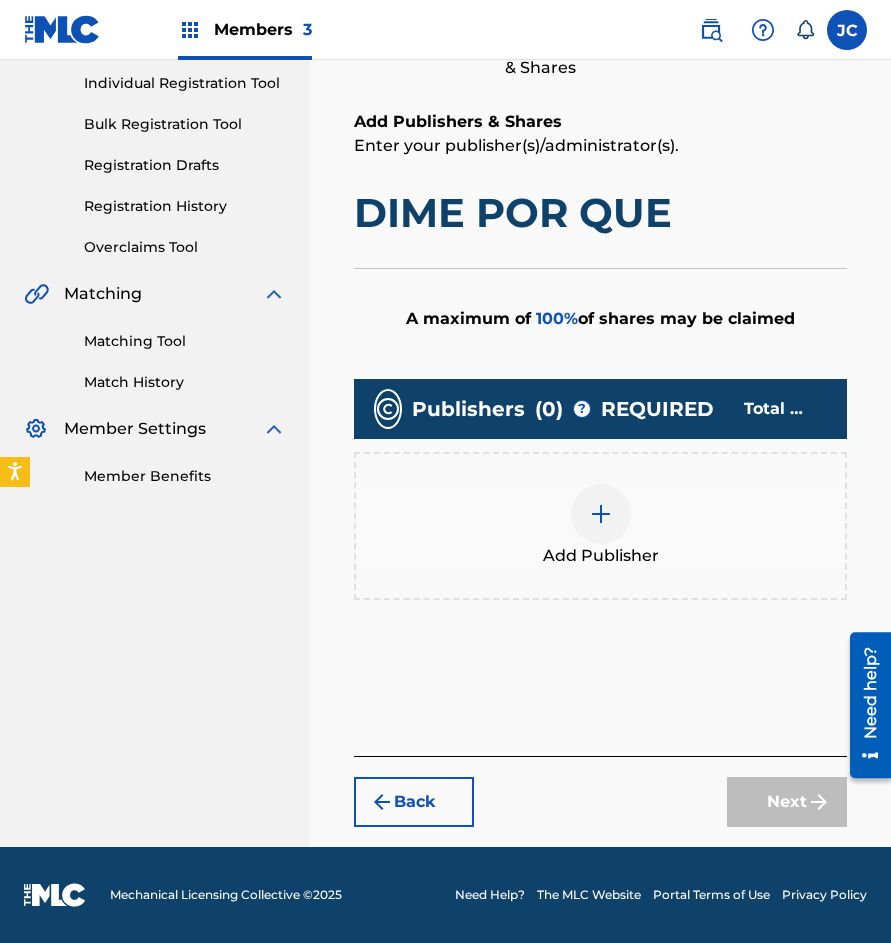 scroll, scrollTop: 252, scrollLeft: 0, axis: vertical 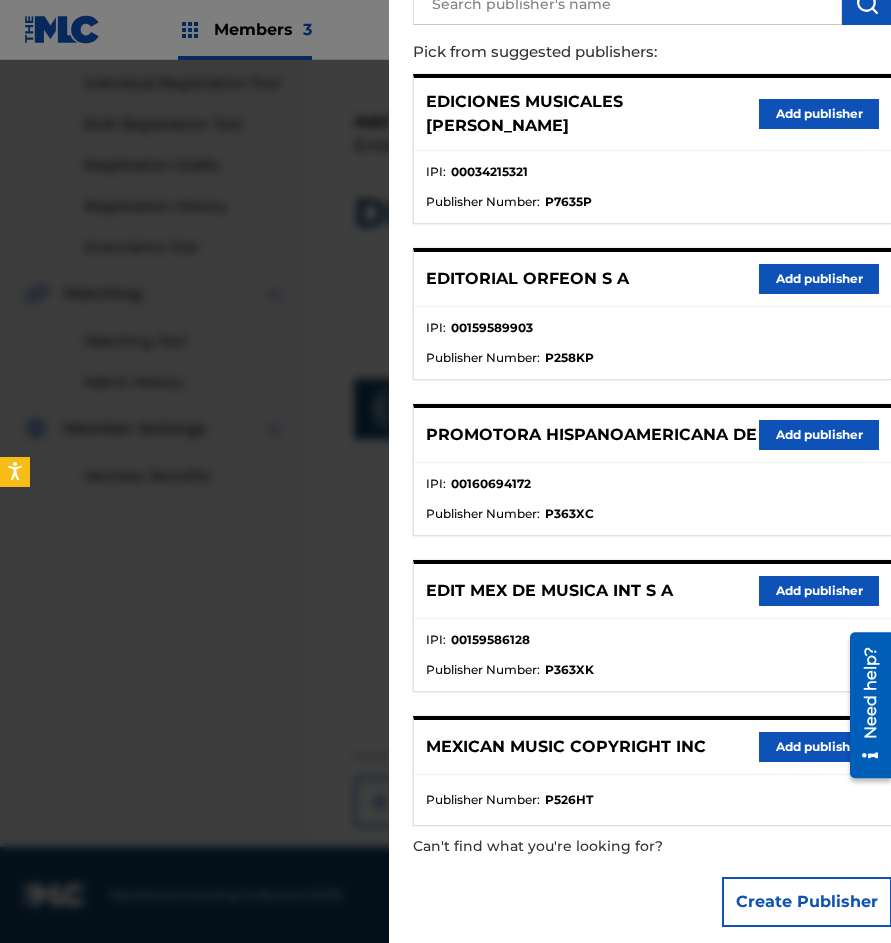 click on "Add publisher" at bounding box center (819, 591) 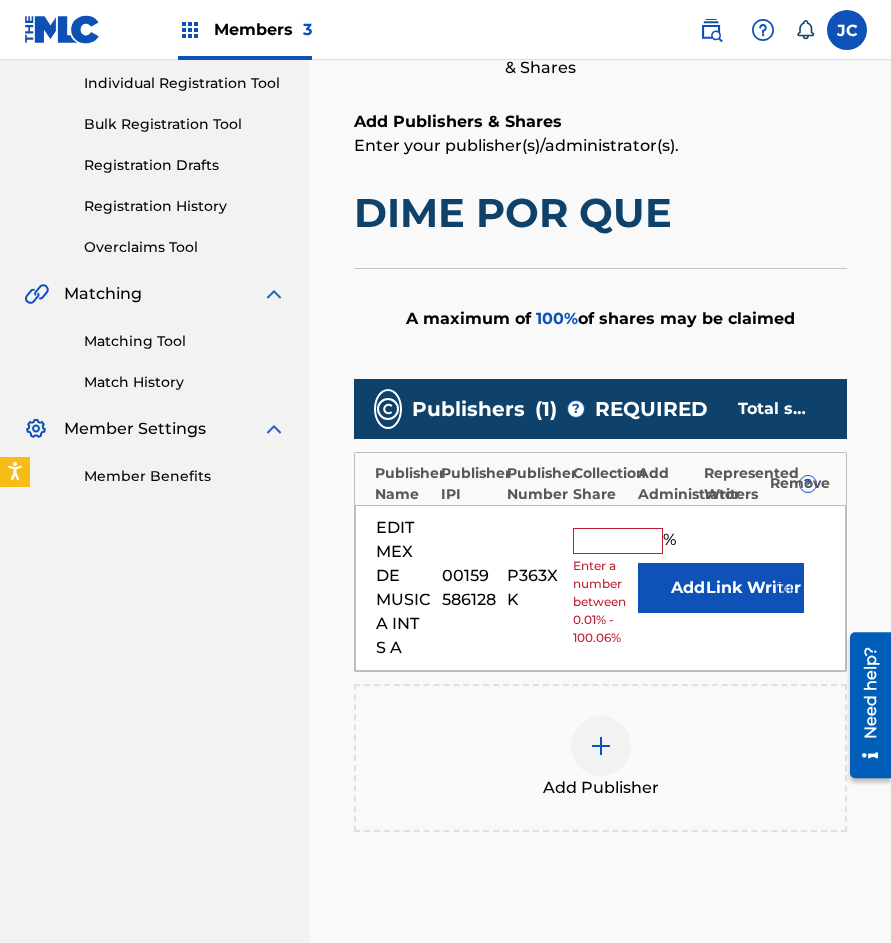 click on "Add" at bounding box center [688, 588] 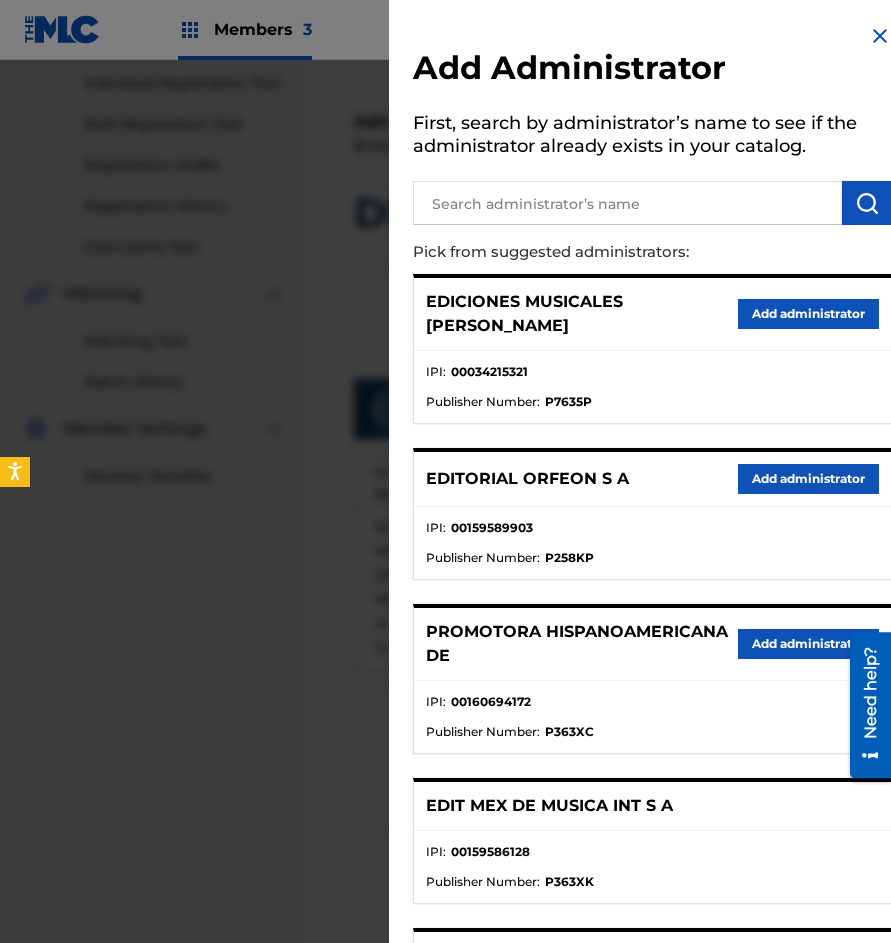 scroll, scrollTop: 230, scrollLeft: 0, axis: vertical 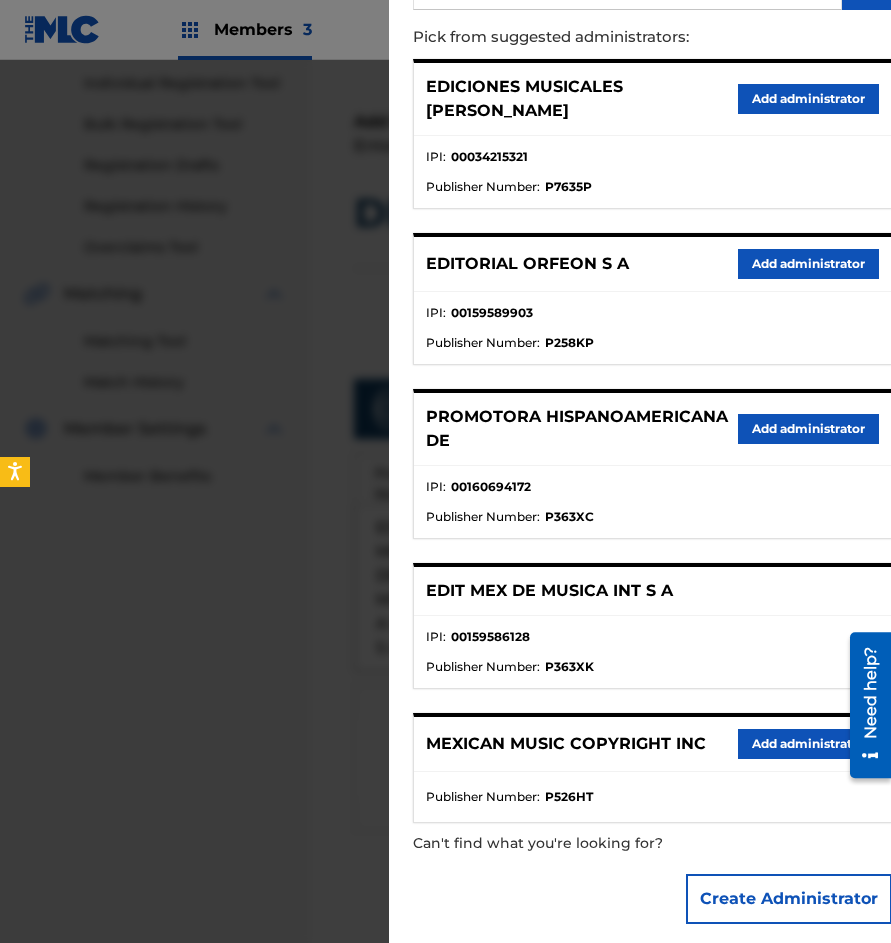 click on "Add administrator" at bounding box center (808, 744) 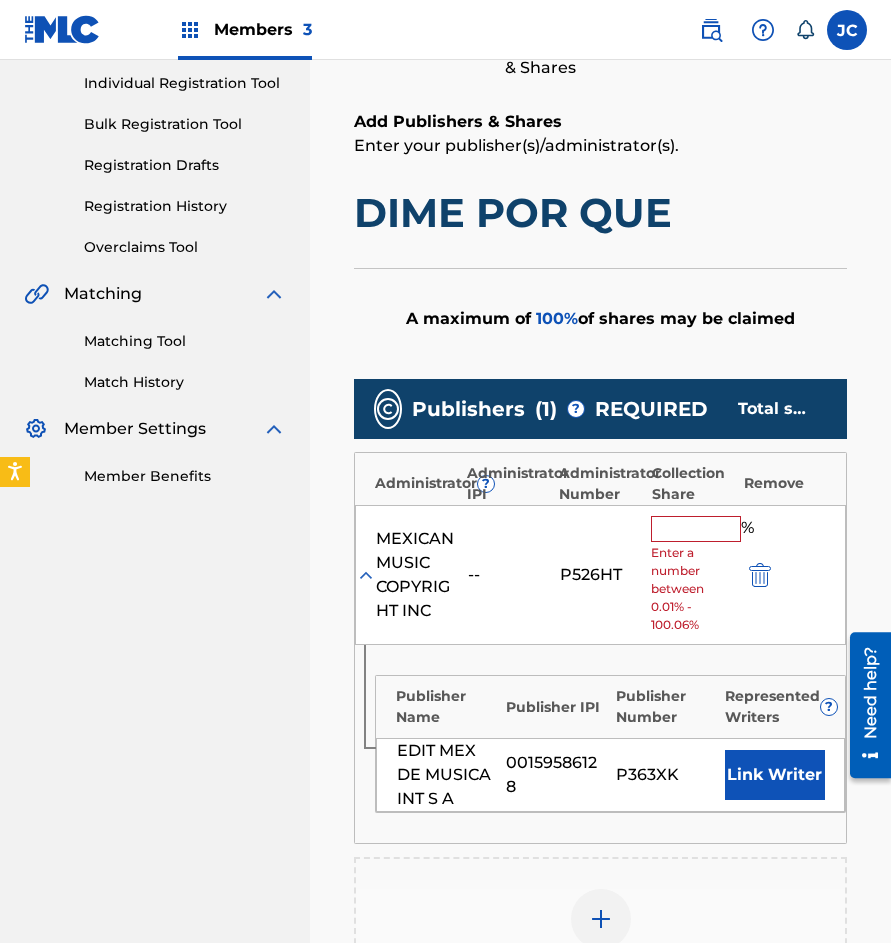 click at bounding box center [696, 529] 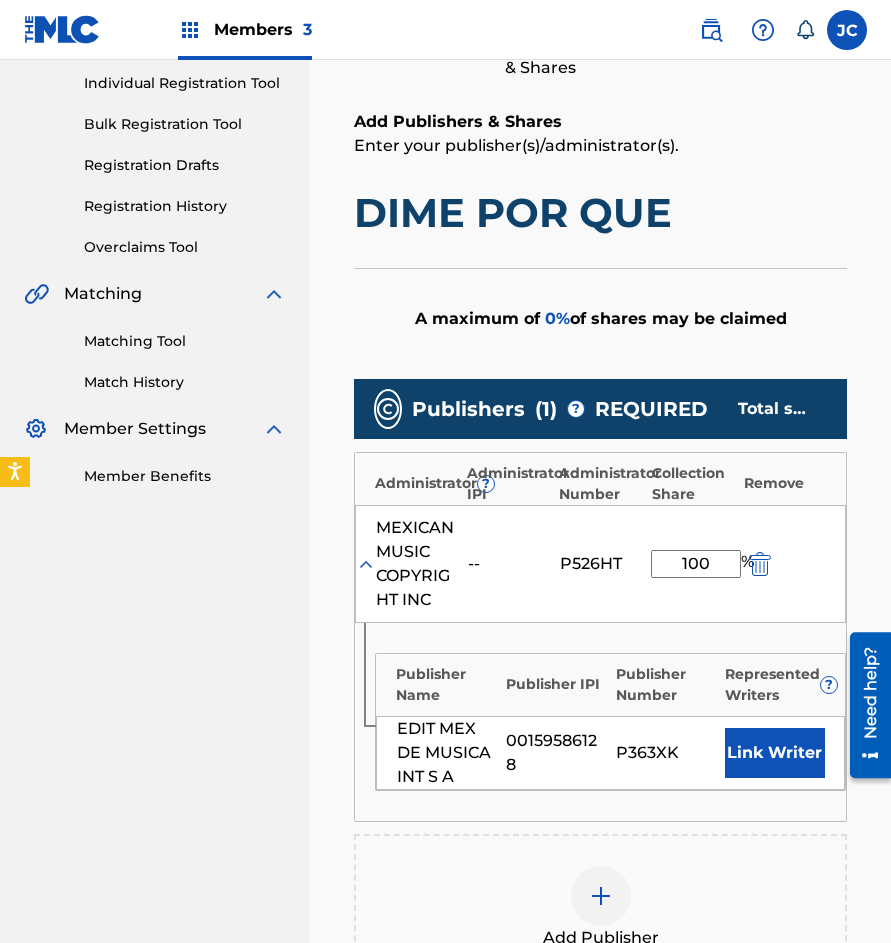 type on "100" 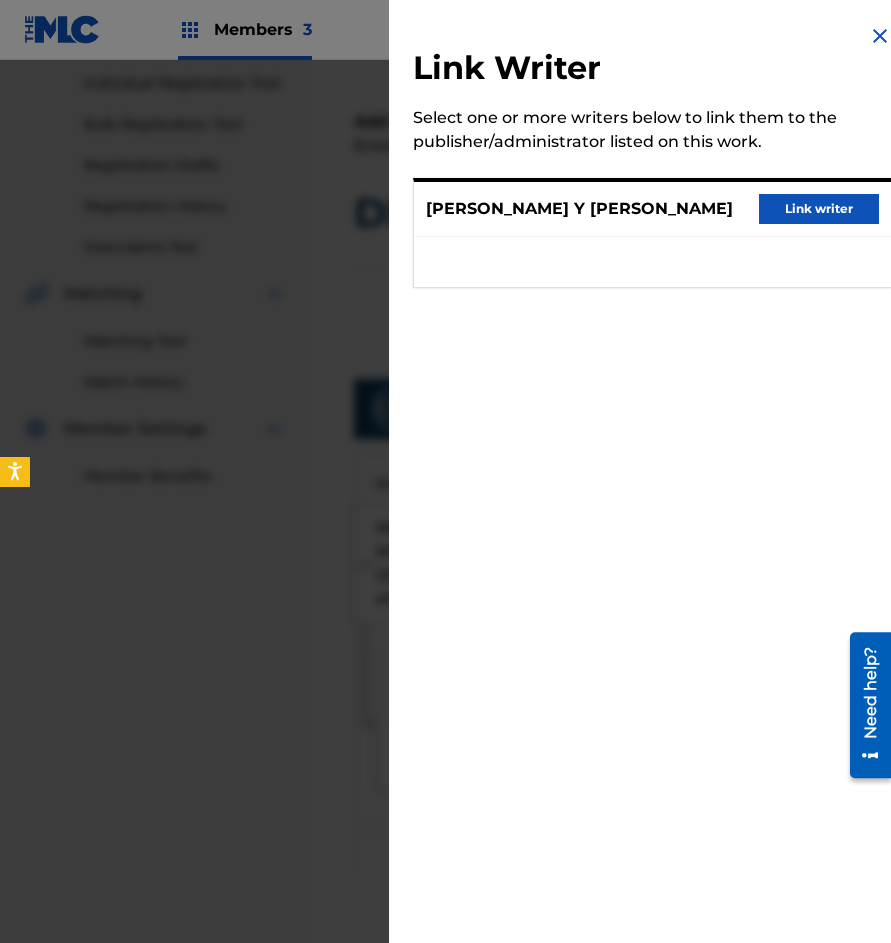 click on "Link writer" at bounding box center (819, 209) 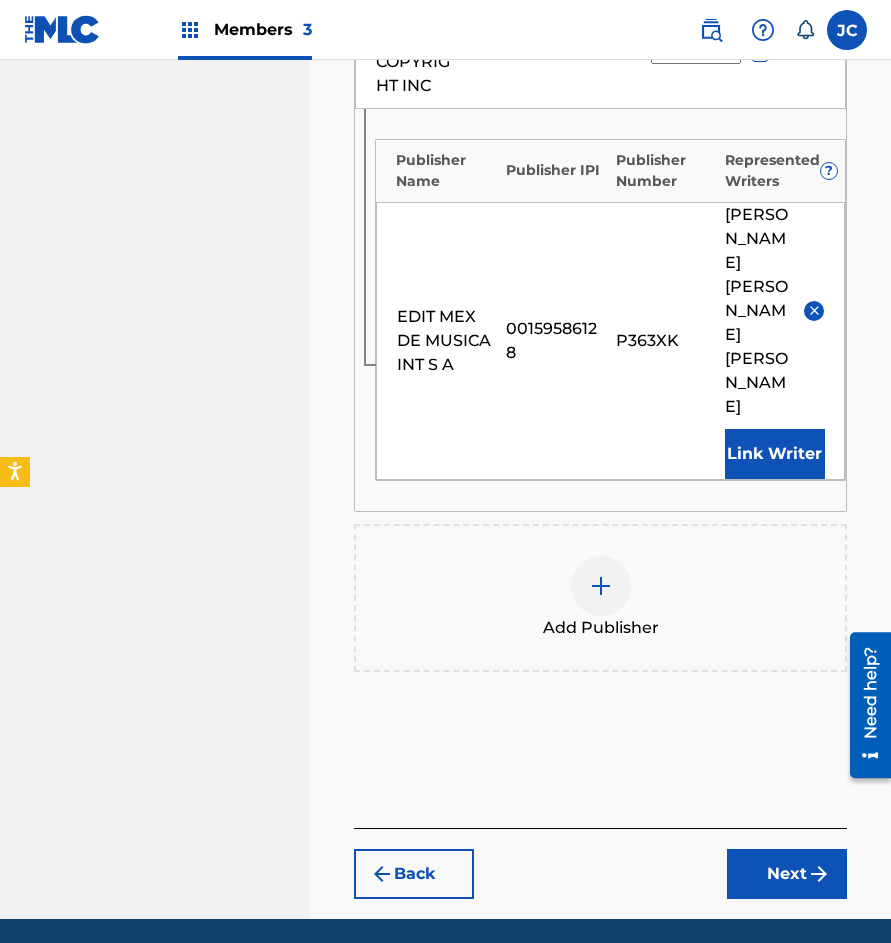 click on "Next" at bounding box center (787, 874) 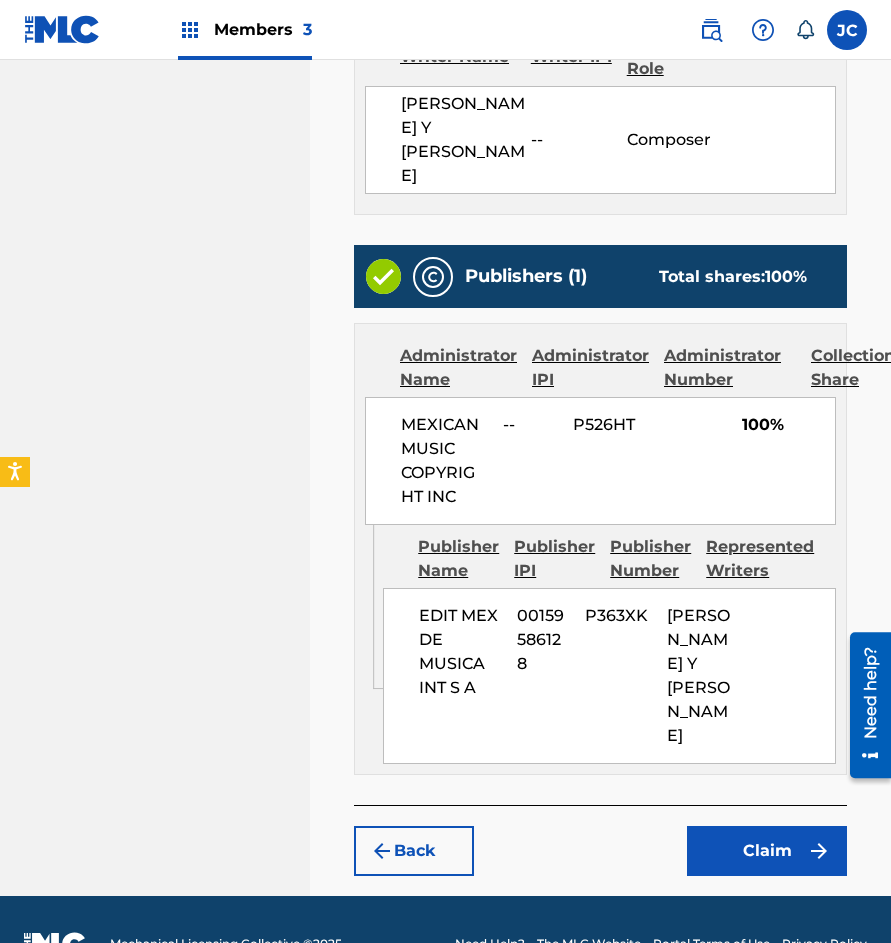 scroll, scrollTop: 674, scrollLeft: 0, axis: vertical 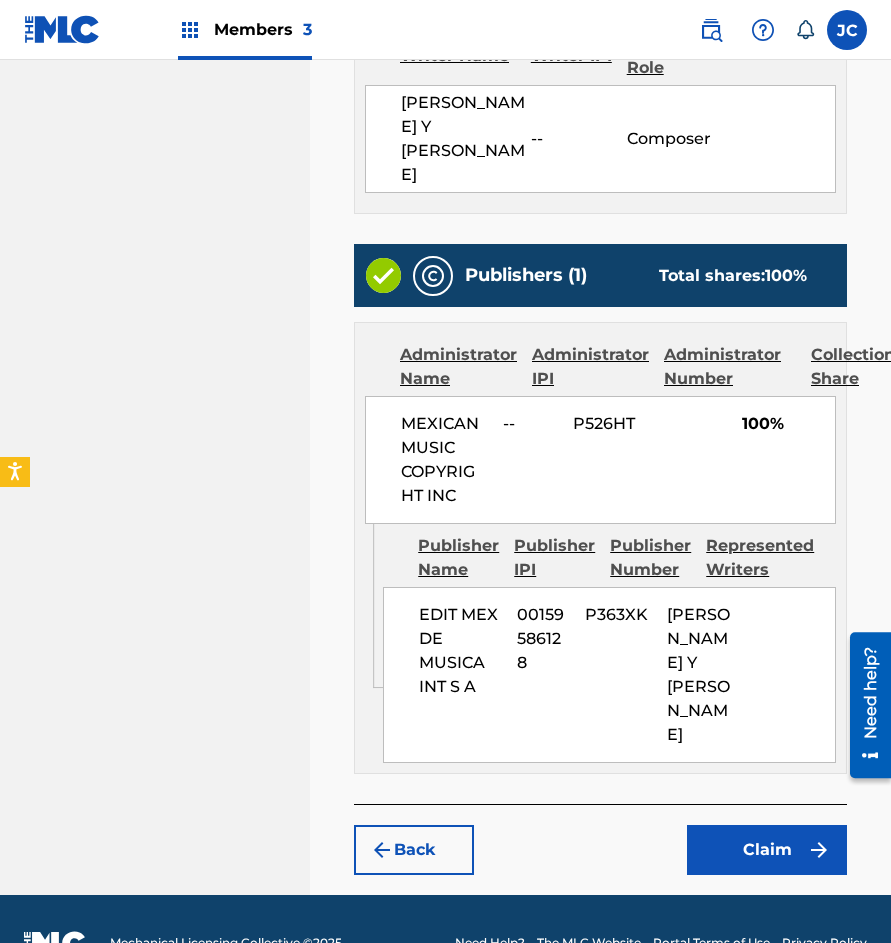 click on "Claiming Tool Search Add Publishers & Shares Review Submit Review Review your information before making a claim. If you would like to make any edits go back to the section you would like to update. If you are satisfied with this information, press the   Claim  button. DIME POR QUE Writers   (1) Writer Name Writer IPI Writer Role SERGIO IVAN ESQUIVEL Y CORTES -- Composer Publishers   (1) Total shares:  100 % Administrator Name Administrator IPI Administrator Number Collection Share MEXICAN MUSIC COPYRIGHT INC -- P526HT 100% Admin Original Publisher Connecting Line Publisher Name Publisher IPI Publisher Number Represented Writers EDIT MEX DE MUSICA INT S A 00159586128 P363XK SERGIO IVAN ESQUIVEL Y CORTES Total shares:  100 % Back Claim" at bounding box center [600, 165] 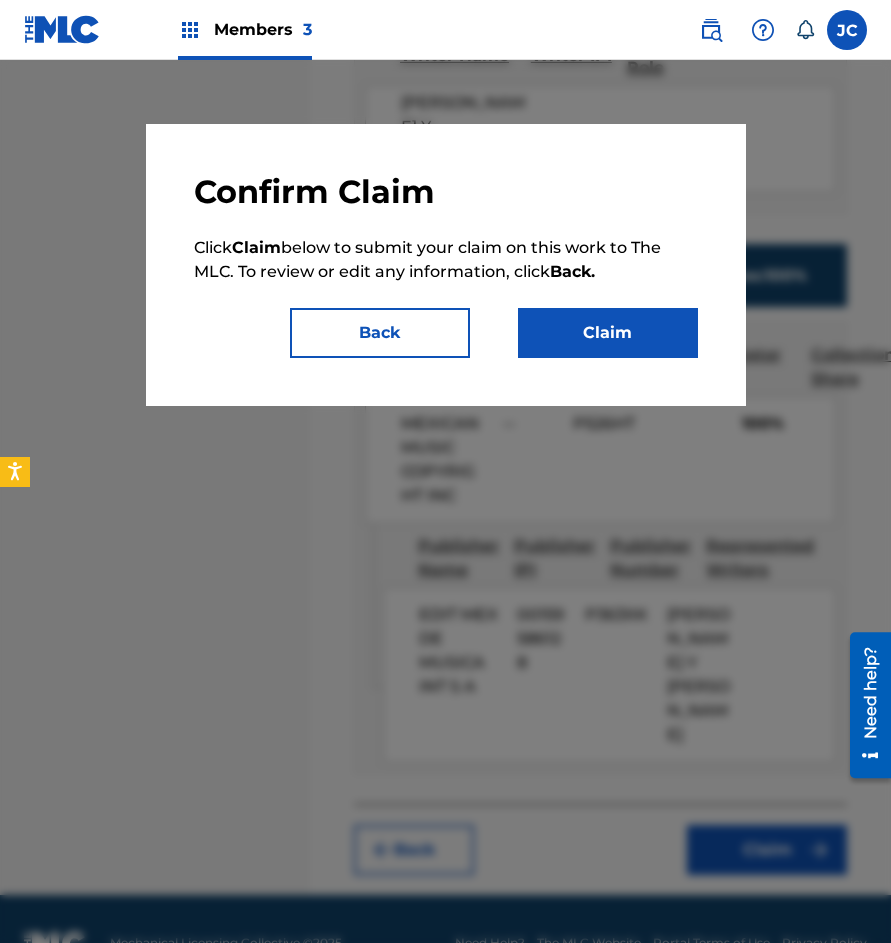 click on "Claim" at bounding box center (608, 333) 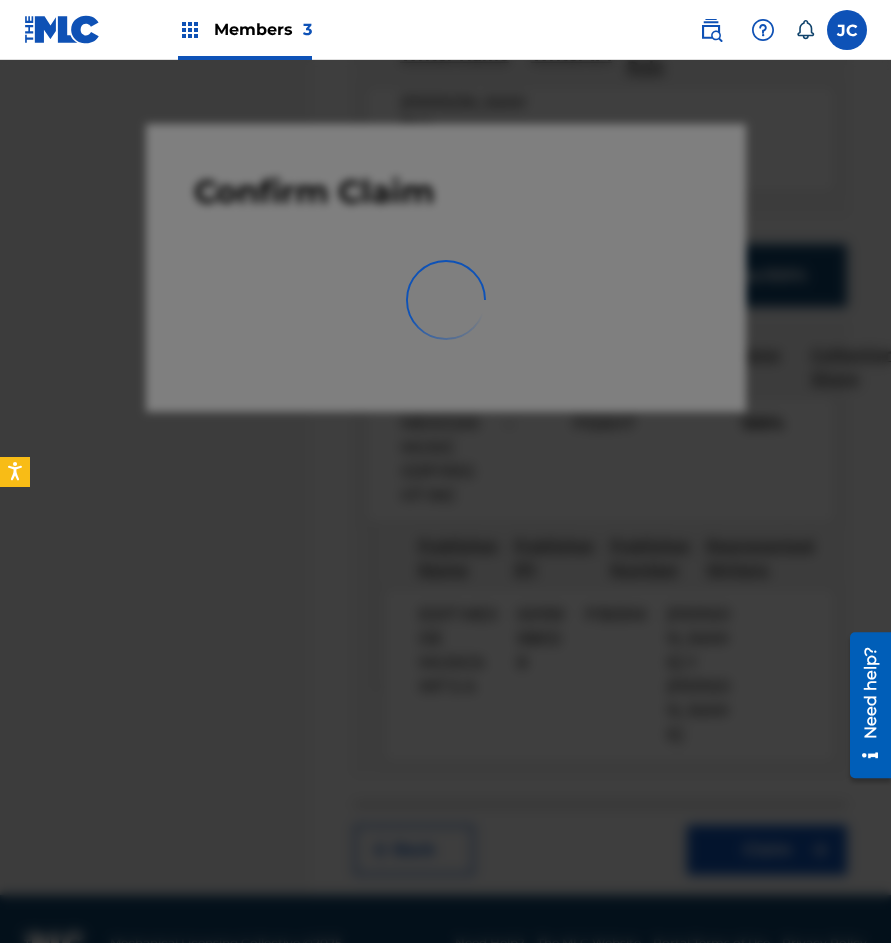 scroll, scrollTop: 0, scrollLeft: 0, axis: both 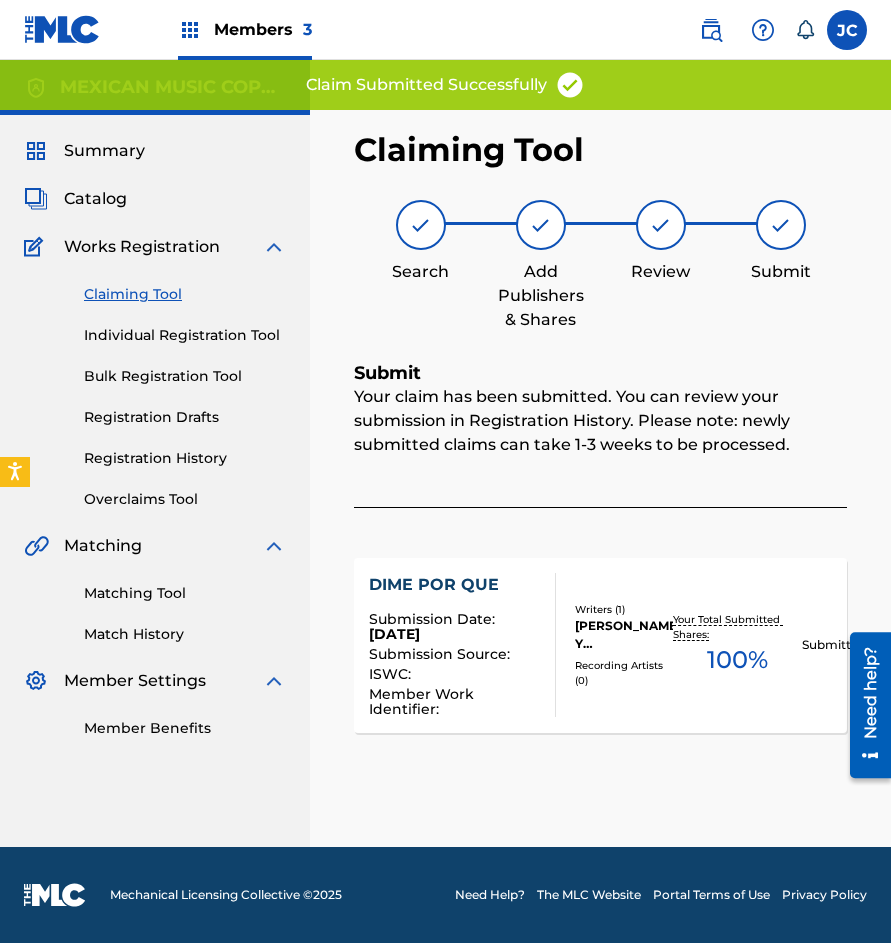 click on "Claiming Tool" at bounding box center (185, 294) 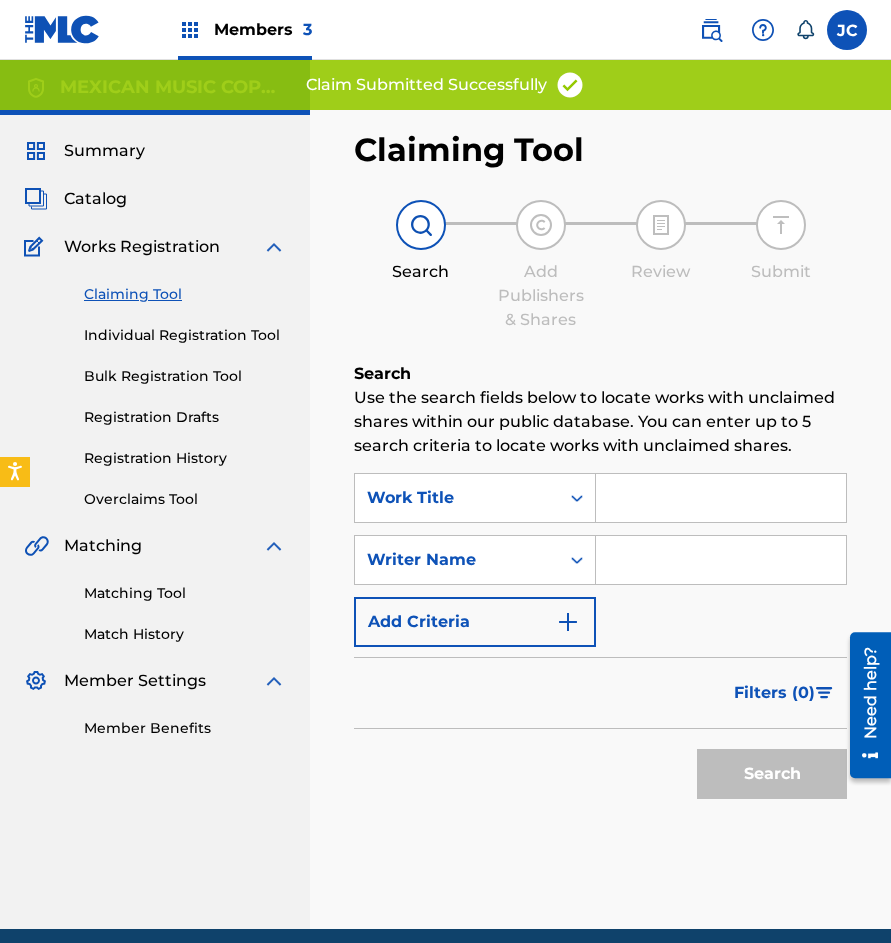 click on "Registration History" at bounding box center [185, 458] 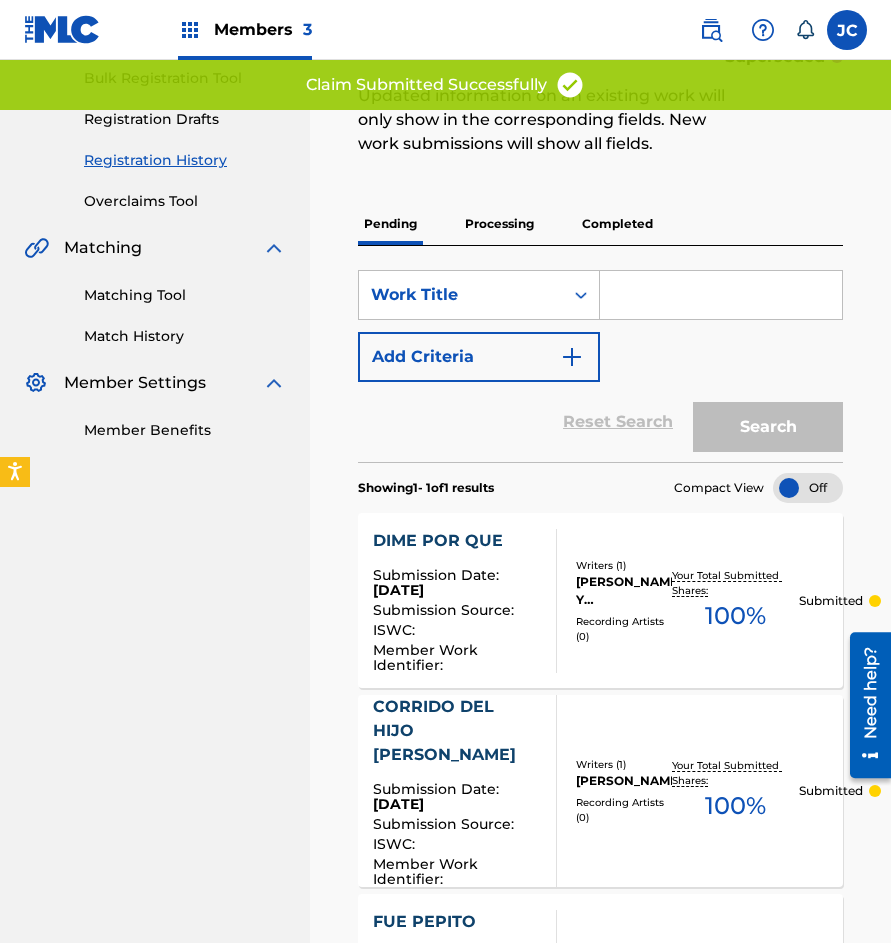 scroll, scrollTop: 300, scrollLeft: 0, axis: vertical 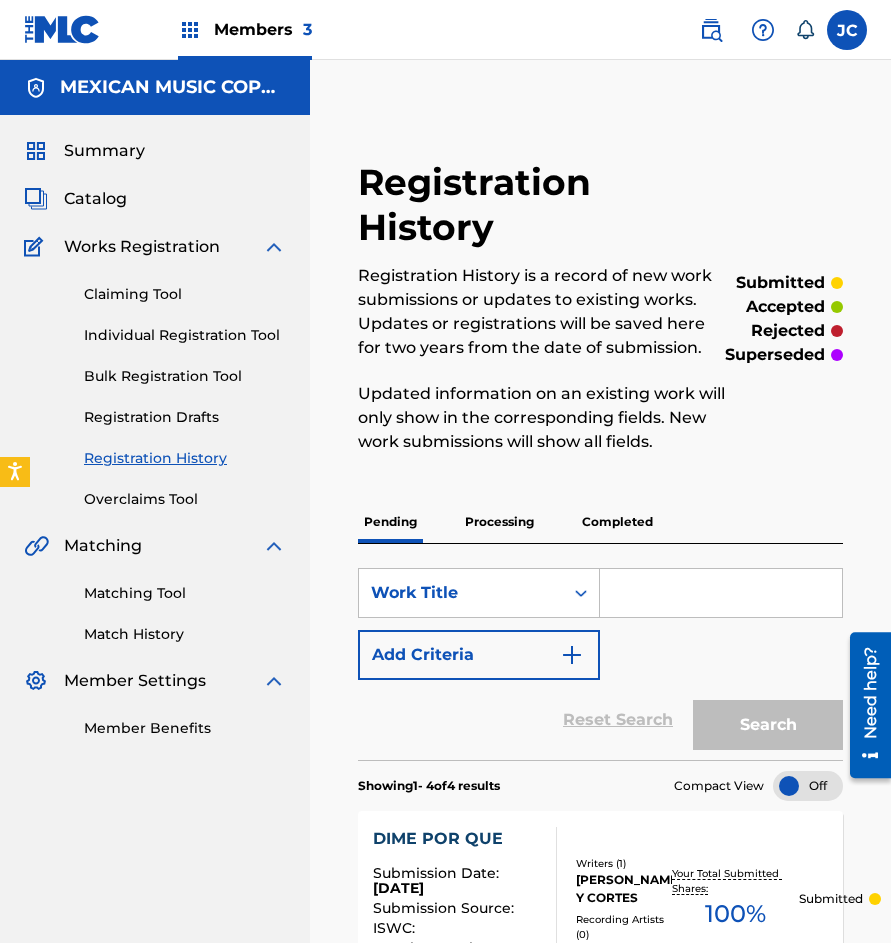 click on "Catalog" at bounding box center [95, 199] 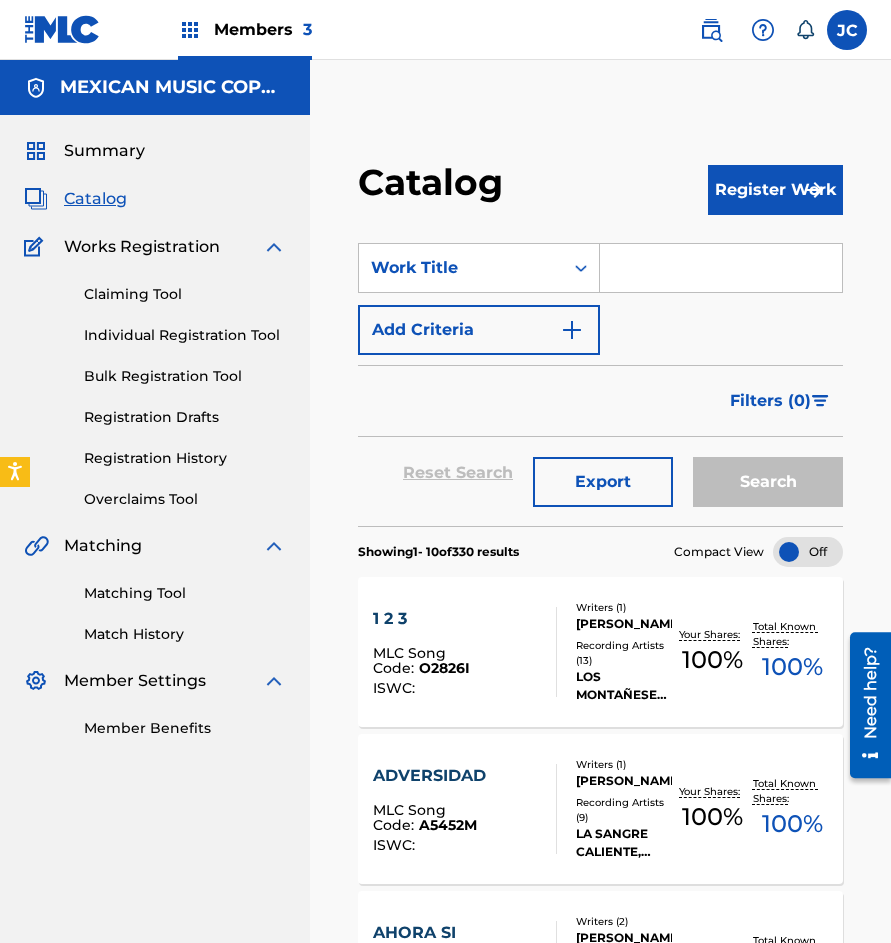 click on "Claiming Tool" at bounding box center [185, 294] 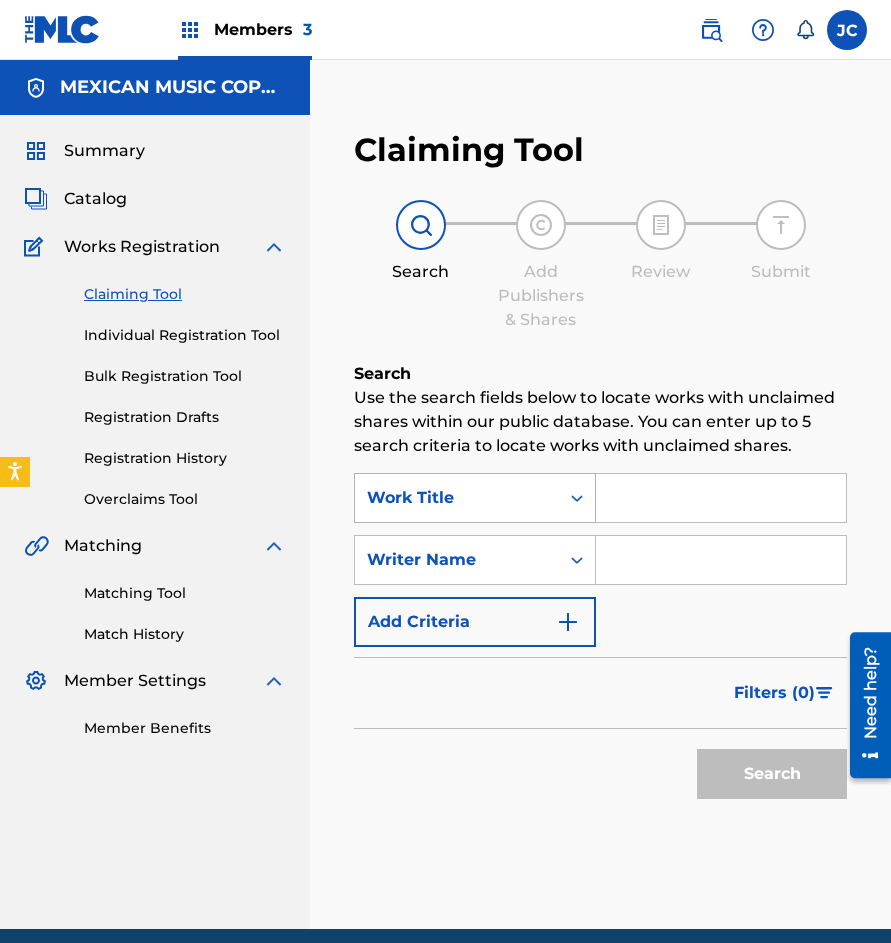 click on "Work Title" at bounding box center (457, 498) 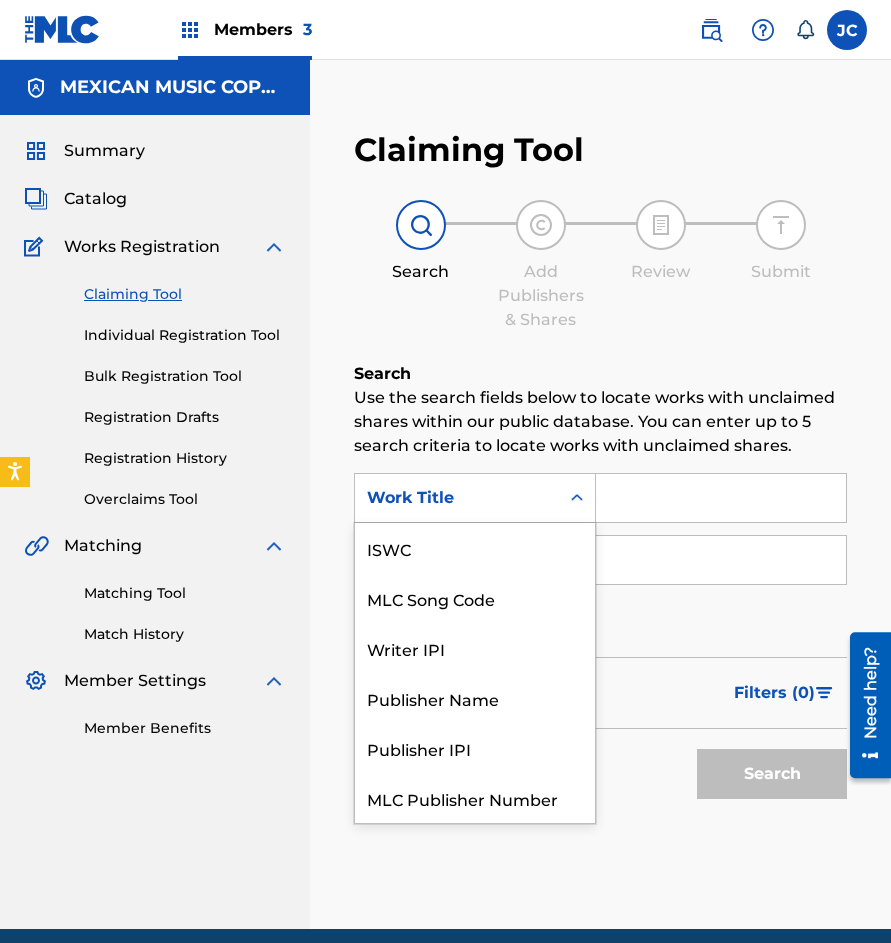 scroll, scrollTop: 50, scrollLeft: 0, axis: vertical 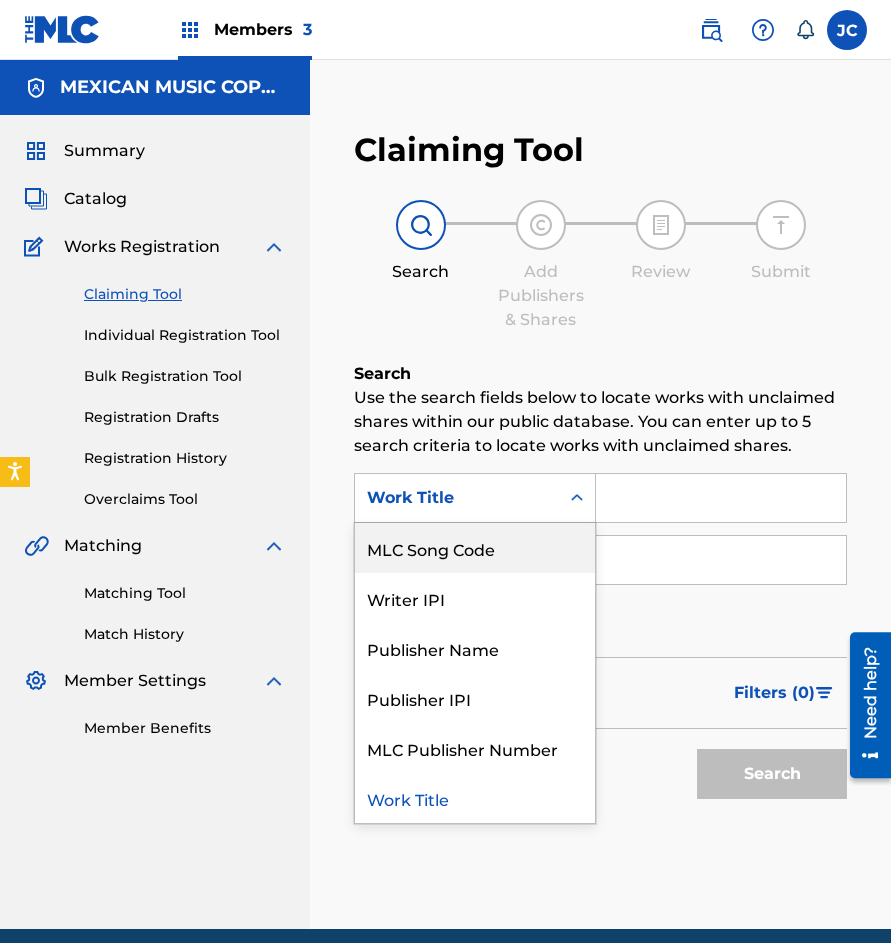 click on "MLC Song Code" at bounding box center [475, 548] 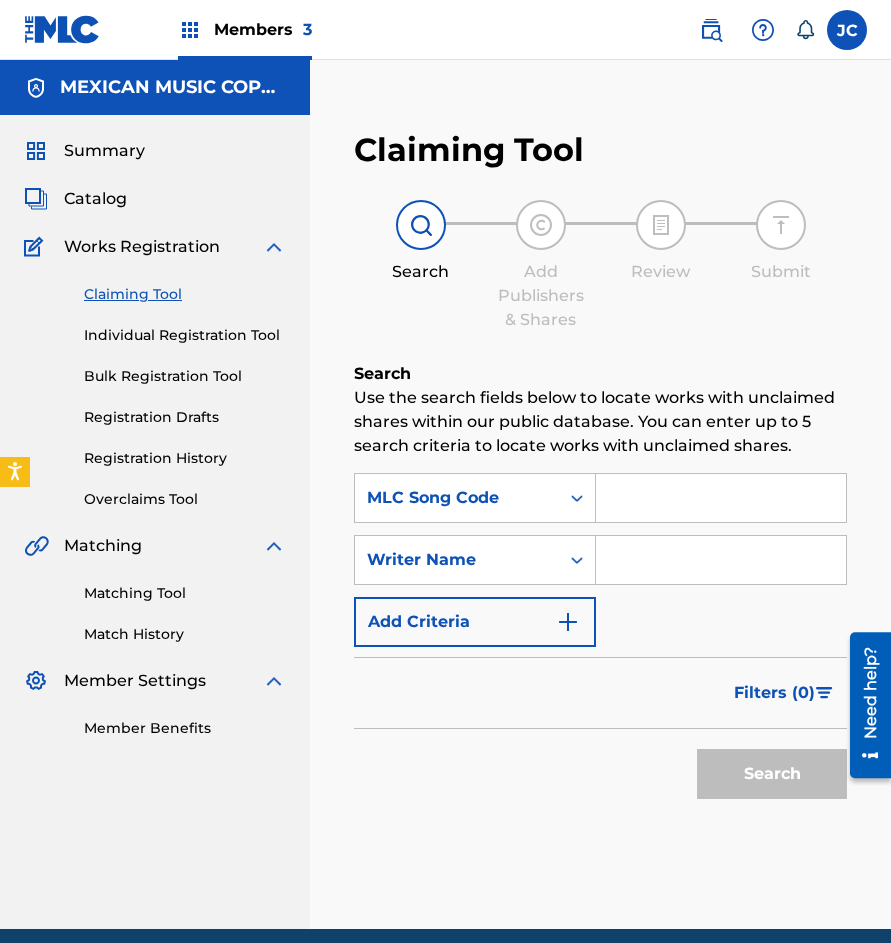 drag, startPoint x: 564, startPoint y: 524, endPoint x: 659, endPoint y: 498, distance: 98.49365 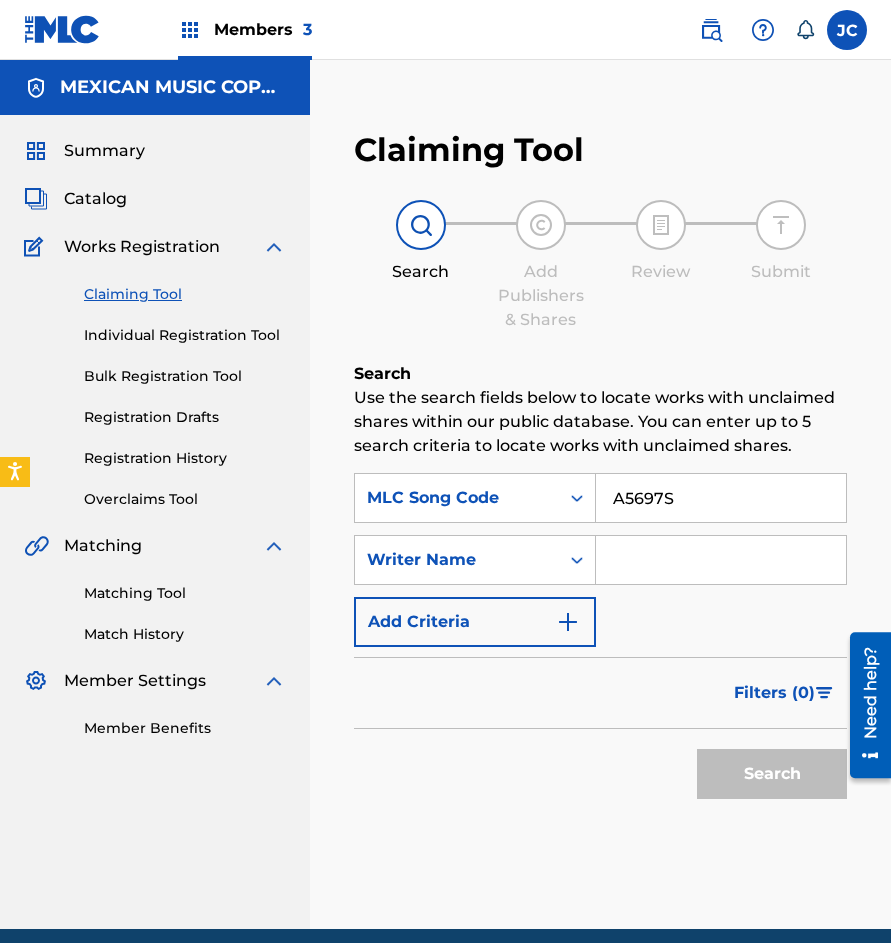 type on "A5697S" 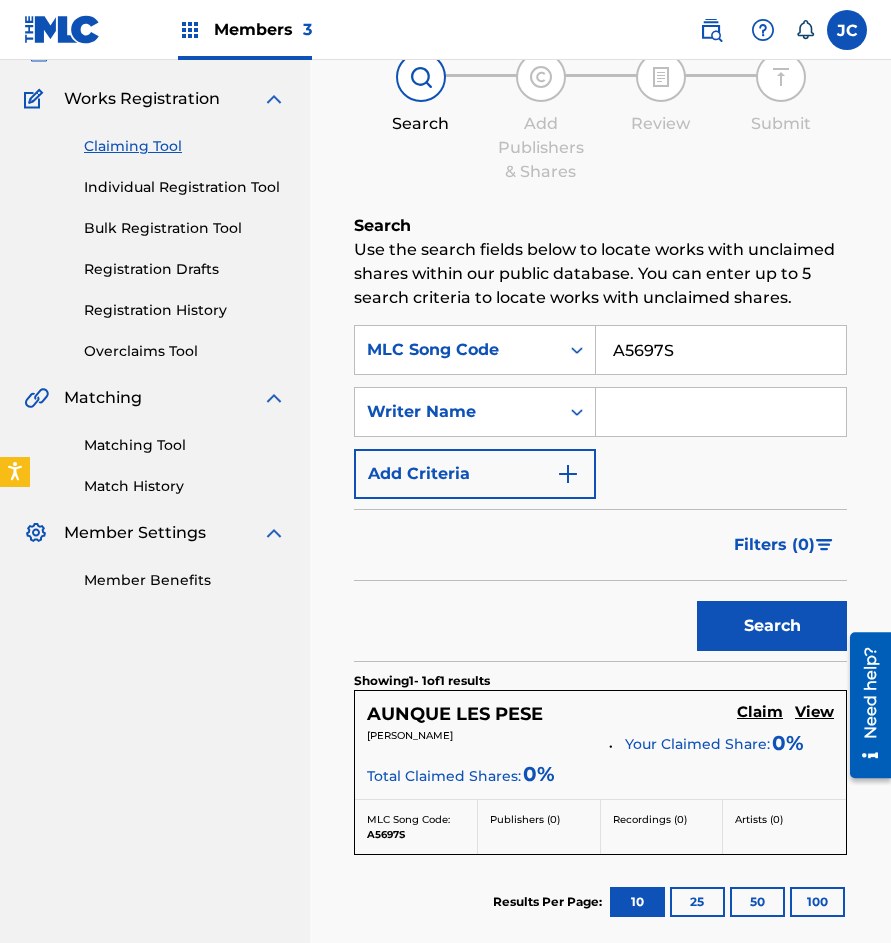 scroll, scrollTop: 370, scrollLeft: 0, axis: vertical 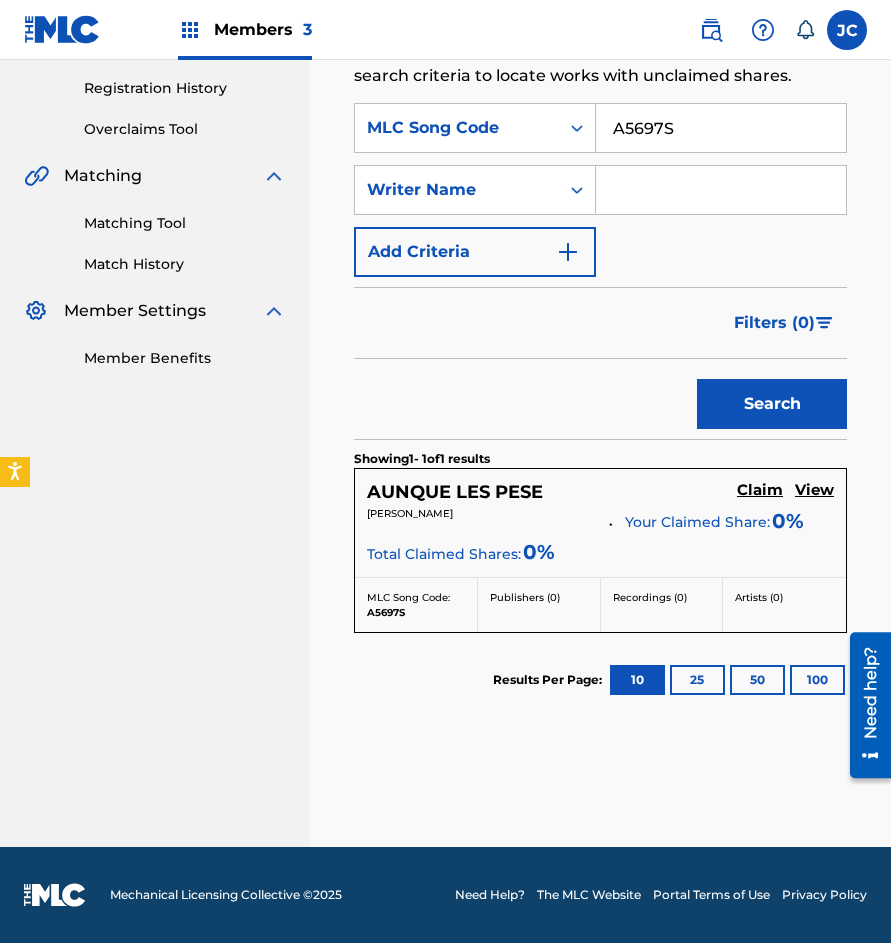 click on "Claim" at bounding box center (760, 490) 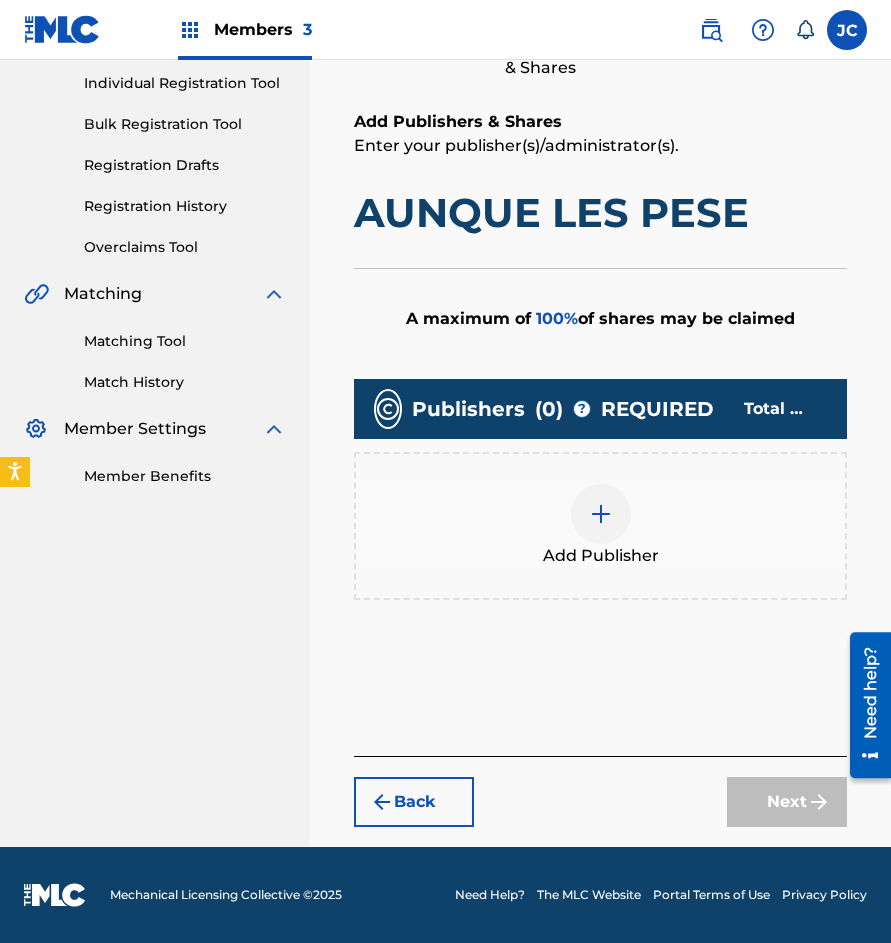 click at bounding box center [601, 514] 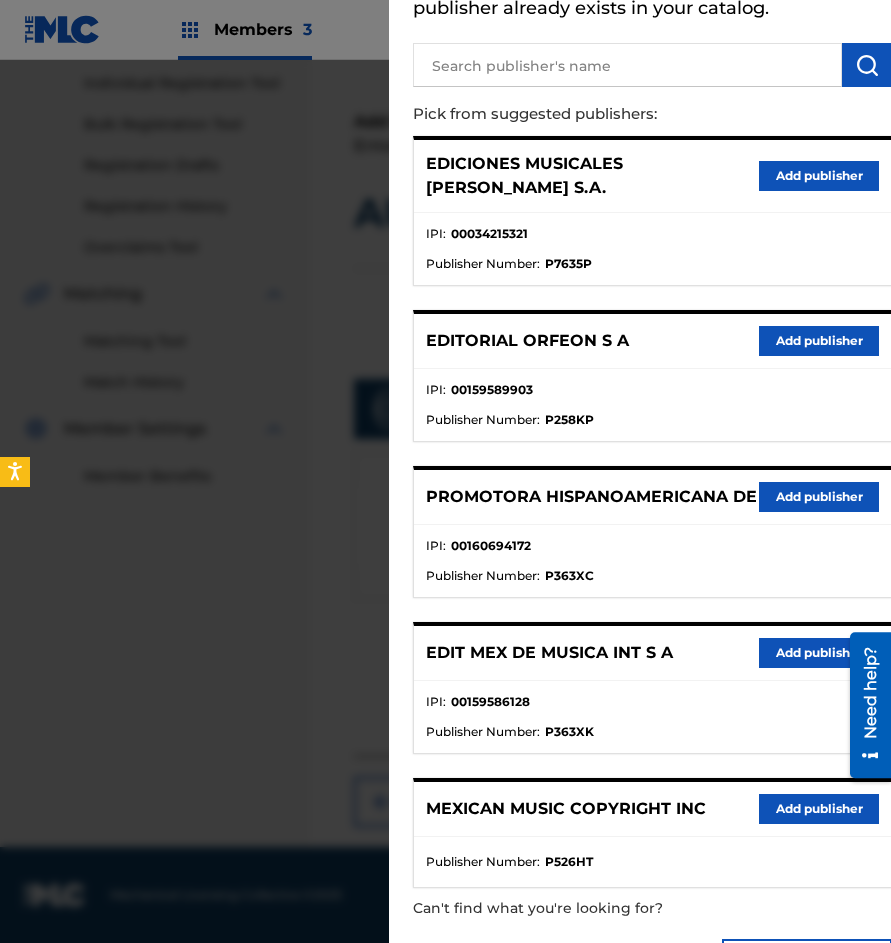 scroll, scrollTop: 18, scrollLeft: 0, axis: vertical 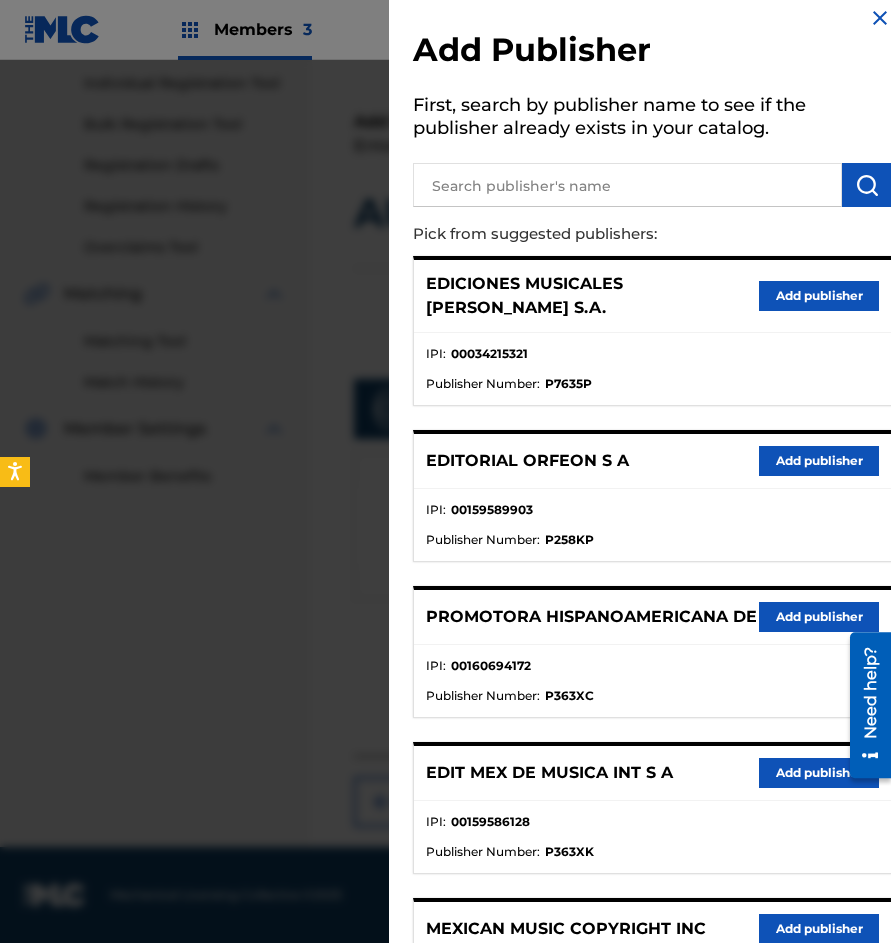 click on "Add publisher" at bounding box center (819, 461) 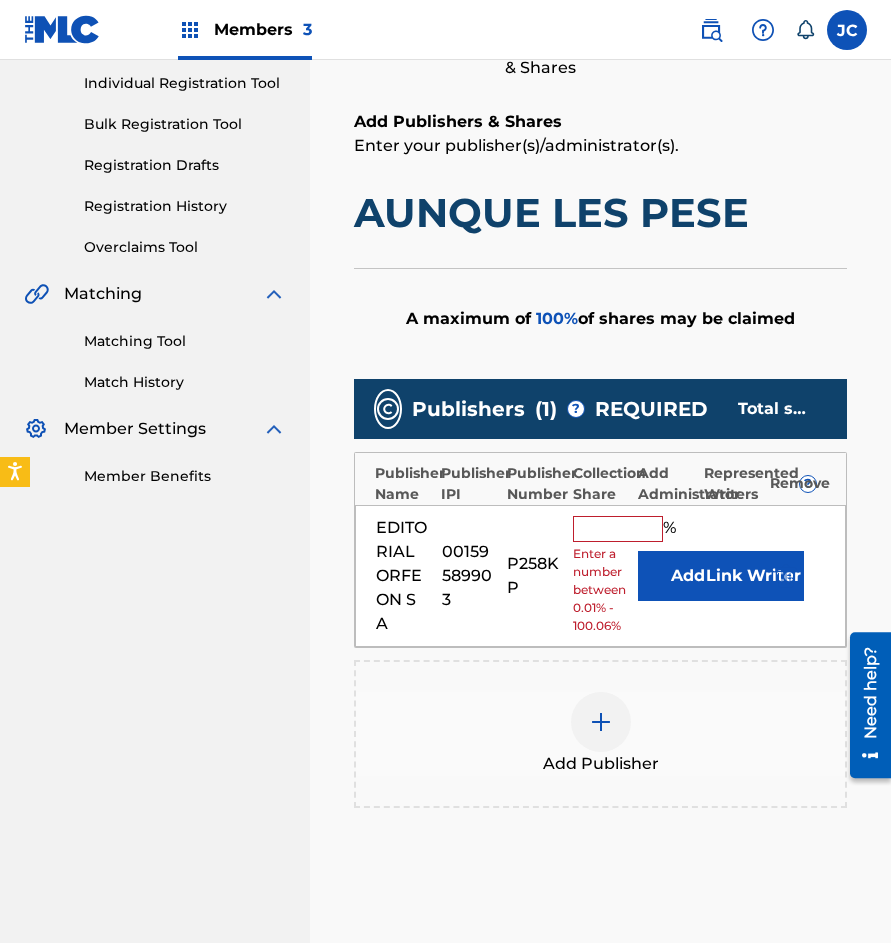 click on "Add" at bounding box center [688, 576] 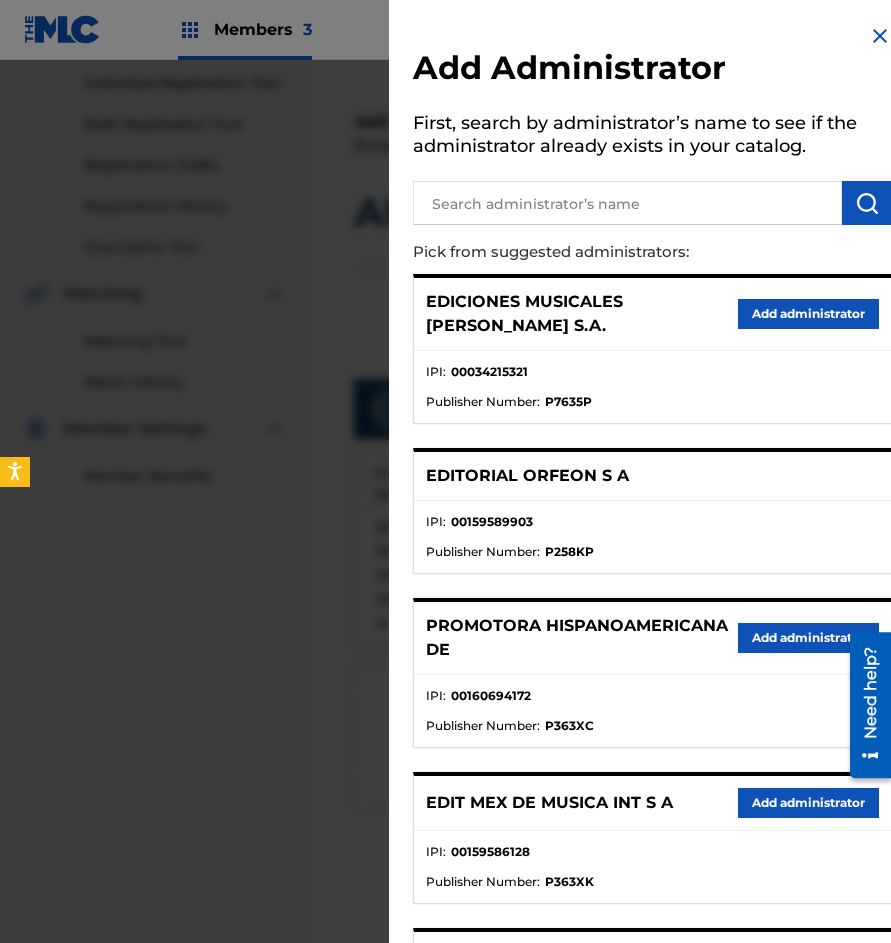 scroll, scrollTop: 230, scrollLeft: 0, axis: vertical 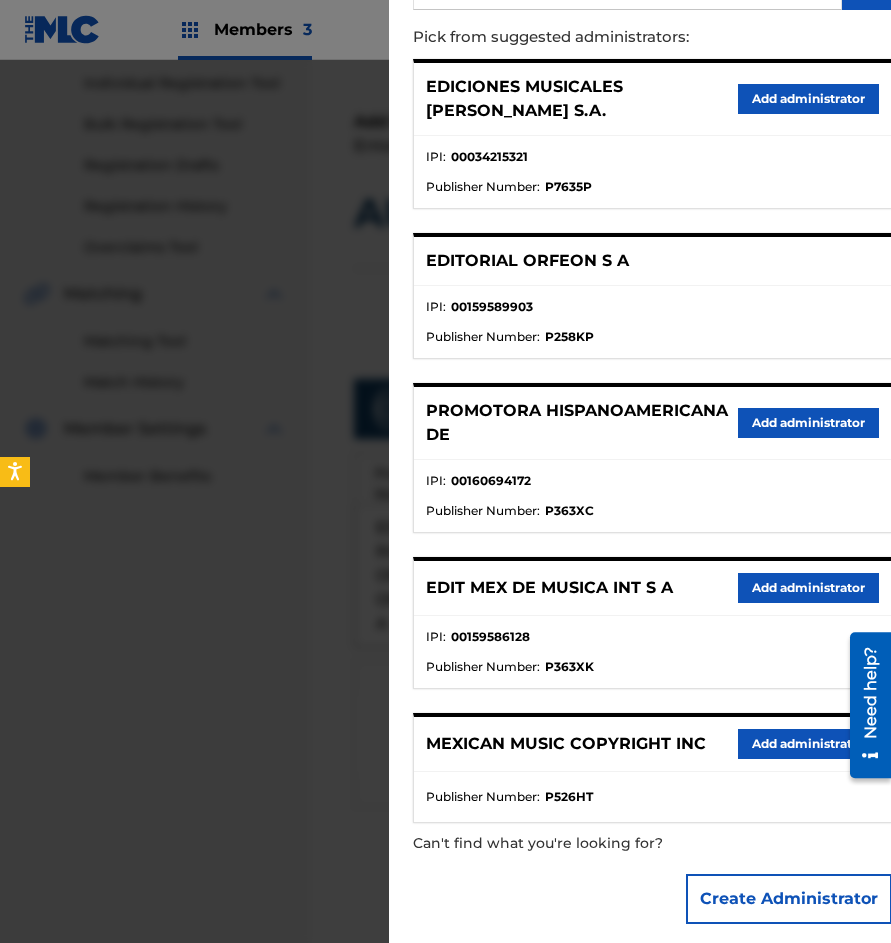 click on "Add administrator" at bounding box center (808, 744) 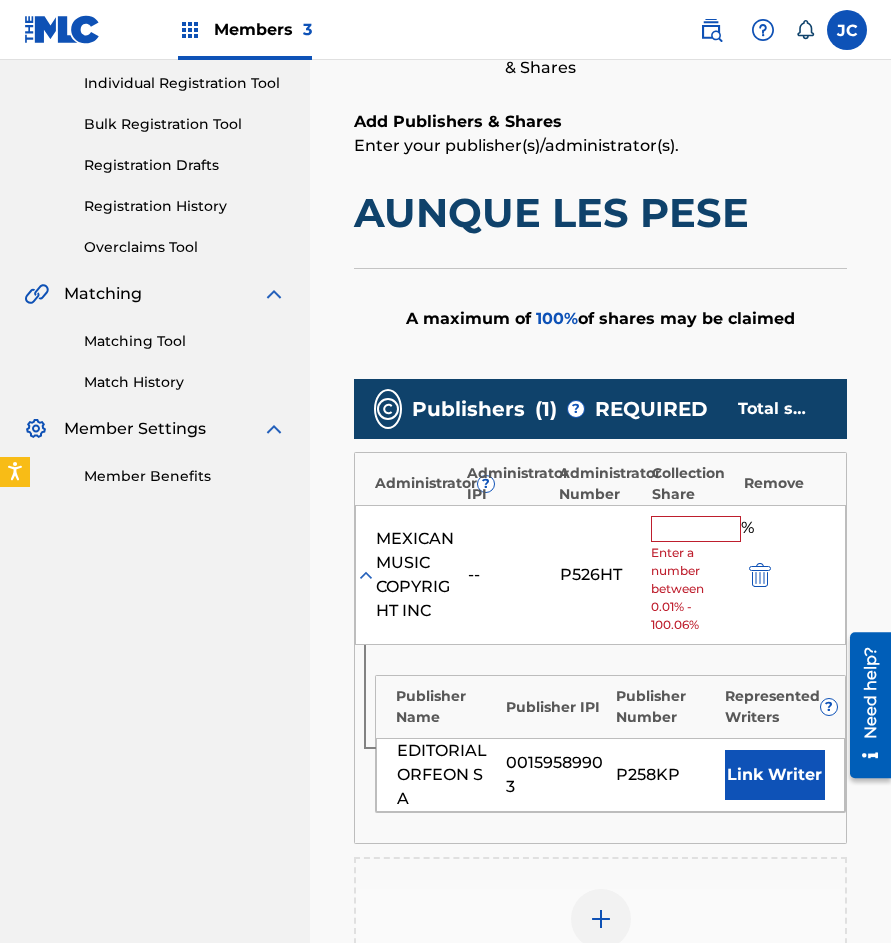 drag, startPoint x: 679, startPoint y: 525, endPoint x: 689, endPoint y: 480, distance: 46.09772 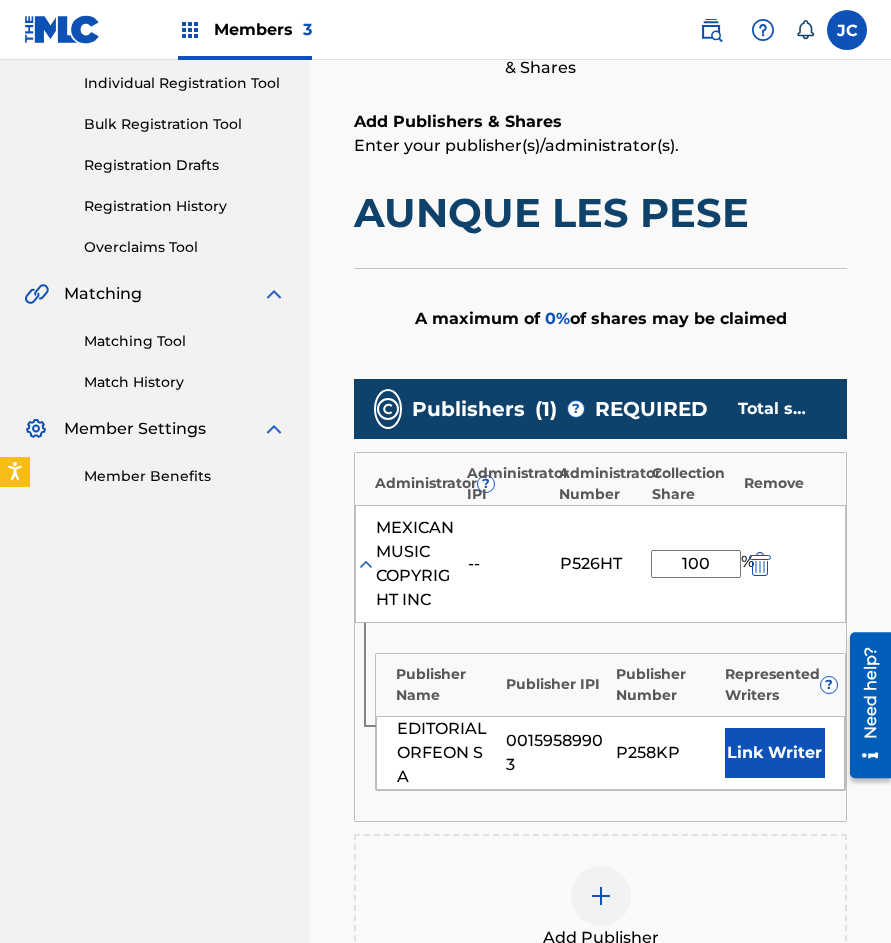 type on "100" 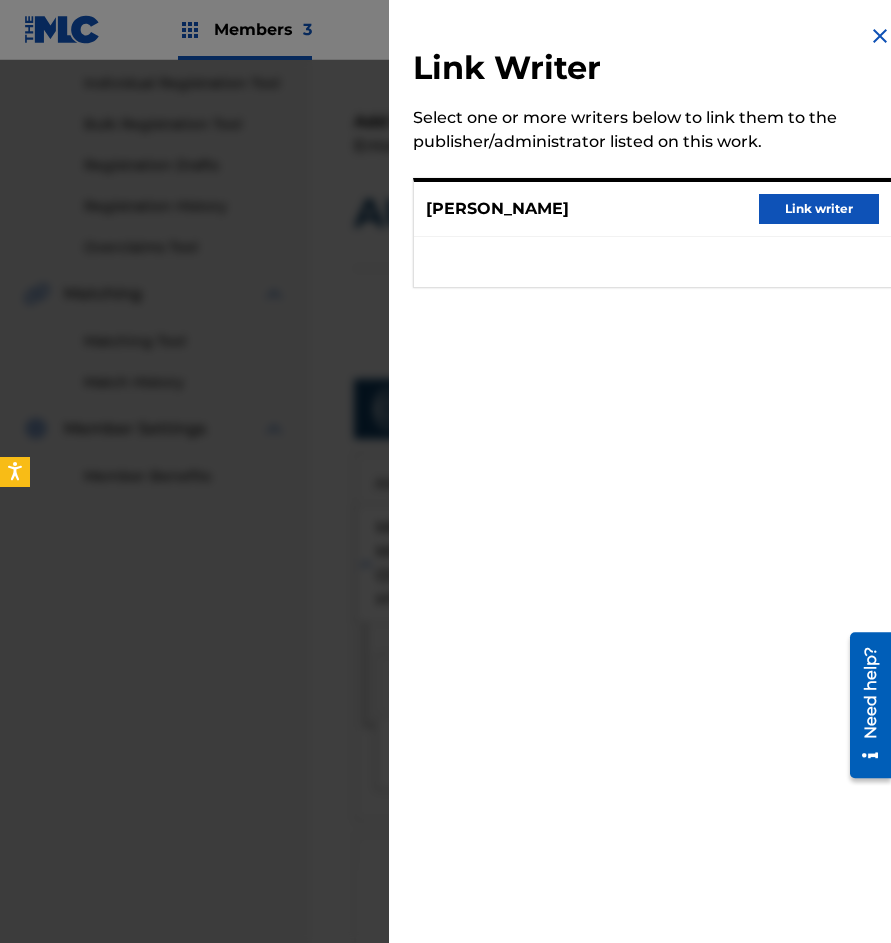 click on "Link writer" at bounding box center (819, 209) 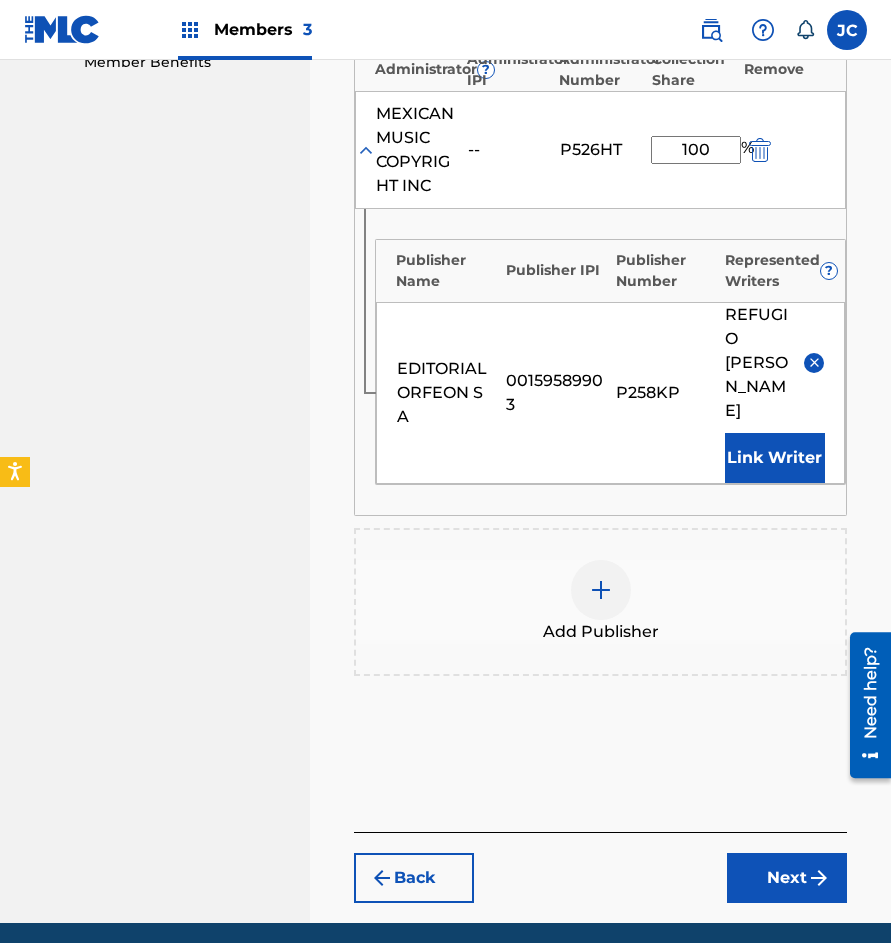 click on "Next" at bounding box center [787, 878] 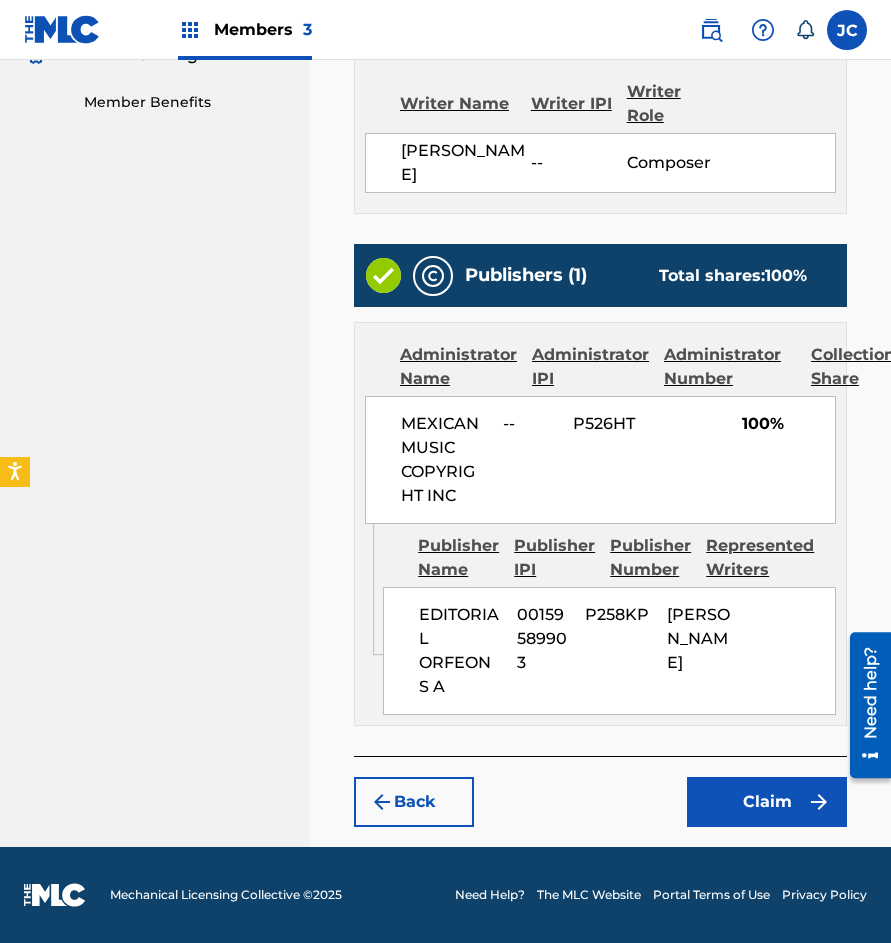 scroll, scrollTop: 698, scrollLeft: 0, axis: vertical 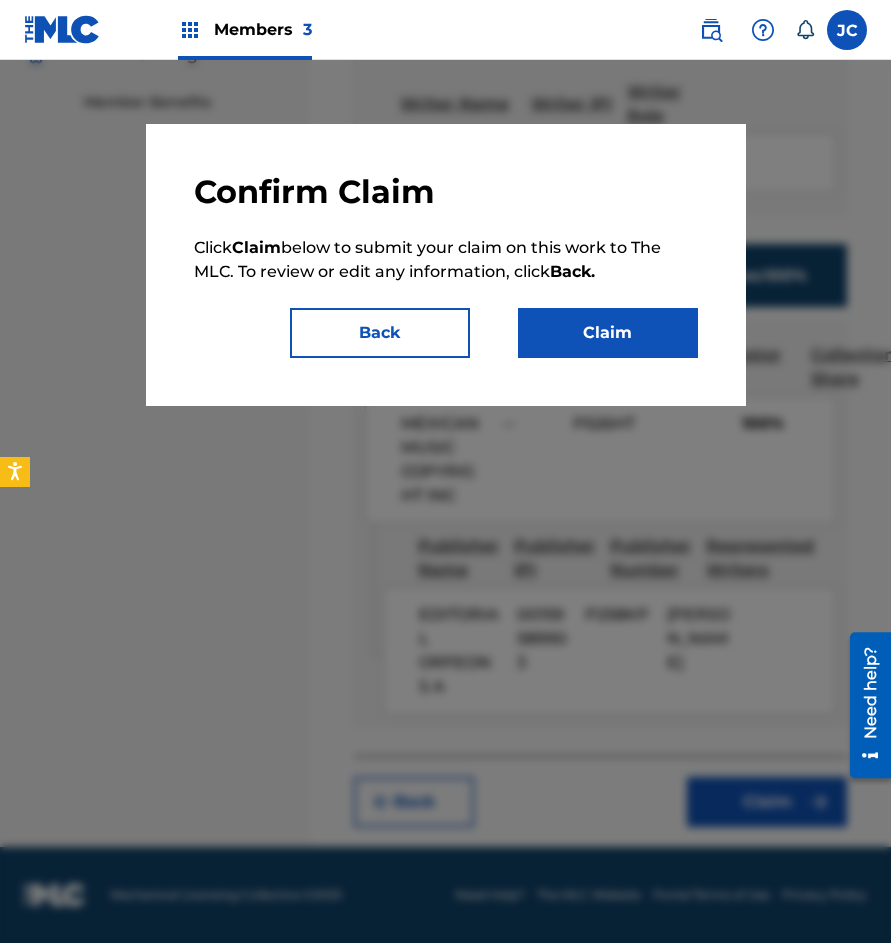 click on "Claim" at bounding box center [608, 333] 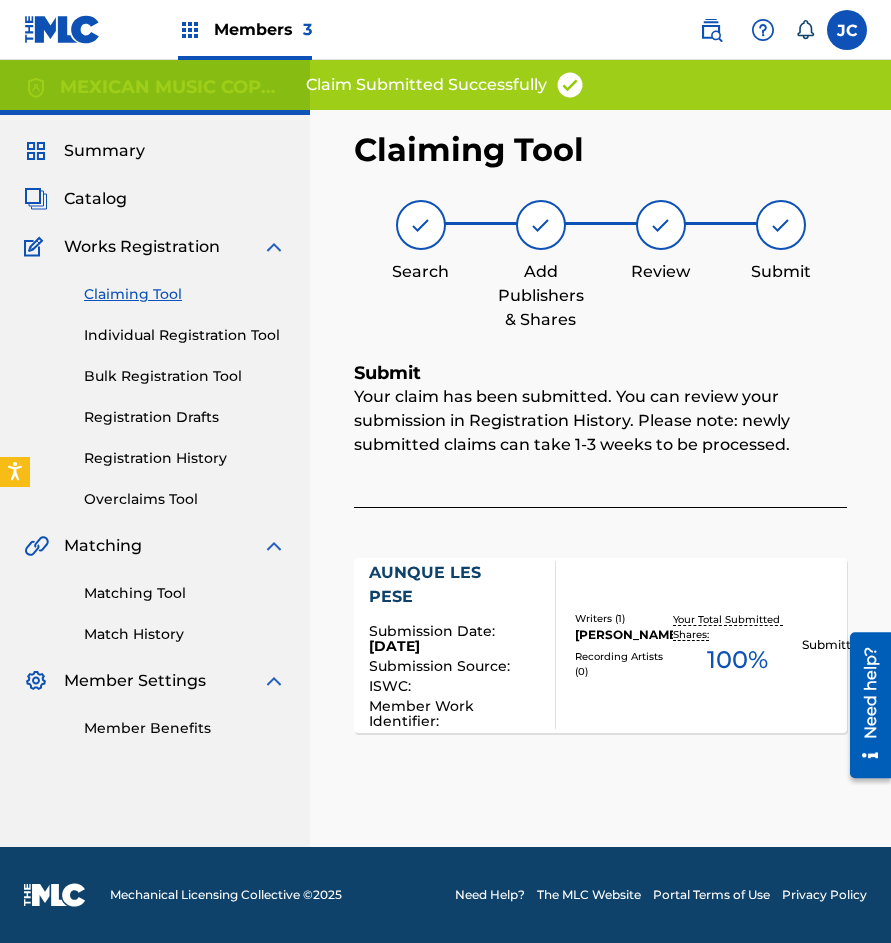 scroll, scrollTop: 0, scrollLeft: 0, axis: both 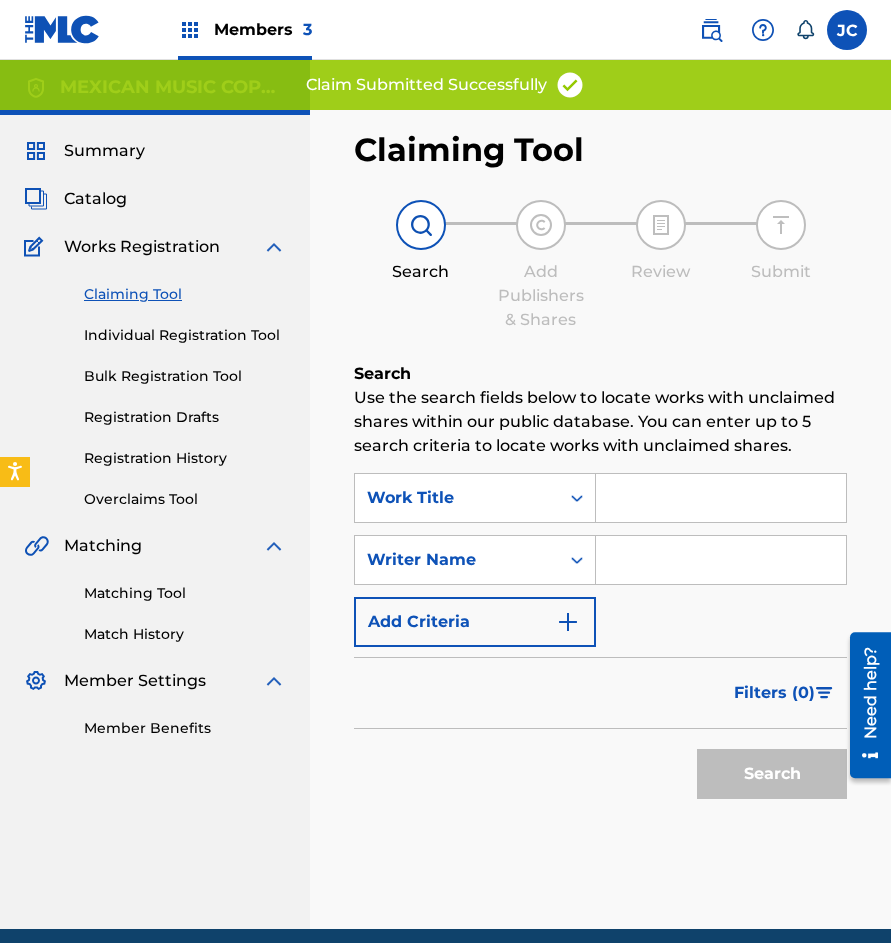 click on "Registration History" at bounding box center [185, 458] 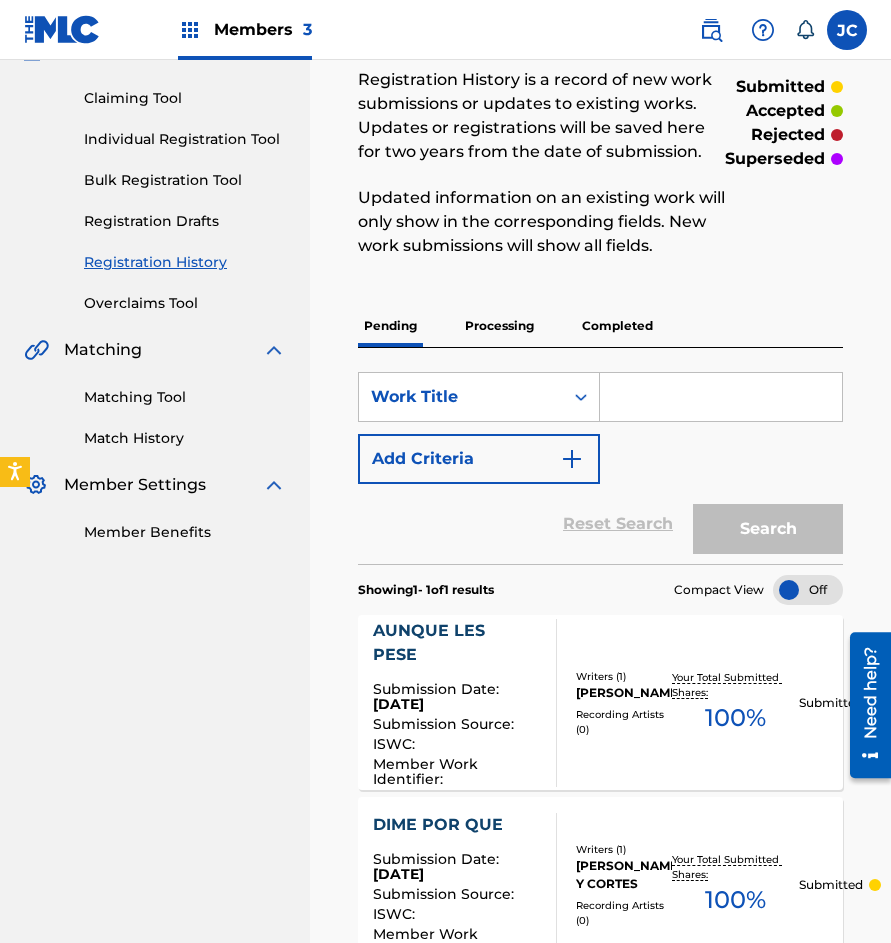 scroll, scrollTop: 0, scrollLeft: 0, axis: both 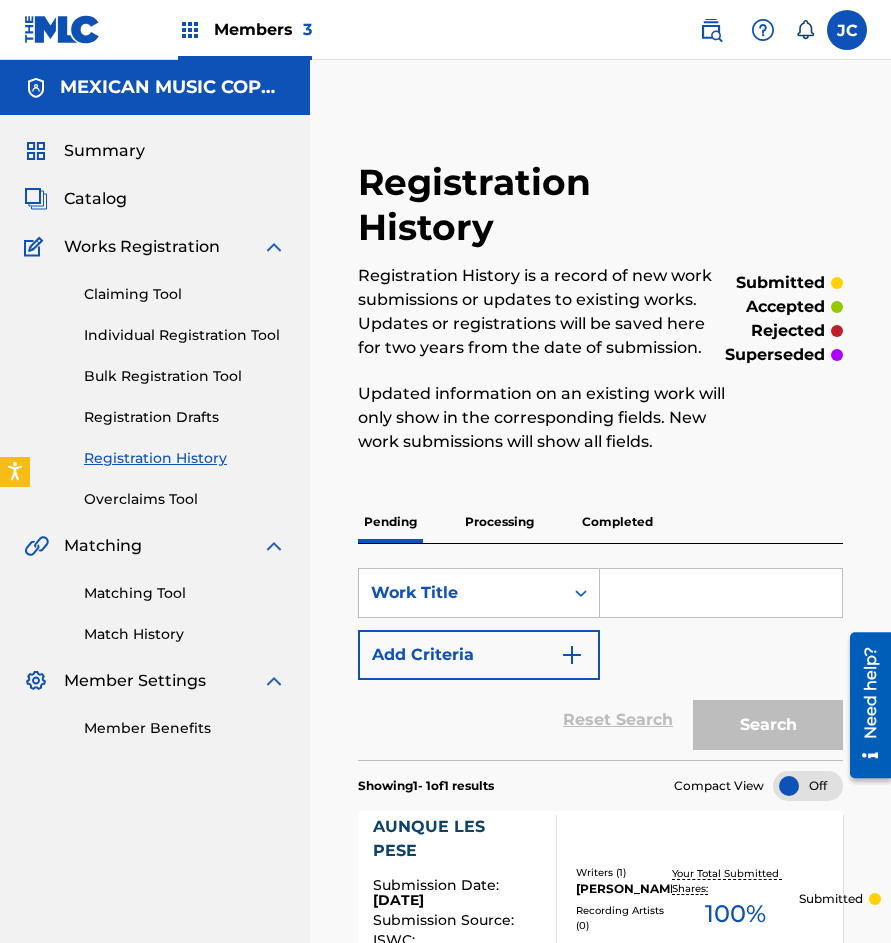 click on "Claiming Tool" at bounding box center (185, 294) 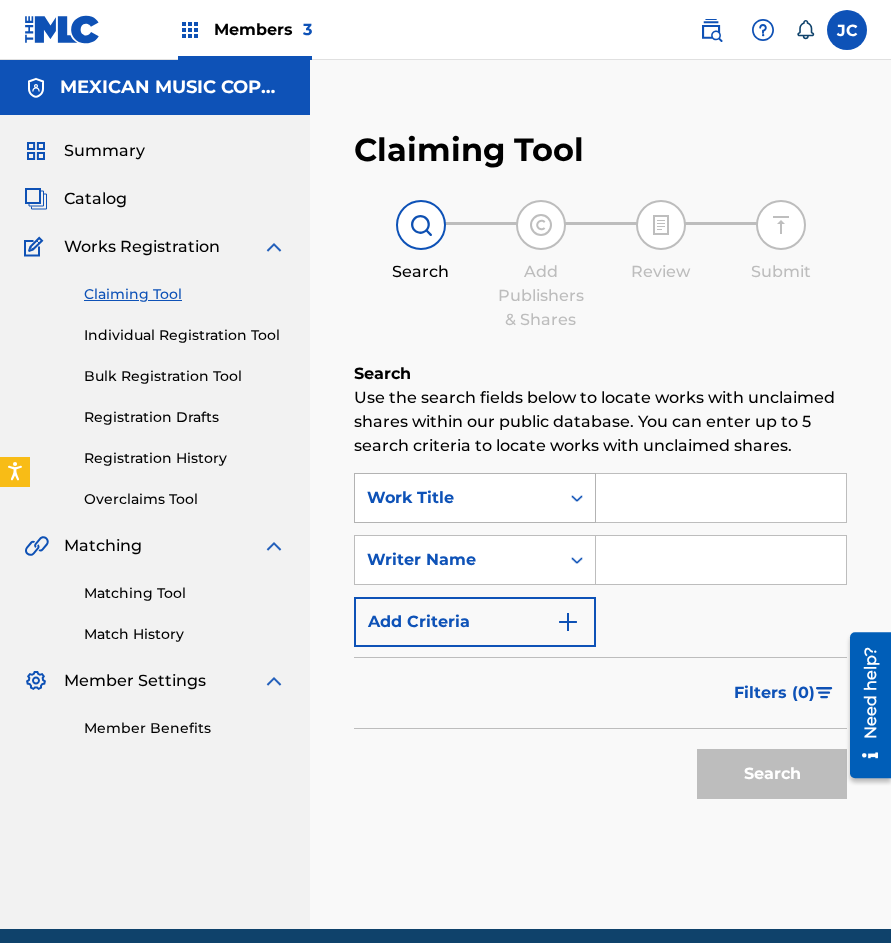 click on "Work Title" at bounding box center [457, 498] 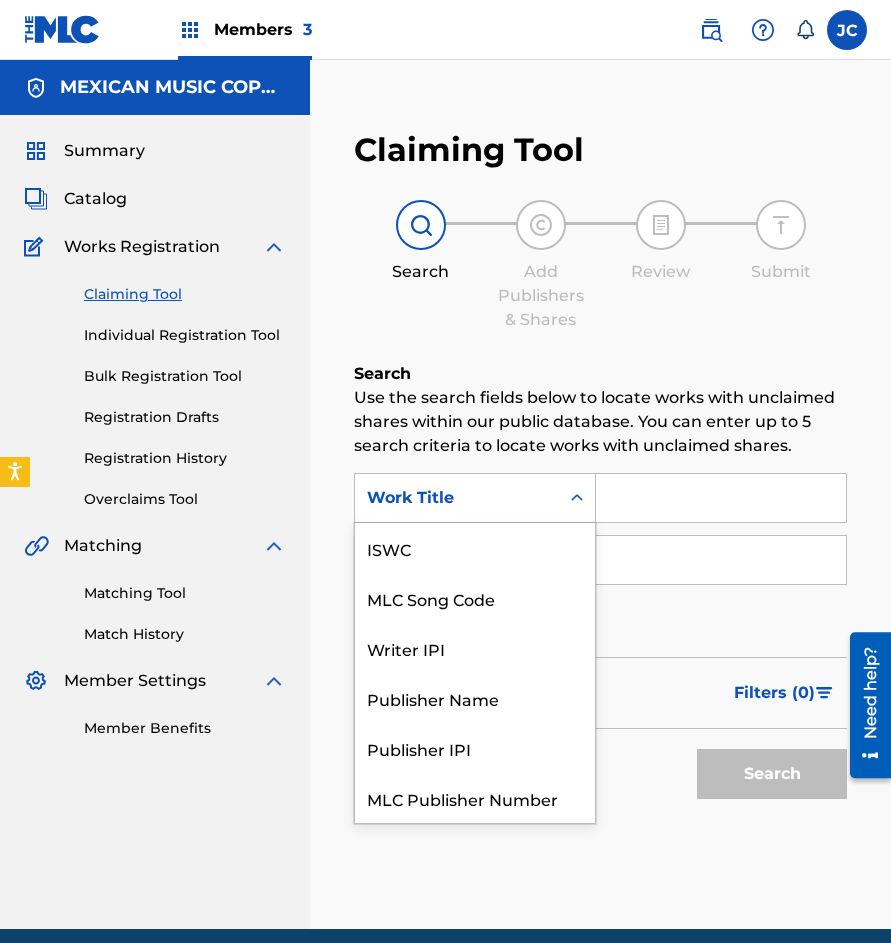 scroll, scrollTop: 50, scrollLeft: 0, axis: vertical 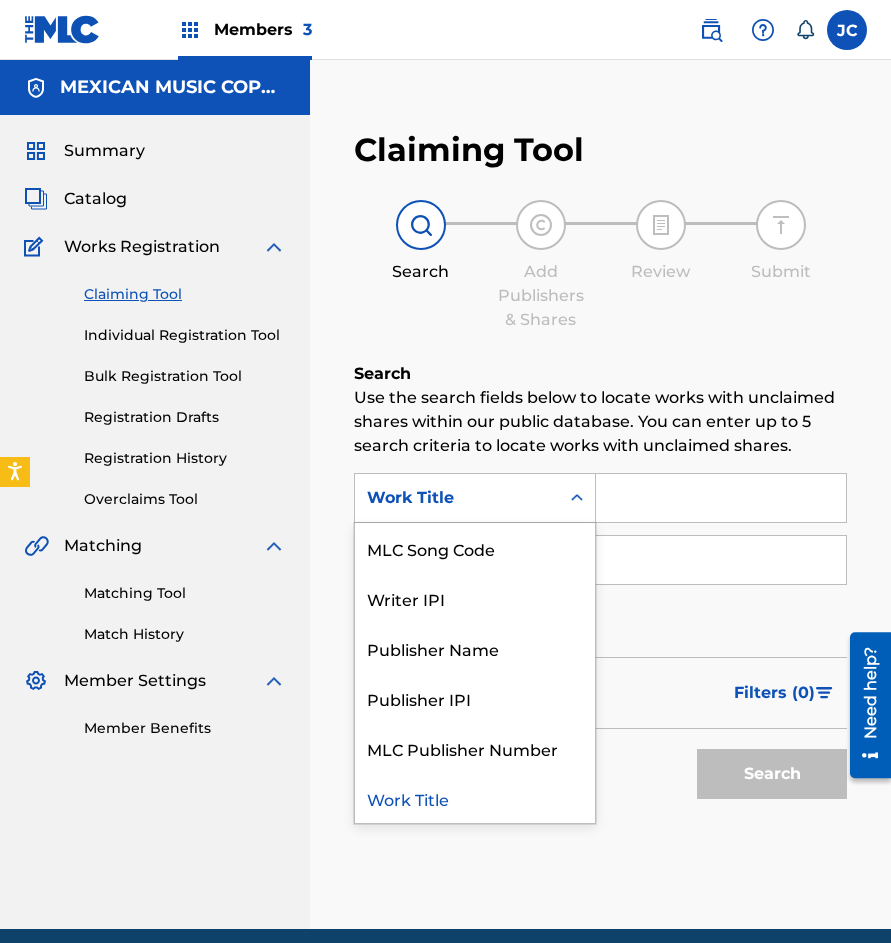 click on "MLC Song Code" at bounding box center (475, 548) 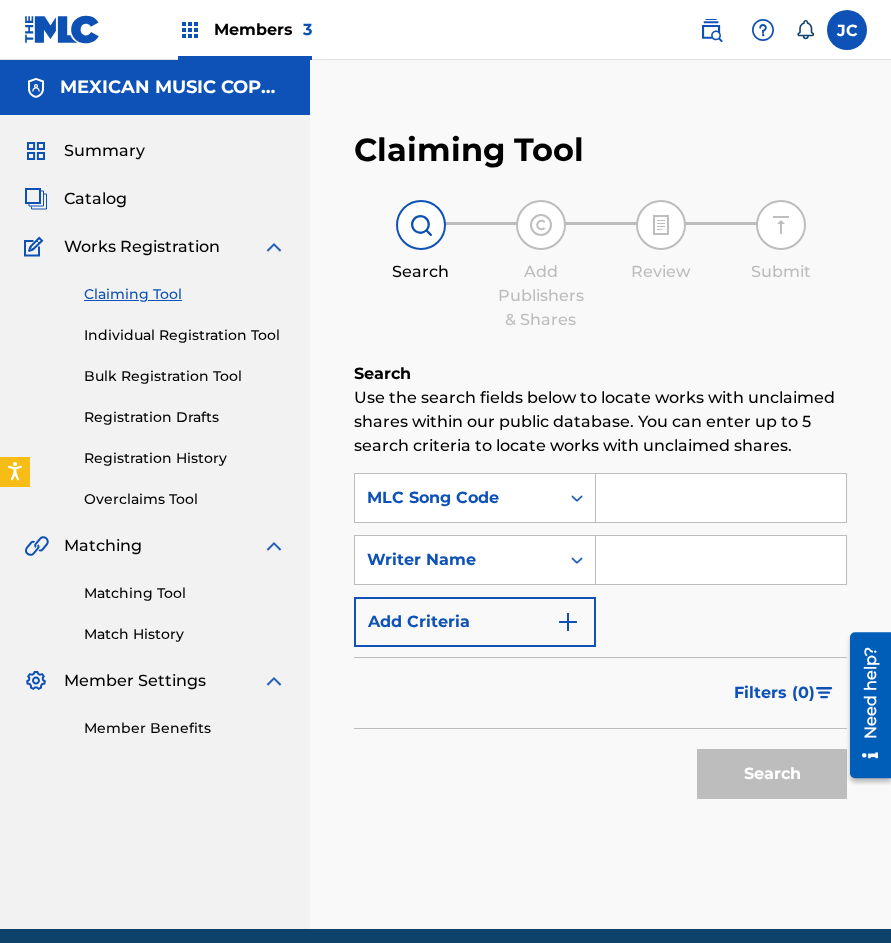 click at bounding box center [721, 498] 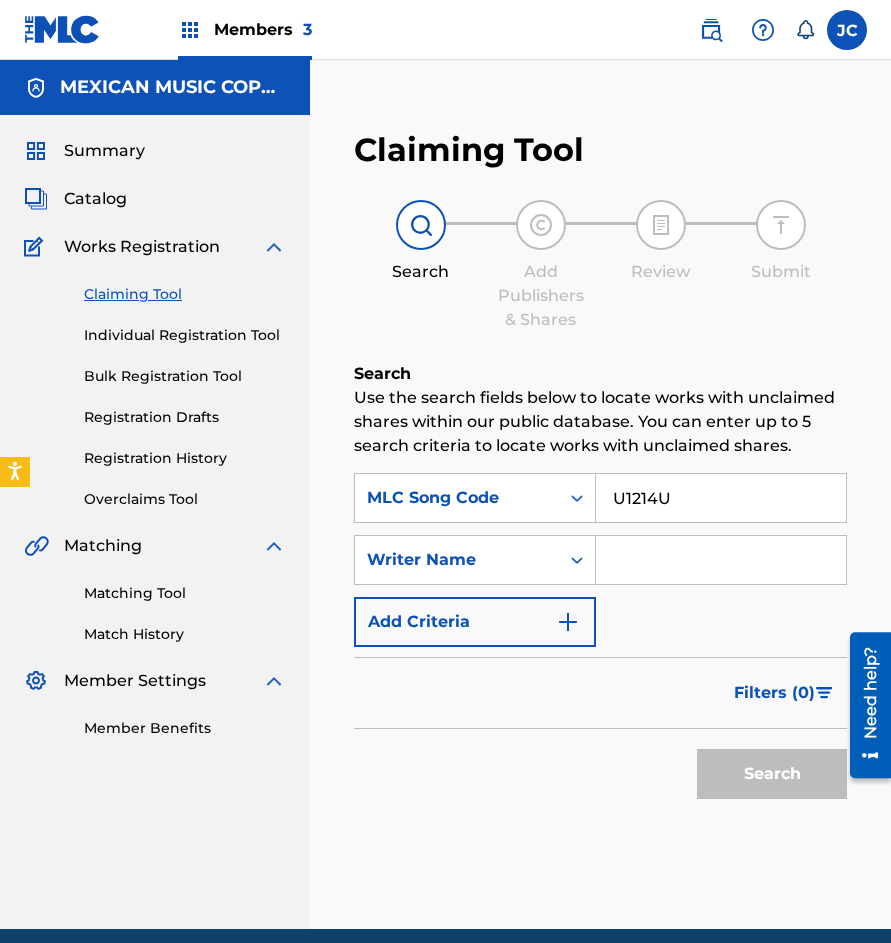 type on "U1214U" 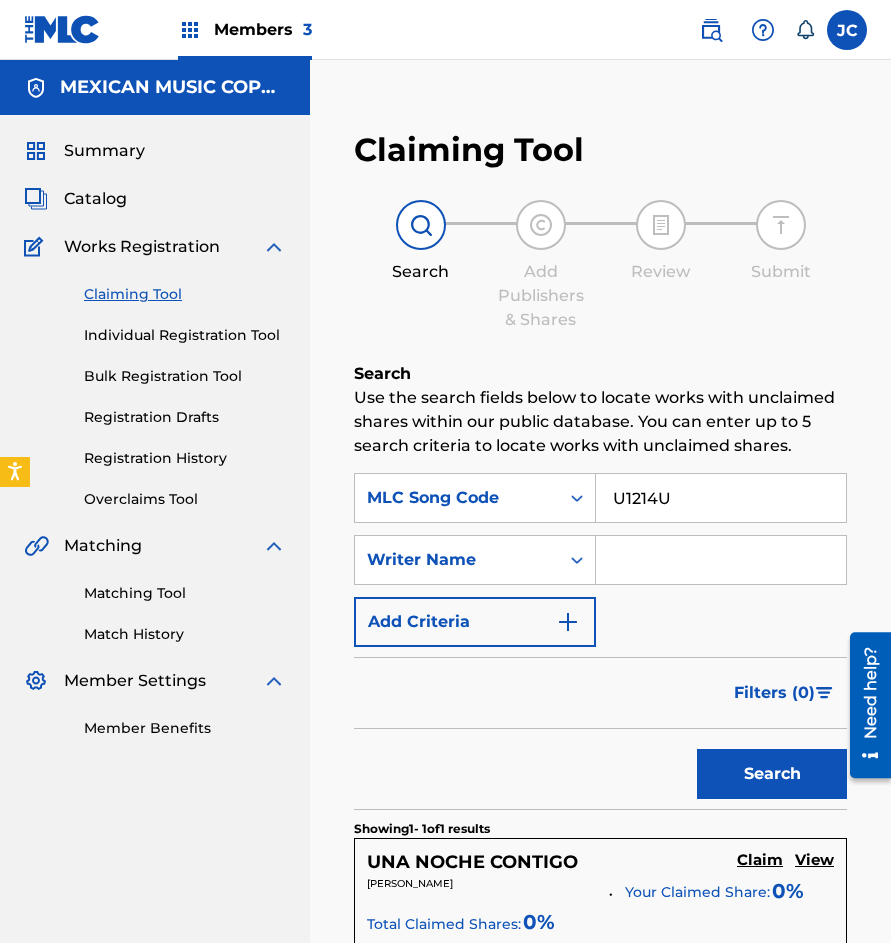 scroll, scrollTop: 370, scrollLeft: 0, axis: vertical 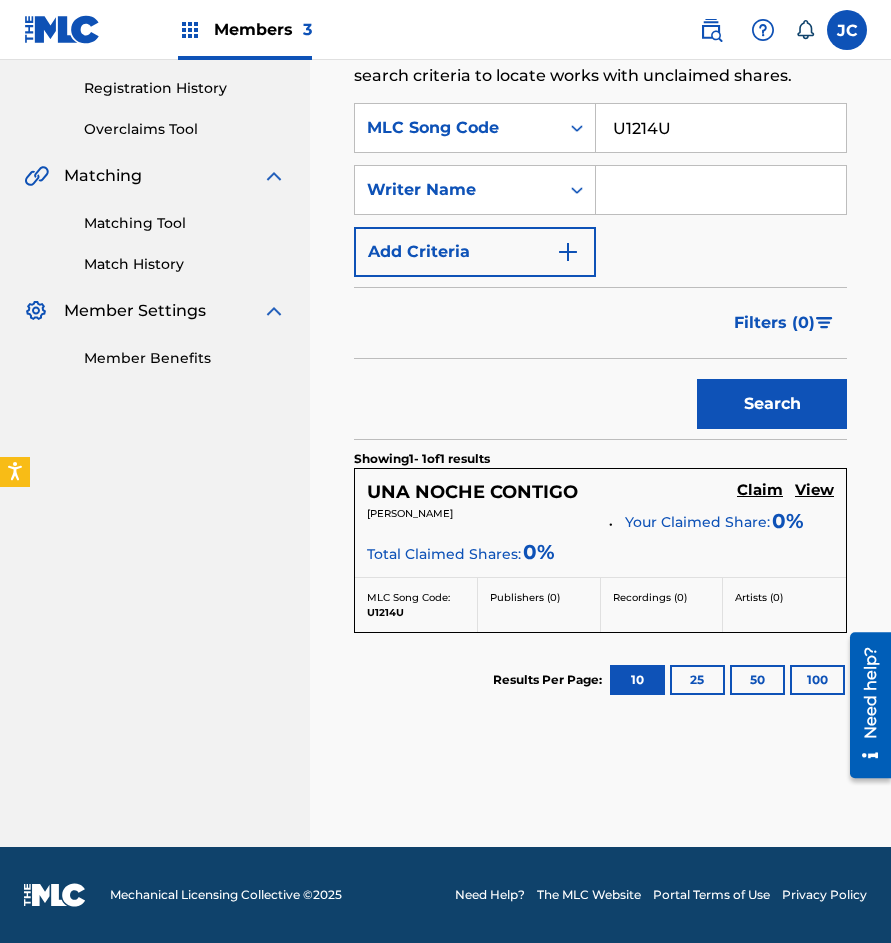 click on "Claim" at bounding box center (760, 490) 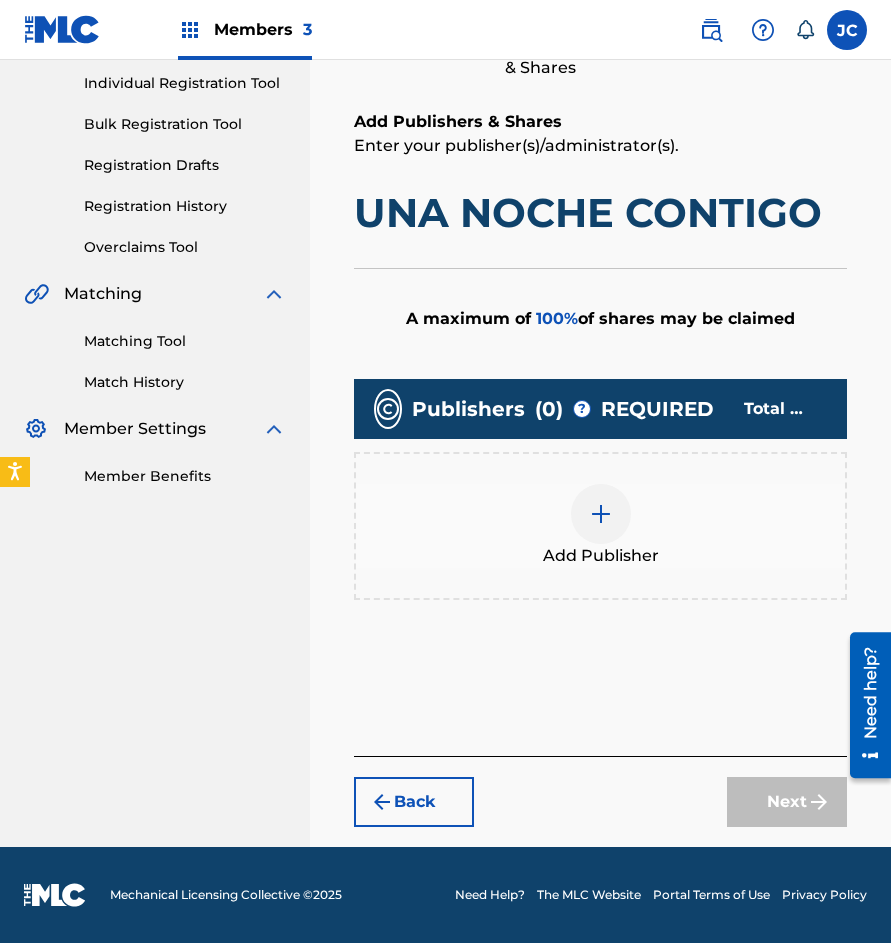 click at bounding box center [601, 514] 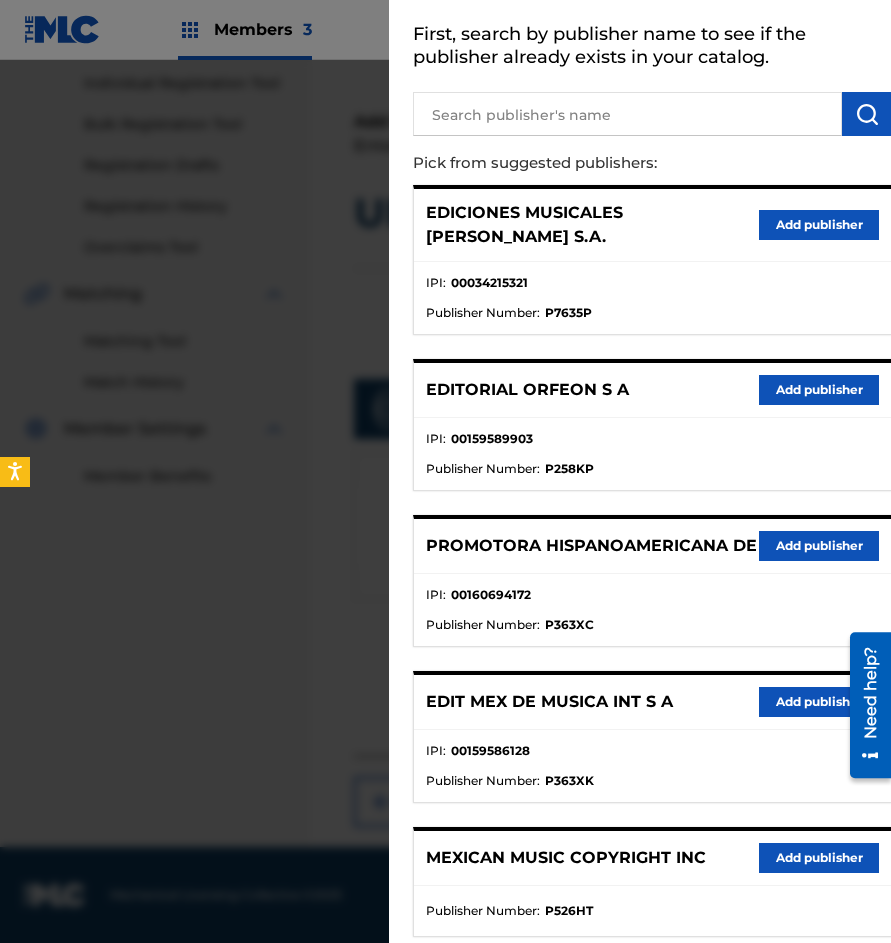 scroll, scrollTop: 200, scrollLeft: 0, axis: vertical 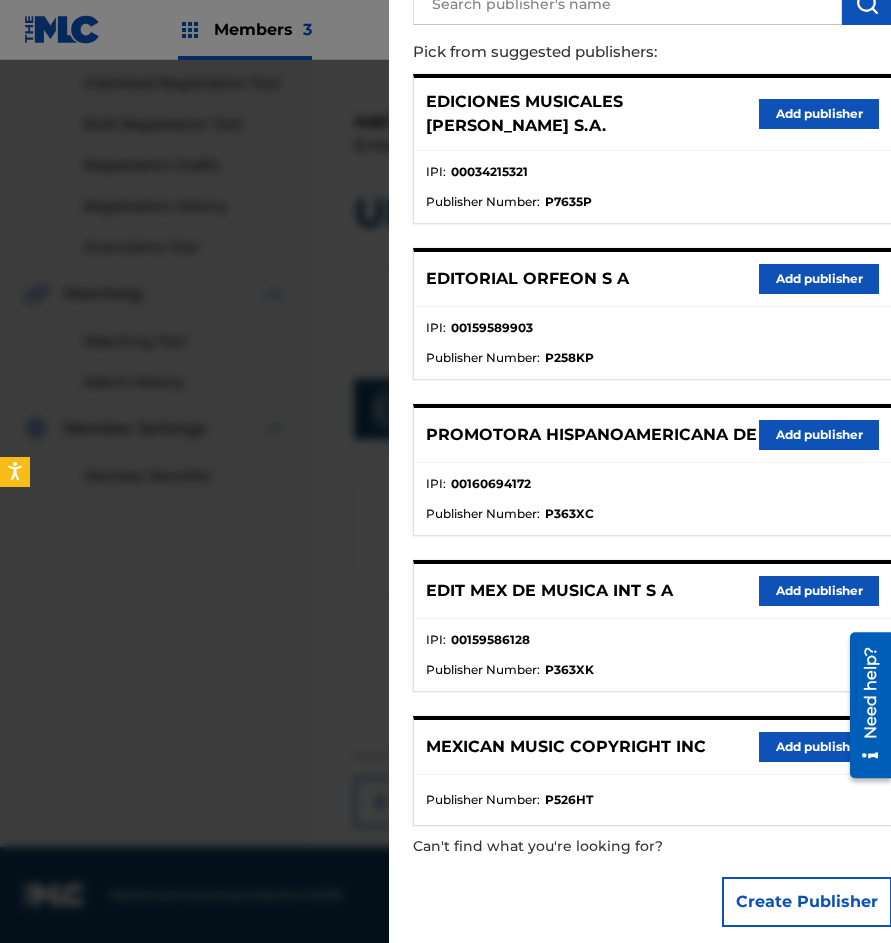 click on "Add publisher" at bounding box center [819, 435] 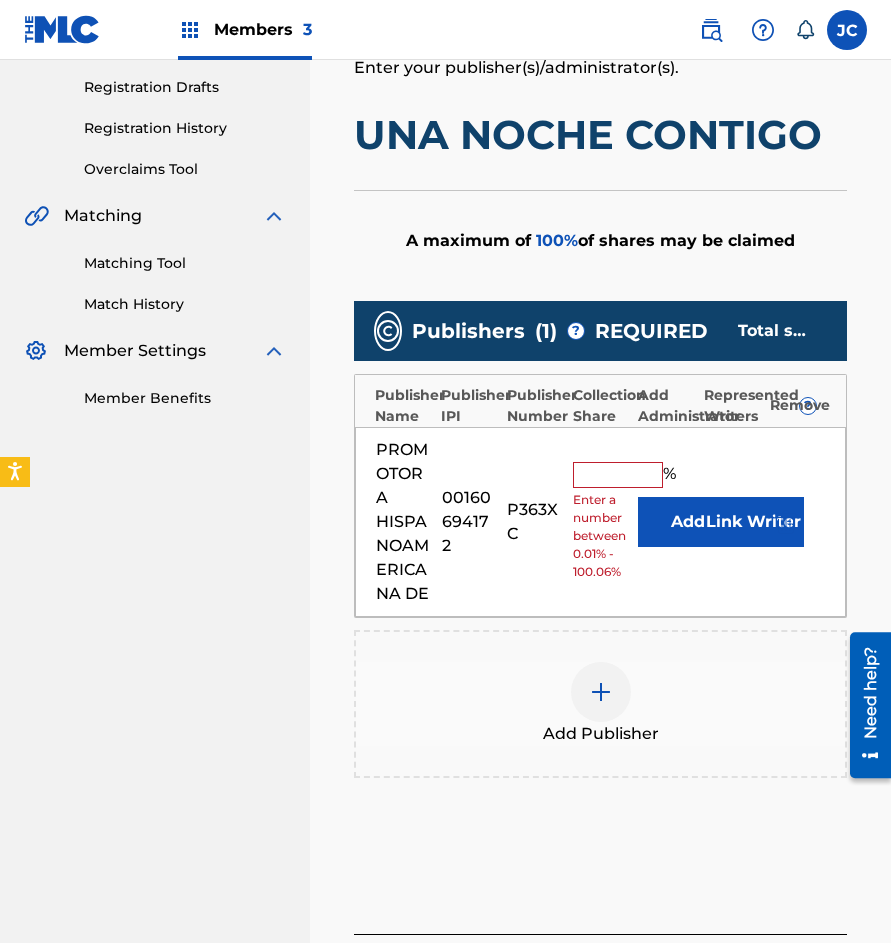 scroll, scrollTop: 452, scrollLeft: 0, axis: vertical 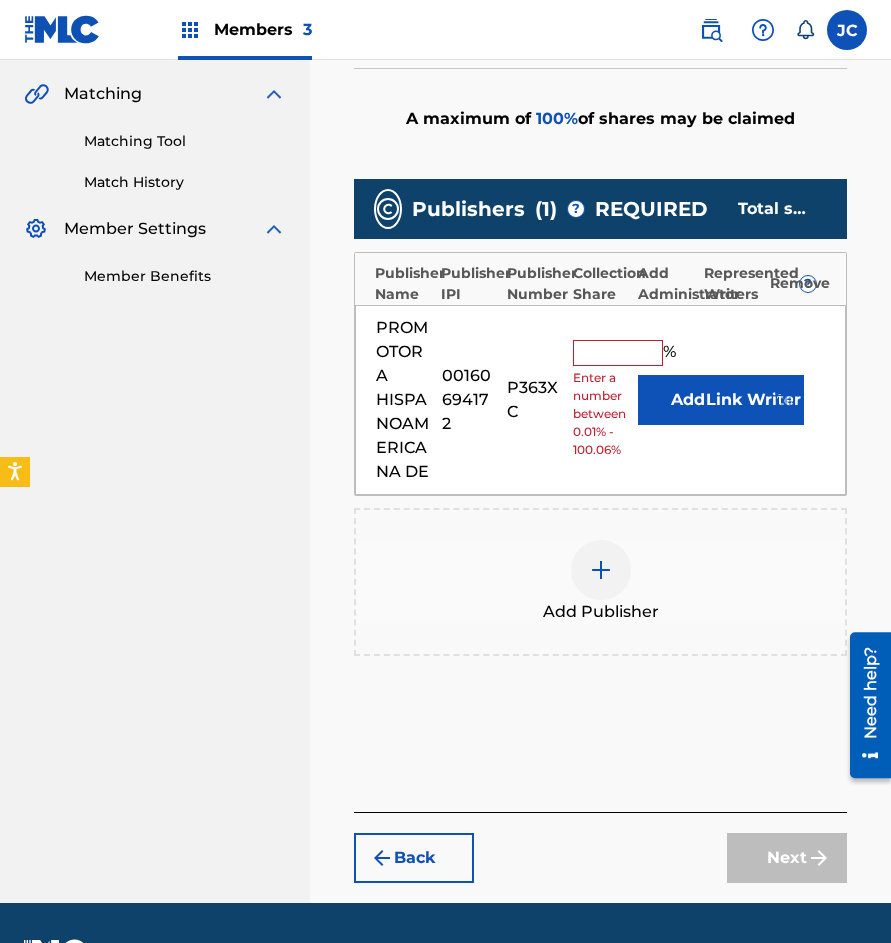 click on "Add" at bounding box center [688, 400] 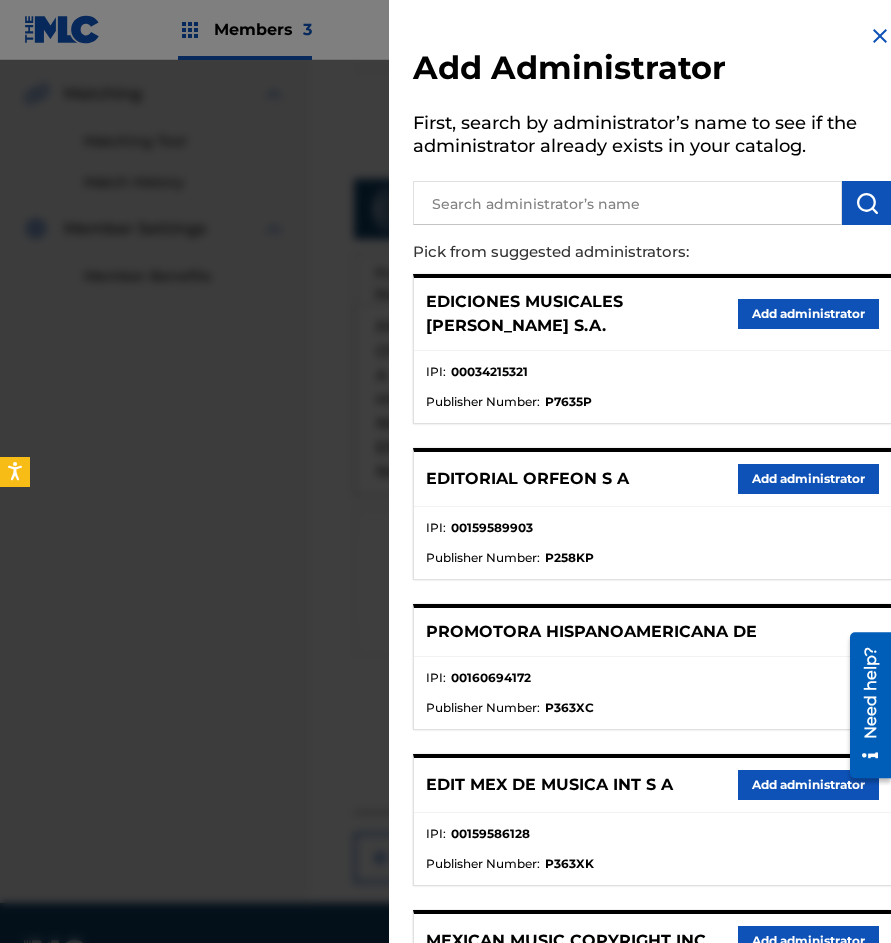 scroll, scrollTop: 212, scrollLeft: 0, axis: vertical 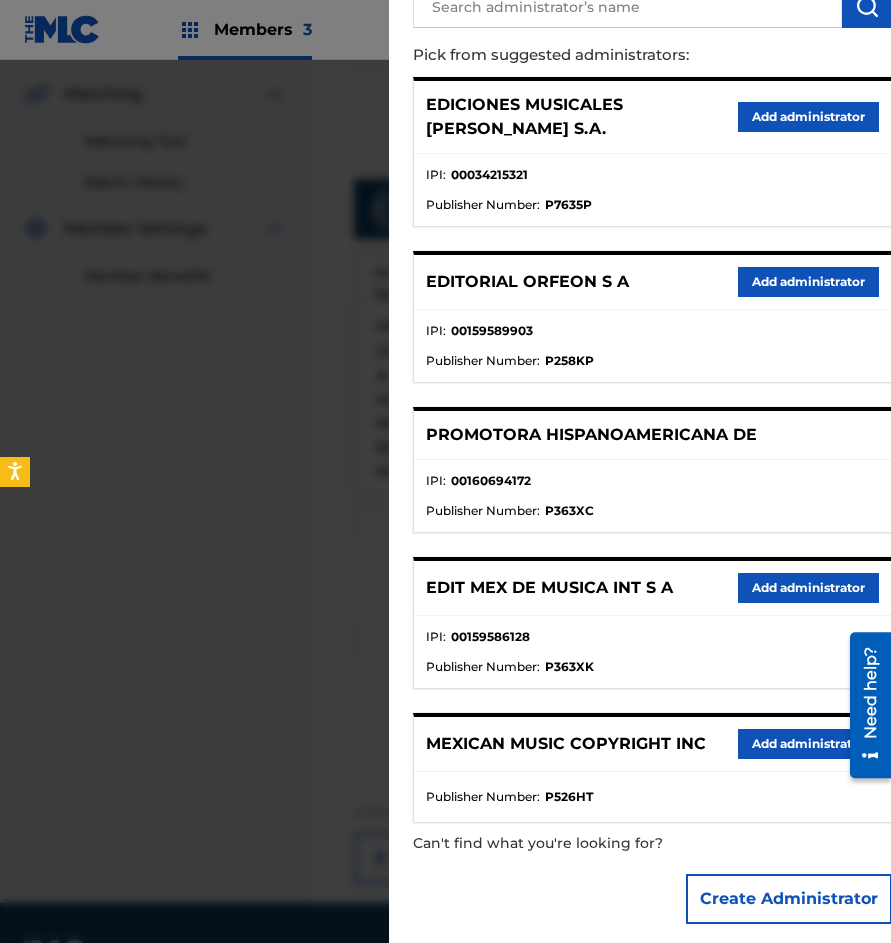 click on "Add administrator" at bounding box center (808, 744) 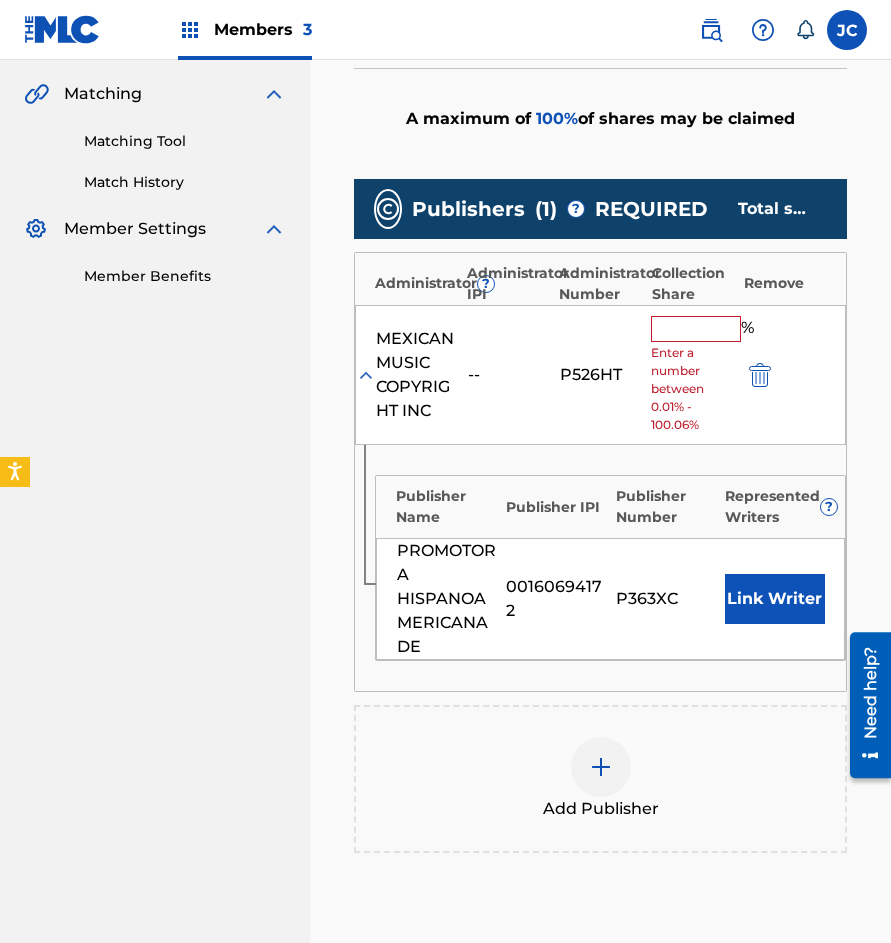 click on "% Enter a number between 0.01% - 100.06%" at bounding box center [692, 375] 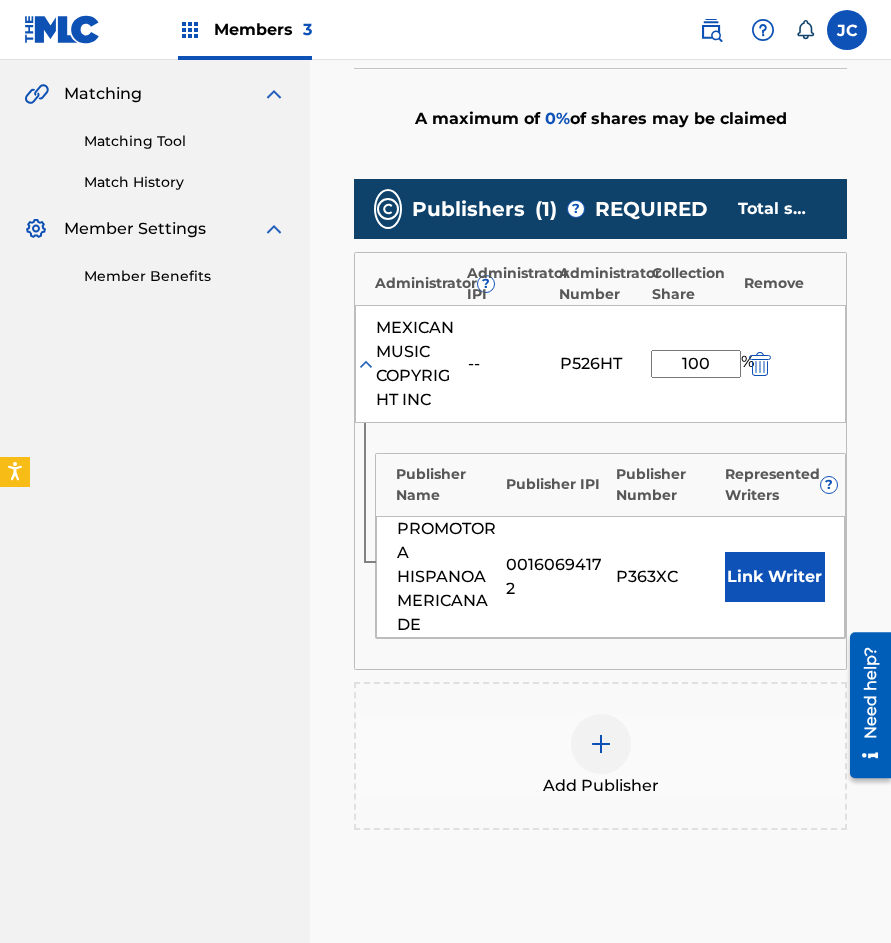 type on "100" 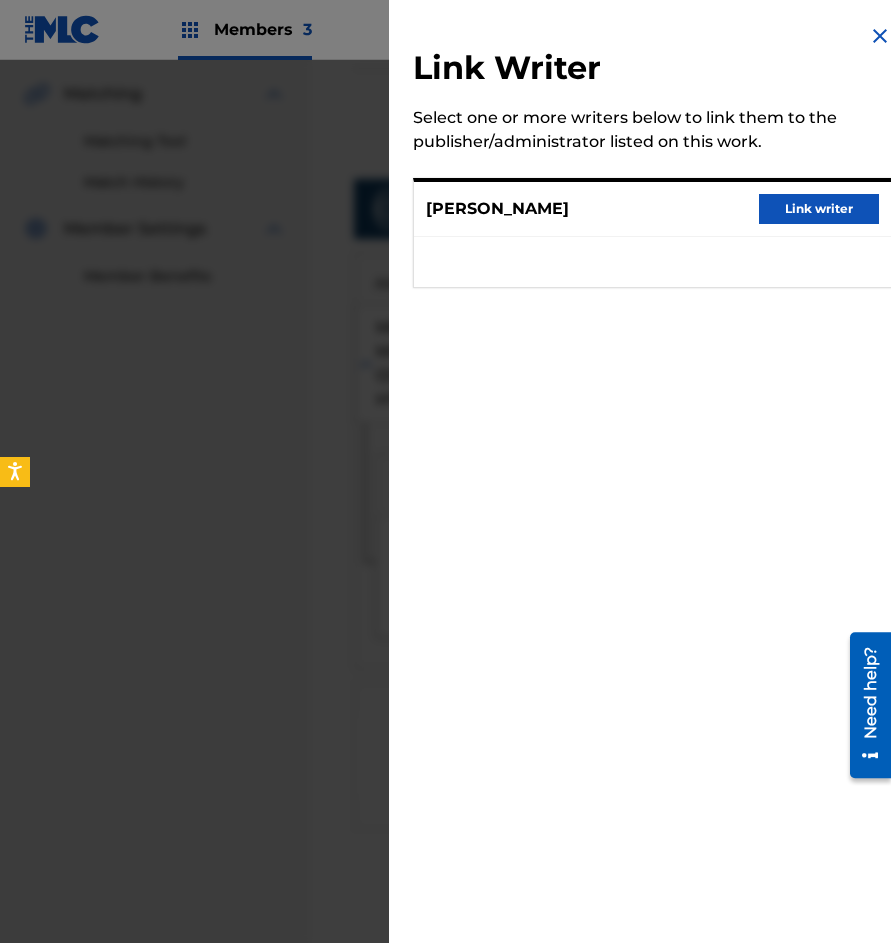 click on "Link writer" at bounding box center (819, 209) 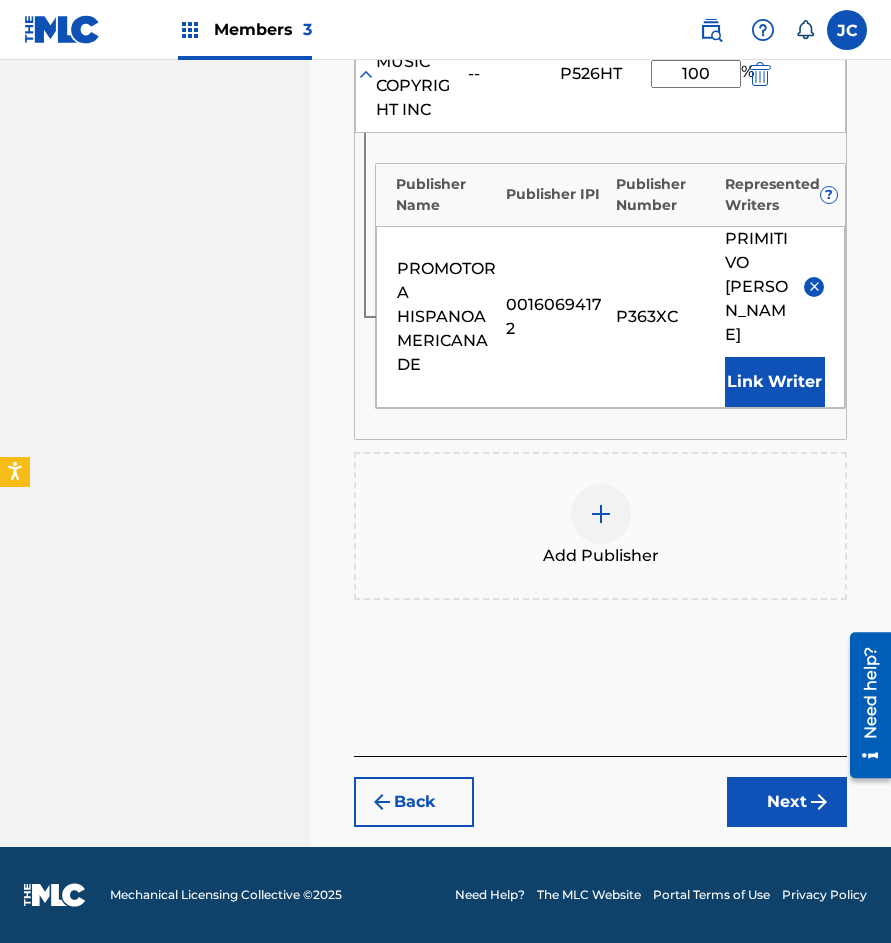 click on "Next" at bounding box center [787, 802] 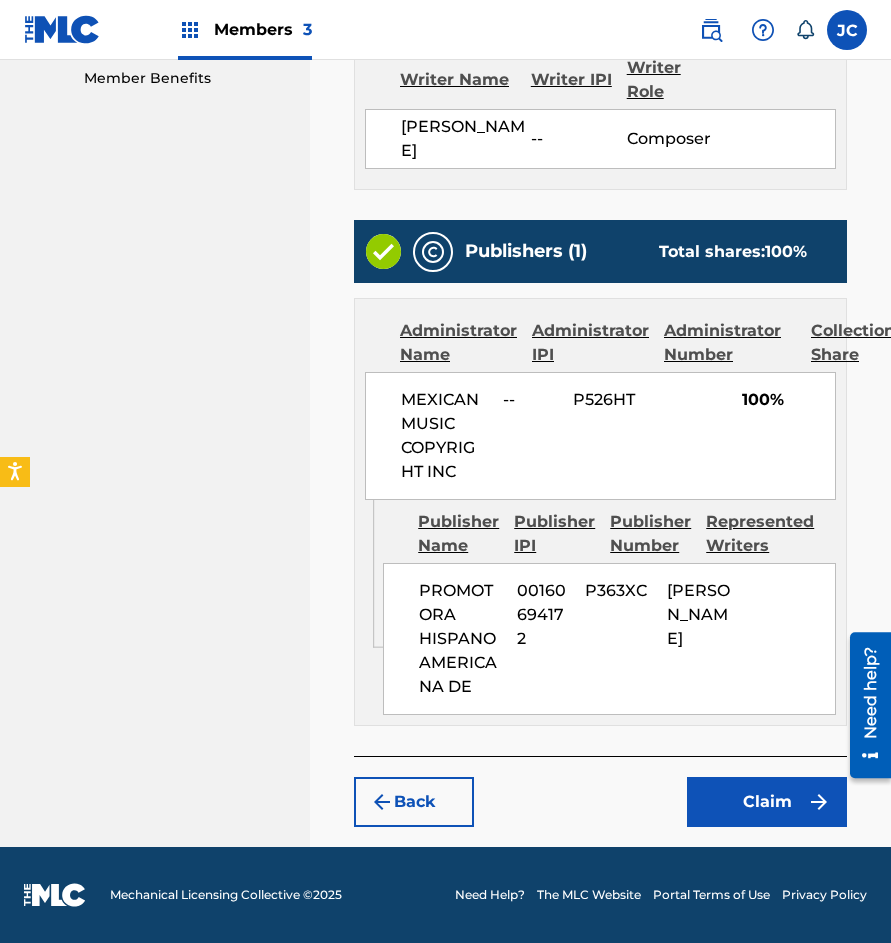 scroll, scrollTop: 698, scrollLeft: 0, axis: vertical 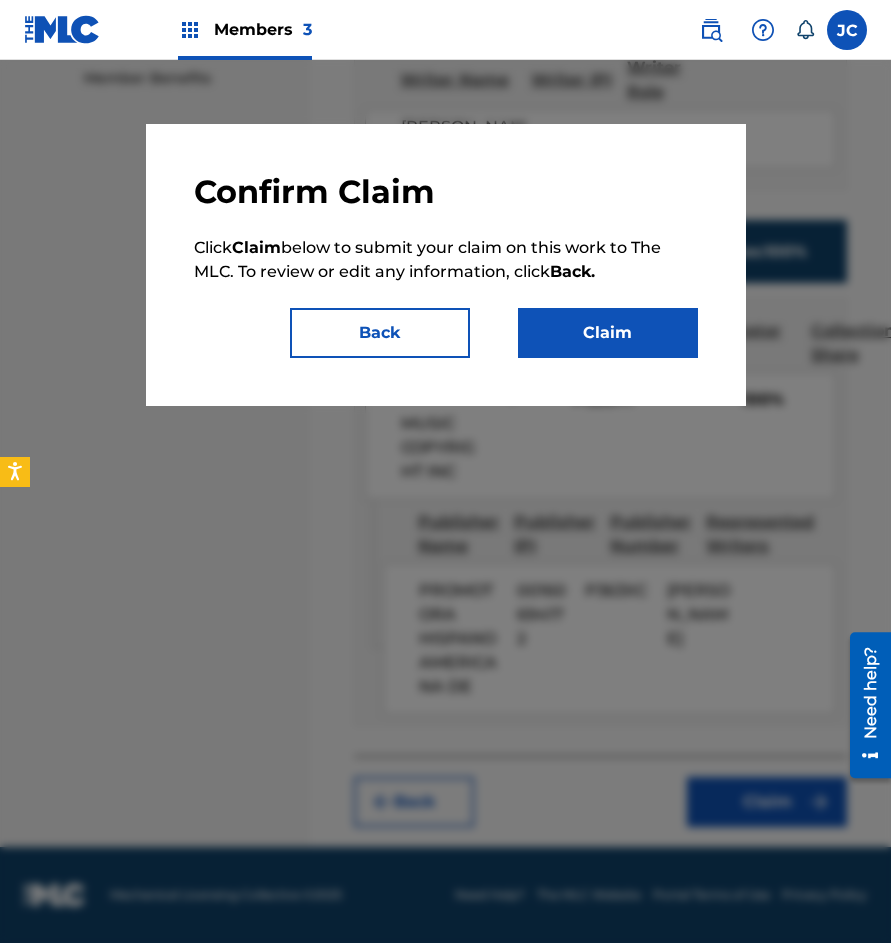 click on "Claim" at bounding box center (608, 333) 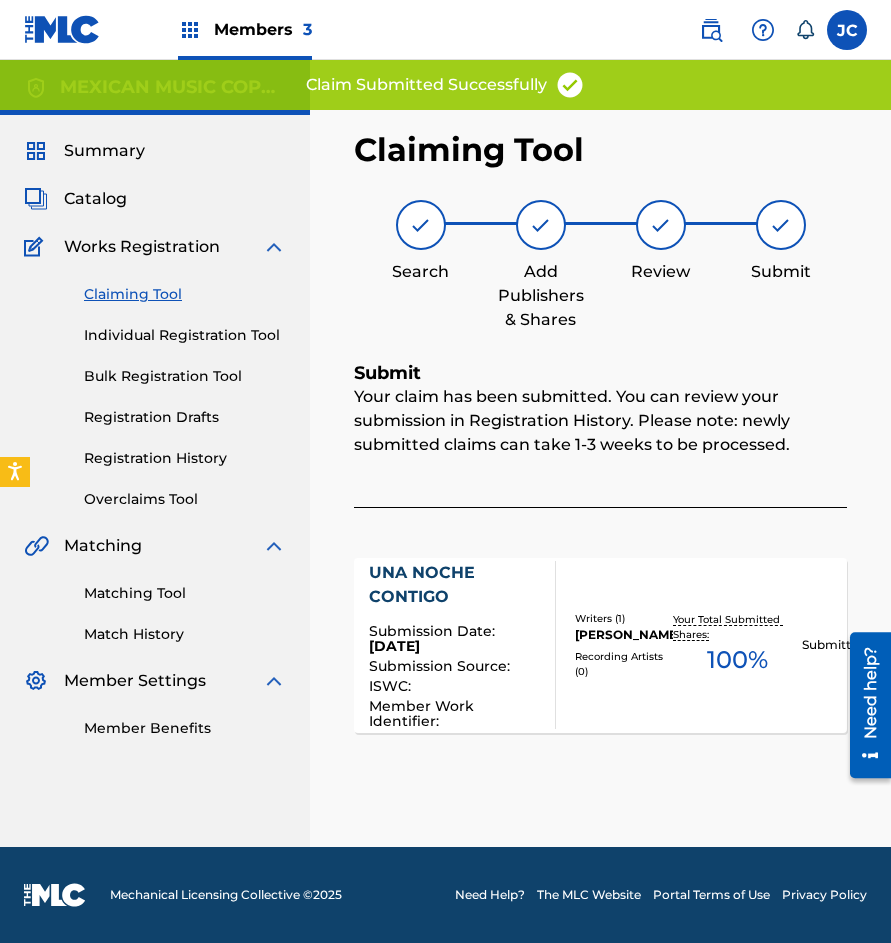 scroll, scrollTop: 0, scrollLeft: 0, axis: both 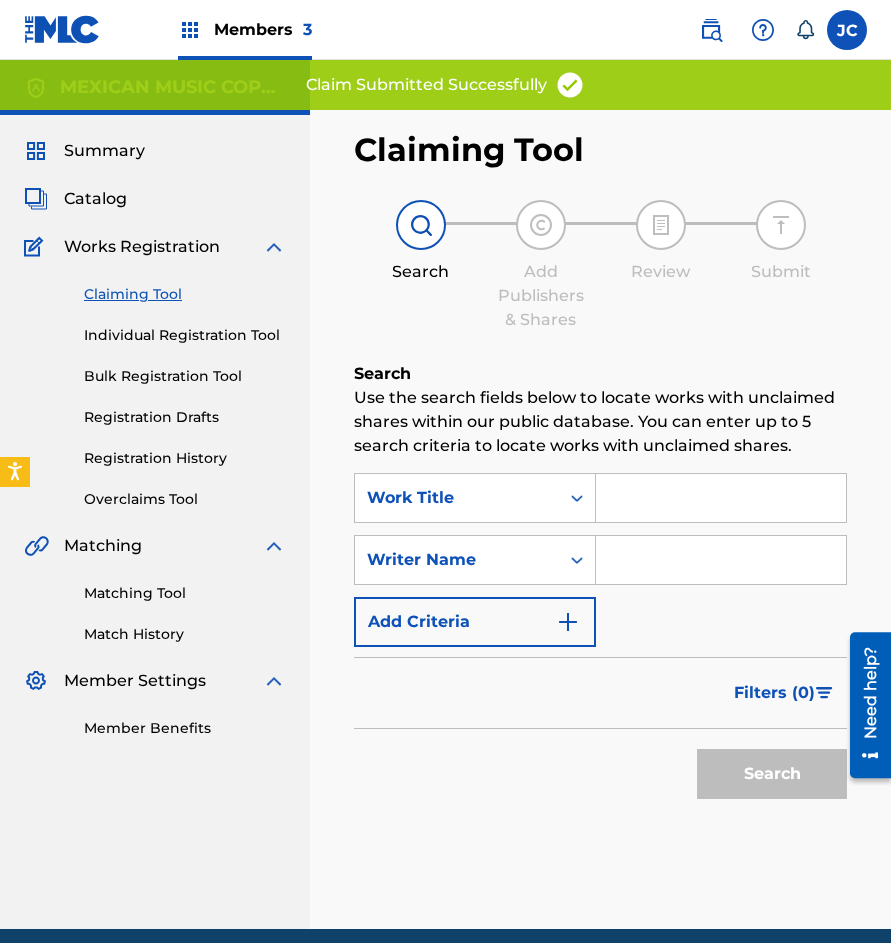 click on "Registration History" at bounding box center (185, 458) 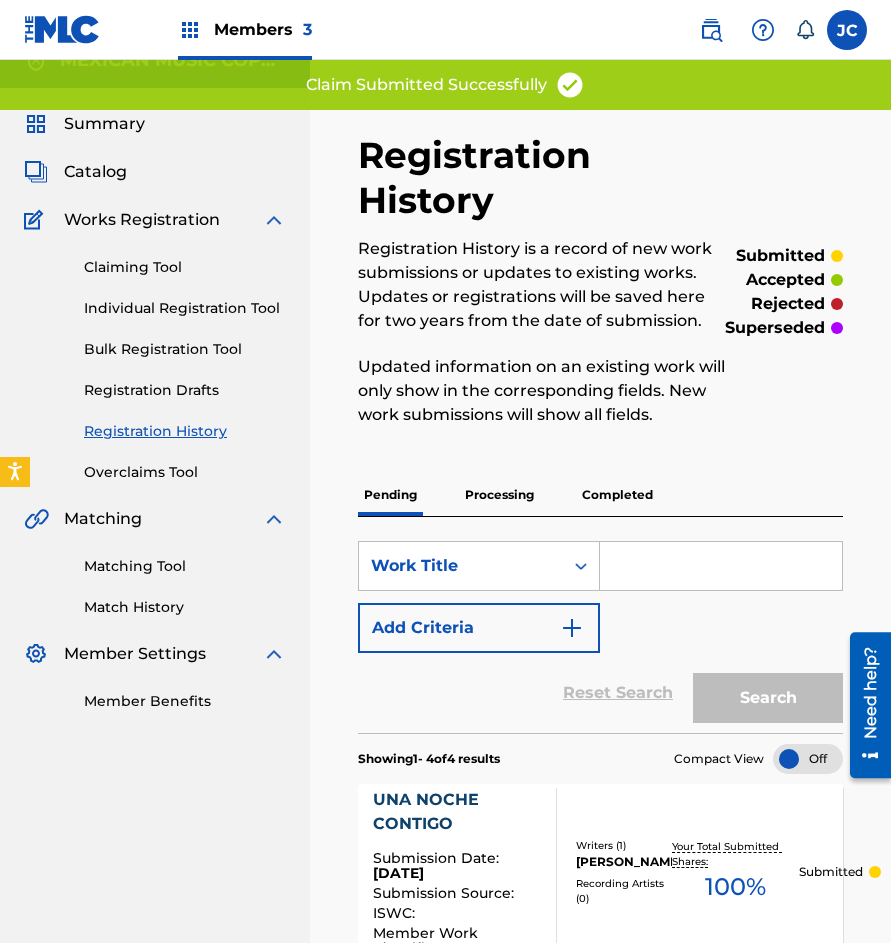 scroll, scrollTop: 0, scrollLeft: 0, axis: both 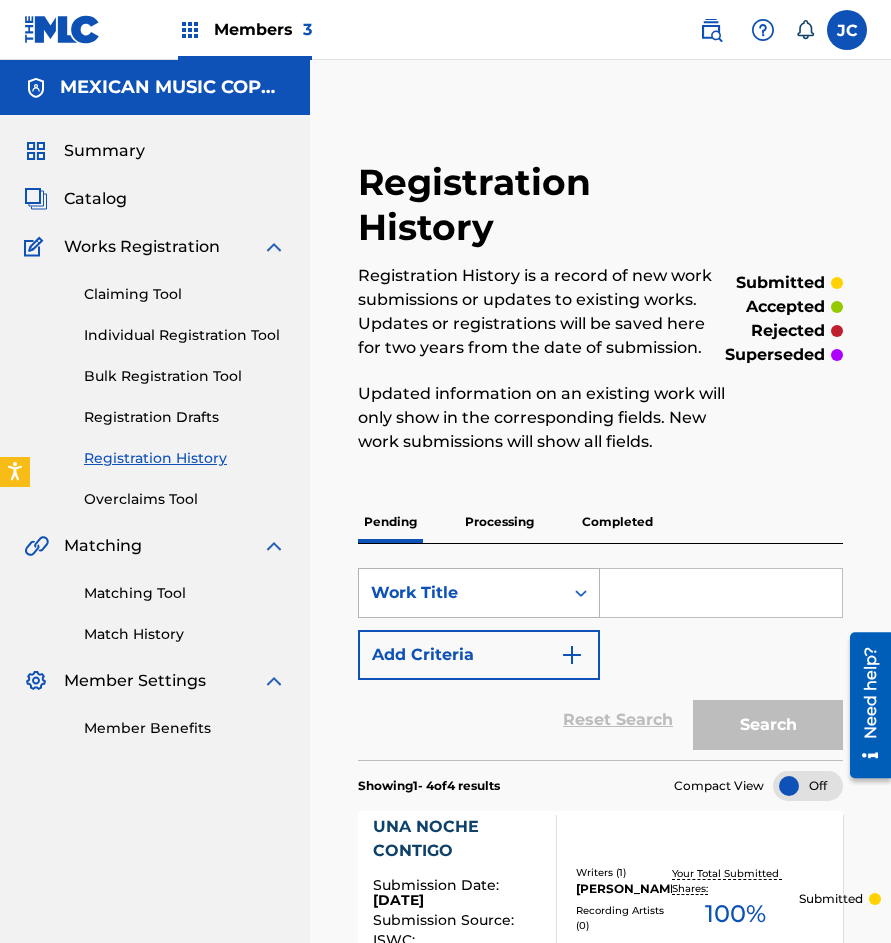 click on "Work Title" at bounding box center (461, 593) 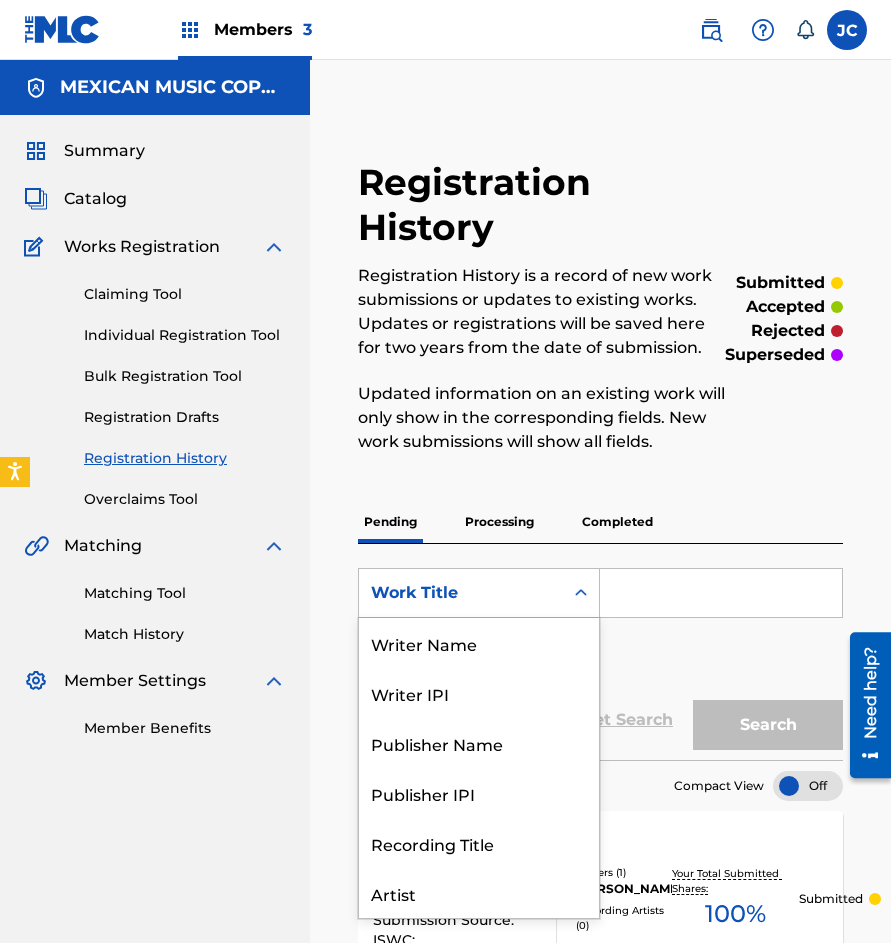 scroll, scrollTop: 100, scrollLeft: 0, axis: vertical 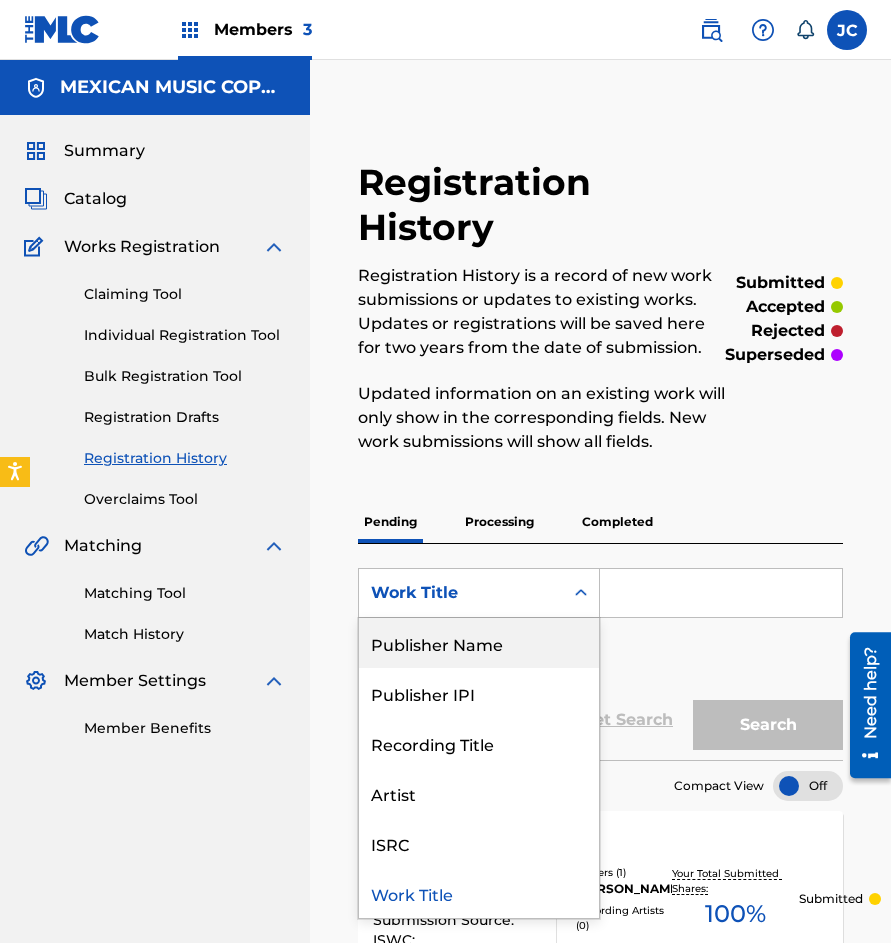 click on "Claiming Tool" at bounding box center (185, 294) 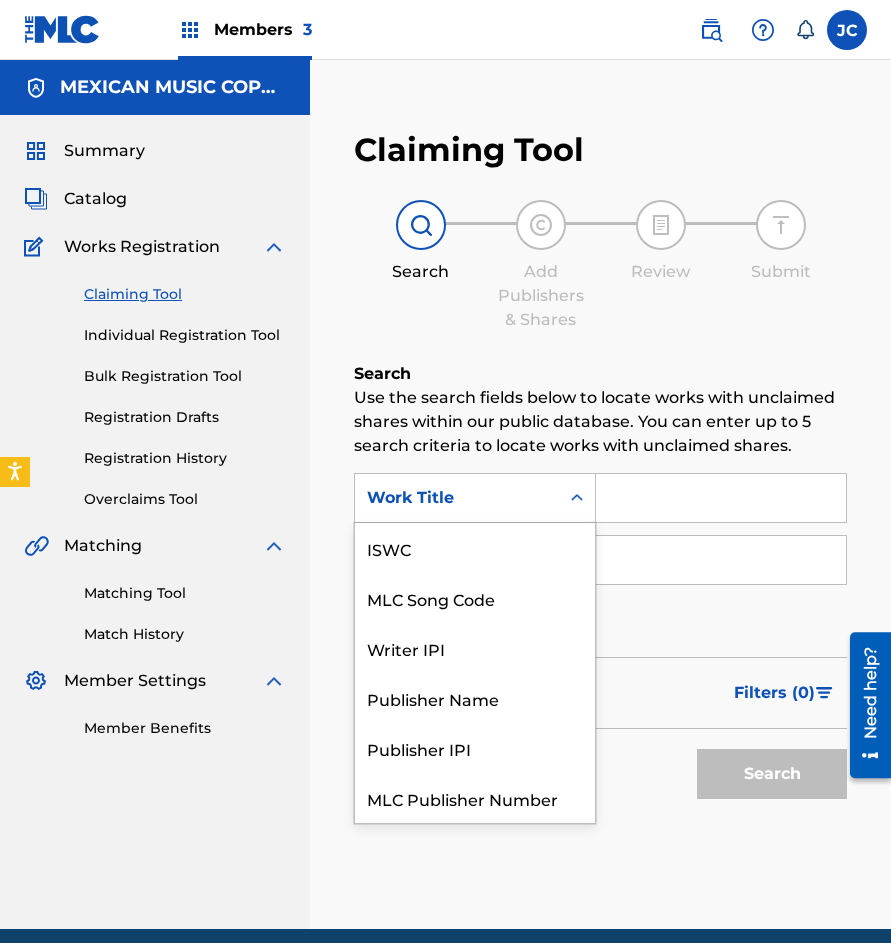 click on "Work Title" at bounding box center (457, 498) 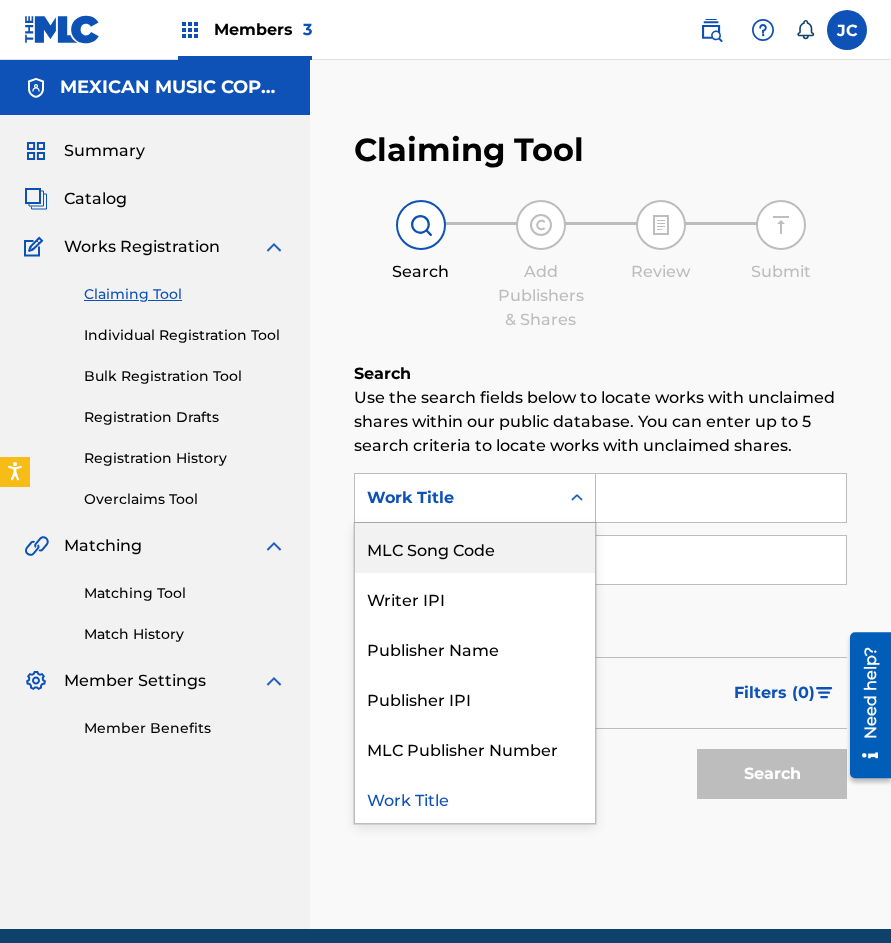 click on "MLC Song Code" at bounding box center (475, 548) 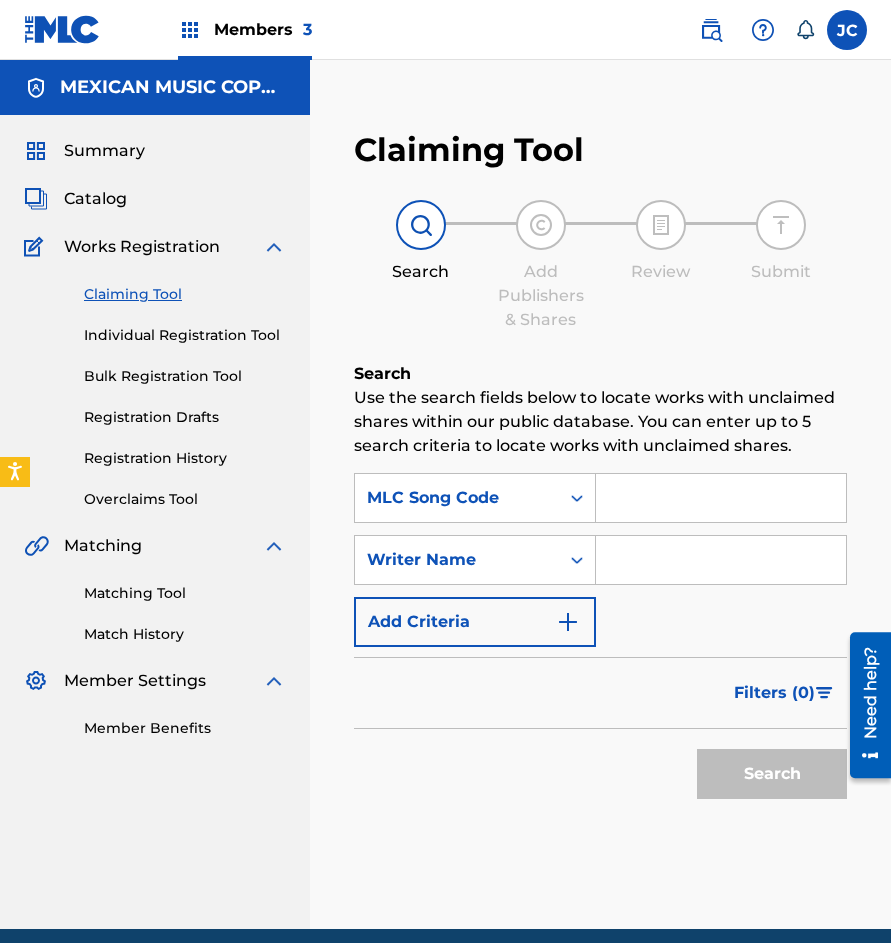 drag, startPoint x: 696, startPoint y: 485, endPoint x: 682, endPoint y: 480, distance: 14.866069 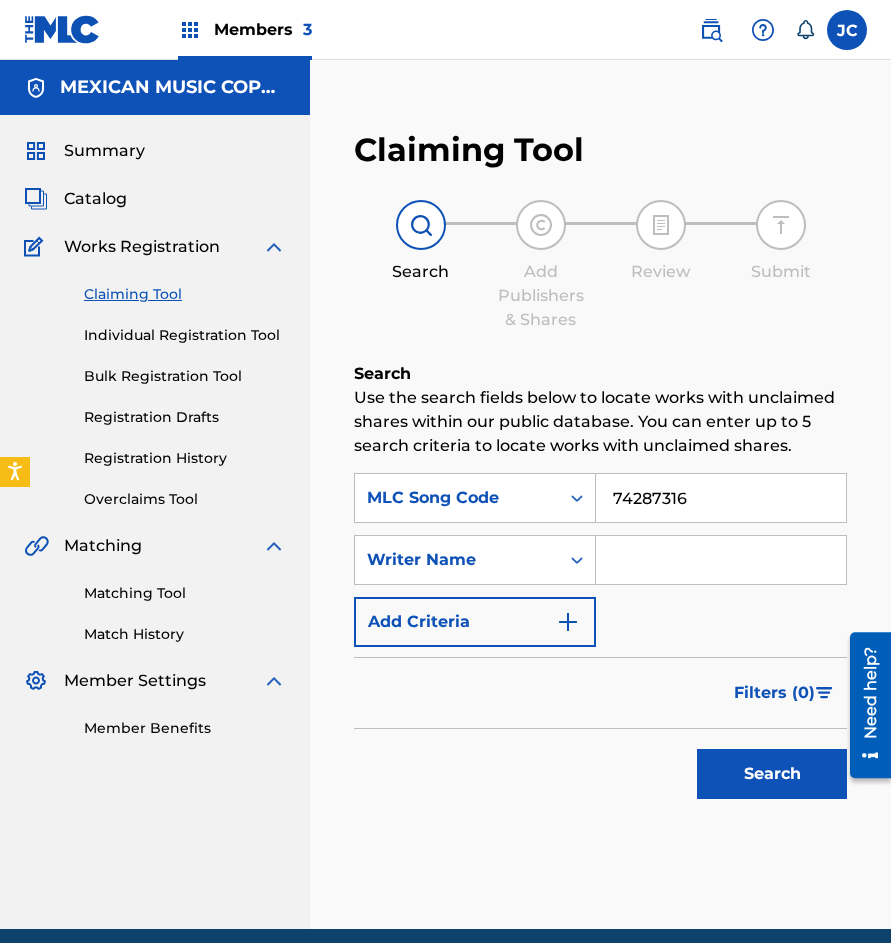 click on "Search" at bounding box center [772, 774] 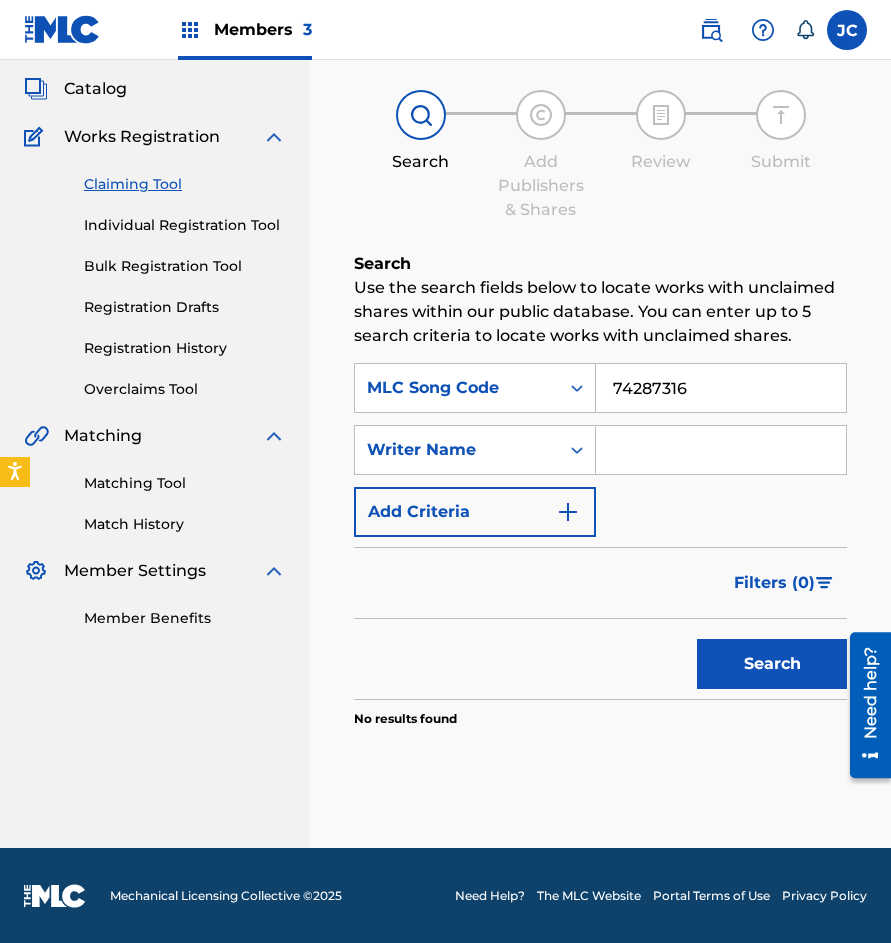 scroll, scrollTop: 111, scrollLeft: 0, axis: vertical 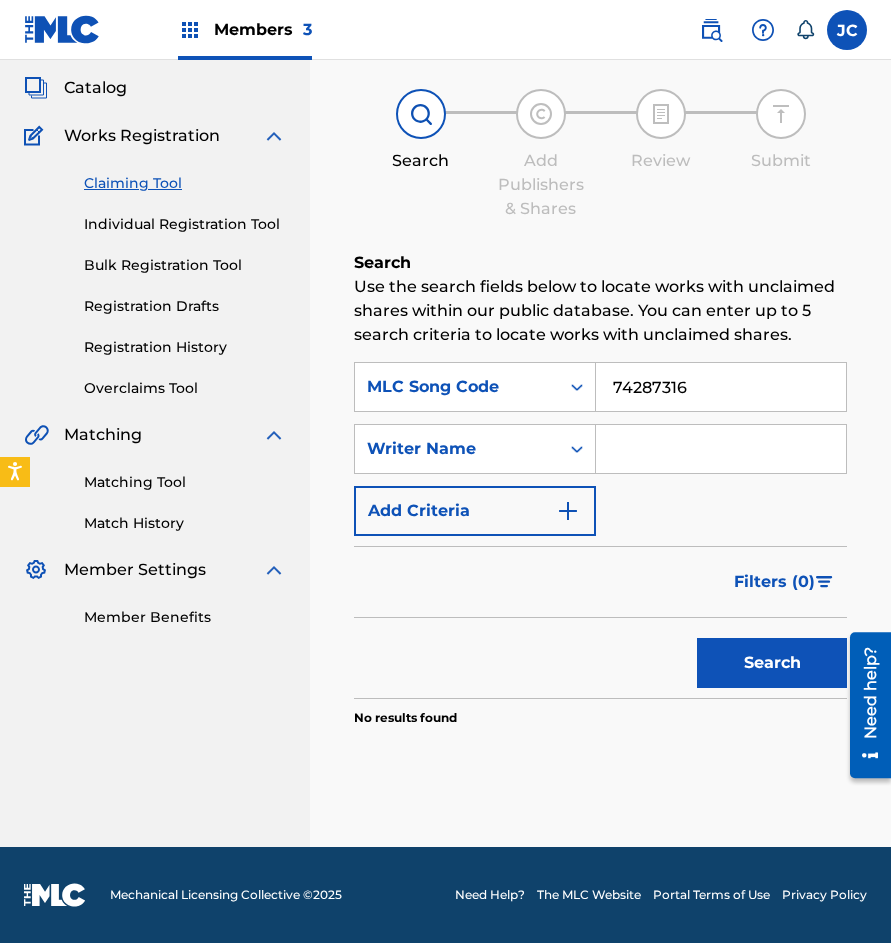 click on "74287316" at bounding box center (721, 387) 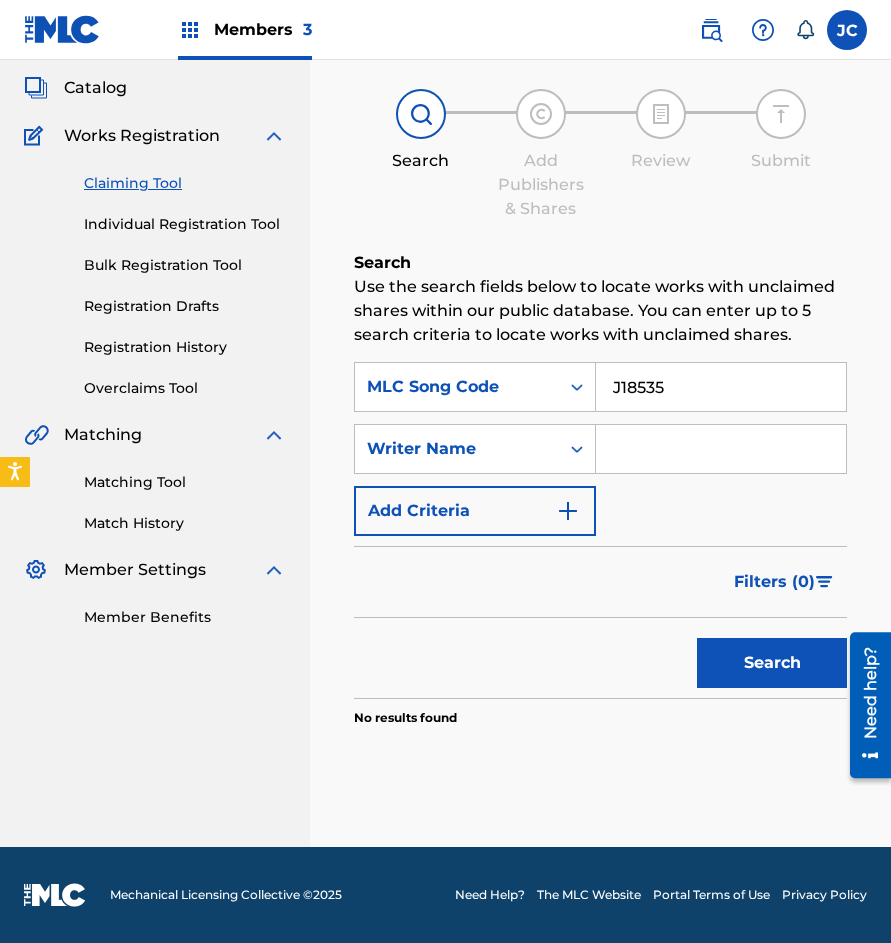 type on "J18535" 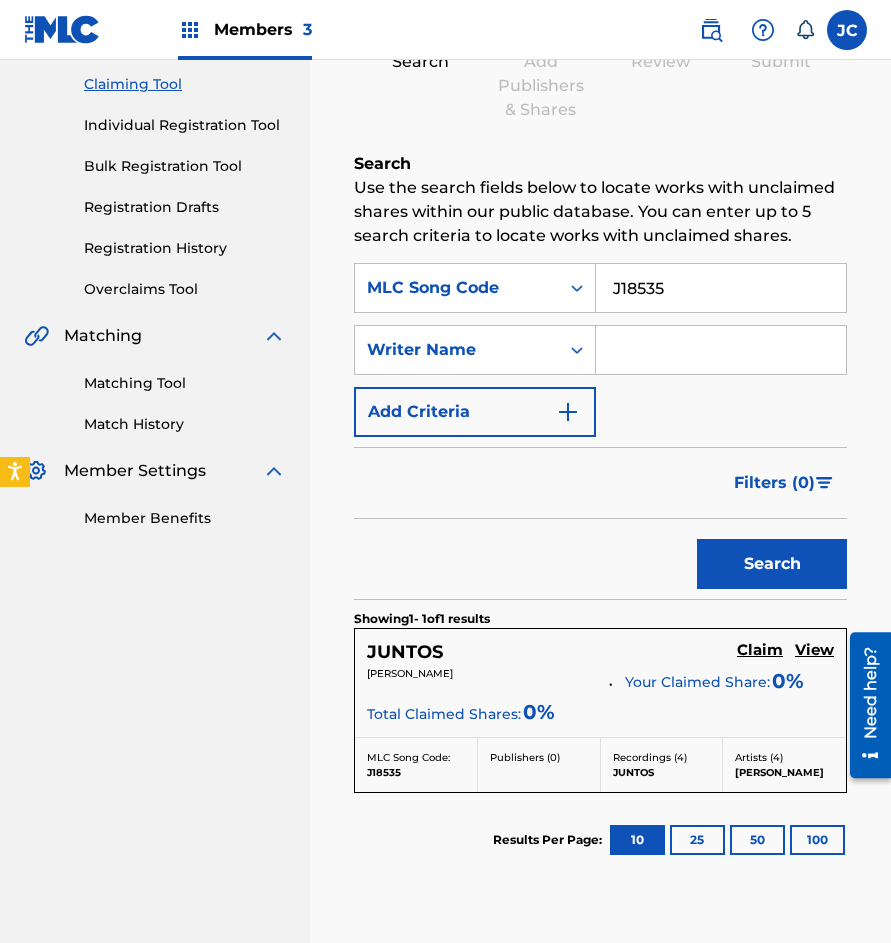 scroll, scrollTop: 370, scrollLeft: 0, axis: vertical 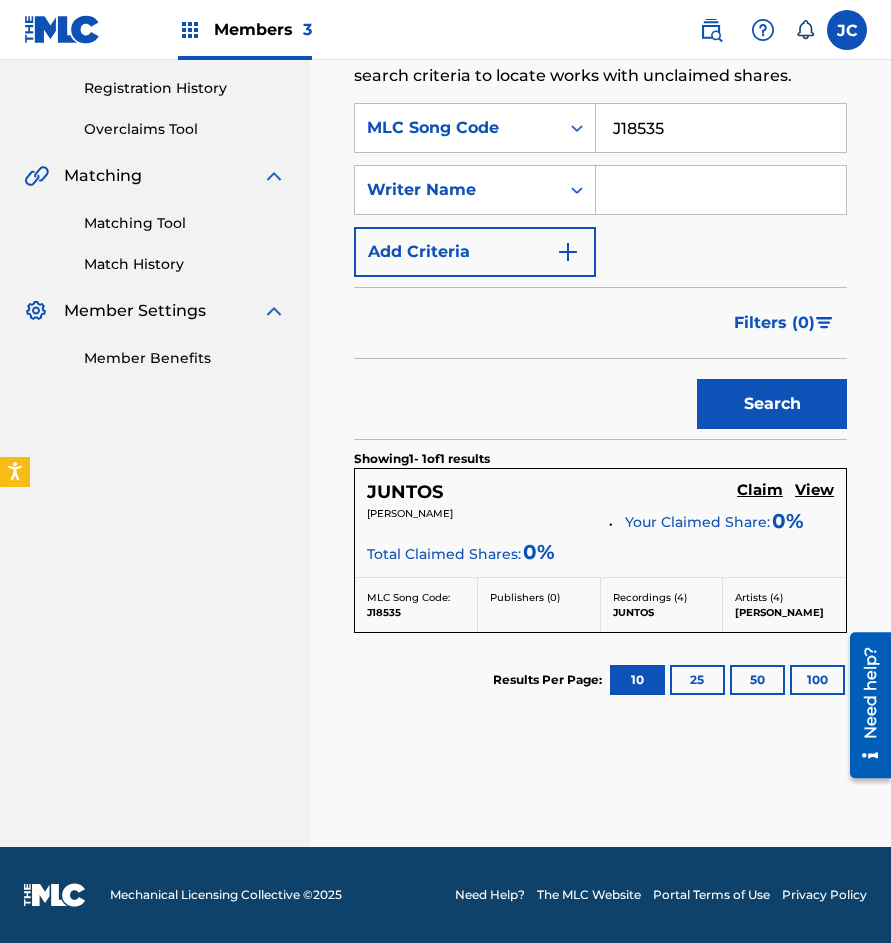 click on "Claim" at bounding box center [760, 490] 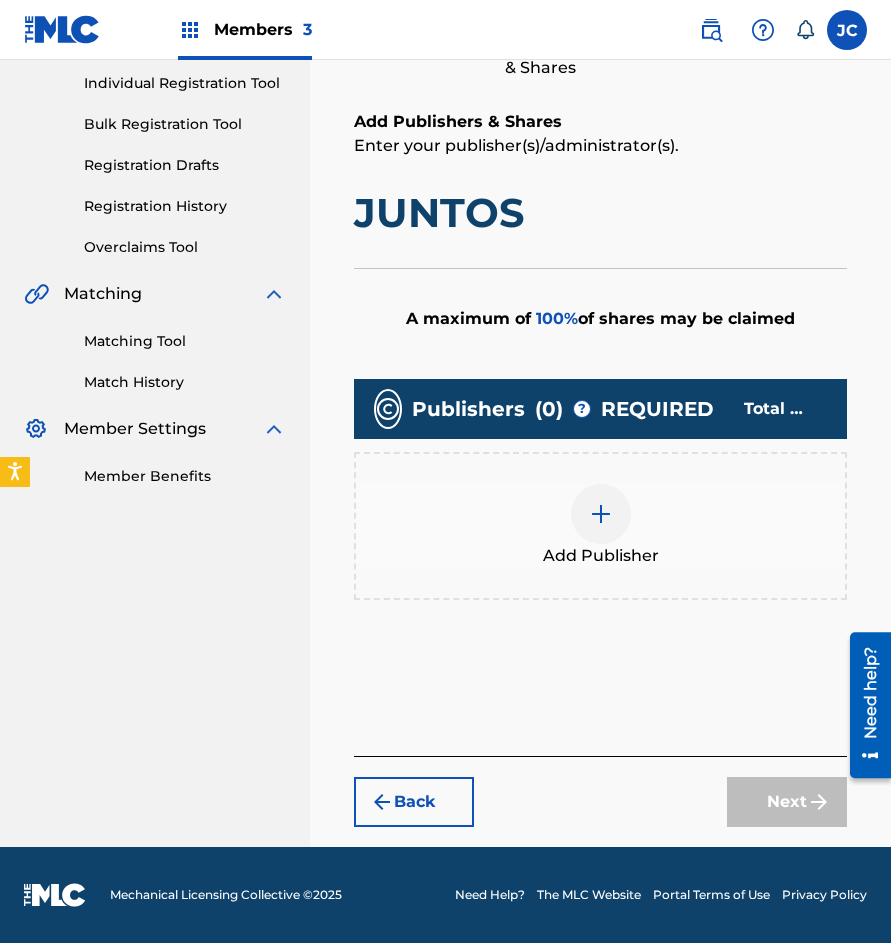 scroll, scrollTop: 252, scrollLeft: 0, axis: vertical 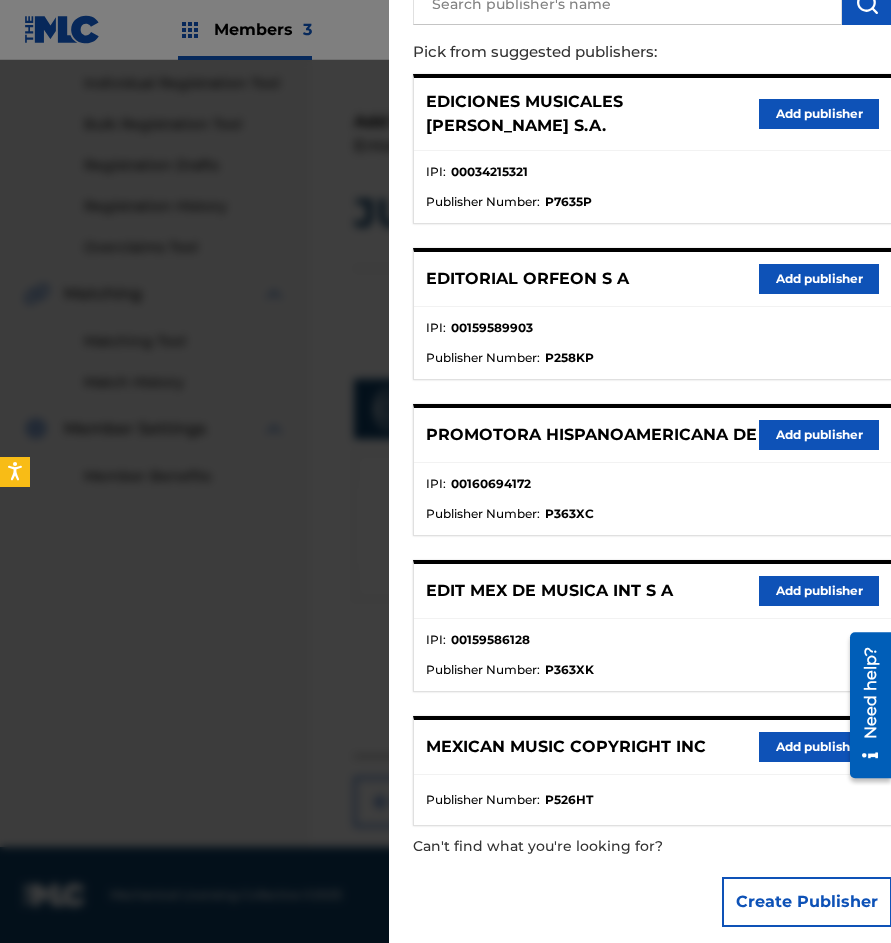 click on "Add publisher" at bounding box center (819, 279) 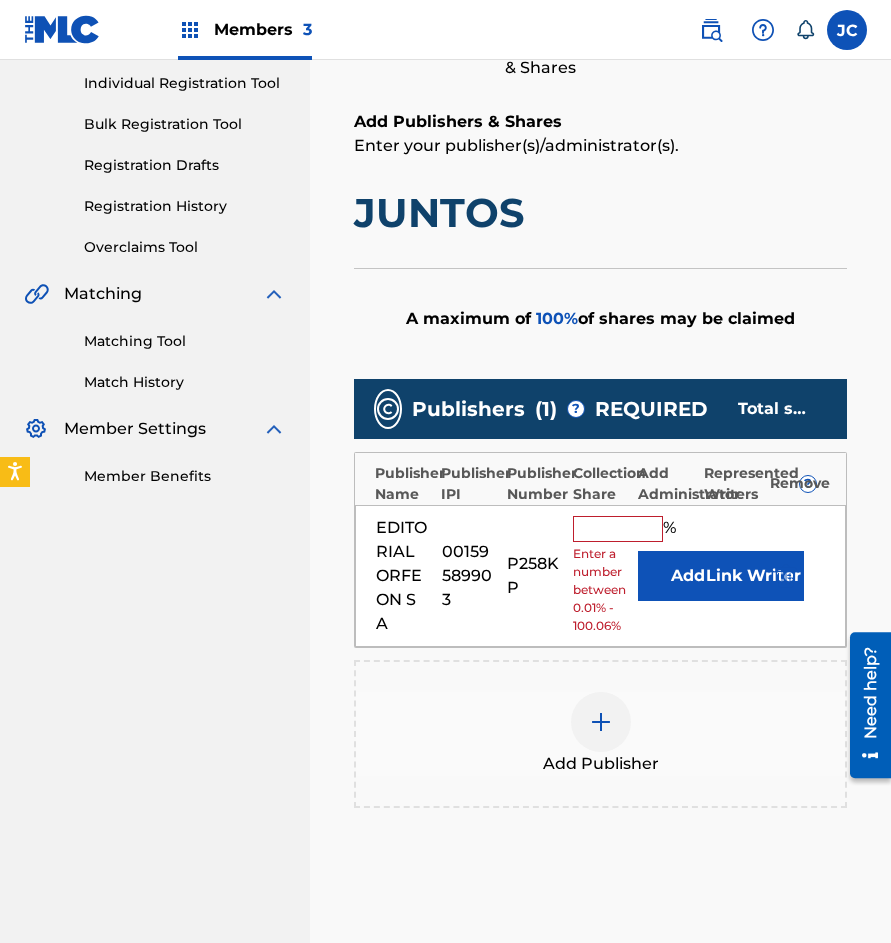 click on "Add" at bounding box center [688, 576] 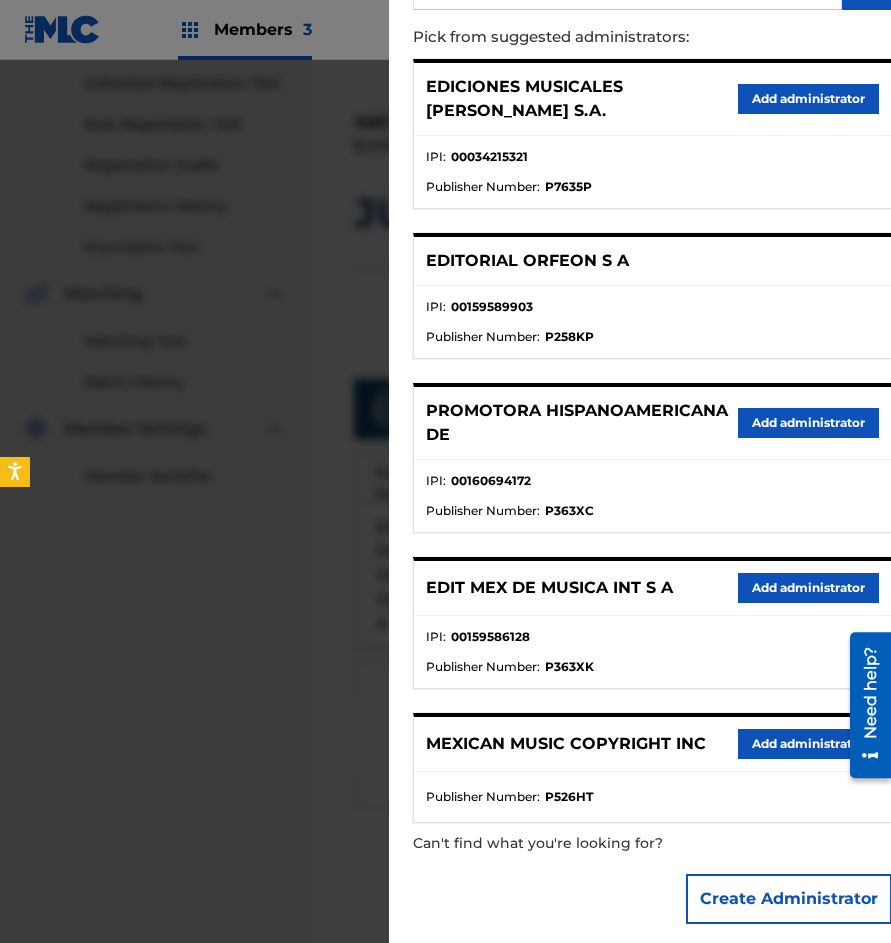 scroll, scrollTop: 230, scrollLeft: 0, axis: vertical 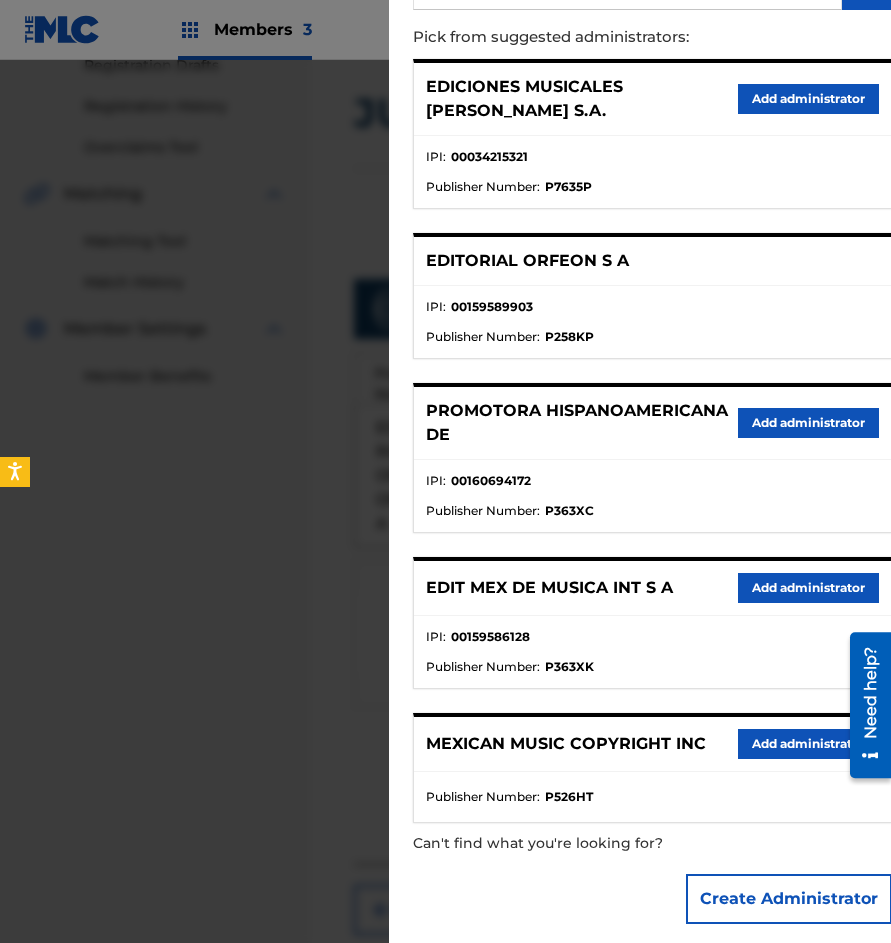 click on "Add administrator" at bounding box center [808, 744] 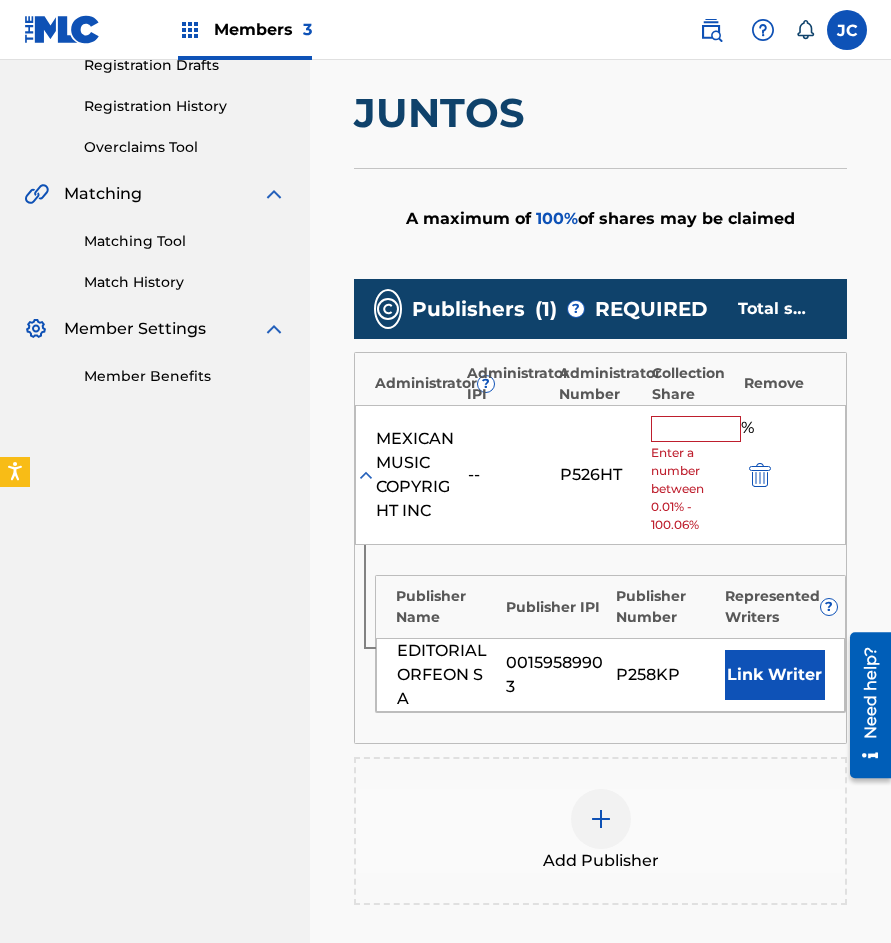 drag, startPoint x: 657, startPoint y: 436, endPoint x: 587, endPoint y: 437, distance: 70.00714 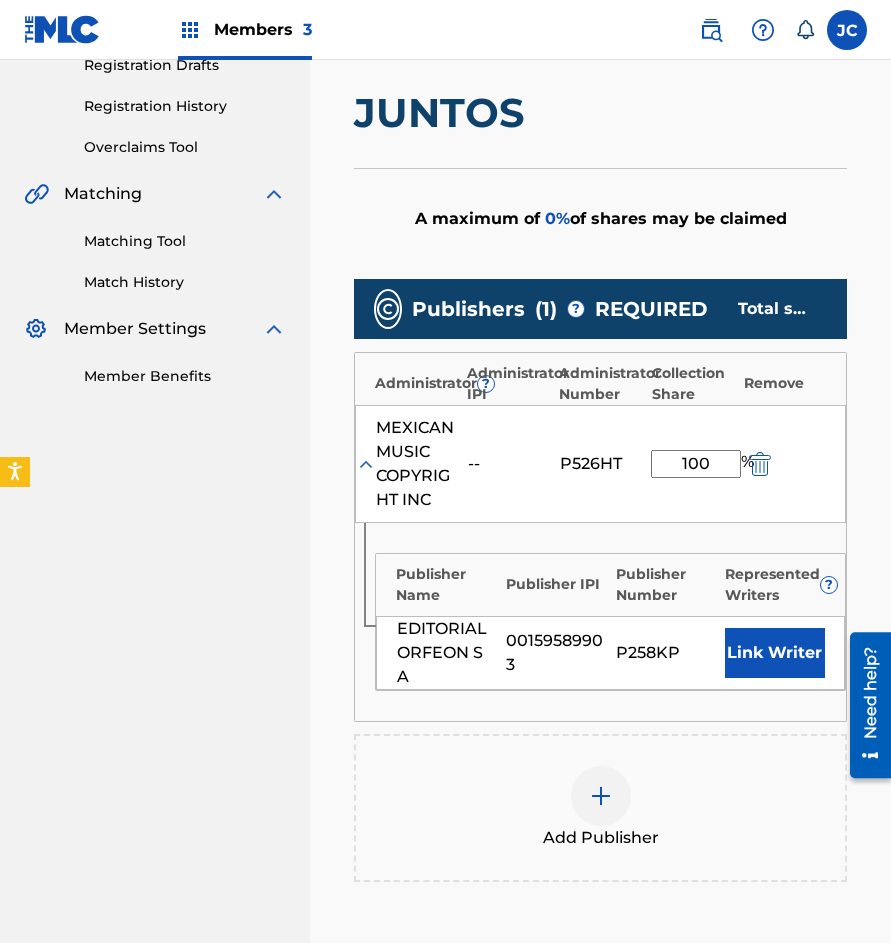 type on "100" 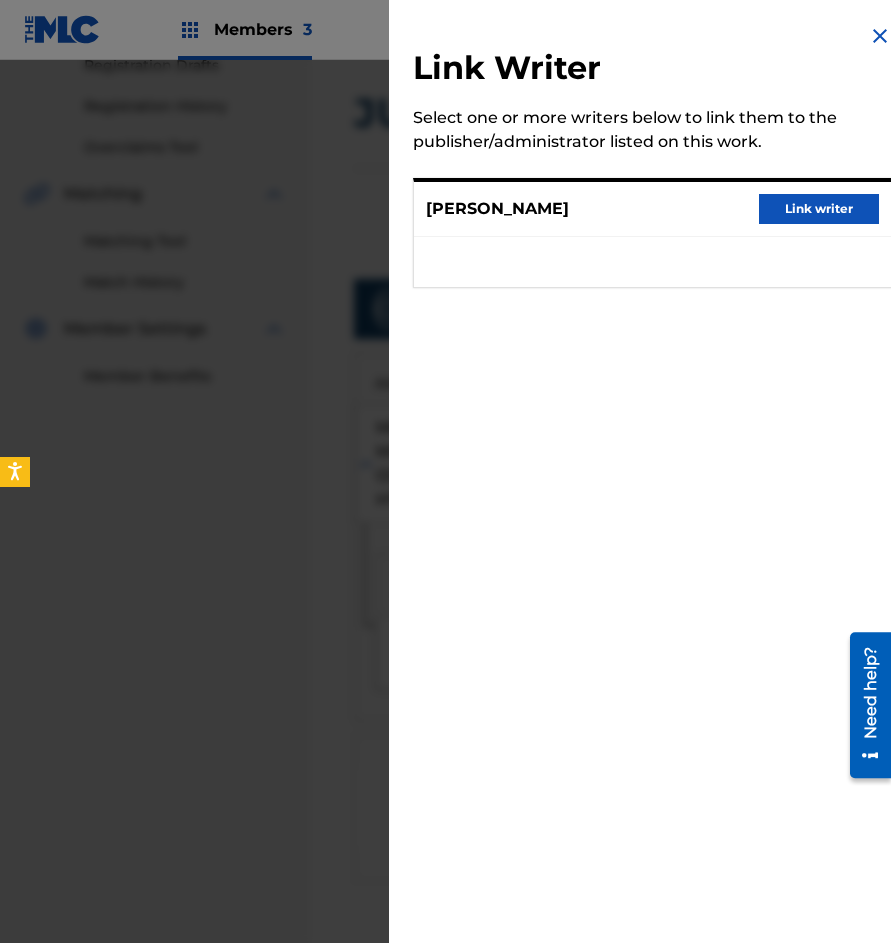 click on "Link writer" at bounding box center (819, 209) 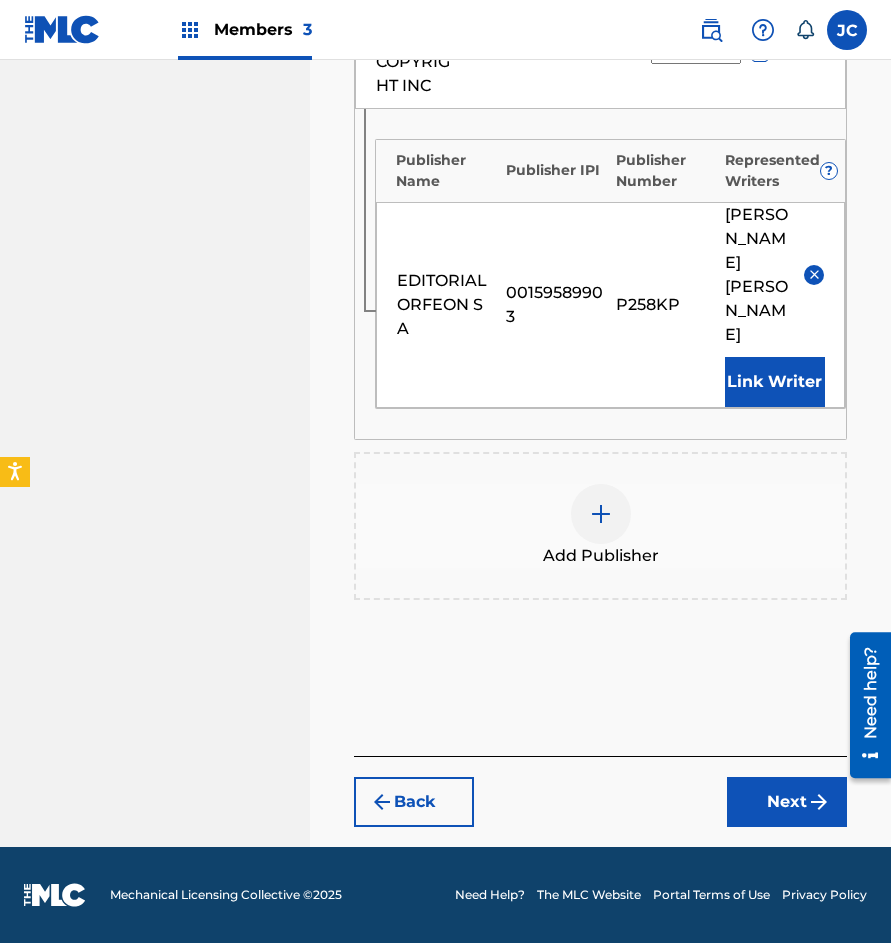 click on "Next" at bounding box center (787, 802) 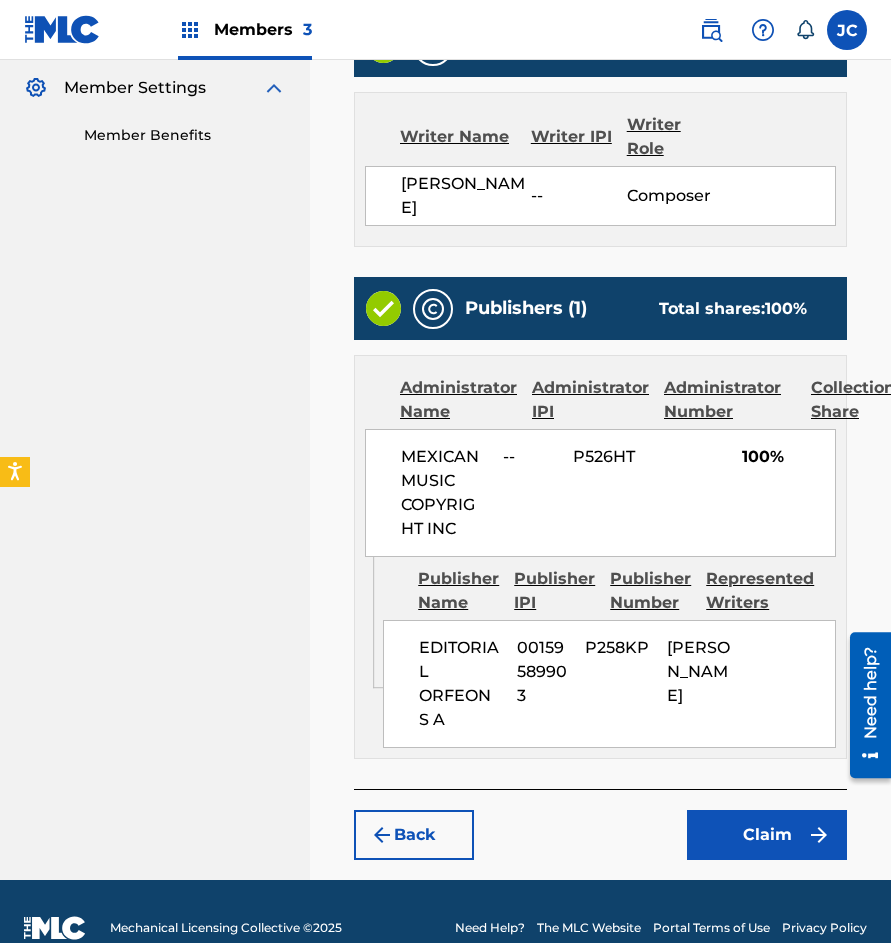 scroll, scrollTop: 674, scrollLeft: 0, axis: vertical 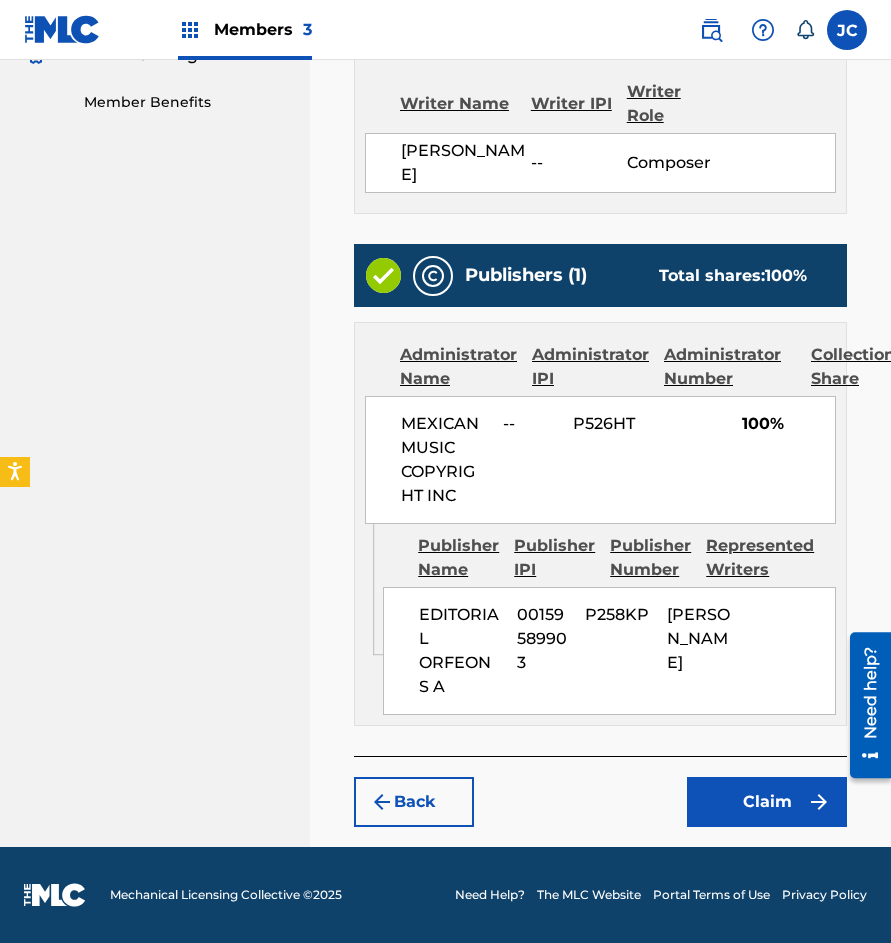 click on "Claim" at bounding box center (767, 802) 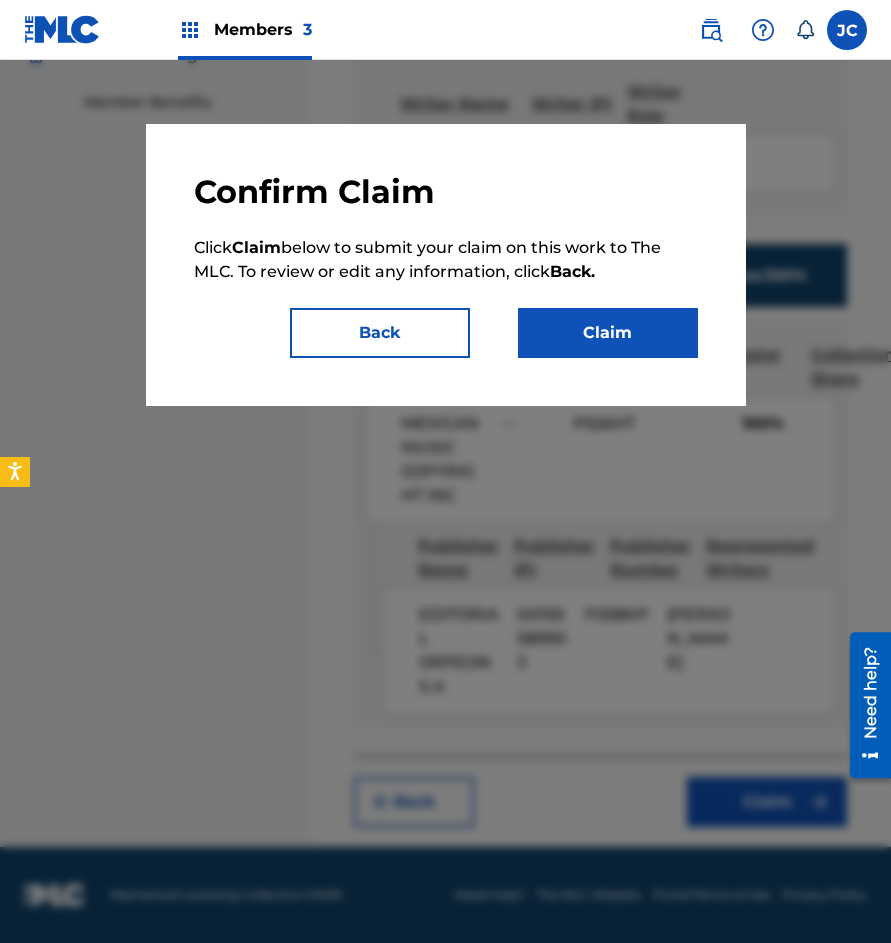click on "Claim" at bounding box center (608, 333) 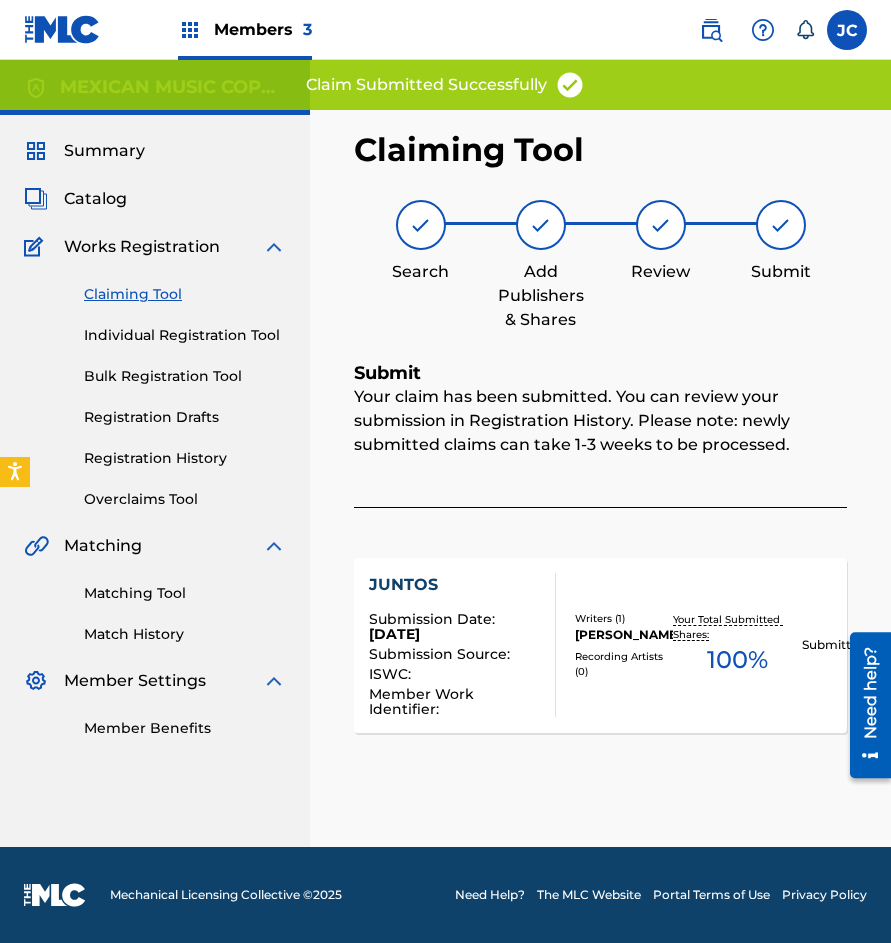 scroll, scrollTop: 0, scrollLeft: 0, axis: both 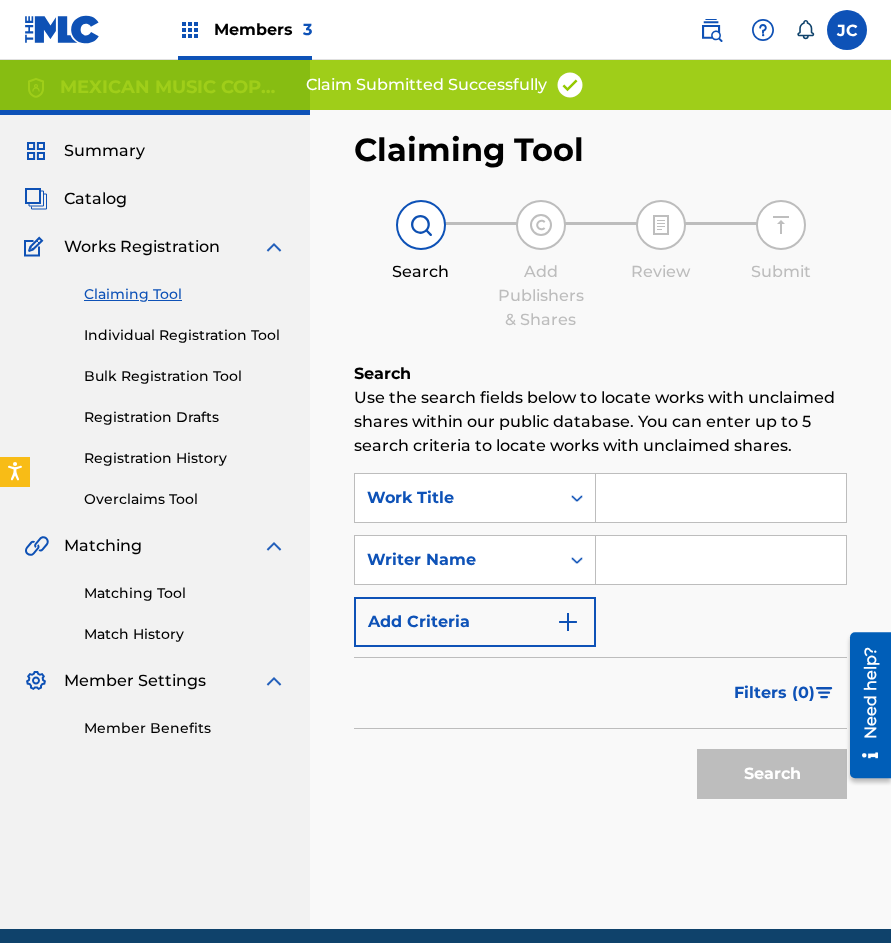 click on "Registration History" at bounding box center [185, 458] 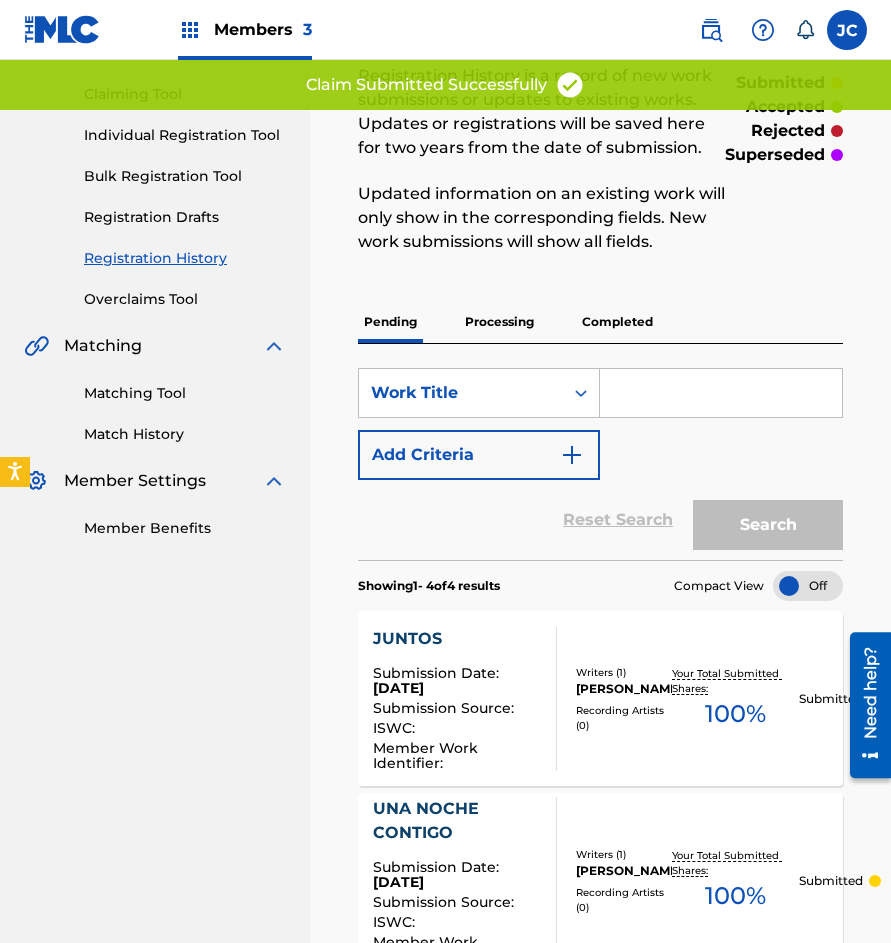 scroll, scrollTop: 0, scrollLeft: 0, axis: both 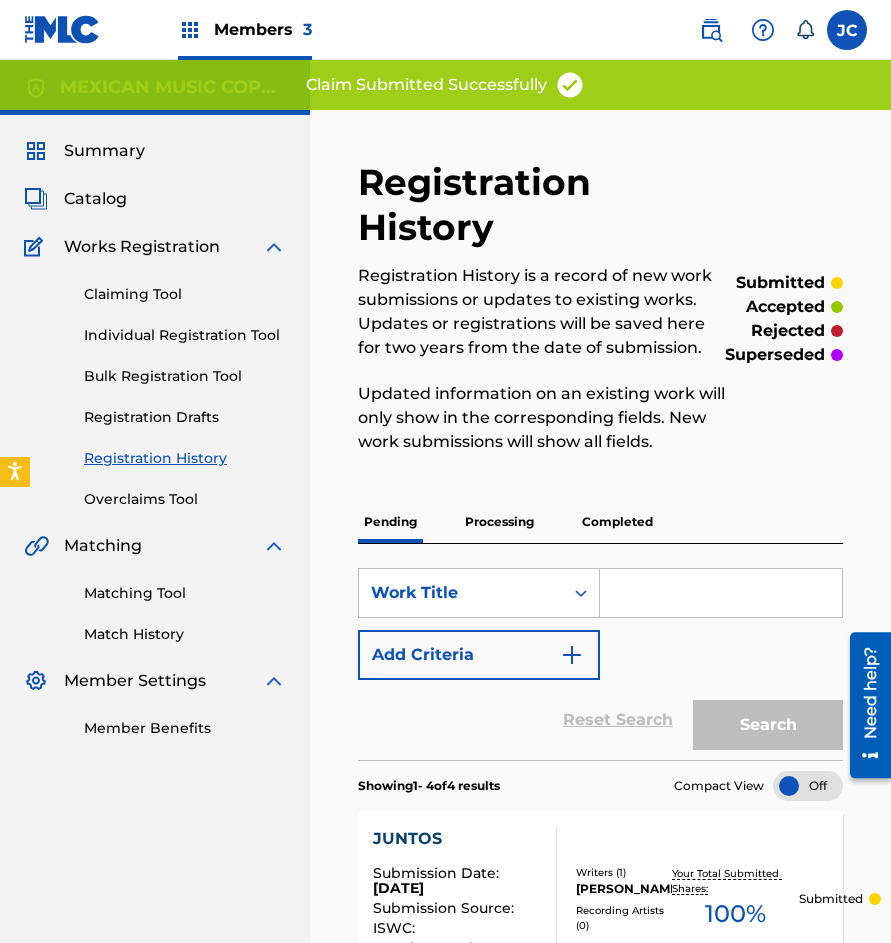 click on "Claiming Tool" at bounding box center (185, 294) 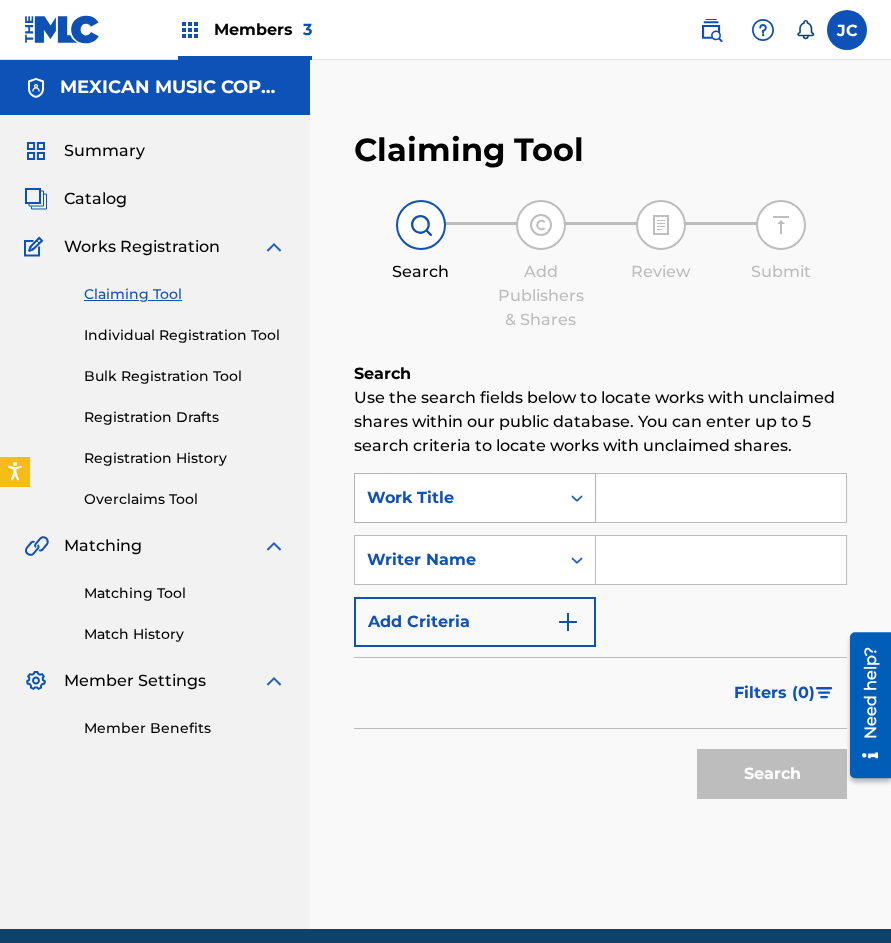 click on "Work Title" at bounding box center [457, 498] 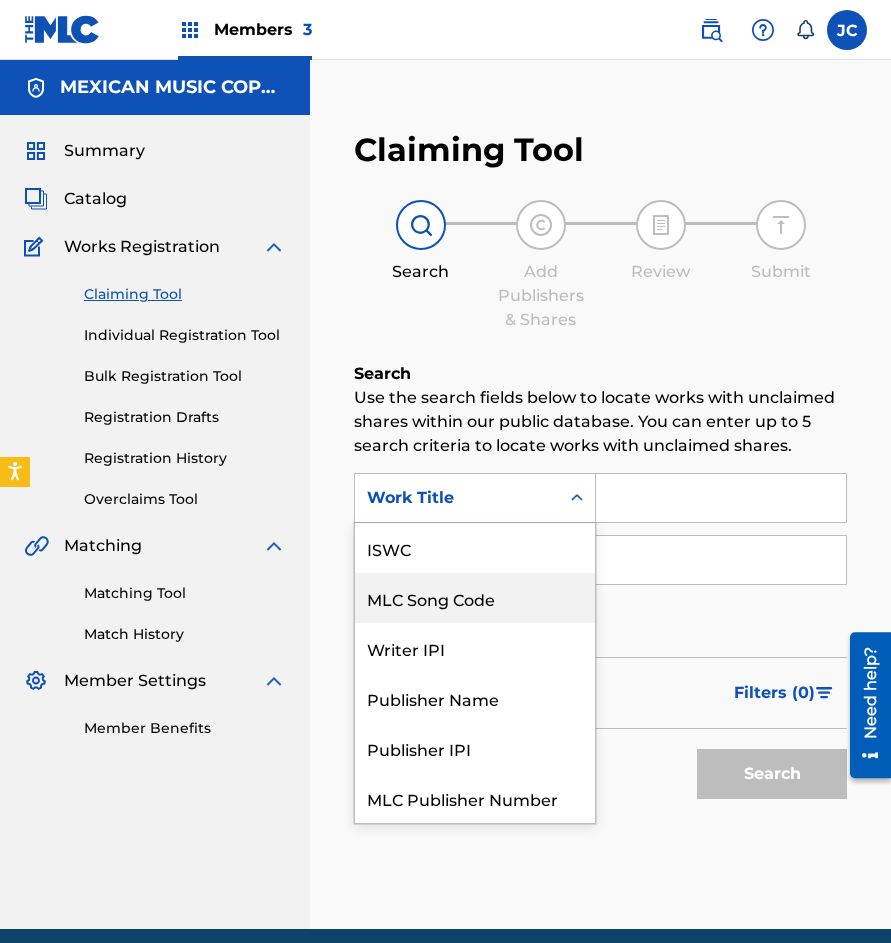 scroll, scrollTop: 50, scrollLeft: 0, axis: vertical 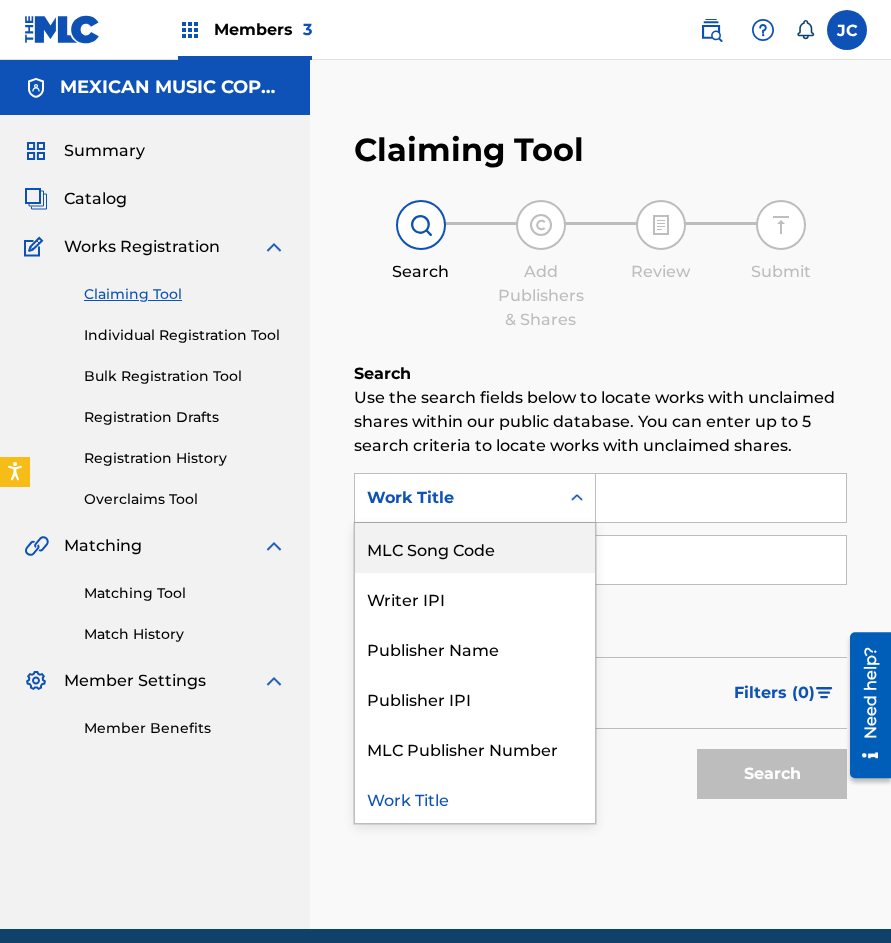 click on "MLC Song Code" at bounding box center [475, 548] 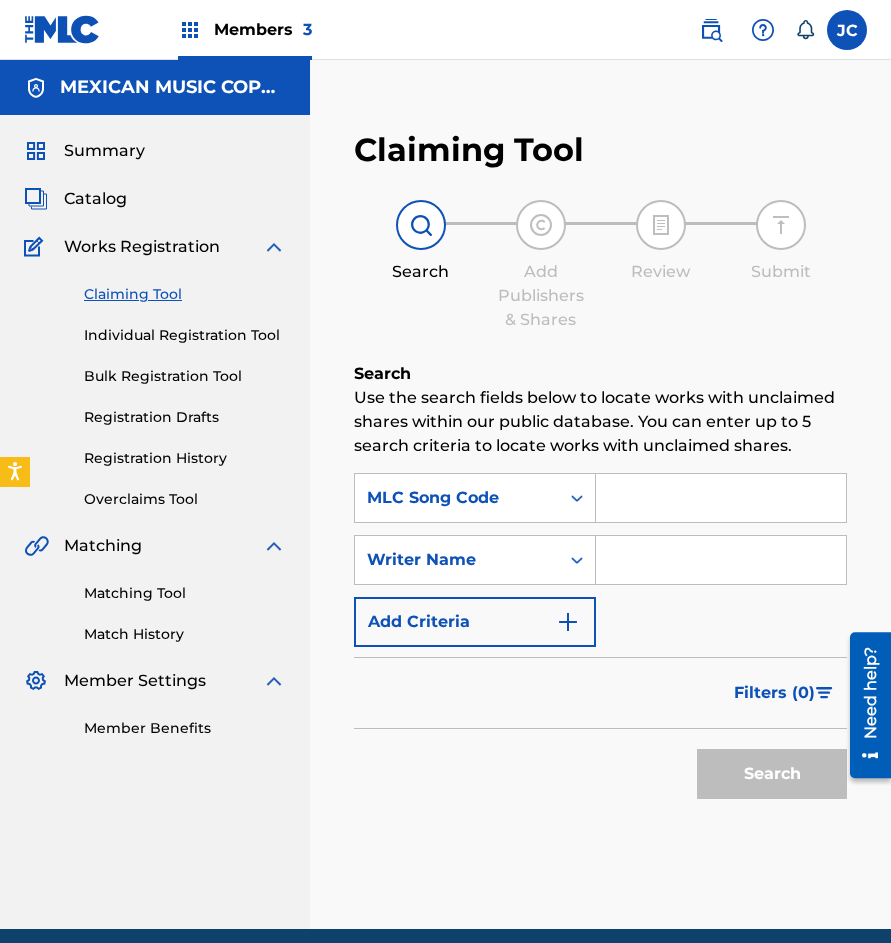 click at bounding box center (721, 498) 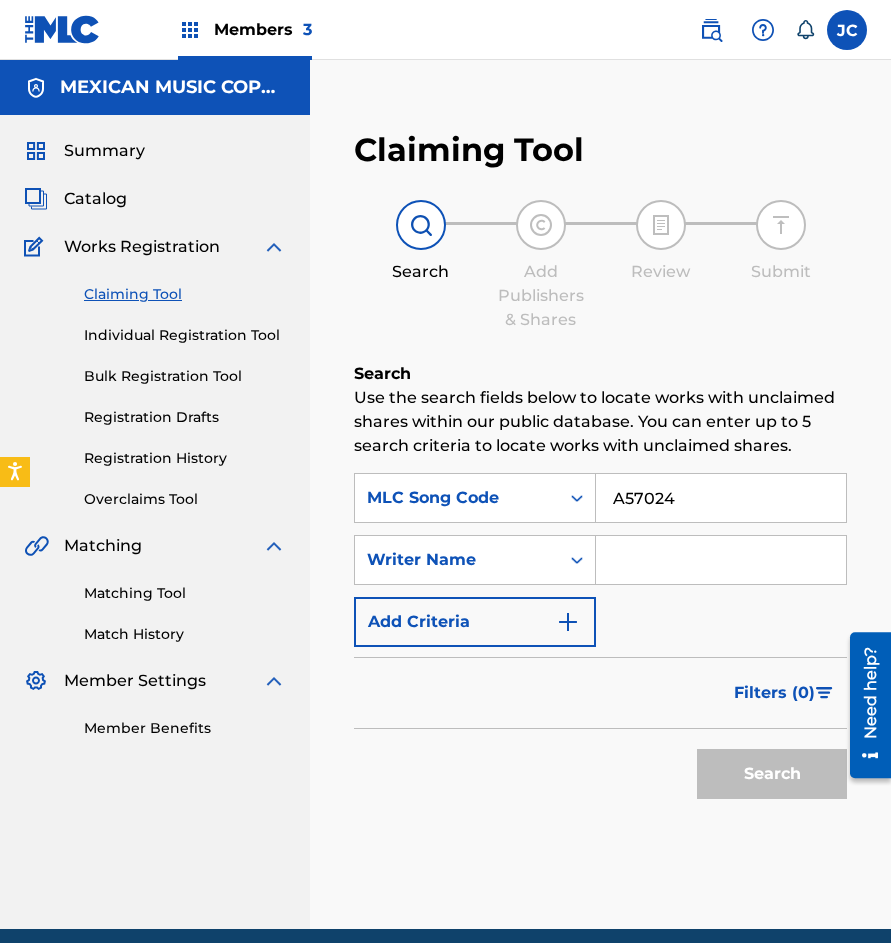 type on "A57024" 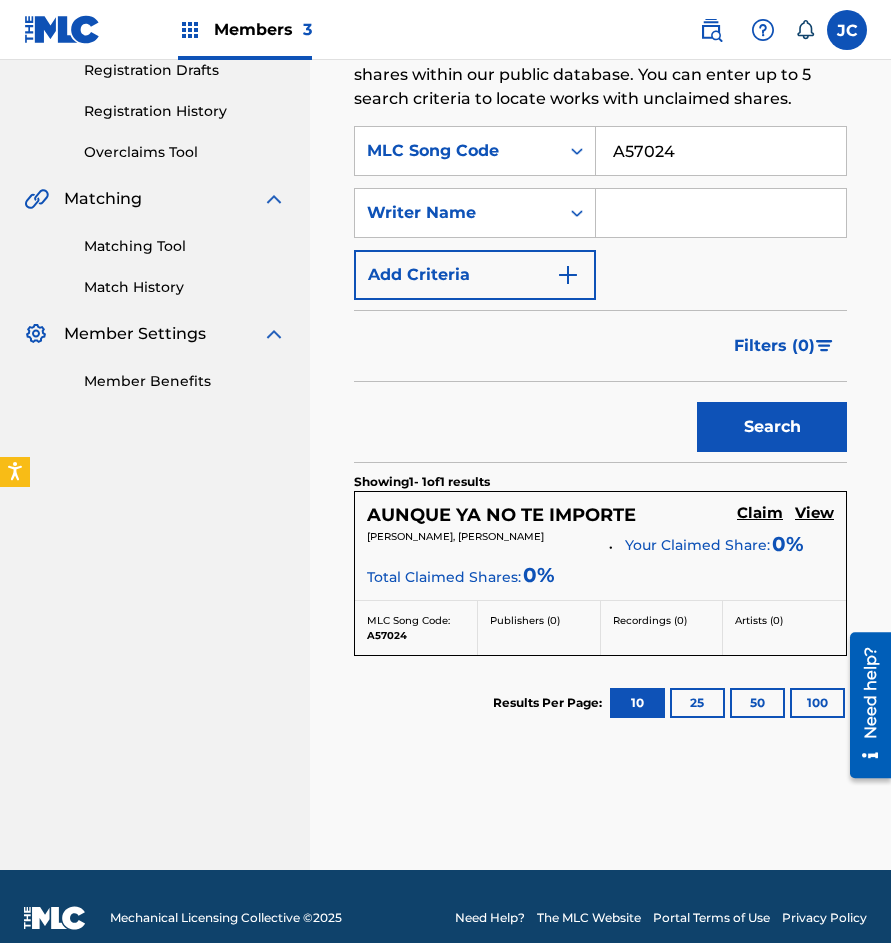 scroll, scrollTop: 372, scrollLeft: 0, axis: vertical 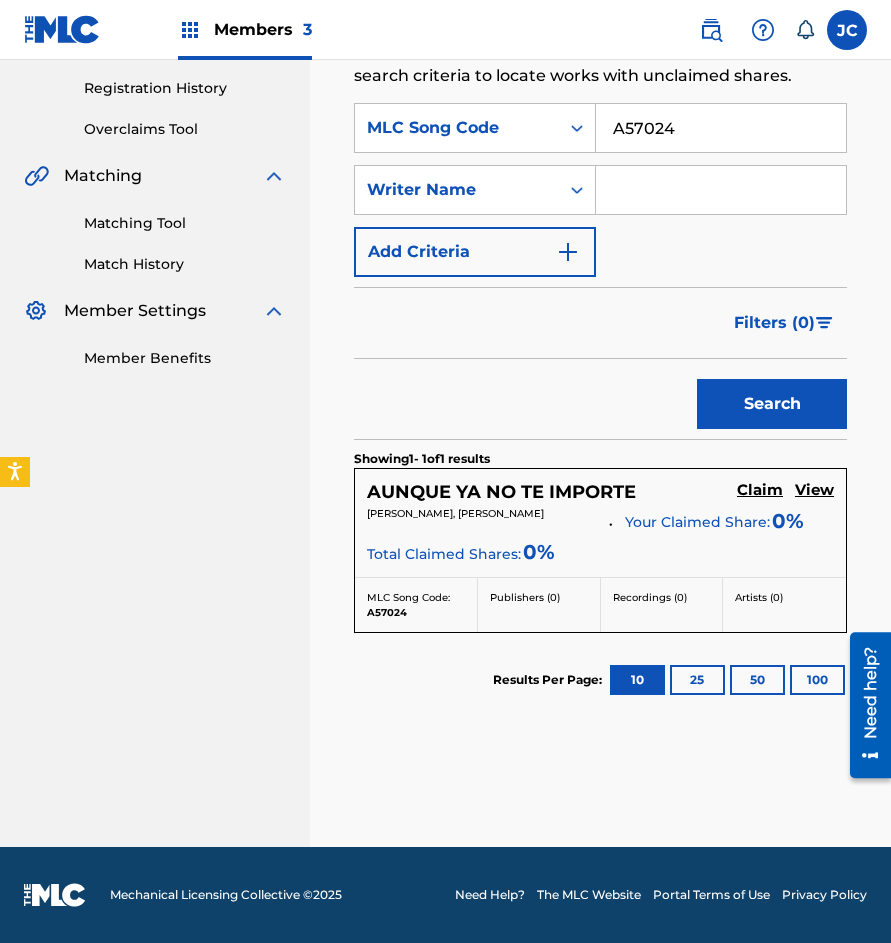 click on "Claim" at bounding box center [760, 490] 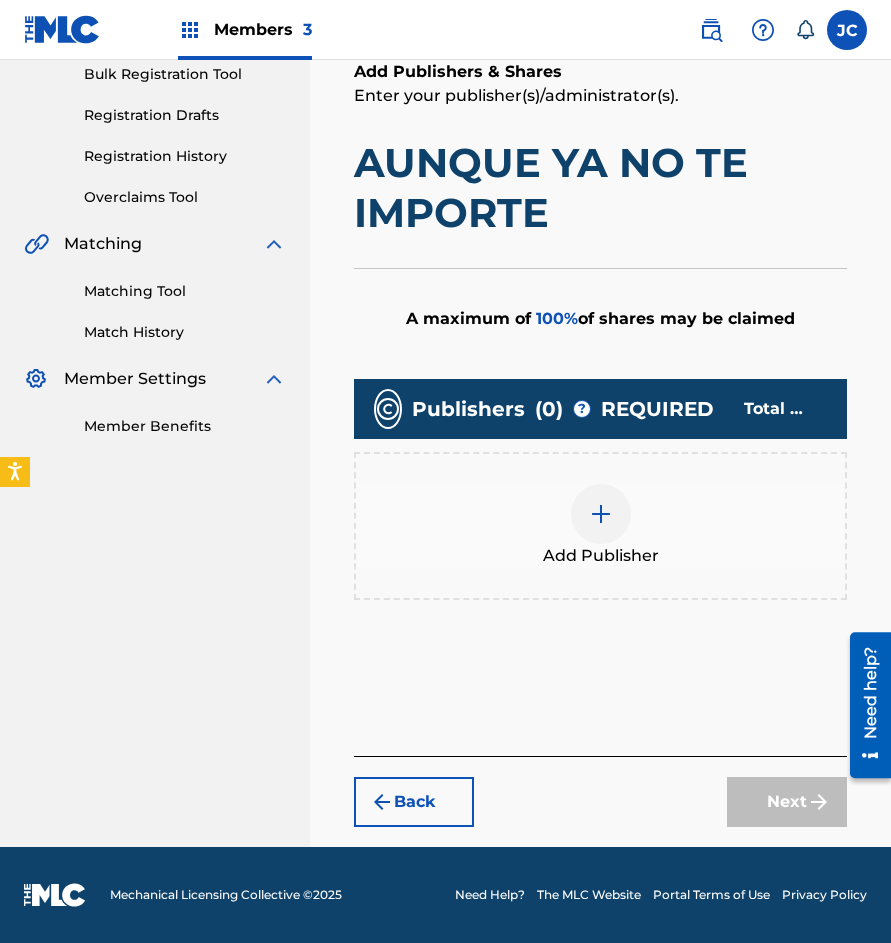 click at bounding box center [601, 514] 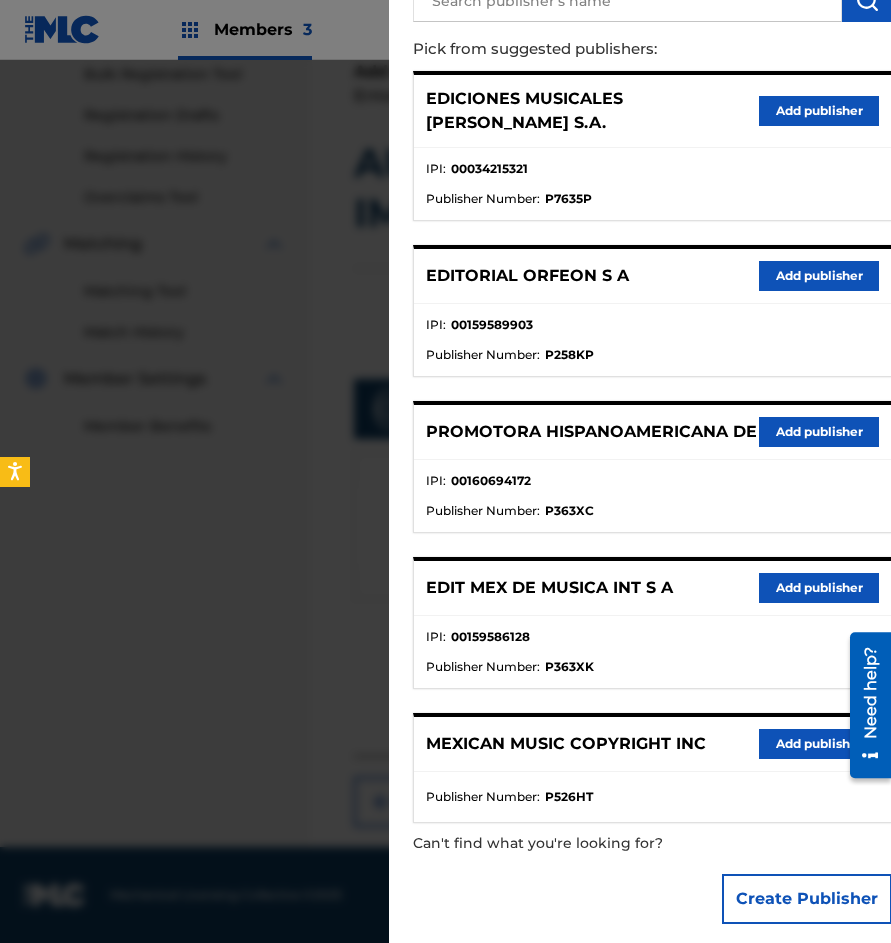 scroll, scrollTop: 118, scrollLeft: 0, axis: vertical 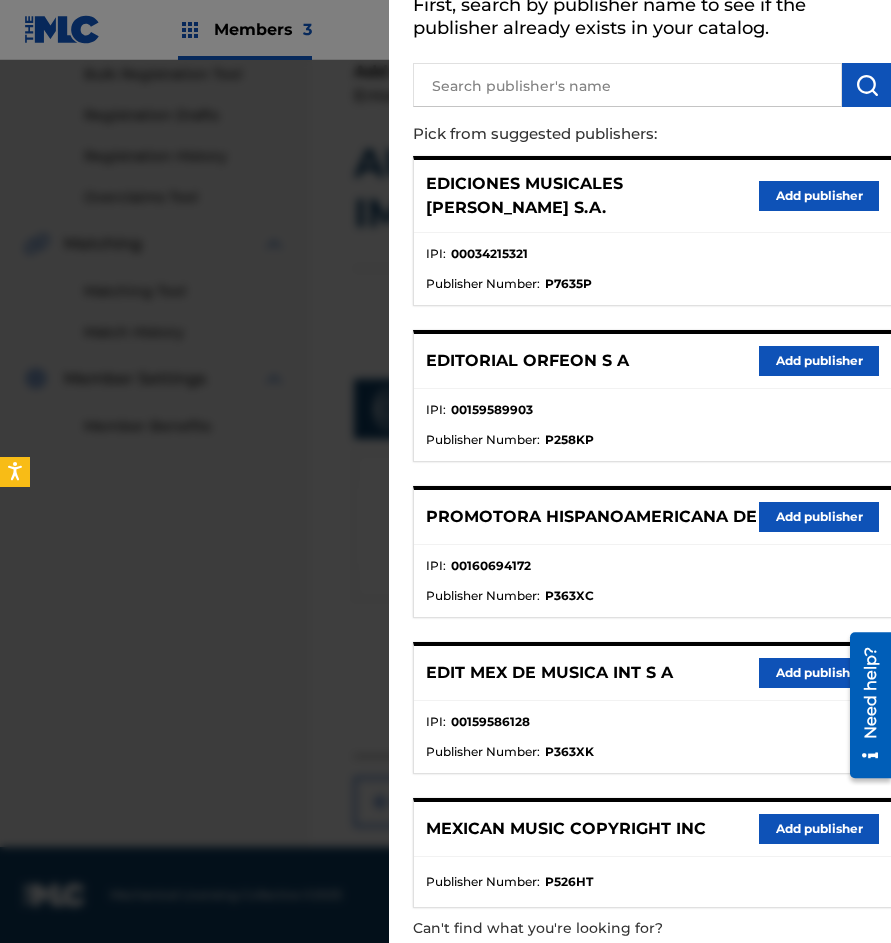 click on "Add publisher" at bounding box center (819, 361) 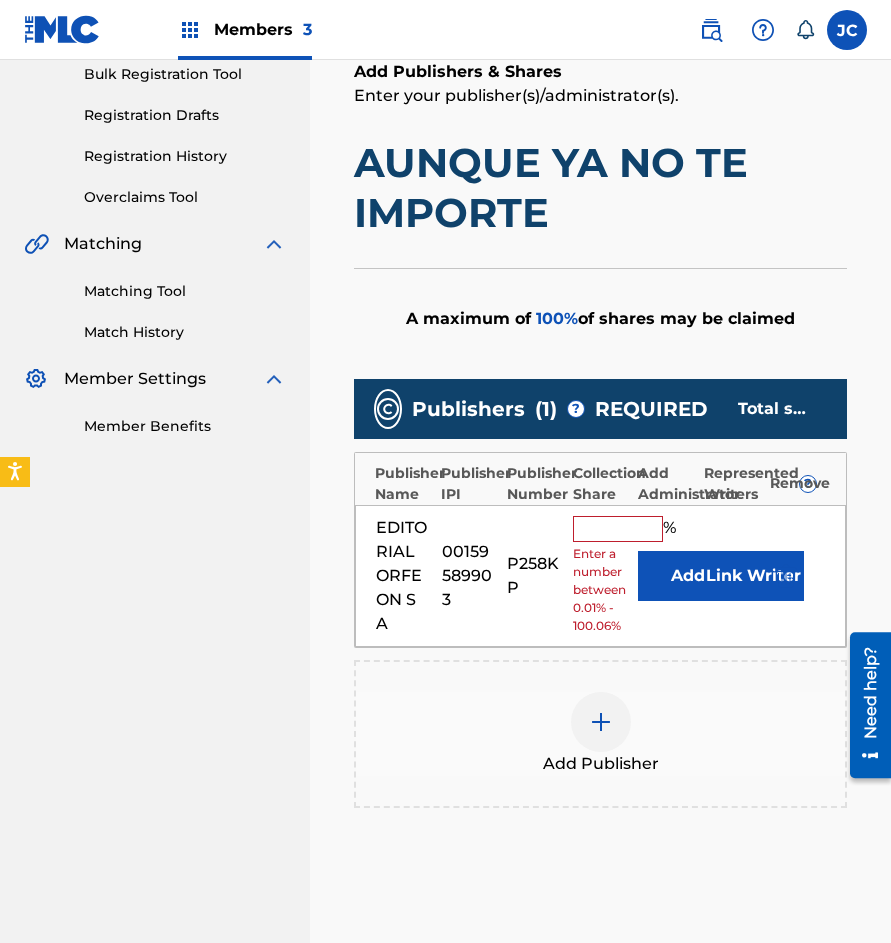 click on "Add" at bounding box center (688, 576) 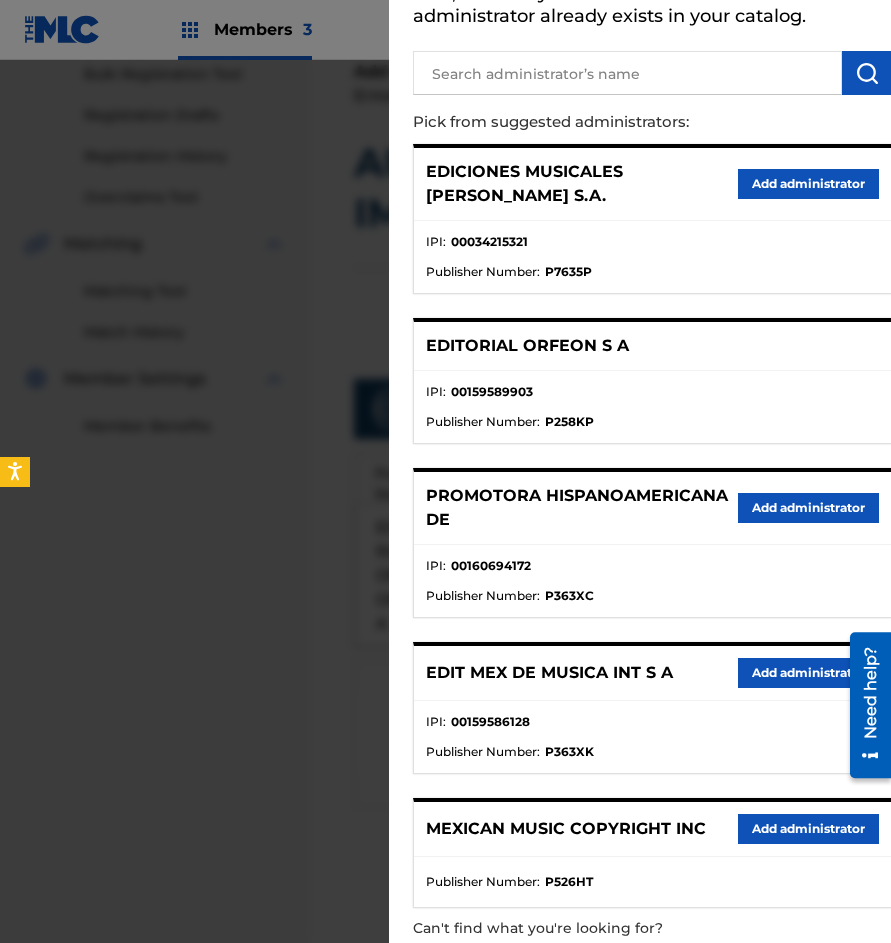 scroll, scrollTop: 230, scrollLeft: 0, axis: vertical 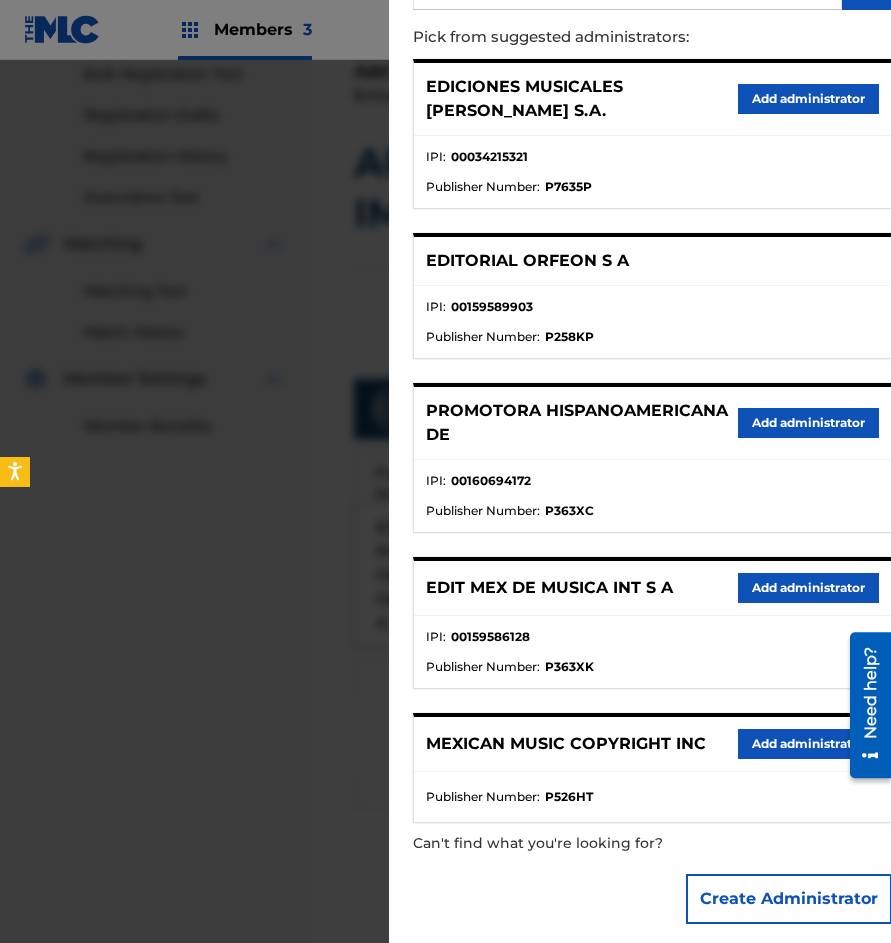 click on "Add administrator" at bounding box center (808, 744) 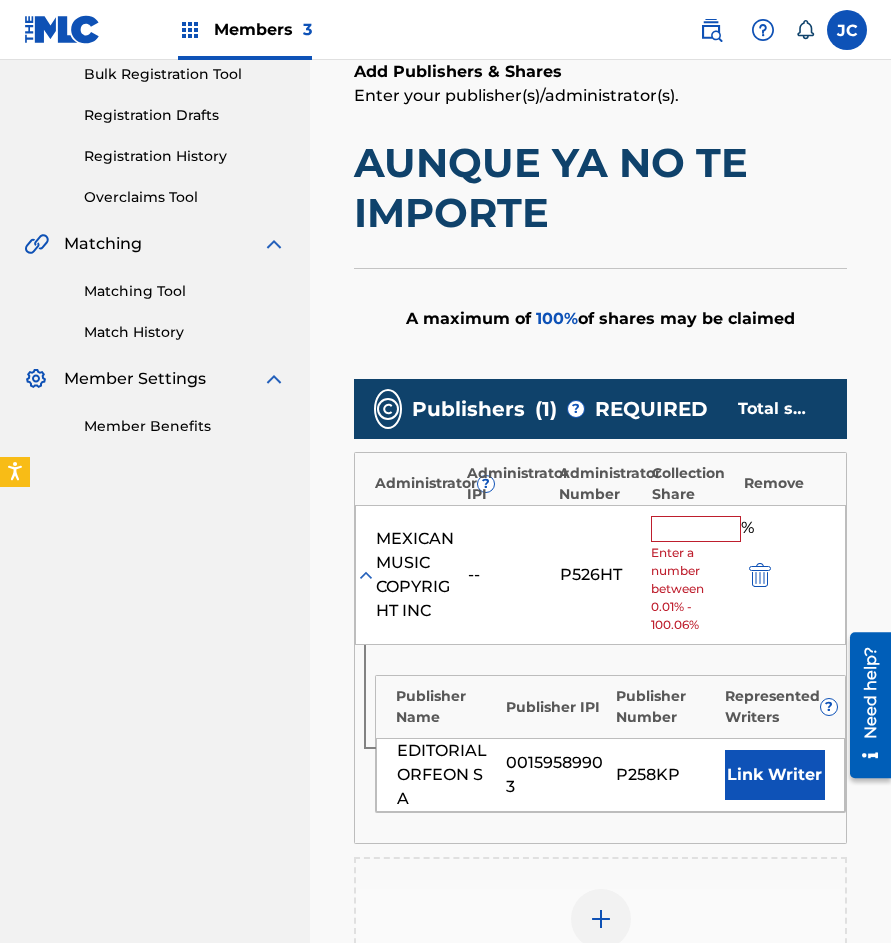 click at bounding box center (696, 529) 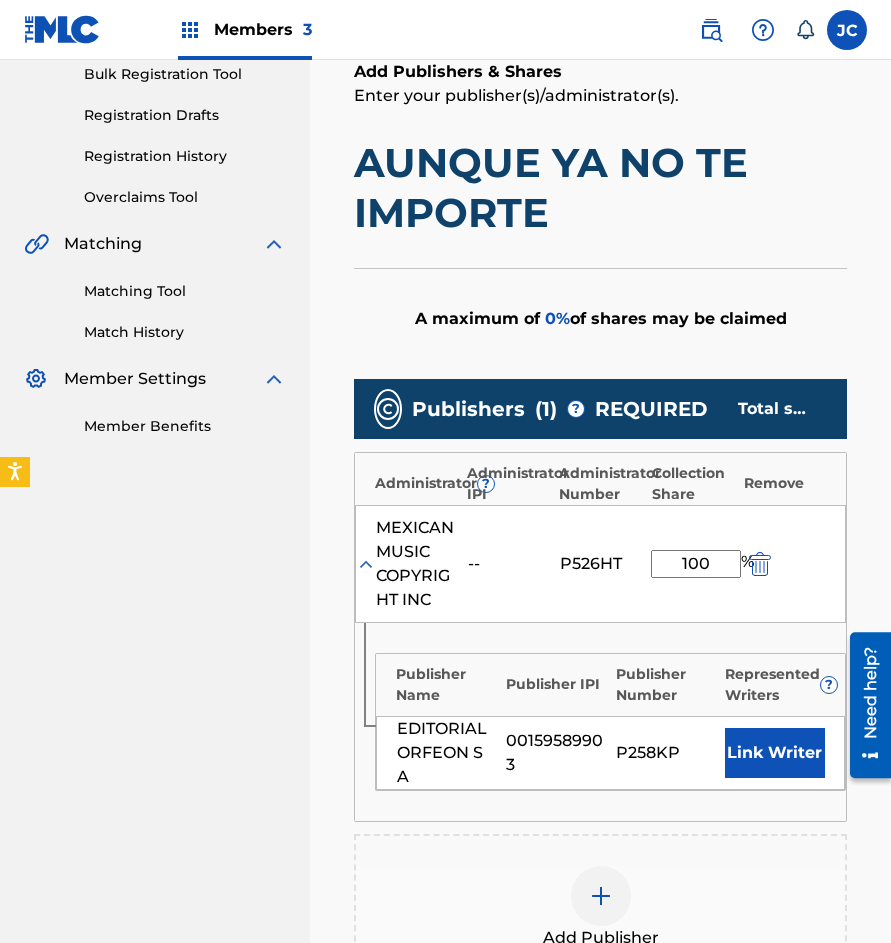 type on "100" 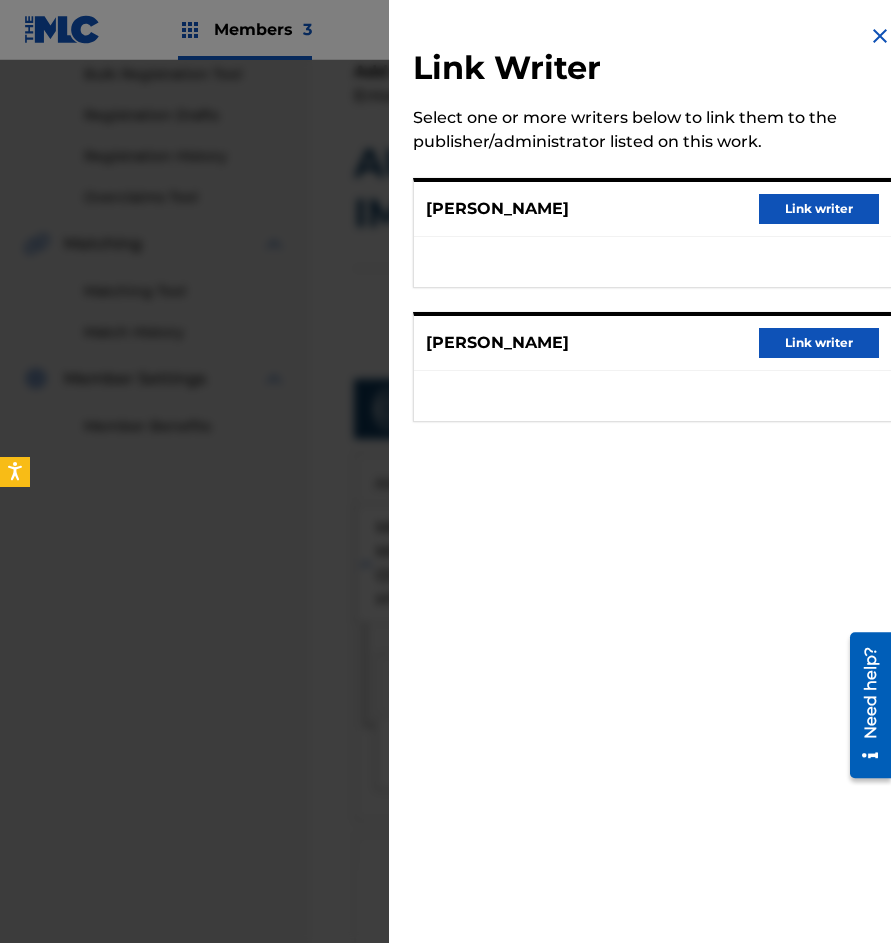 click on "Link writer" at bounding box center (819, 209) 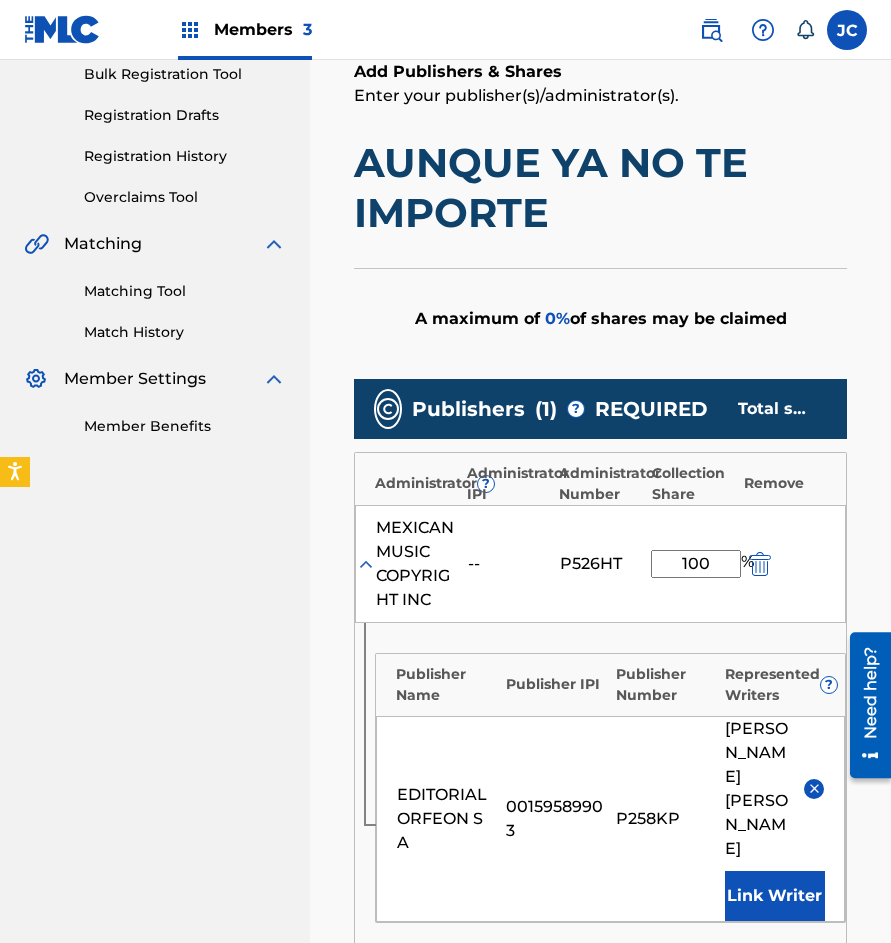 click on "Link Writer" at bounding box center (775, 896) 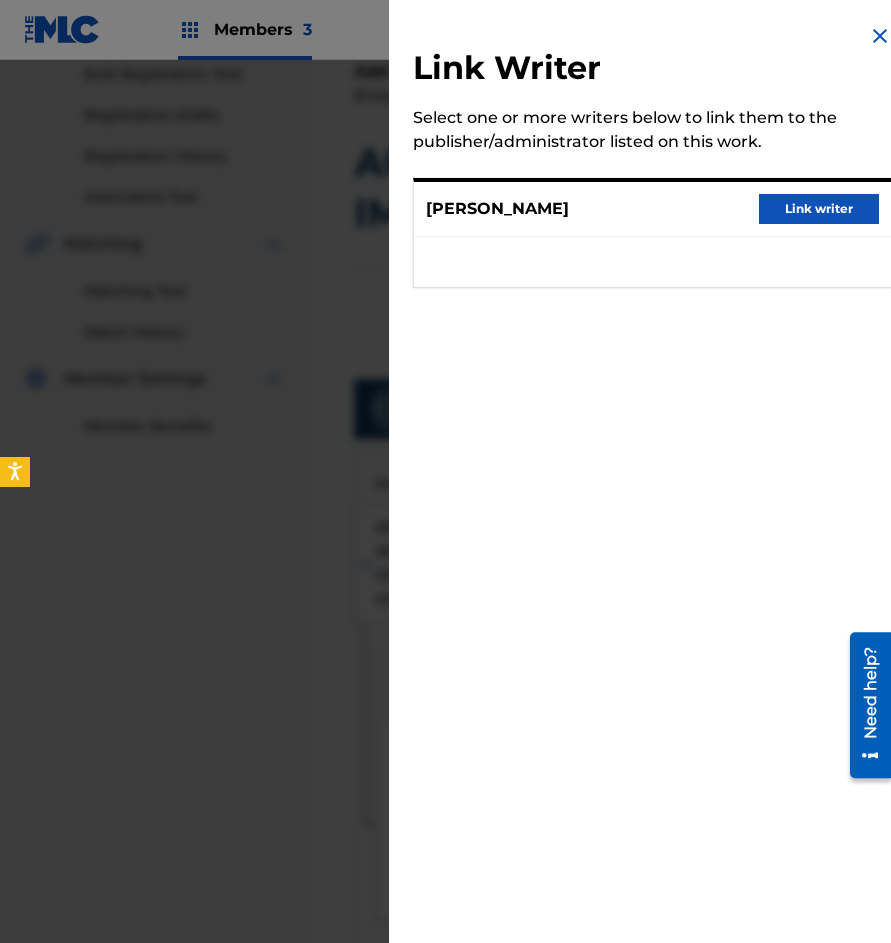 click on "Link writer" at bounding box center (819, 209) 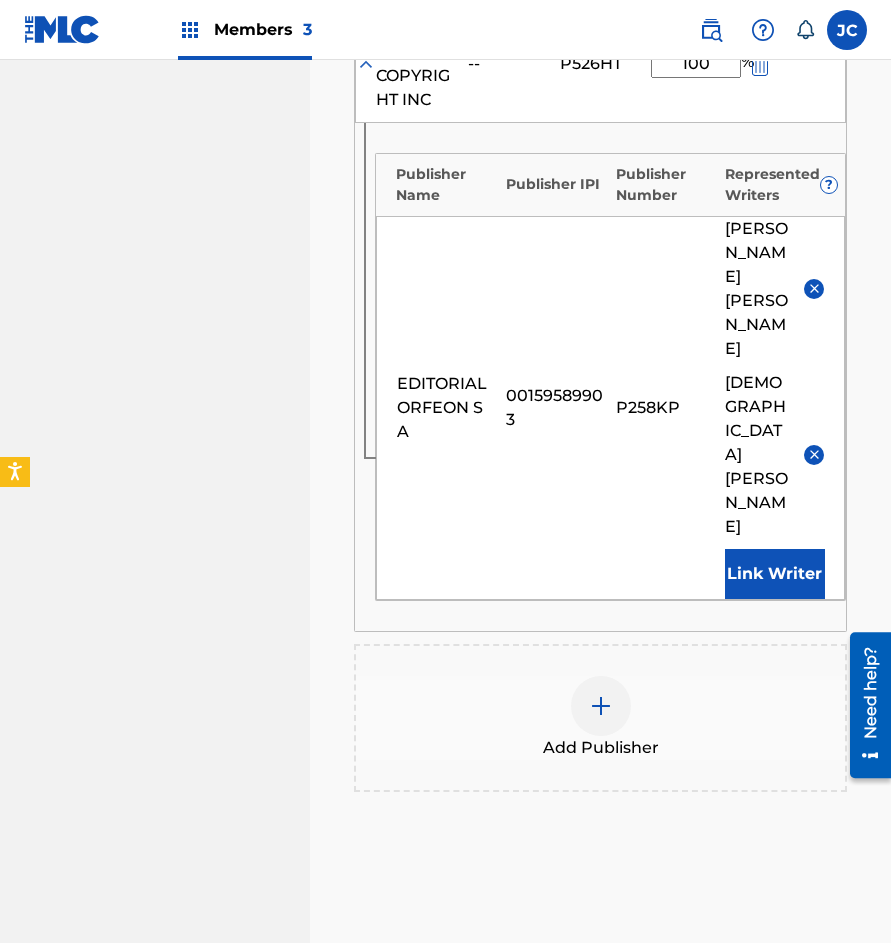 click on "Next" at bounding box center (787, 994) 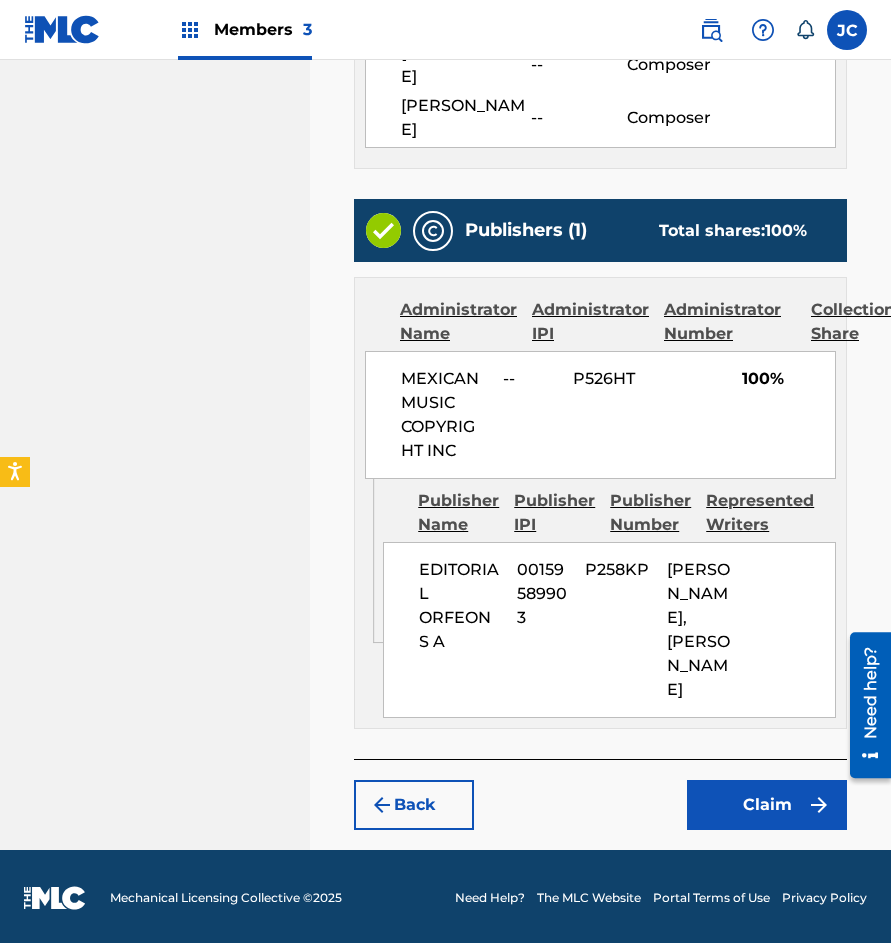 scroll, scrollTop: 897, scrollLeft: 0, axis: vertical 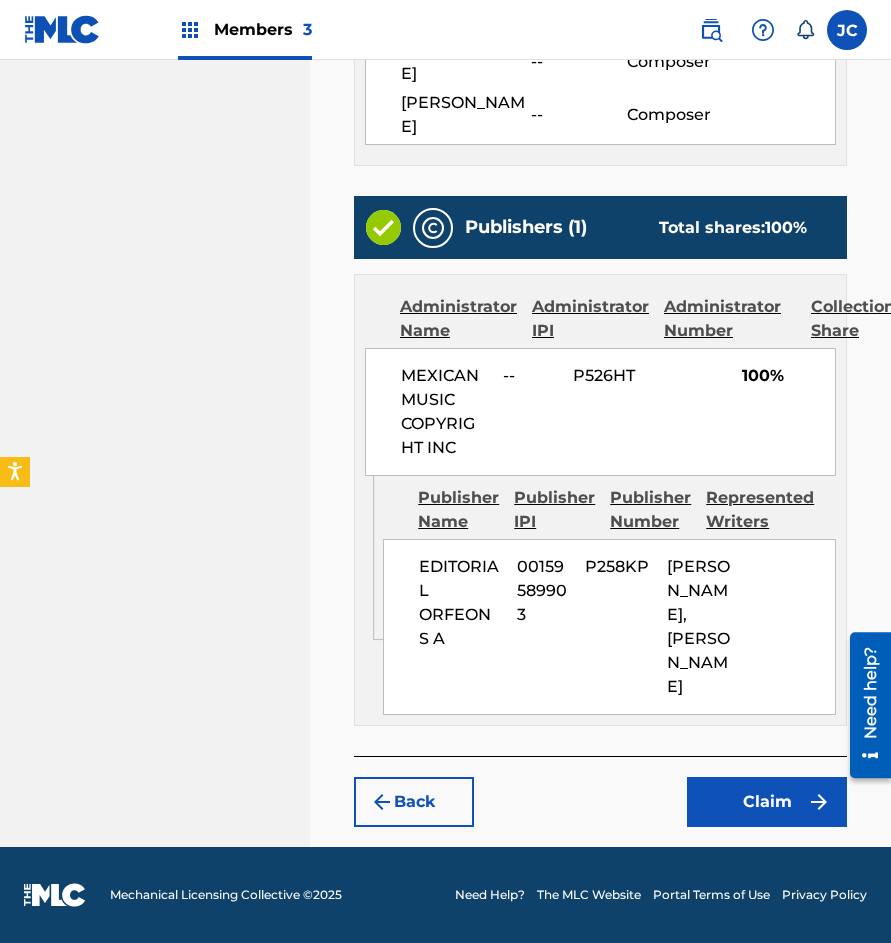 click on "Claim" at bounding box center [767, 802] 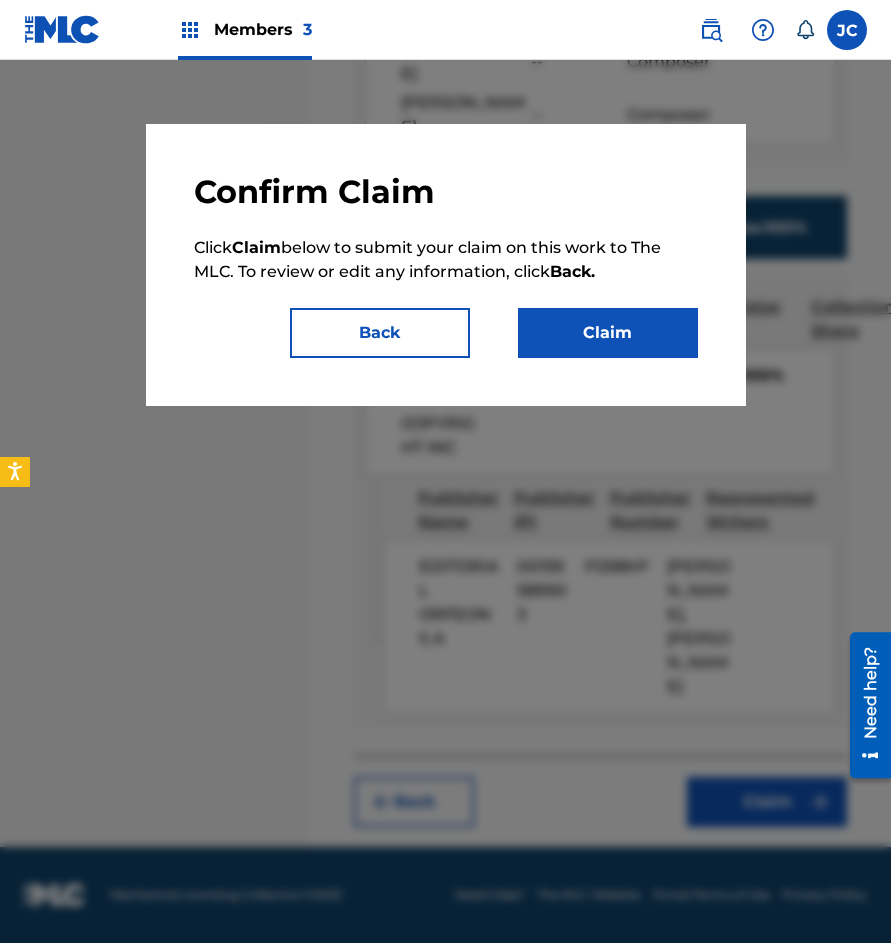 click on "Claim" at bounding box center [608, 333] 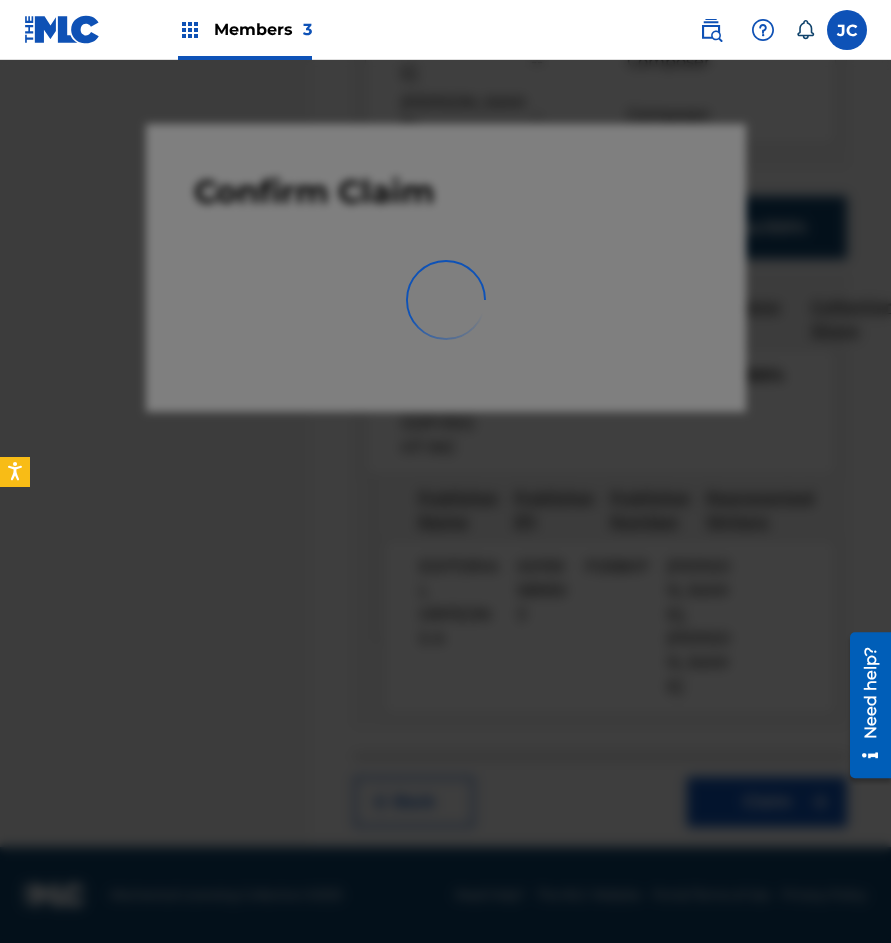 scroll, scrollTop: 0, scrollLeft: 0, axis: both 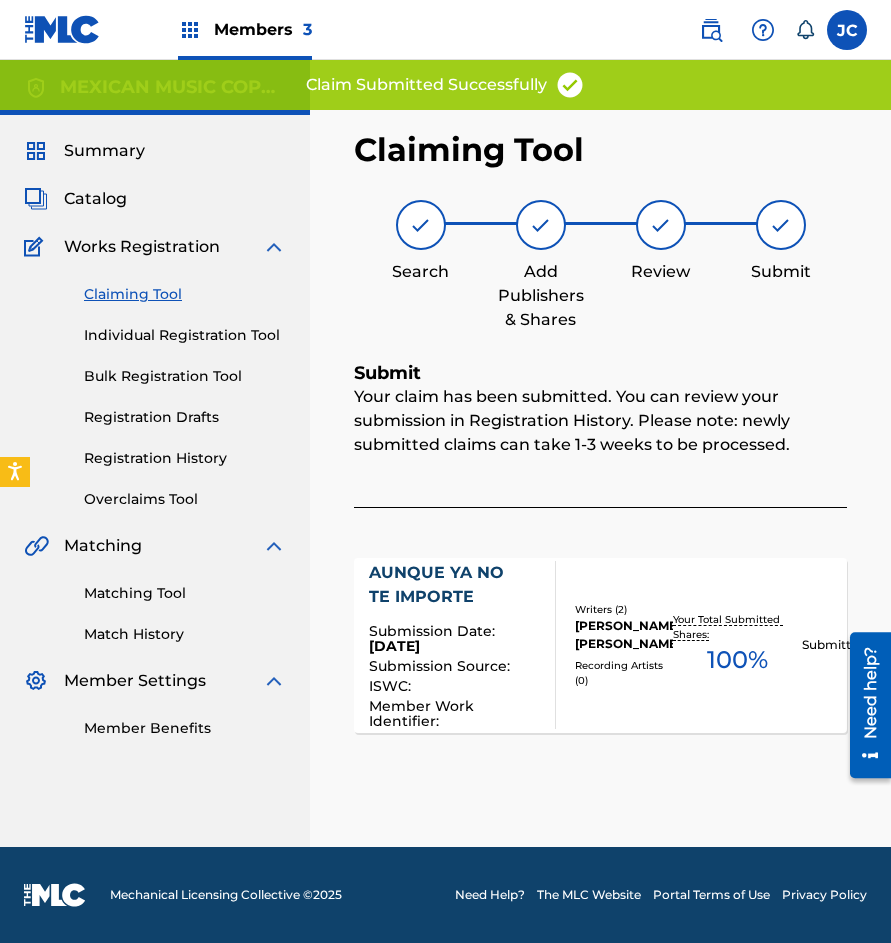 click on "Claiming Tool" at bounding box center [185, 294] 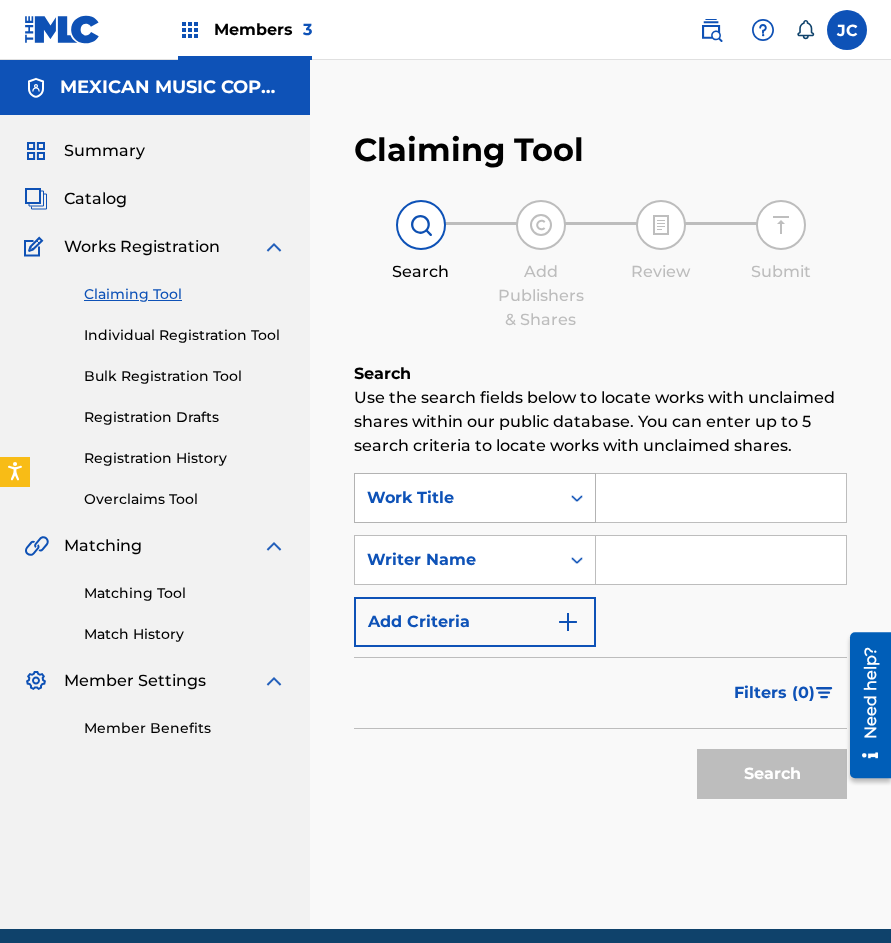 click on "Work Title" at bounding box center (457, 498) 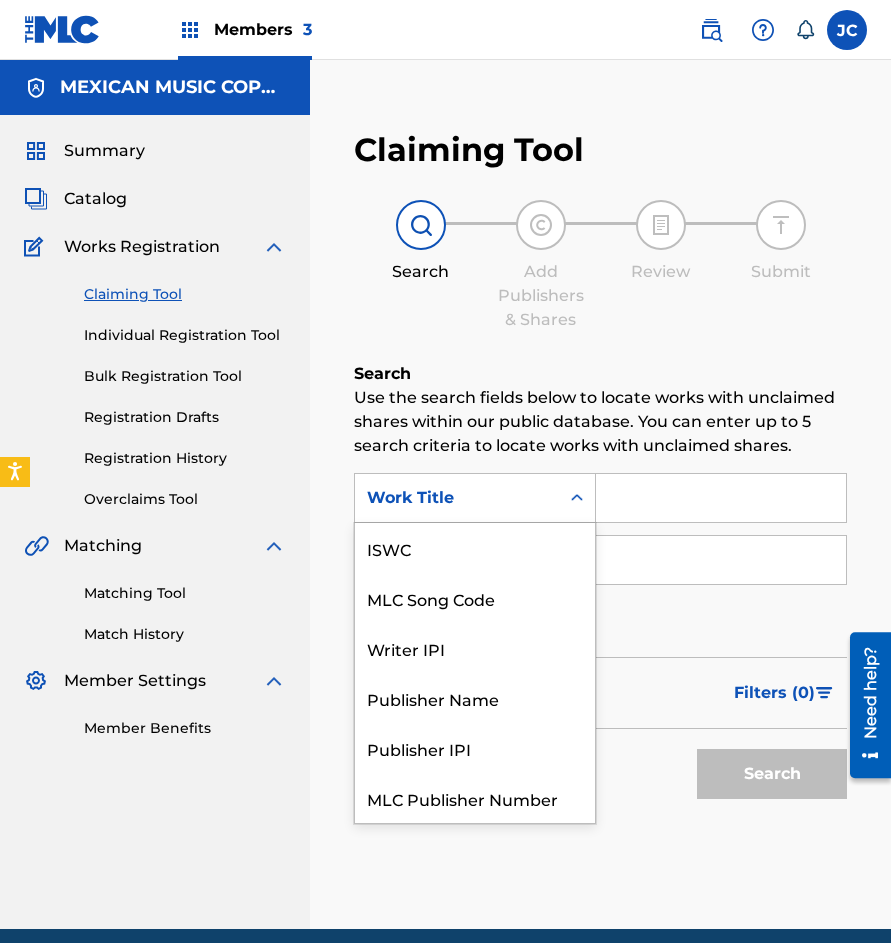 scroll, scrollTop: 50, scrollLeft: 0, axis: vertical 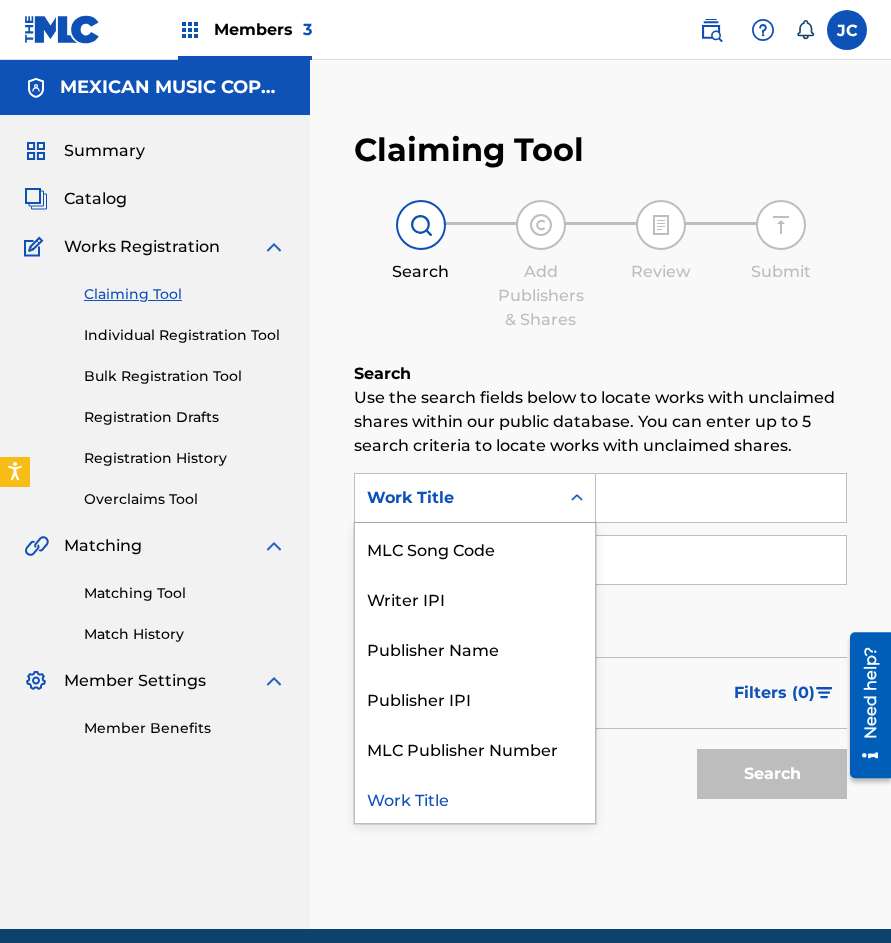 click on "MLC Song Code" at bounding box center [475, 548] 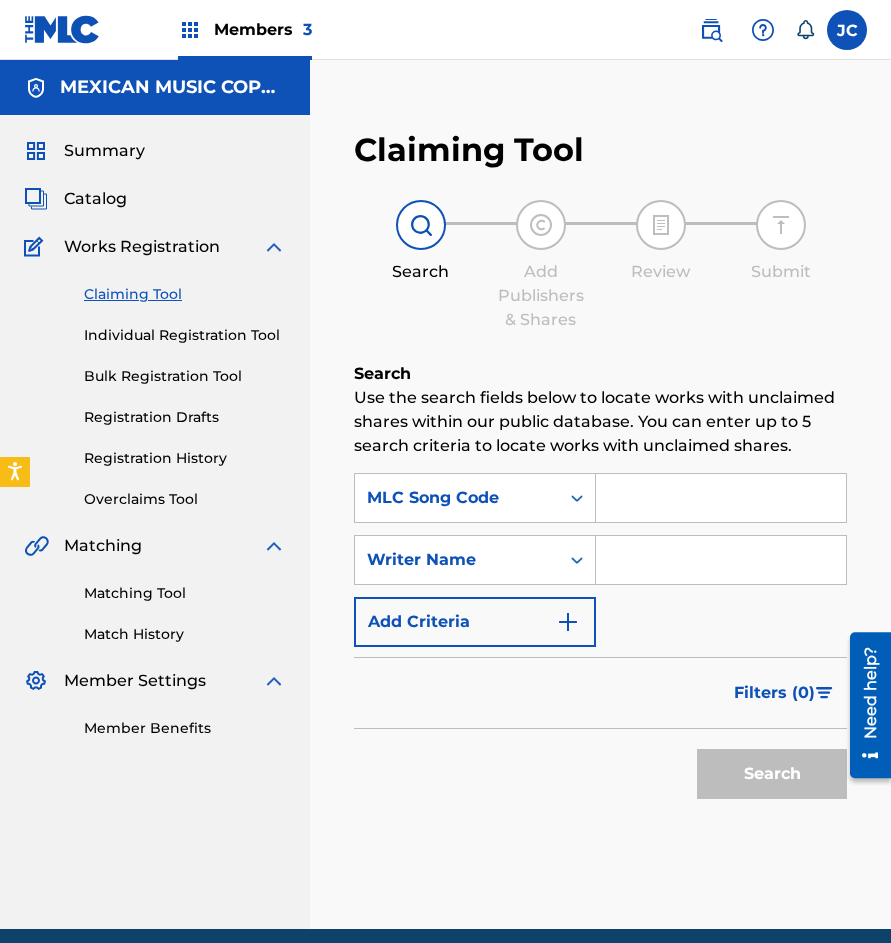 click at bounding box center [721, 498] 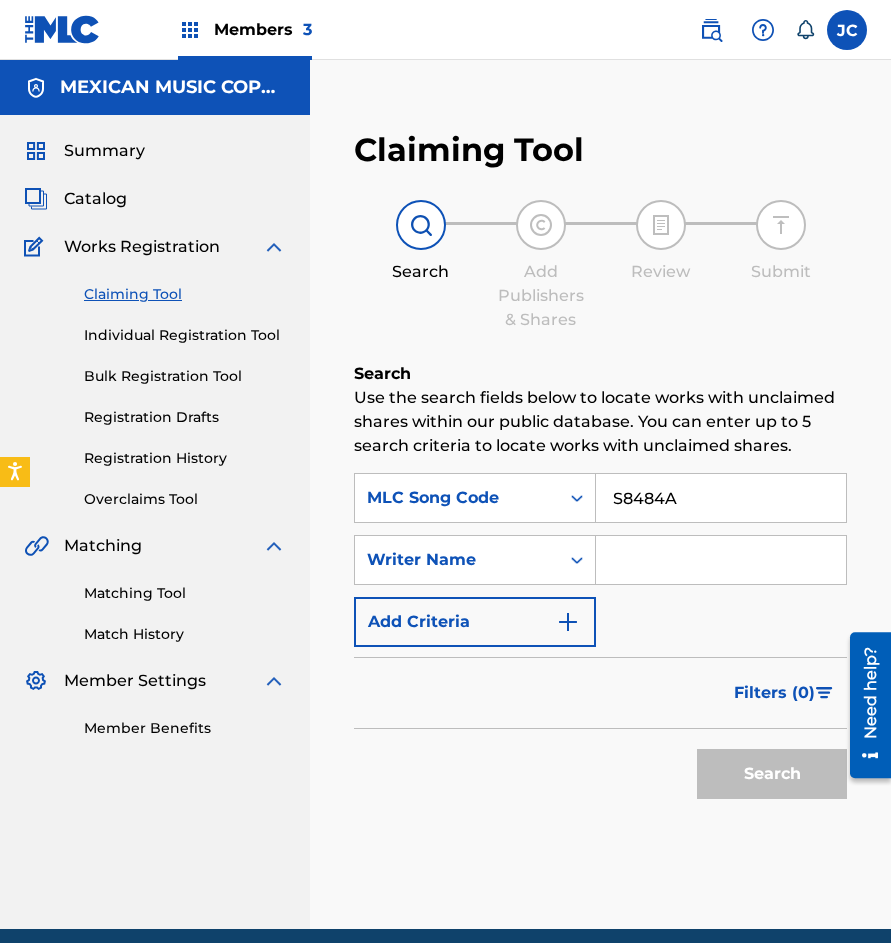 click on "Search" at bounding box center (772, 774) 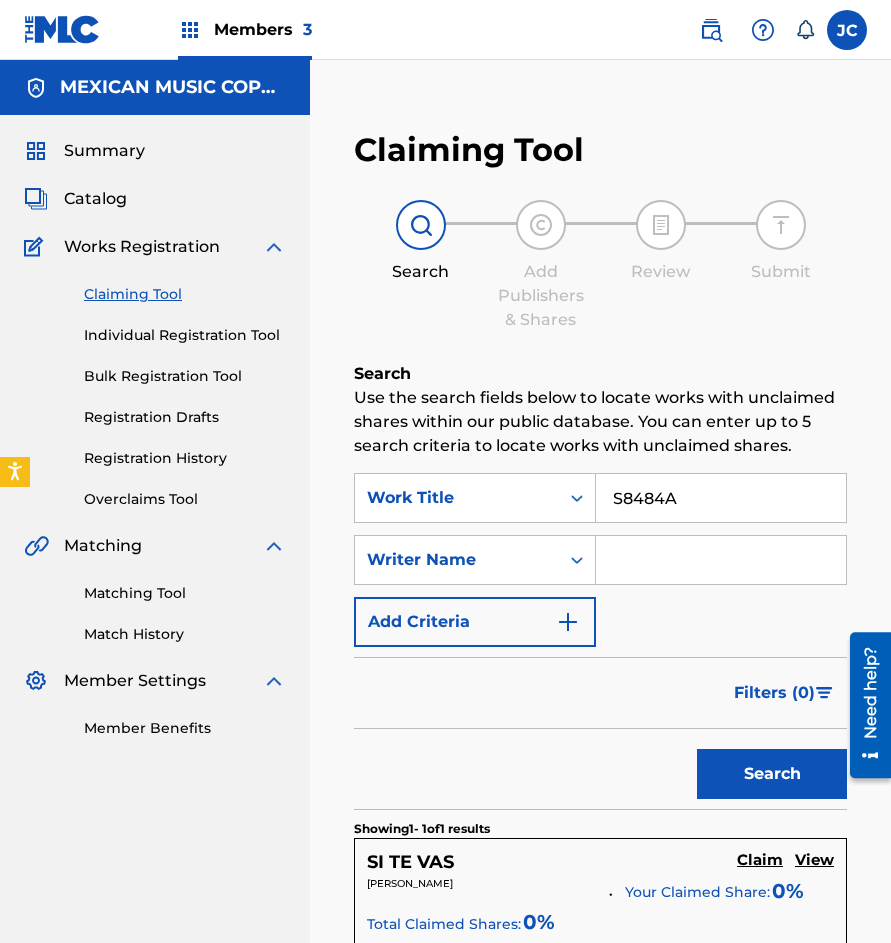 scroll, scrollTop: 100, scrollLeft: 0, axis: vertical 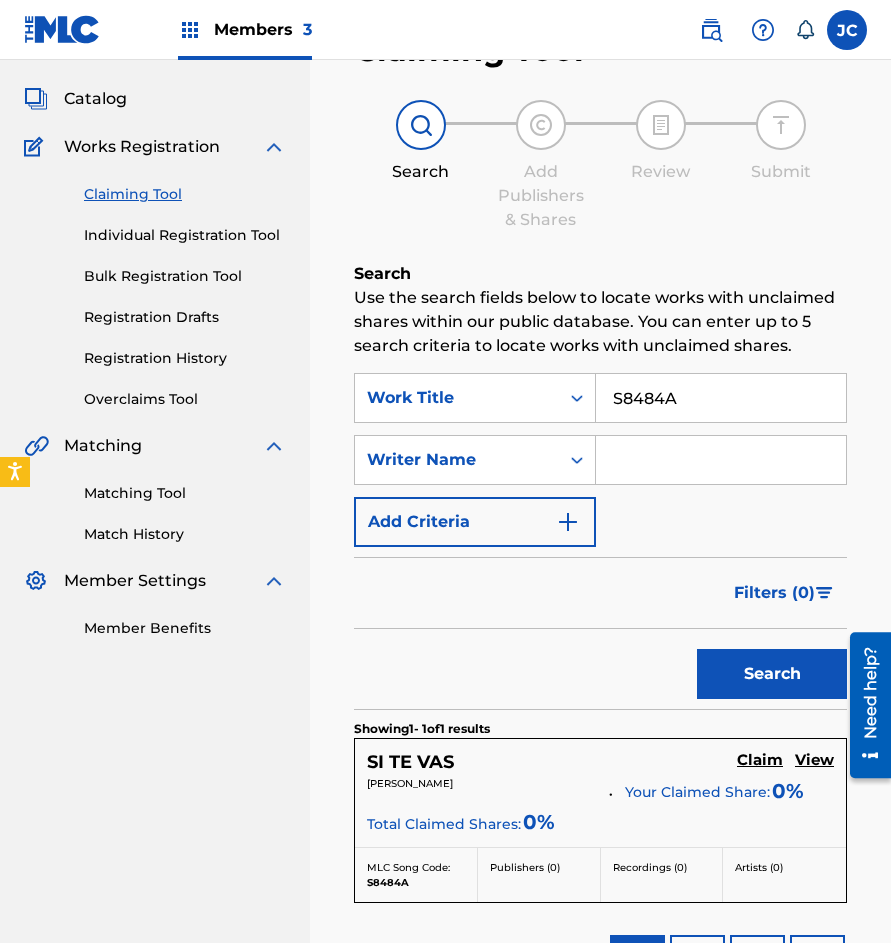 click on "Claim" at bounding box center (760, 760) 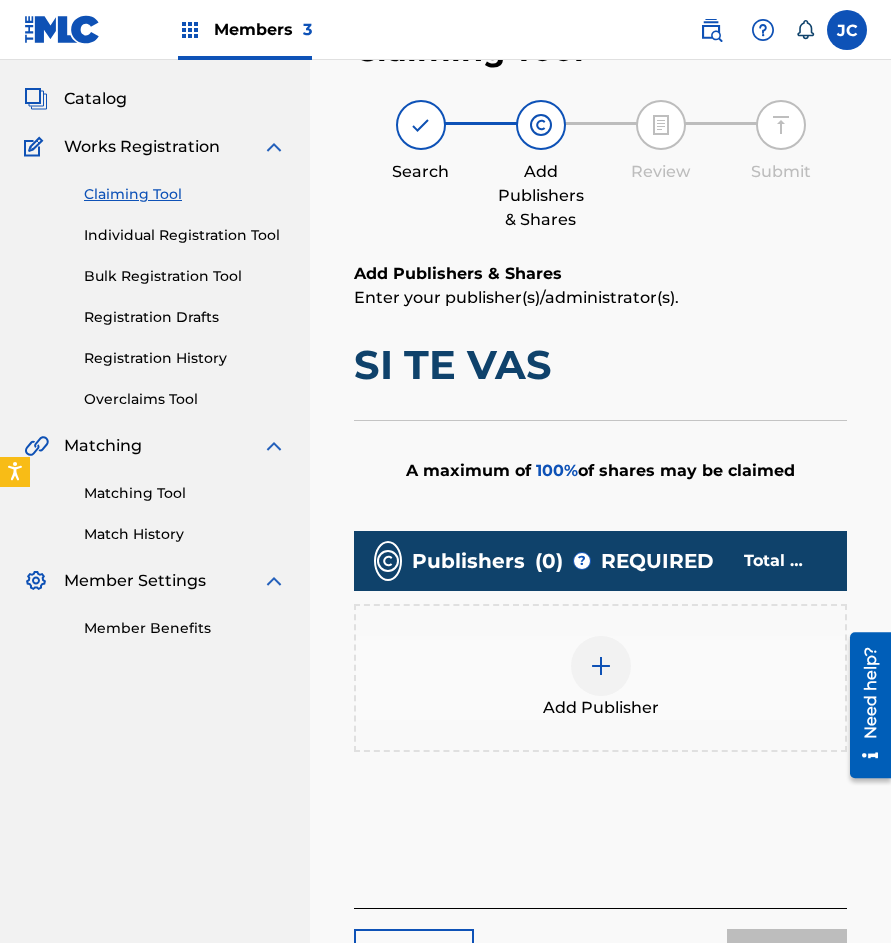 click at bounding box center [601, 666] 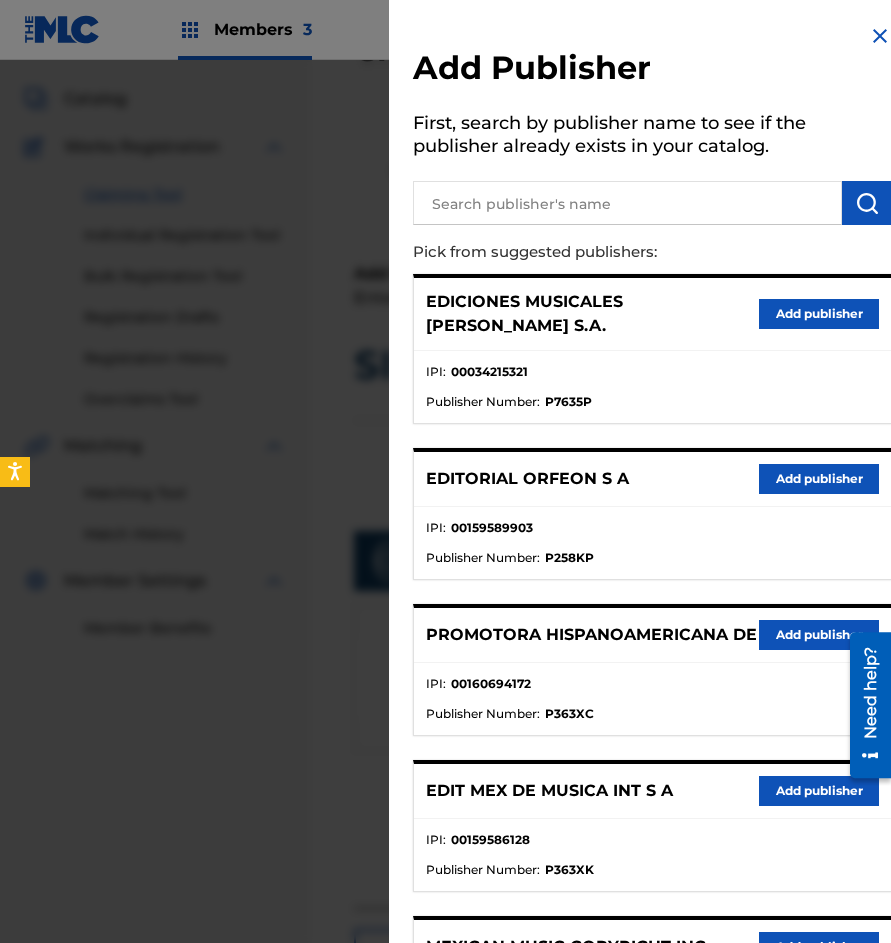 click on "Add publisher" at bounding box center (819, 479) 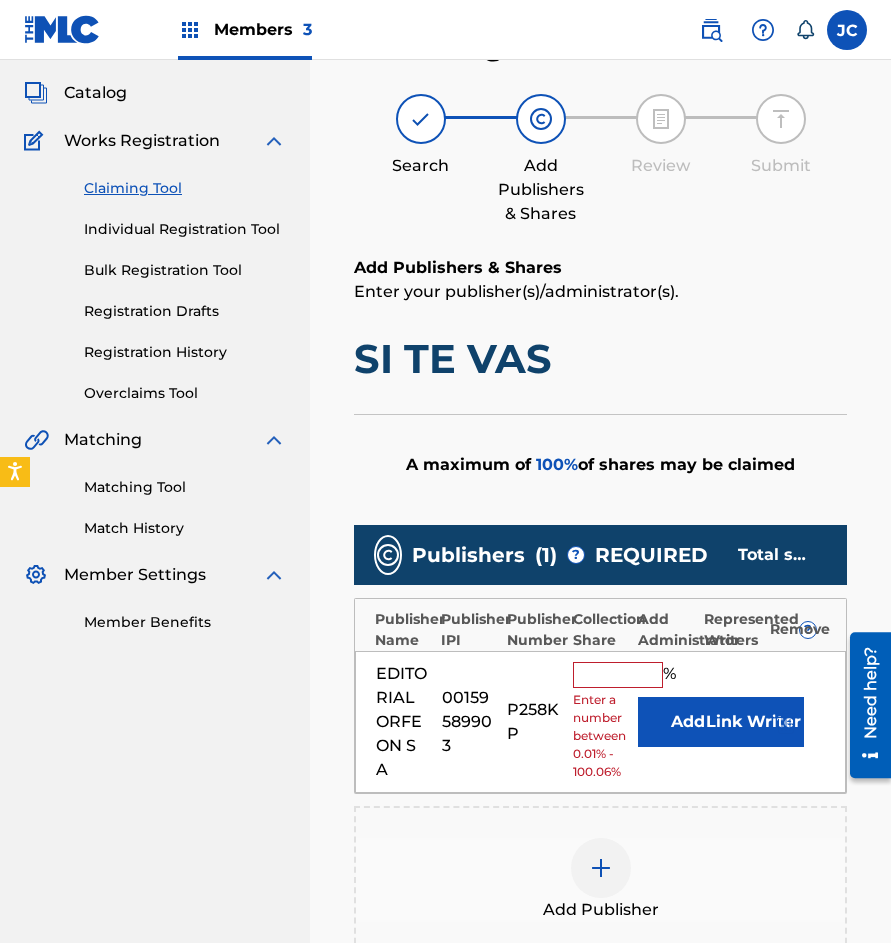 scroll, scrollTop: 475, scrollLeft: 0, axis: vertical 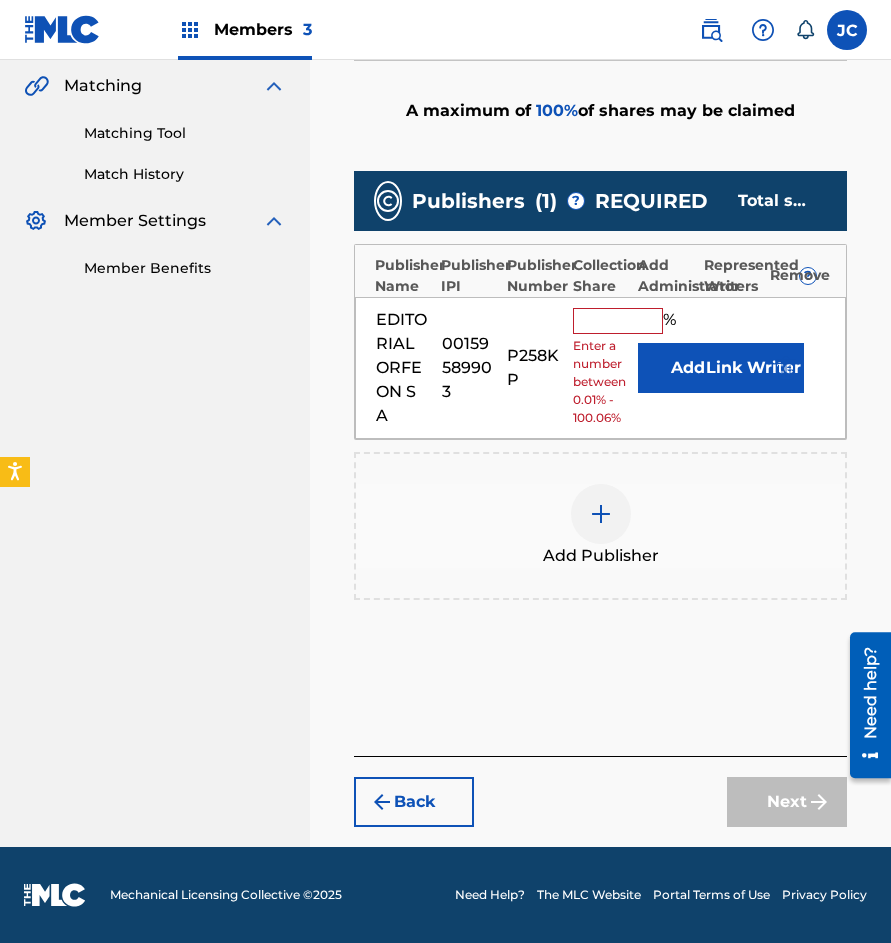 click on "Add" at bounding box center (688, 368) 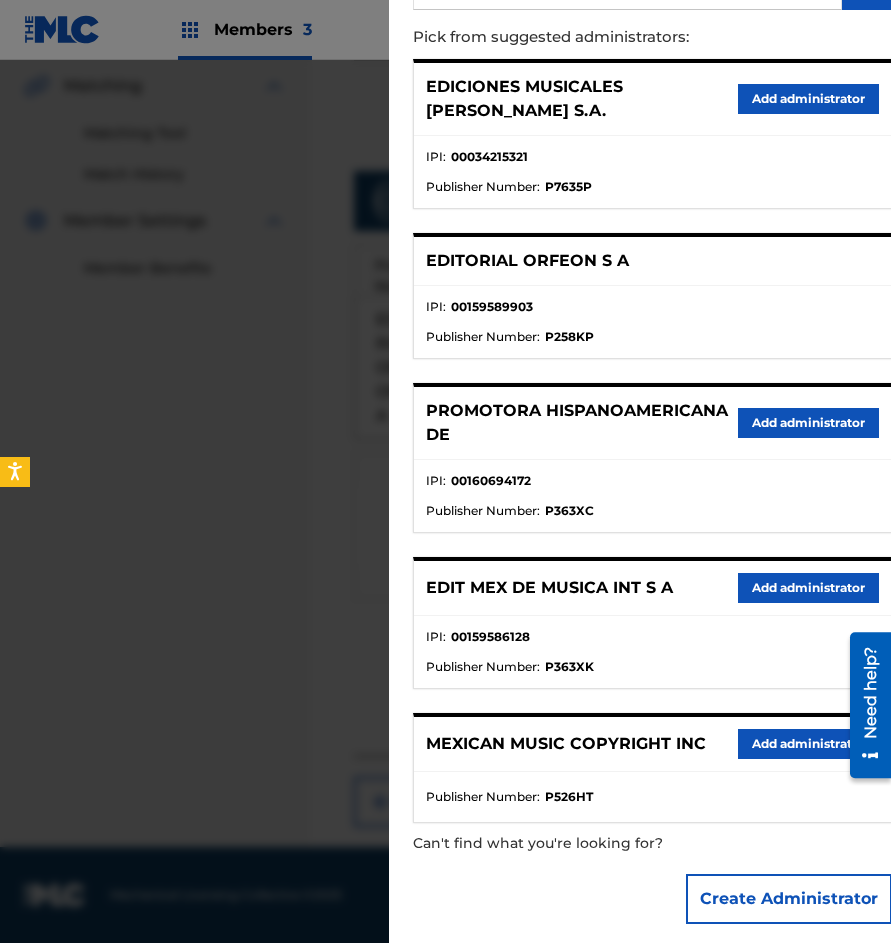 scroll, scrollTop: 230, scrollLeft: 0, axis: vertical 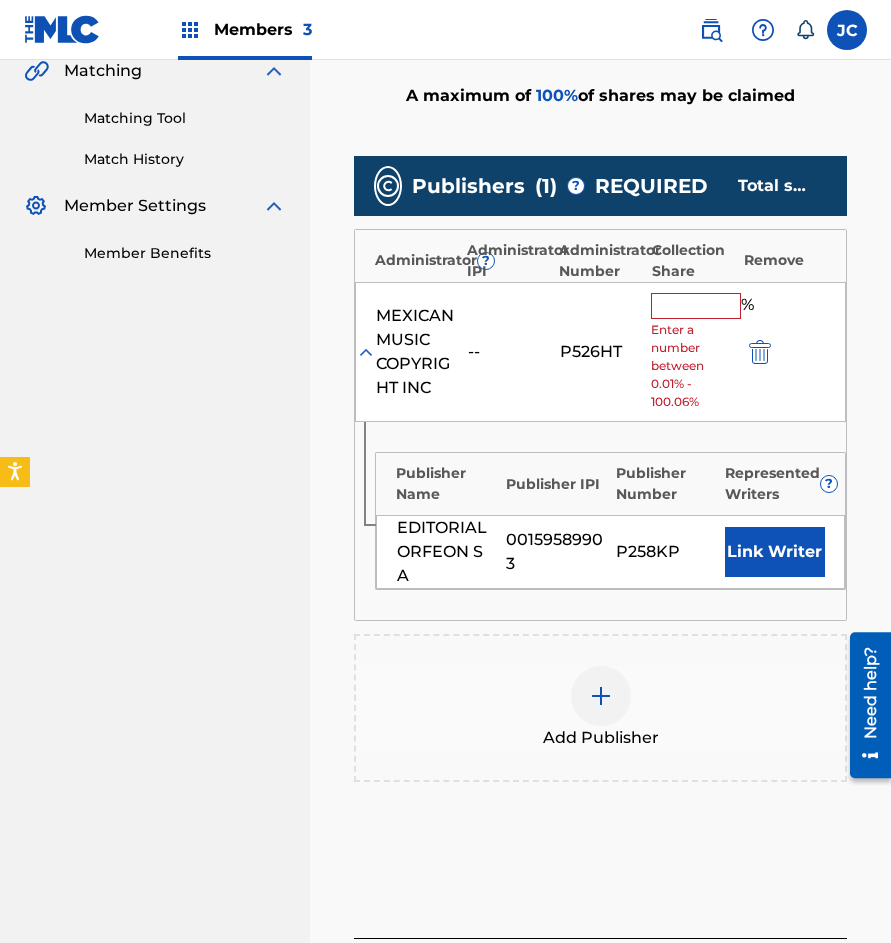 click at bounding box center [696, 306] 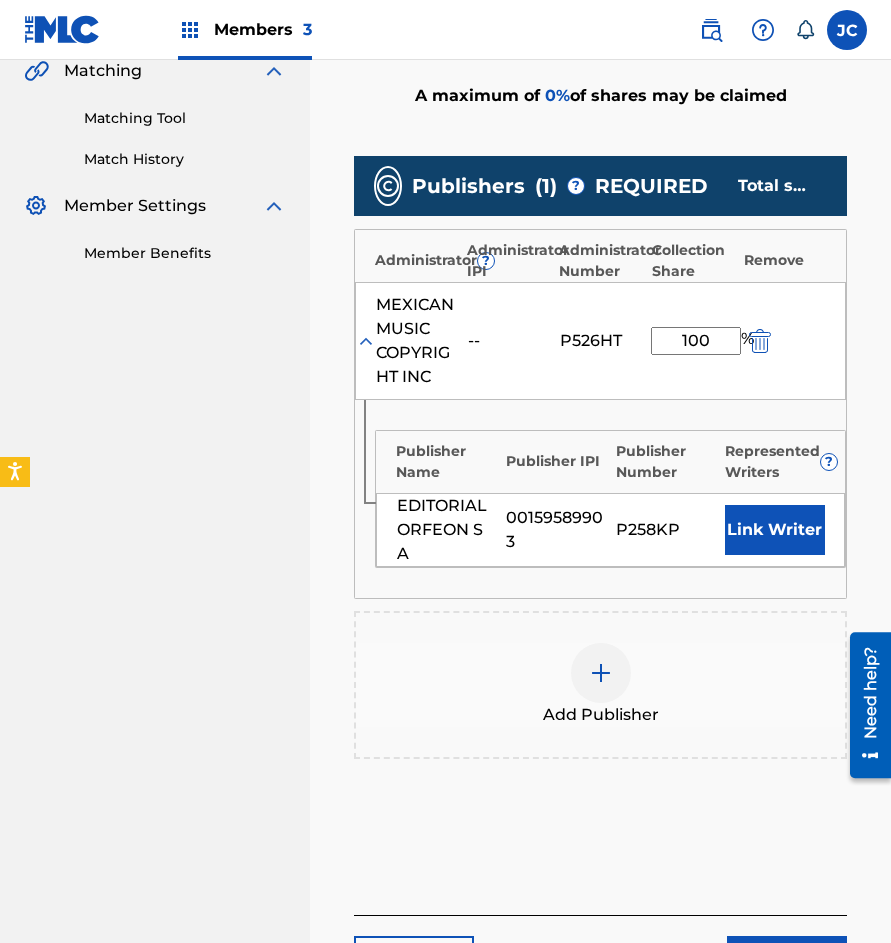 type on "100" 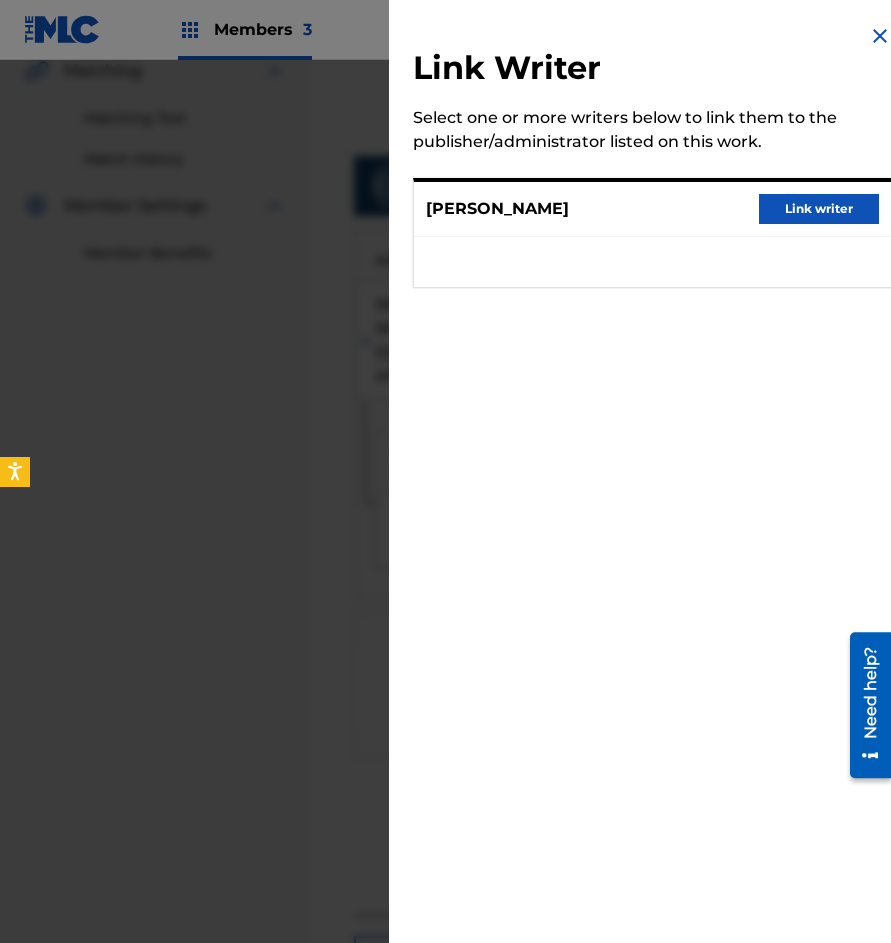 click on "Link writer" at bounding box center (819, 209) 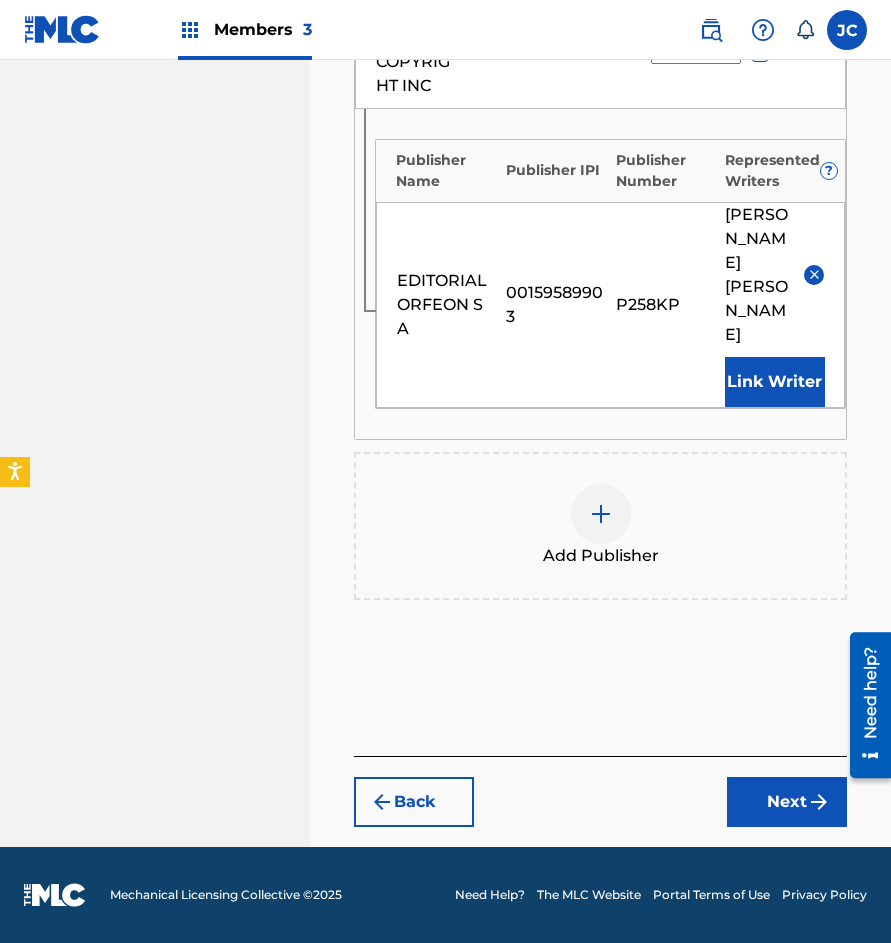 click on "Next" at bounding box center [787, 802] 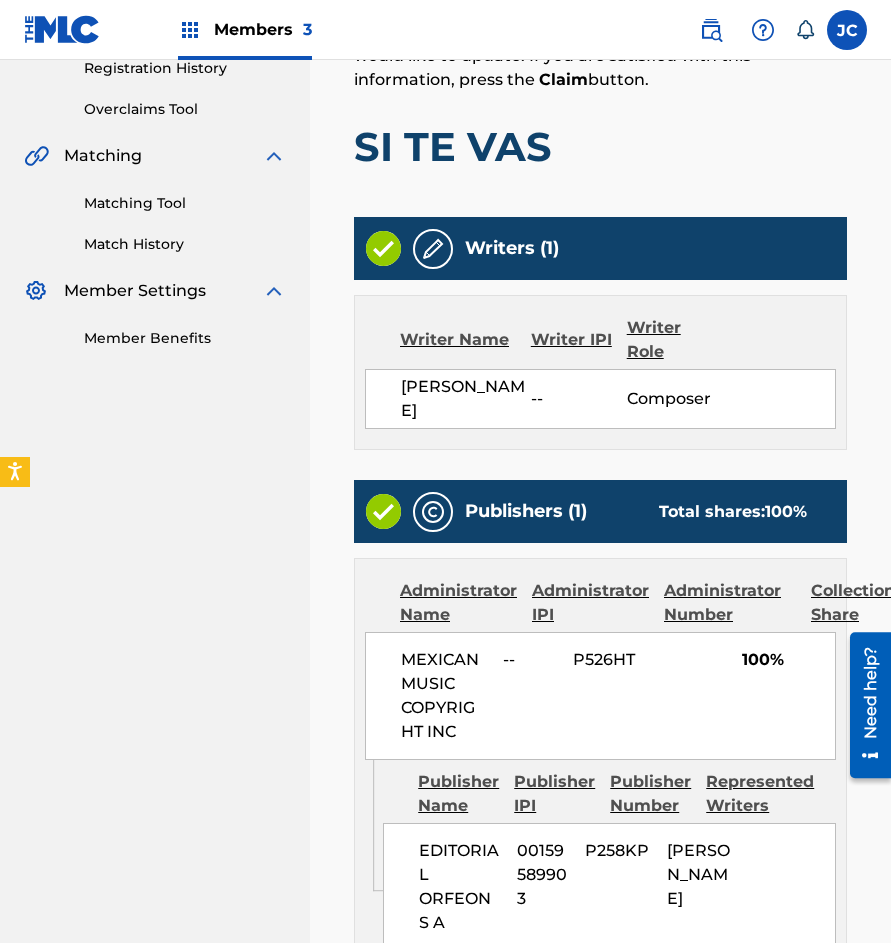 scroll, scrollTop: 674, scrollLeft: 0, axis: vertical 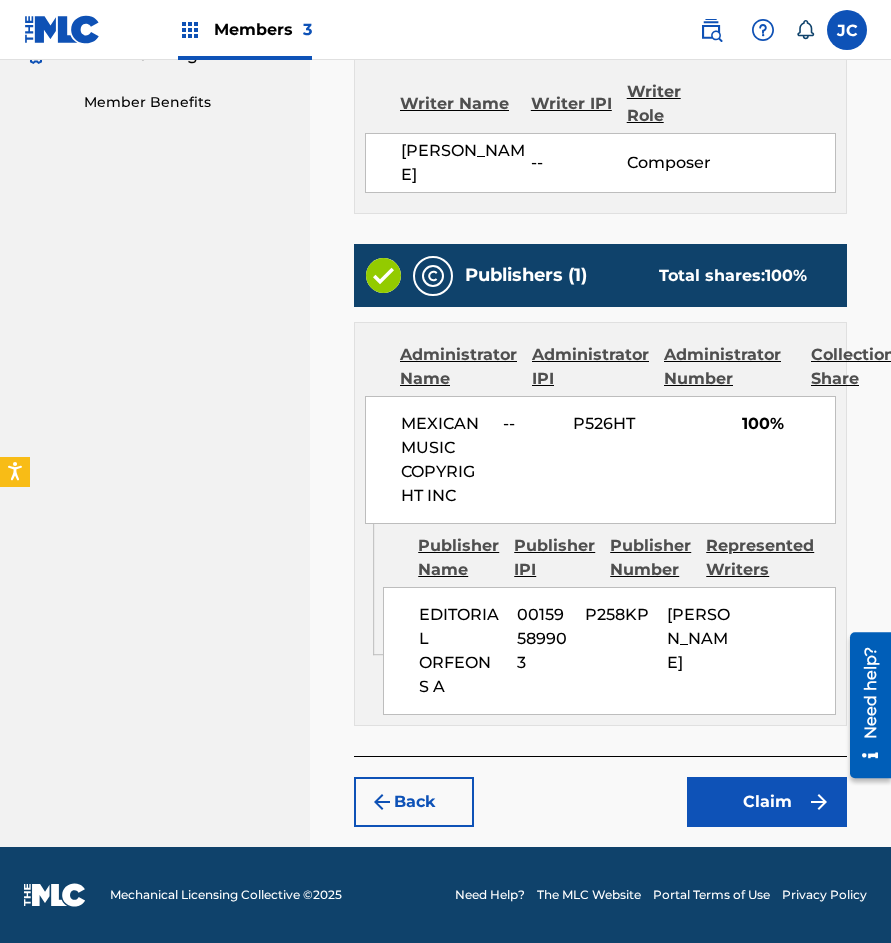 click on "Claim" at bounding box center [767, 802] 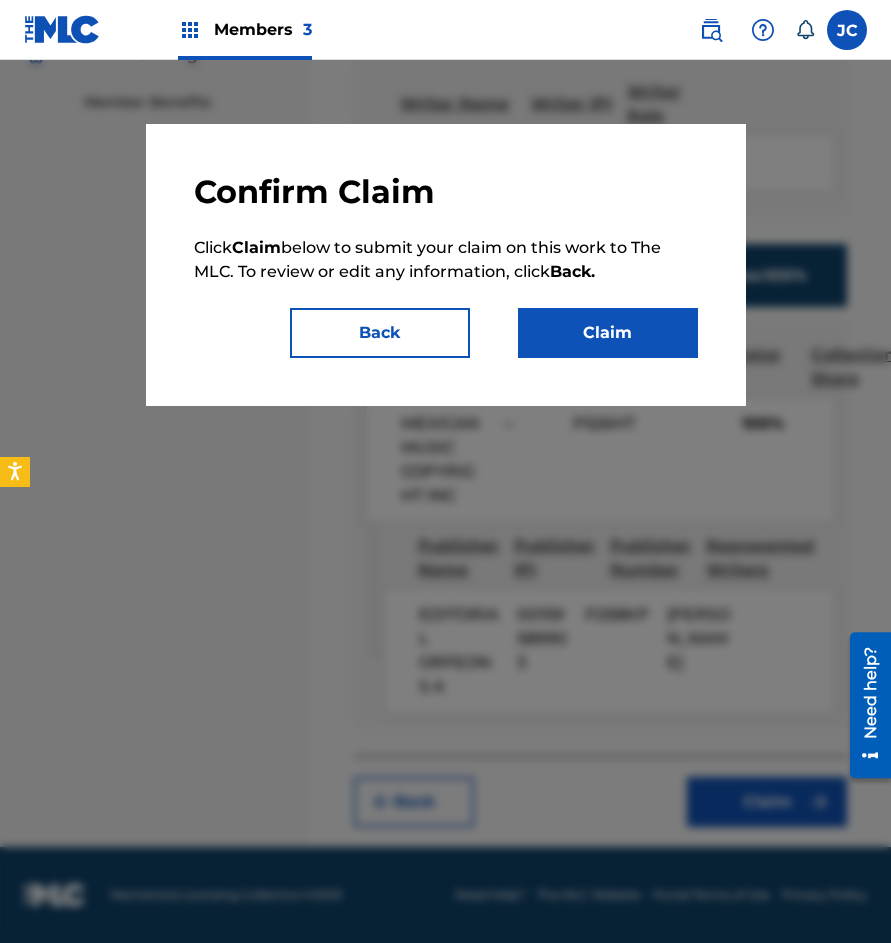 click on "Claim" at bounding box center [608, 333] 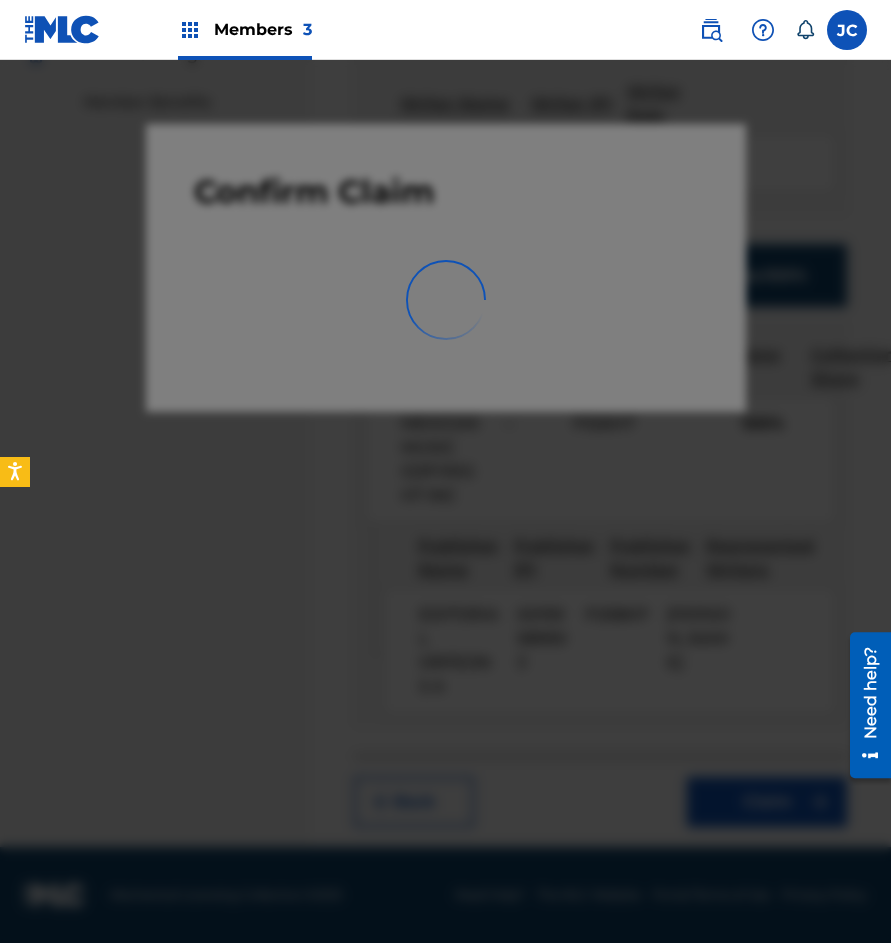 scroll, scrollTop: 0, scrollLeft: 0, axis: both 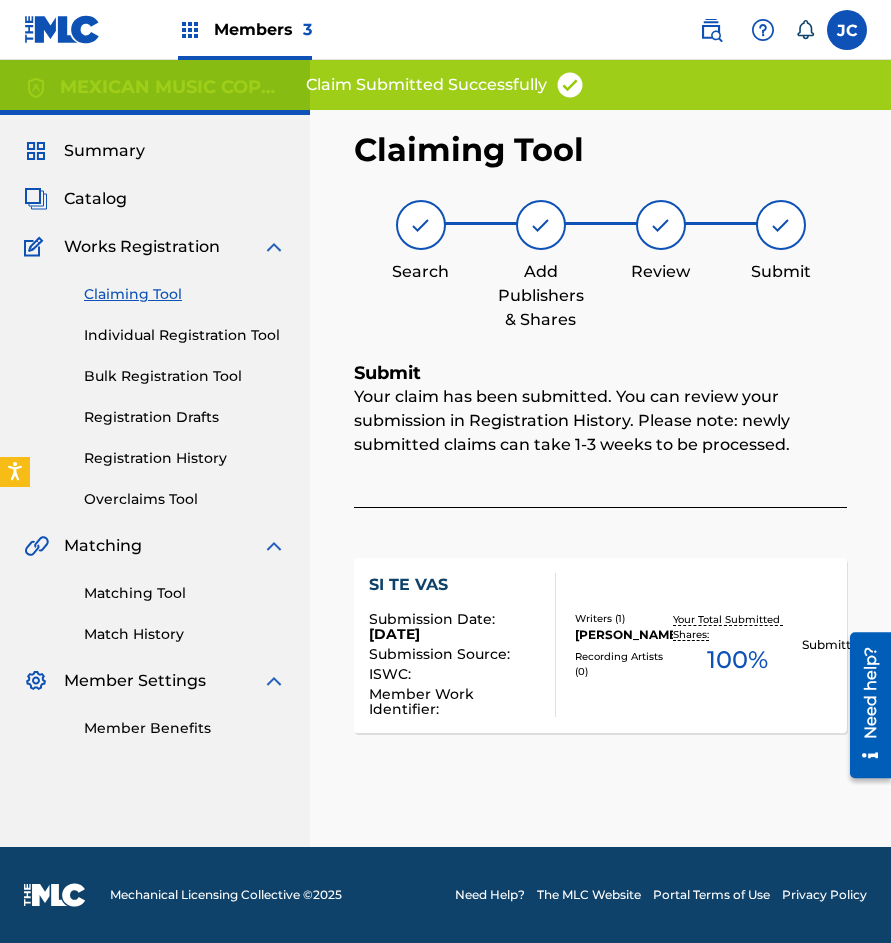 click on "Claiming Tool" at bounding box center [185, 294] 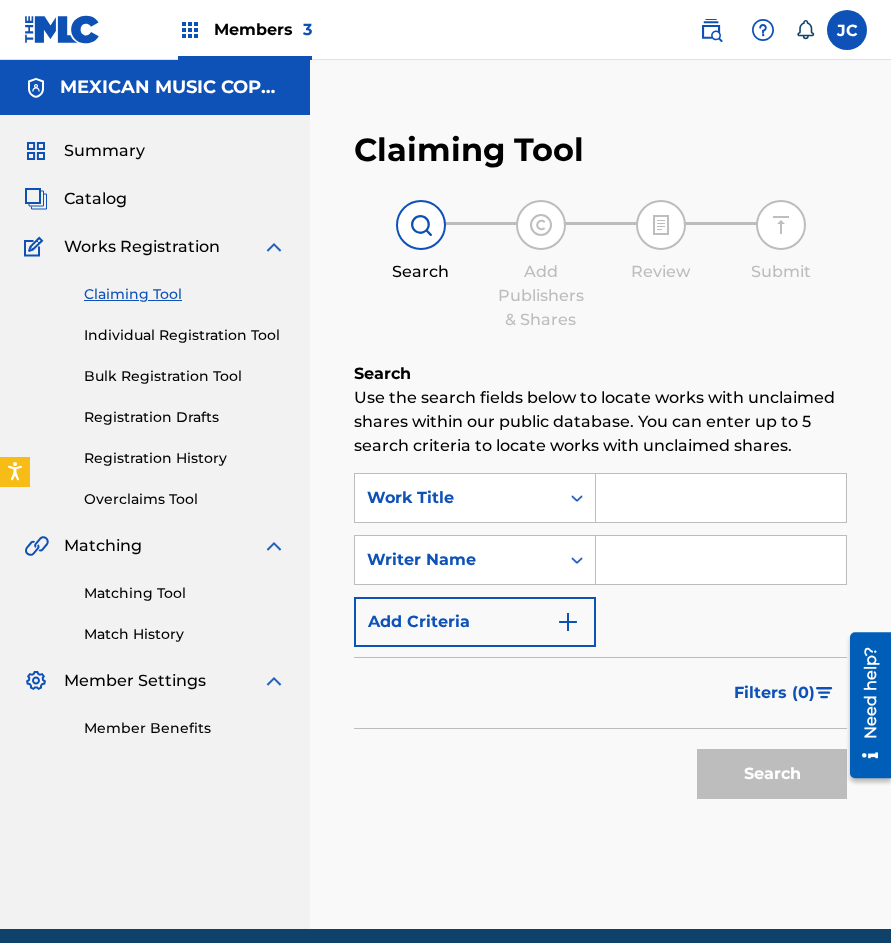 click on "Individual Registration Tool" at bounding box center [185, 335] 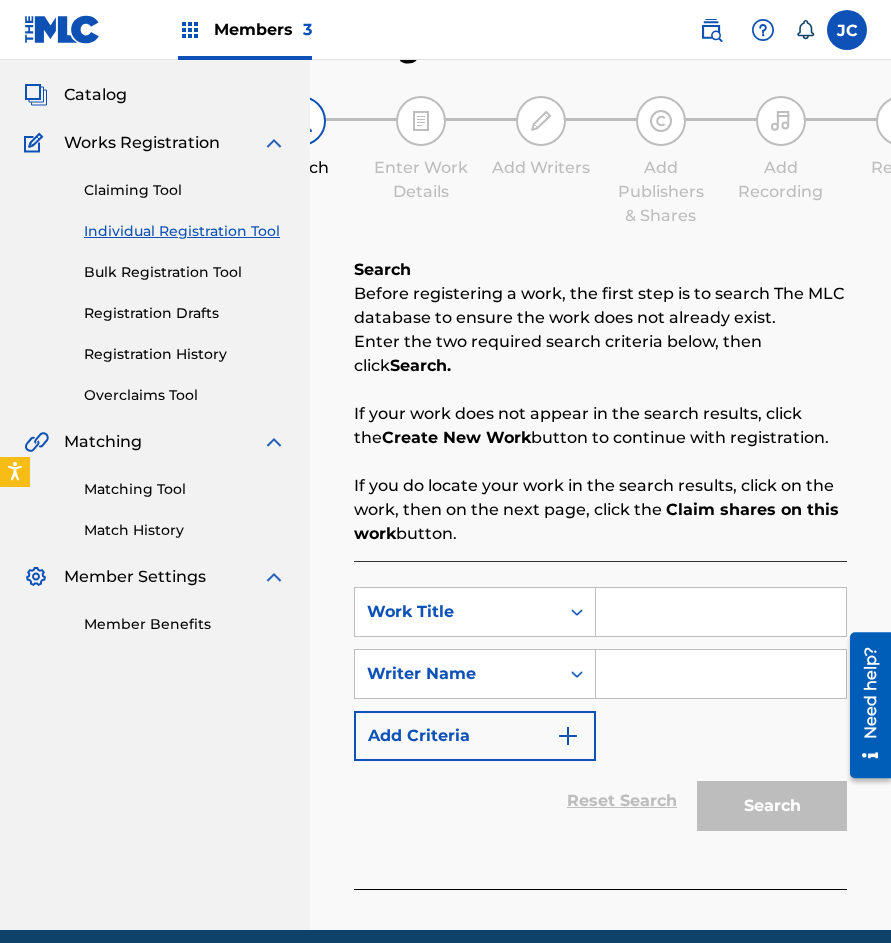 scroll, scrollTop: 187, scrollLeft: 0, axis: vertical 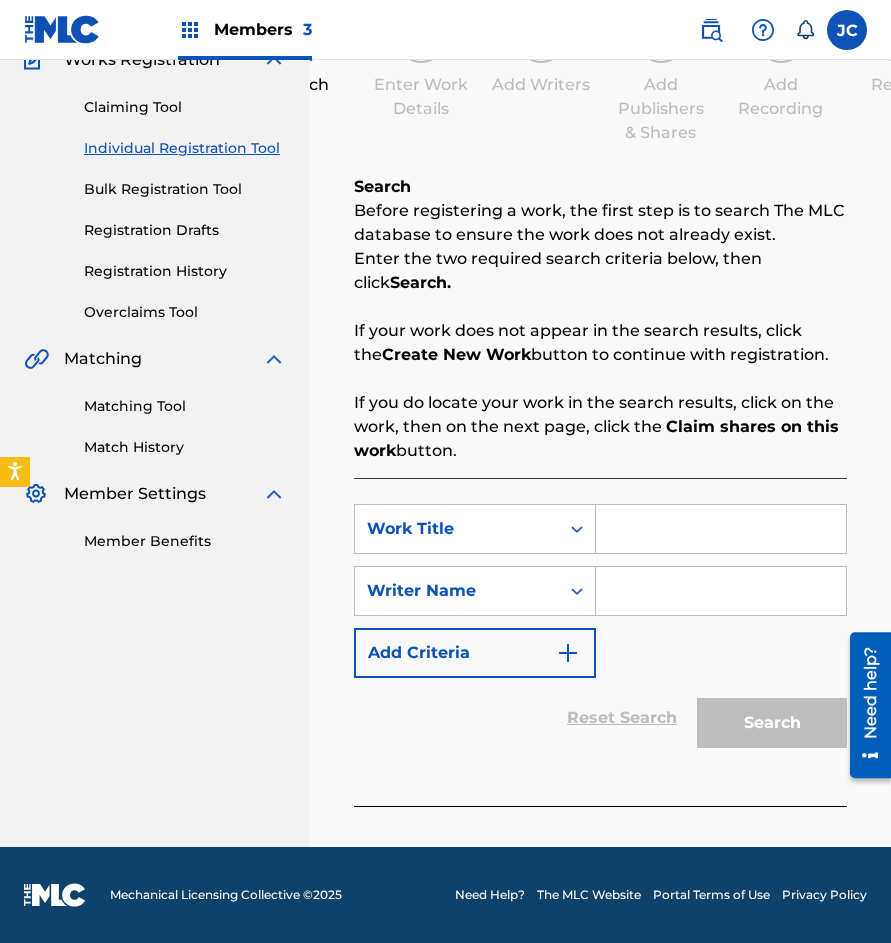click at bounding box center (721, 529) 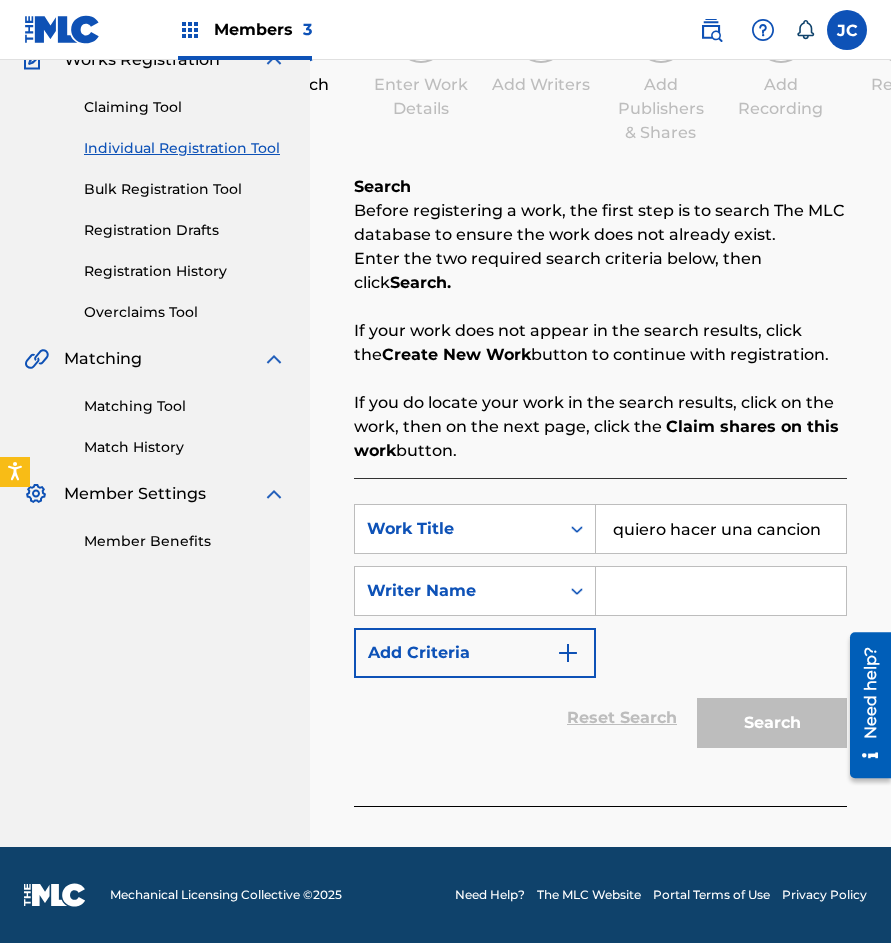 type on "quiero hacer una cancion" 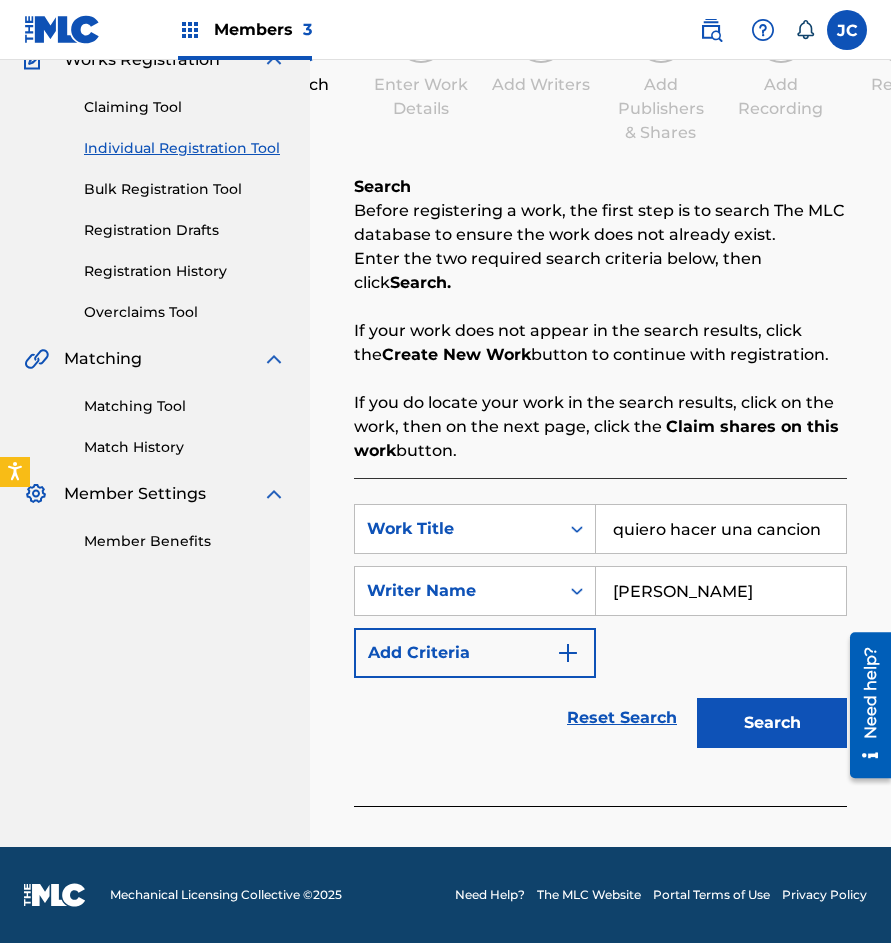 type on "zarzosa" 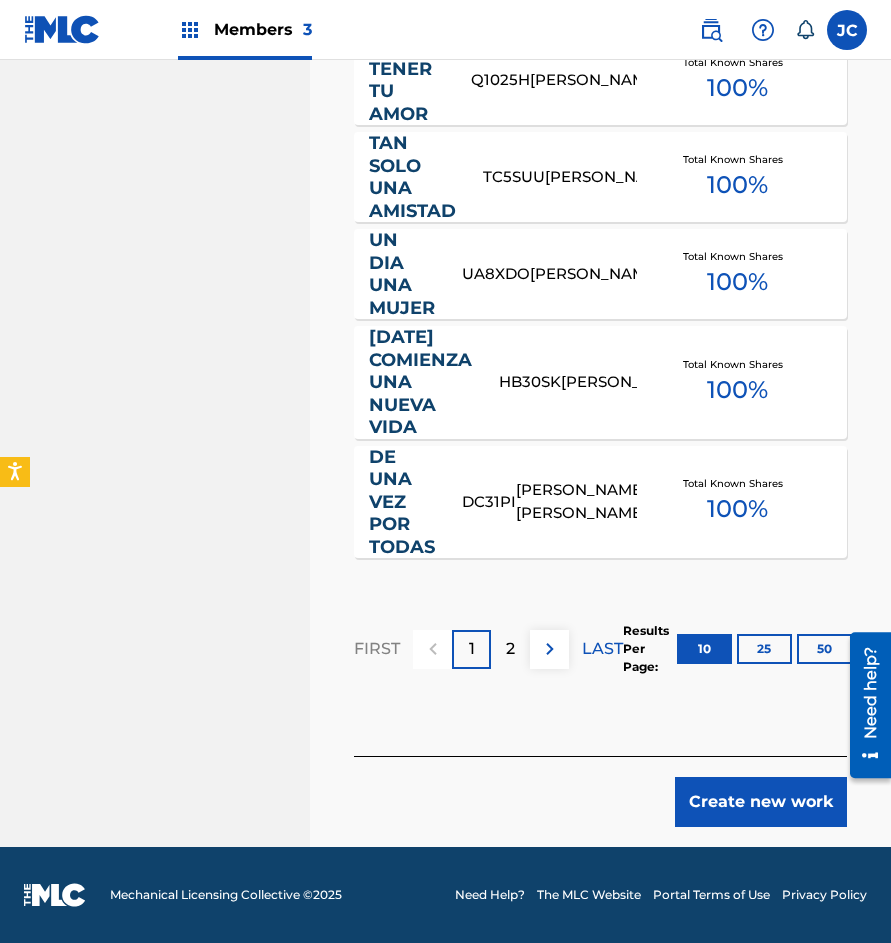 click on "Create new work" at bounding box center [761, 802] 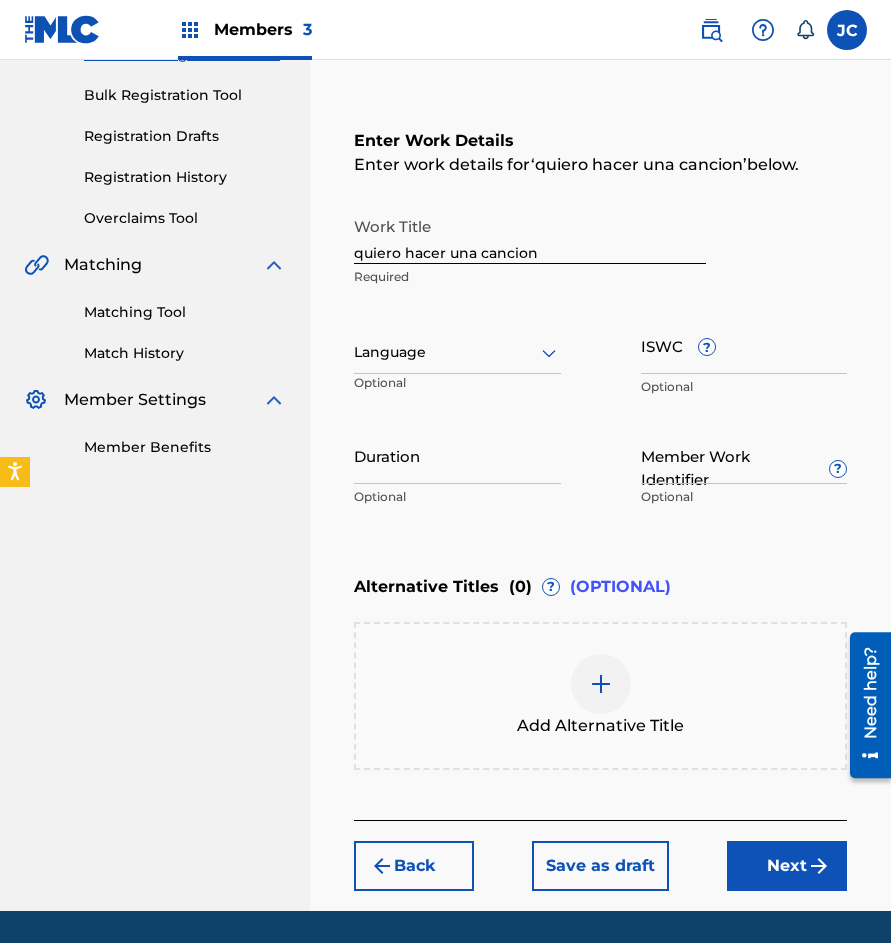scroll, scrollTop: 245, scrollLeft: 0, axis: vertical 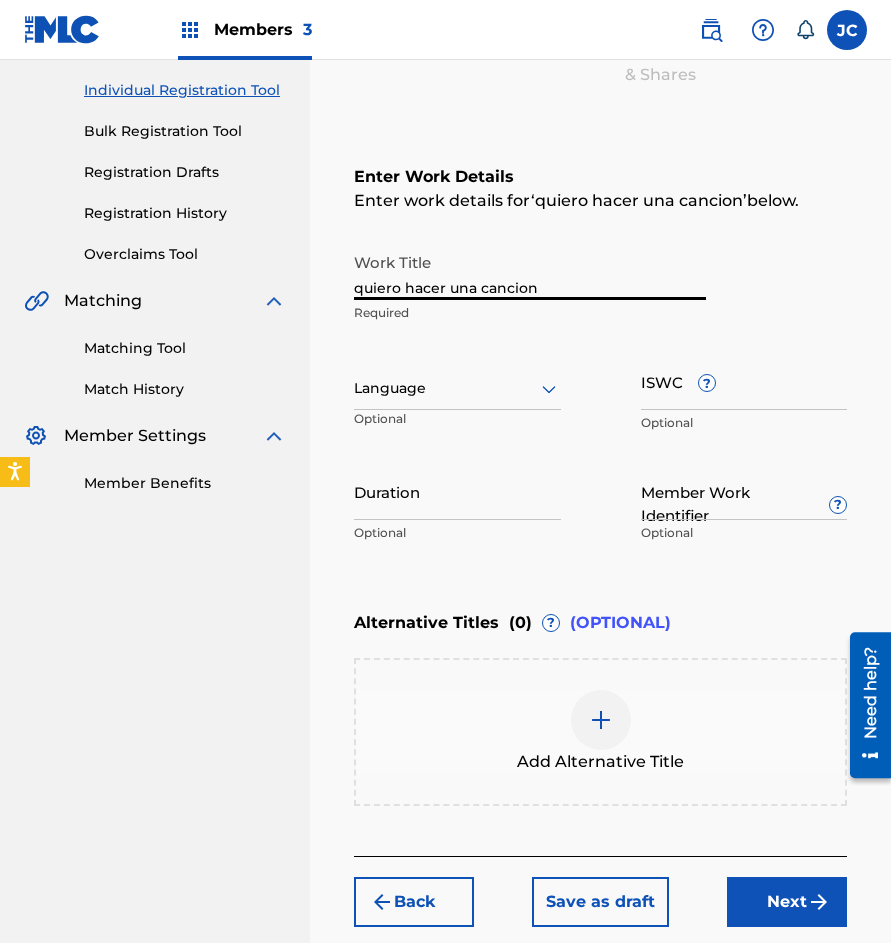 drag, startPoint x: 532, startPoint y: 289, endPoint x: 233, endPoint y: 308, distance: 299.60306 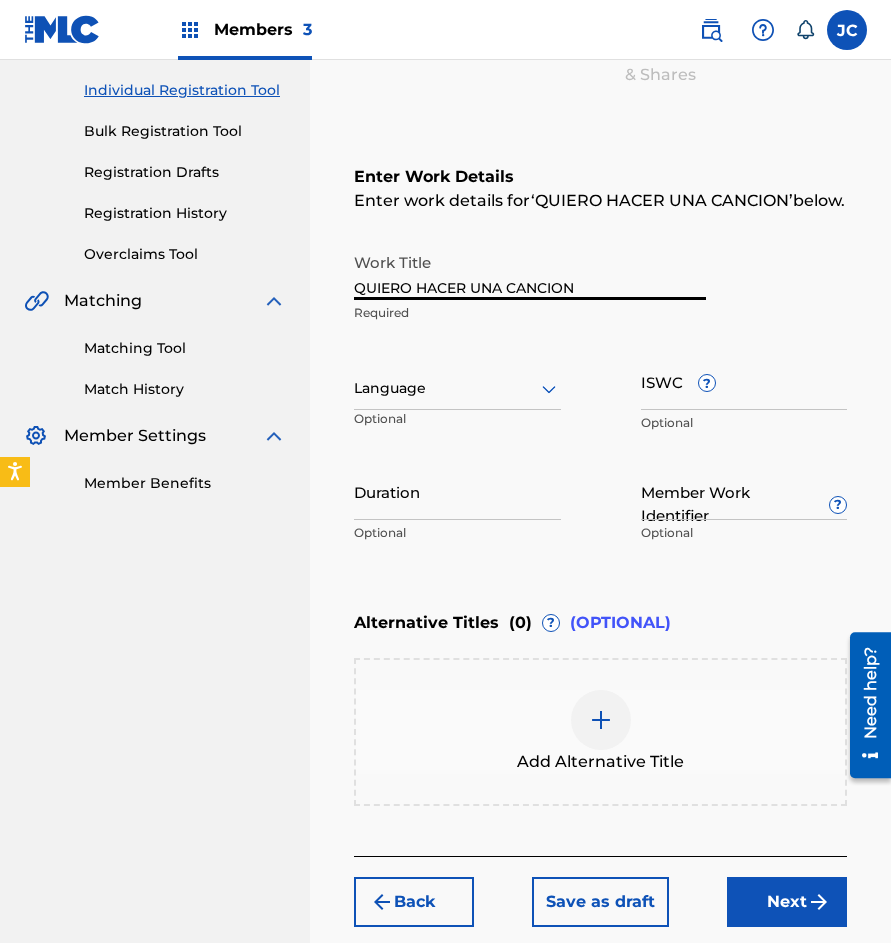 type on "QUIERO HACER UNA CANCION" 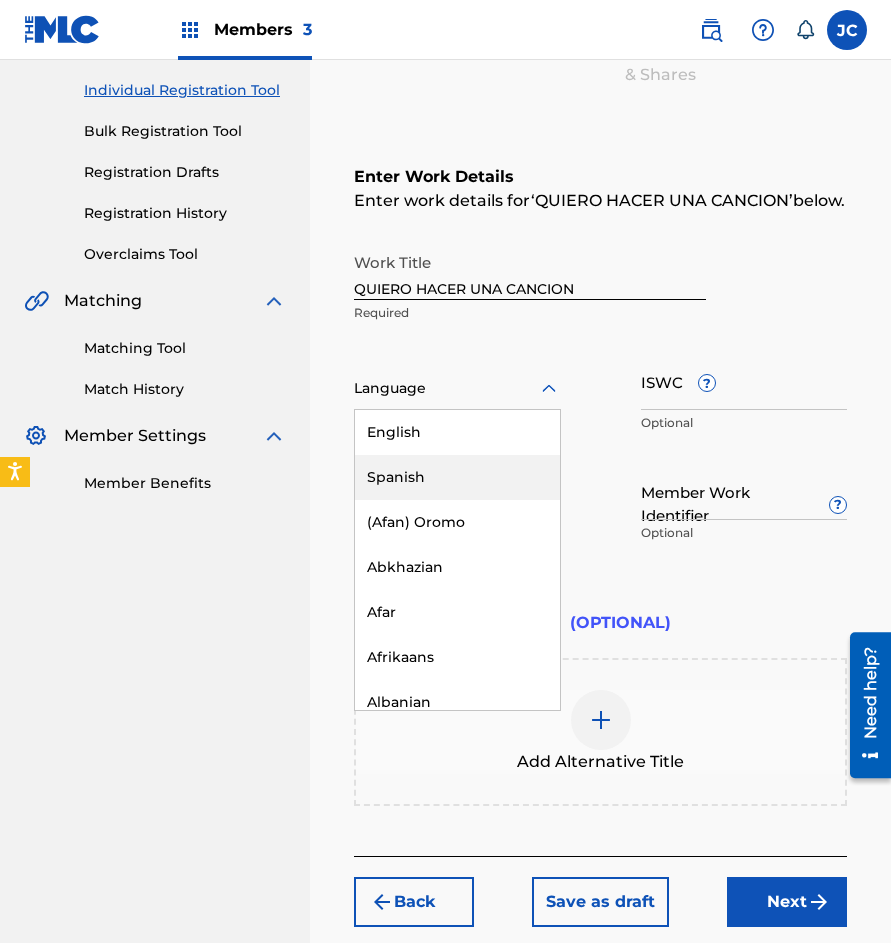 click on "Spanish" at bounding box center (457, 477) 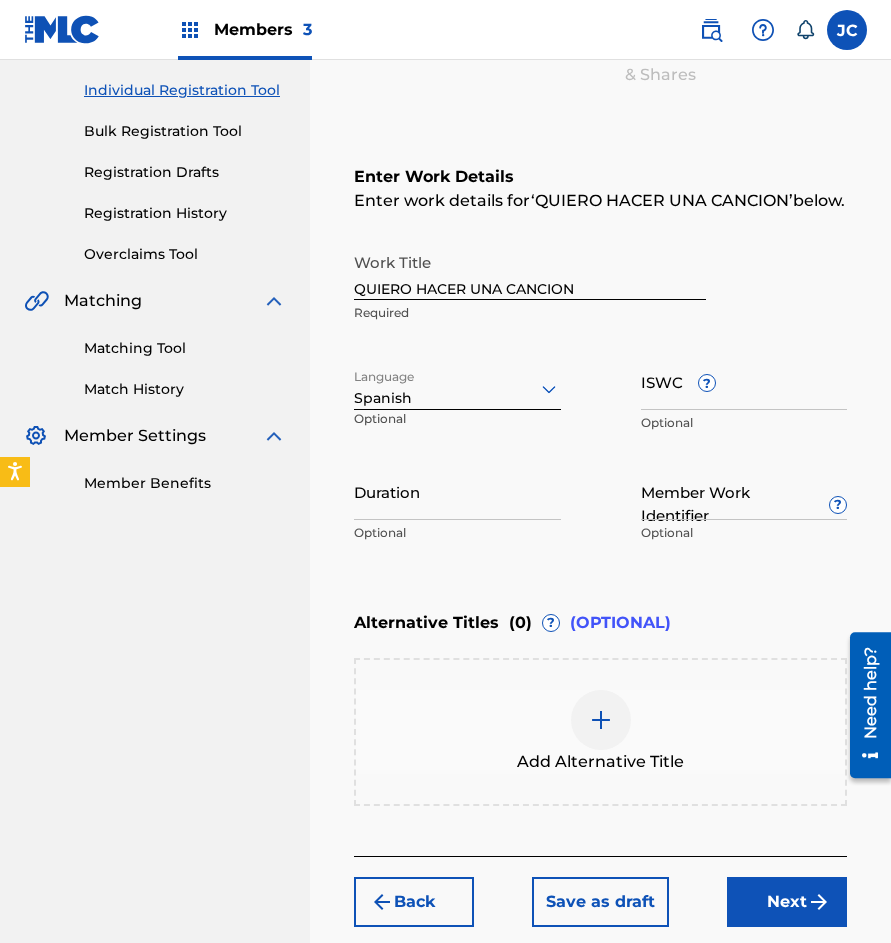 click on "ISWC   ?" at bounding box center [744, 381] 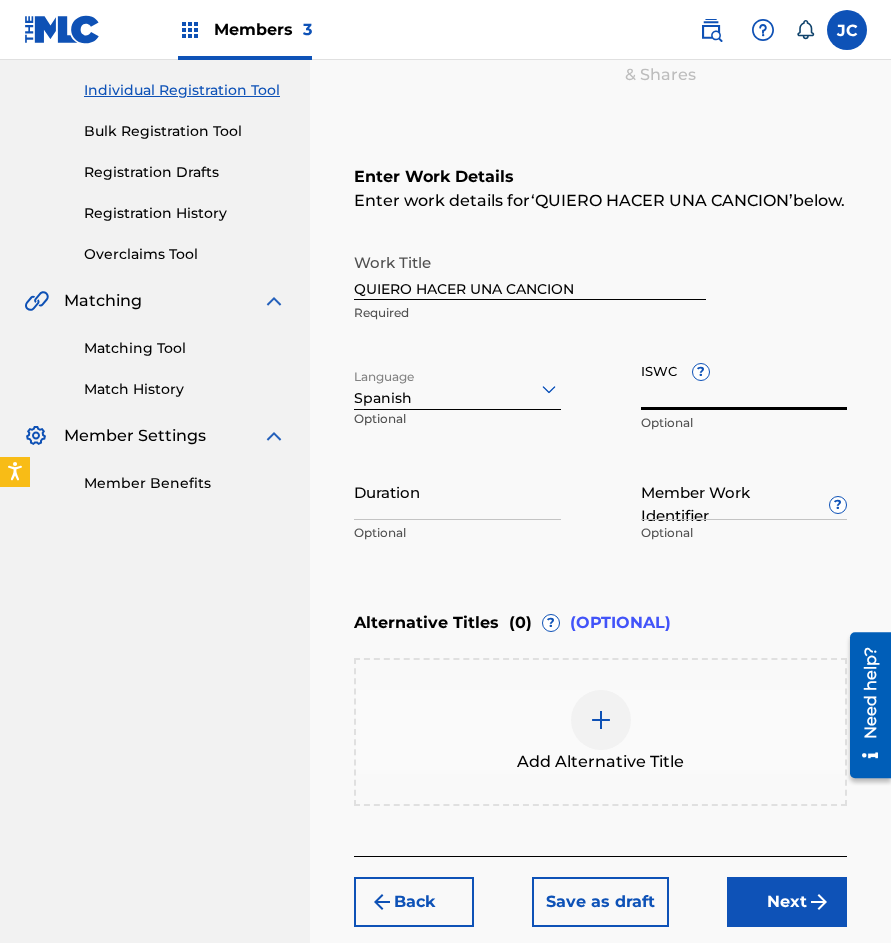 paste on "T-035.026.773-0" 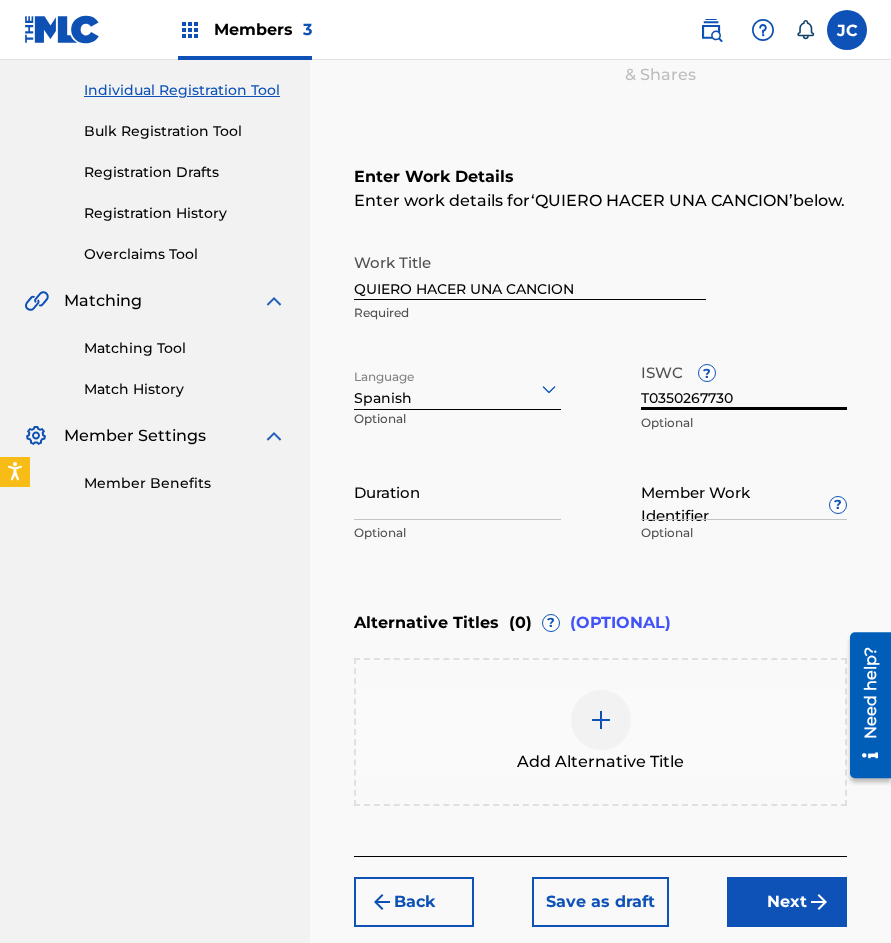 type on "T0350267730" 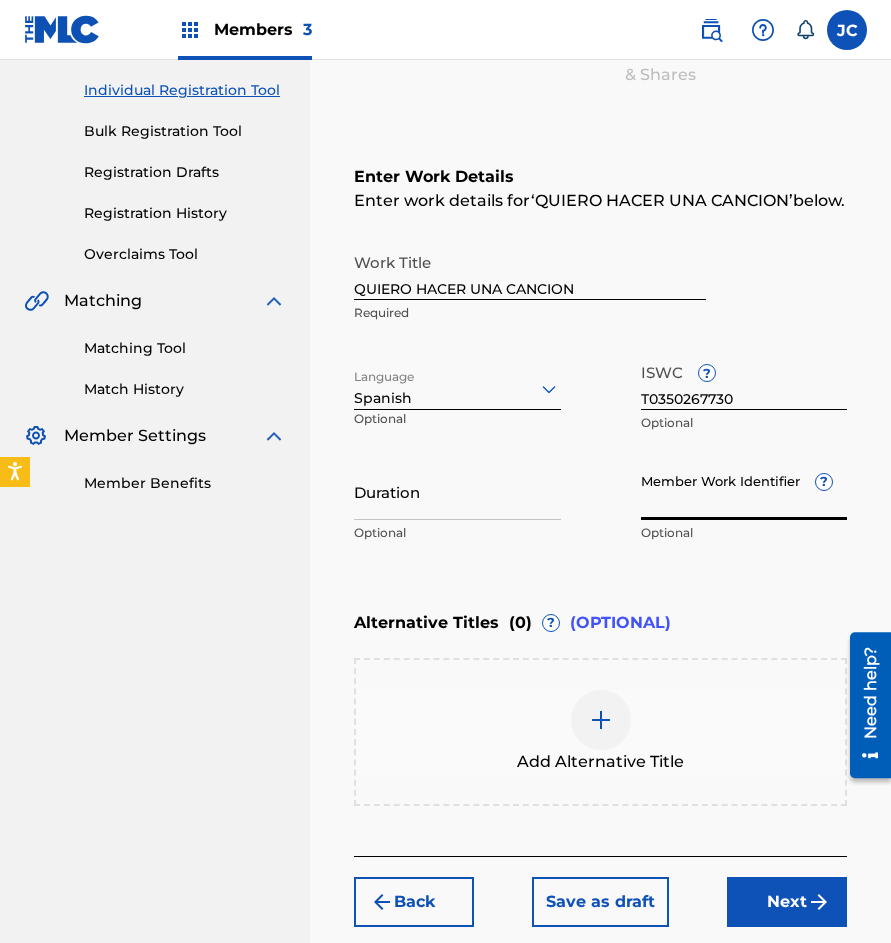 click on "Member Work Identifier   ?" at bounding box center [744, 491] 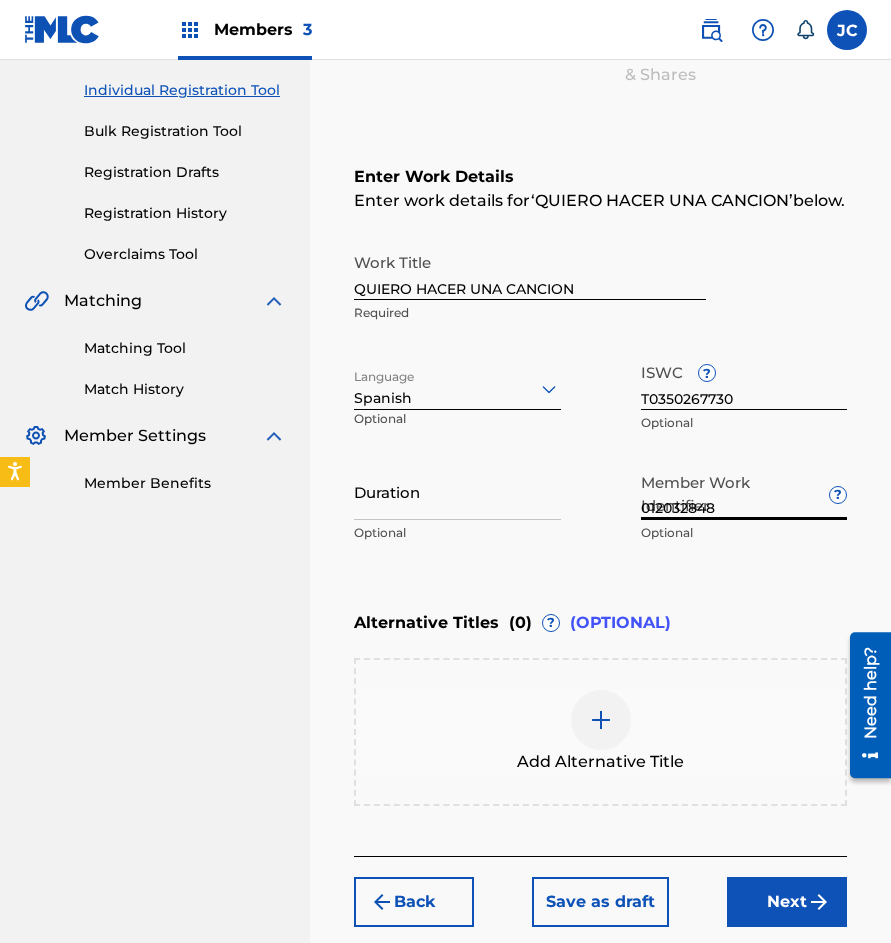 scroll, scrollTop: 369, scrollLeft: 0, axis: vertical 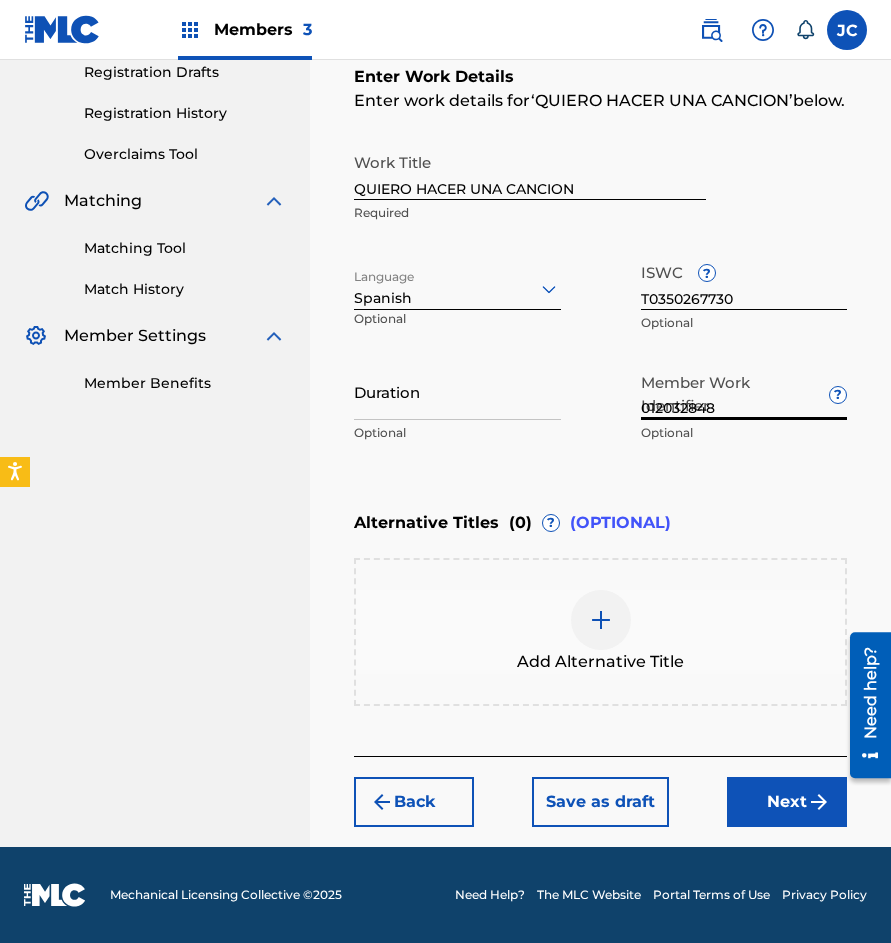 type on "012032848" 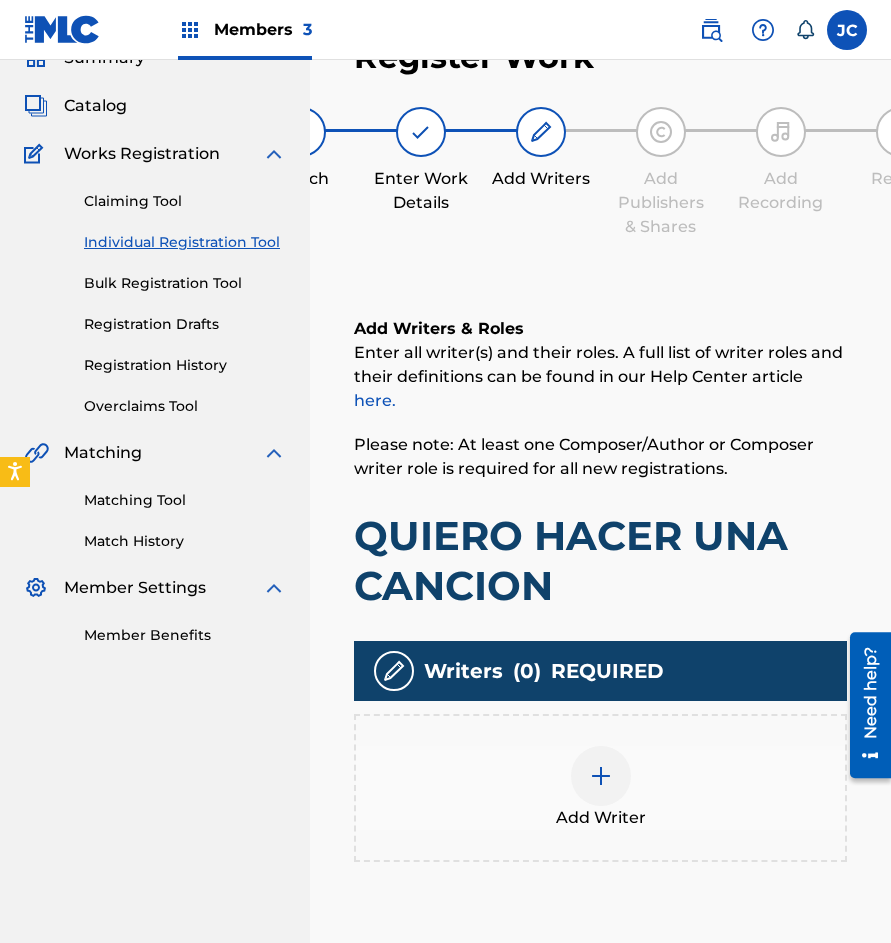 scroll, scrollTop: 90, scrollLeft: 0, axis: vertical 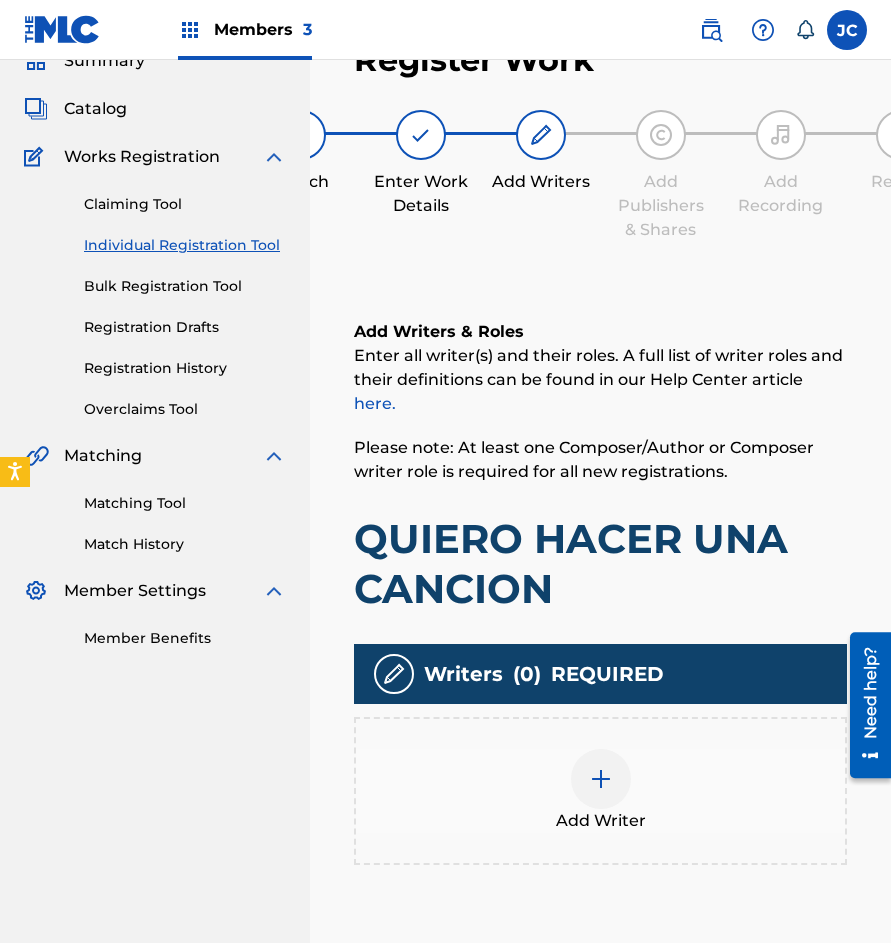 click at bounding box center [601, 779] 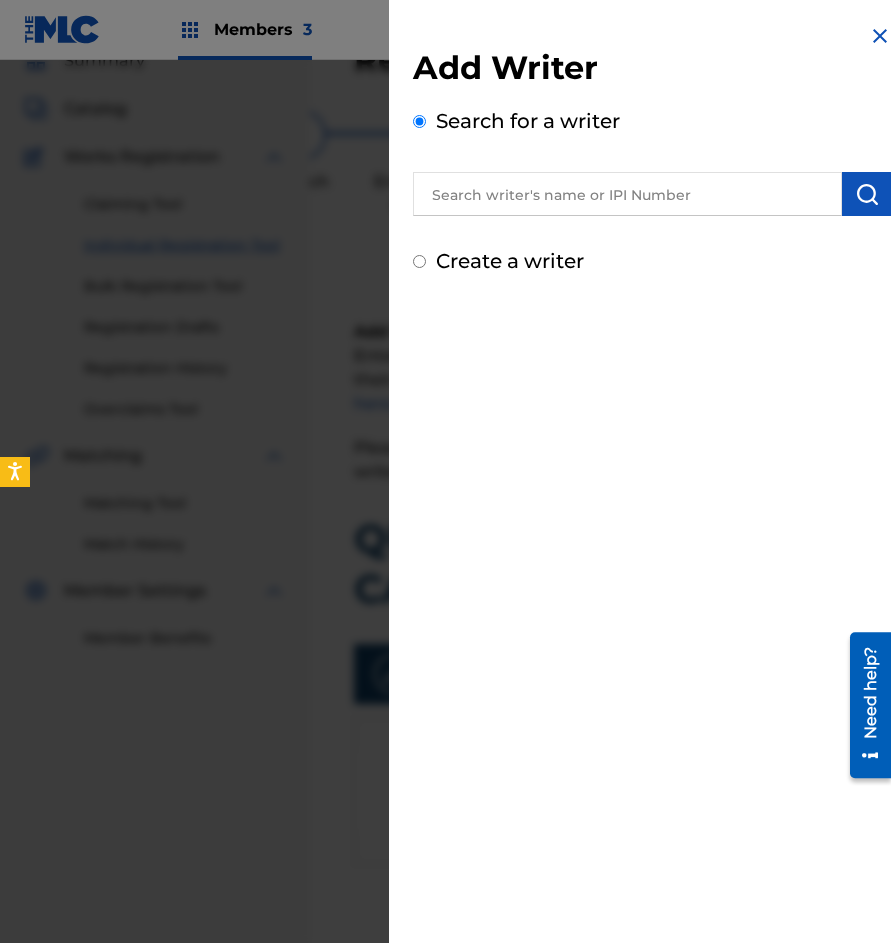 click on "Create a writer" at bounding box center [510, 261] 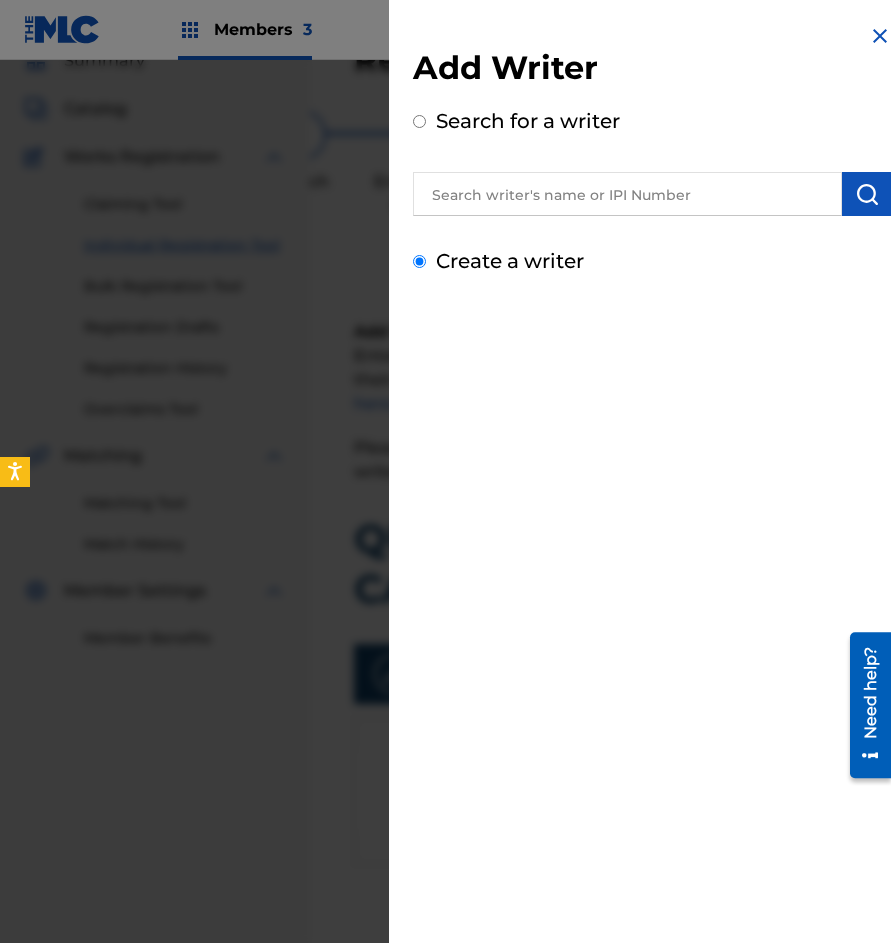 click on "Create a writer" at bounding box center (419, 261) 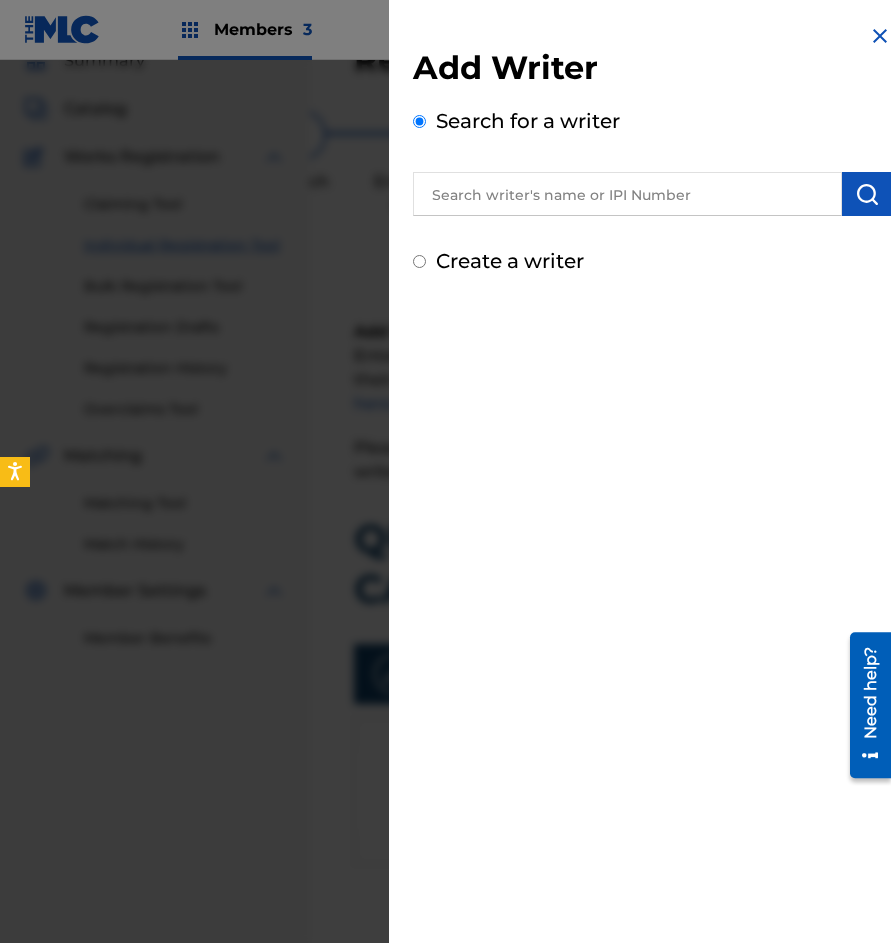 radio on "false" 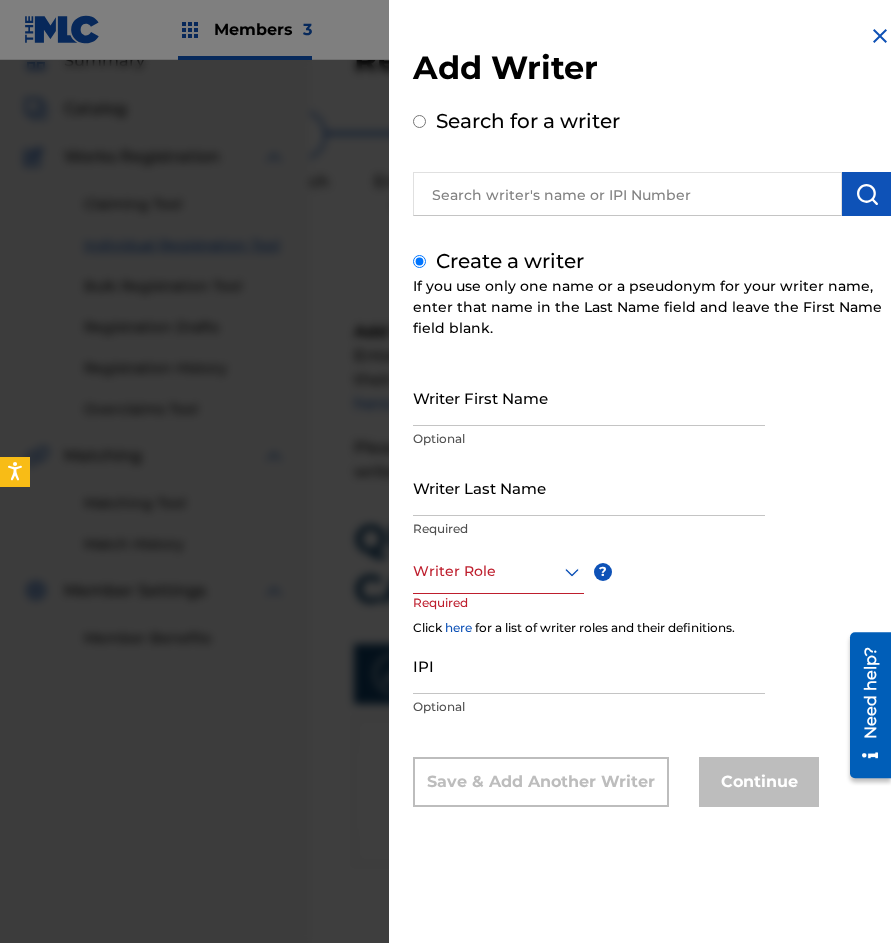click on "Writer First Name" at bounding box center (589, 397) 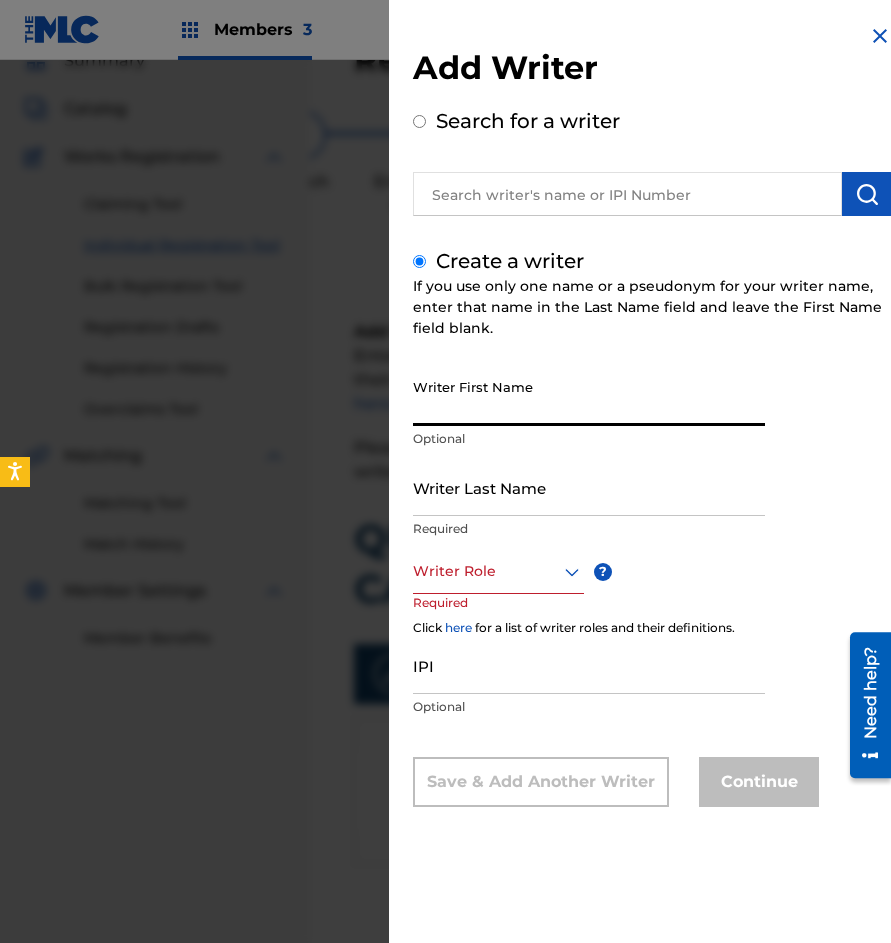 paste on "ZARZOSA ESCOBAR JESUS" 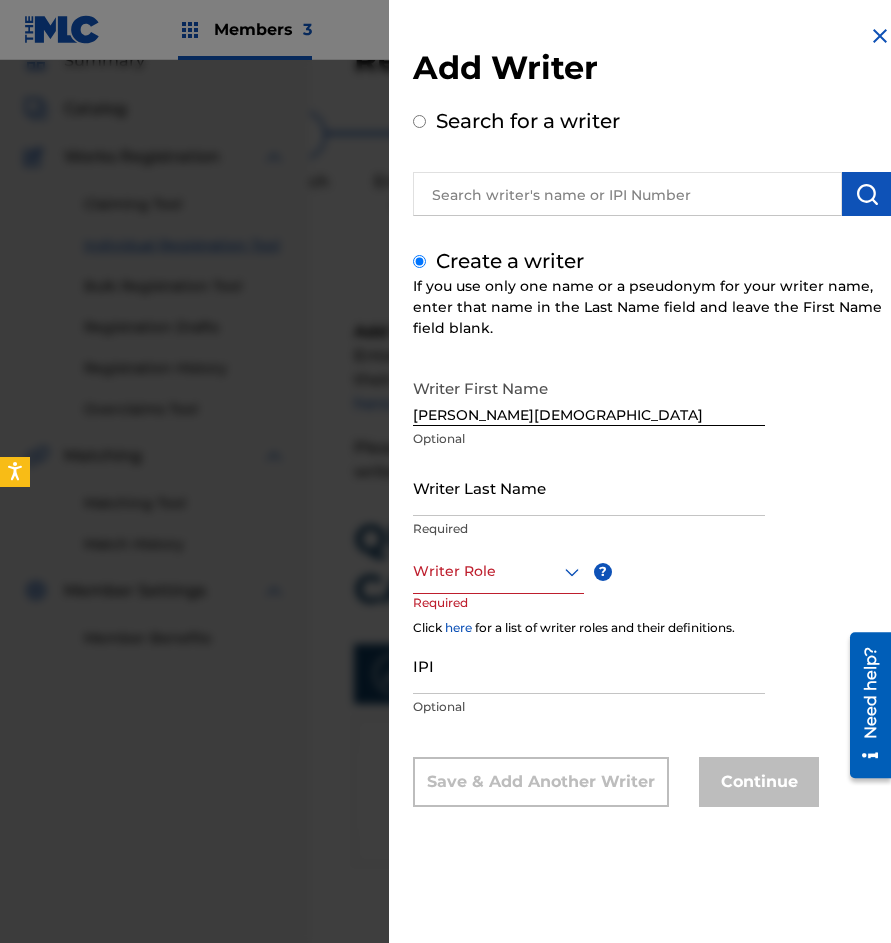 drag, startPoint x: 408, startPoint y: 412, endPoint x: 517, endPoint y: 413, distance: 109.004585 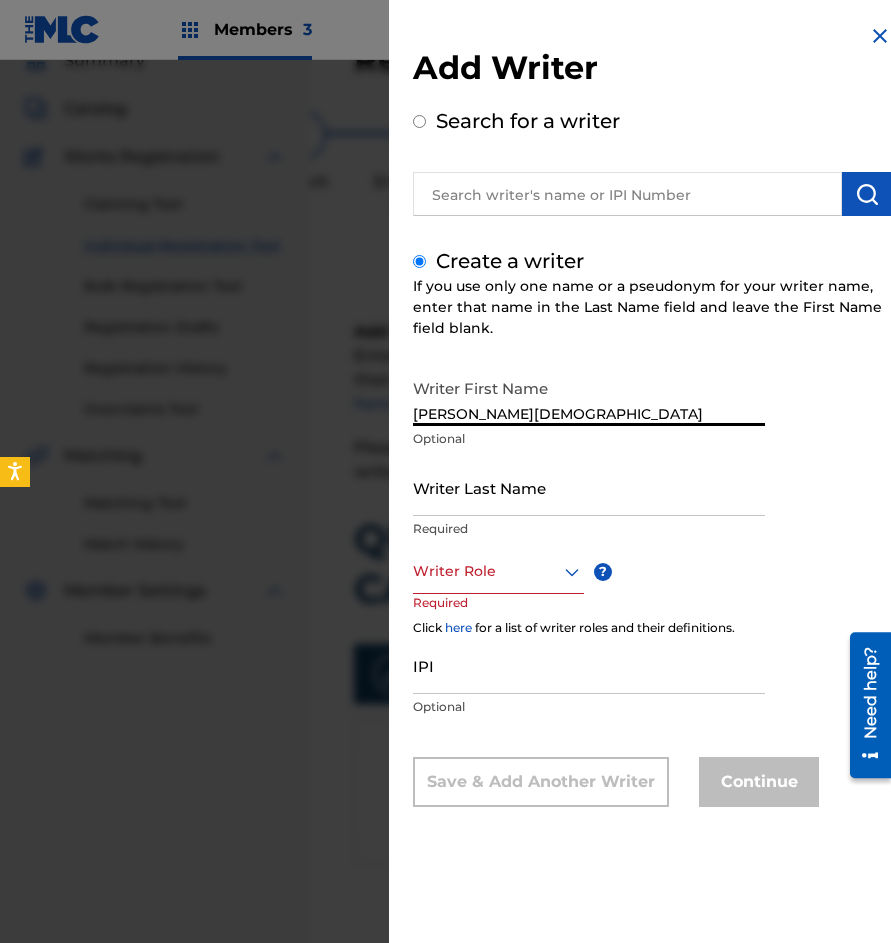 drag, startPoint x: 556, startPoint y: 412, endPoint x: 361, endPoint y: 407, distance: 195.06409 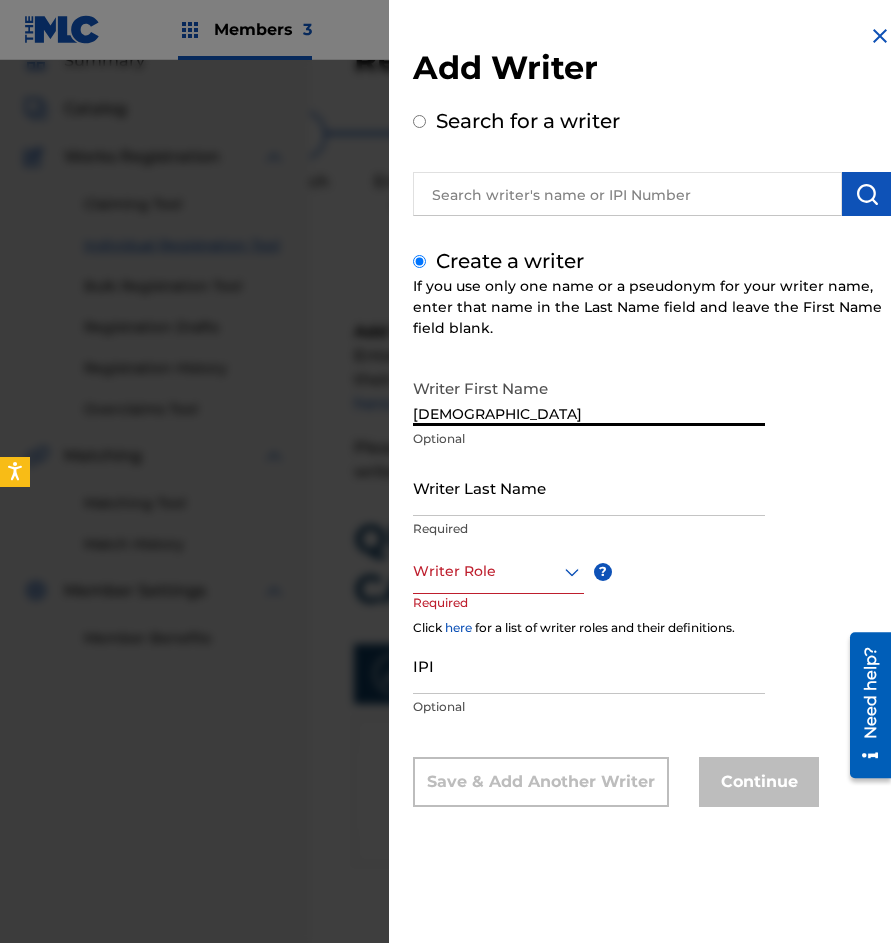 type on "JESUS" 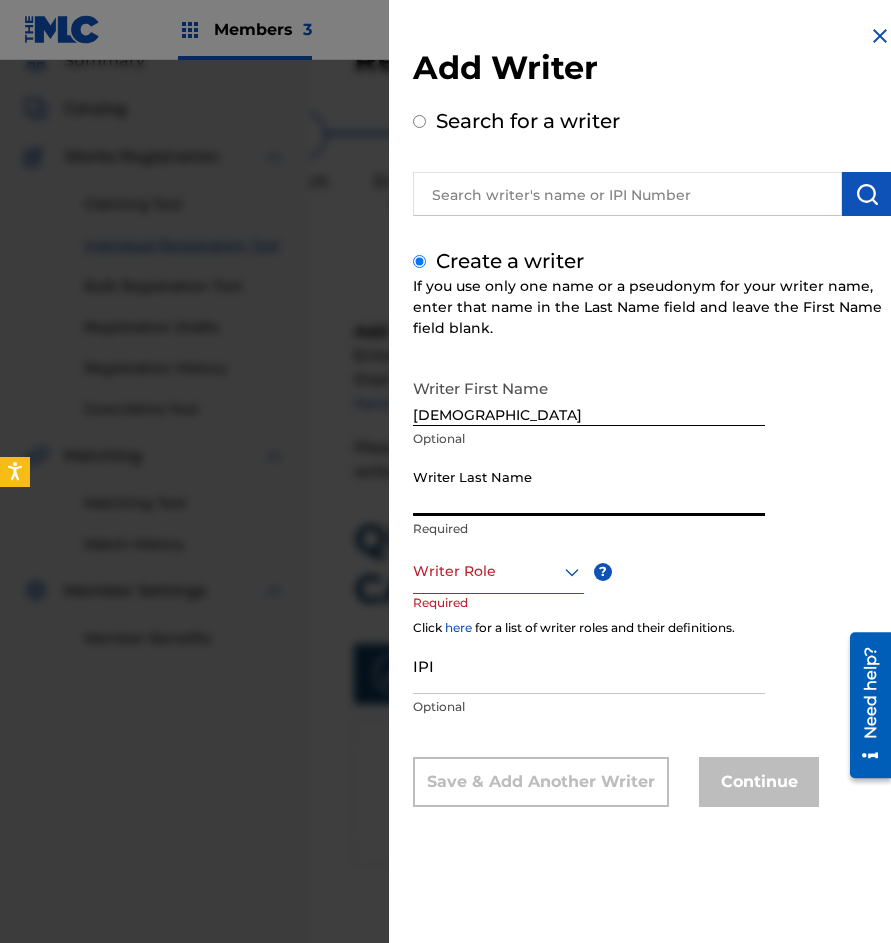 click on "Writer Last Name" at bounding box center (589, 487) 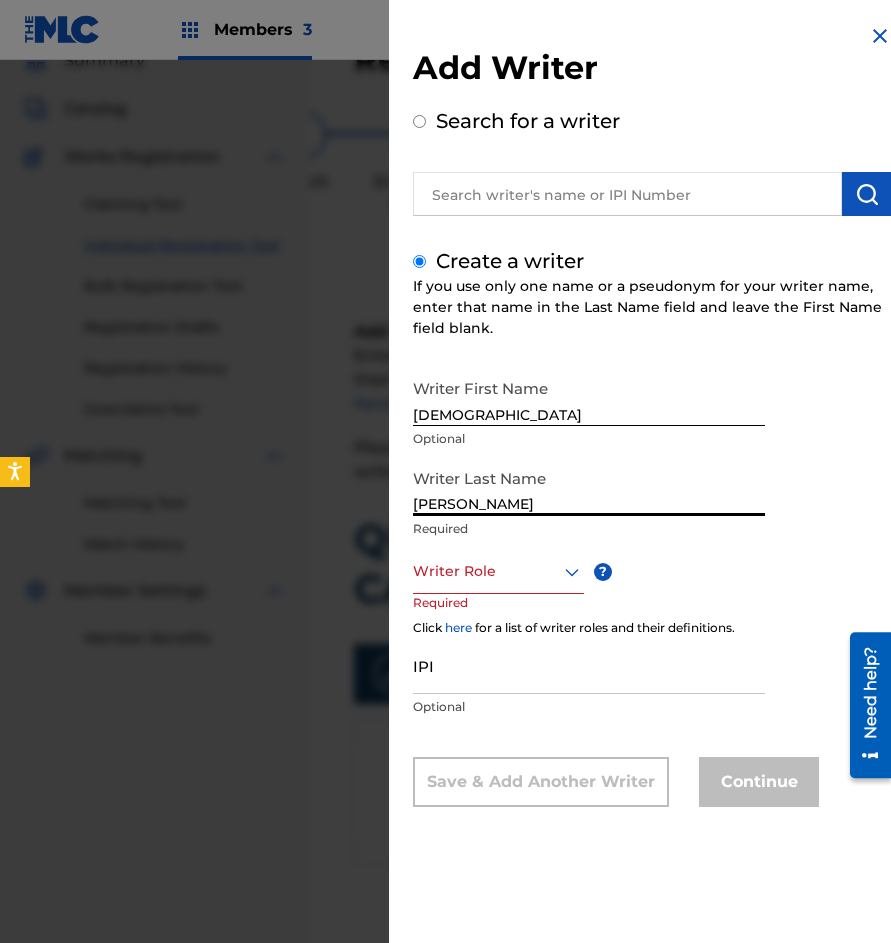 type on "ZARZOSA ESCOBAR" 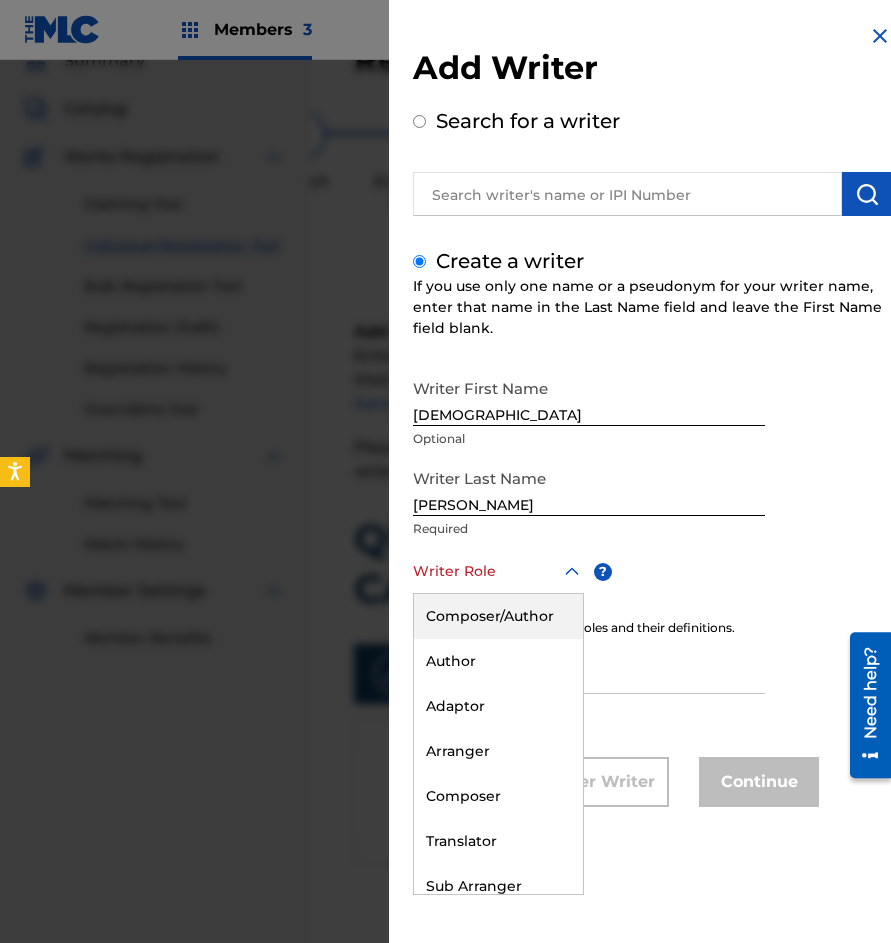 click at bounding box center (498, 571) 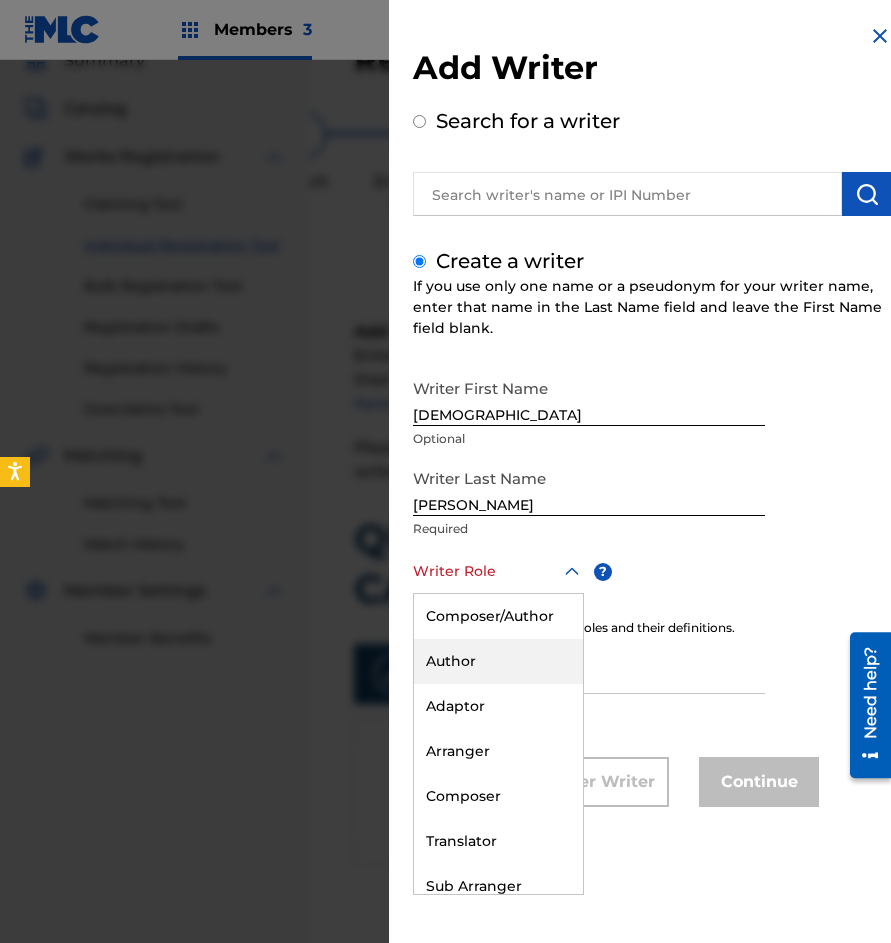 click on "Composer/Author" at bounding box center (498, 616) 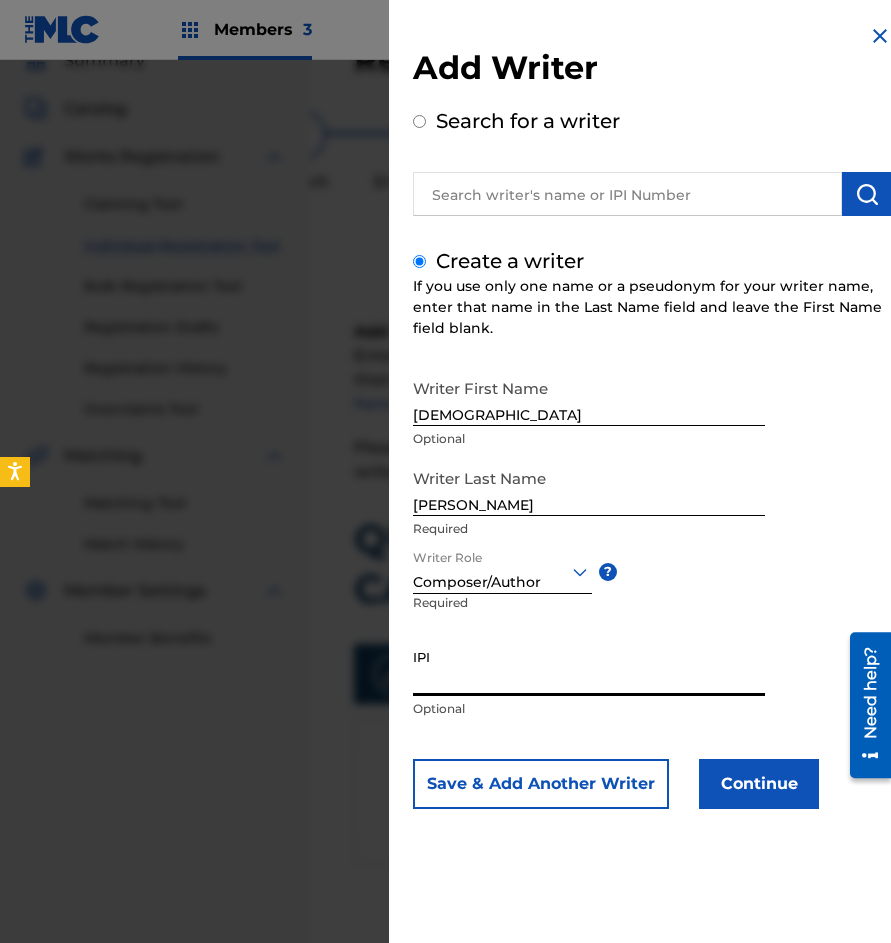 click on "IPI" at bounding box center [589, 667] 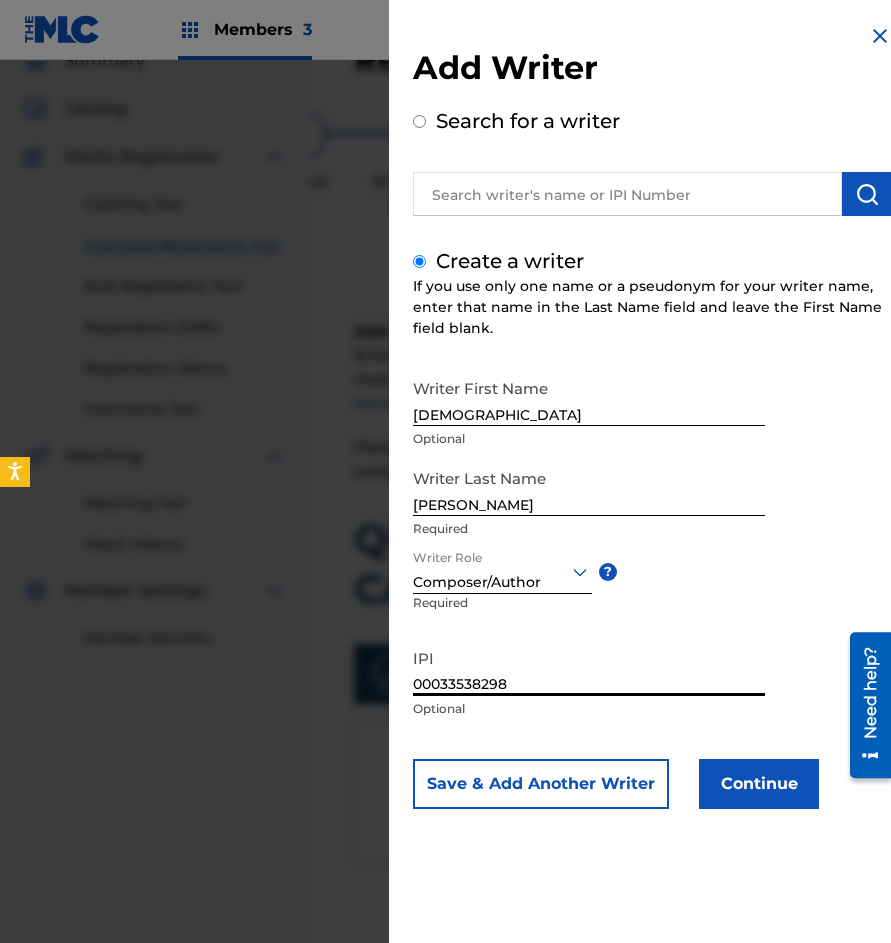 type on "00033538298" 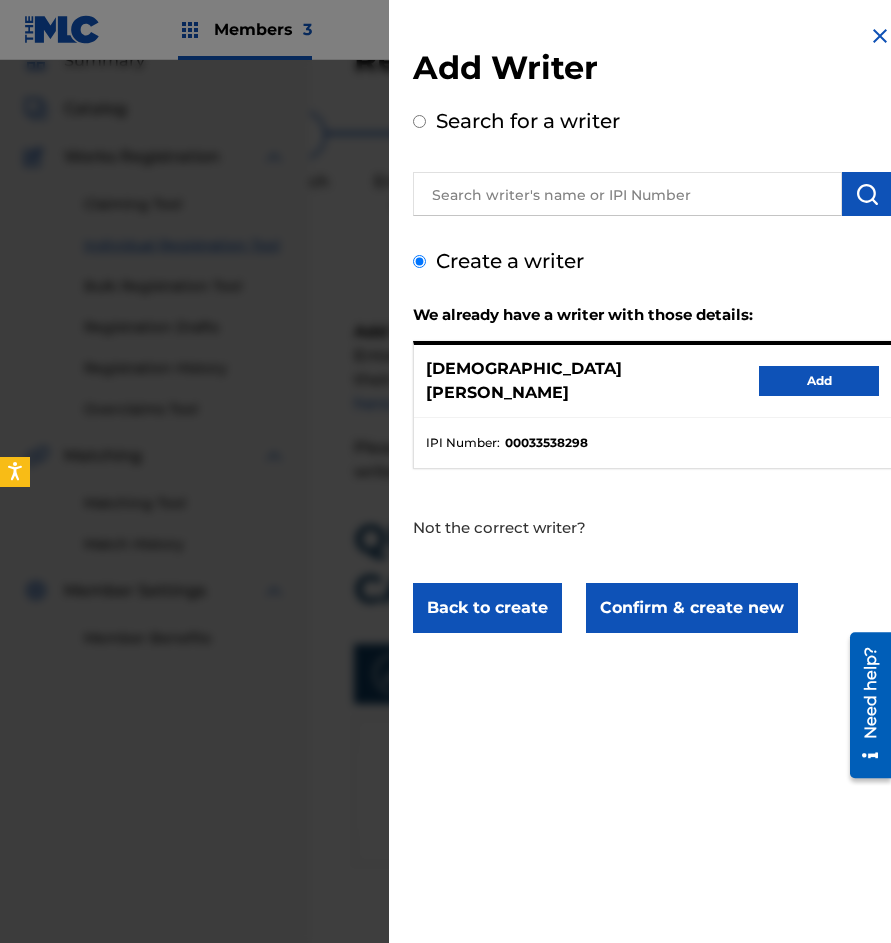 click on "Confirm & create new" at bounding box center (692, 608) 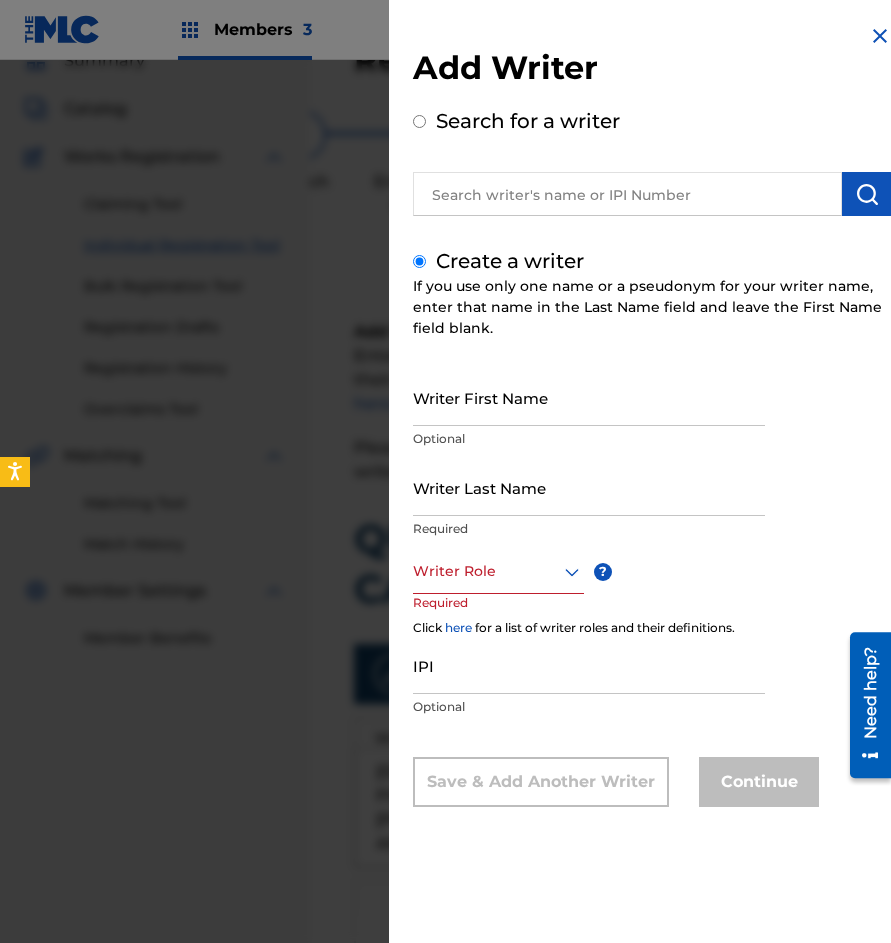 click at bounding box center [880, 36] 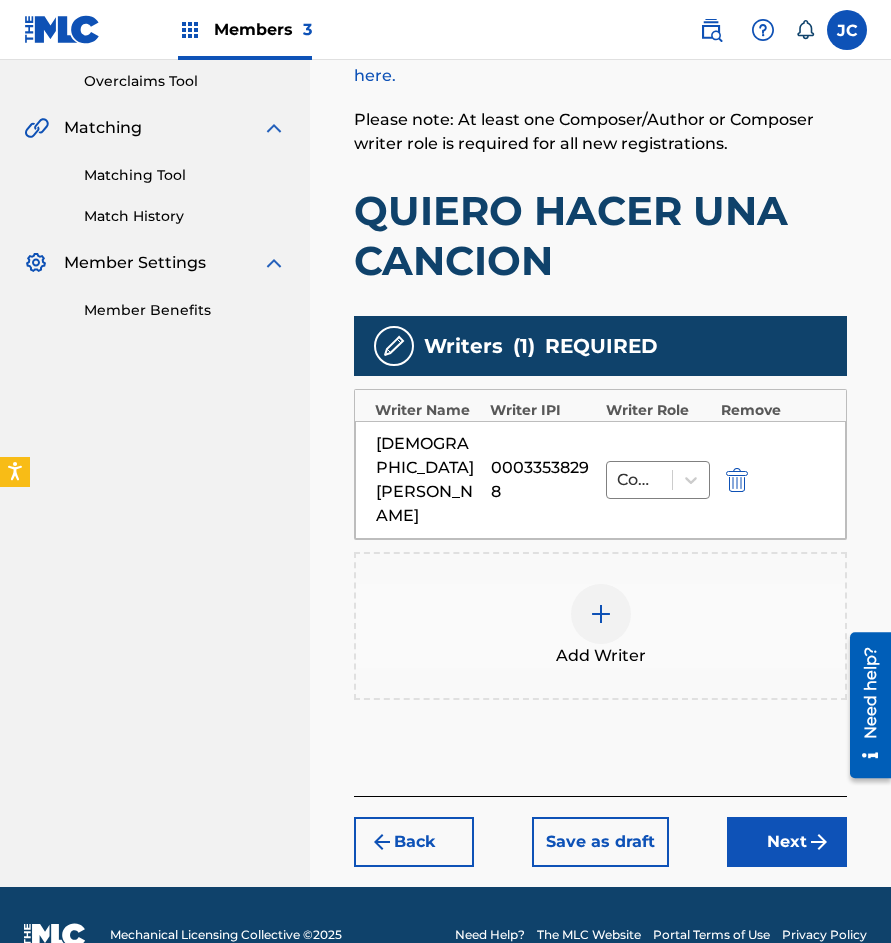 scroll, scrollTop: 434, scrollLeft: 0, axis: vertical 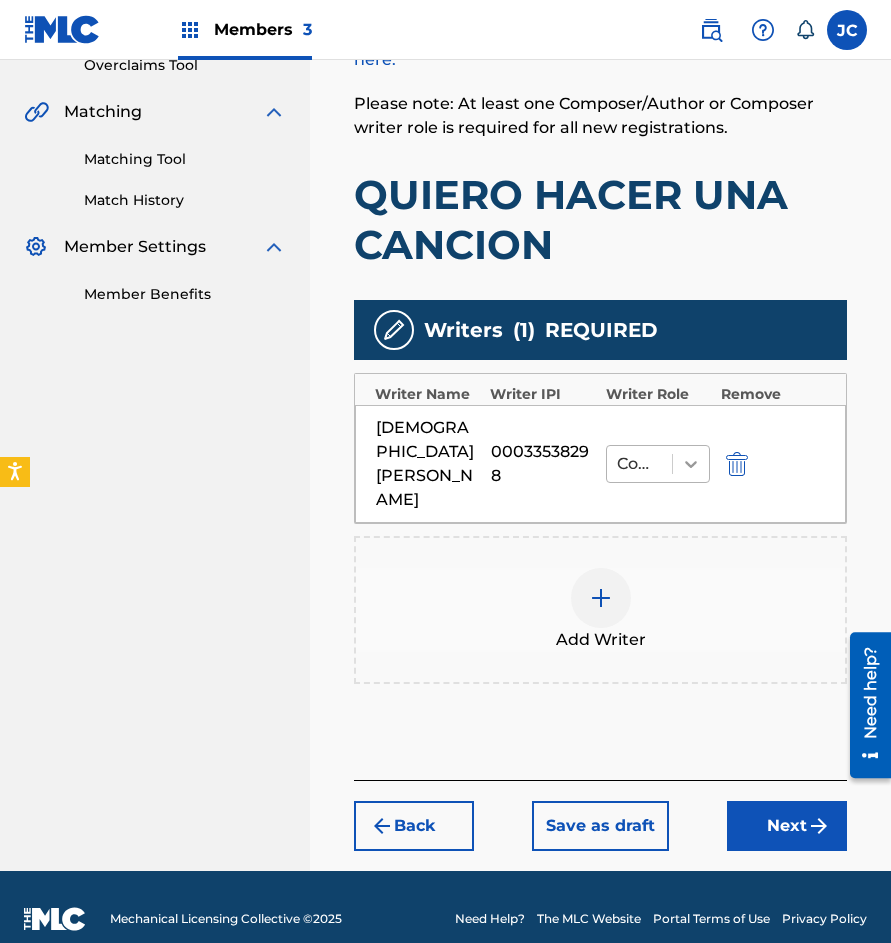 click 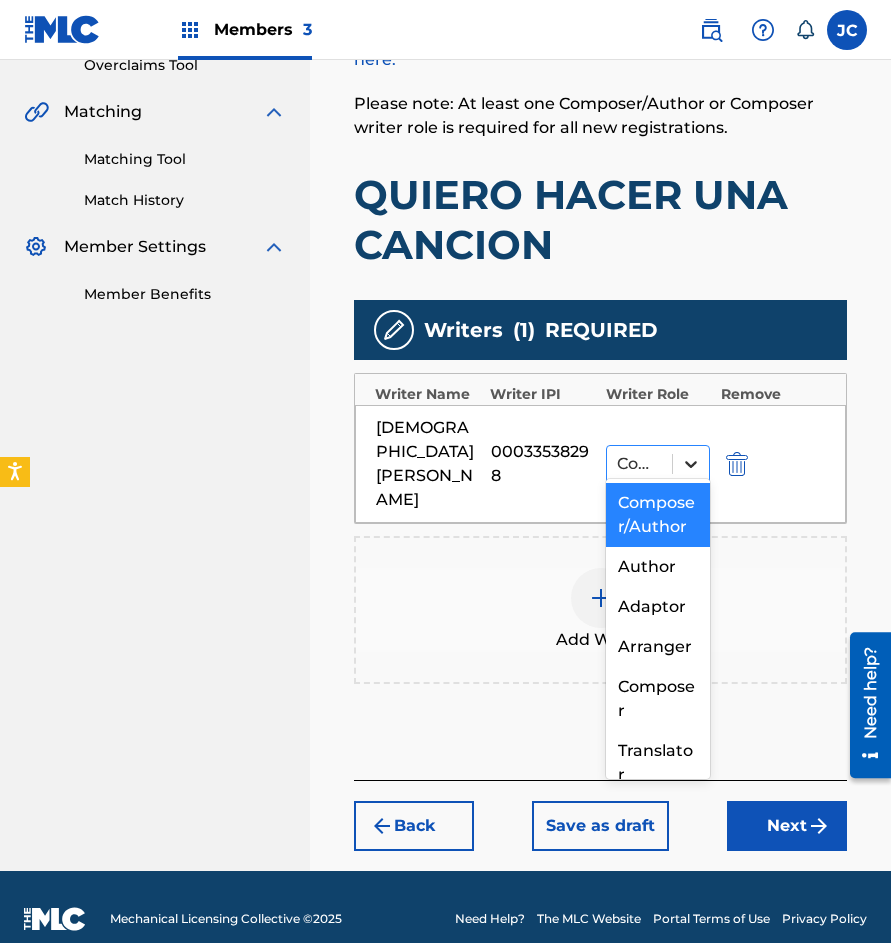 click 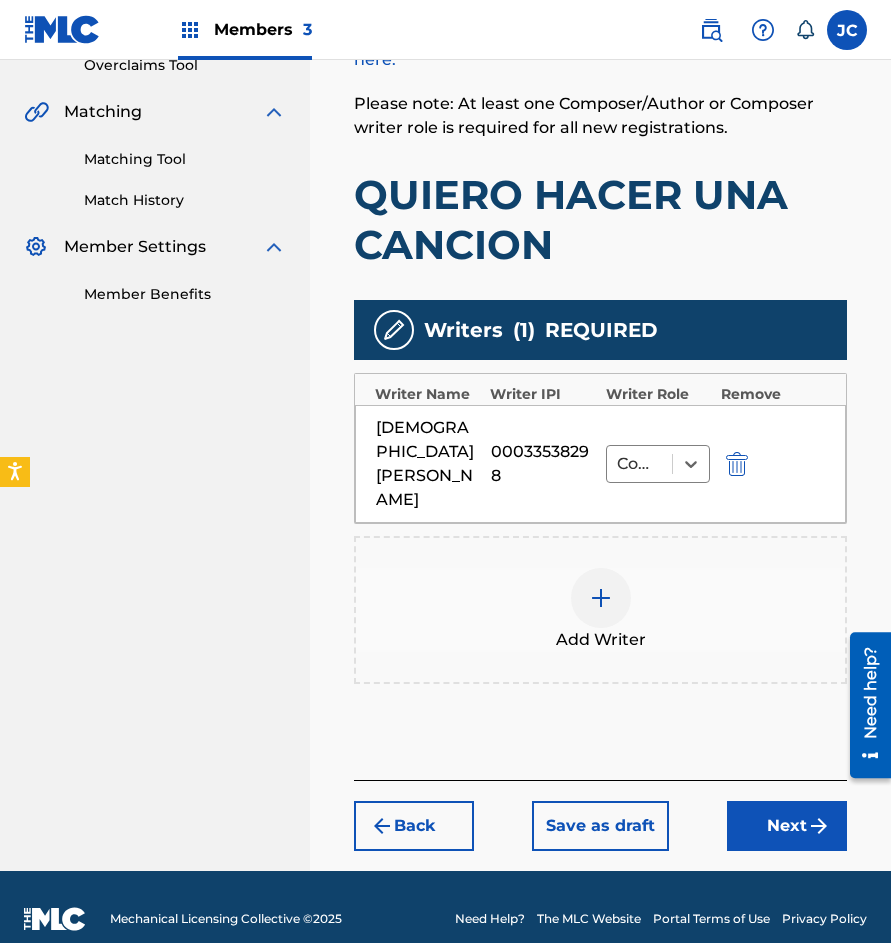 click on "Next" at bounding box center (787, 826) 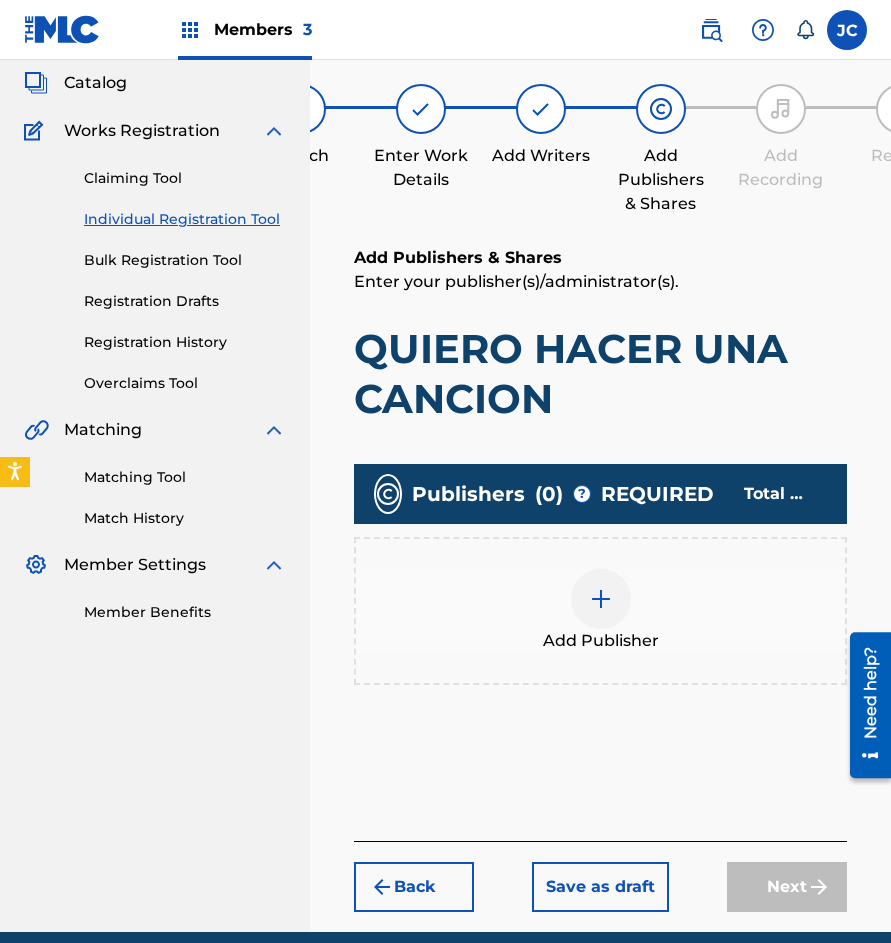 scroll, scrollTop: 90, scrollLeft: 0, axis: vertical 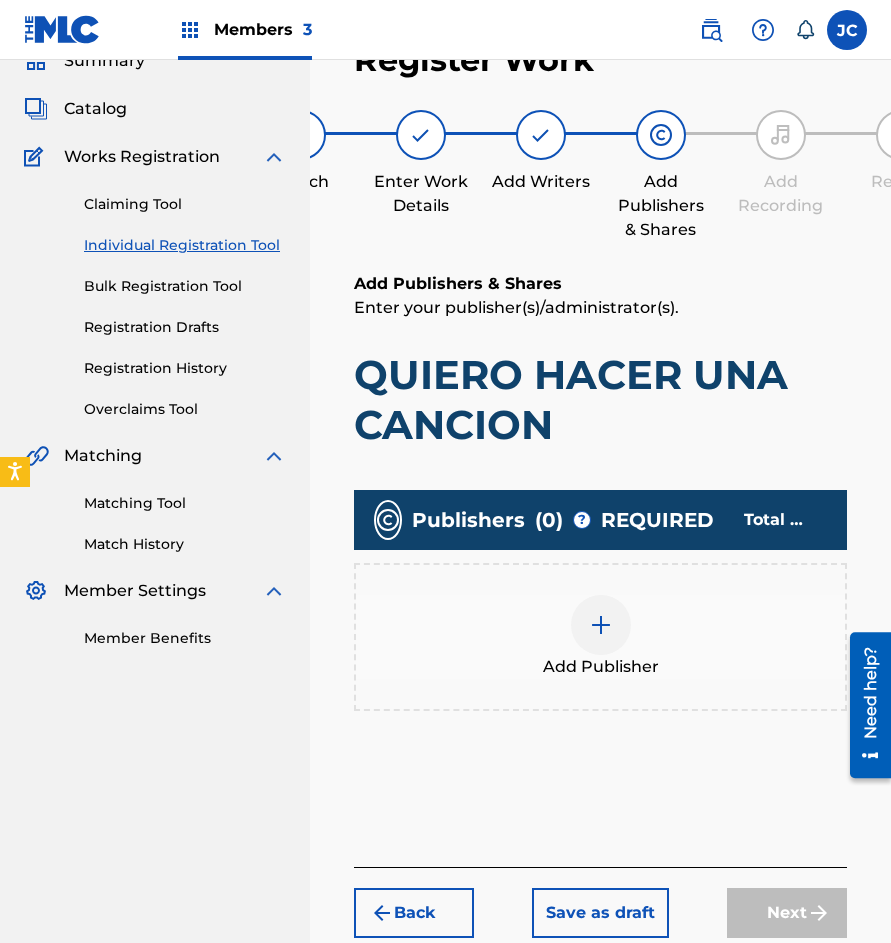 click at bounding box center [601, 625] 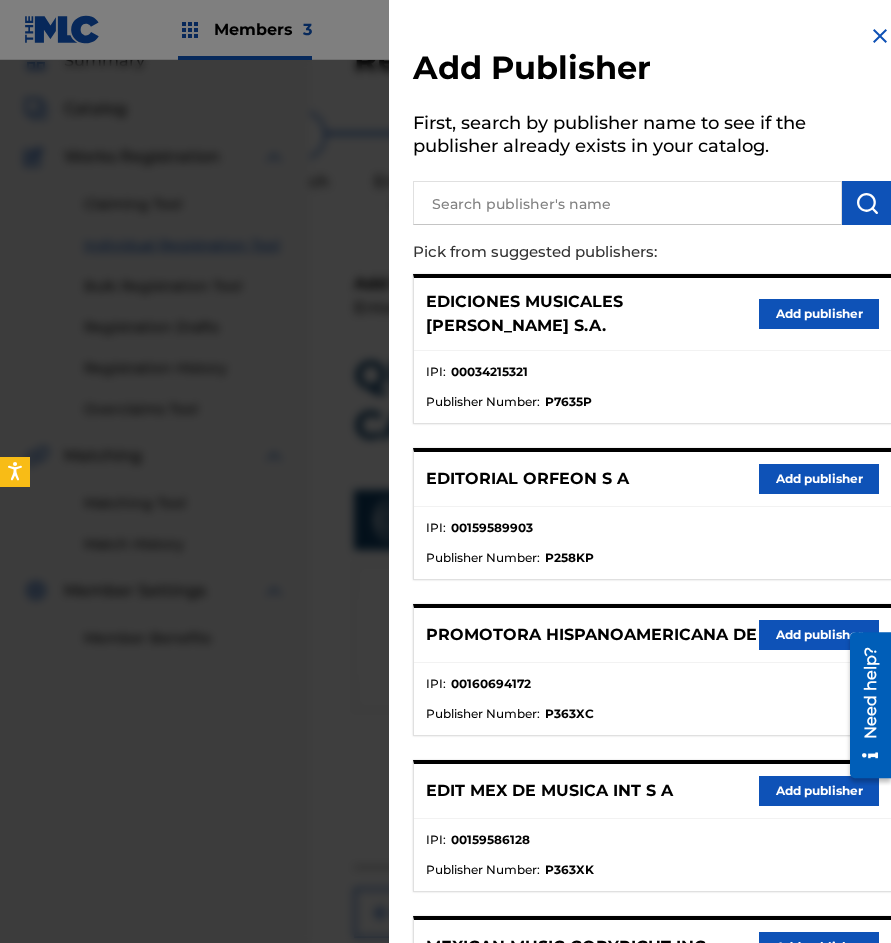 click on "Add publisher" at bounding box center [819, 479] 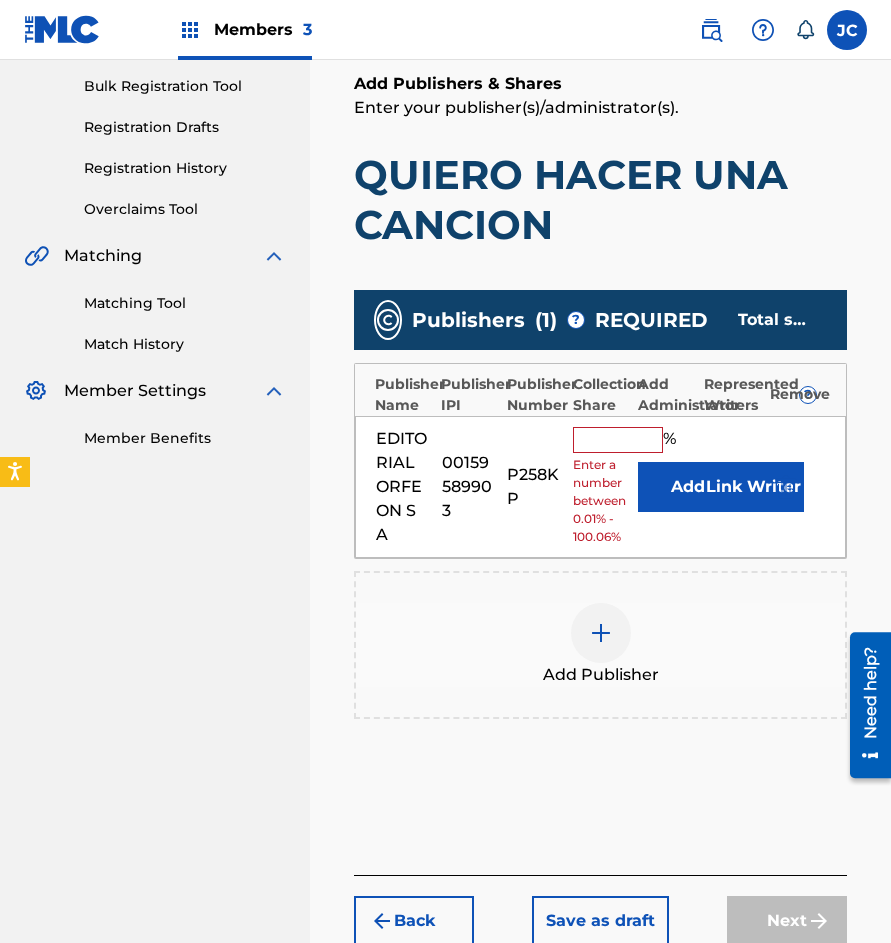 click on "Add" at bounding box center (688, 487) 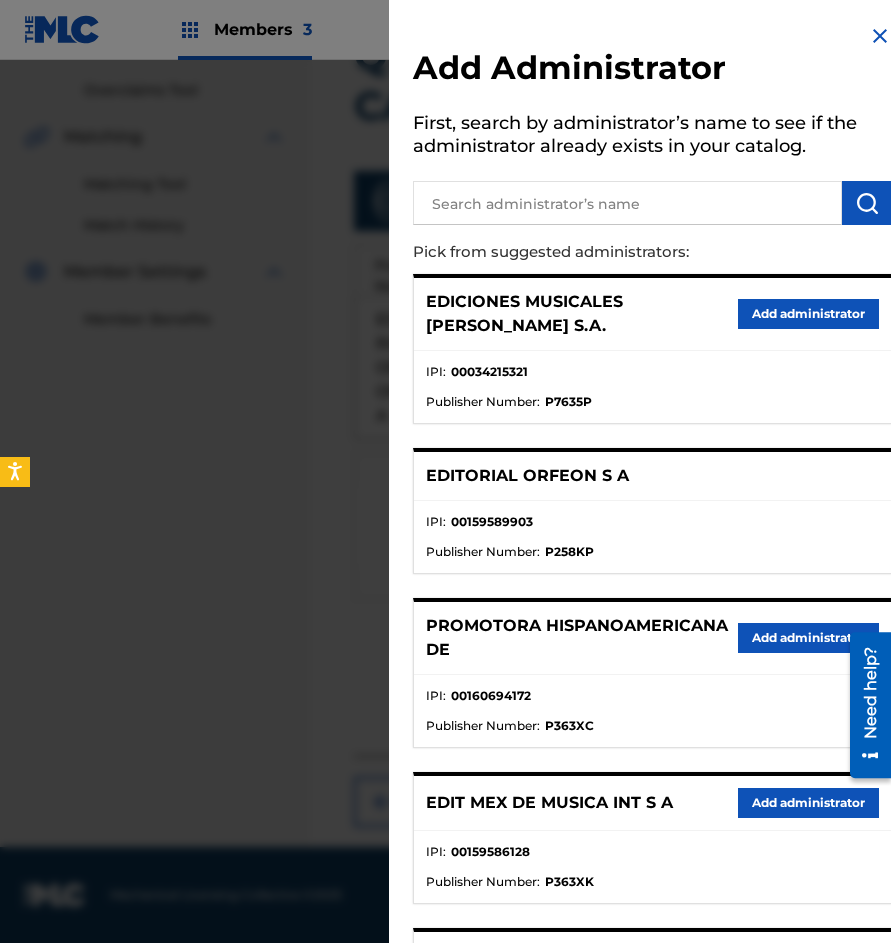 scroll, scrollTop: 424, scrollLeft: 0, axis: vertical 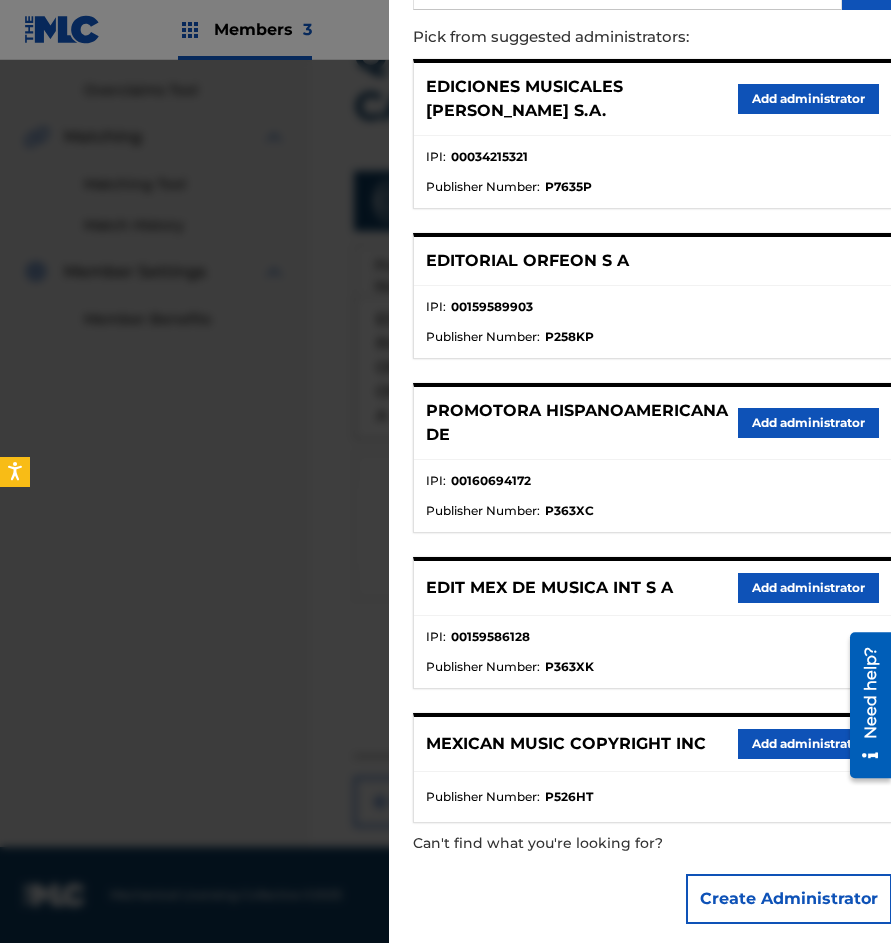 click on "Add administrator" at bounding box center [808, 744] 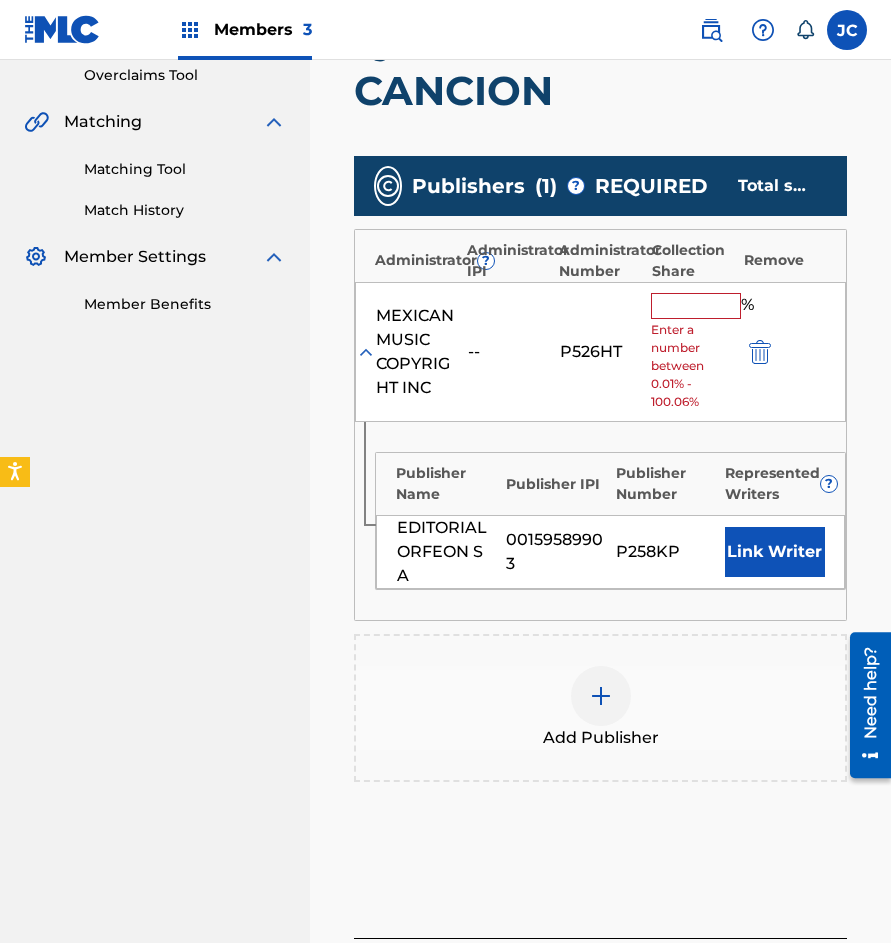 click on "Enter a number between 0.01% - 100.06%" at bounding box center [692, 366] 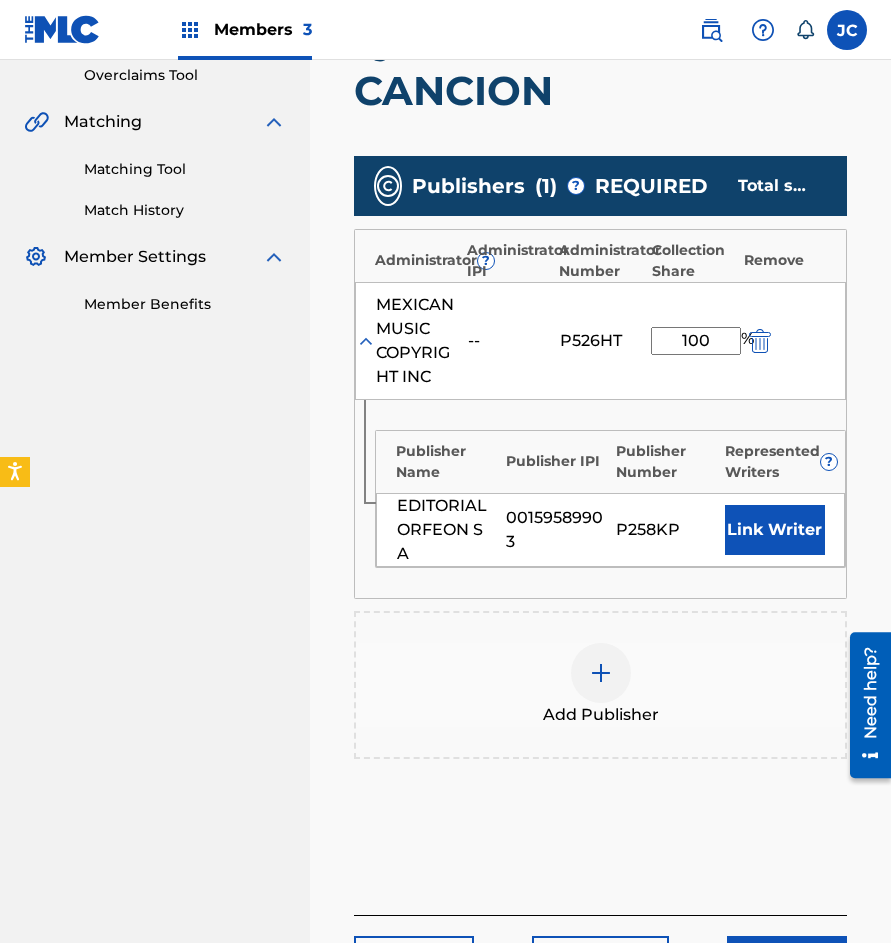 type on "100" 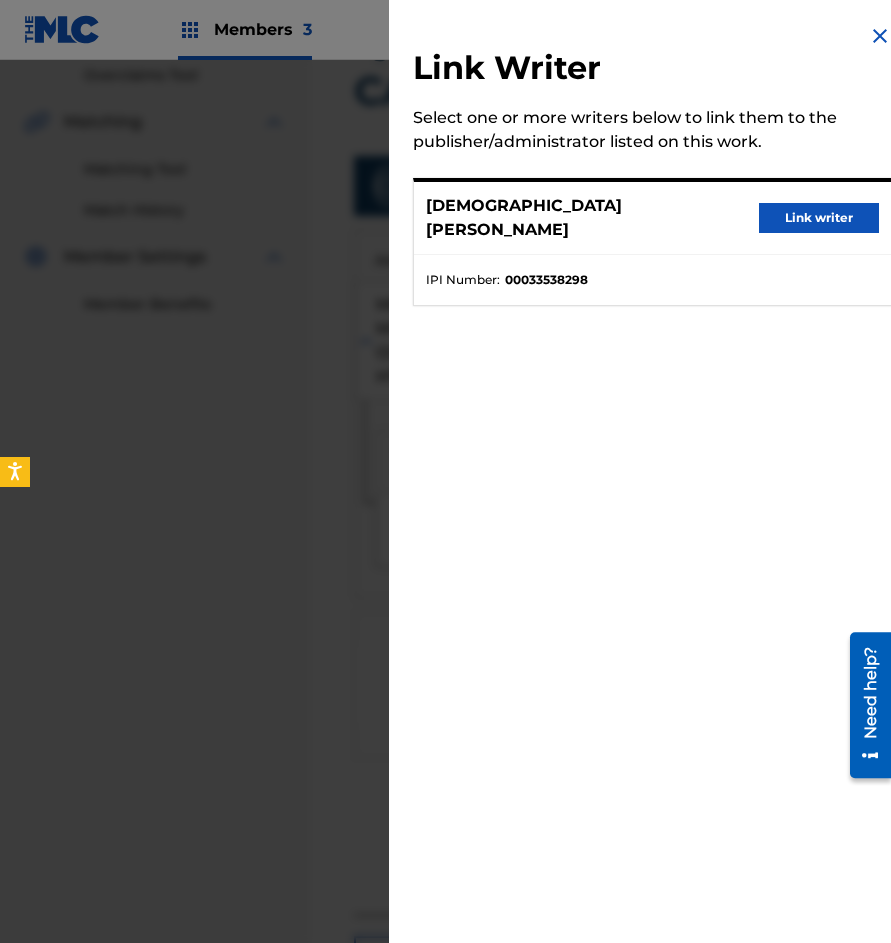 click on "Link writer" at bounding box center (819, 218) 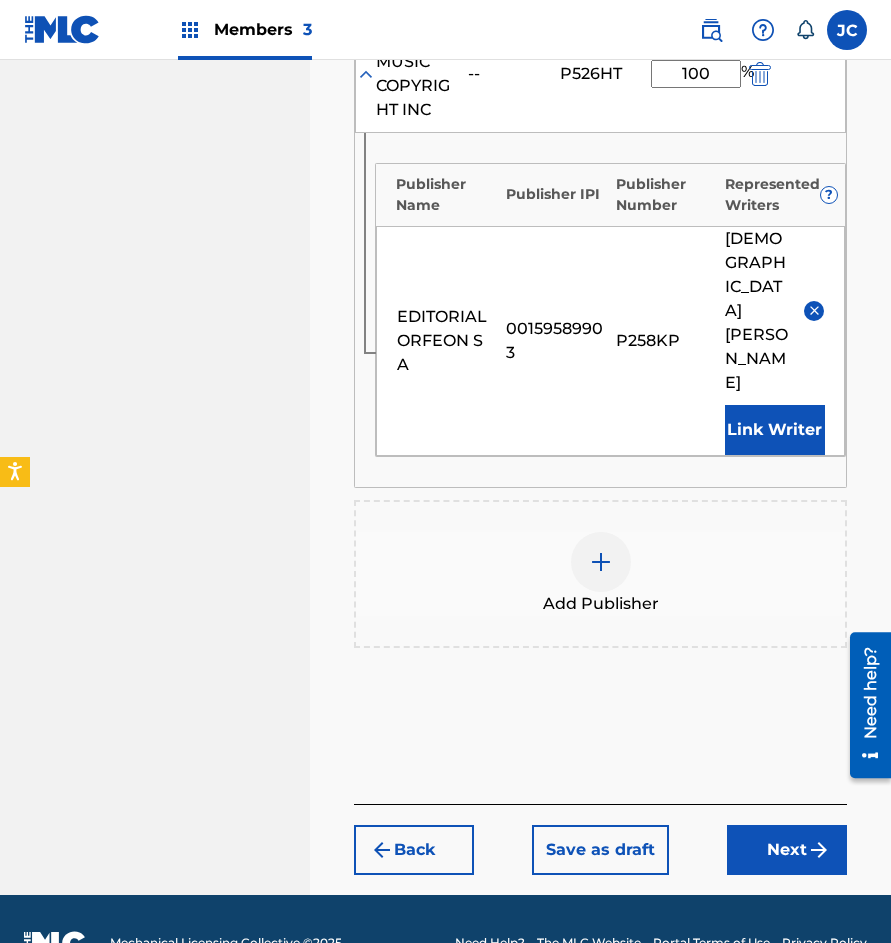 click on "Next" at bounding box center (787, 850) 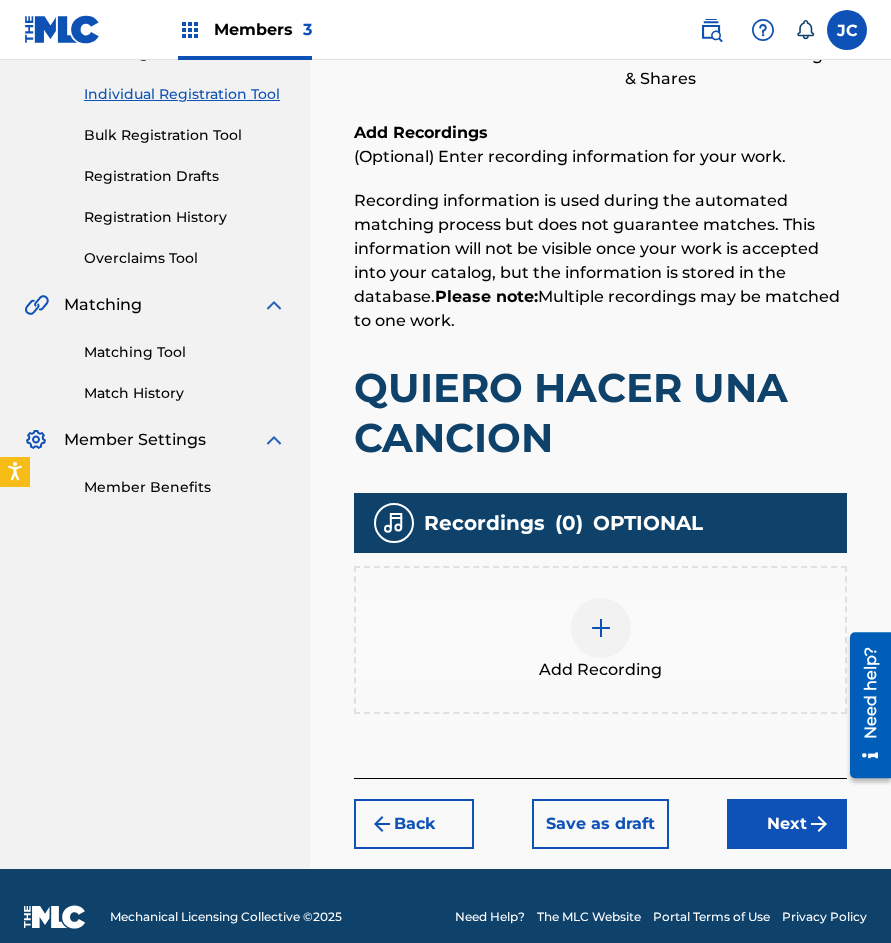 scroll, scrollTop: 263, scrollLeft: 0, axis: vertical 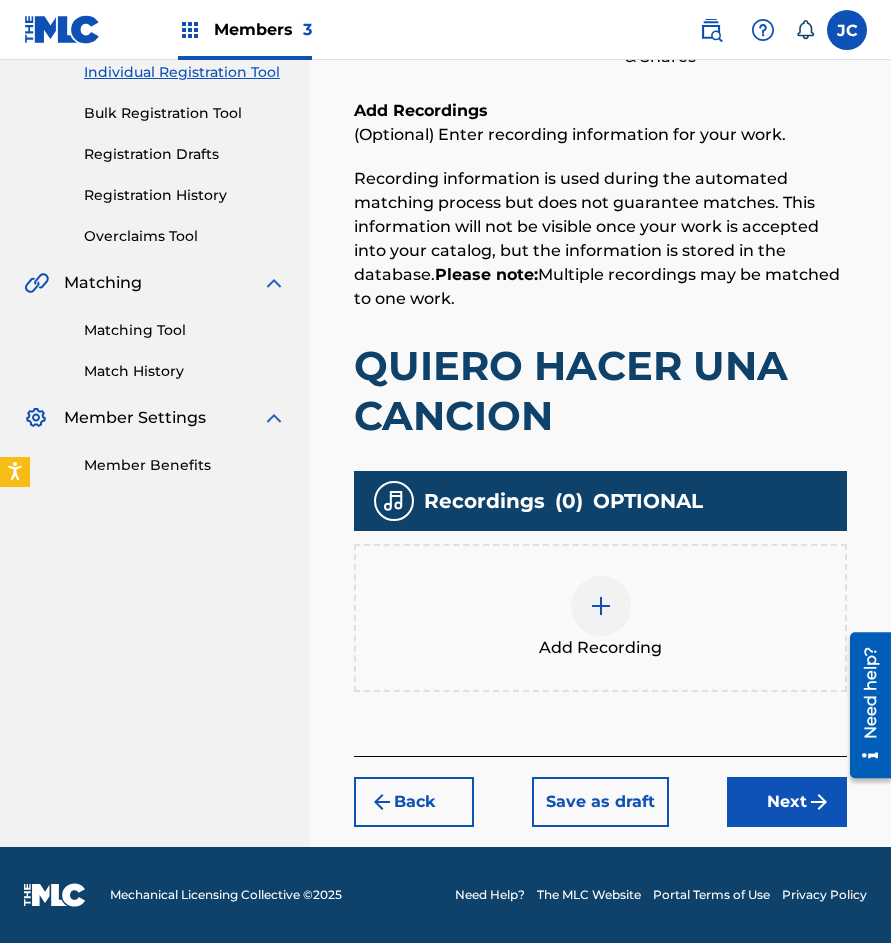 click on "Next" at bounding box center [787, 802] 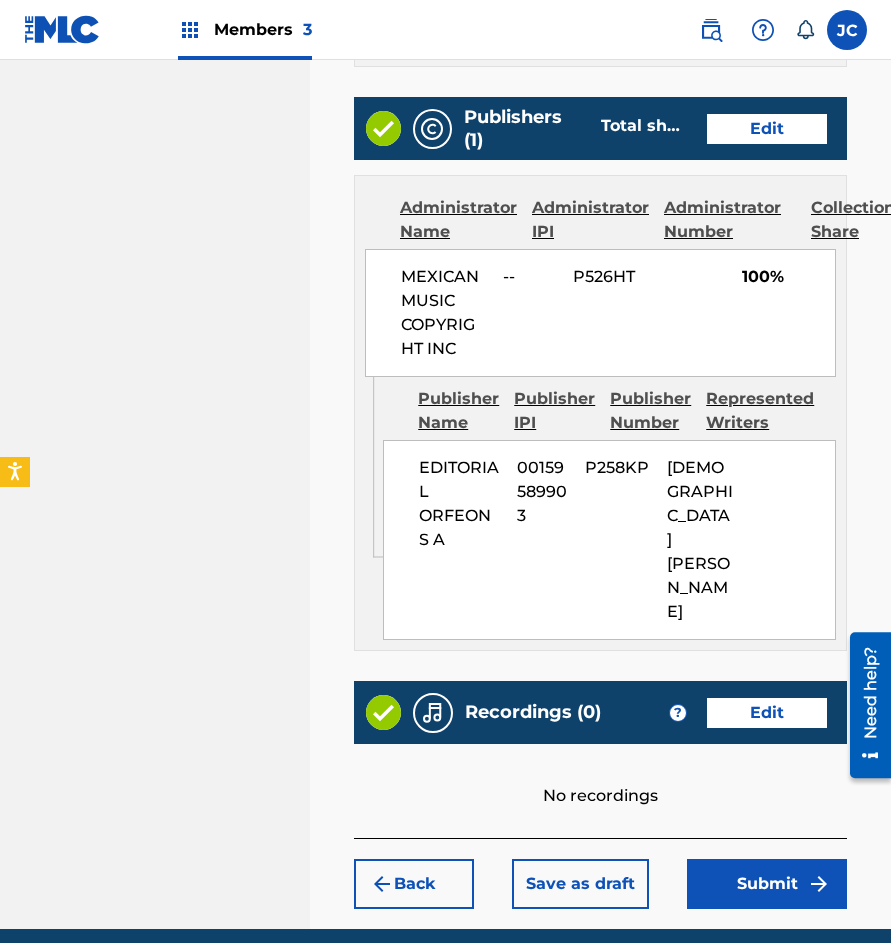 scroll, scrollTop: 1185, scrollLeft: 0, axis: vertical 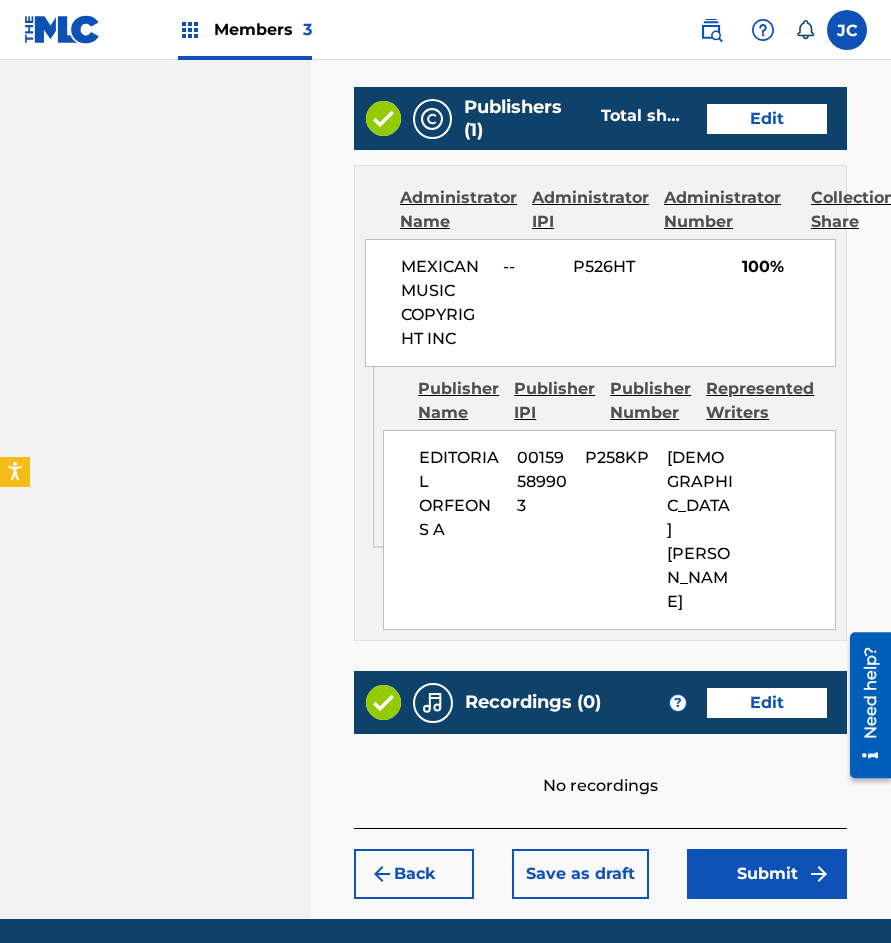 click on "Submit" at bounding box center (767, 874) 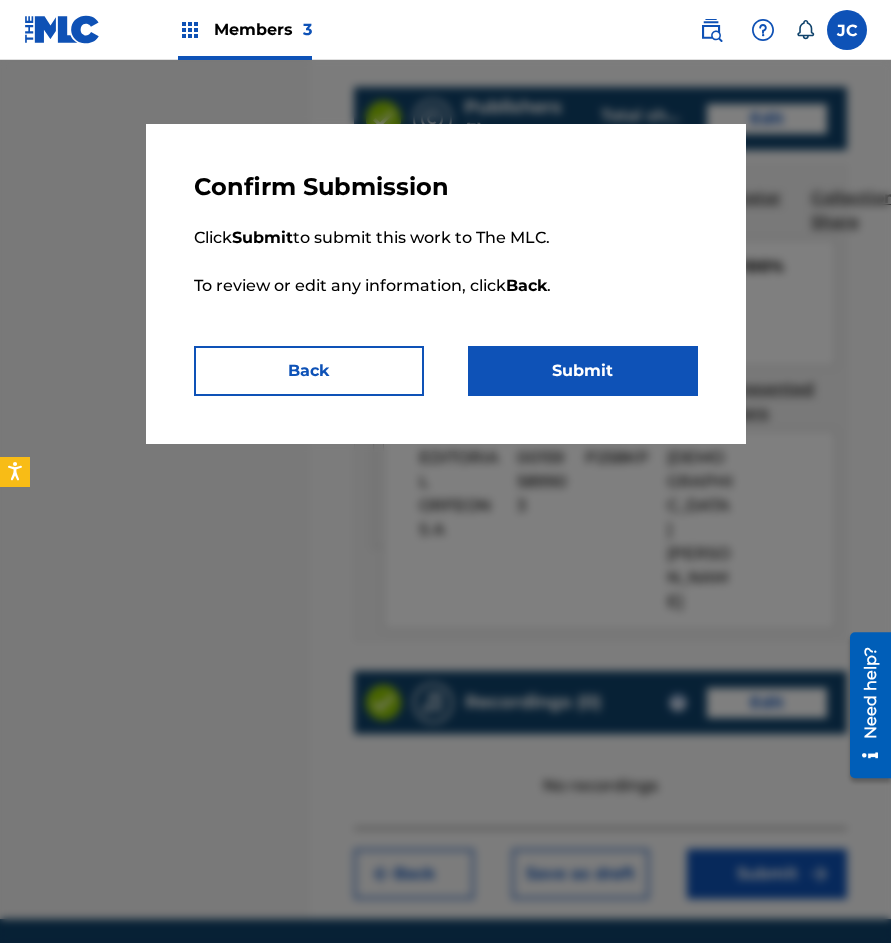 click on "Submit" at bounding box center [583, 371] 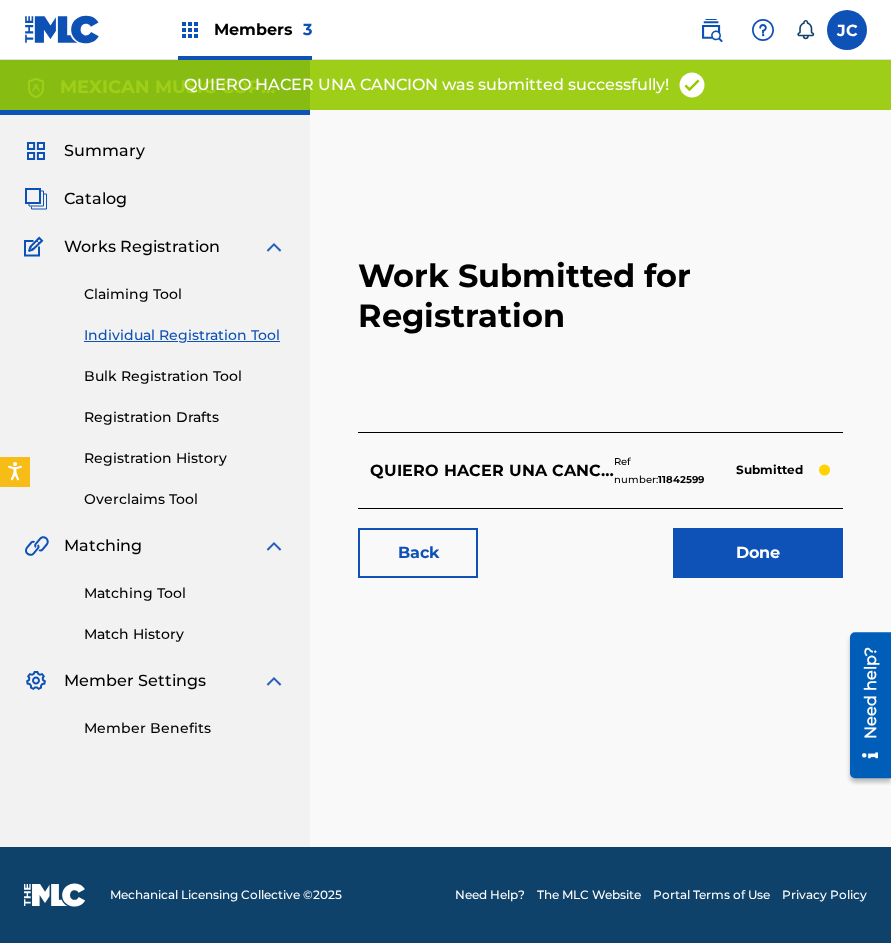 click on "Registration History" at bounding box center [185, 458] 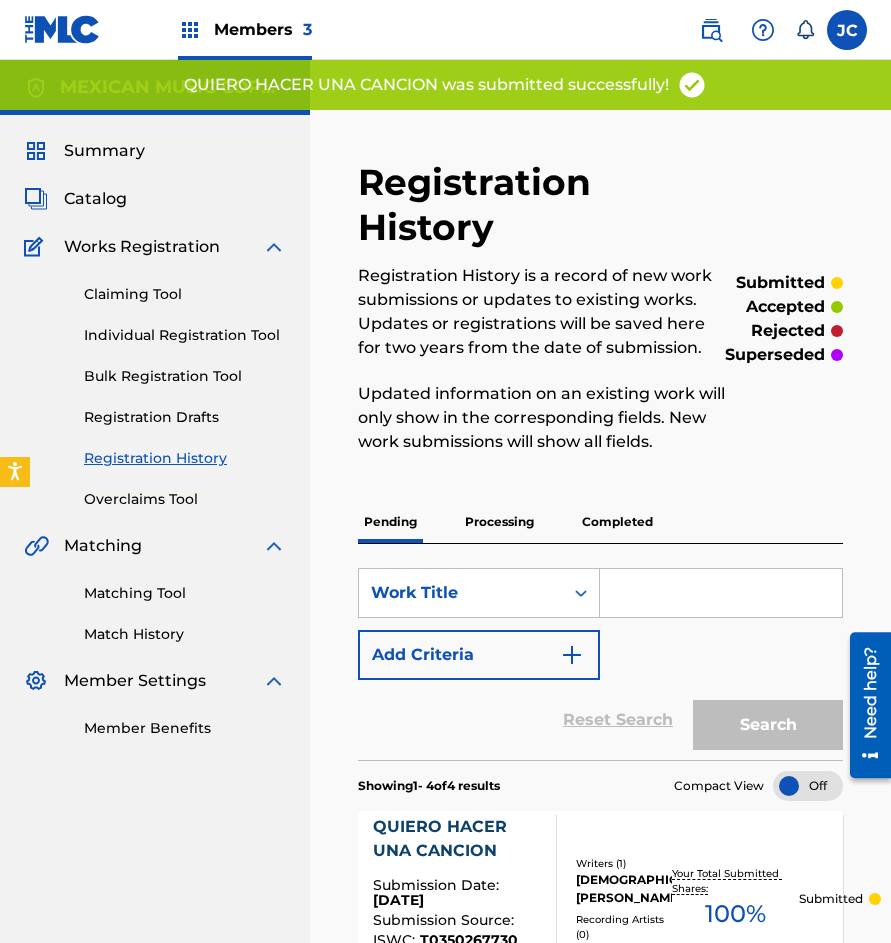 click on "Bulk Registration Tool" at bounding box center (185, 376) 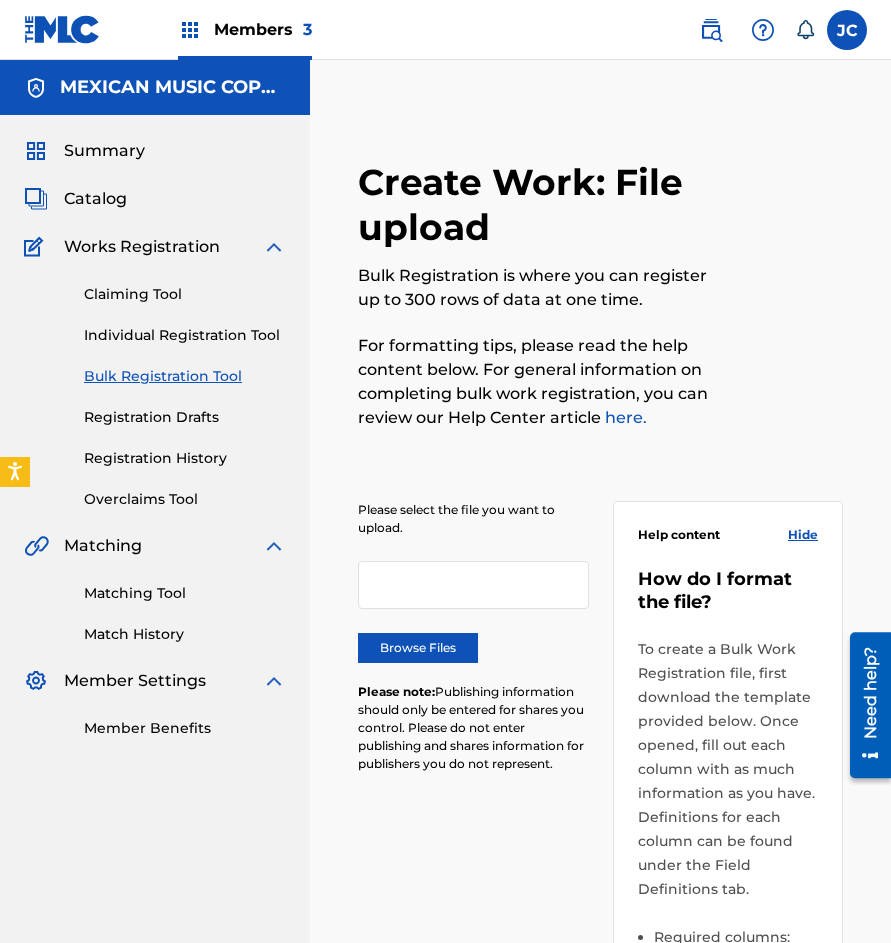 click on "Individual Registration Tool" at bounding box center [185, 335] 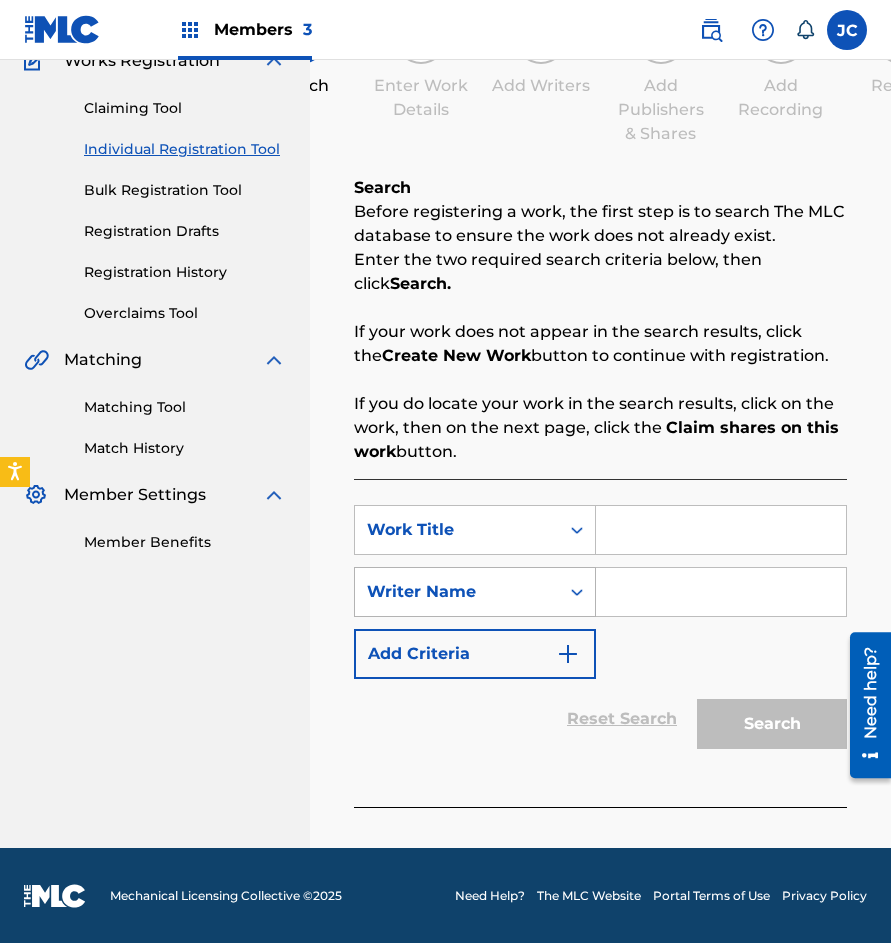 scroll, scrollTop: 187, scrollLeft: 0, axis: vertical 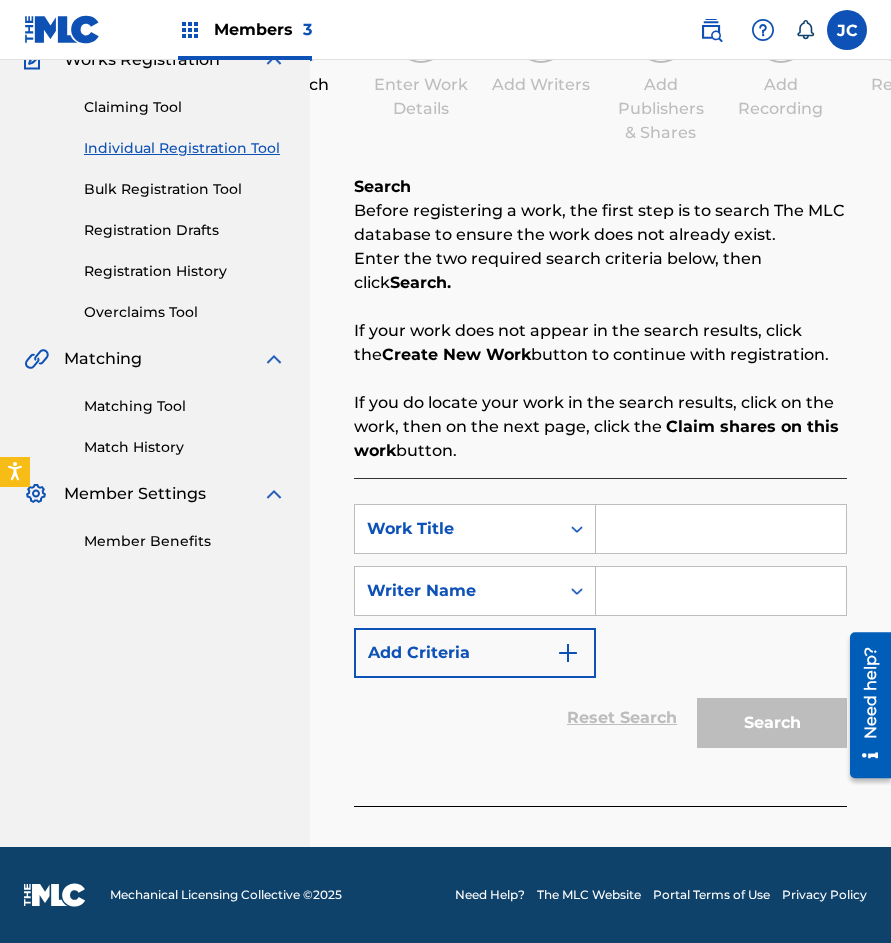 click on "Claiming Tool Individual Registration Tool Bulk Registration Tool Registration Drafts Registration History Overclaims Tool" at bounding box center [155, 197] 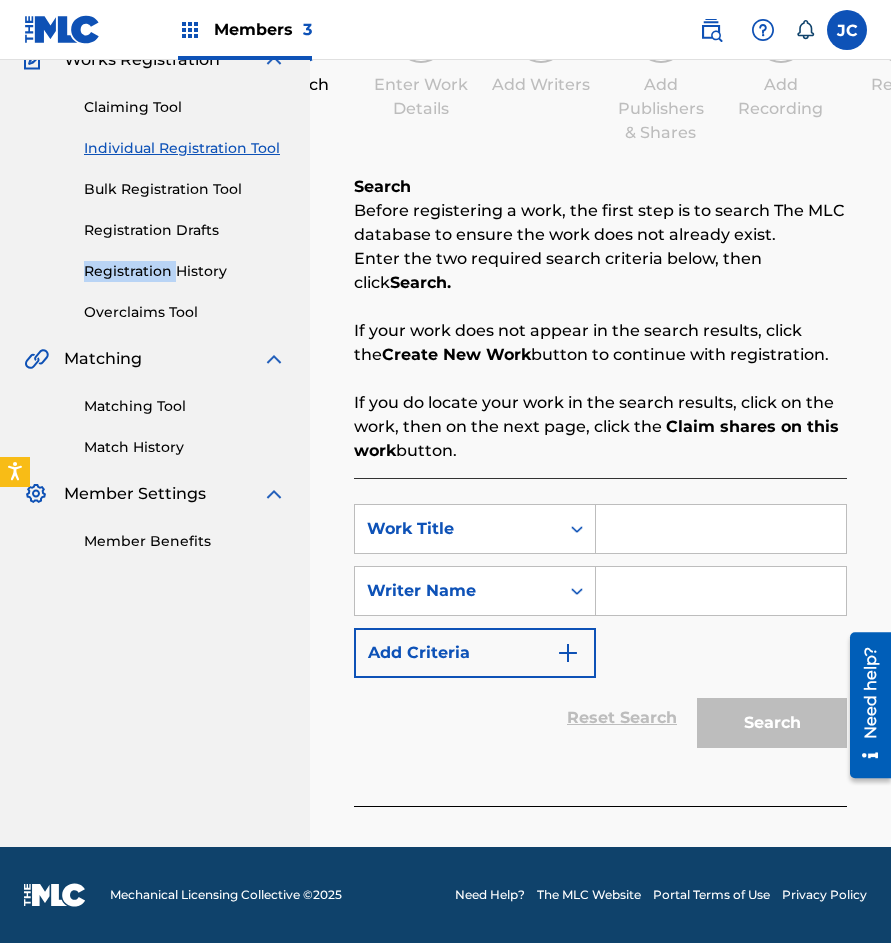 click on "Claiming Tool Individual Registration Tool Bulk Registration Tool Registration Drafts Registration History Overclaims Tool" at bounding box center (155, 197) 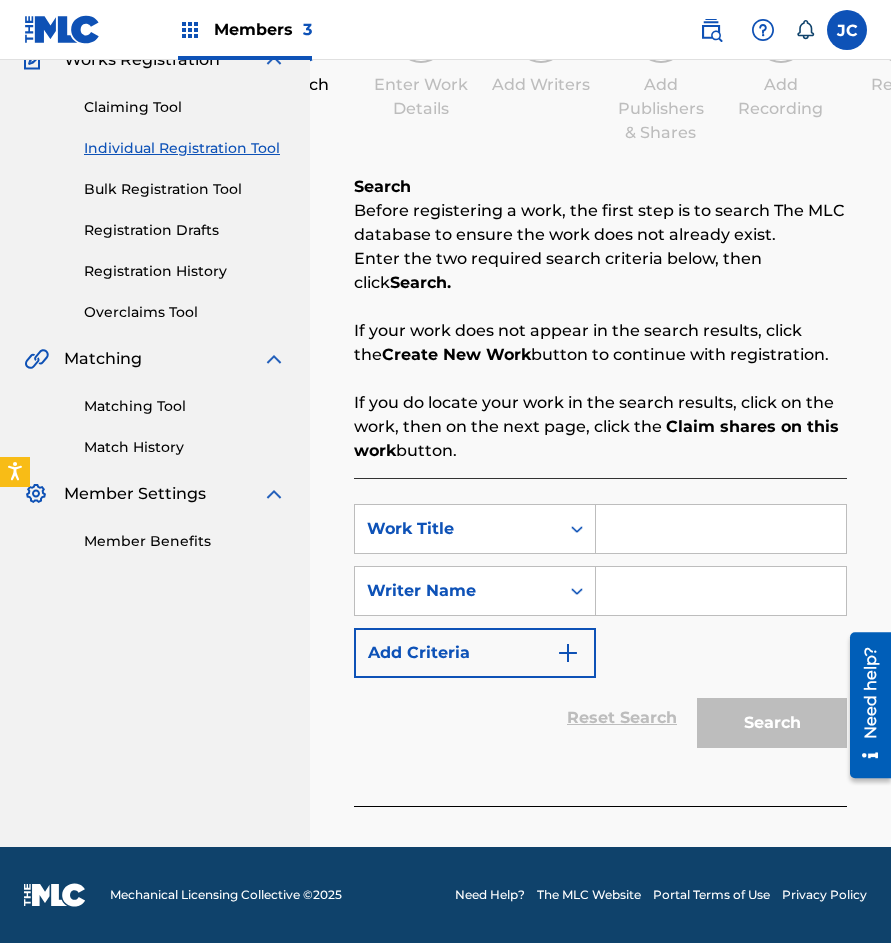 click on "Registration History" at bounding box center [185, 271] 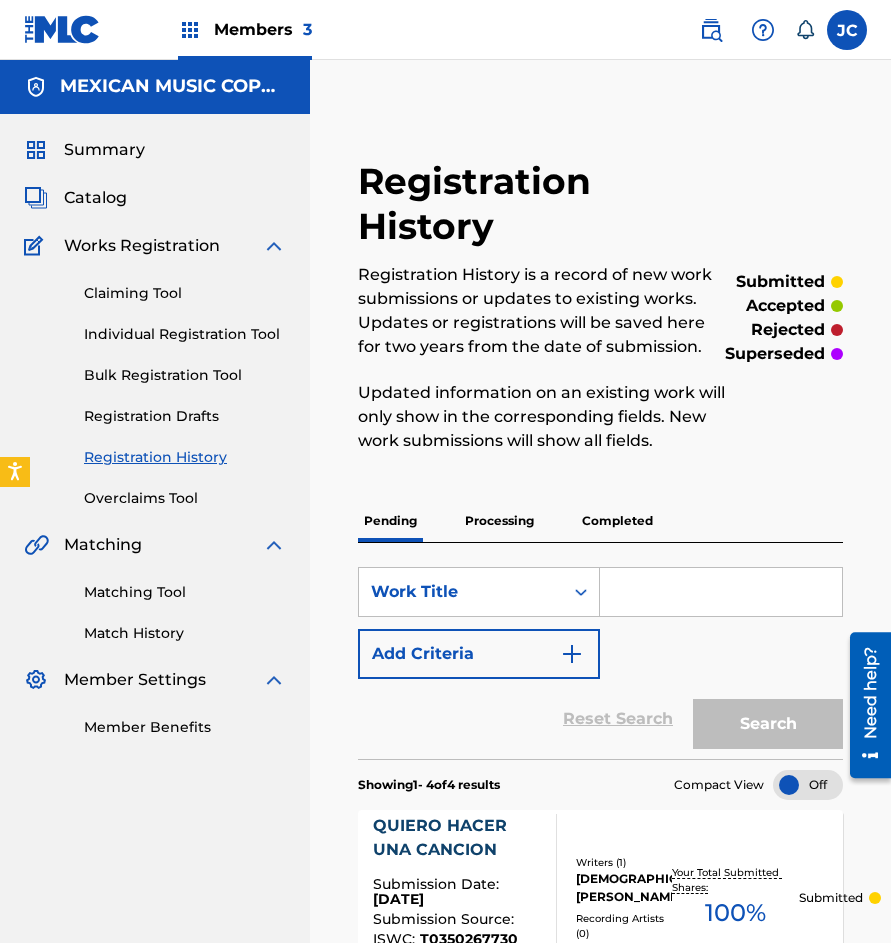 scroll, scrollTop: 0, scrollLeft: 0, axis: both 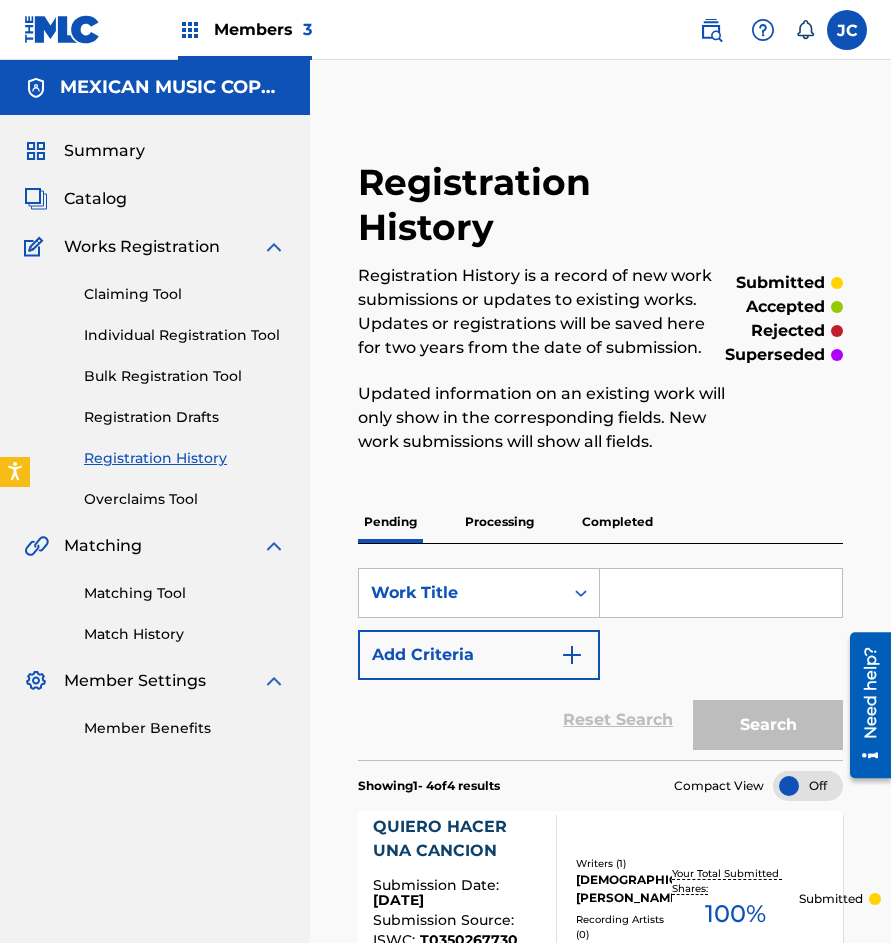 click at bounding box center (62, 29) 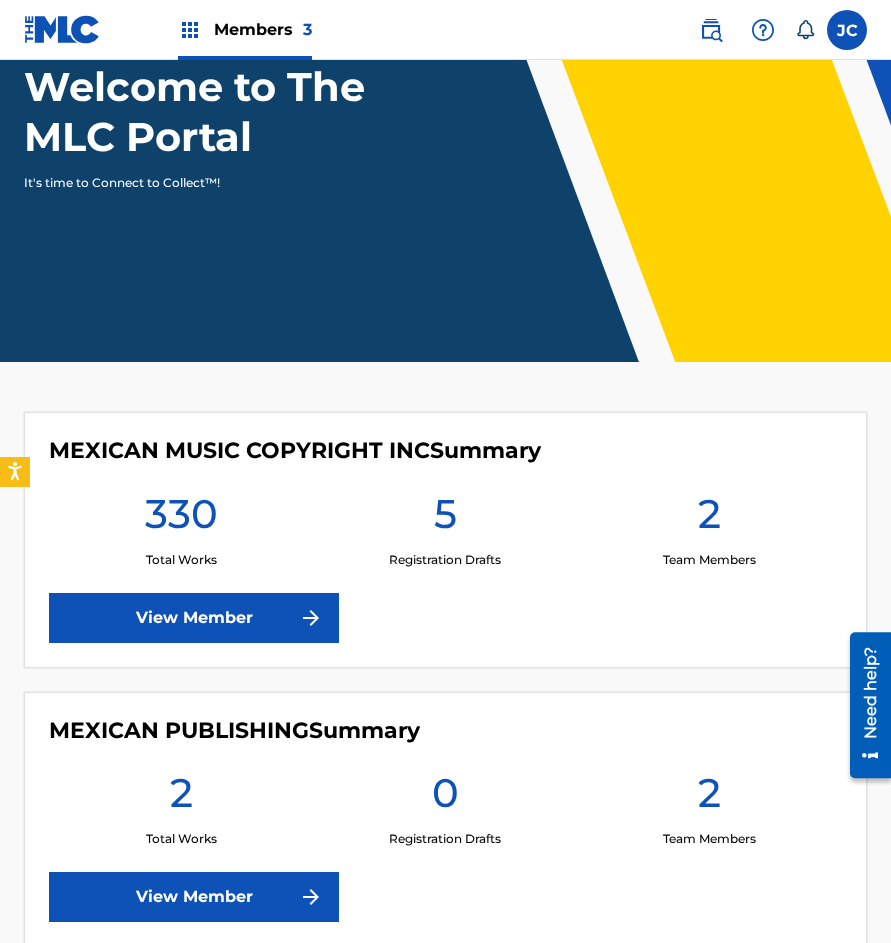 scroll, scrollTop: 400, scrollLeft: 0, axis: vertical 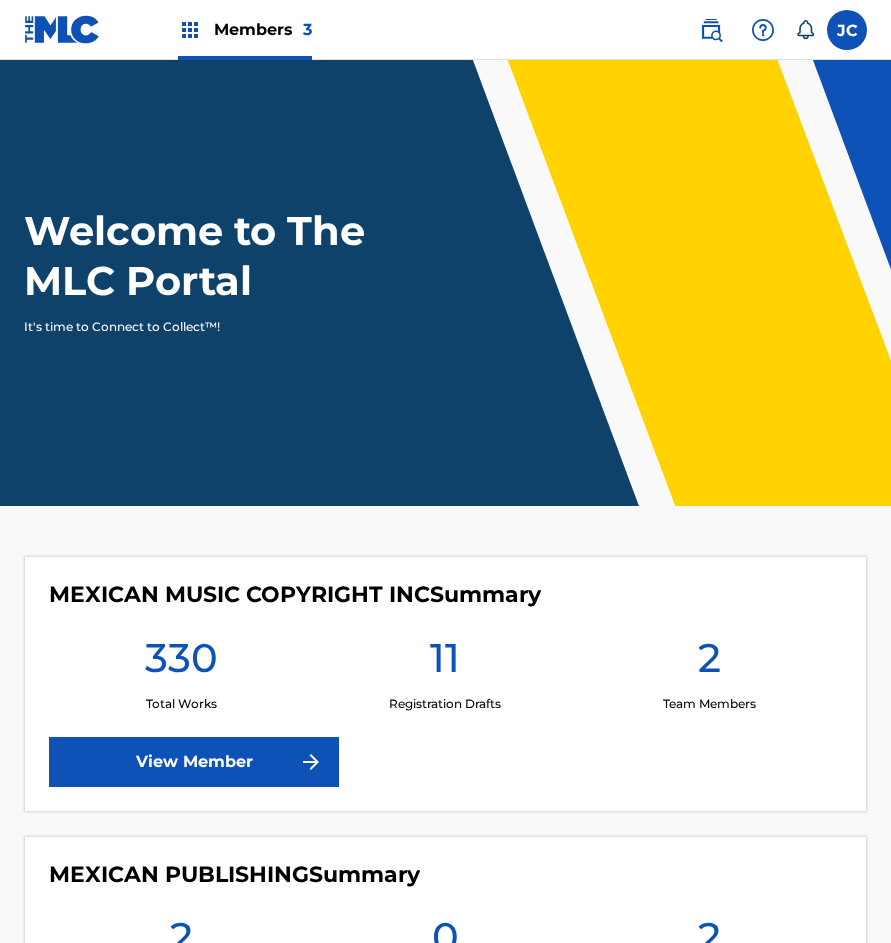 click on "Welcome to The MLC Portal It's time to Connect to Collect™!" at bounding box center [445, 283] 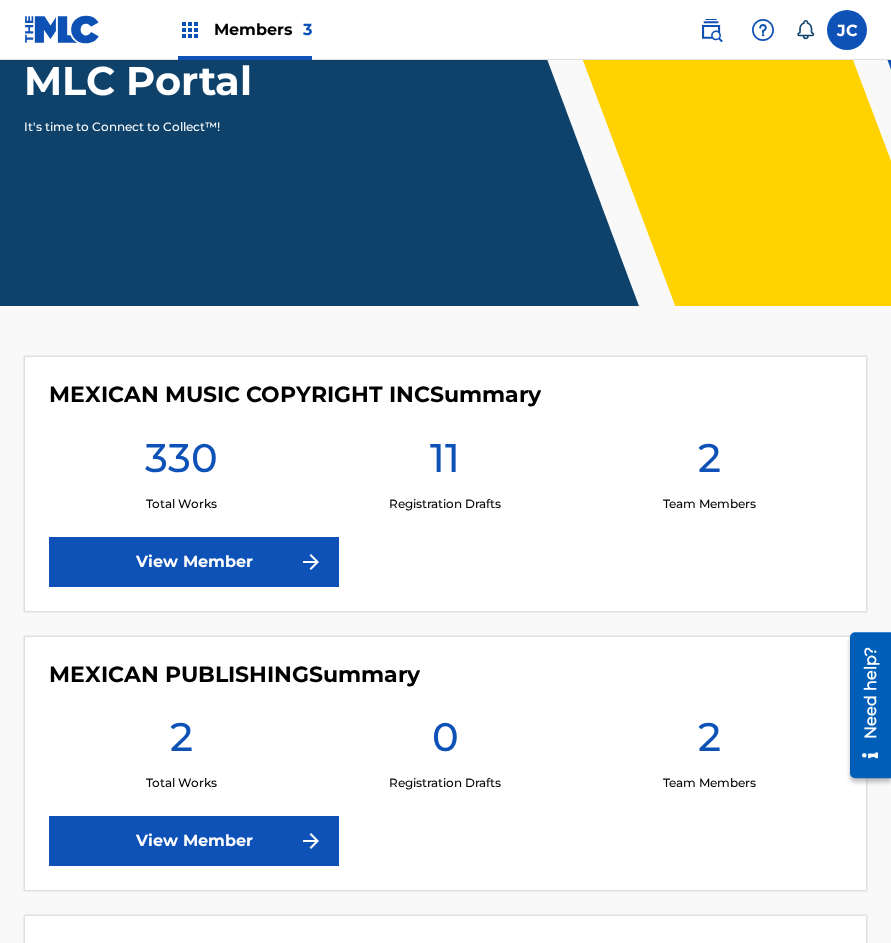 click on "View Member" at bounding box center (194, 562) 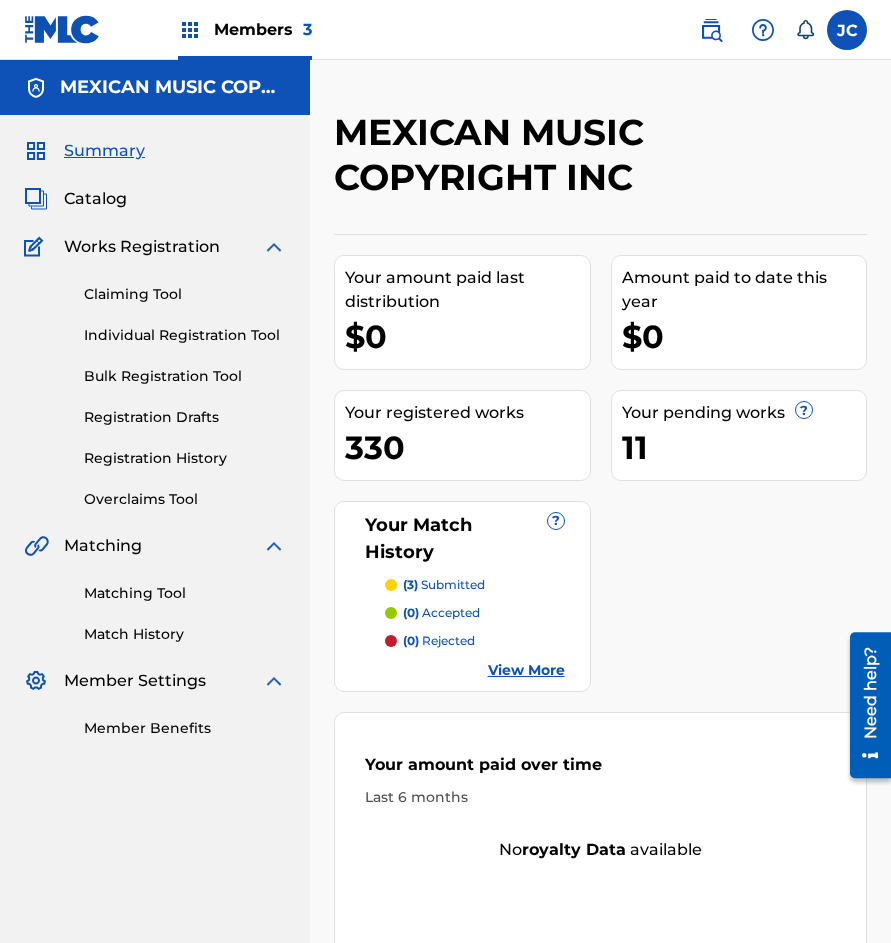 click on "Registration History" at bounding box center (185, 458) 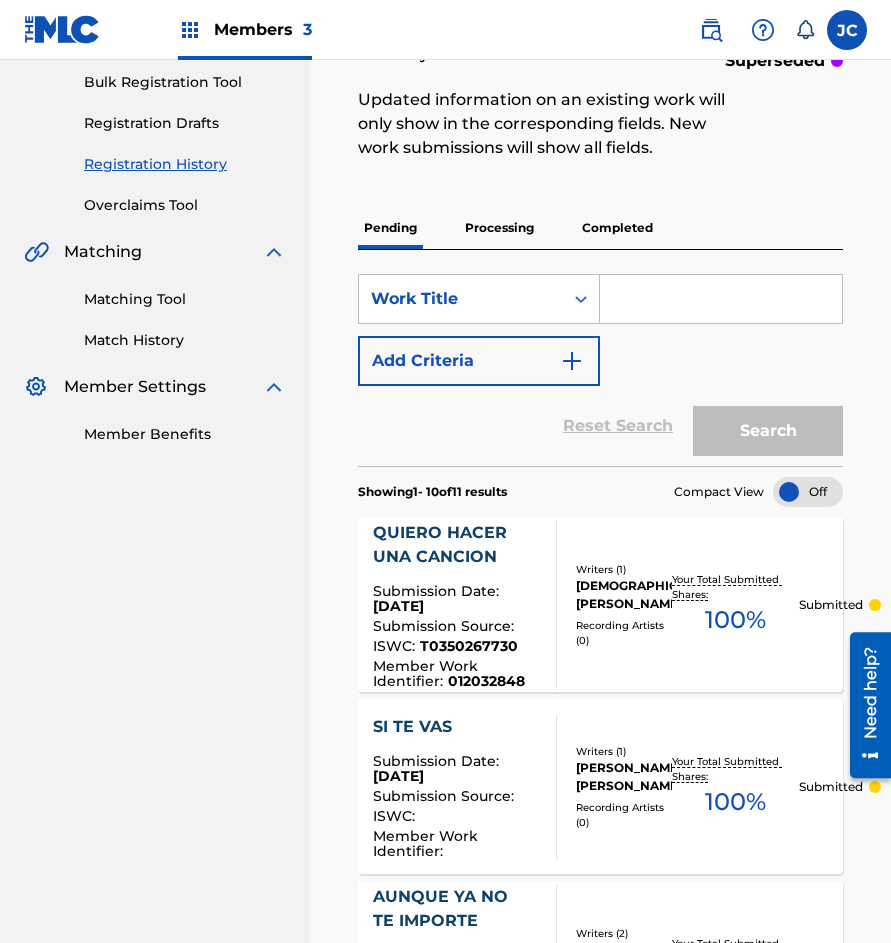 scroll, scrollTop: 200, scrollLeft: 0, axis: vertical 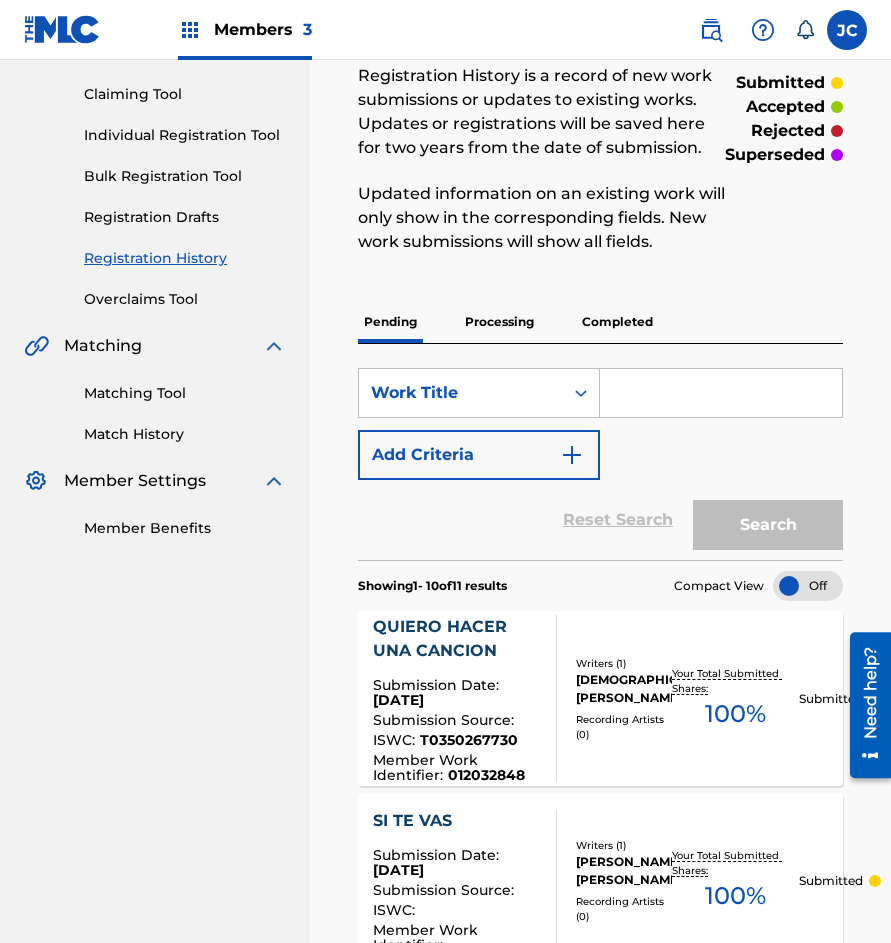 click on "Match History" at bounding box center (185, 434) 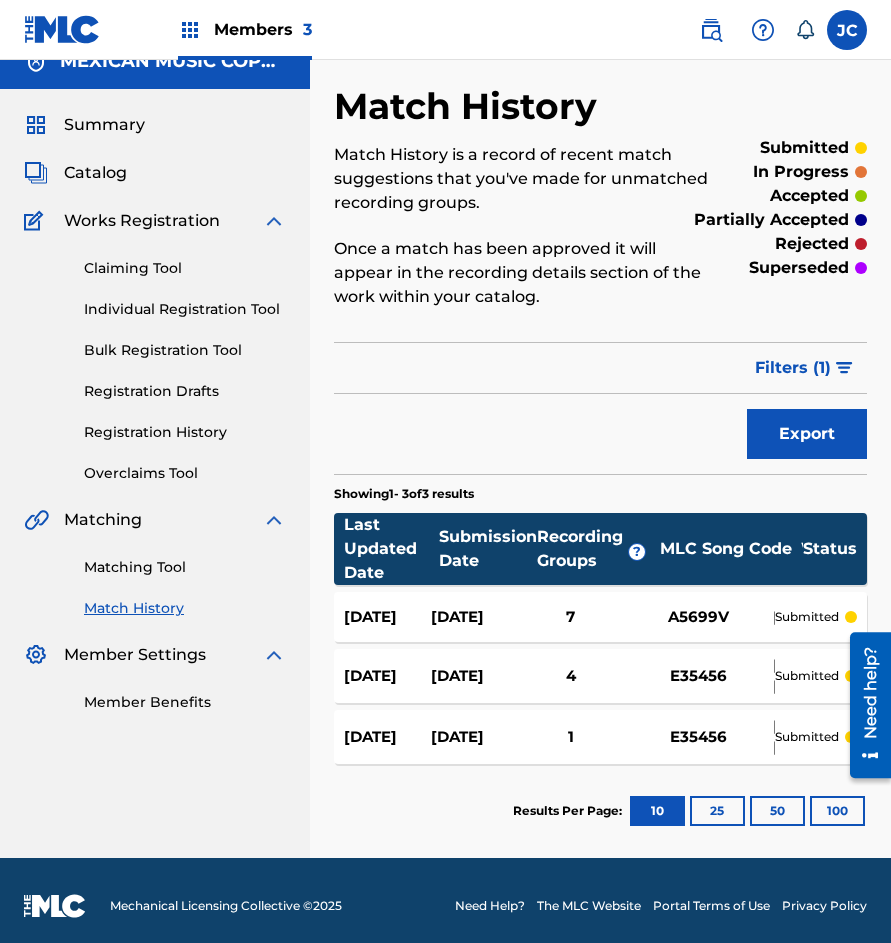 scroll, scrollTop: 41, scrollLeft: 0, axis: vertical 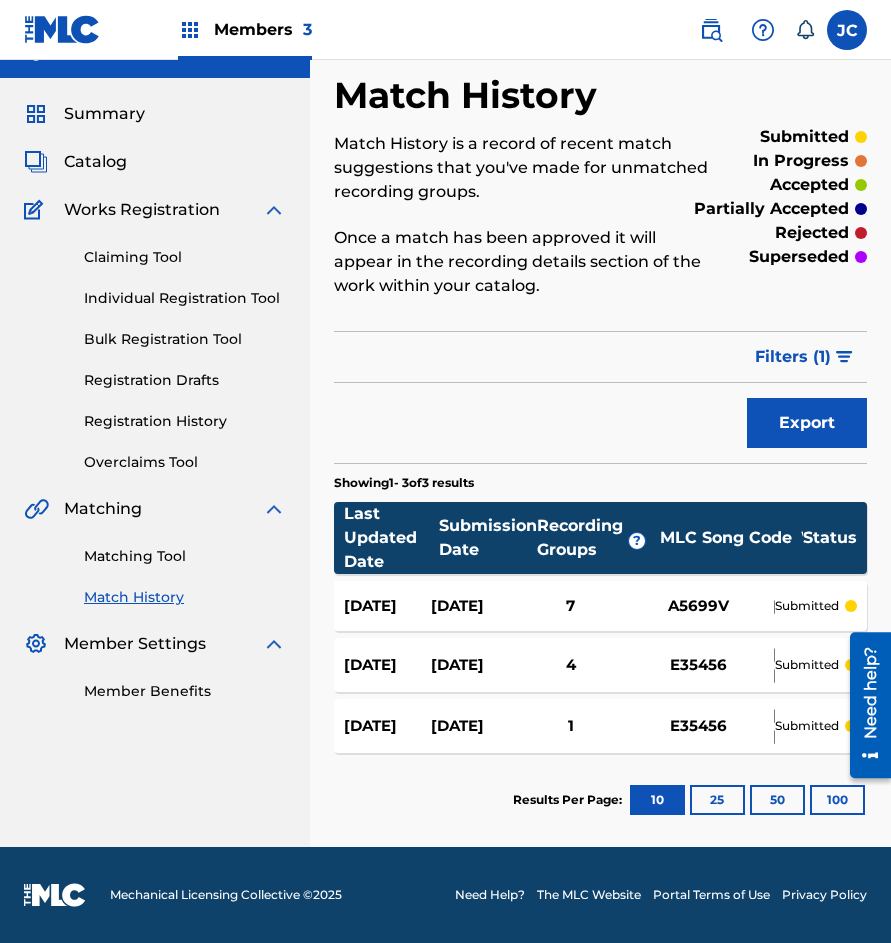 click at bounding box center (62, 29) 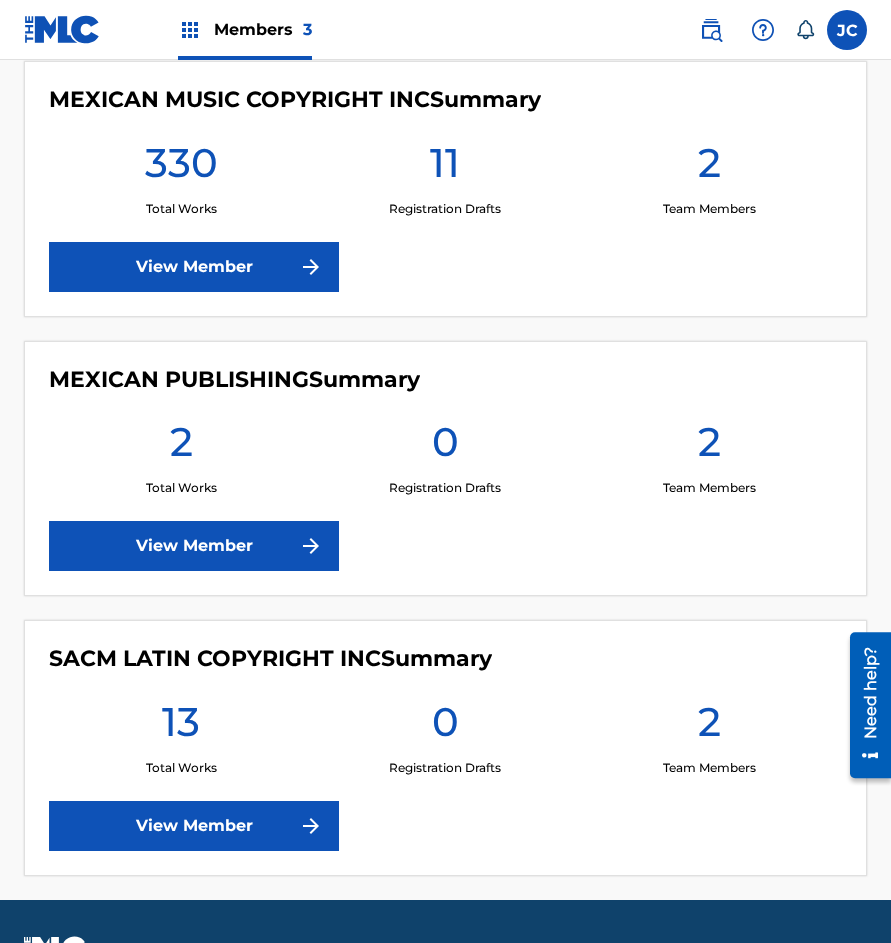scroll, scrollTop: 500, scrollLeft: 0, axis: vertical 